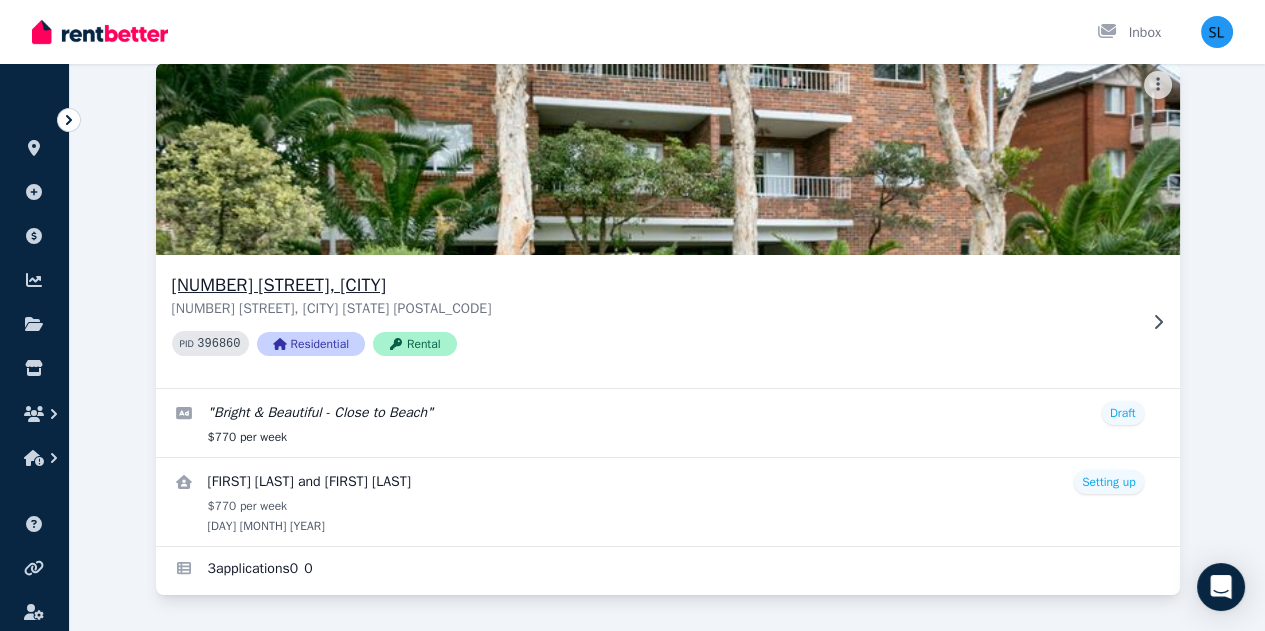scroll, scrollTop: 0, scrollLeft: 0, axis: both 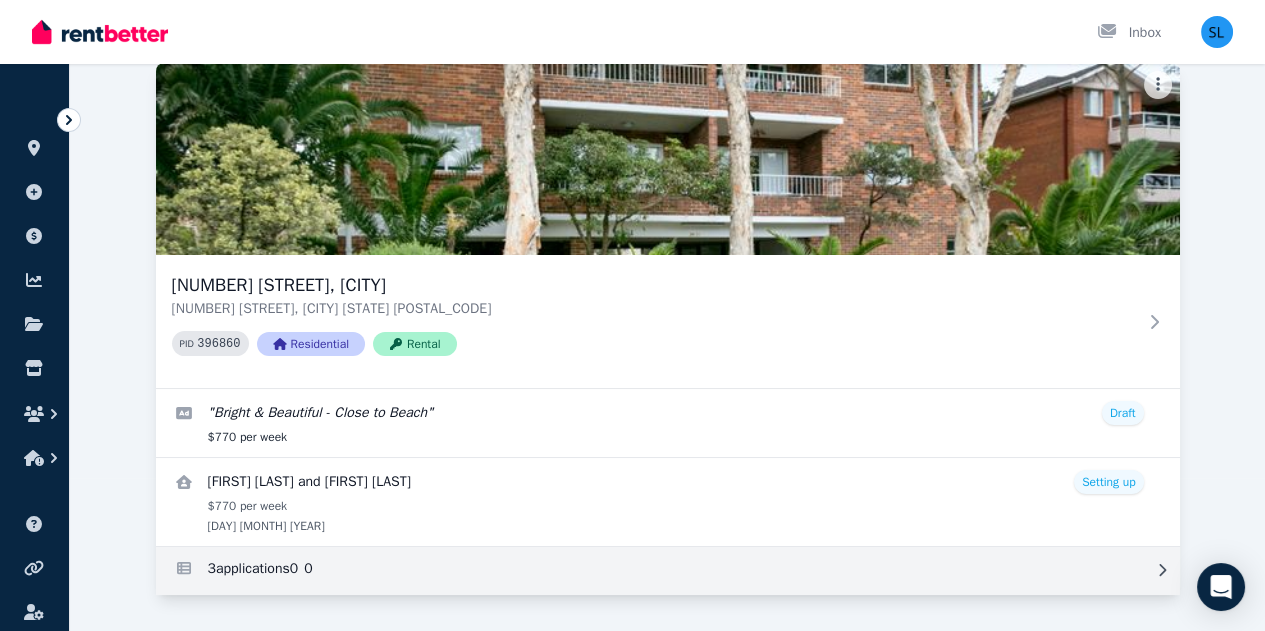 click at bounding box center (668, 571) 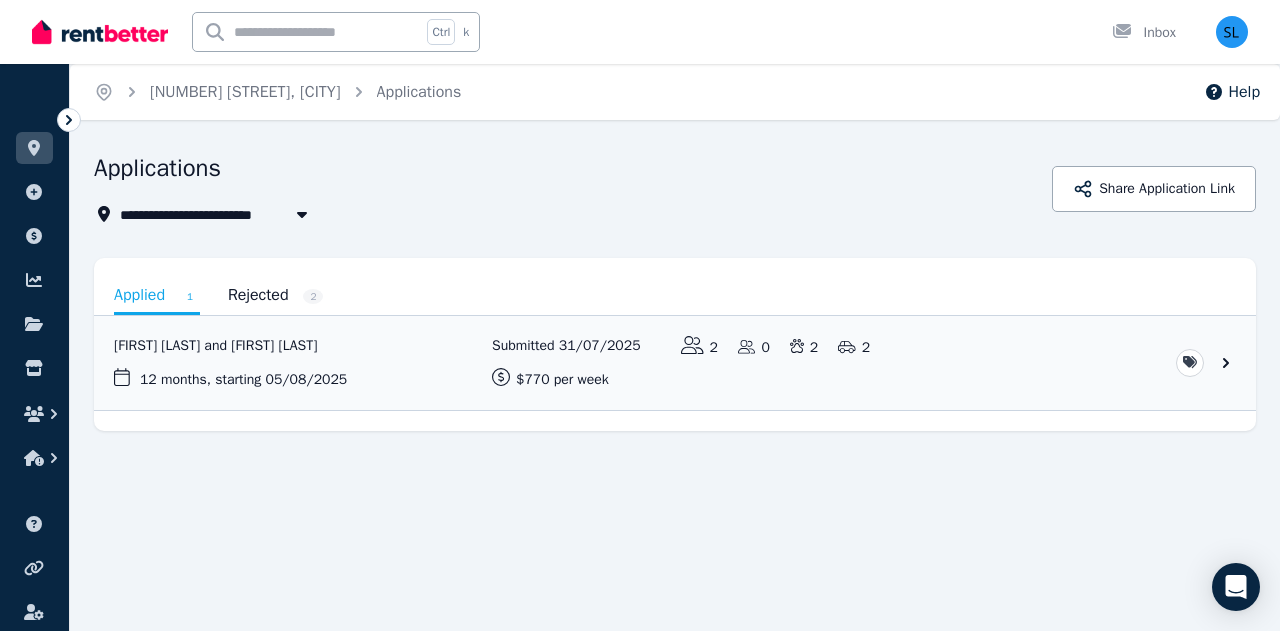 click on "[NUMBER] [STREET], [CITY]" at bounding box center (221, 214) 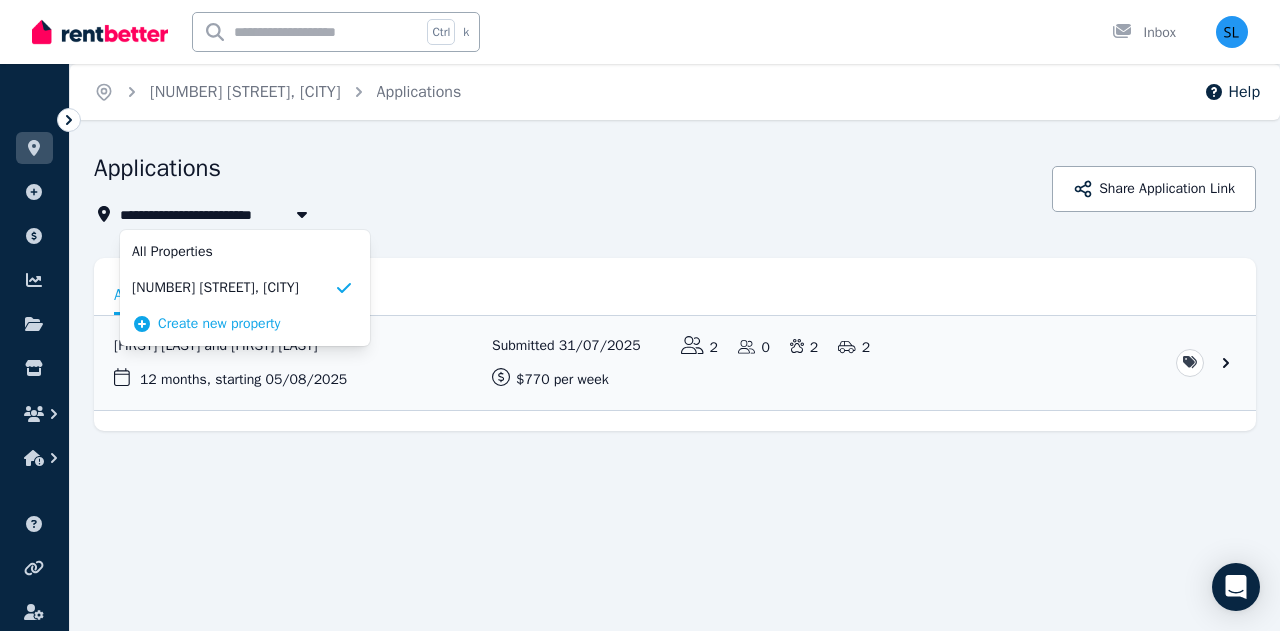 click on "**********" at bounding box center (567, 189) 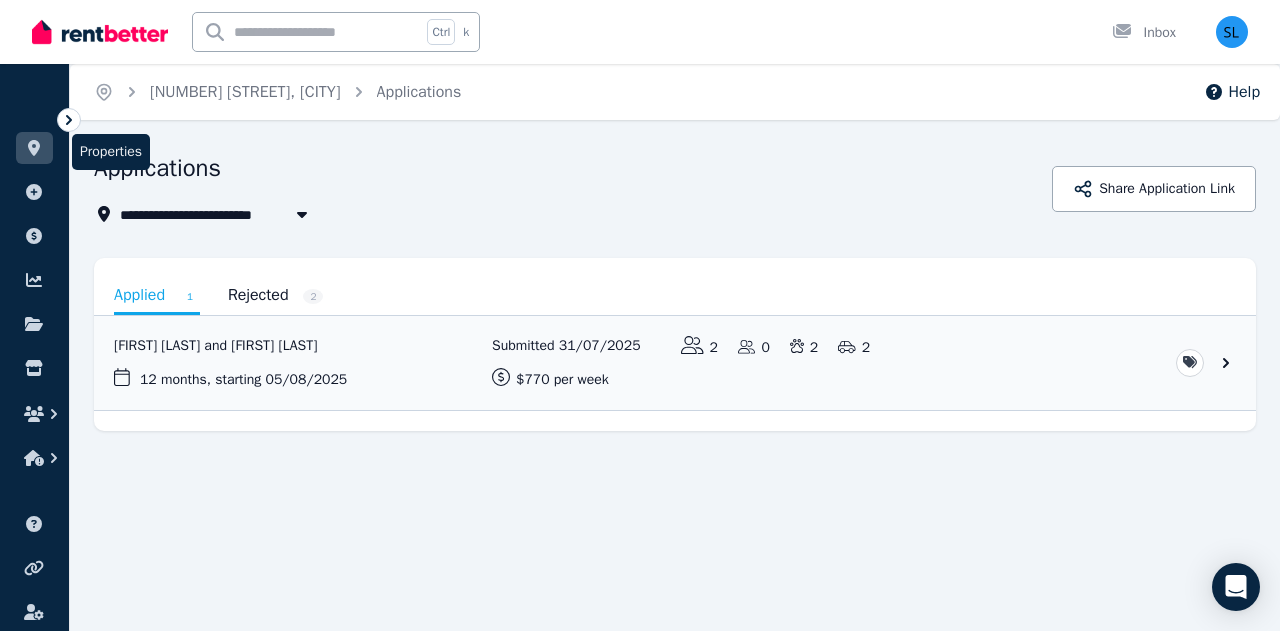 click 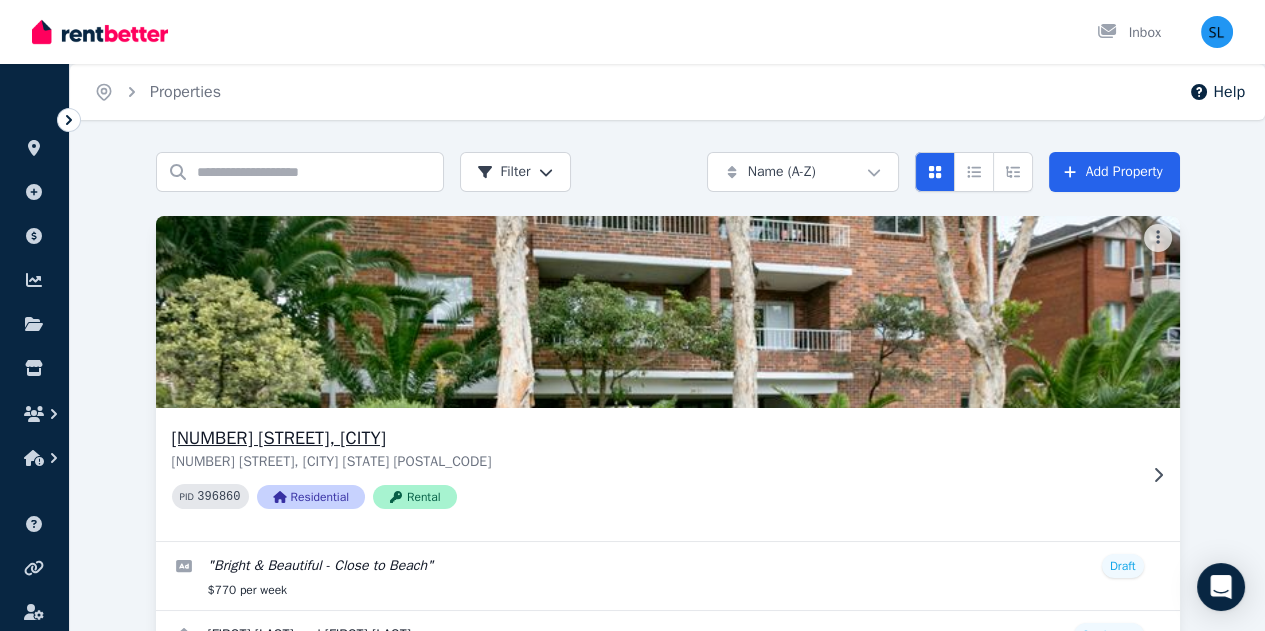 click on "[NUMBER] [STREET], [CITY]" at bounding box center (654, 438) 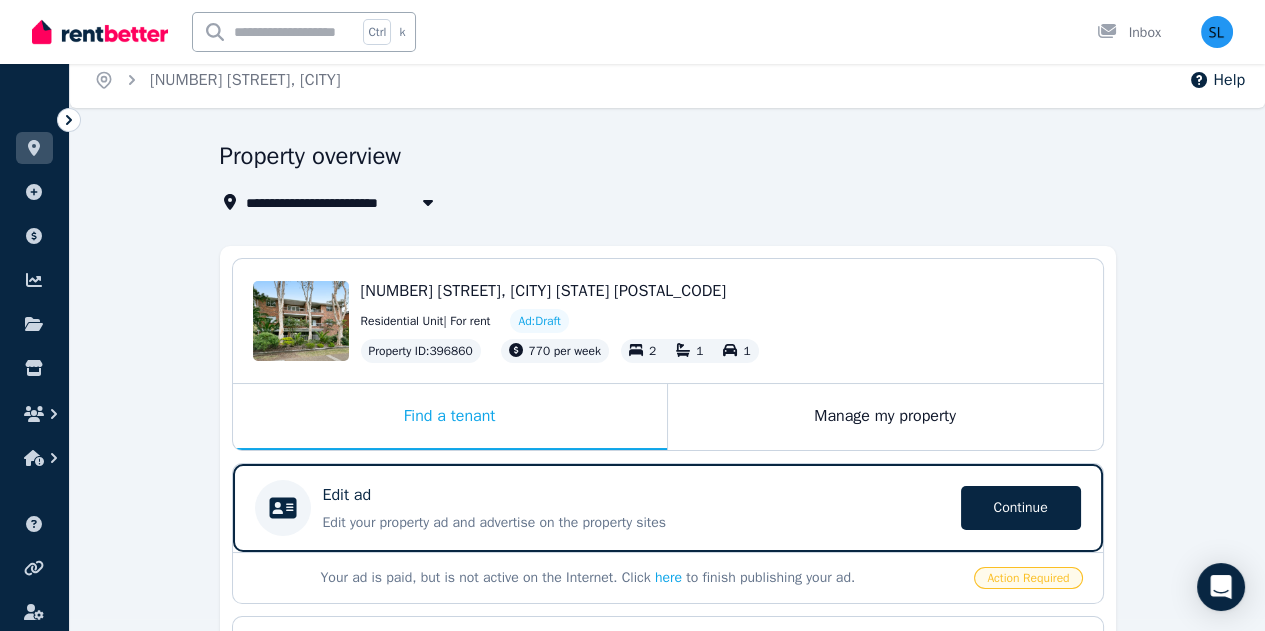 scroll, scrollTop: 8, scrollLeft: 0, axis: vertical 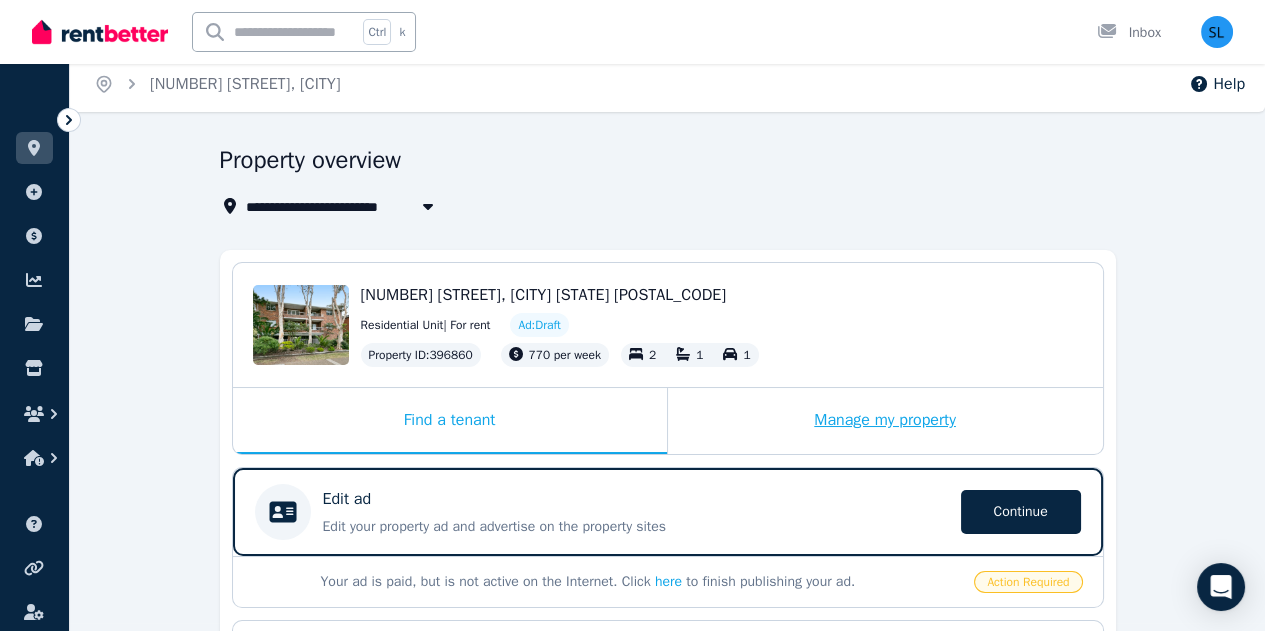 click on "Manage my property" at bounding box center (885, 421) 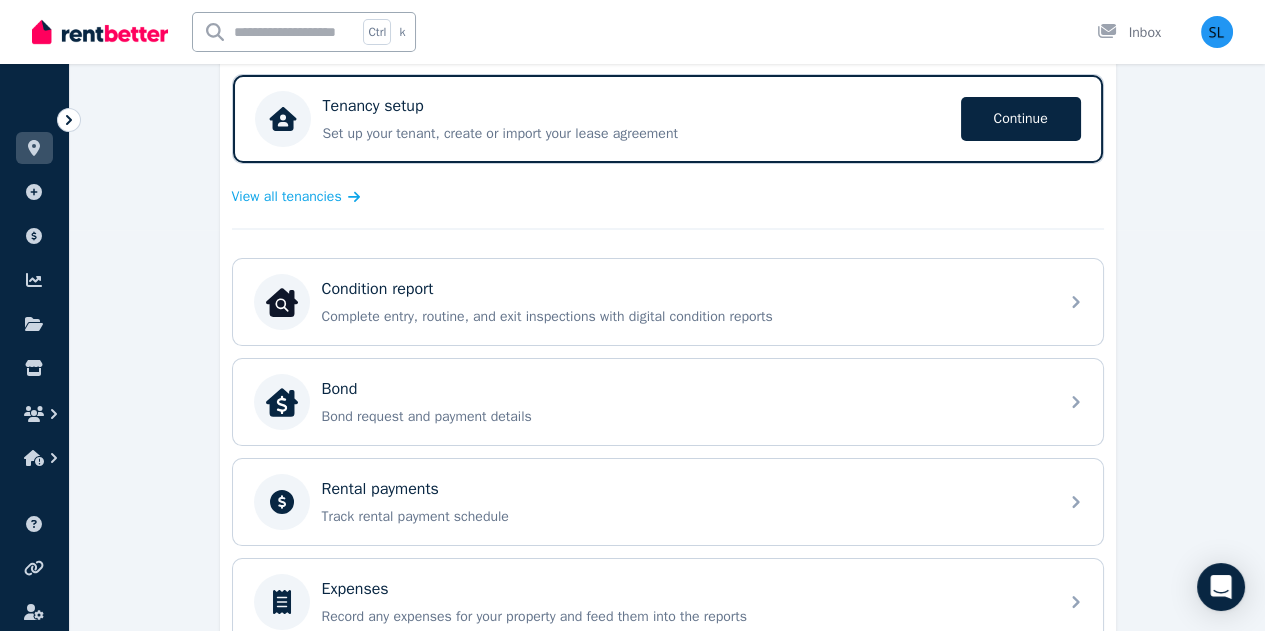 scroll, scrollTop: 394, scrollLeft: 0, axis: vertical 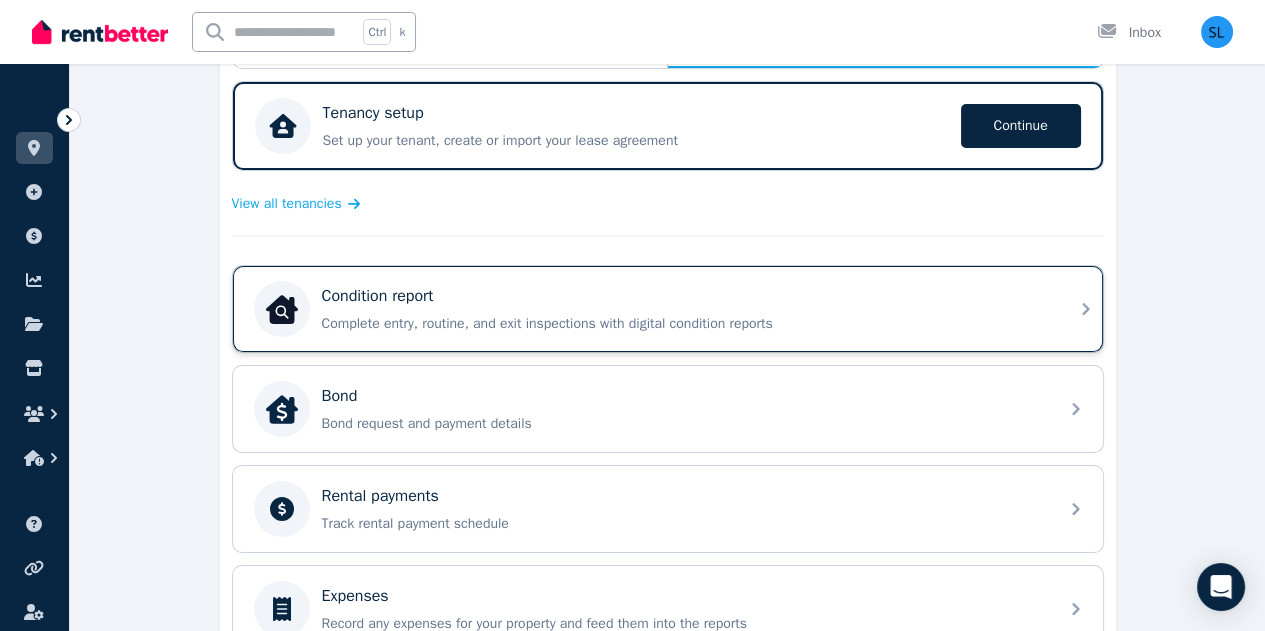 click on "Condition report" at bounding box center (684, 296) 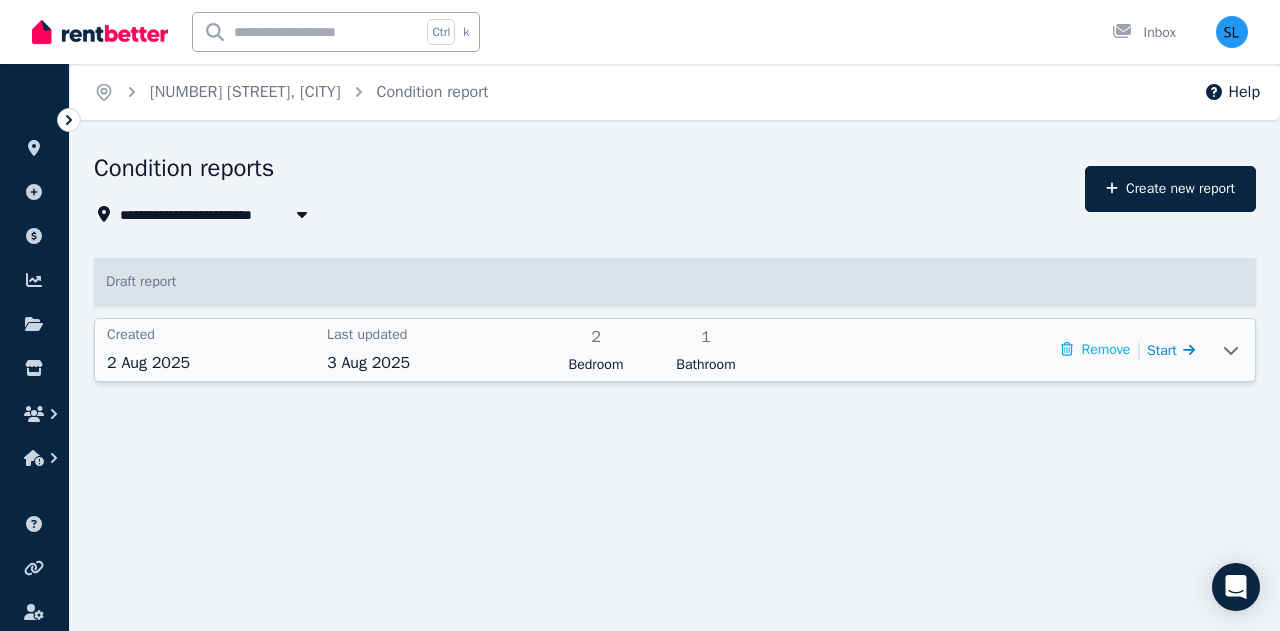click on "Start" at bounding box center [1162, 350] 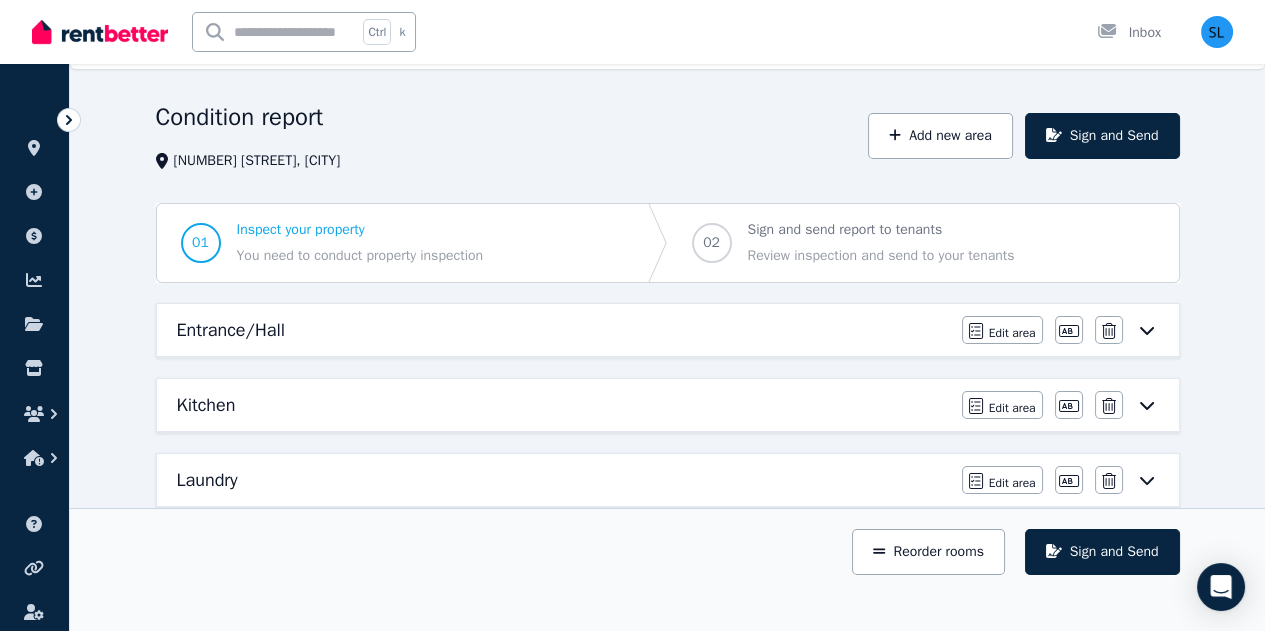 scroll, scrollTop: 0, scrollLeft: 0, axis: both 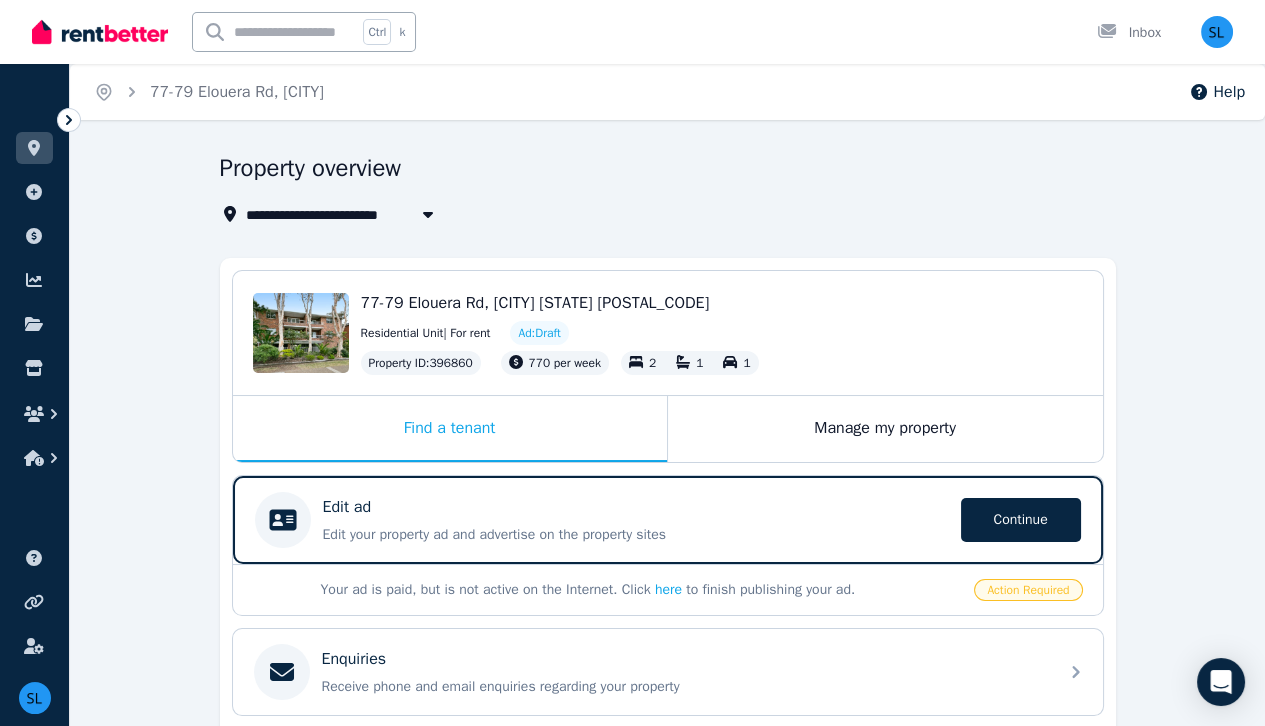 click on "Property overview" at bounding box center (662, 171) 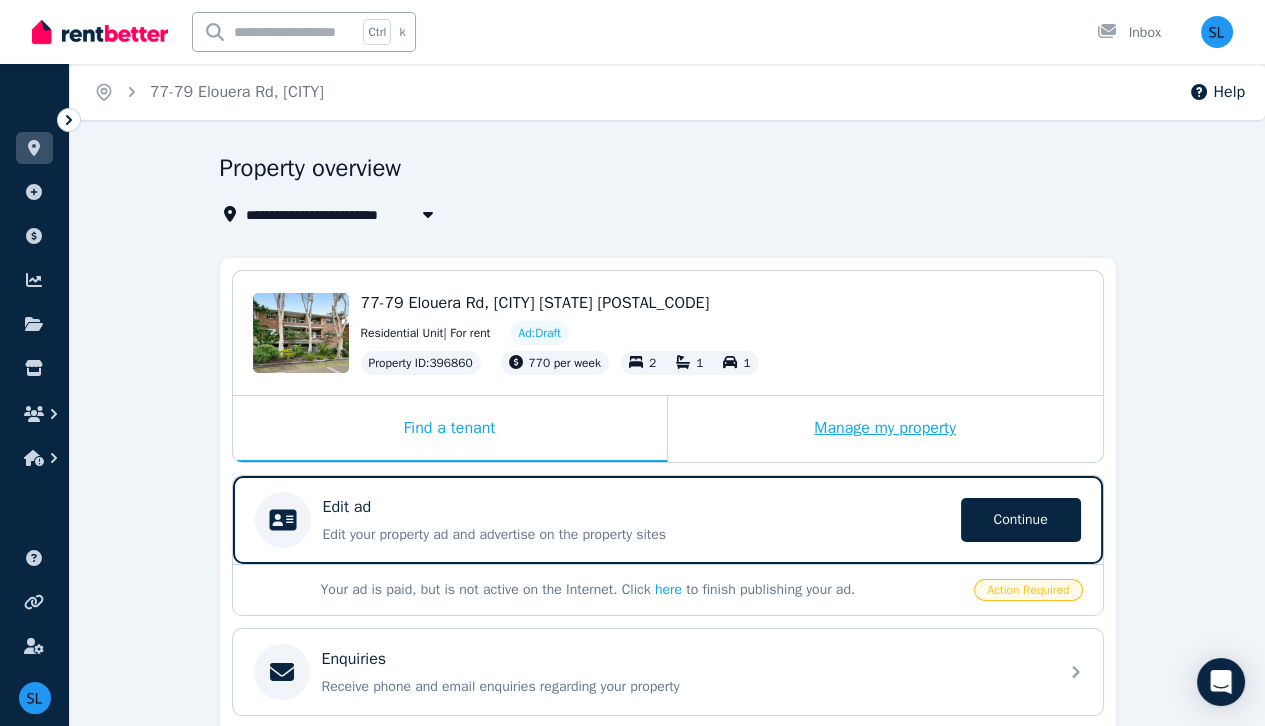 click on "Manage my property" at bounding box center (885, 429) 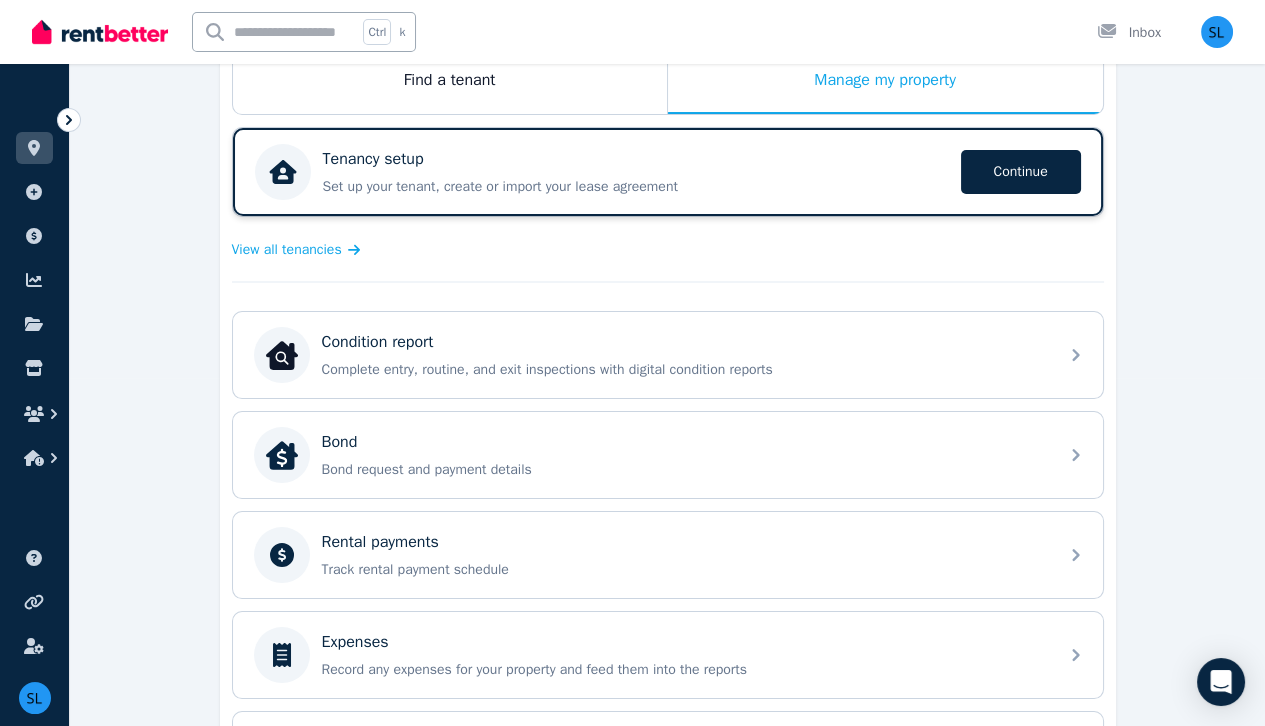 scroll, scrollTop: 350, scrollLeft: 0, axis: vertical 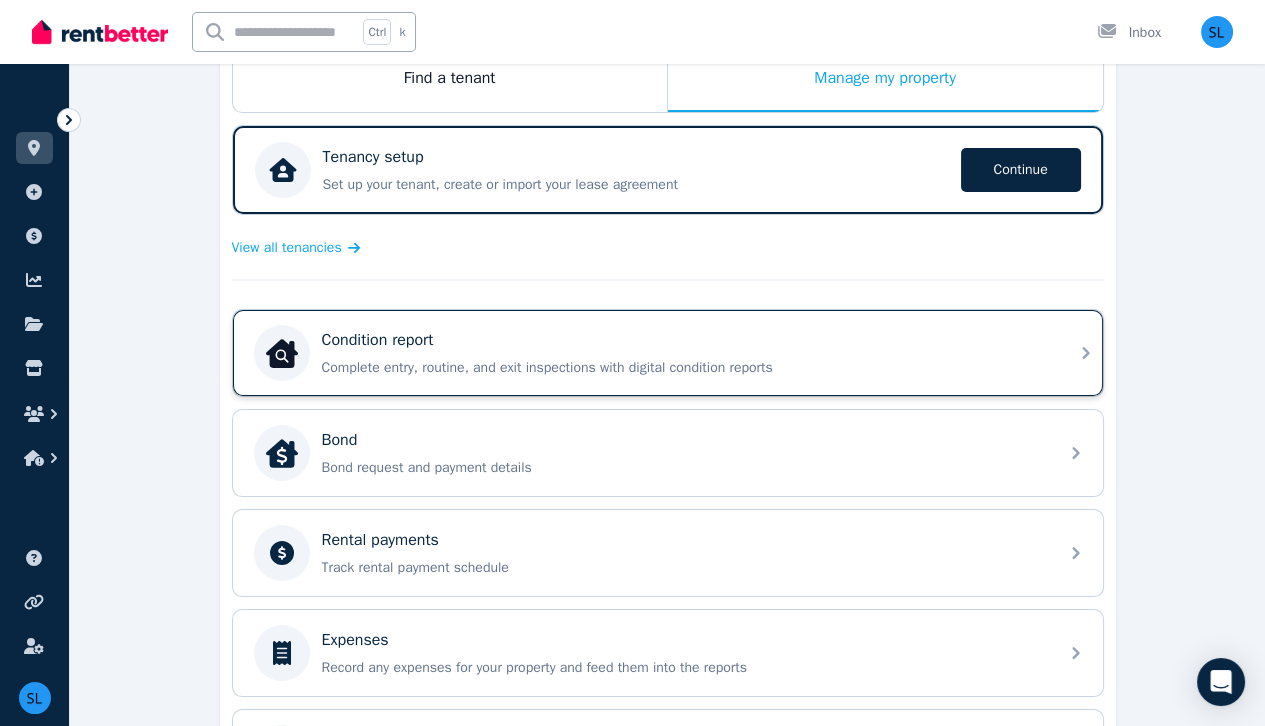 click on "Condition report Complete entry, routine, and exit inspections with digital condition reports" at bounding box center (684, 353) 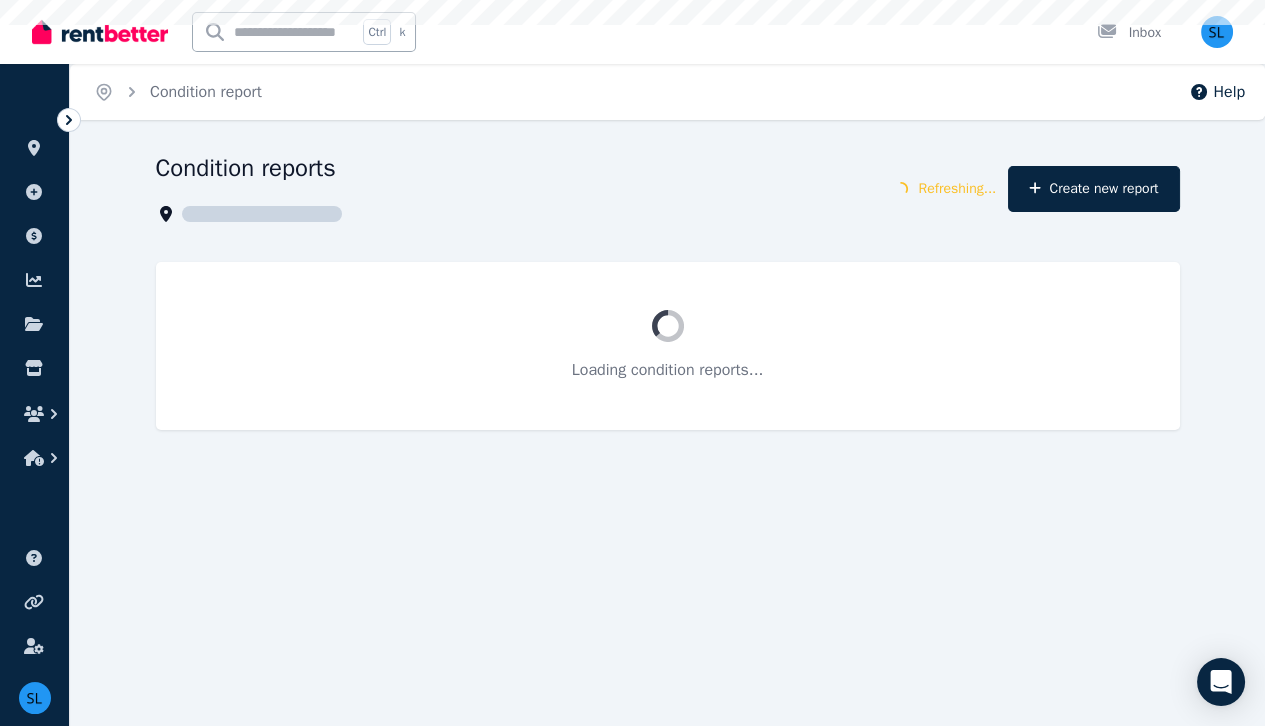 scroll, scrollTop: 0, scrollLeft: 0, axis: both 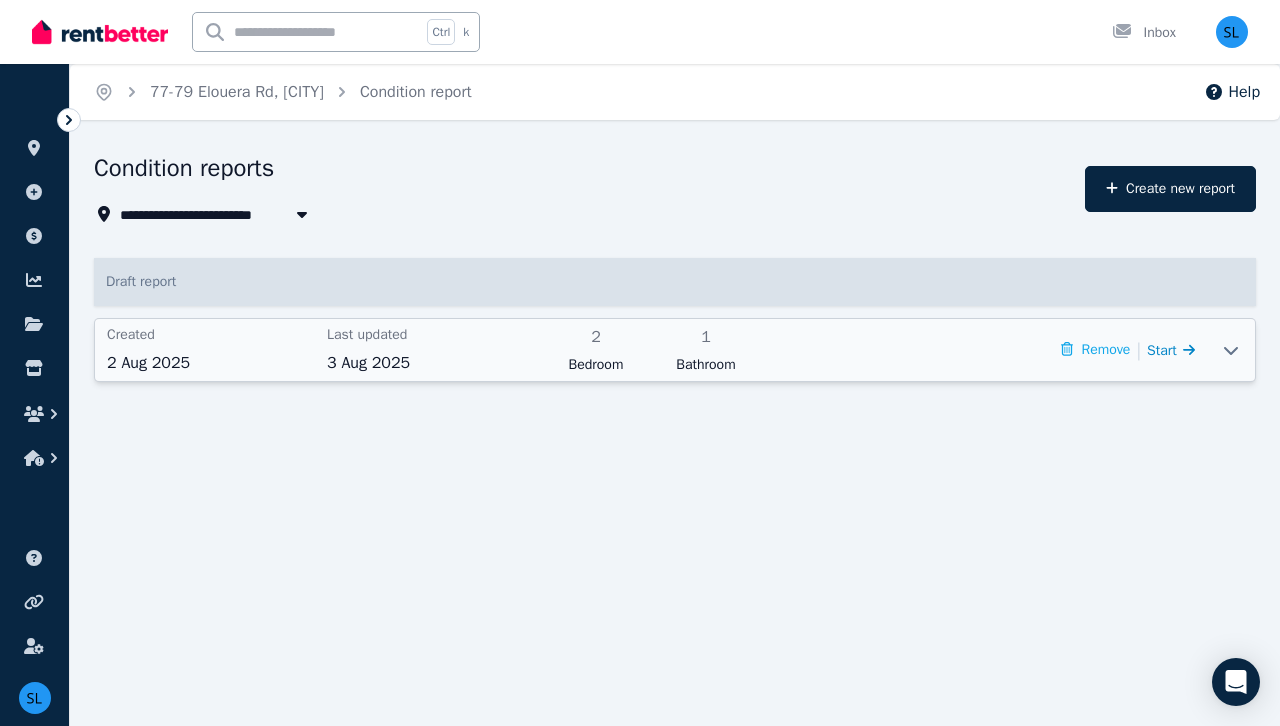 click on "Start" at bounding box center (1162, 350) 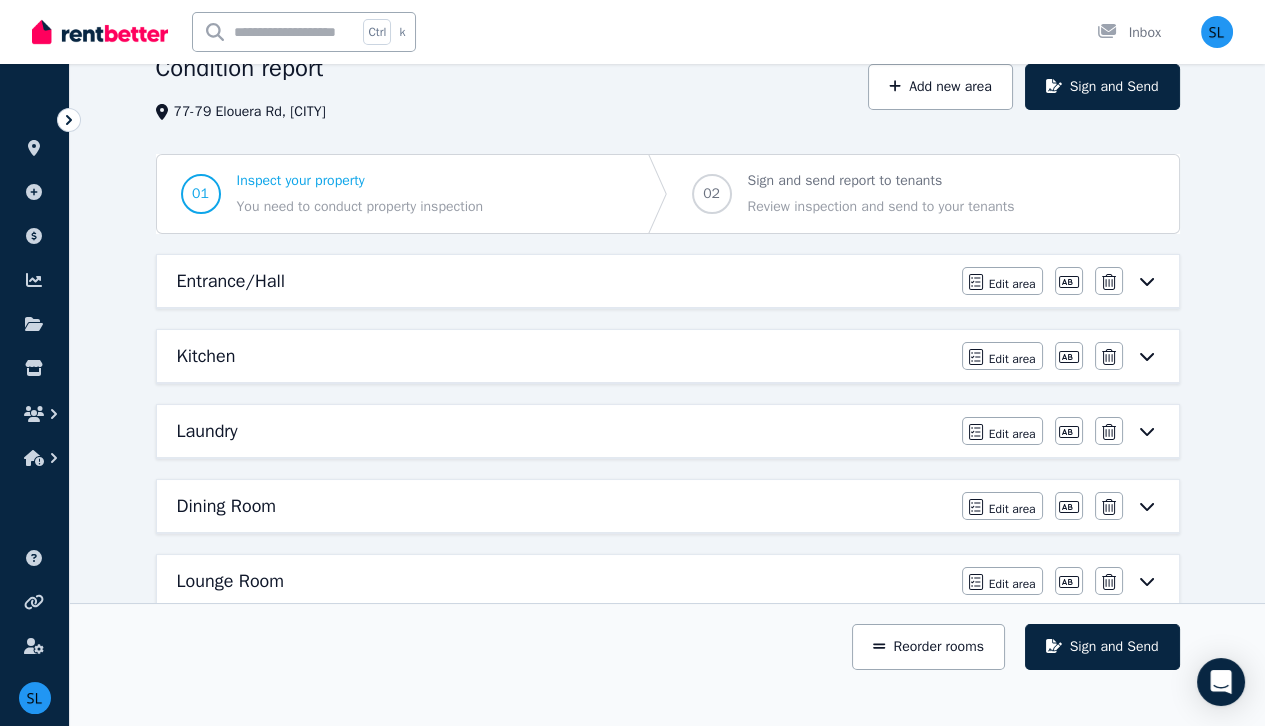 scroll, scrollTop: 96, scrollLeft: 0, axis: vertical 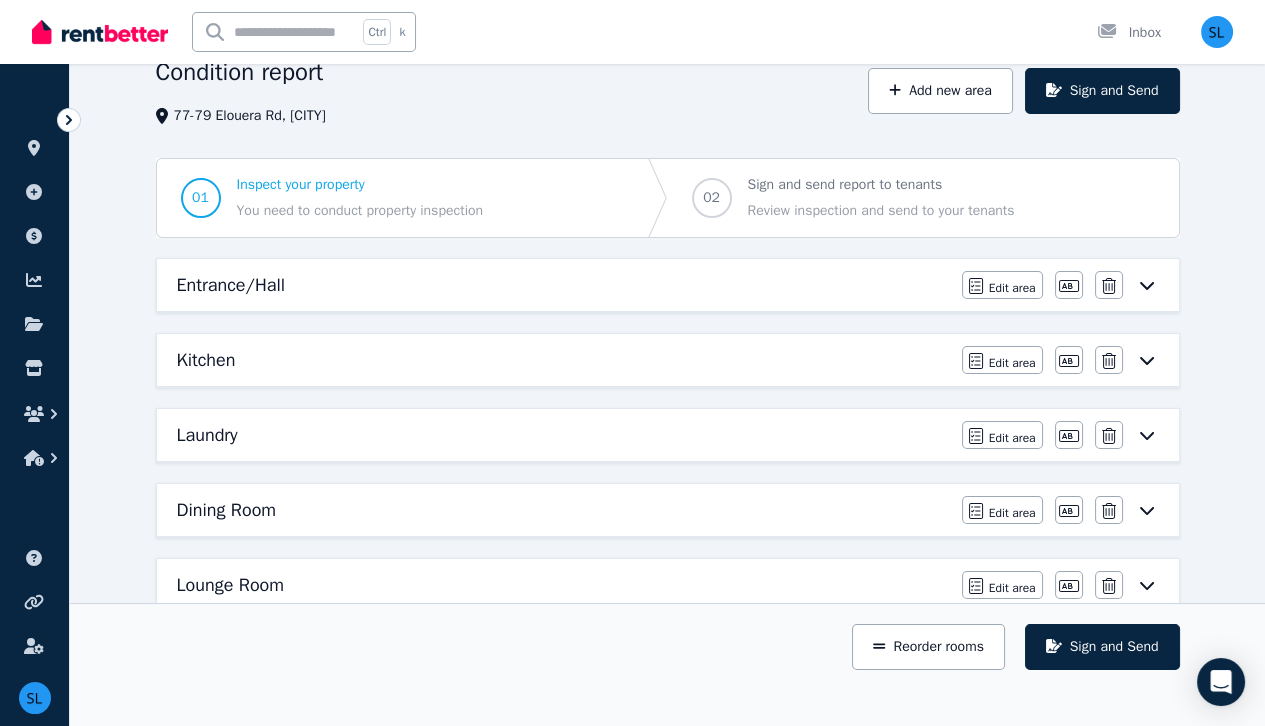 click 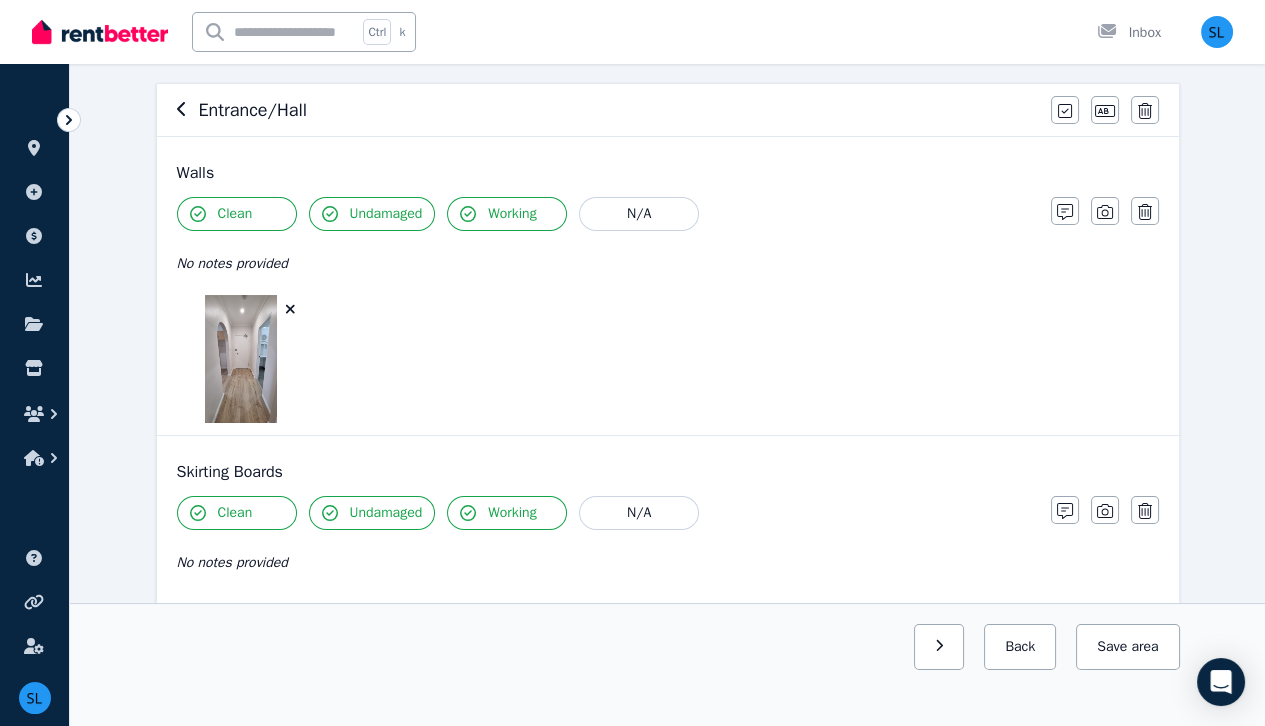 scroll, scrollTop: 168, scrollLeft: 0, axis: vertical 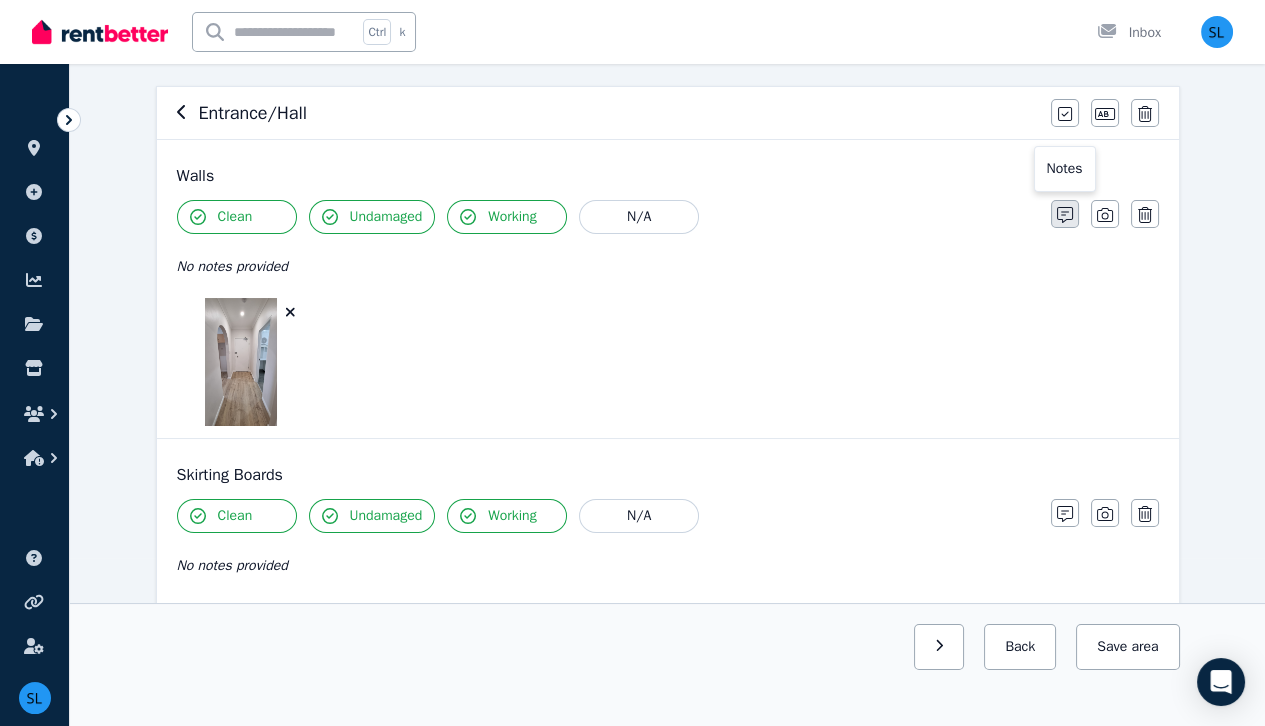 click 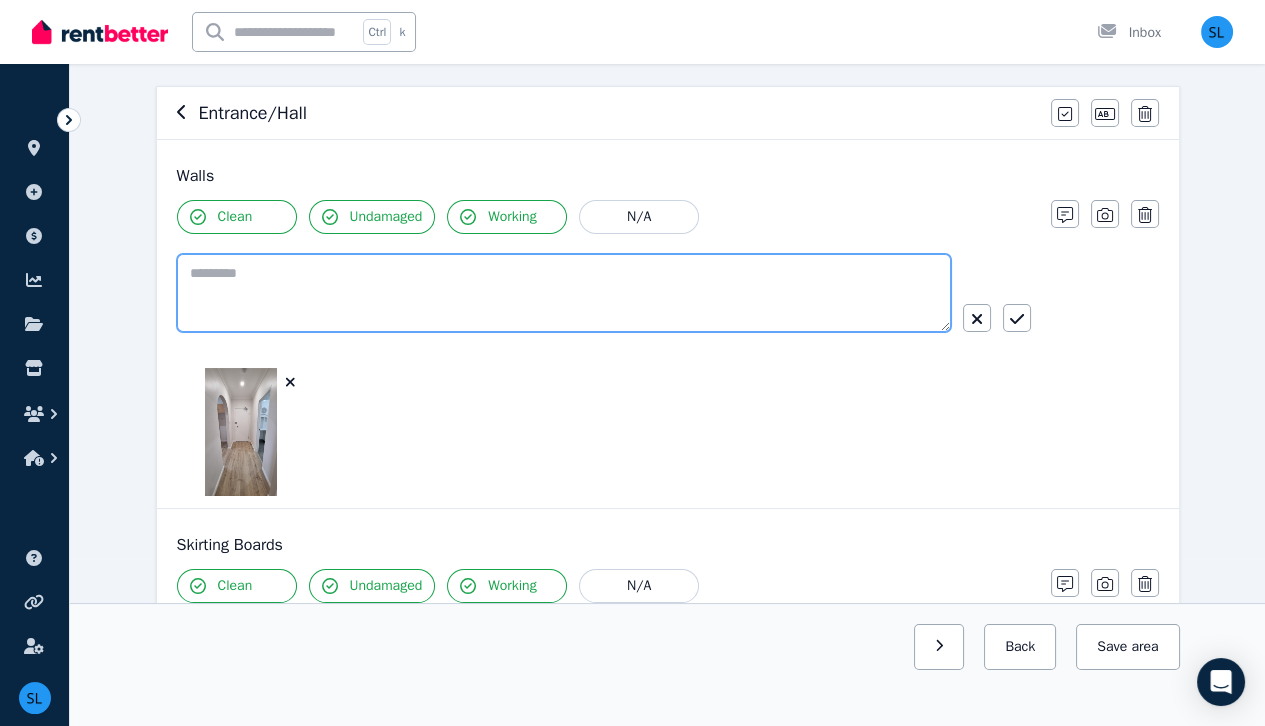 click at bounding box center (564, 293) 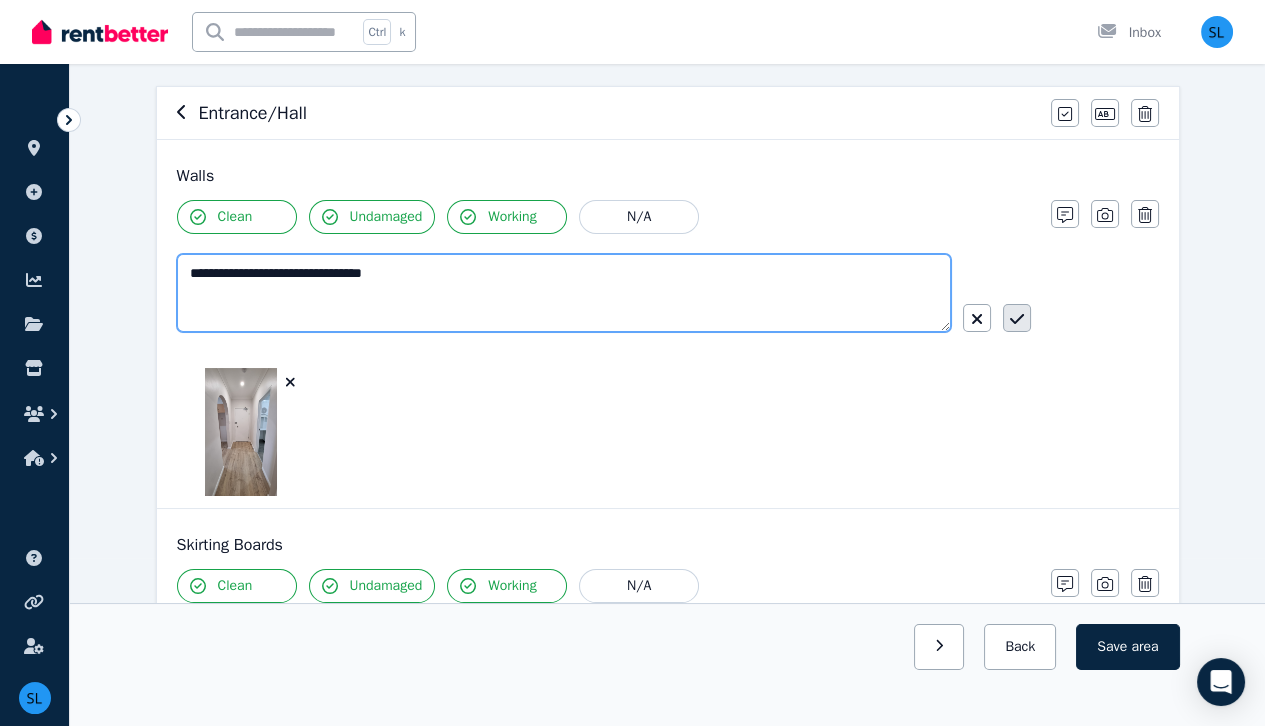 type on "**********" 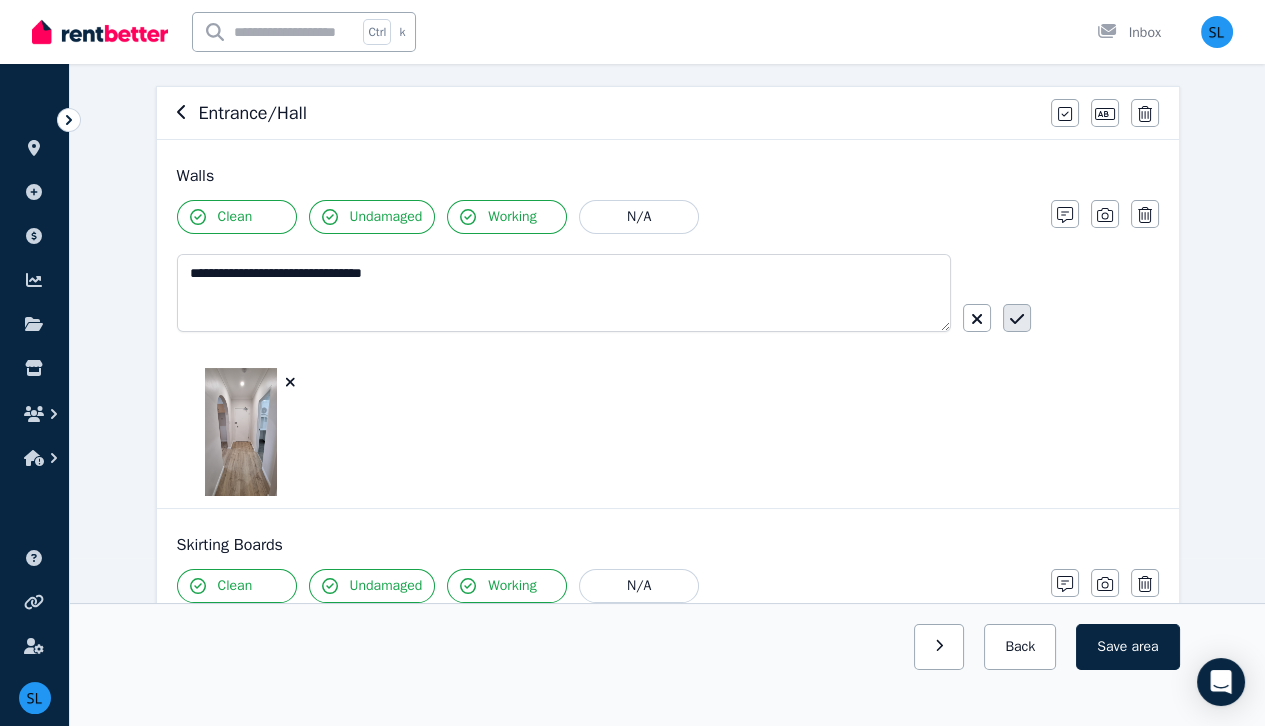 click at bounding box center [1017, 318] 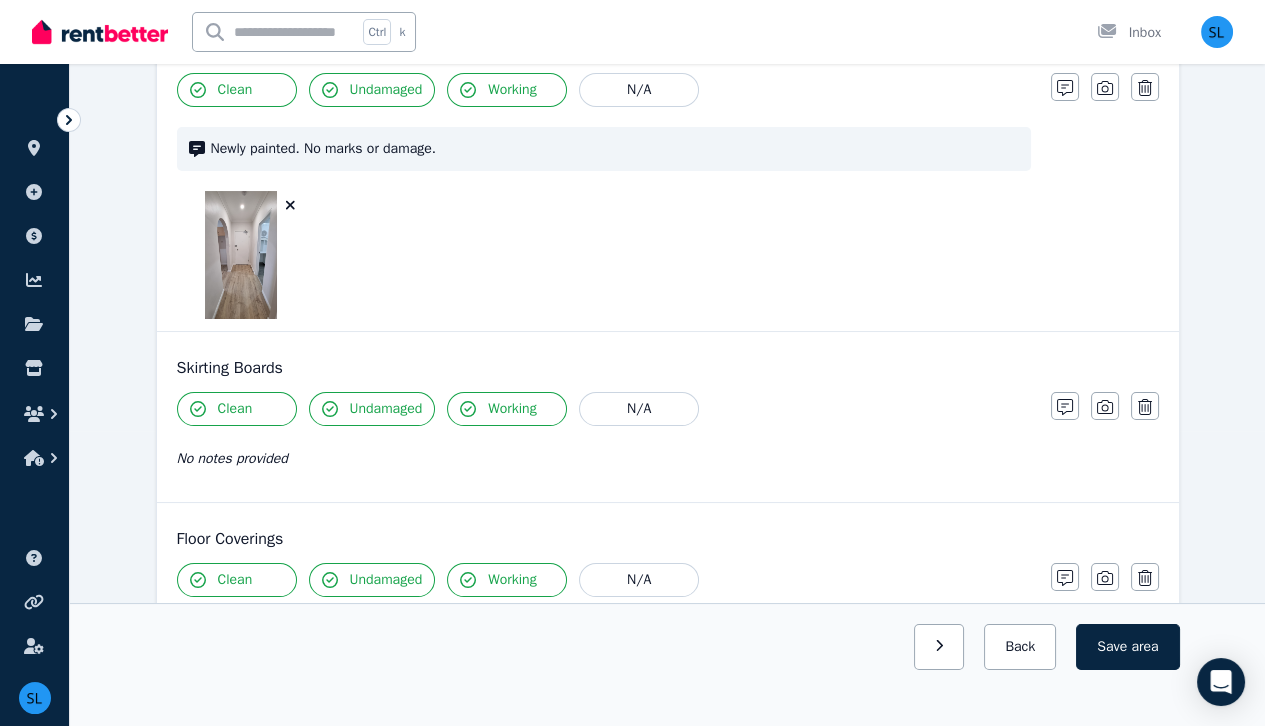 scroll, scrollTop: 336, scrollLeft: 0, axis: vertical 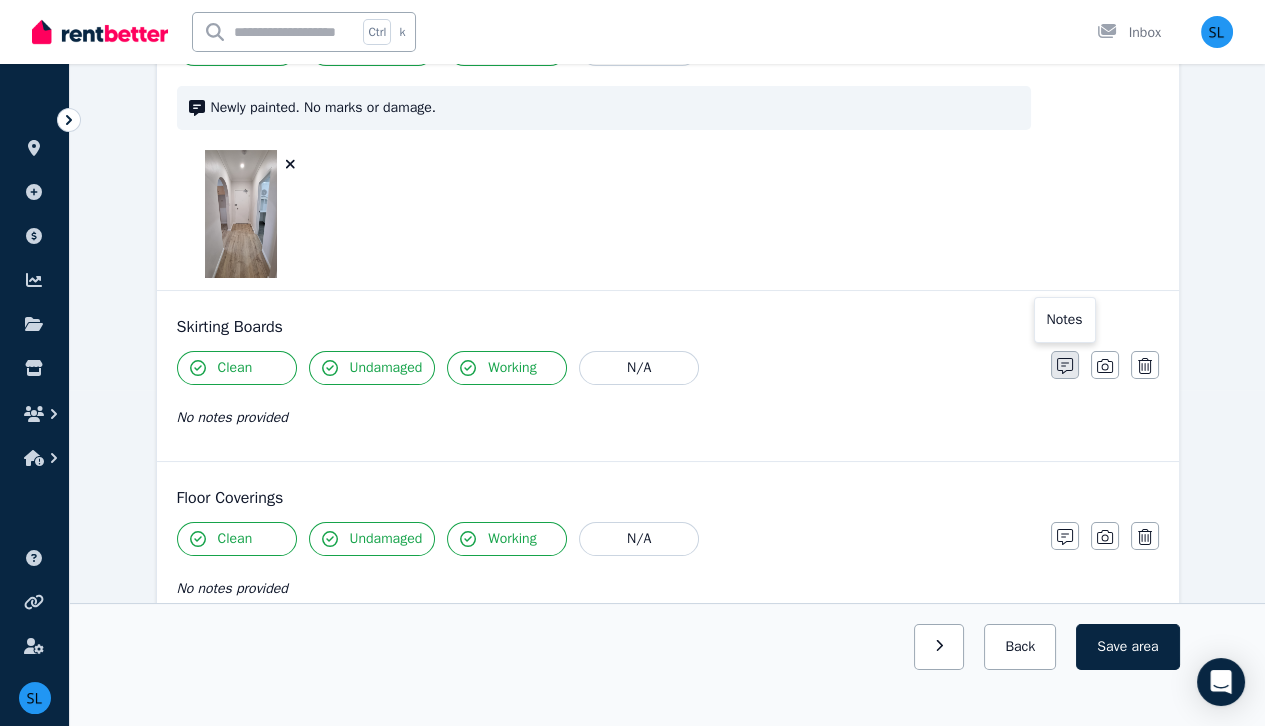 click 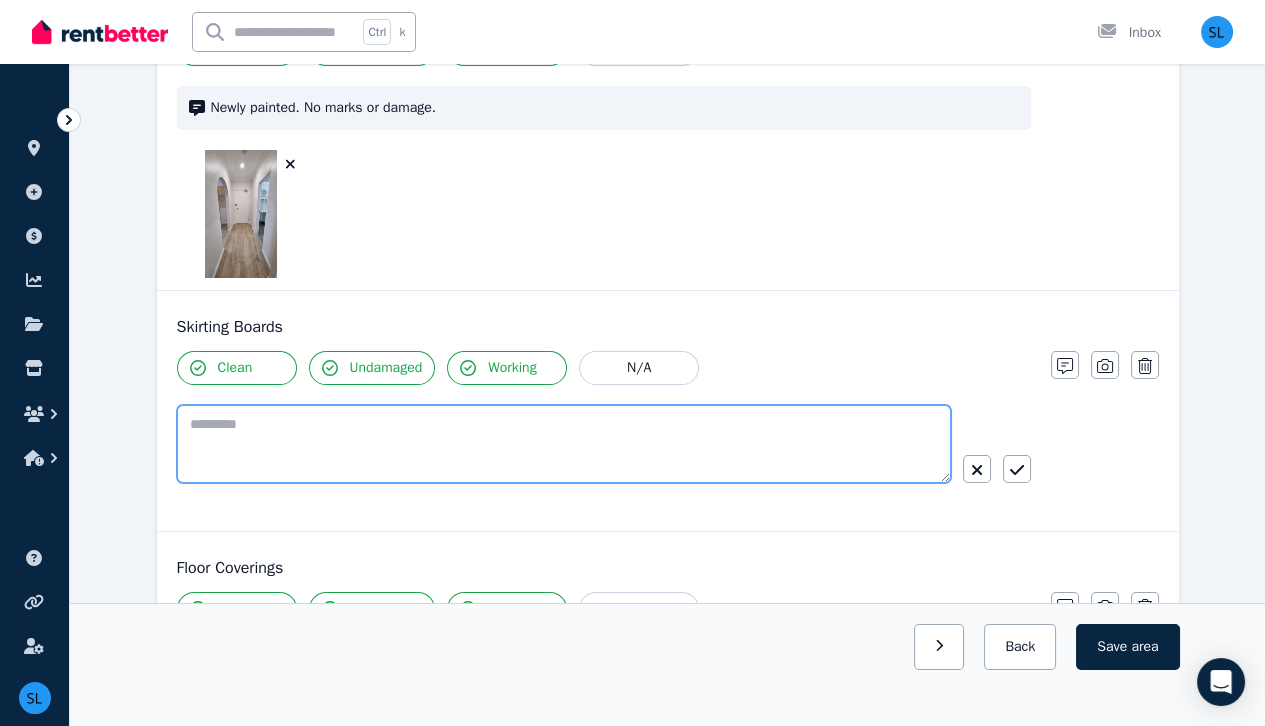 click at bounding box center (564, 444) 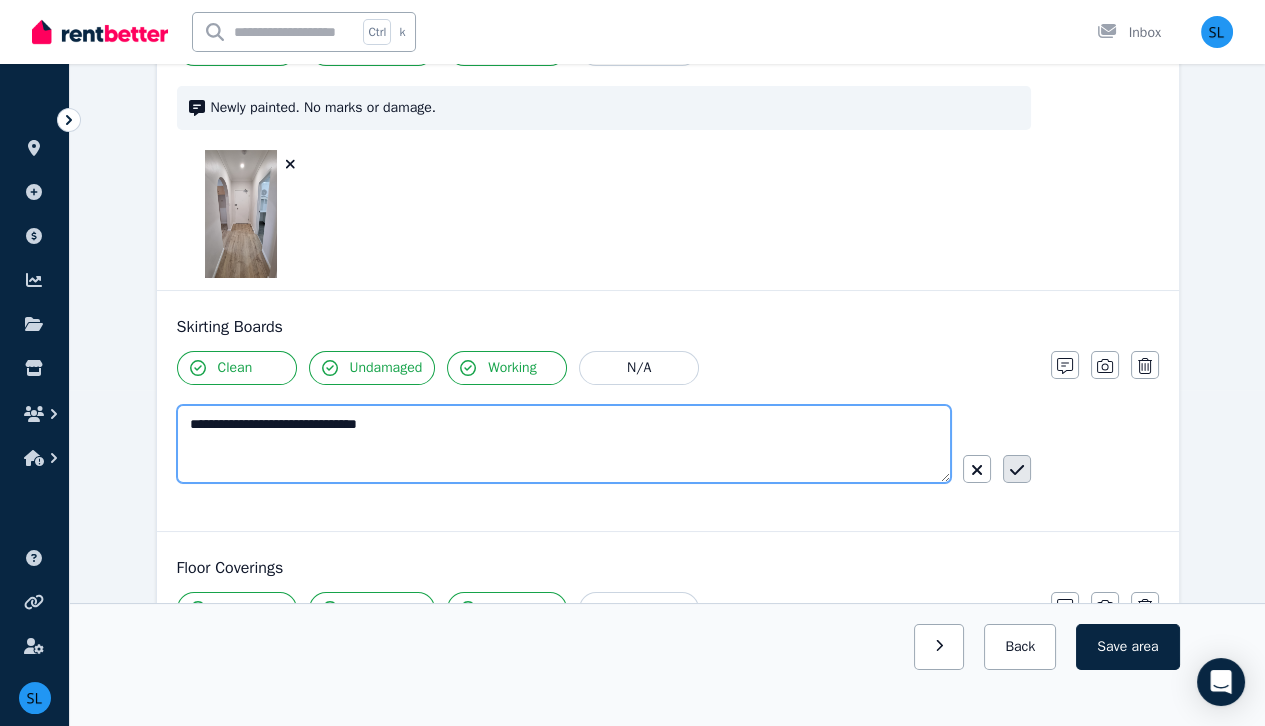 type on "**********" 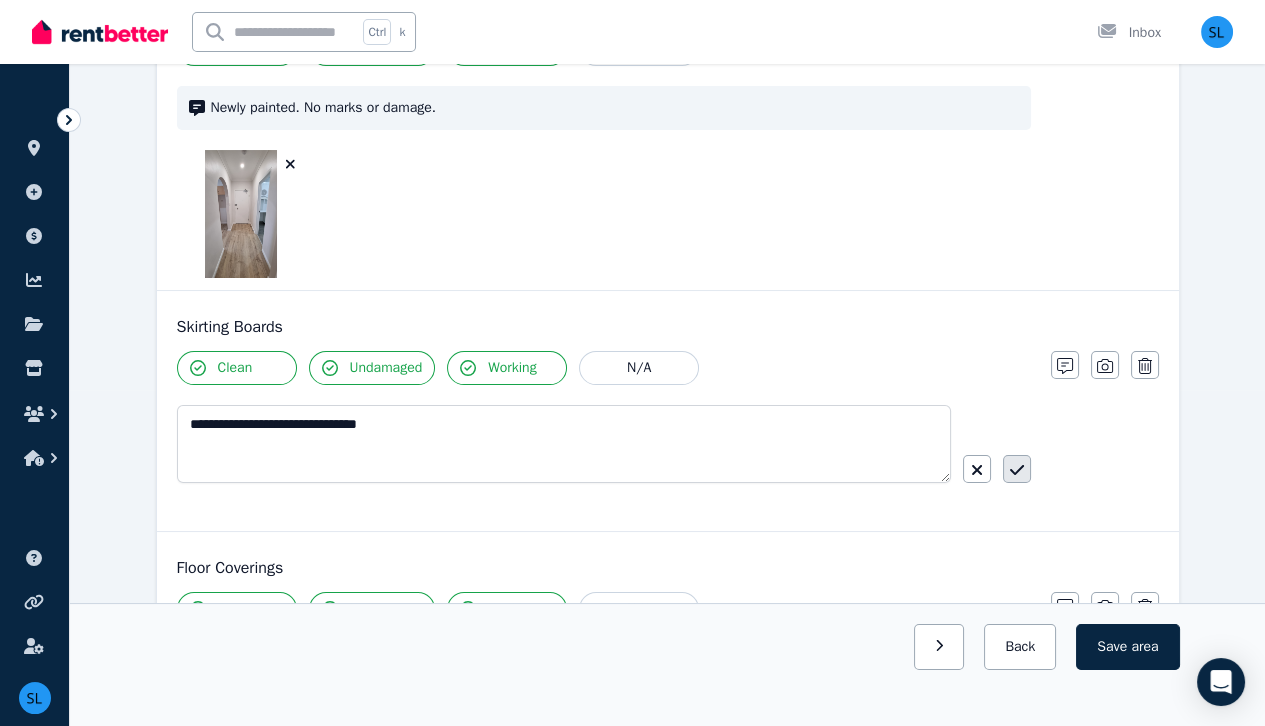 click 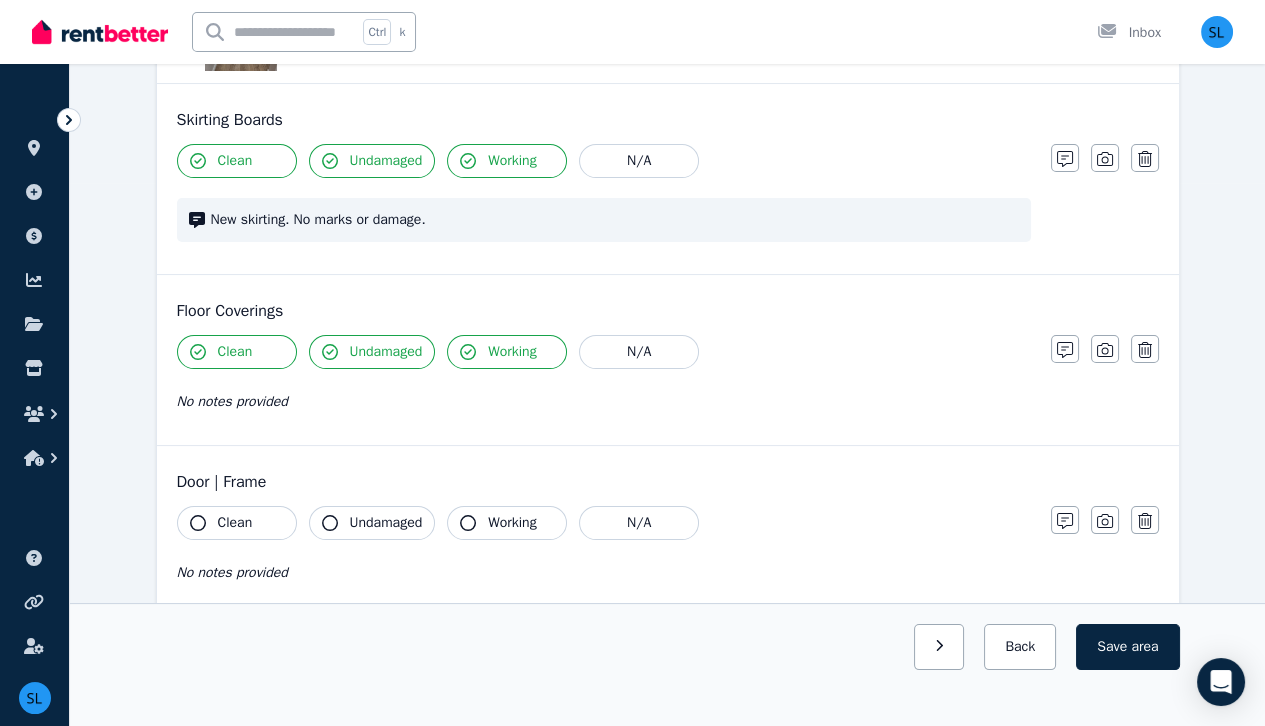 scroll, scrollTop: 544, scrollLeft: 0, axis: vertical 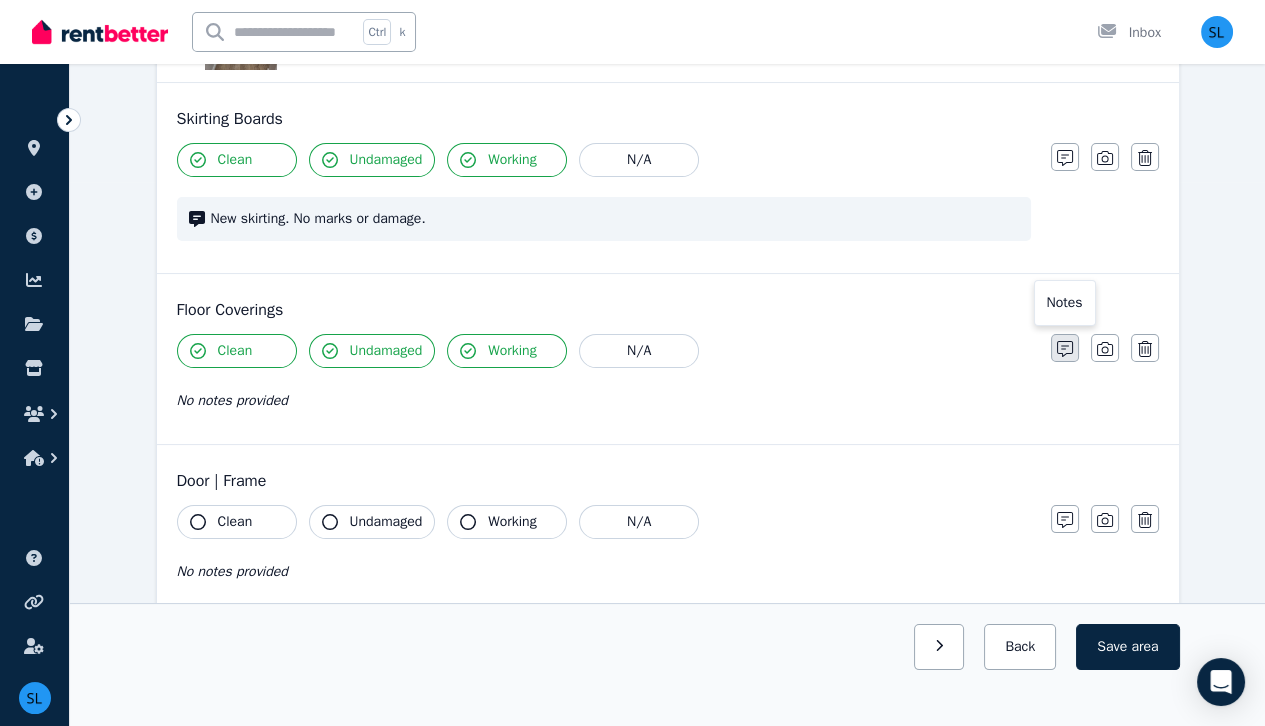 click 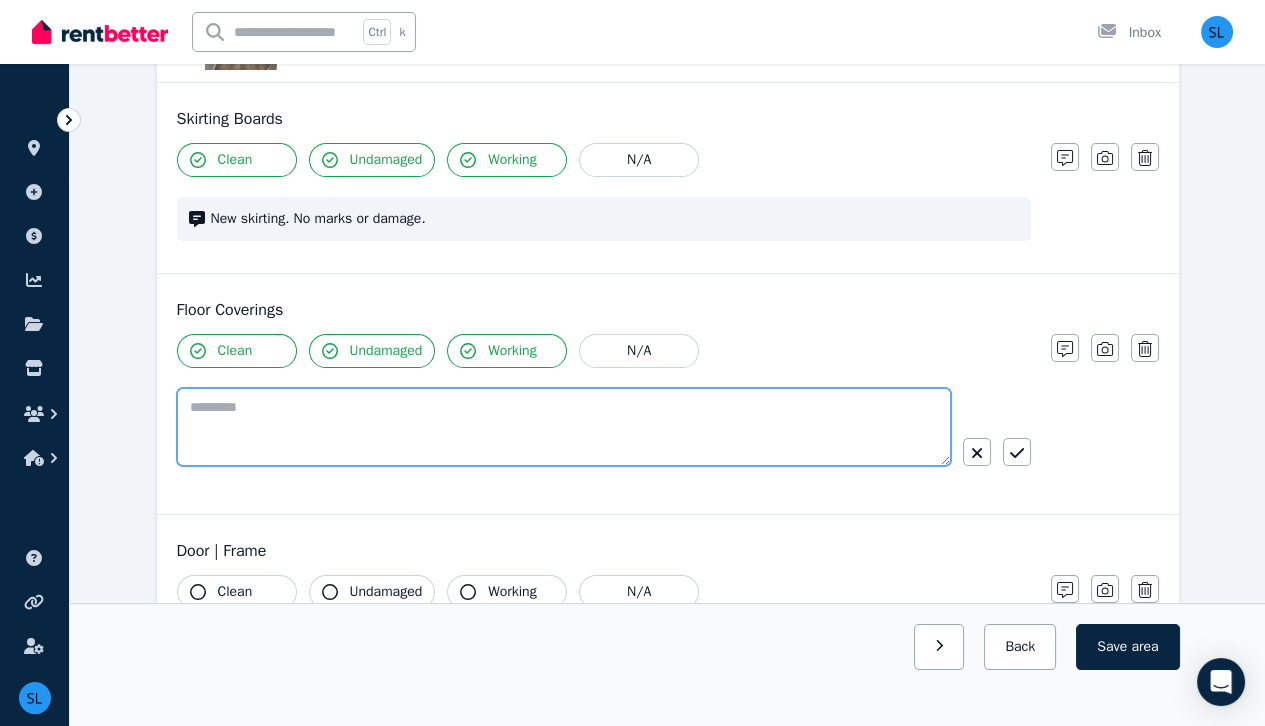 click at bounding box center [564, 427] 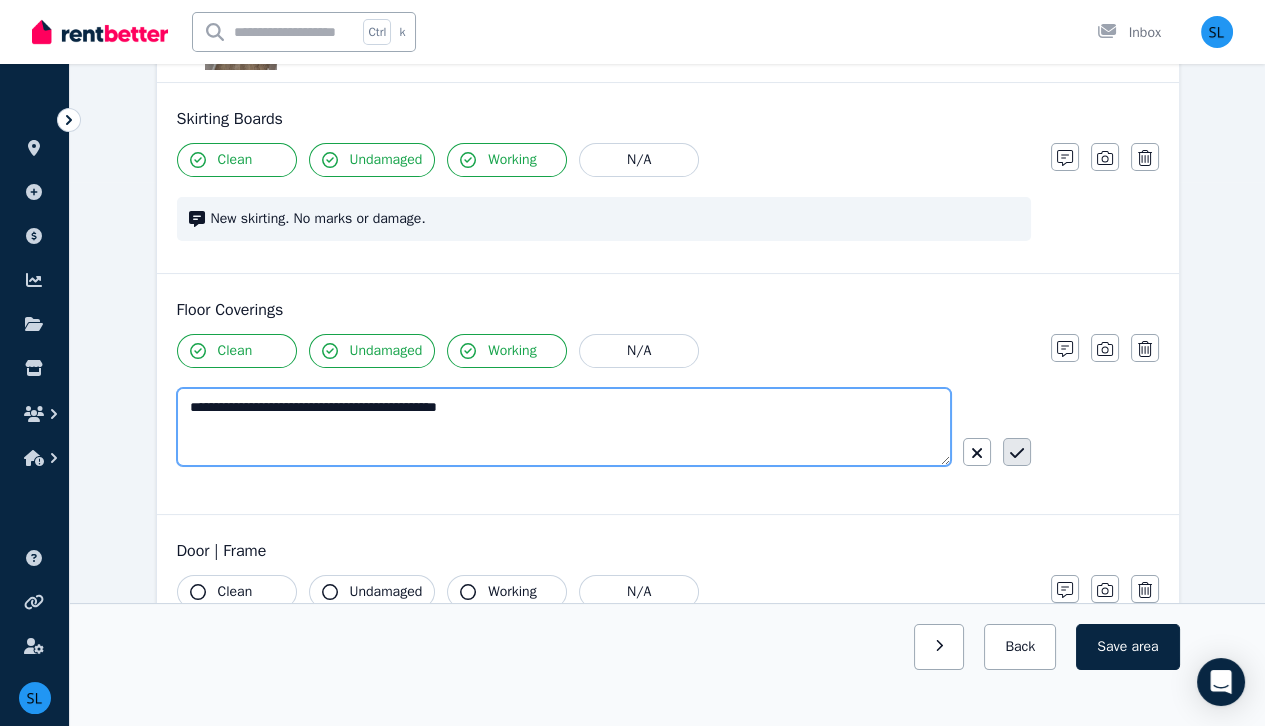 type on "**********" 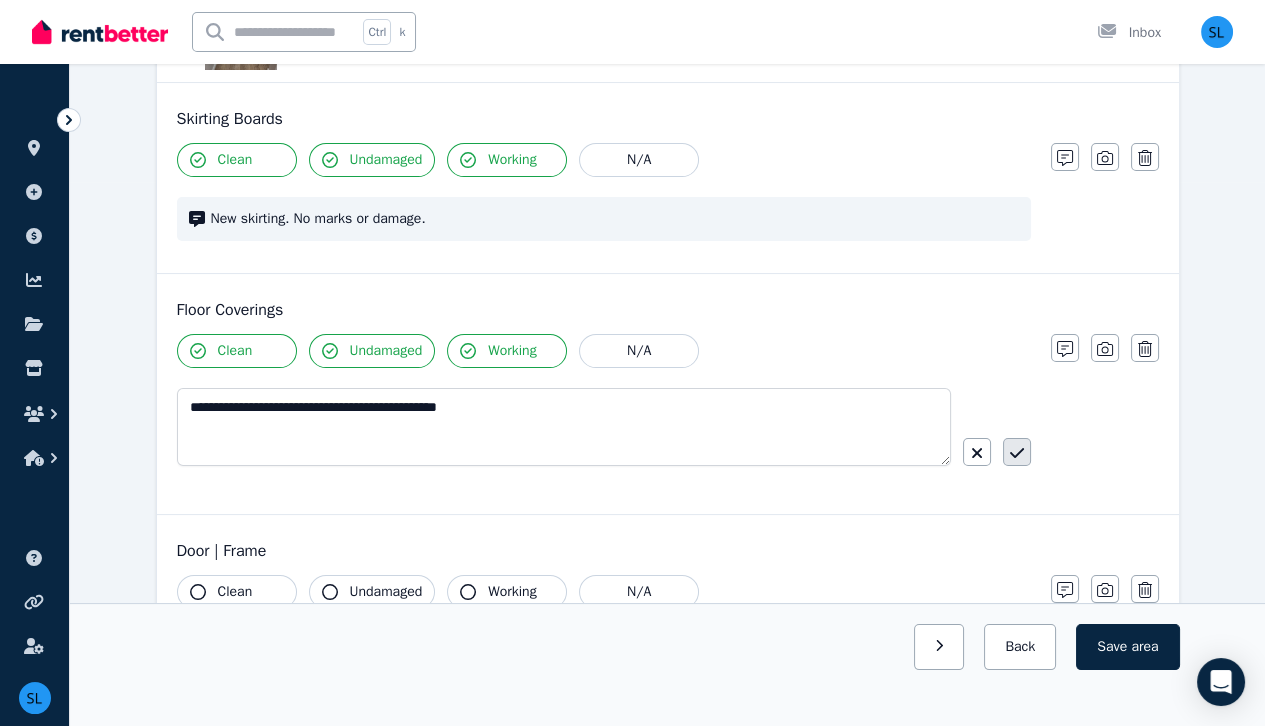 click 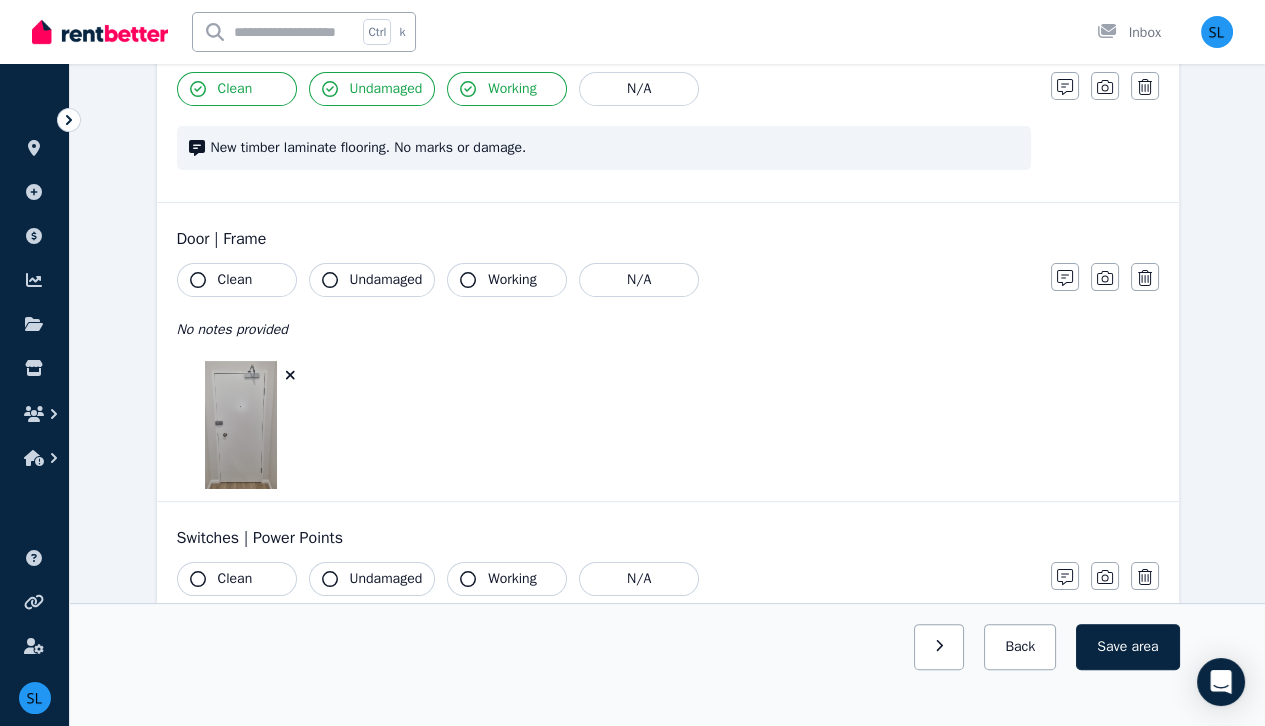 scroll, scrollTop: 836, scrollLeft: 0, axis: vertical 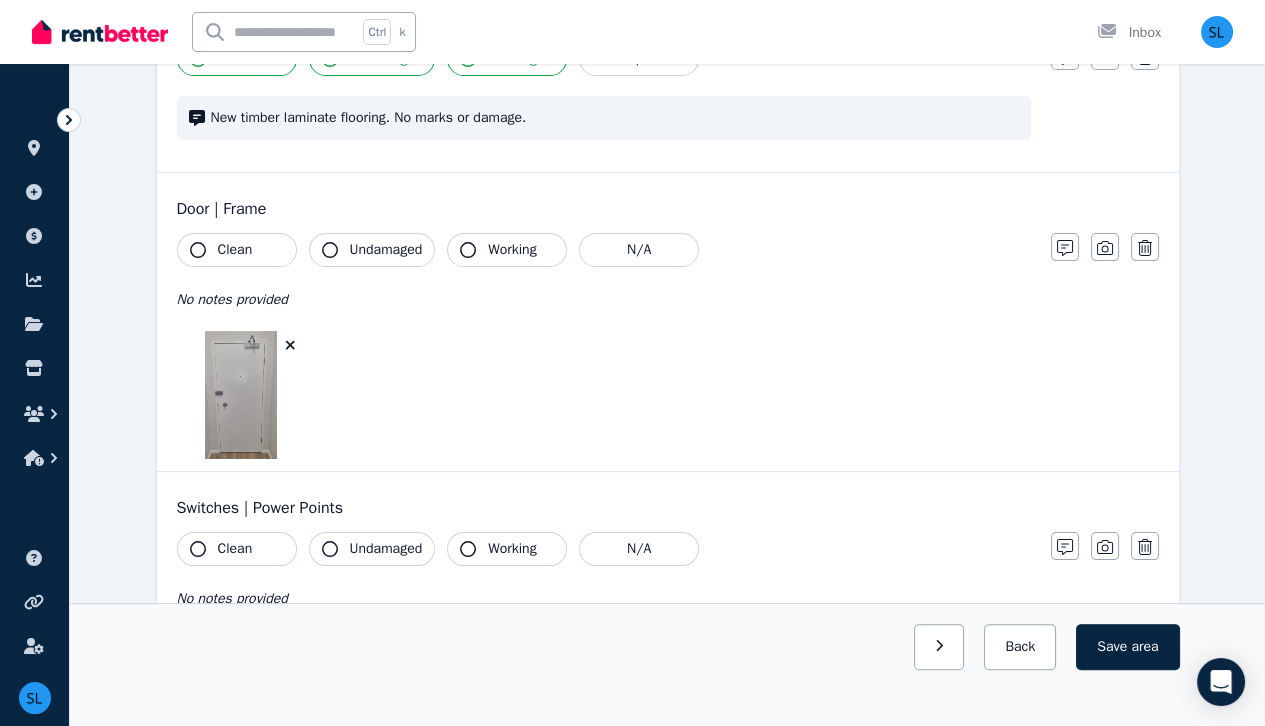 click on "Clean" at bounding box center (237, 250) 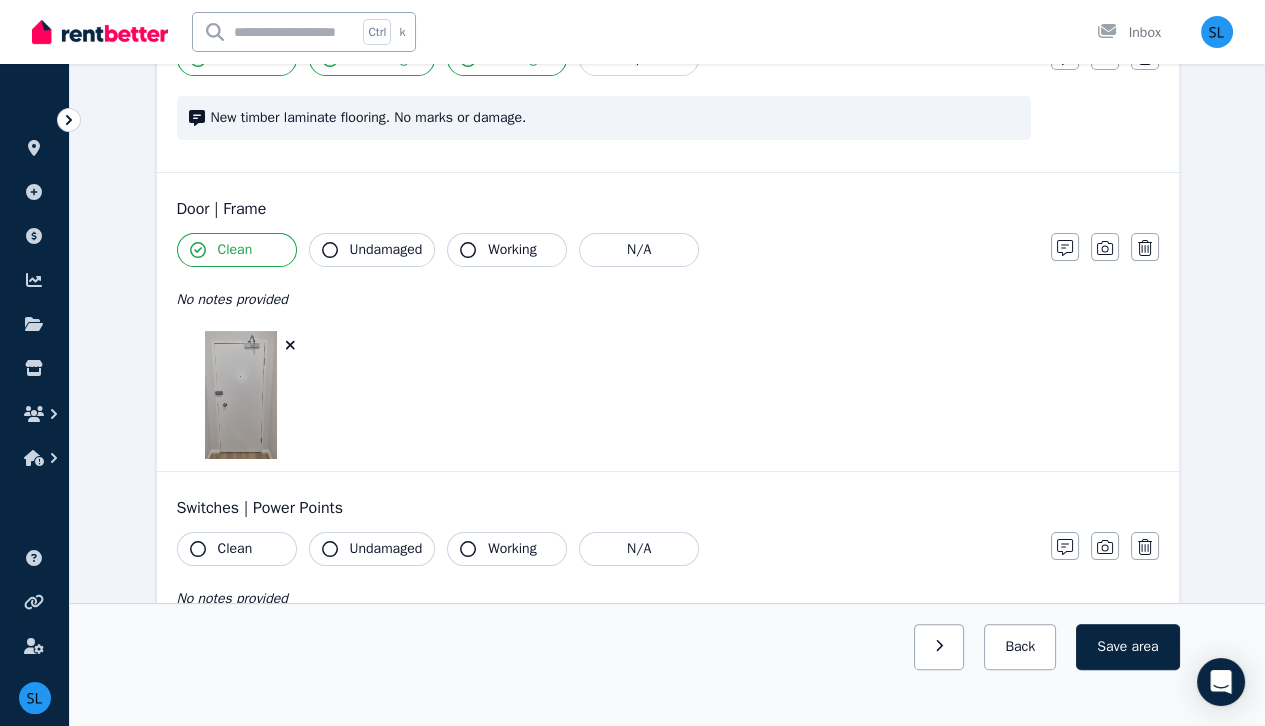 click on "Undamaged" at bounding box center (386, 250) 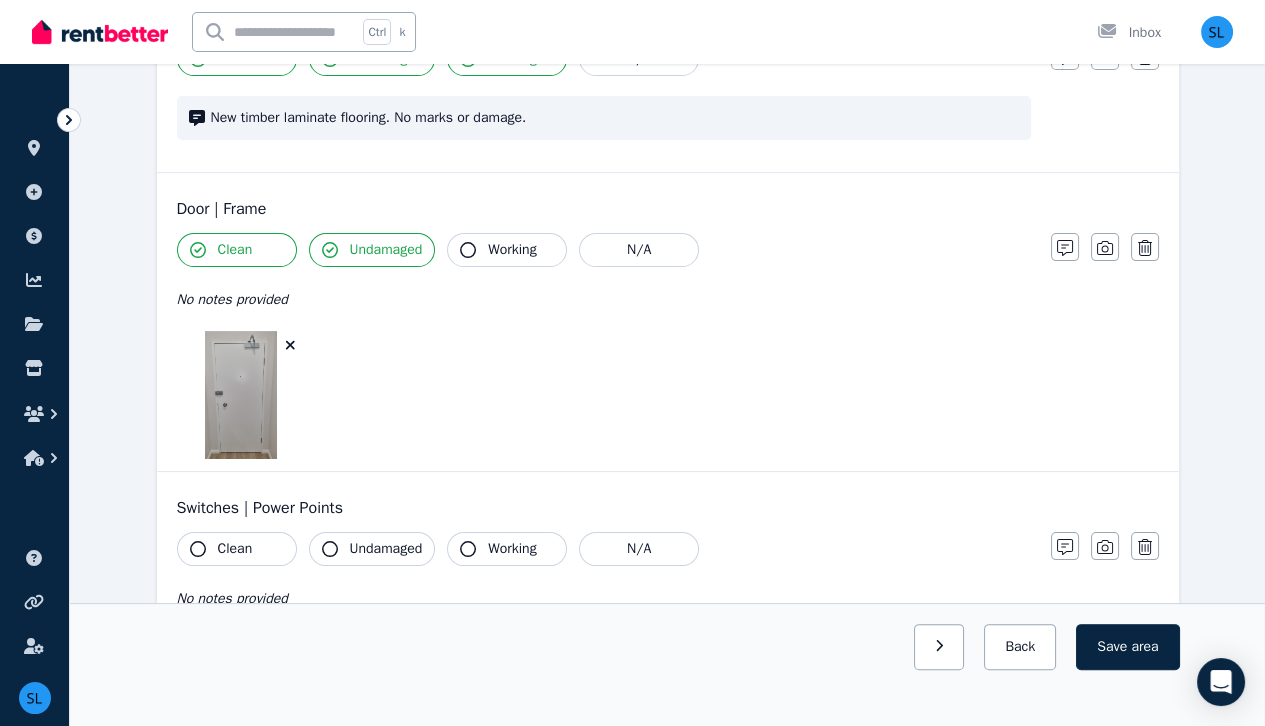 click on "Working" at bounding box center (507, 250) 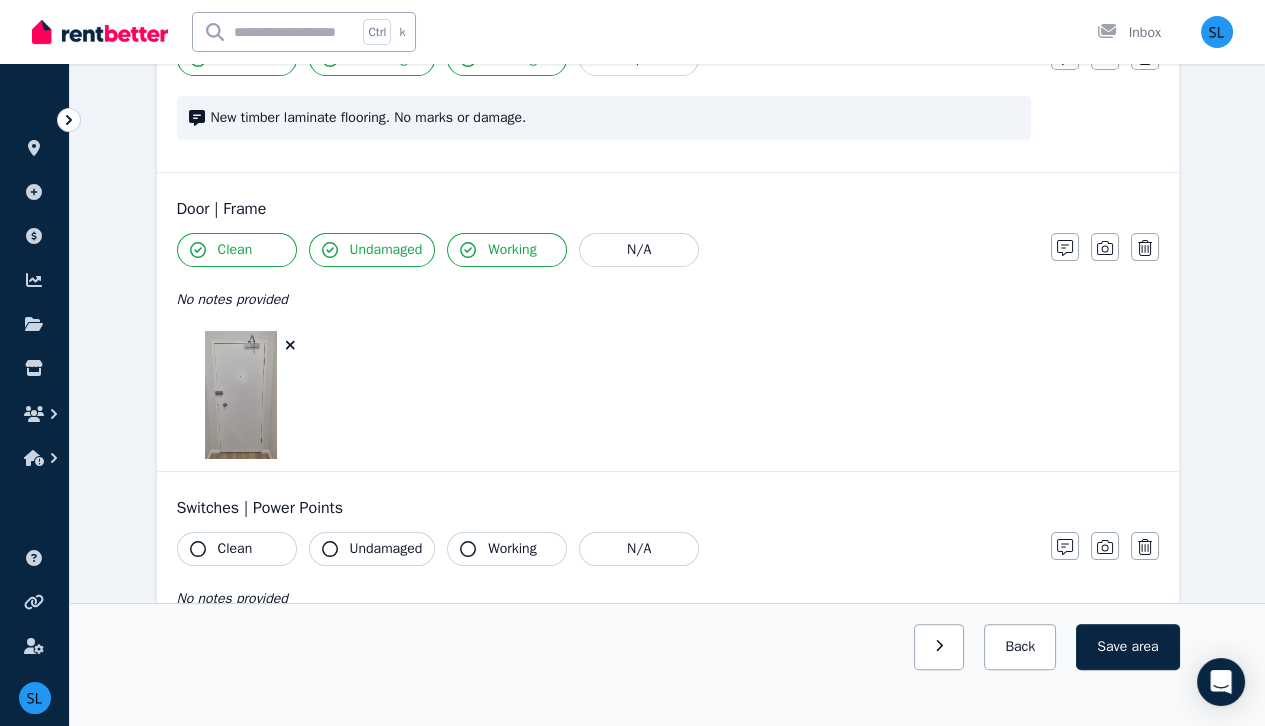 click on "Clean" at bounding box center [237, 549] 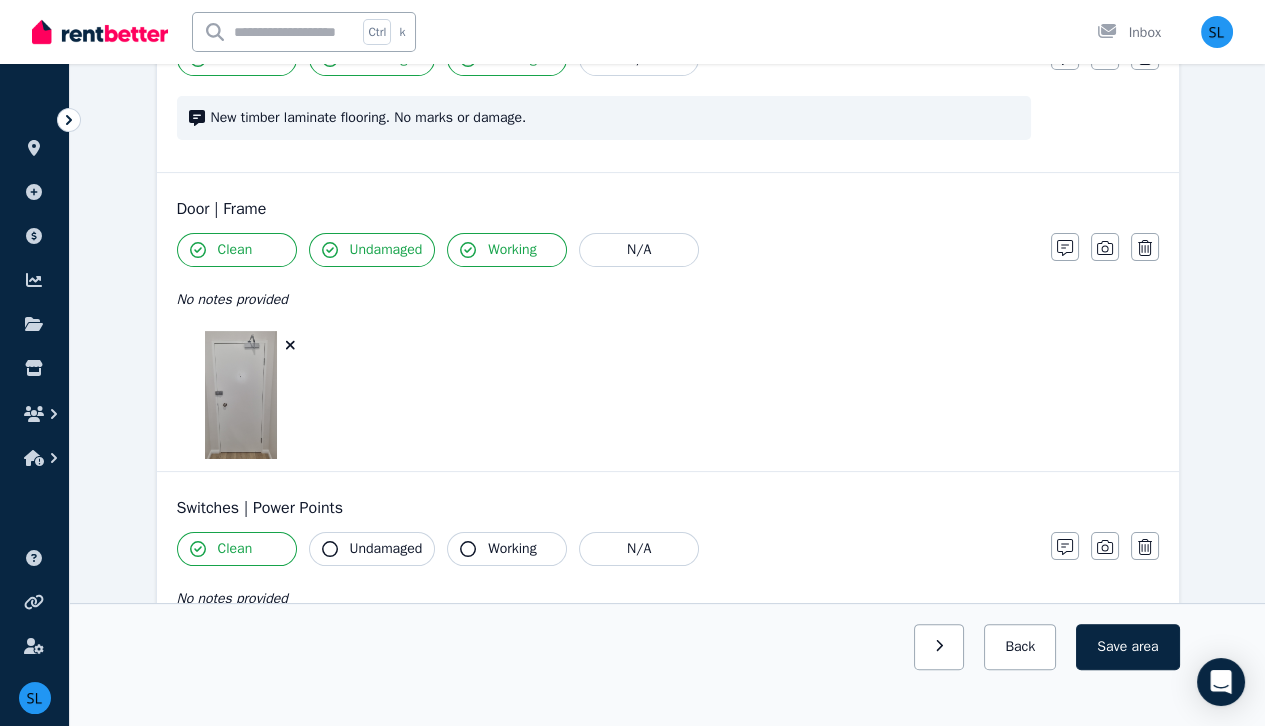 click on "Undamaged" at bounding box center [386, 549] 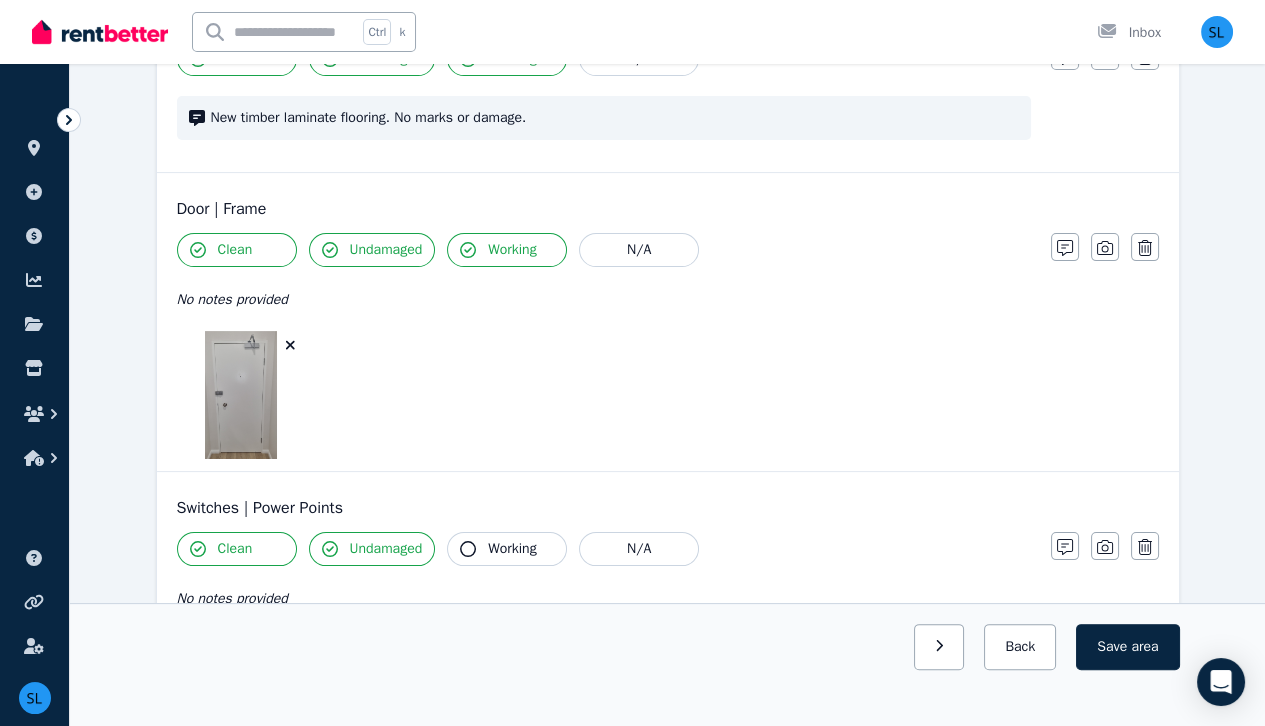 click on "Working" at bounding box center (507, 549) 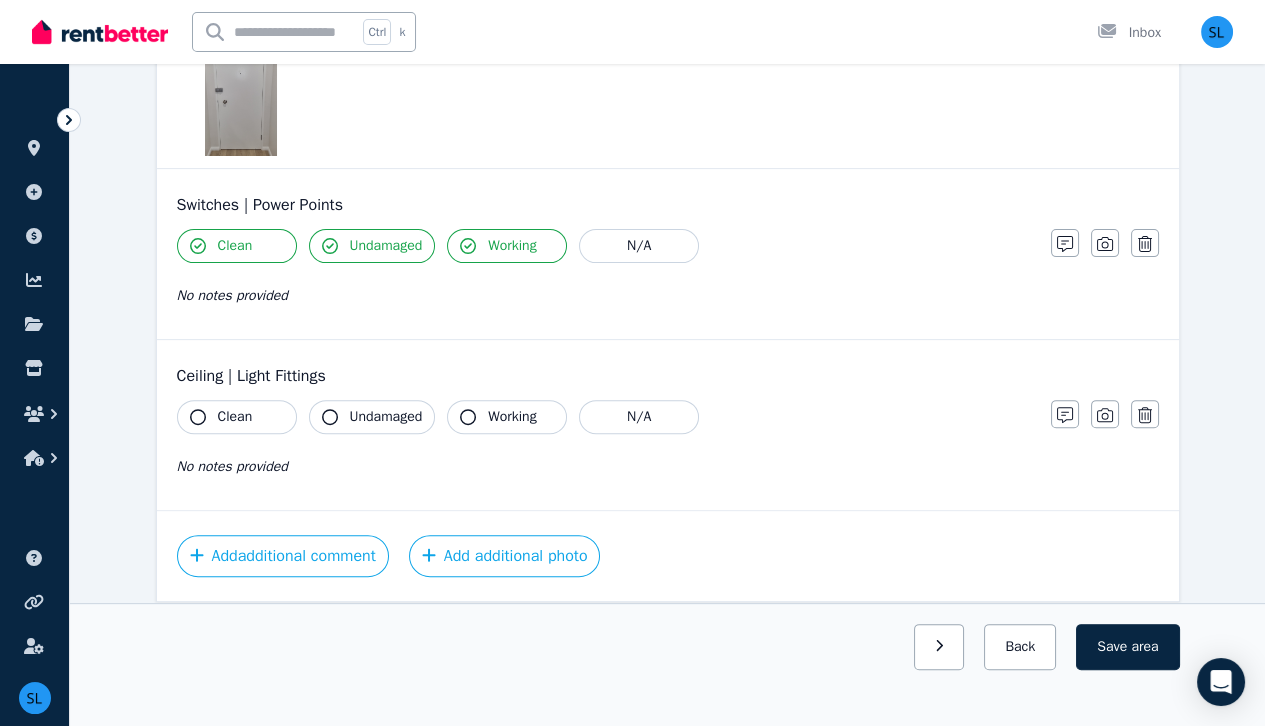 scroll, scrollTop: 1146, scrollLeft: 0, axis: vertical 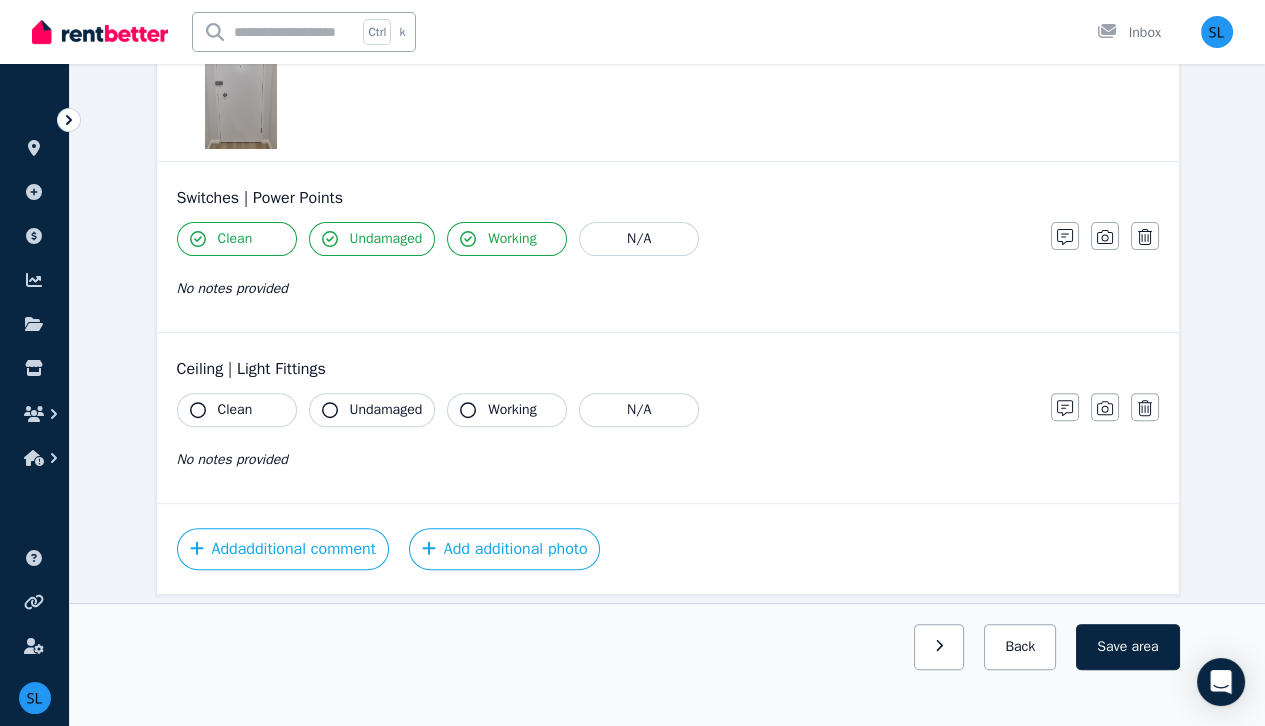 click on "Clean" at bounding box center (235, 410) 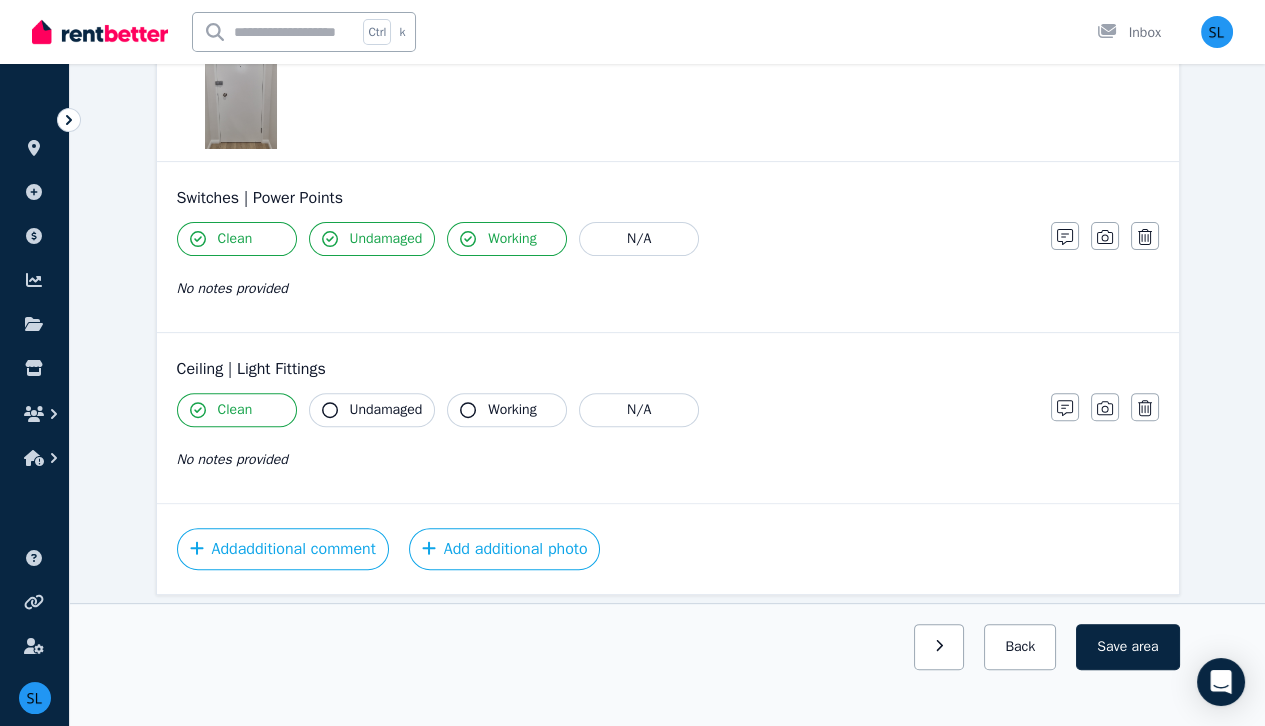 click on "Undamaged" at bounding box center [386, 410] 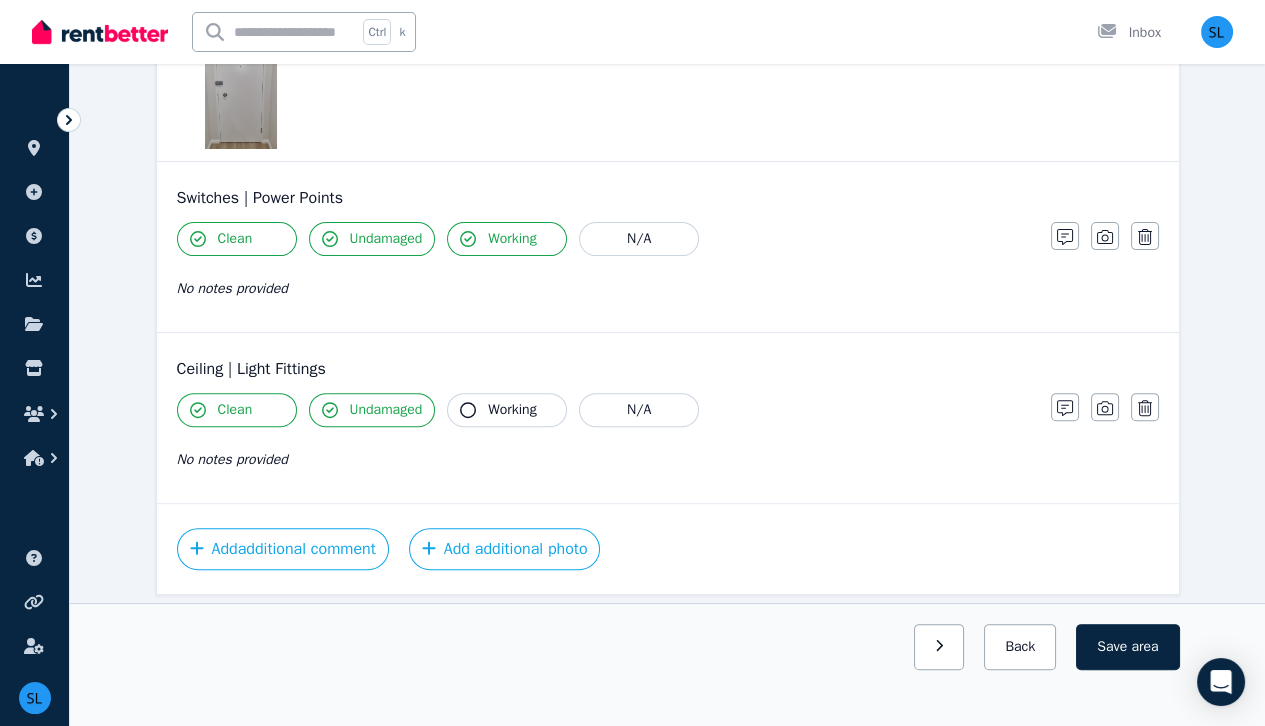 click on "Working" at bounding box center (512, 410) 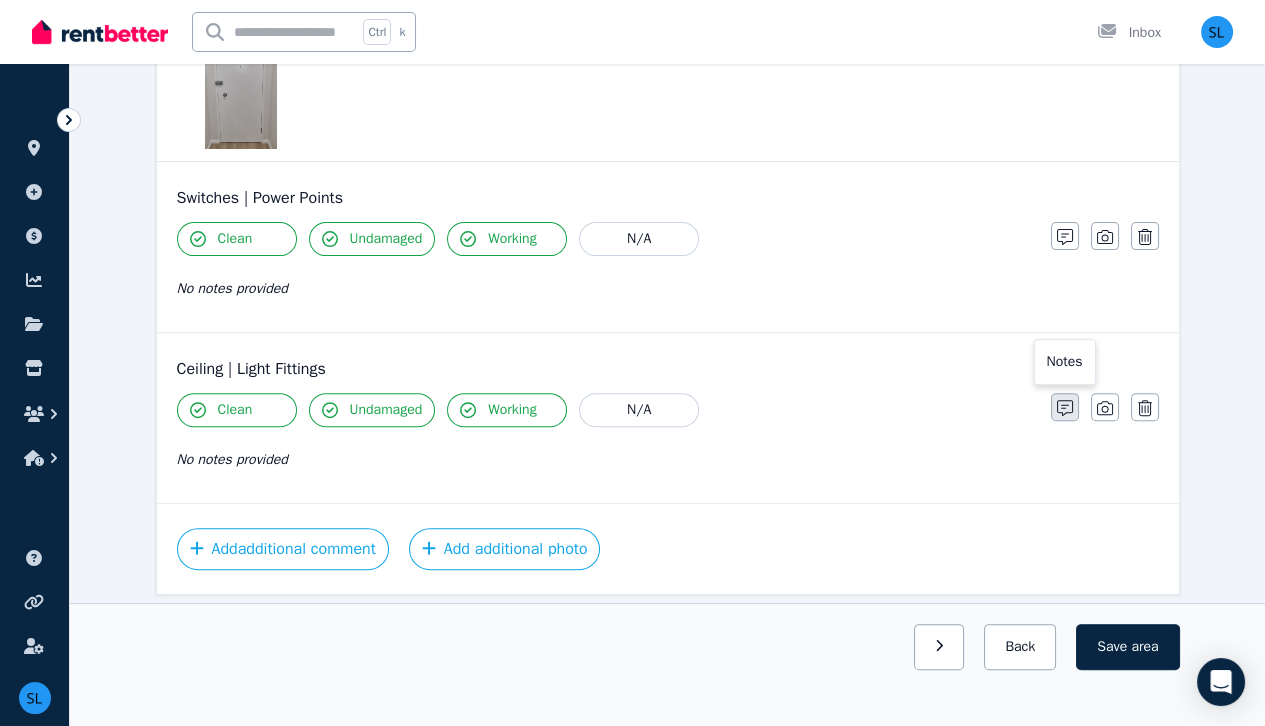 click 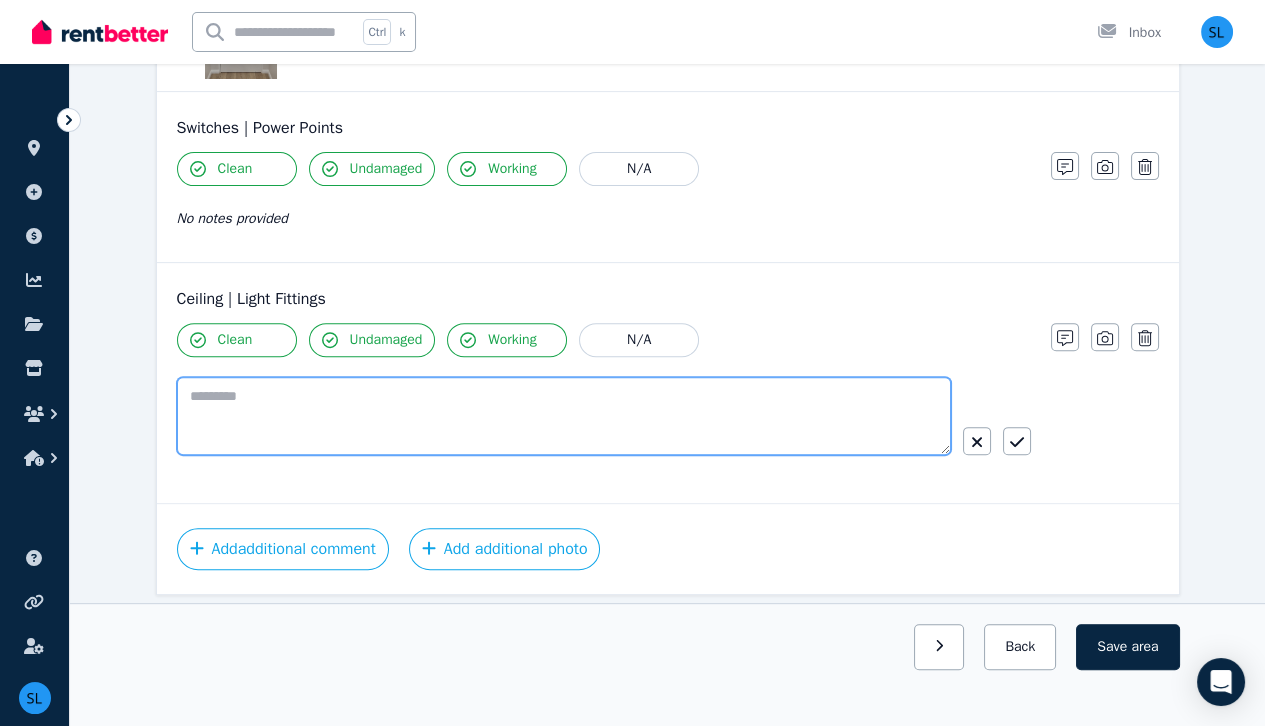 click at bounding box center [564, 416] 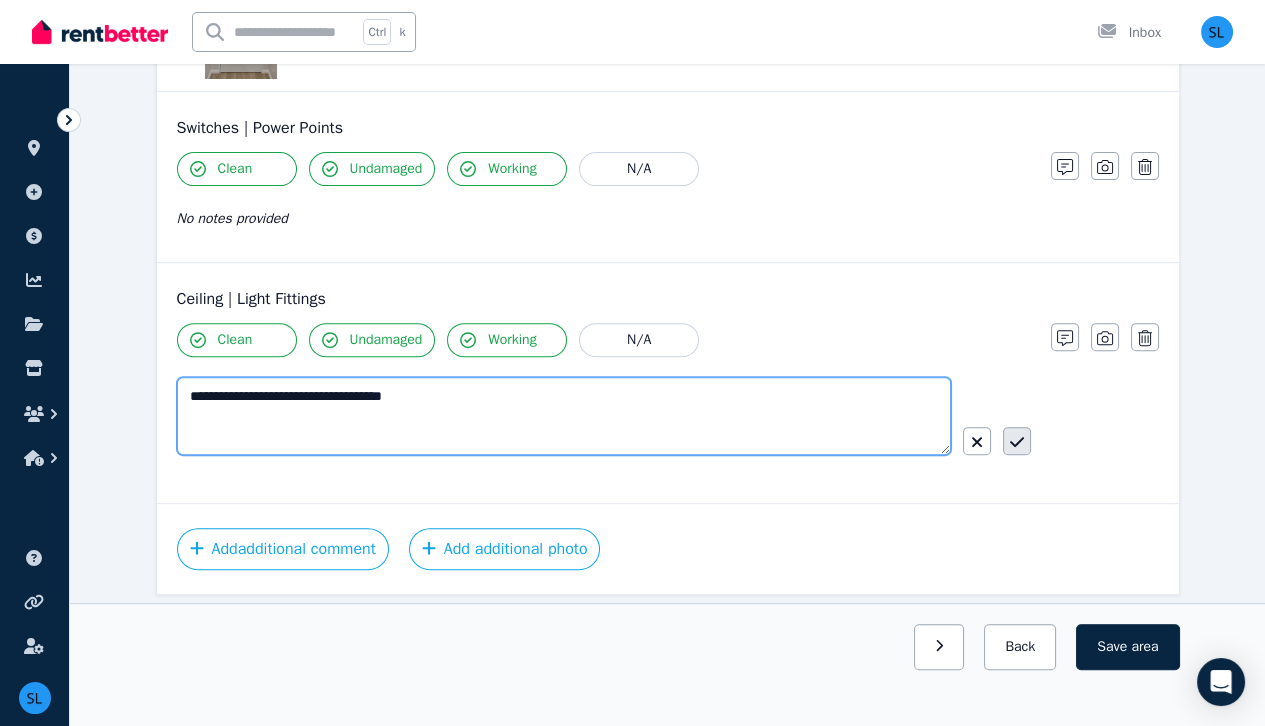 type on "**********" 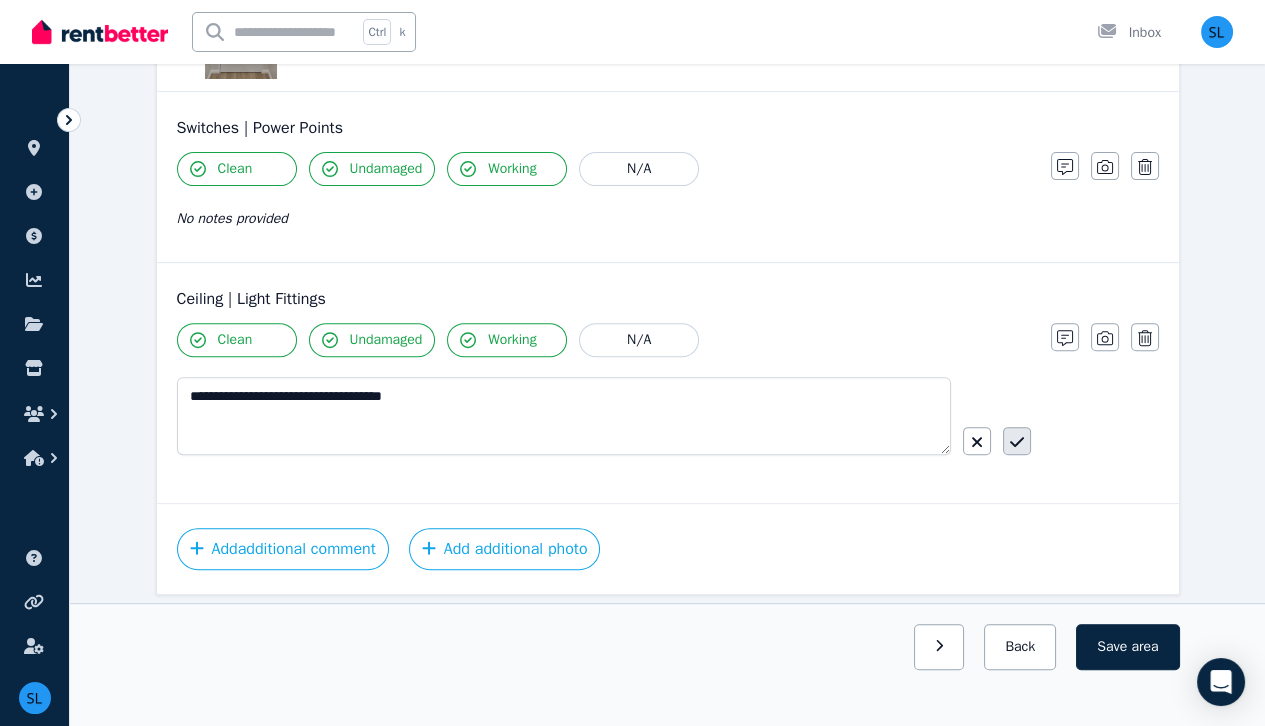 click 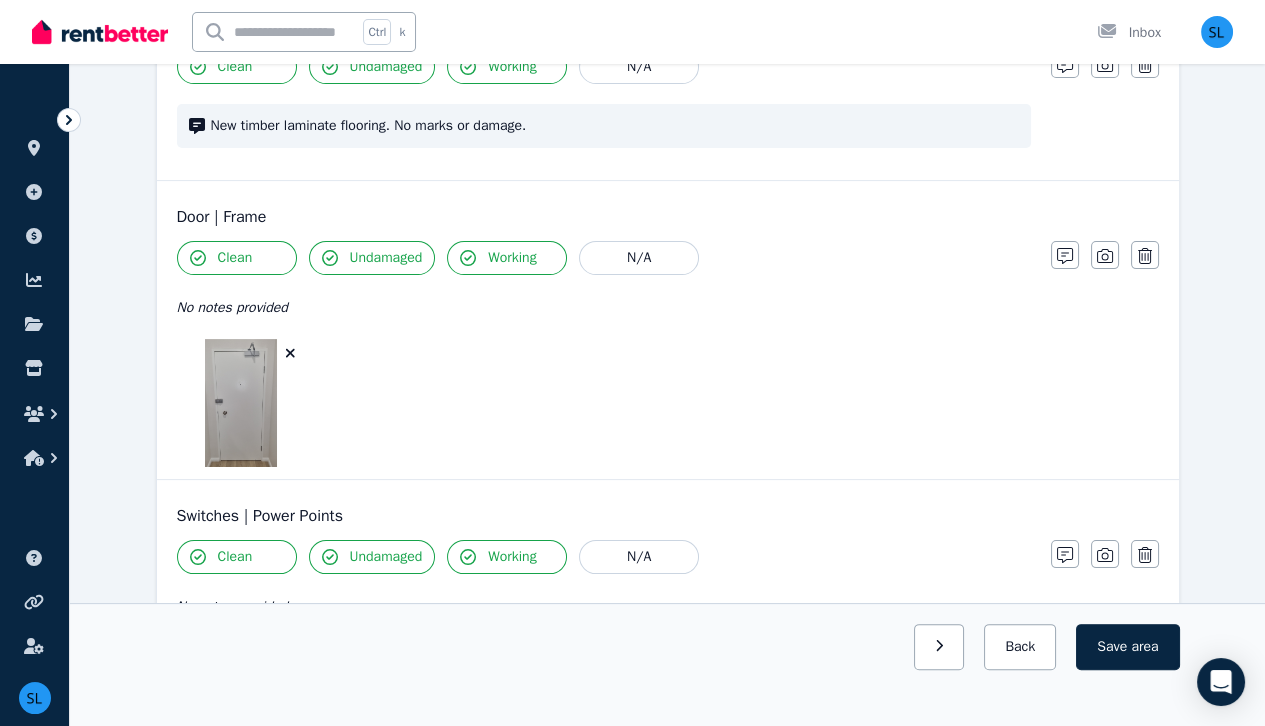scroll, scrollTop: 829, scrollLeft: 0, axis: vertical 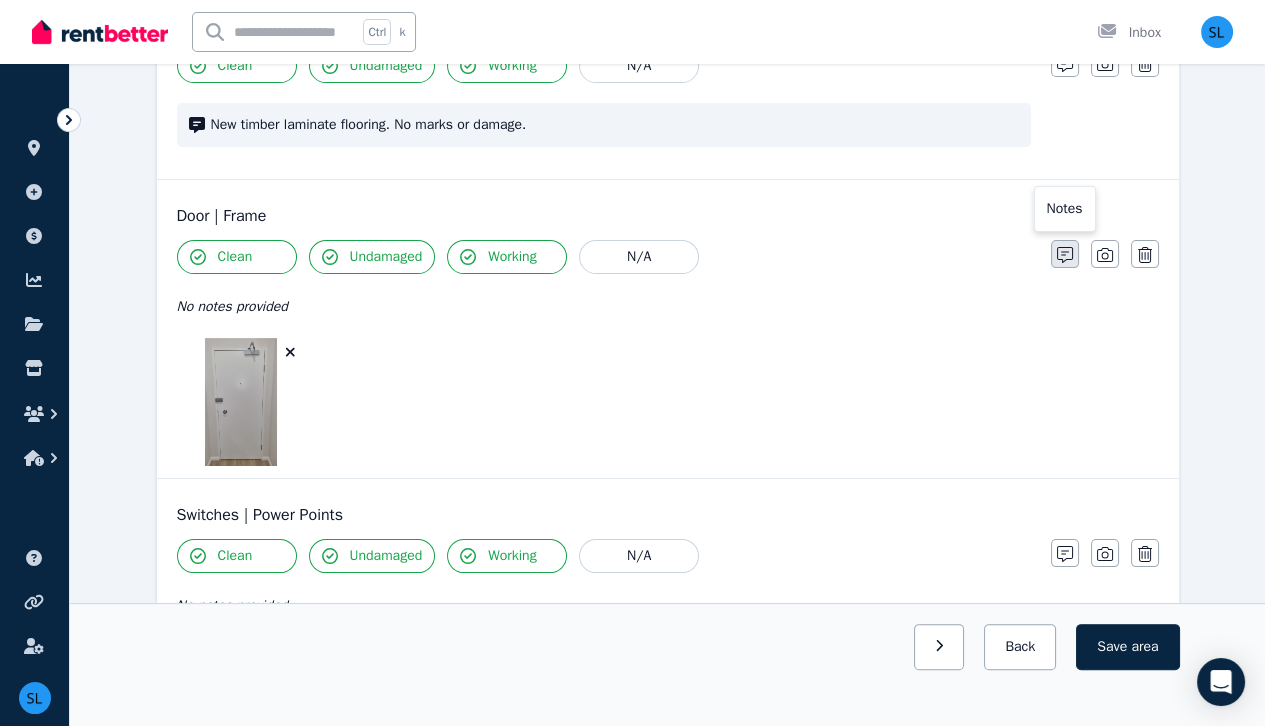 click 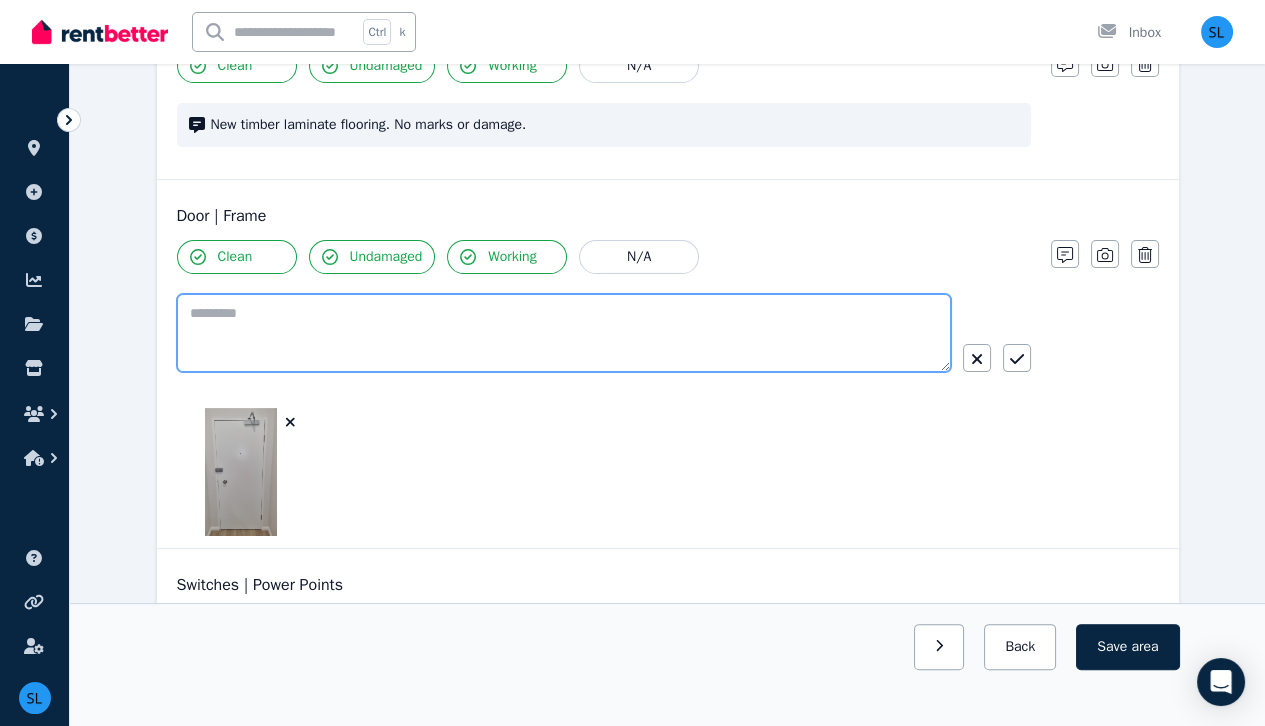 click at bounding box center [564, 333] 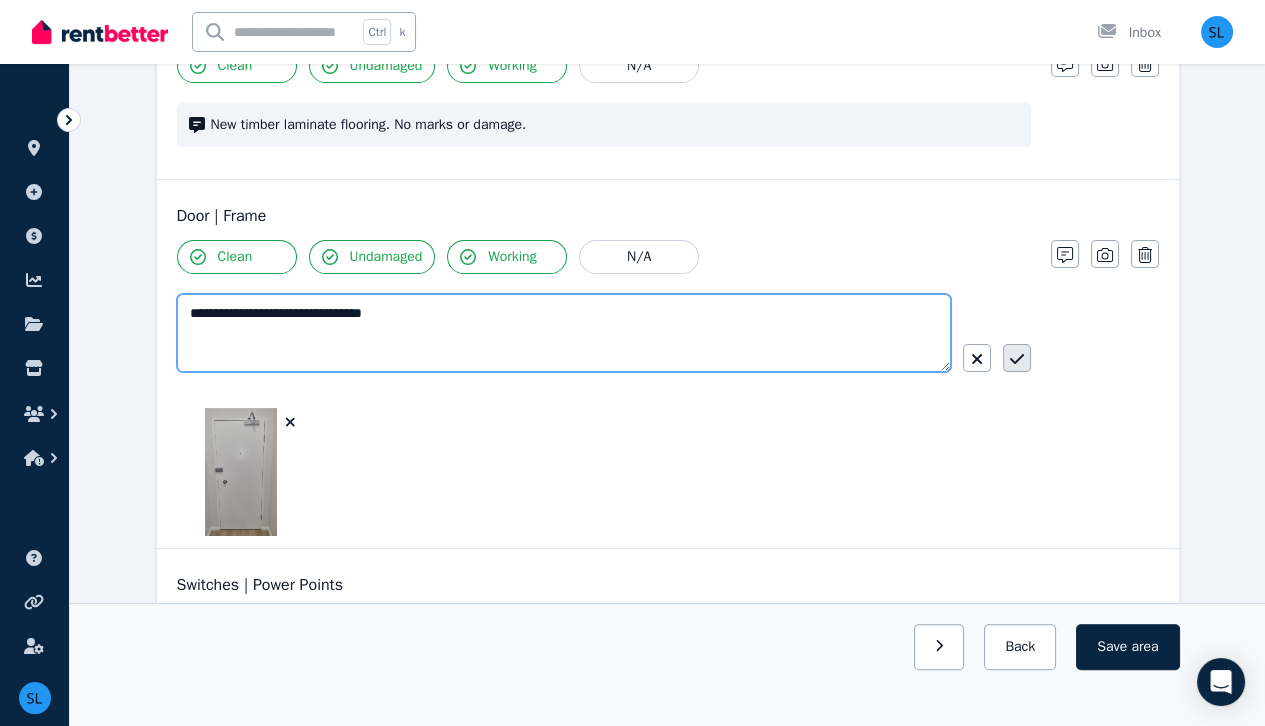 type on "**********" 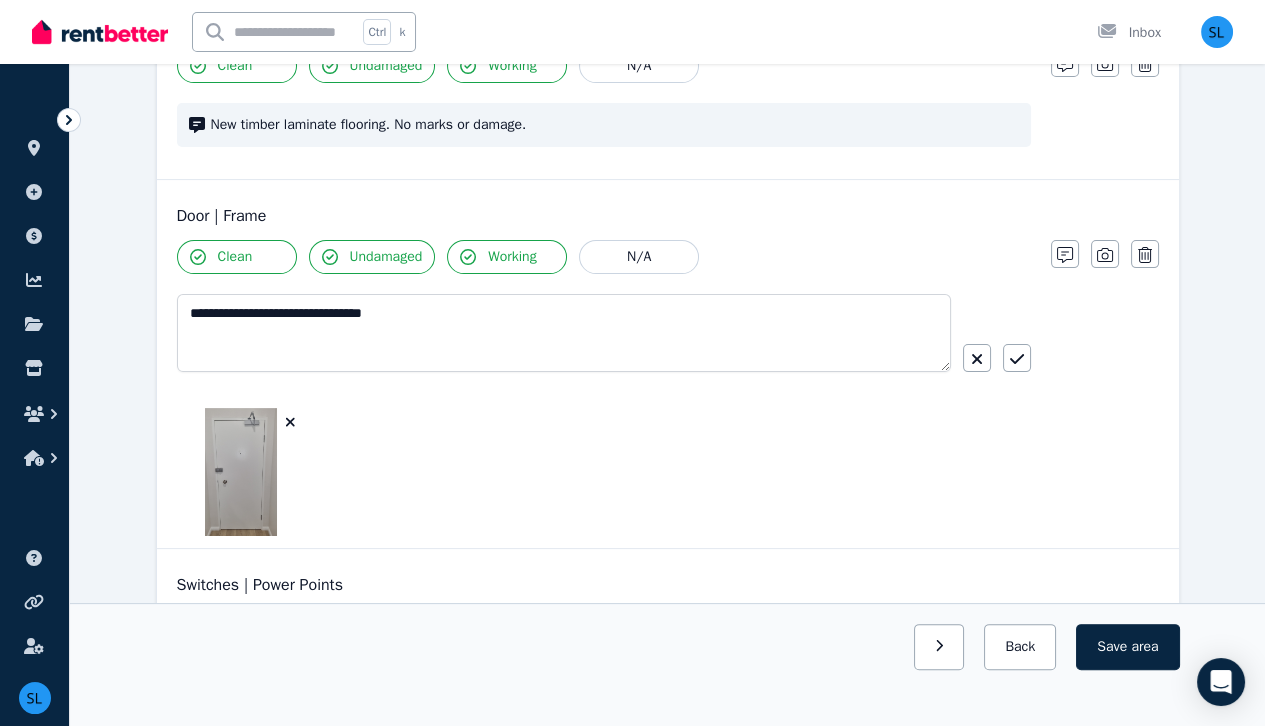 click 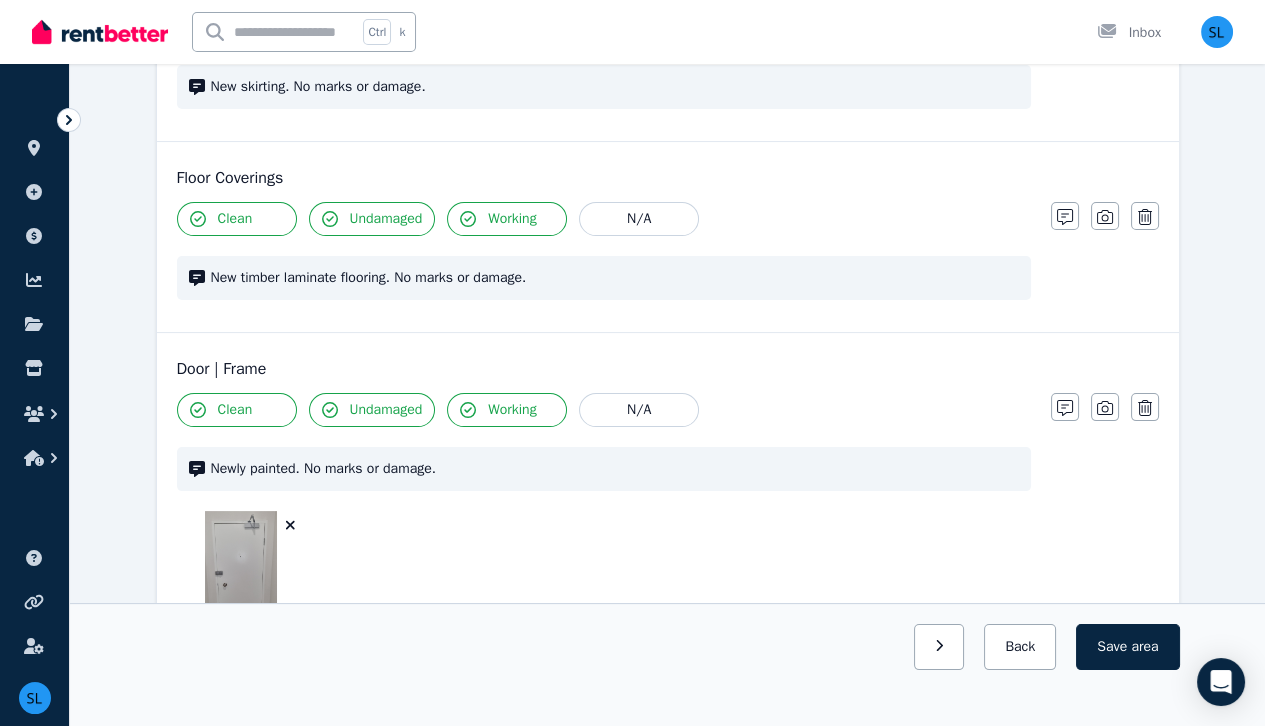 scroll, scrollTop: 707, scrollLeft: 0, axis: vertical 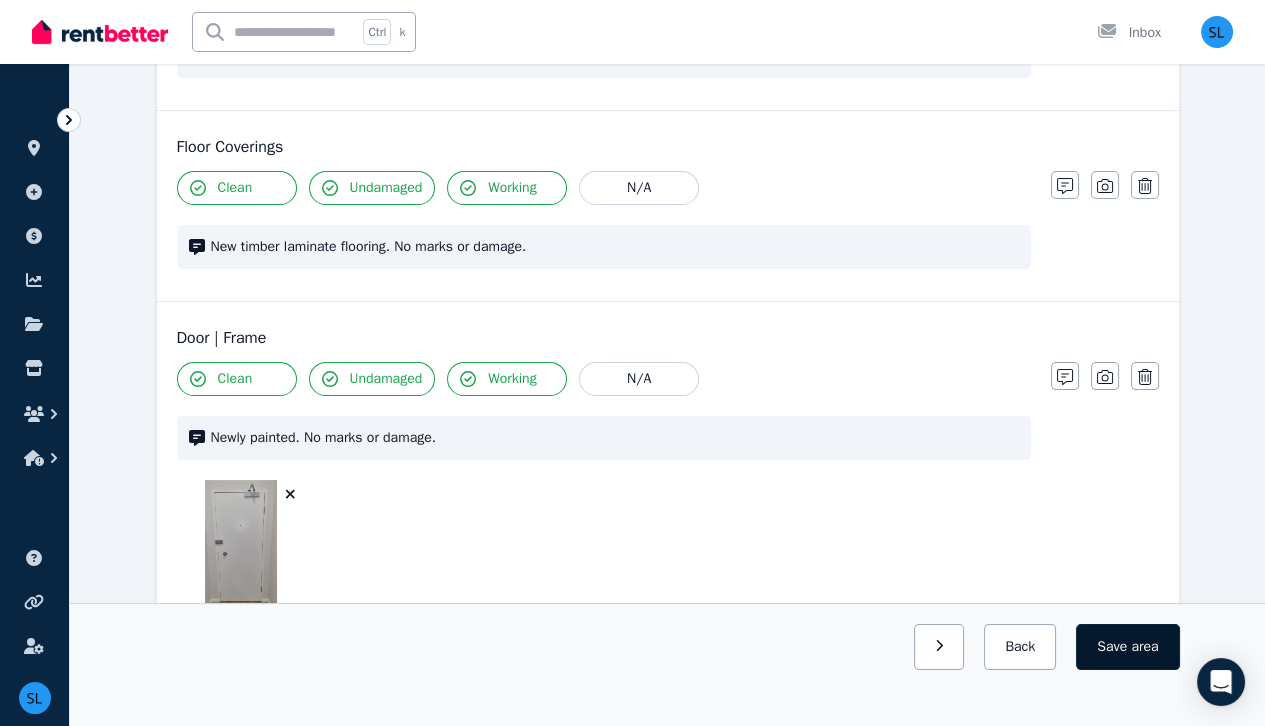 click on "area" at bounding box center [1144, 647] 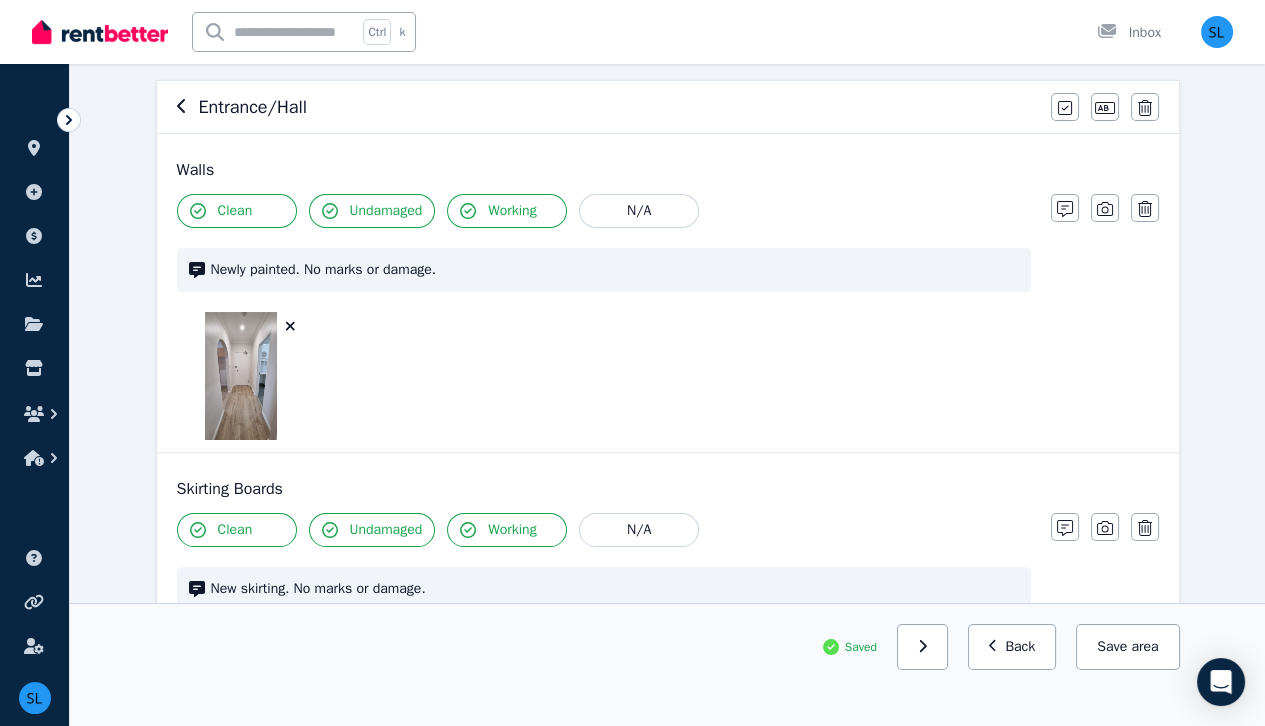 scroll, scrollTop: 0, scrollLeft: 0, axis: both 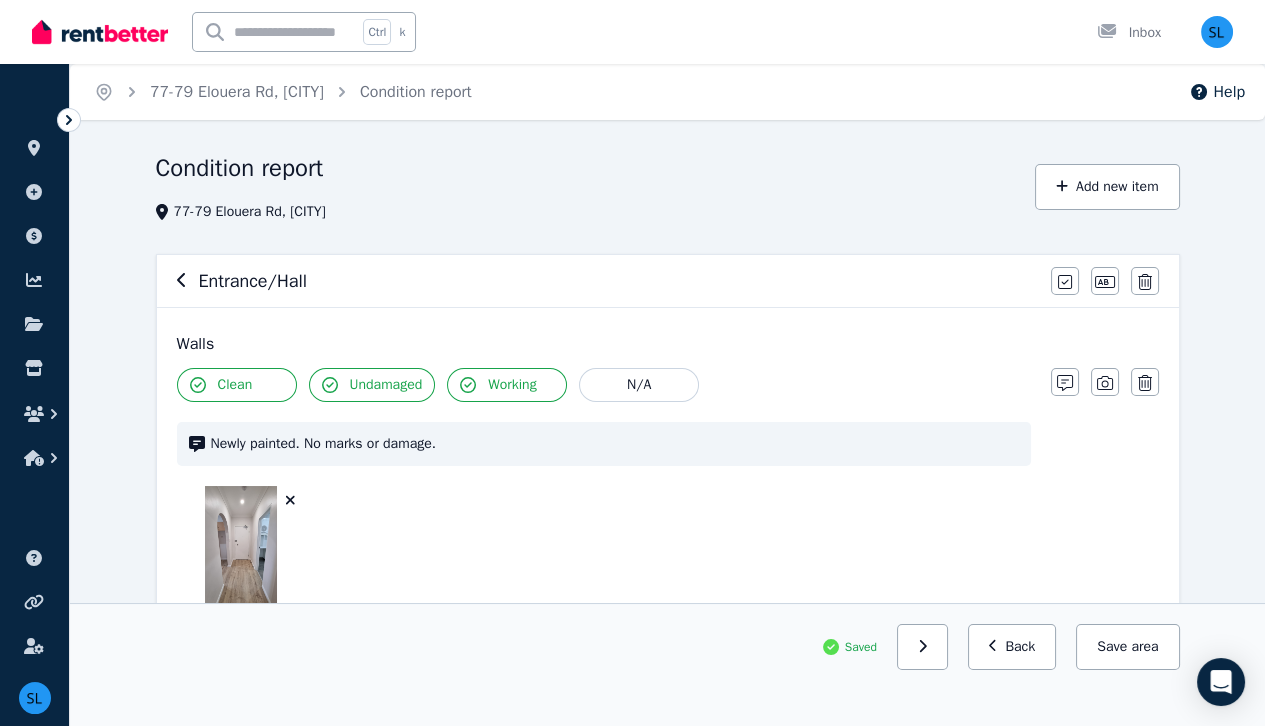 click 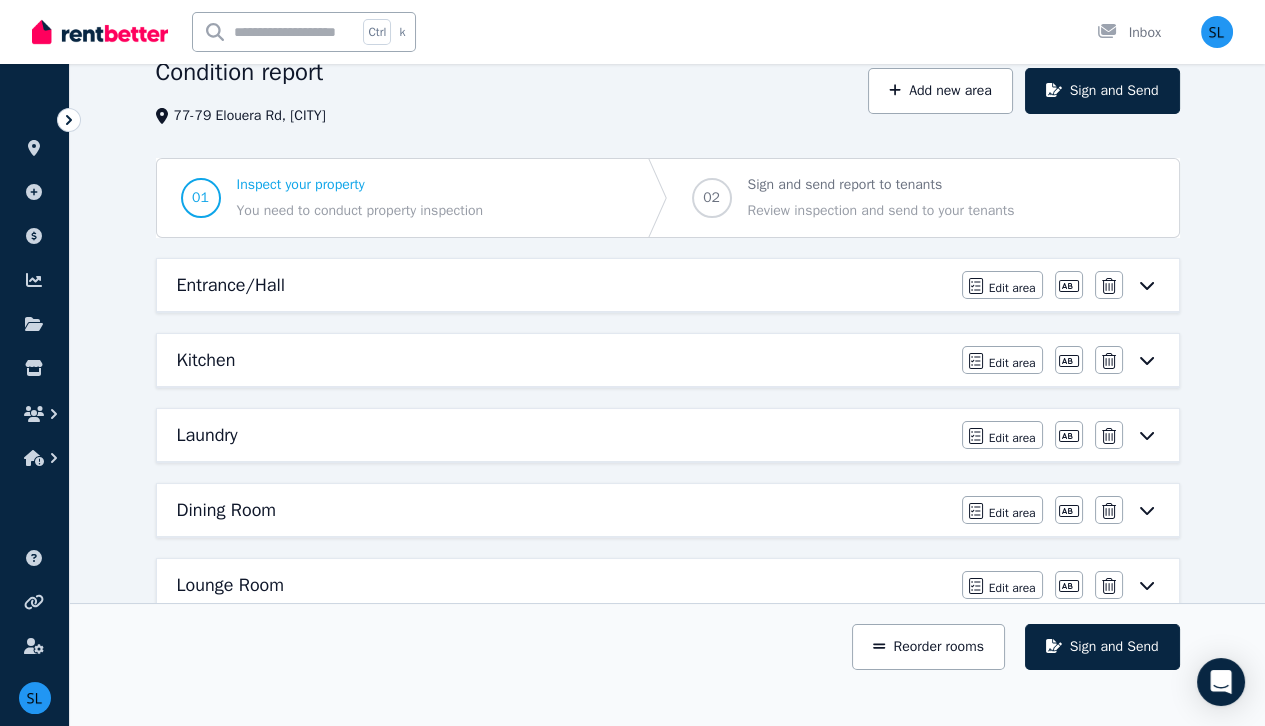 scroll, scrollTop: 106, scrollLeft: 0, axis: vertical 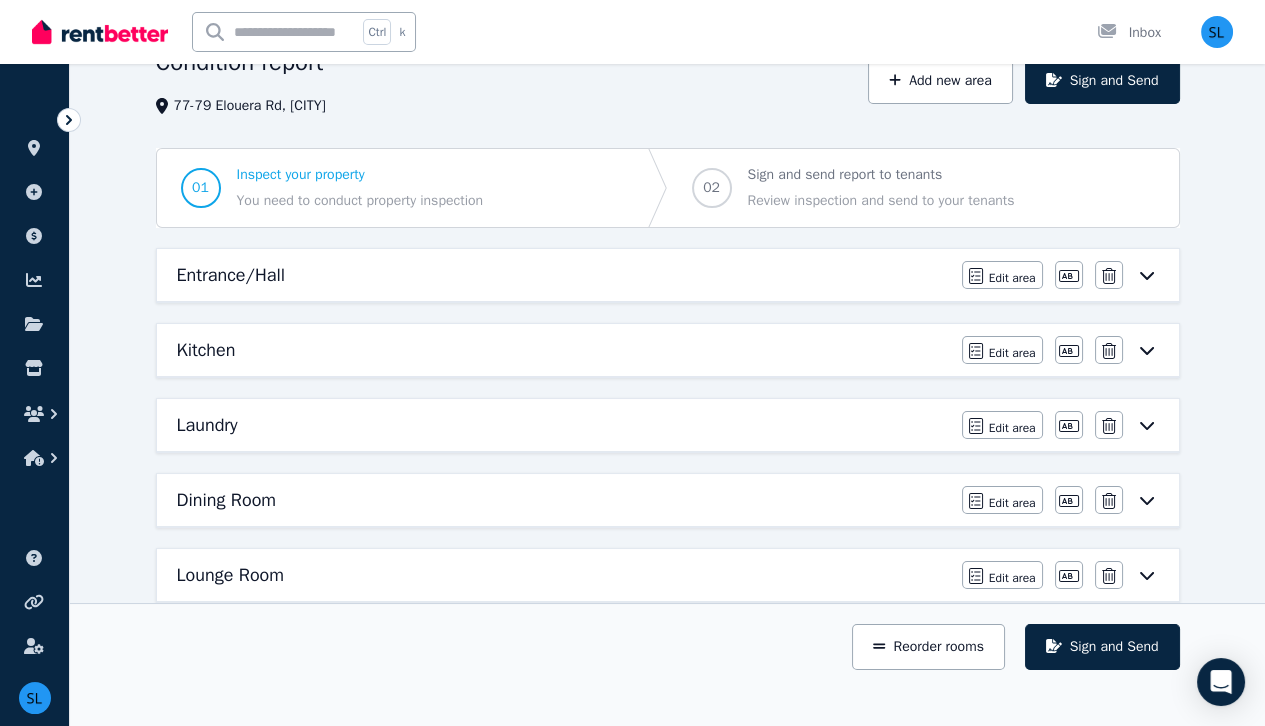 click 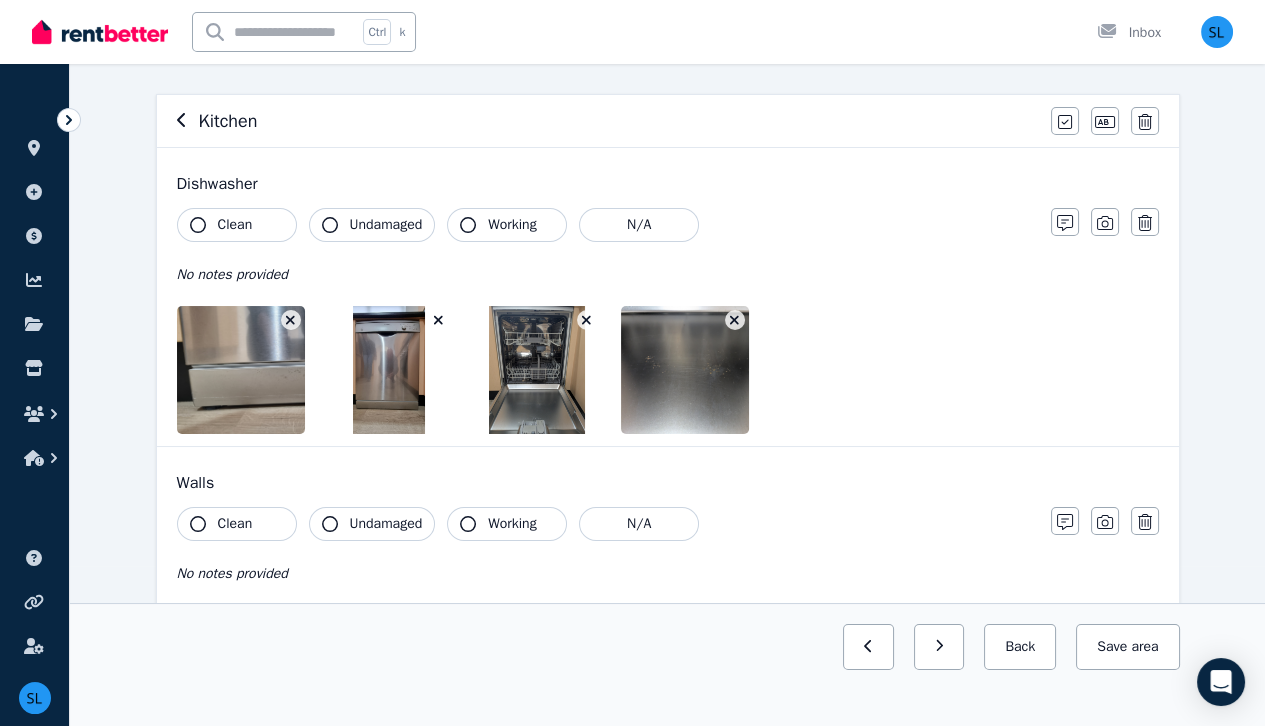 scroll, scrollTop: 164, scrollLeft: 0, axis: vertical 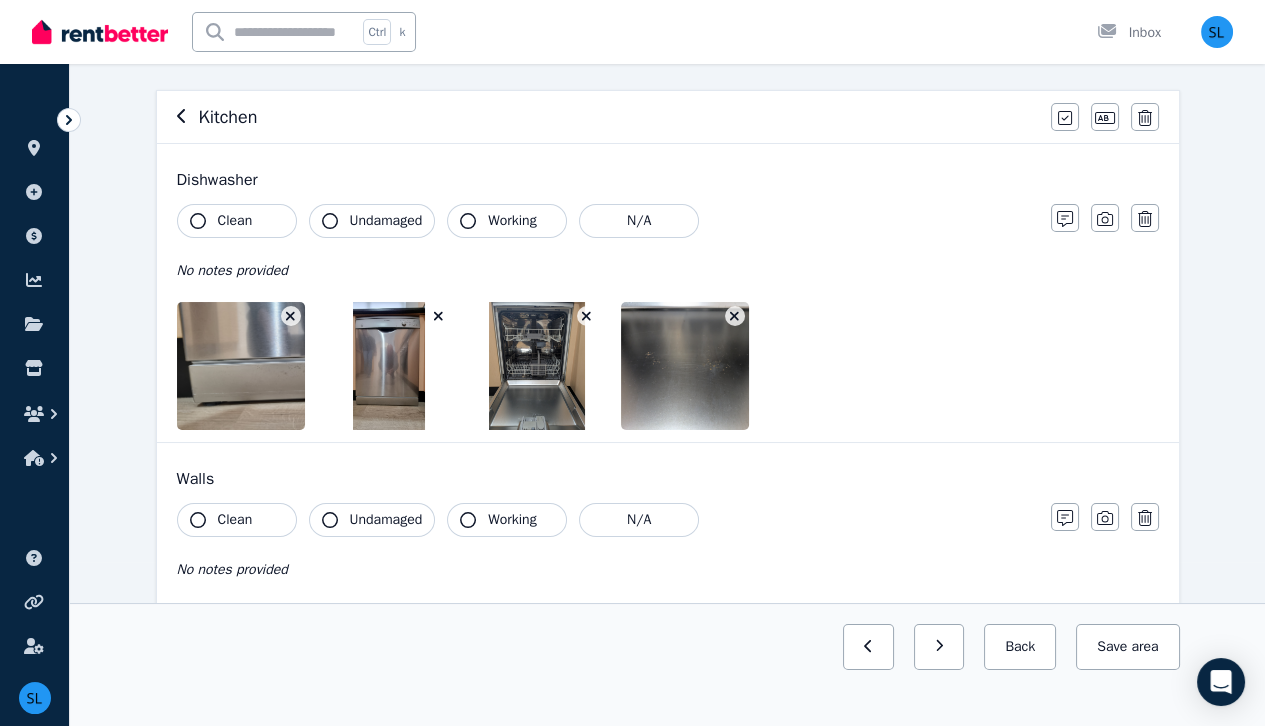click on "Clean" at bounding box center [235, 221] 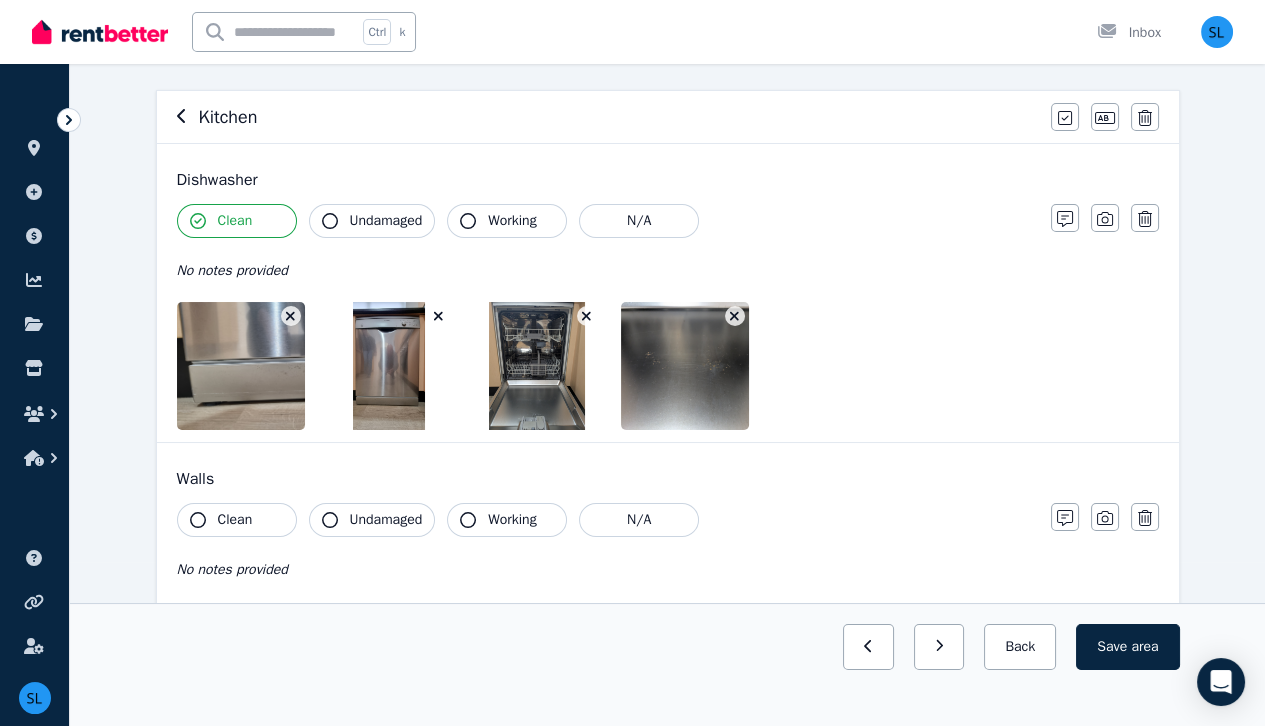 click on "Undamaged" at bounding box center [386, 221] 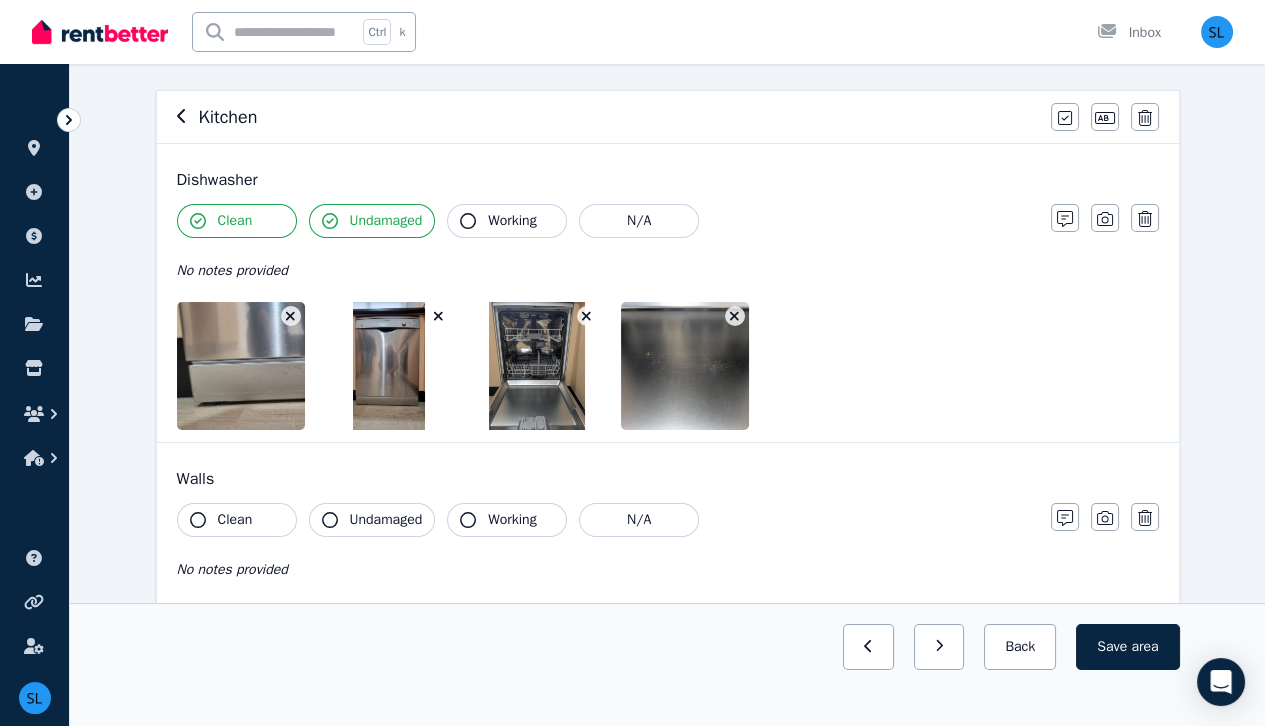 click on "Working" at bounding box center [512, 221] 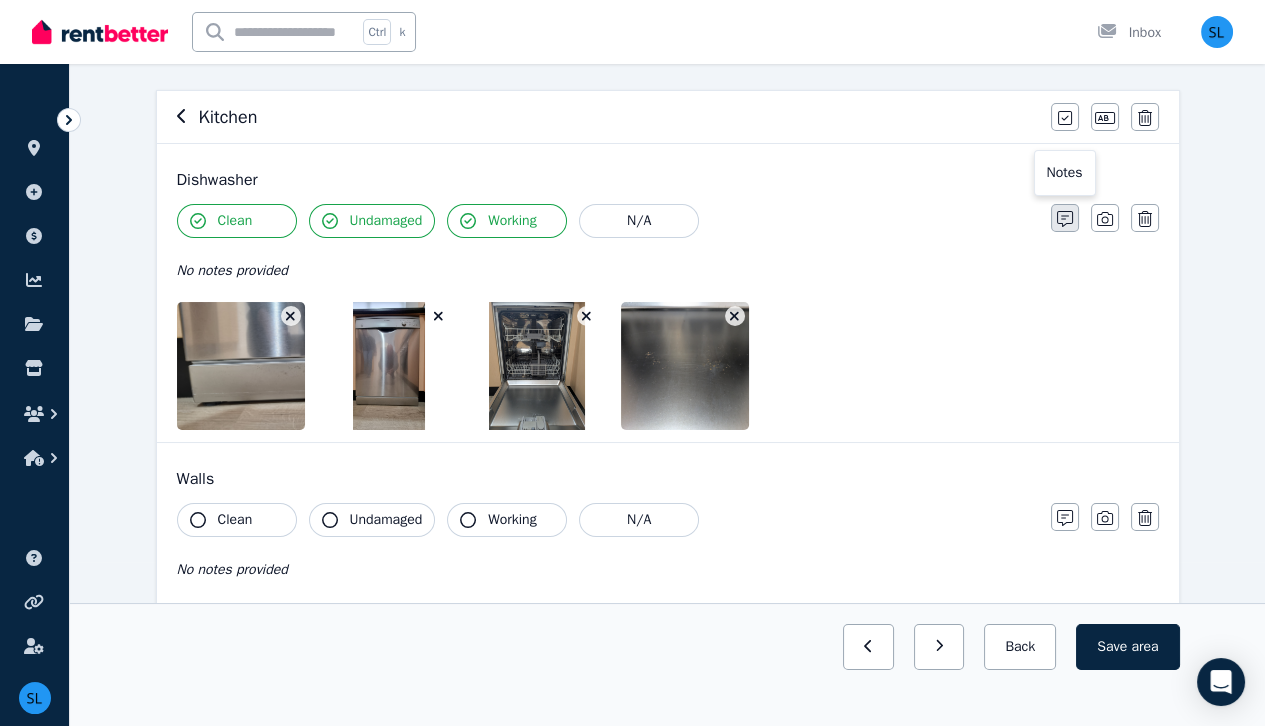 click 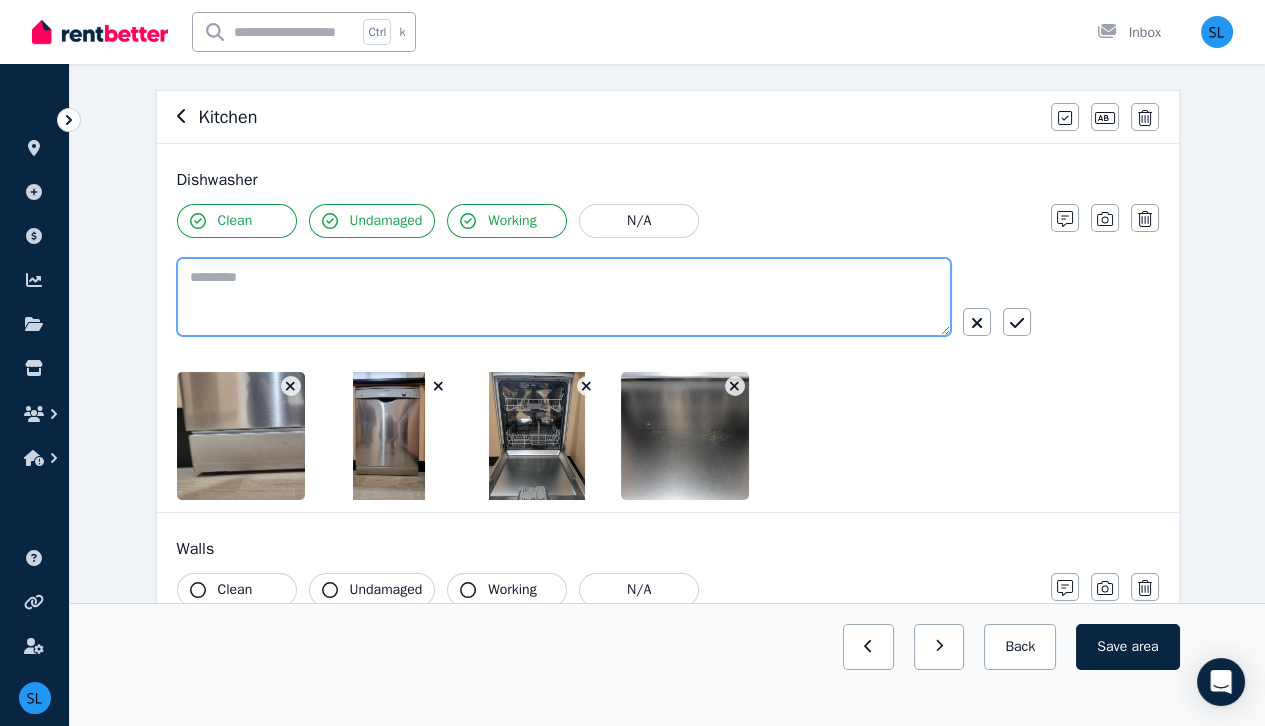 click at bounding box center (564, 297) 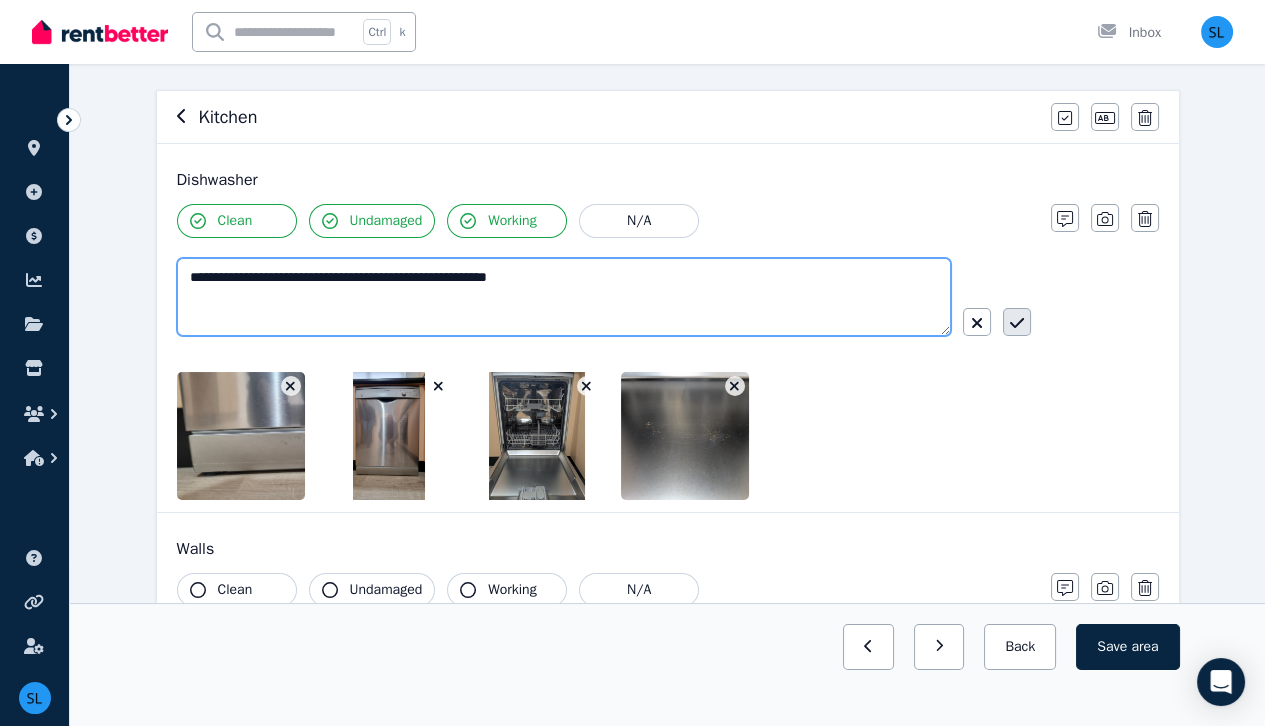type on "**********" 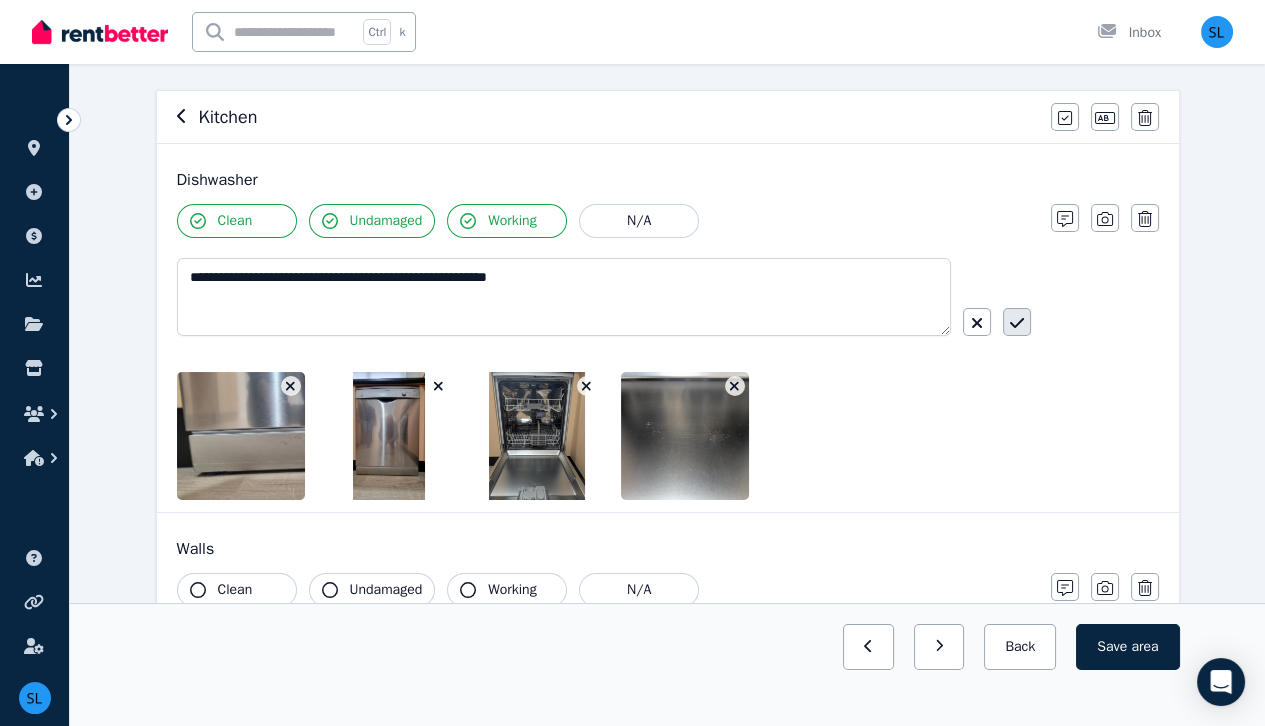click at bounding box center (1017, 322) 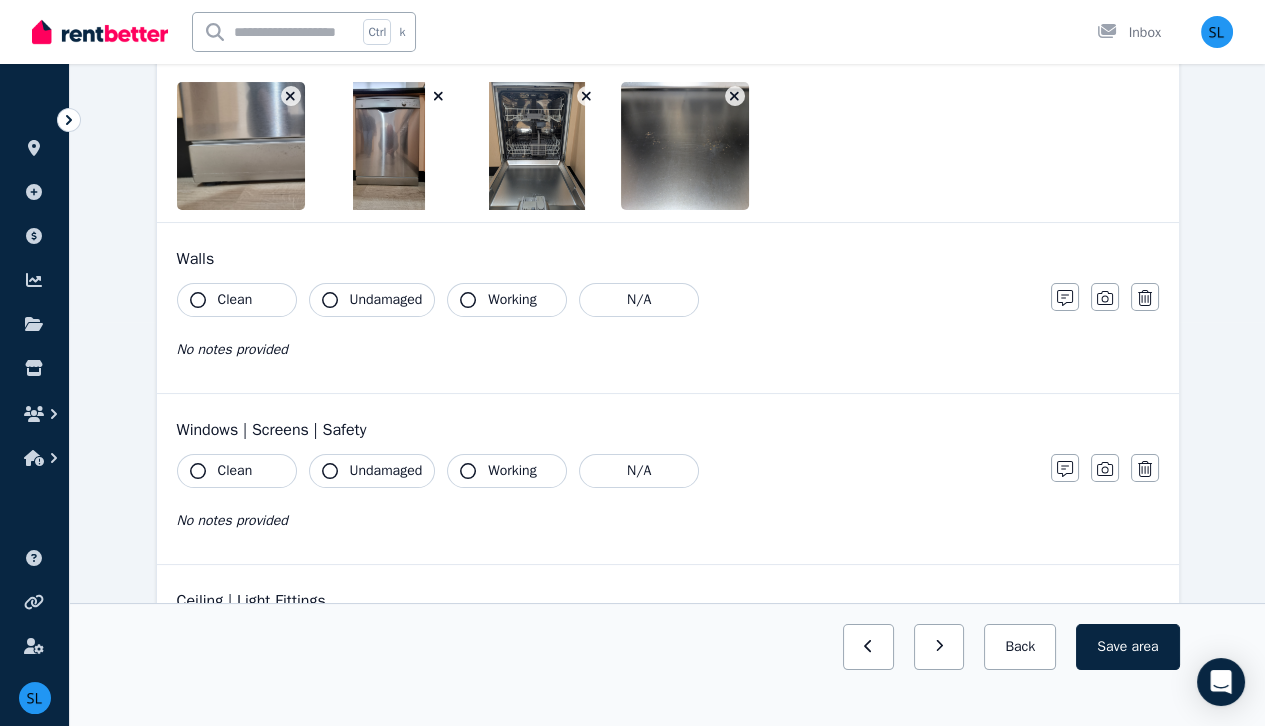 scroll, scrollTop: 404, scrollLeft: 0, axis: vertical 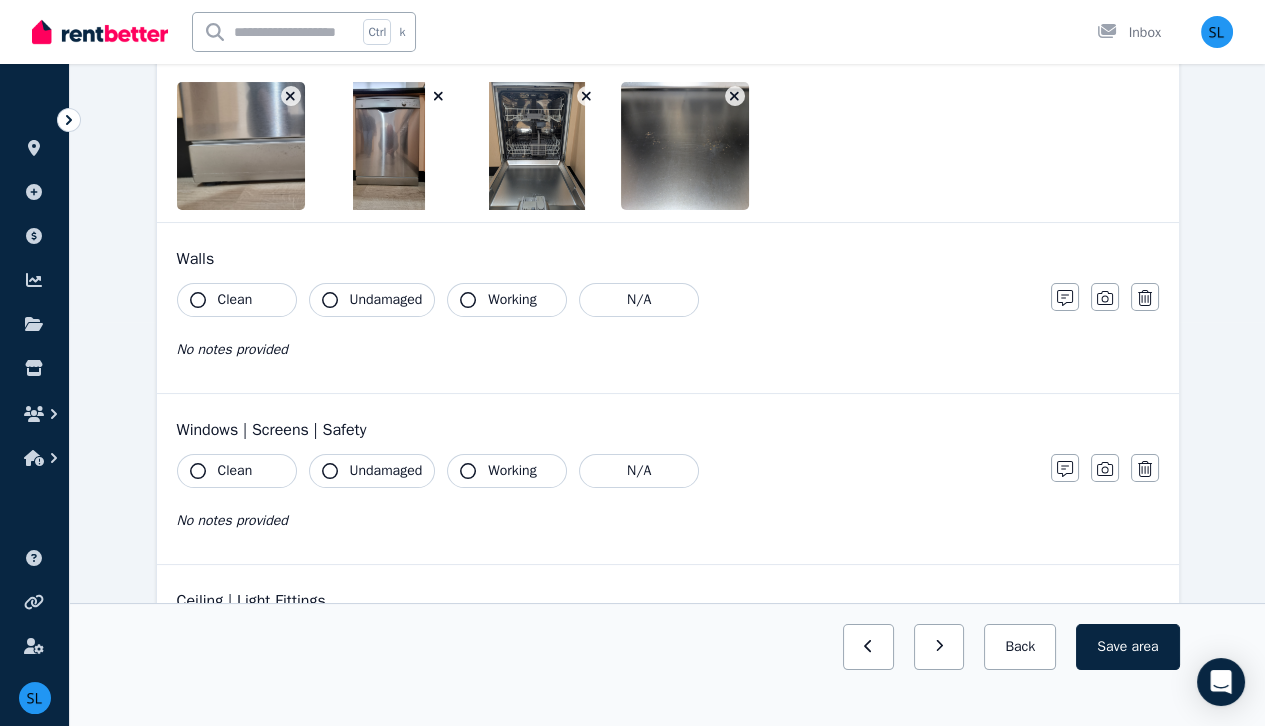 click on "Clean" at bounding box center (235, 300) 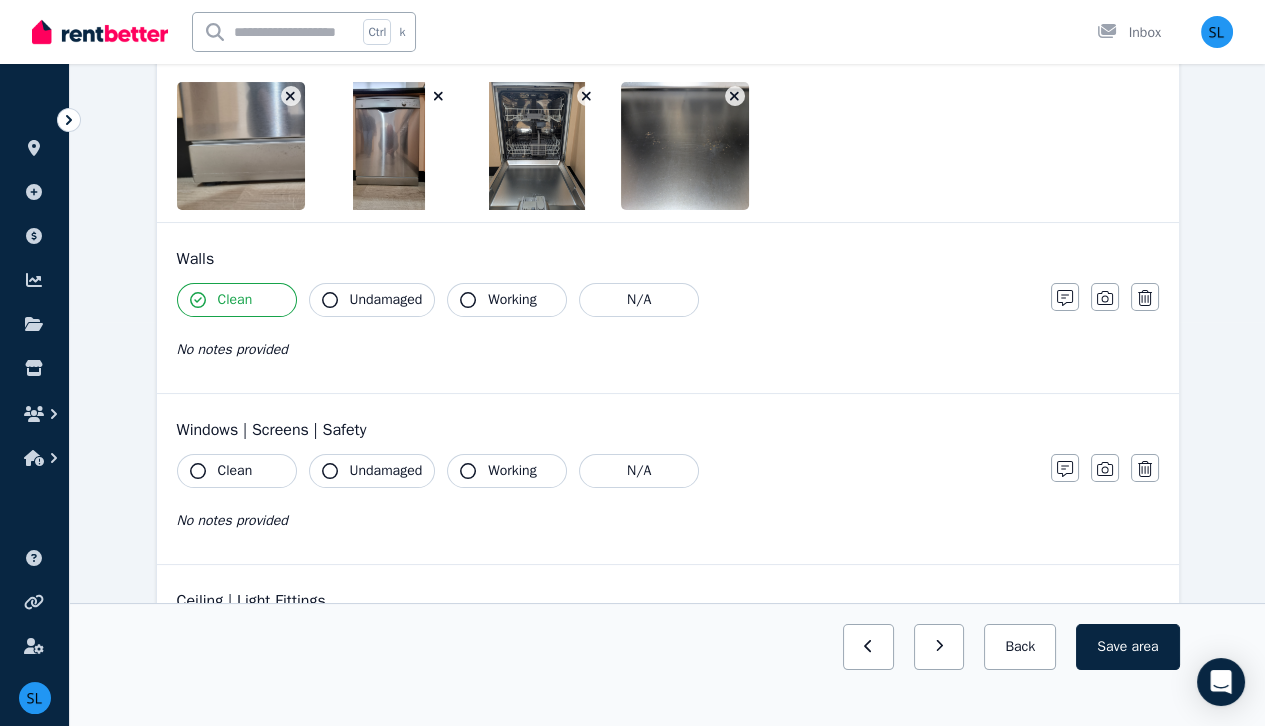 click on "Undamaged" at bounding box center [386, 300] 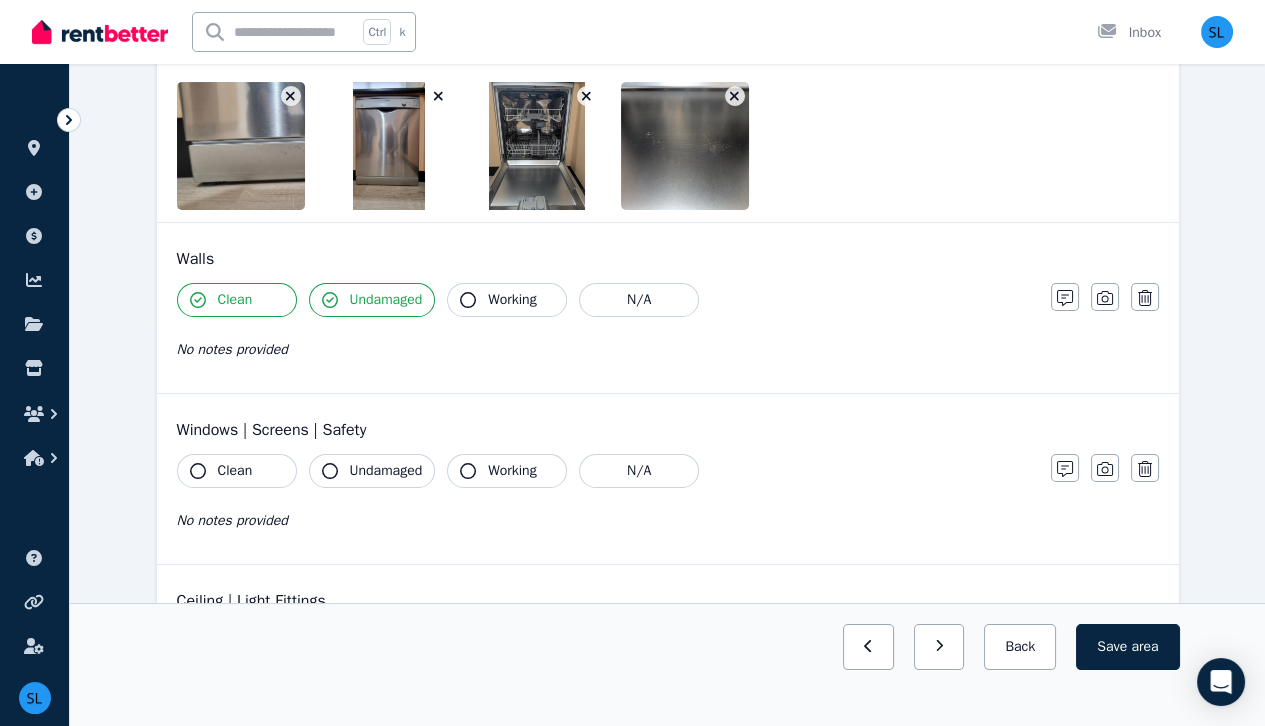 click on "Working" at bounding box center [512, 300] 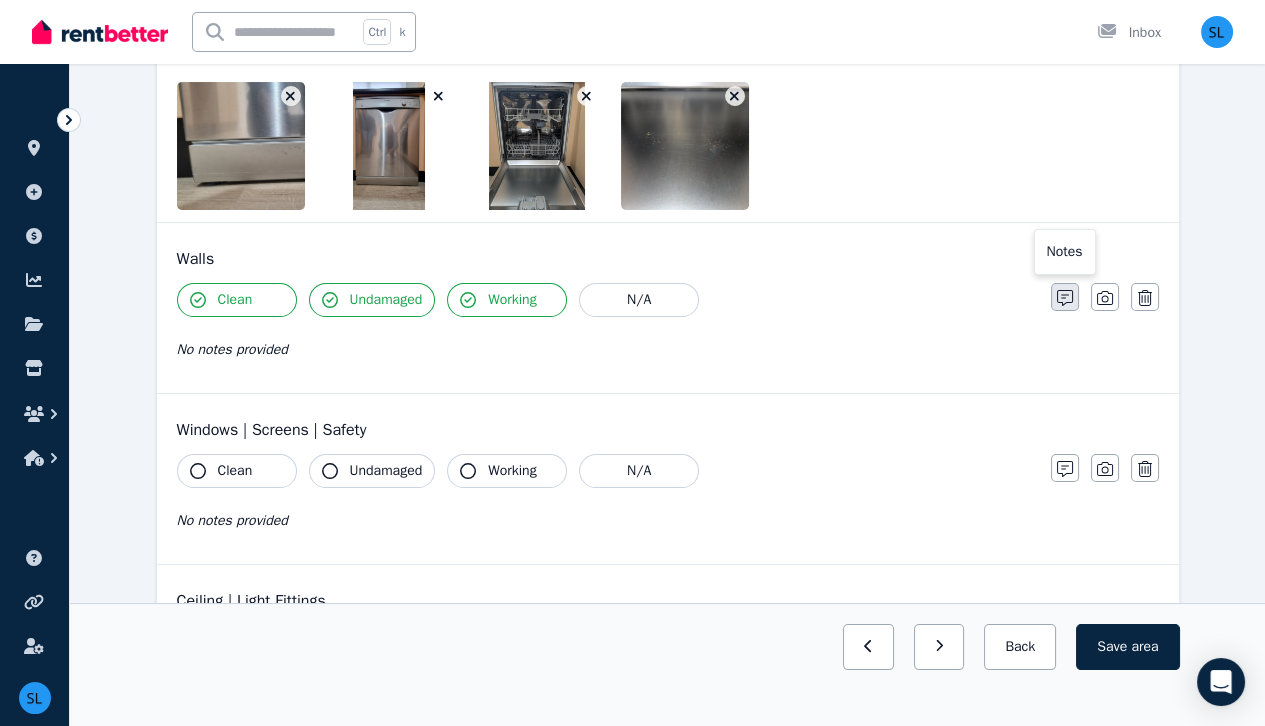 click 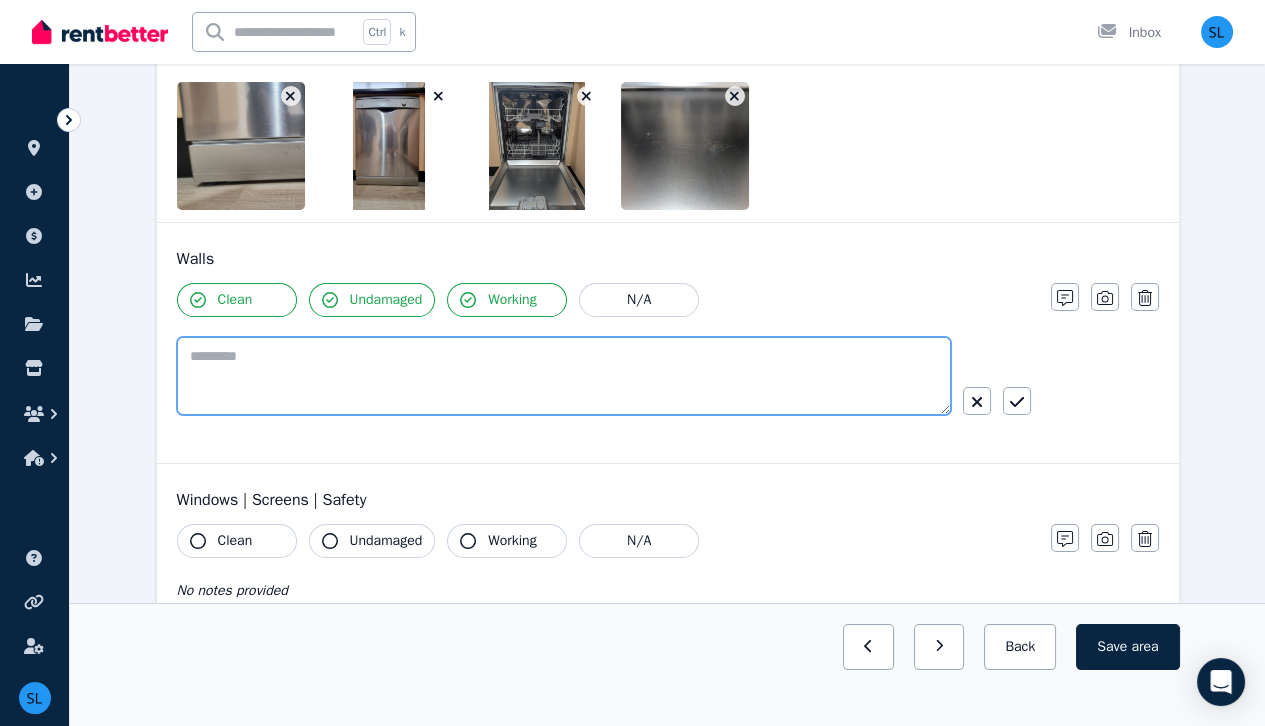 click at bounding box center [564, 376] 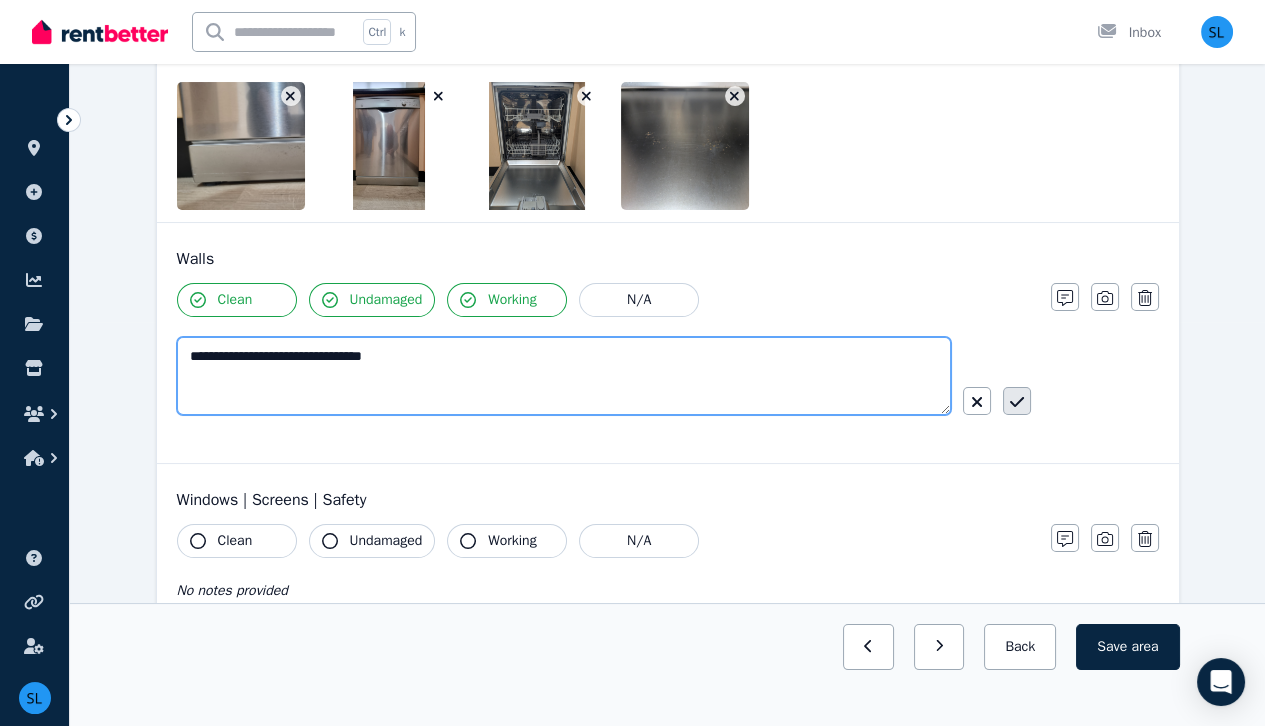 type on "**********" 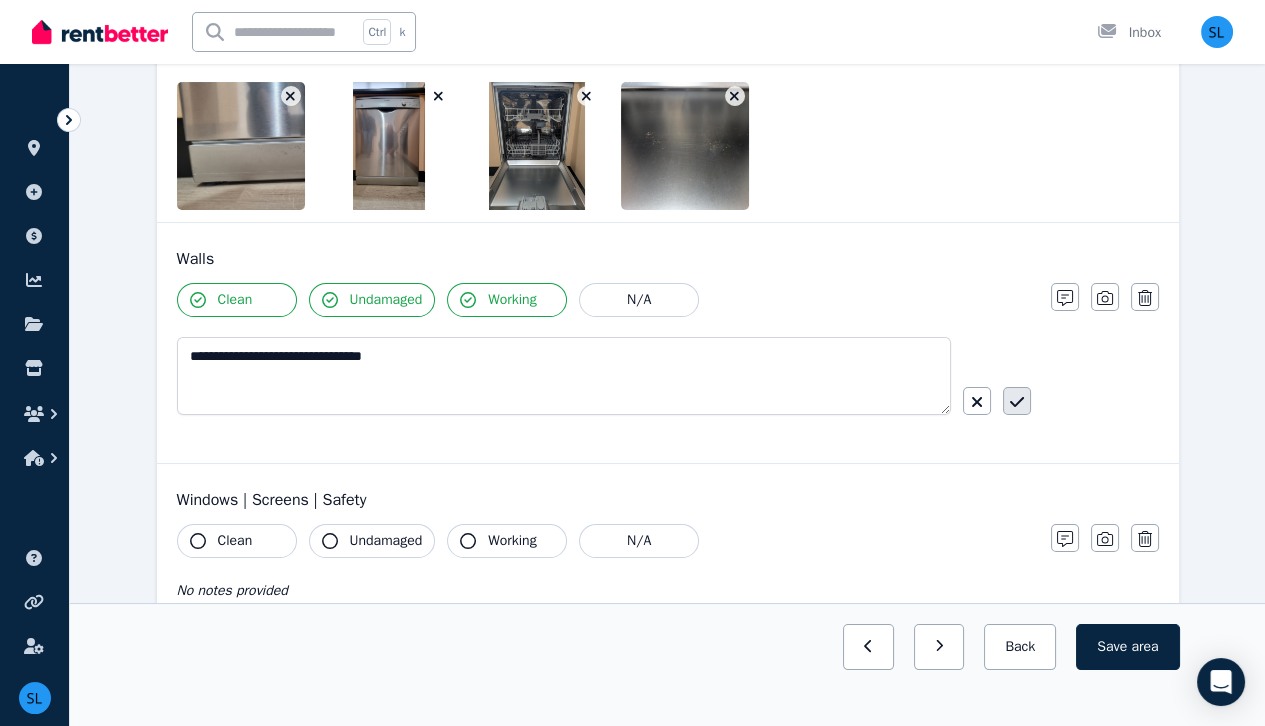 click 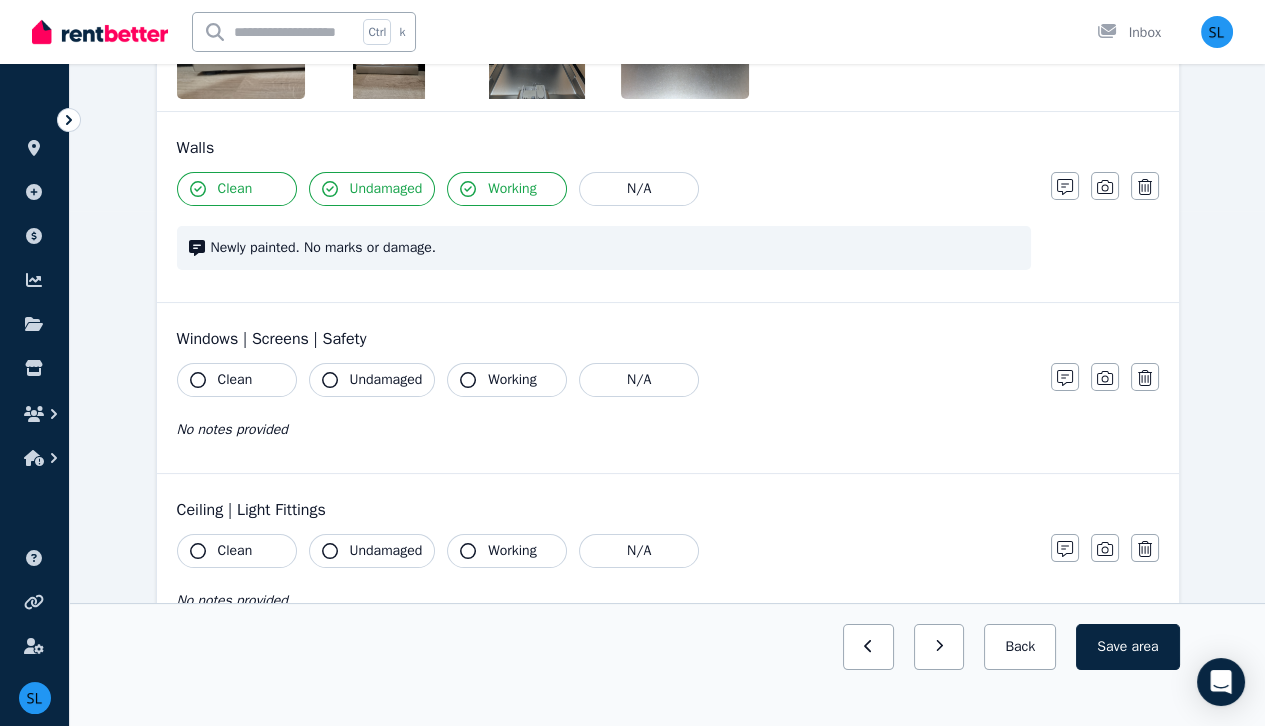 scroll, scrollTop: 526, scrollLeft: 0, axis: vertical 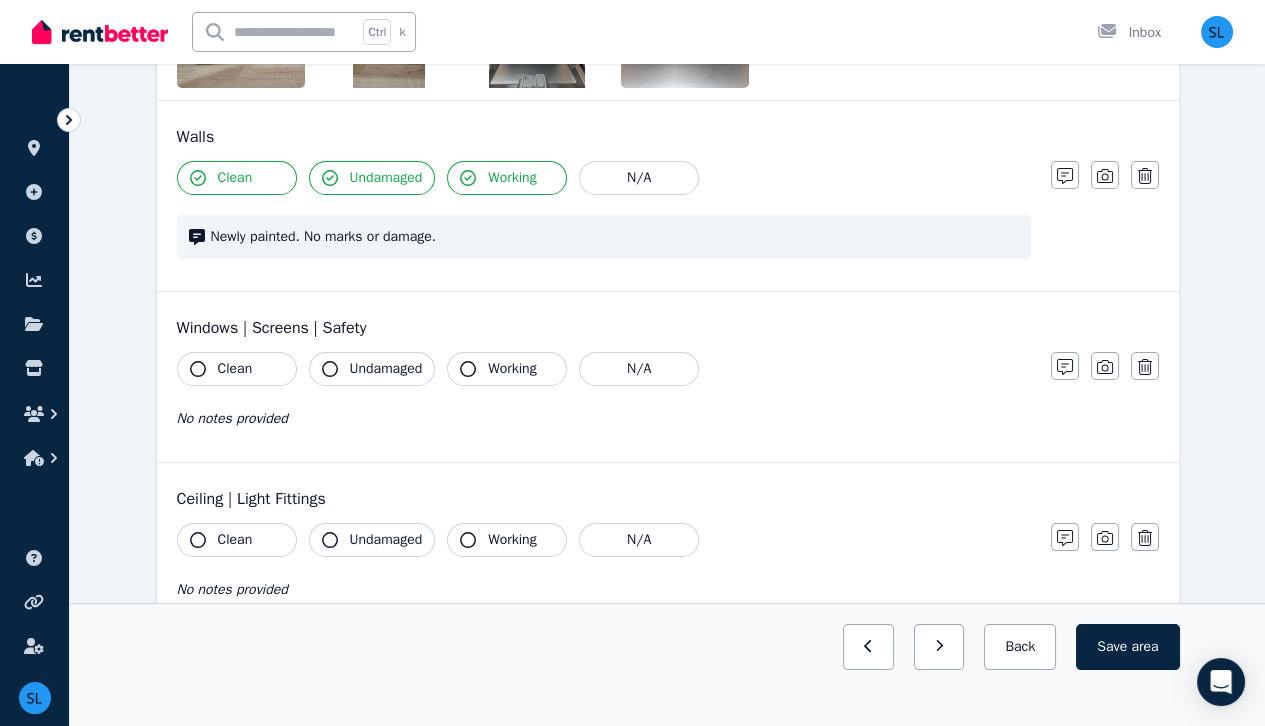 click on "Clean" at bounding box center [235, 369] 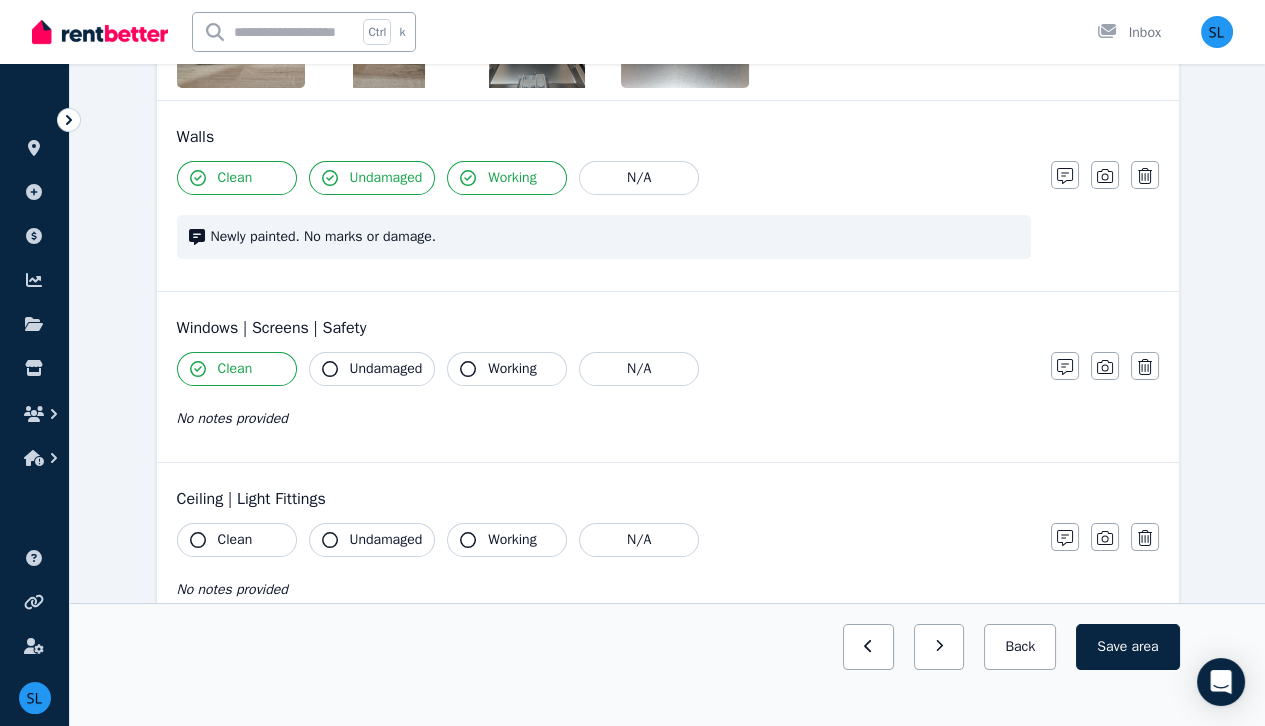 click on "Undamaged" at bounding box center (386, 369) 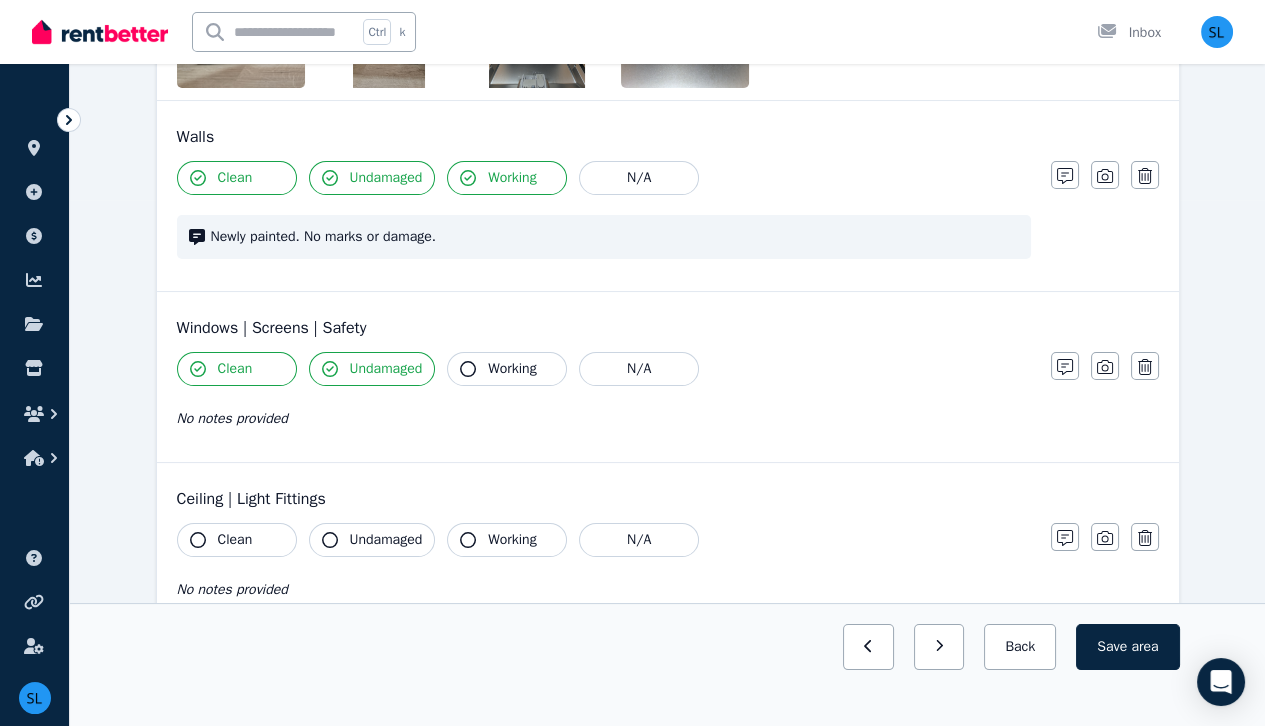 click on "Working" at bounding box center (512, 369) 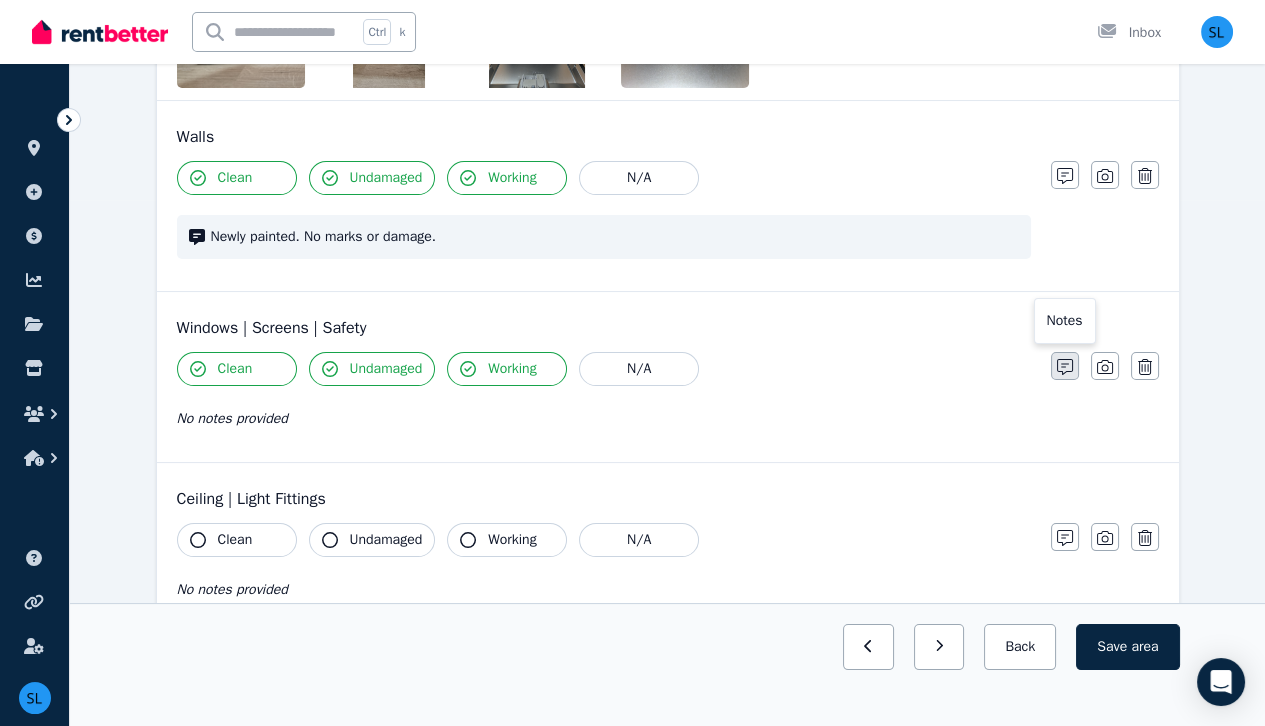 click 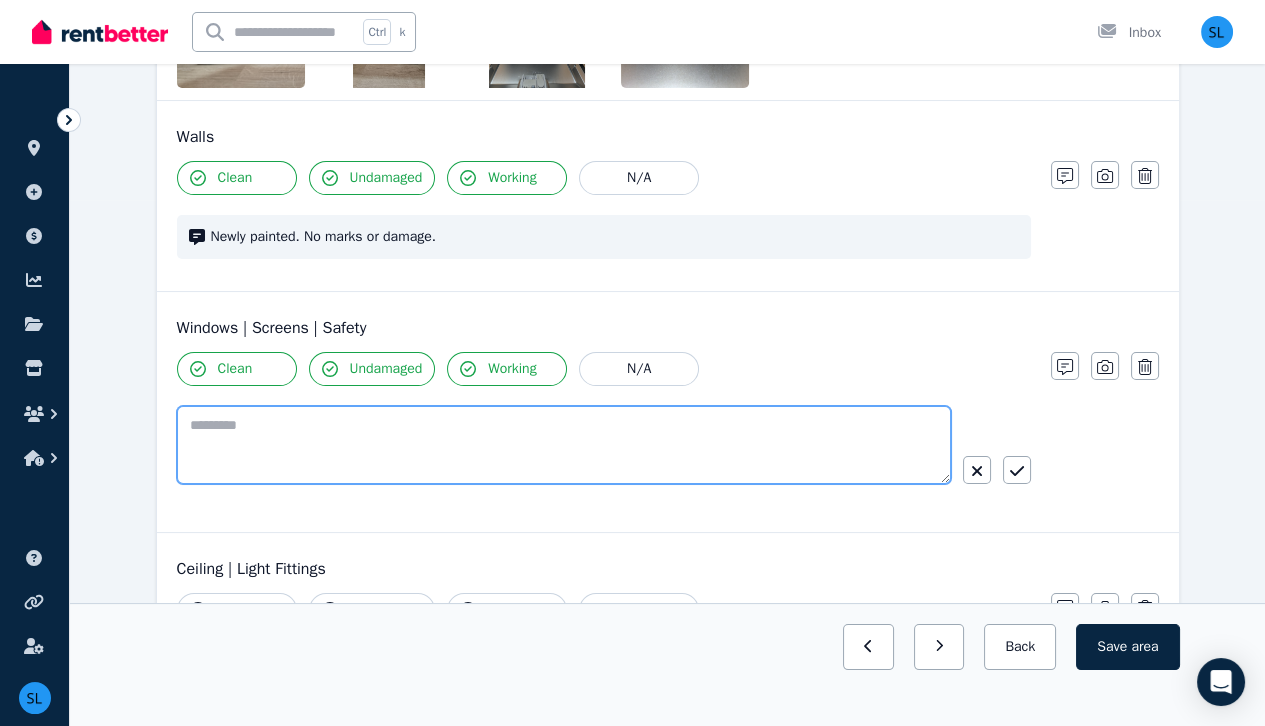 click at bounding box center (564, 445) 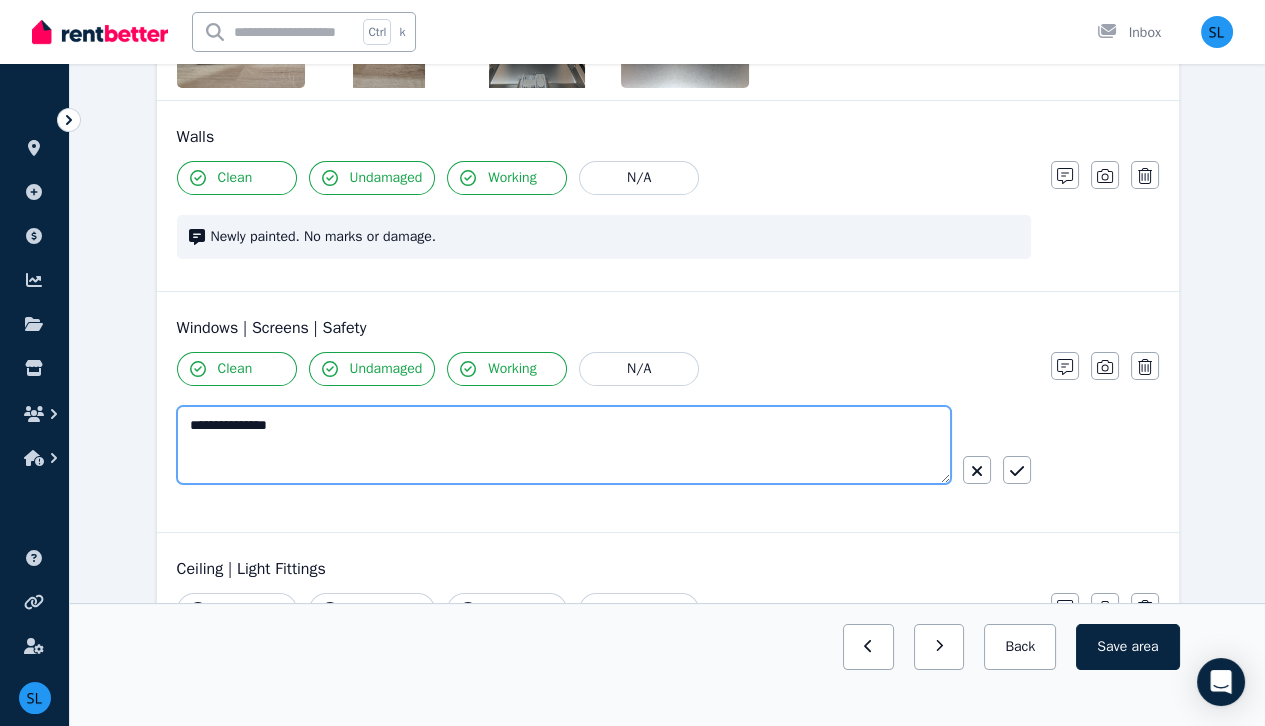 click on "**********" at bounding box center [564, 445] 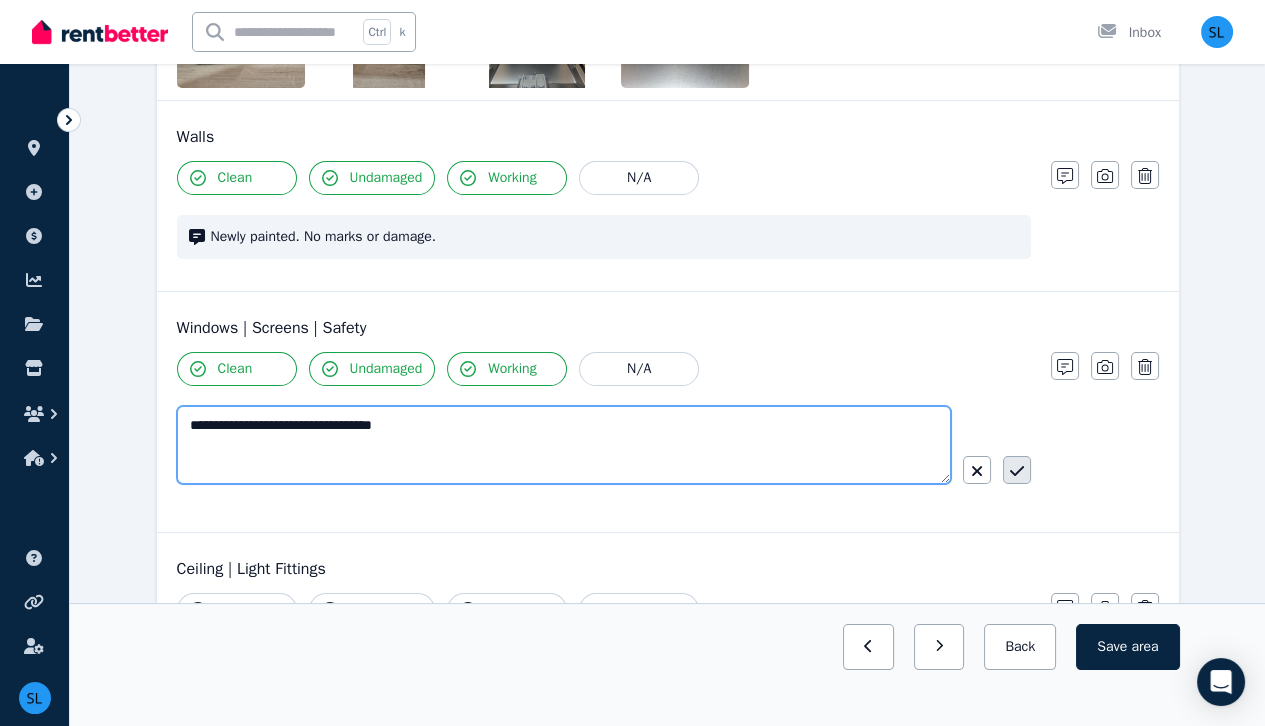 type on "**********" 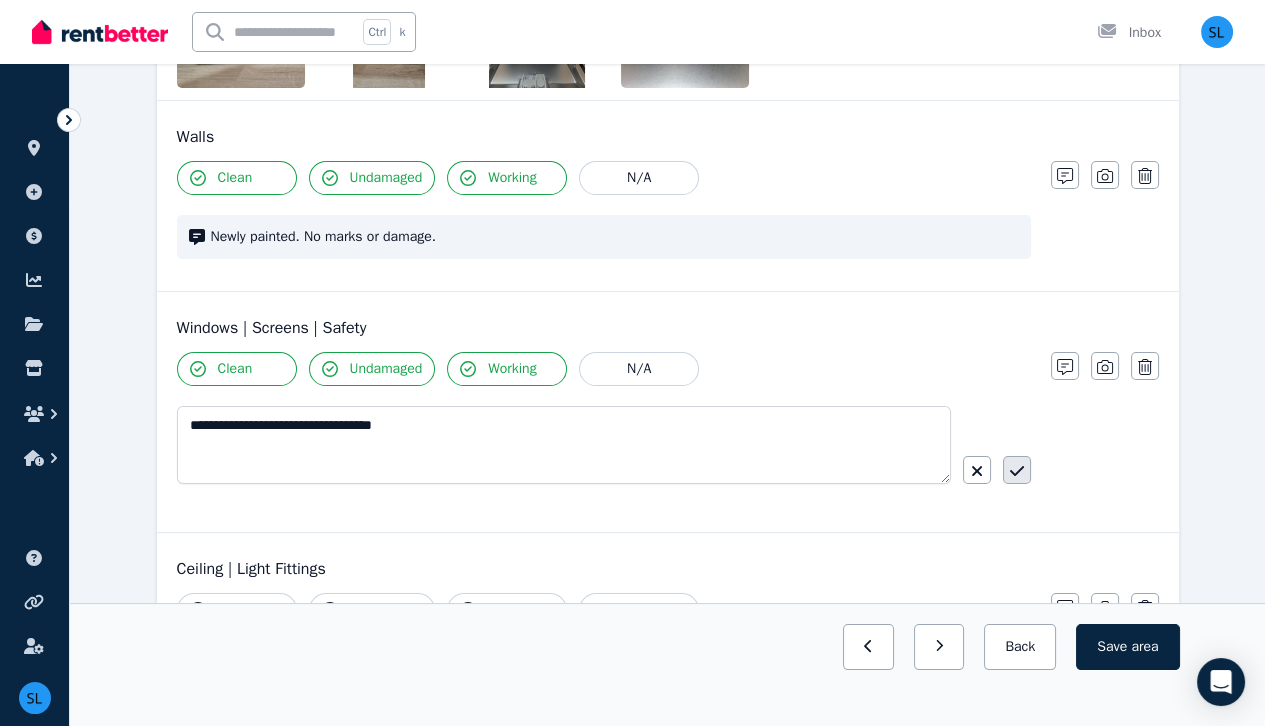 click at bounding box center (1017, 470) 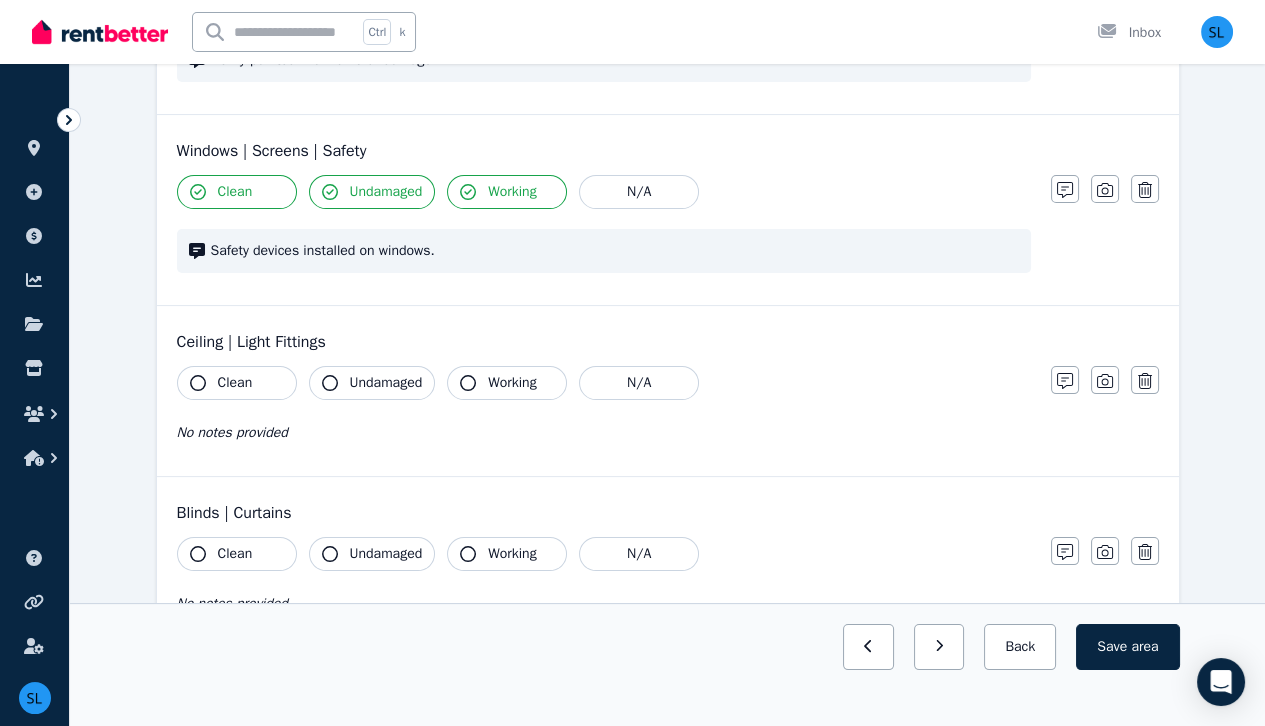 scroll, scrollTop: 710, scrollLeft: 0, axis: vertical 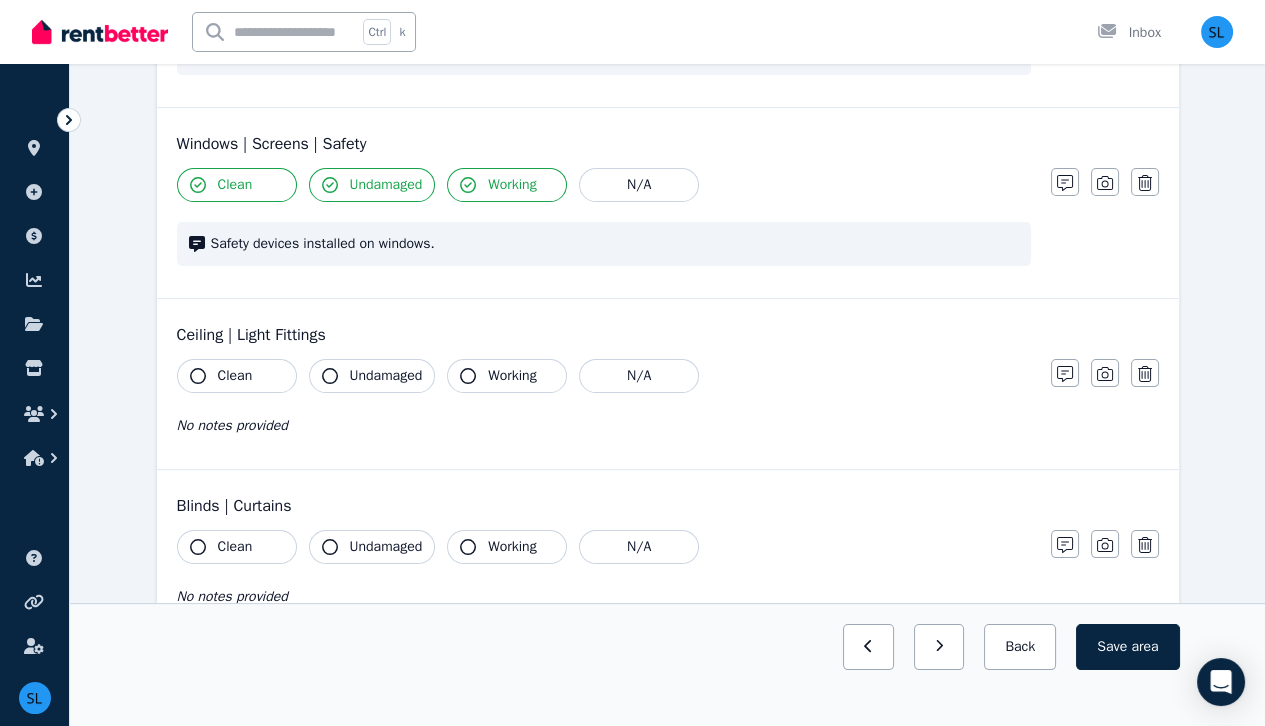 click on "Clean" at bounding box center (235, 376) 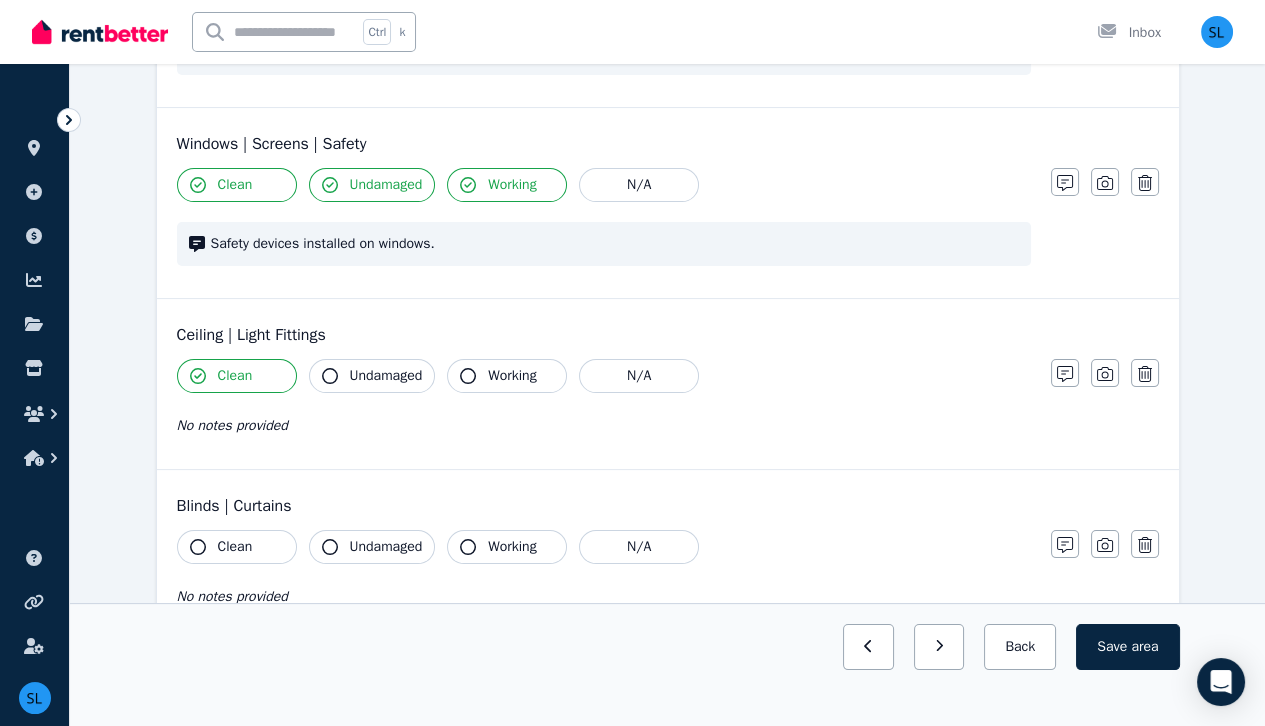 click on "Undamaged" at bounding box center [386, 376] 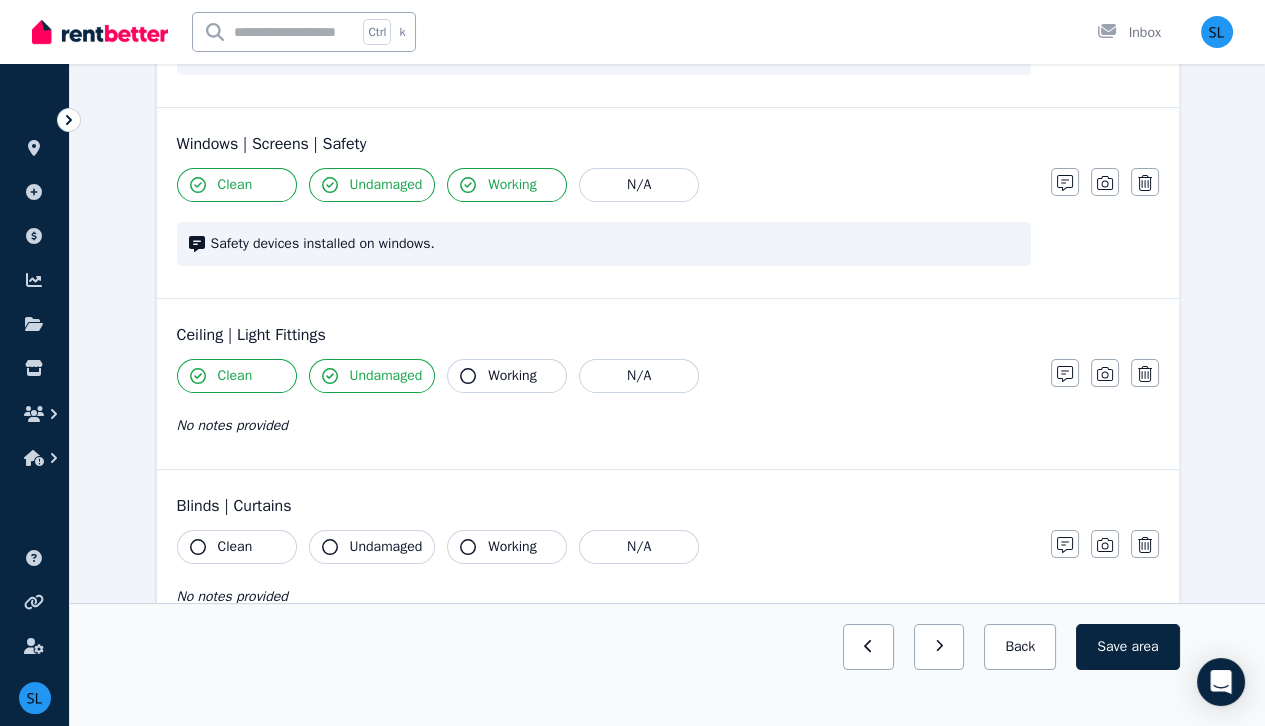 click on "Working" at bounding box center (512, 376) 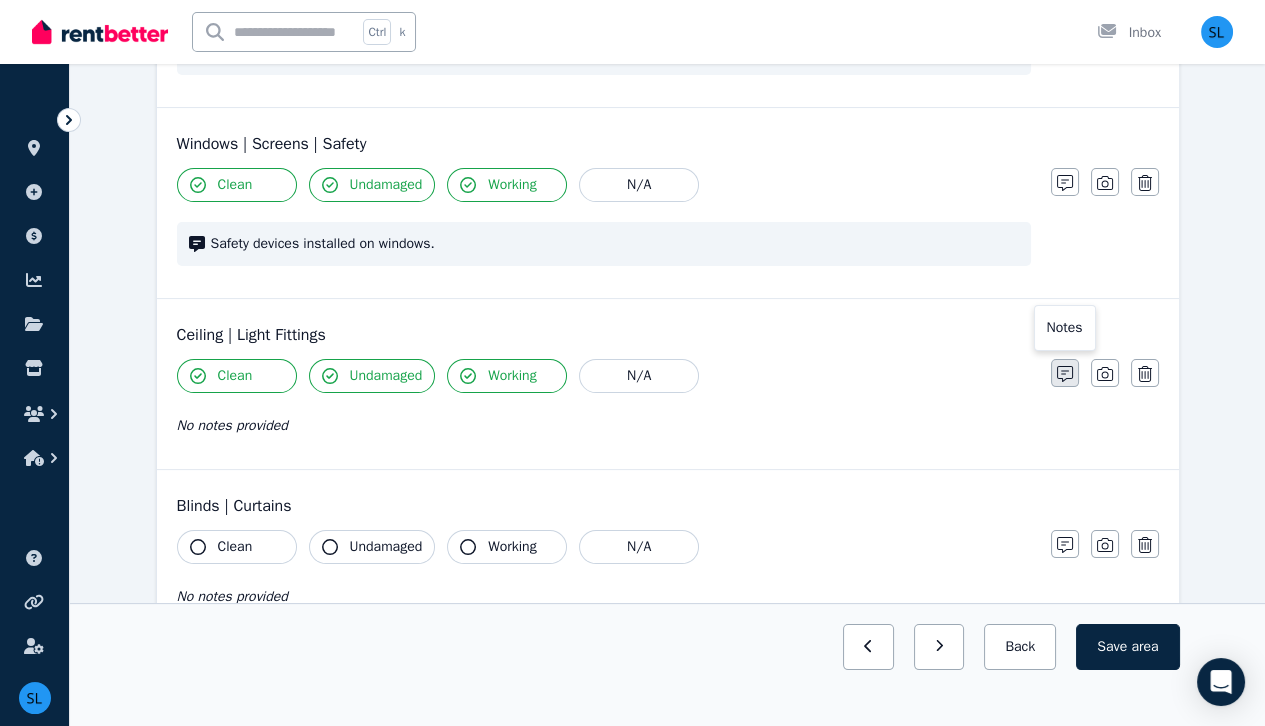 click 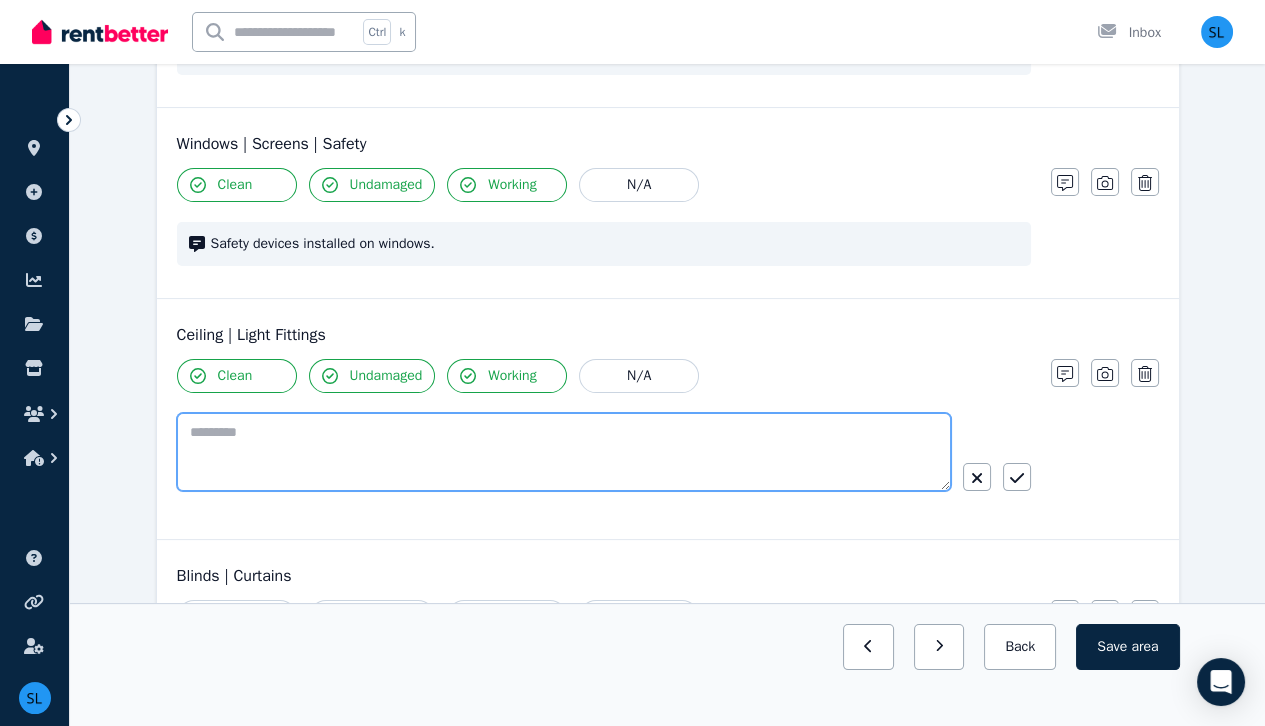 click at bounding box center (564, 452) 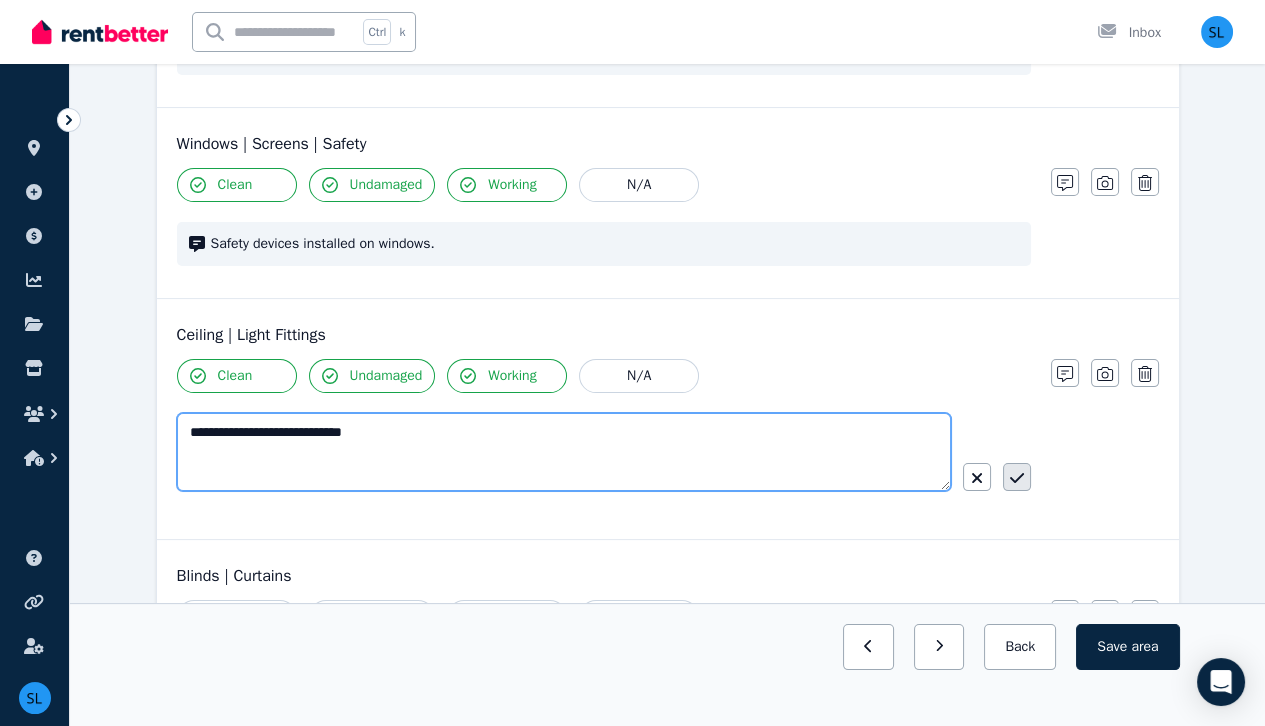 type on "**********" 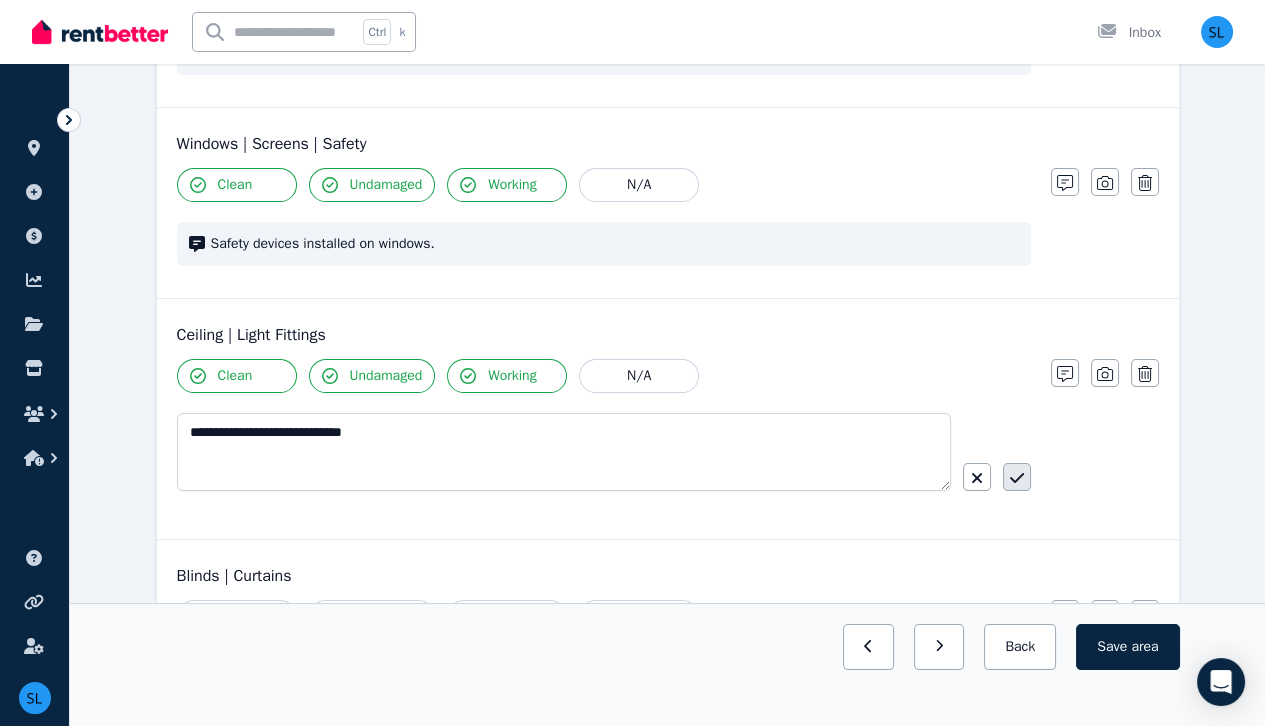 click 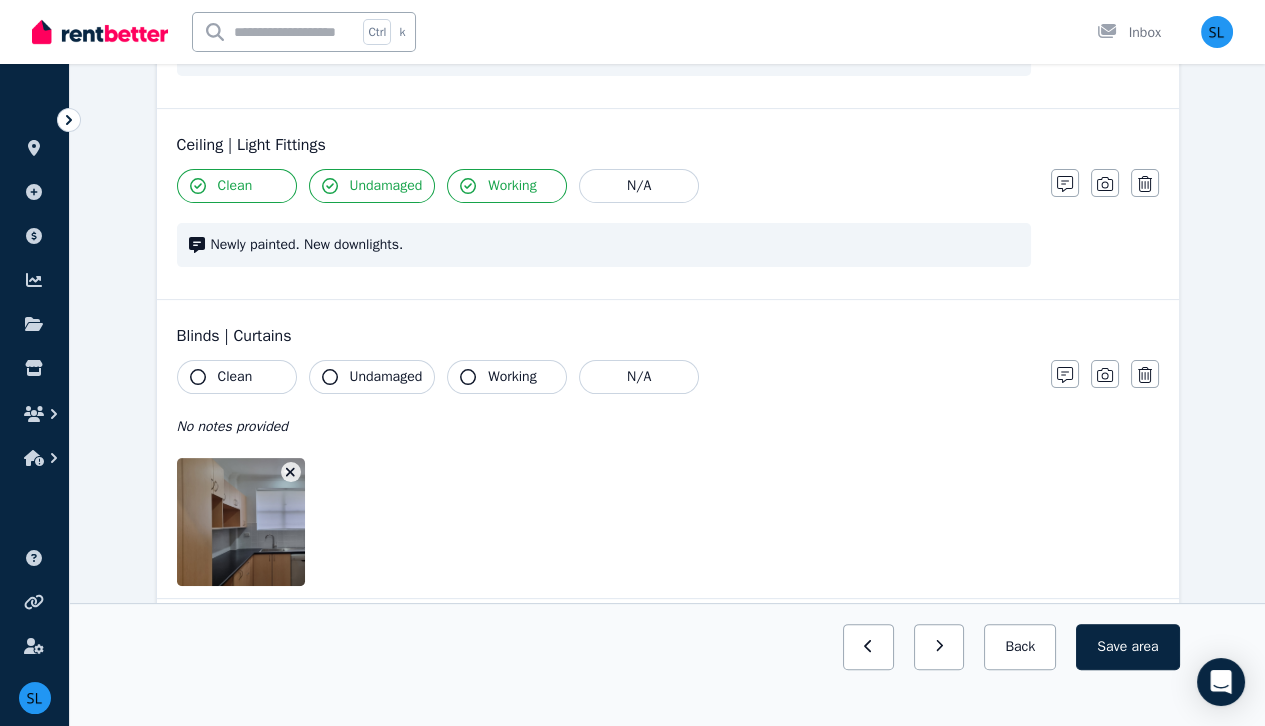scroll, scrollTop: 904, scrollLeft: 0, axis: vertical 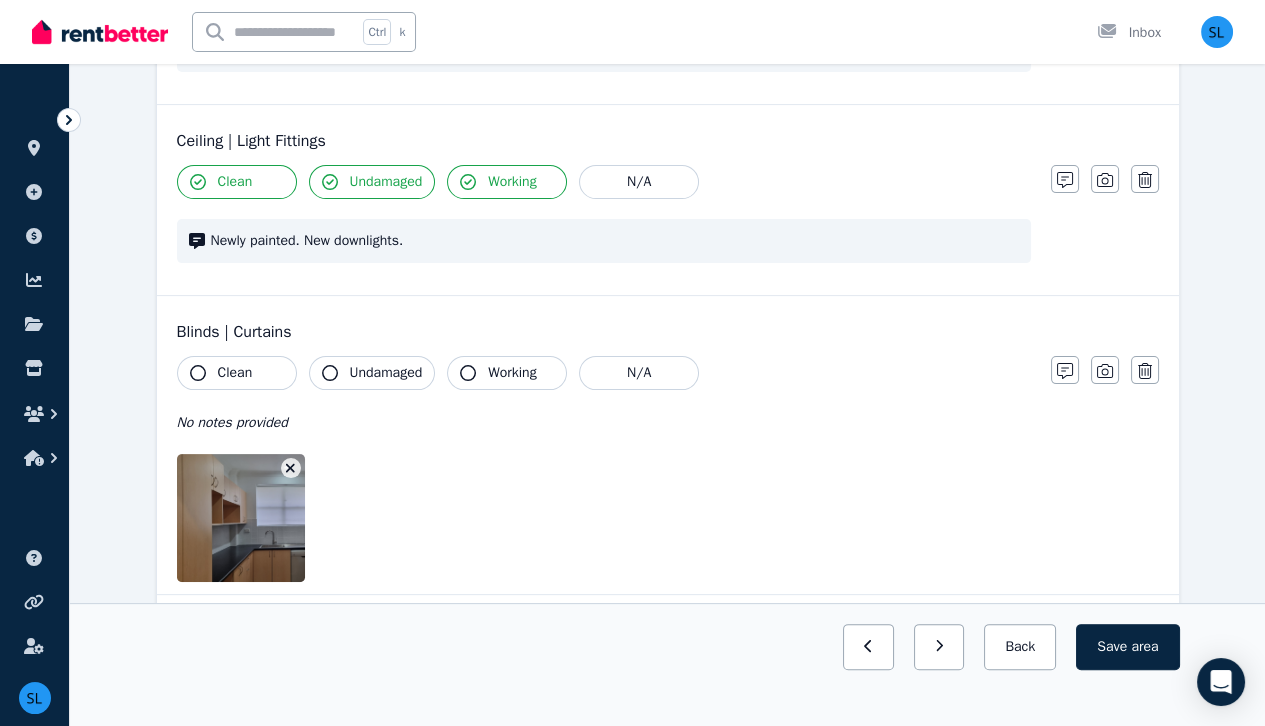 click on "Clean" at bounding box center (237, 373) 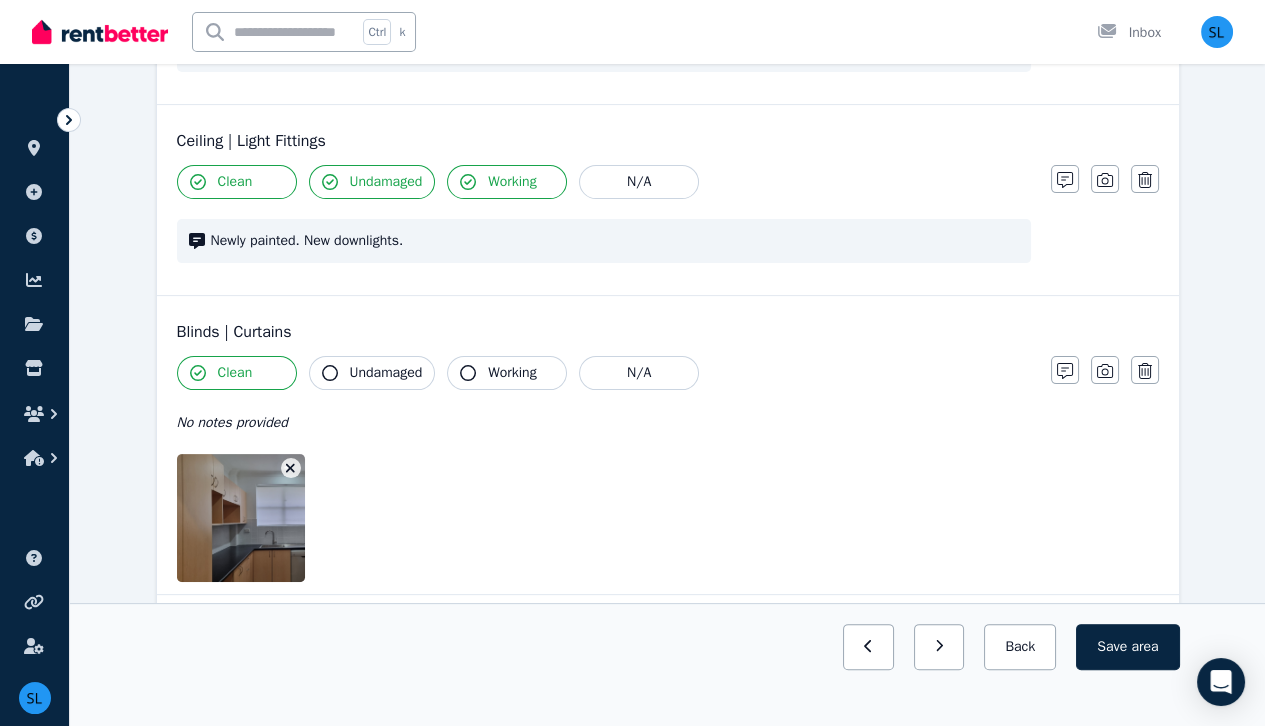 click on "Undamaged" at bounding box center (386, 373) 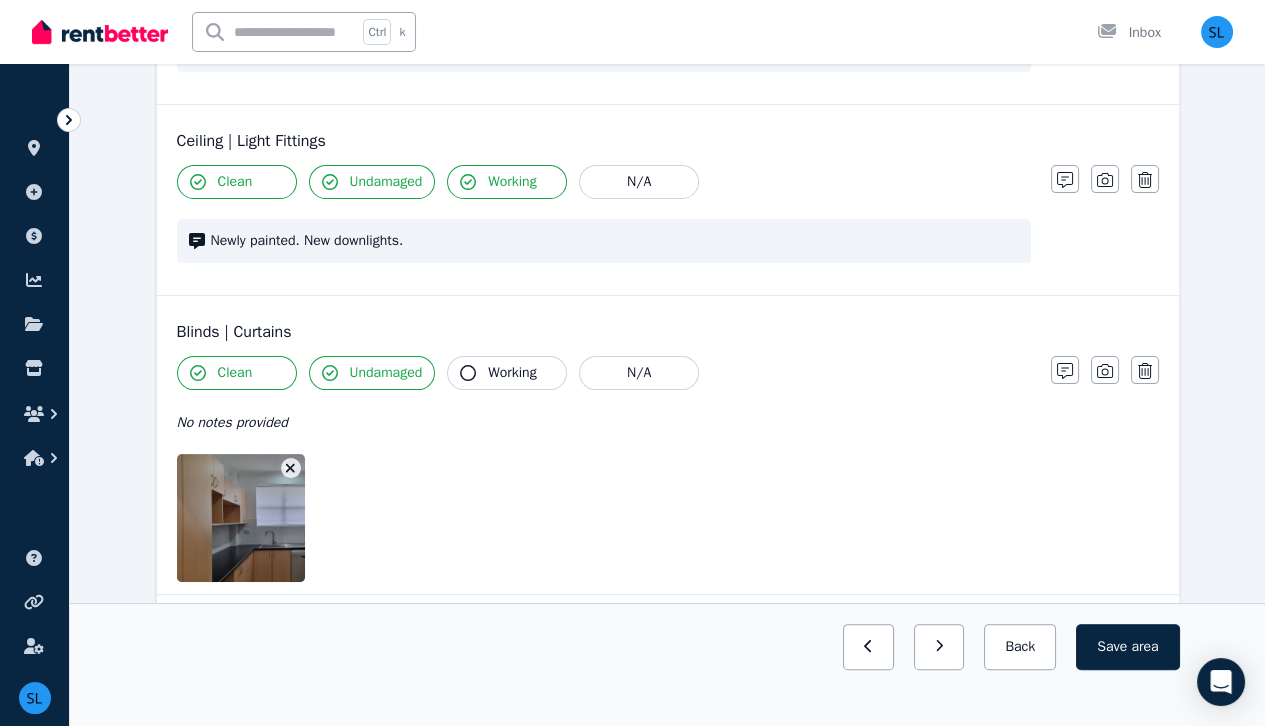 click on "Working" at bounding box center [512, 373] 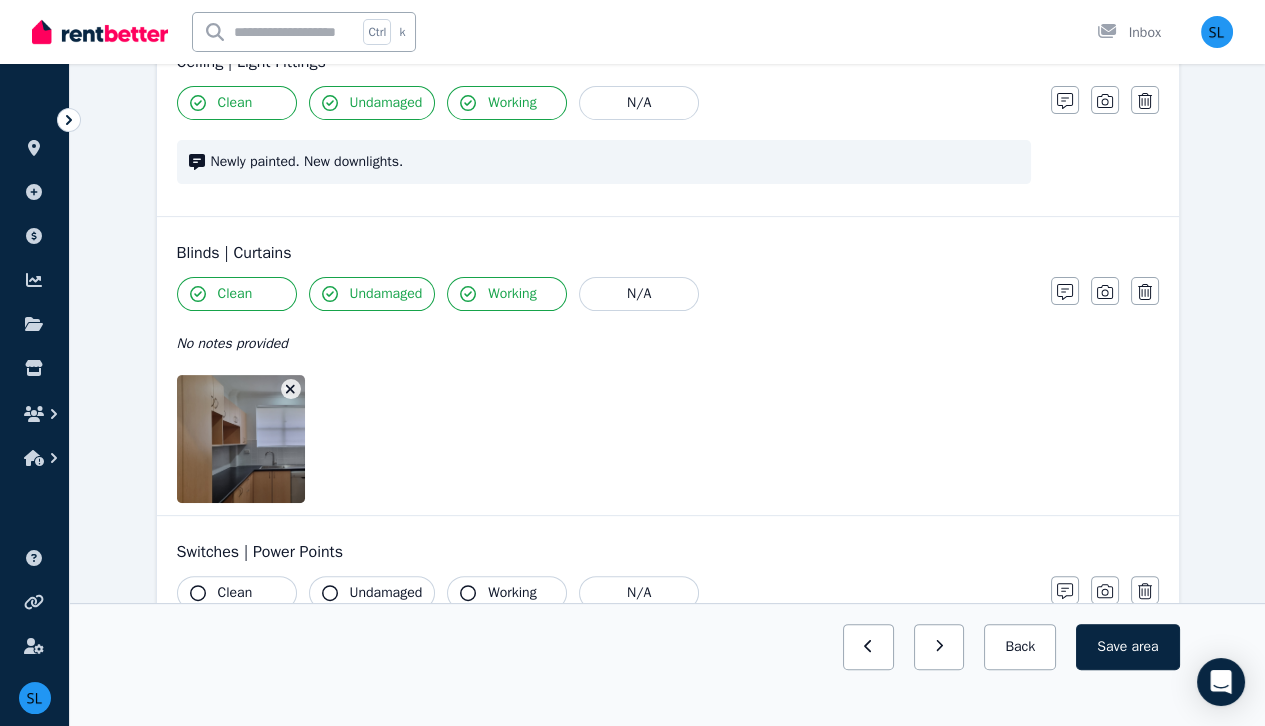 scroll, scrollTop: 1010, scrollLeft: 0, axis: vertical 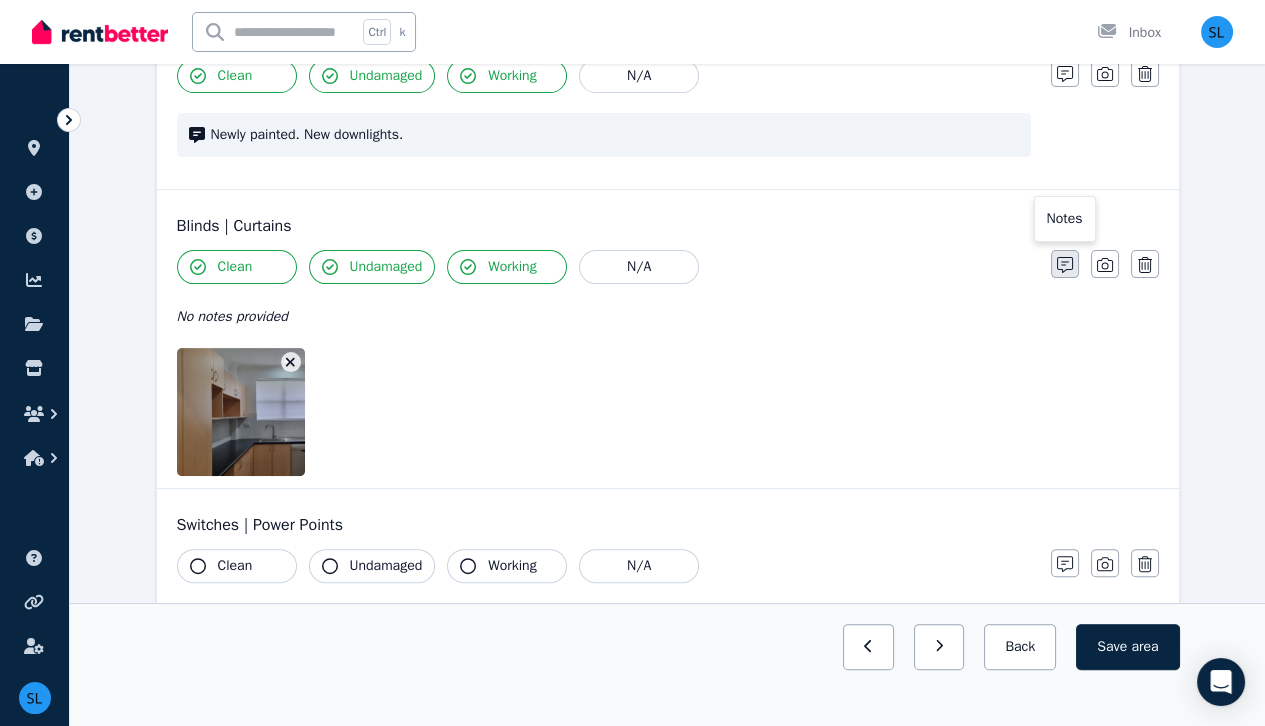 click 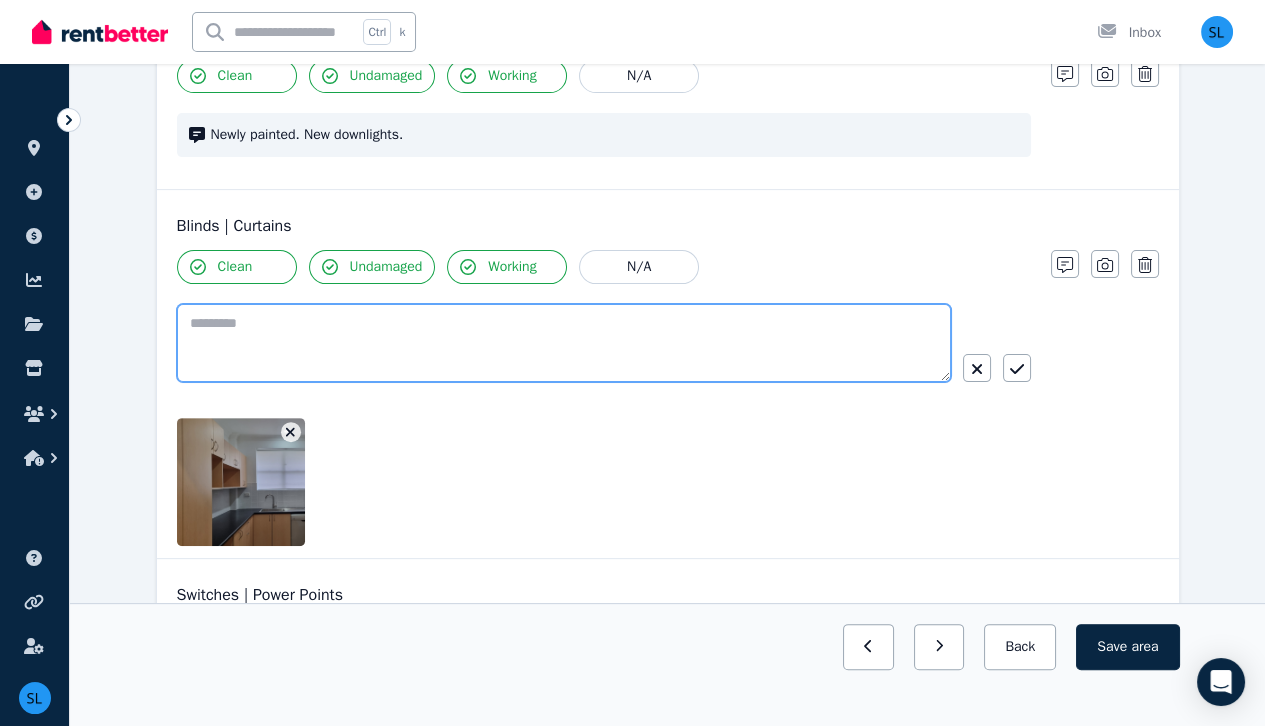 click at bounding box center (564, 343) 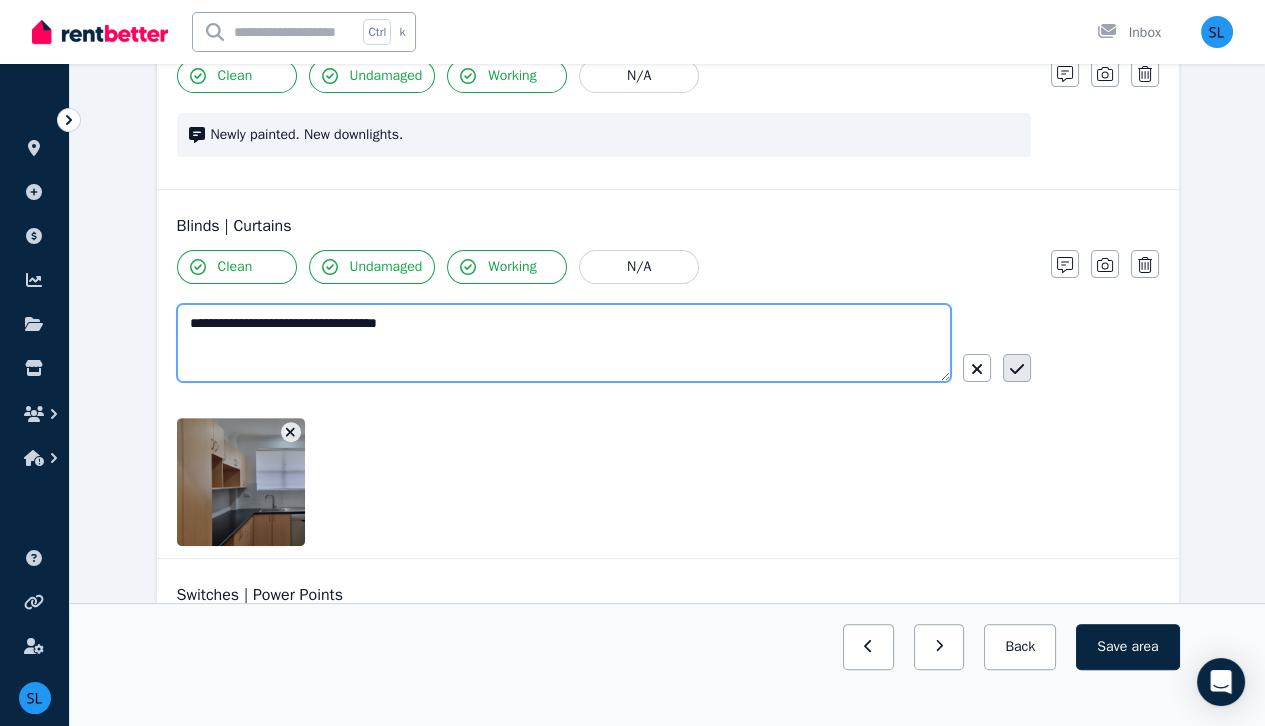 type on "**********" 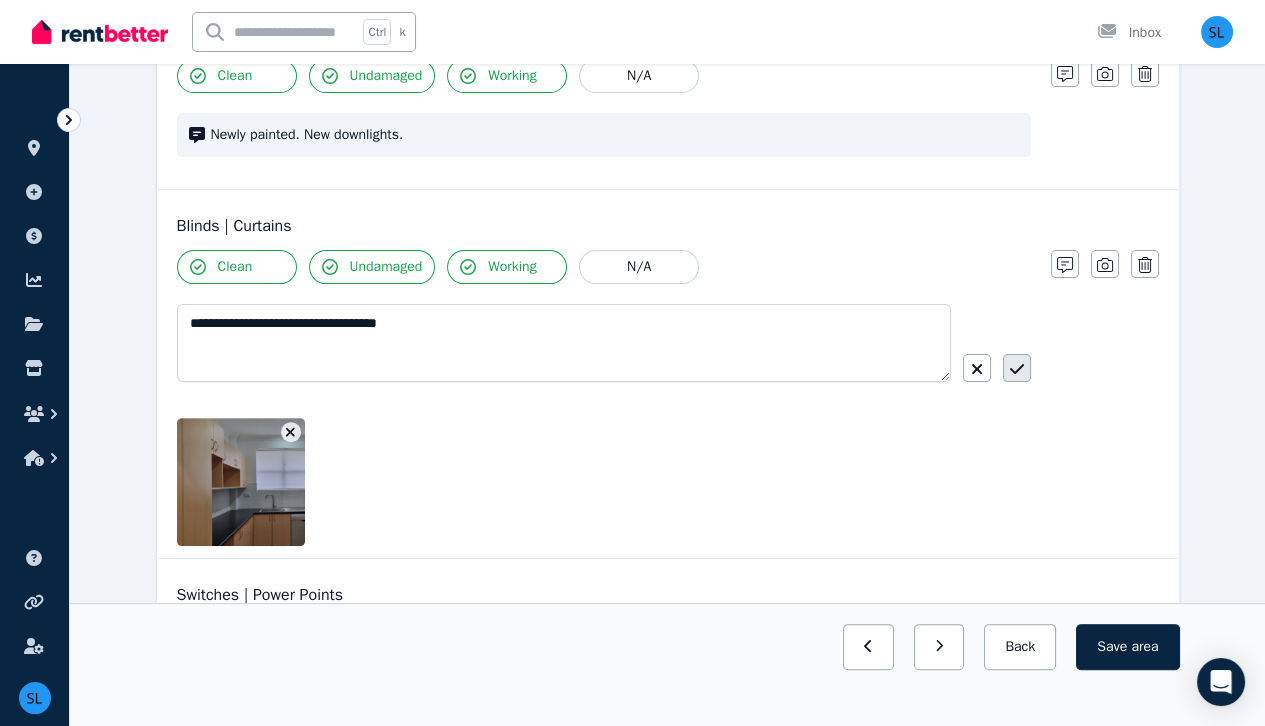 click 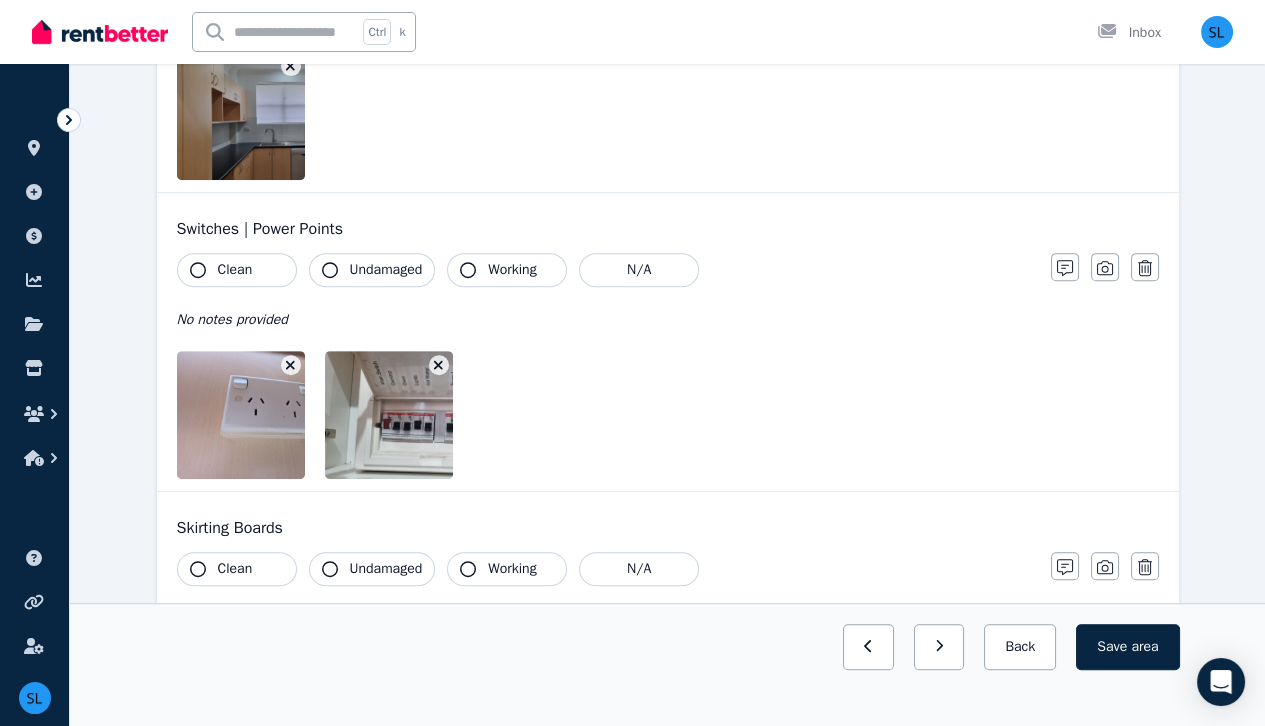 scroll, scrollTop: 1327, scrollLeft: 0, axis: vertical 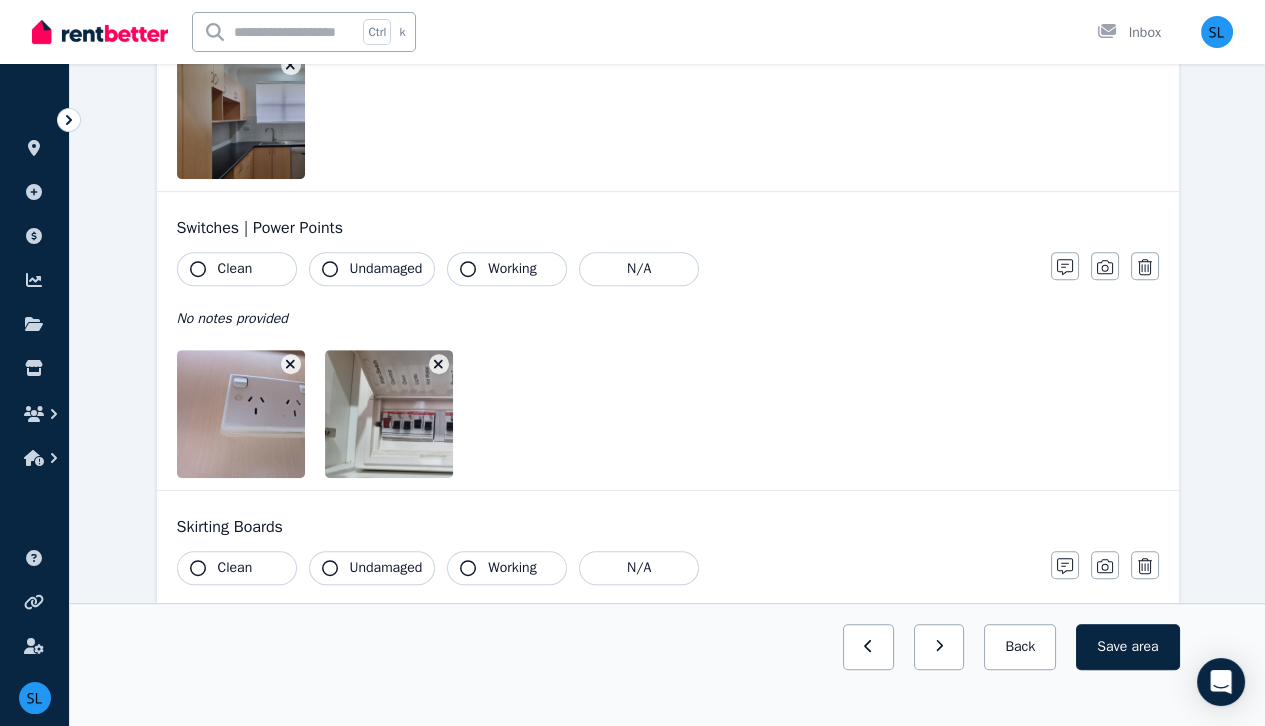 click on "Clean" at bounding box center (237, 269) 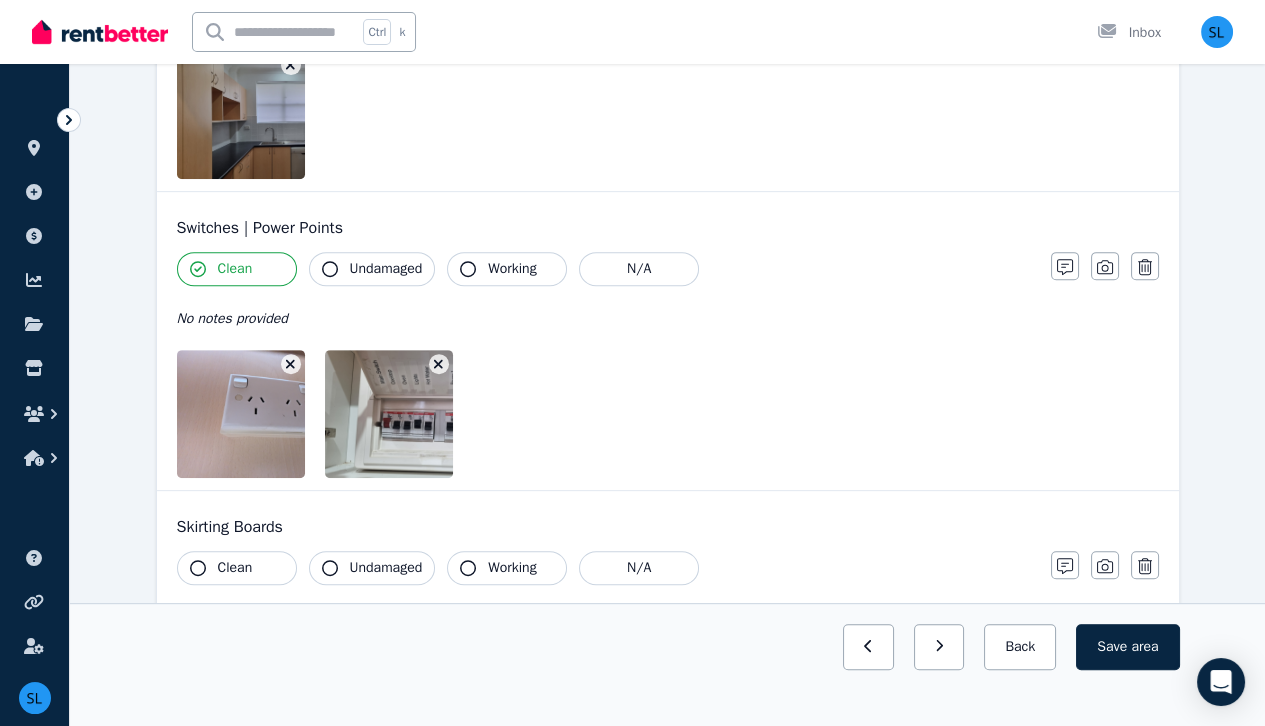 click on "Undamaged" at bounding box center [386, 269] 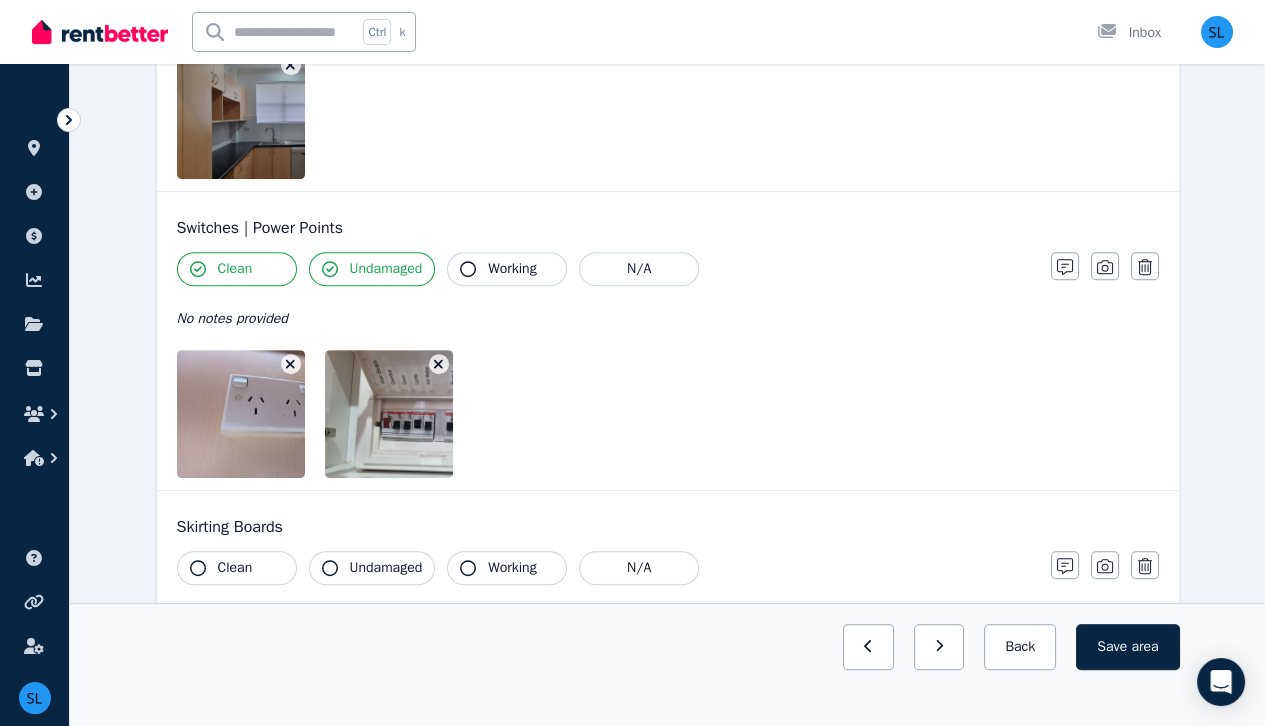 click on "Working" at bounding box center [512, 269] 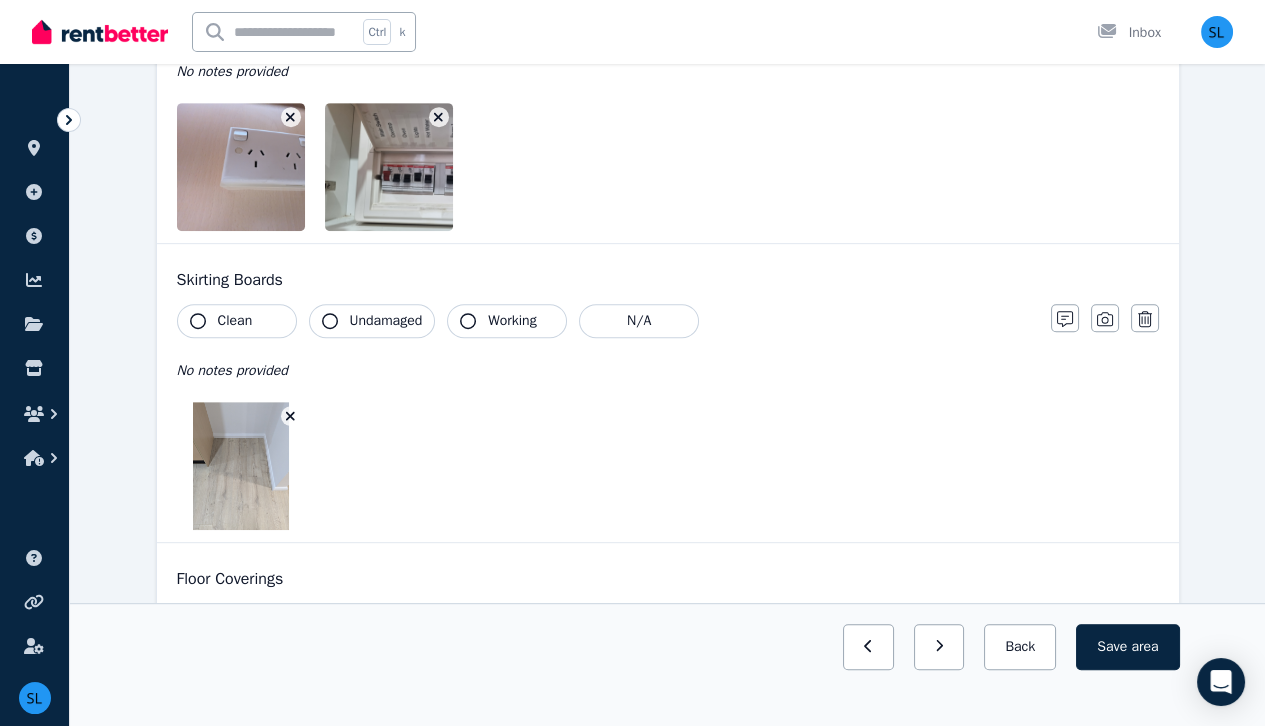 scroll, scrollTop: 1580, scrollLeft: 0, axis: vertical 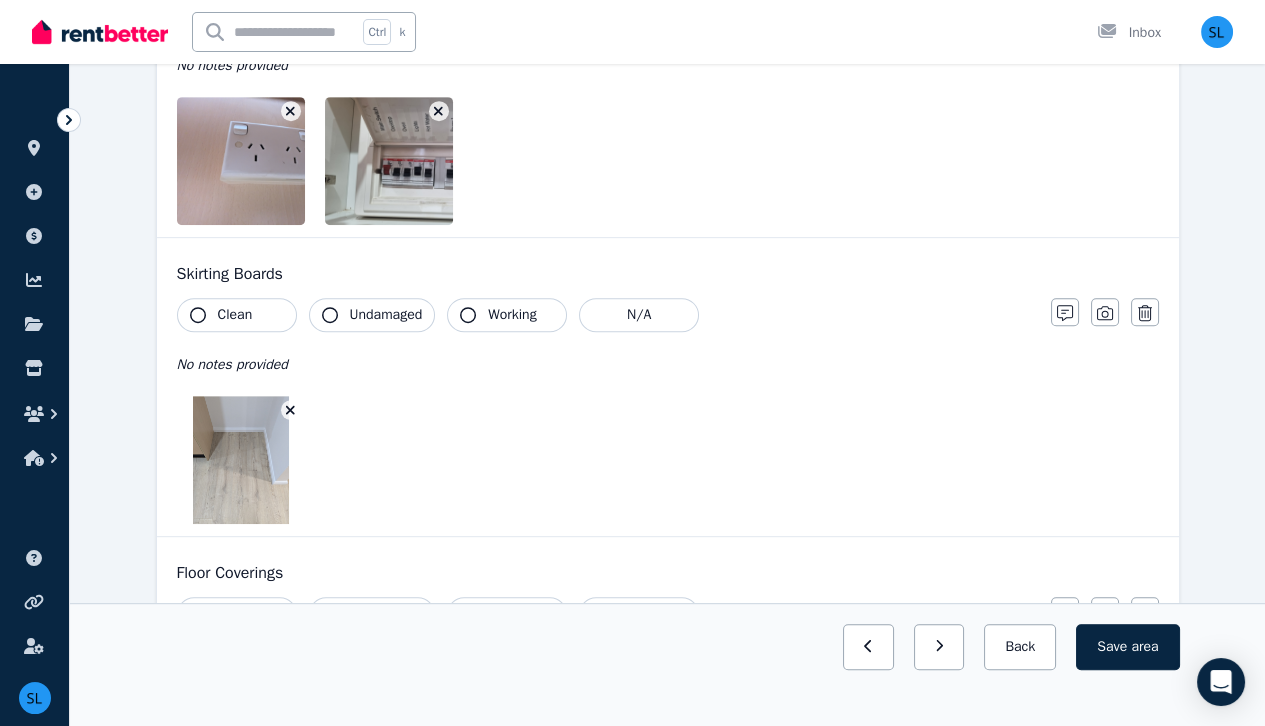 click on "Clean" at bounding box center [237, 315] 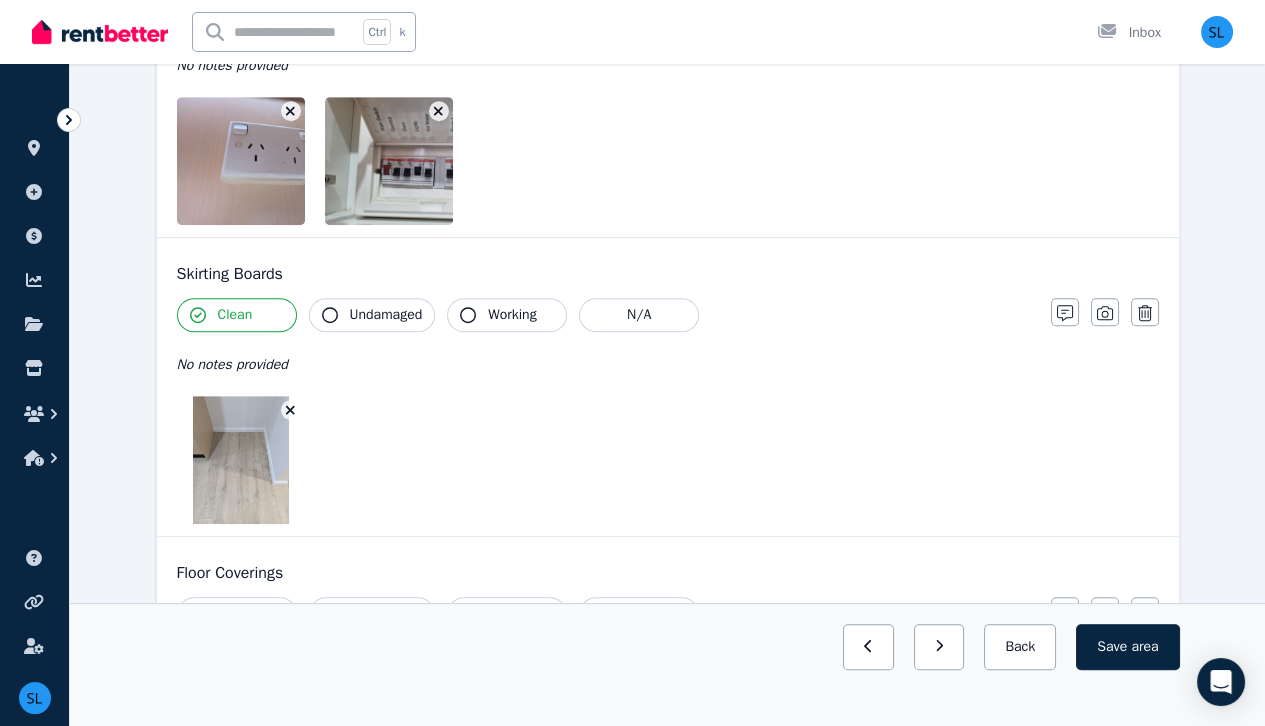 click on "Undamaged" at bounding box center (386, 315) 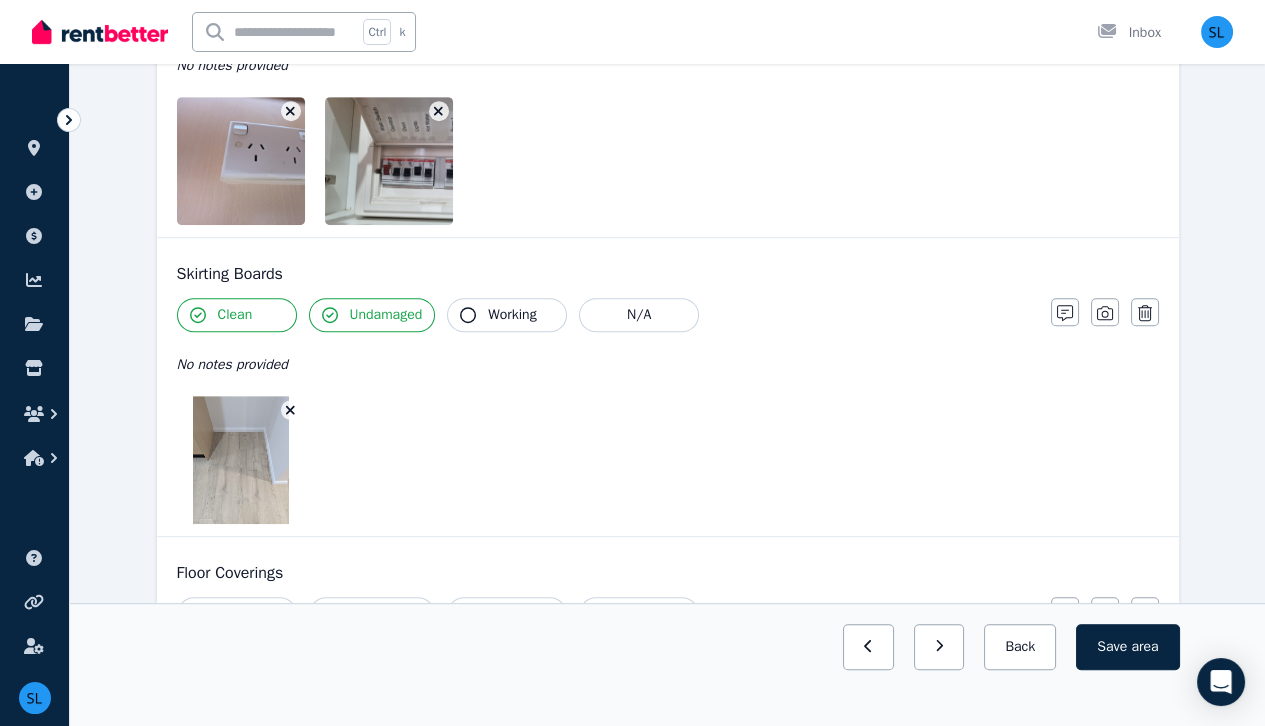 click on "Working" at bounding box center [512, 315] 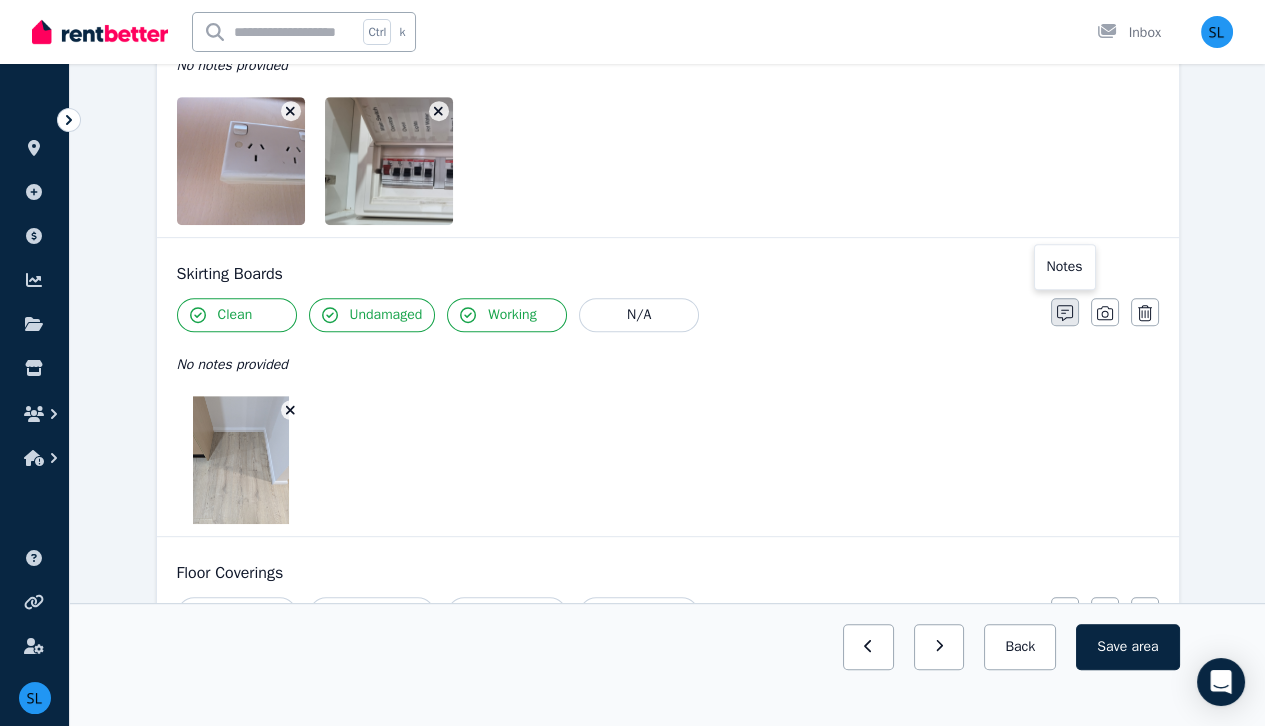 click 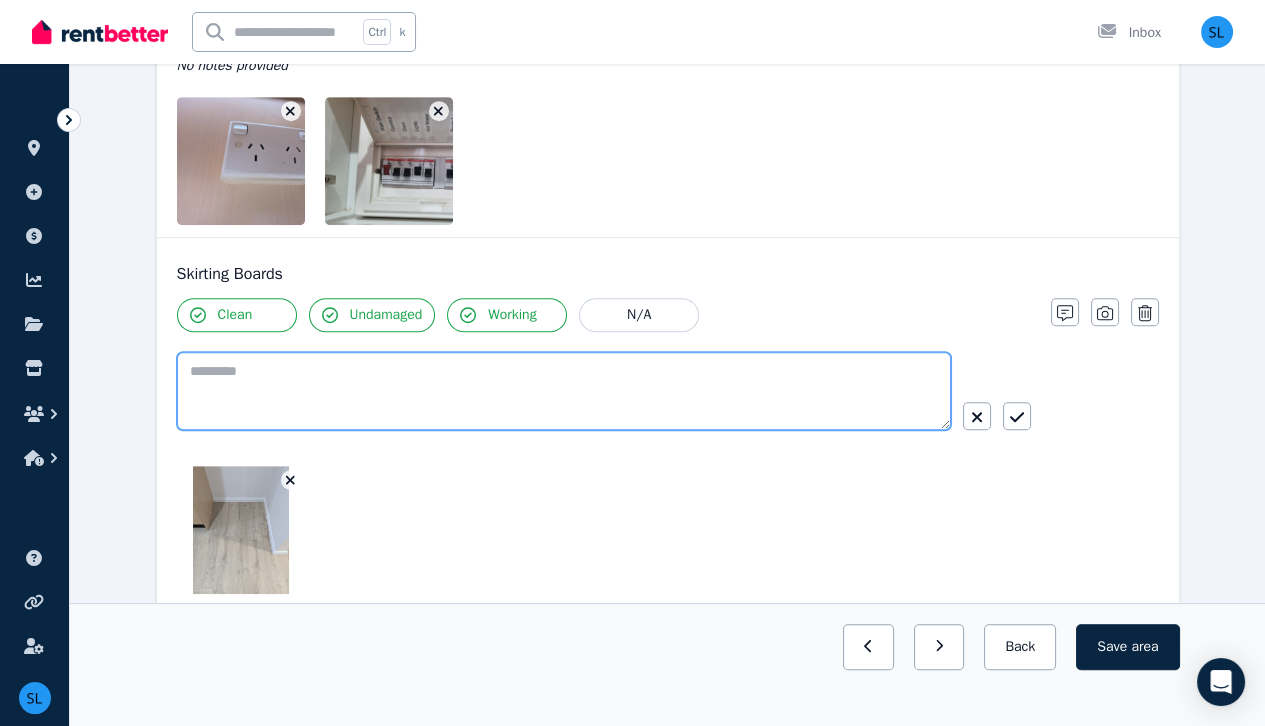 click at bounding box center (564, 391) 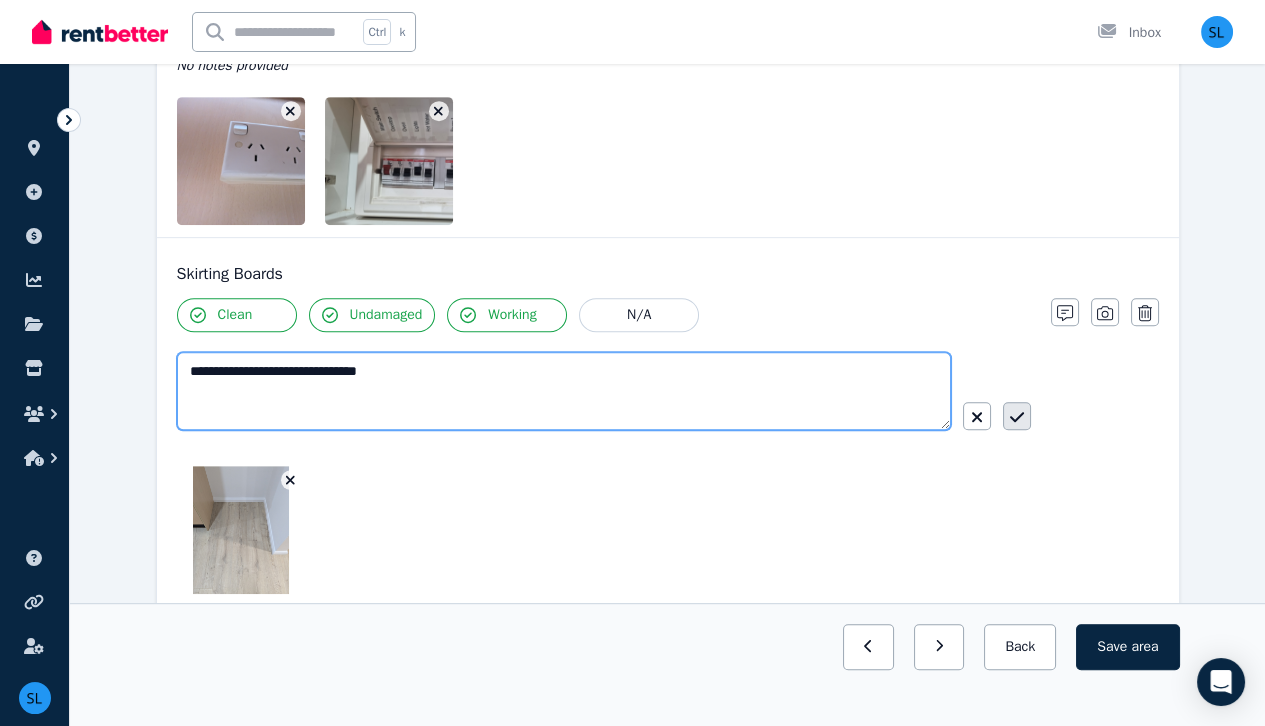 type on "**********" 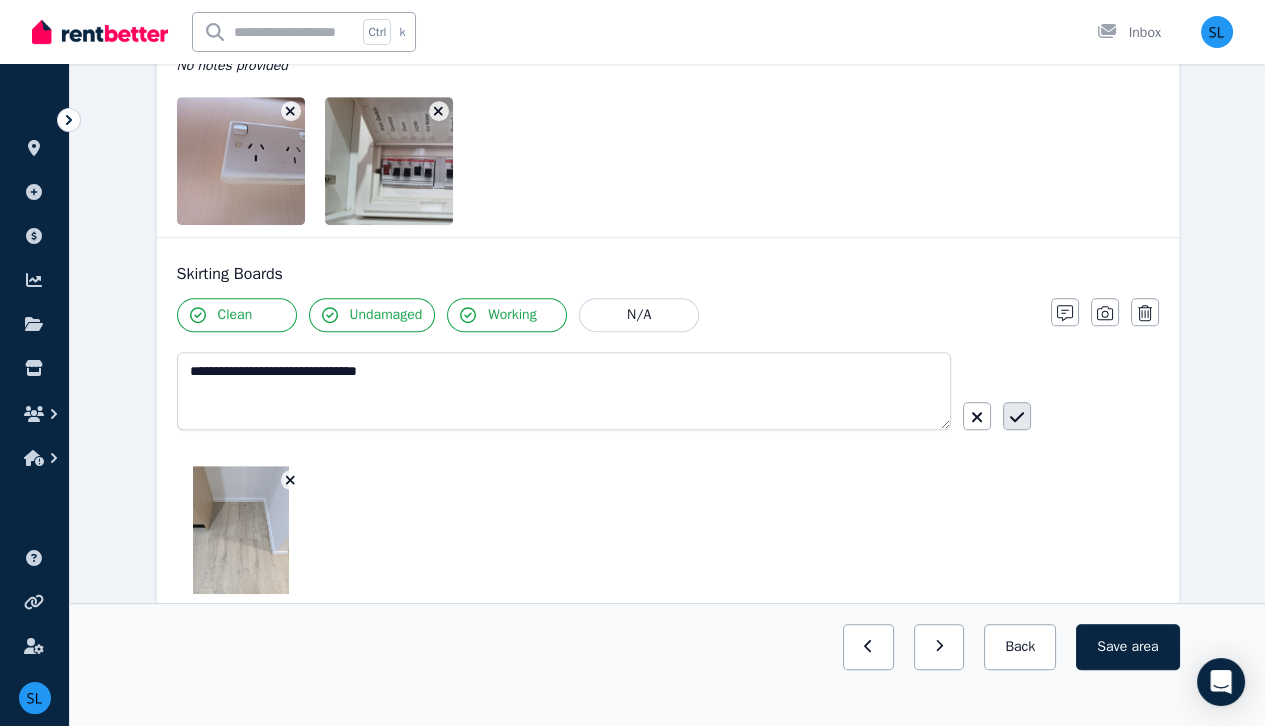 click 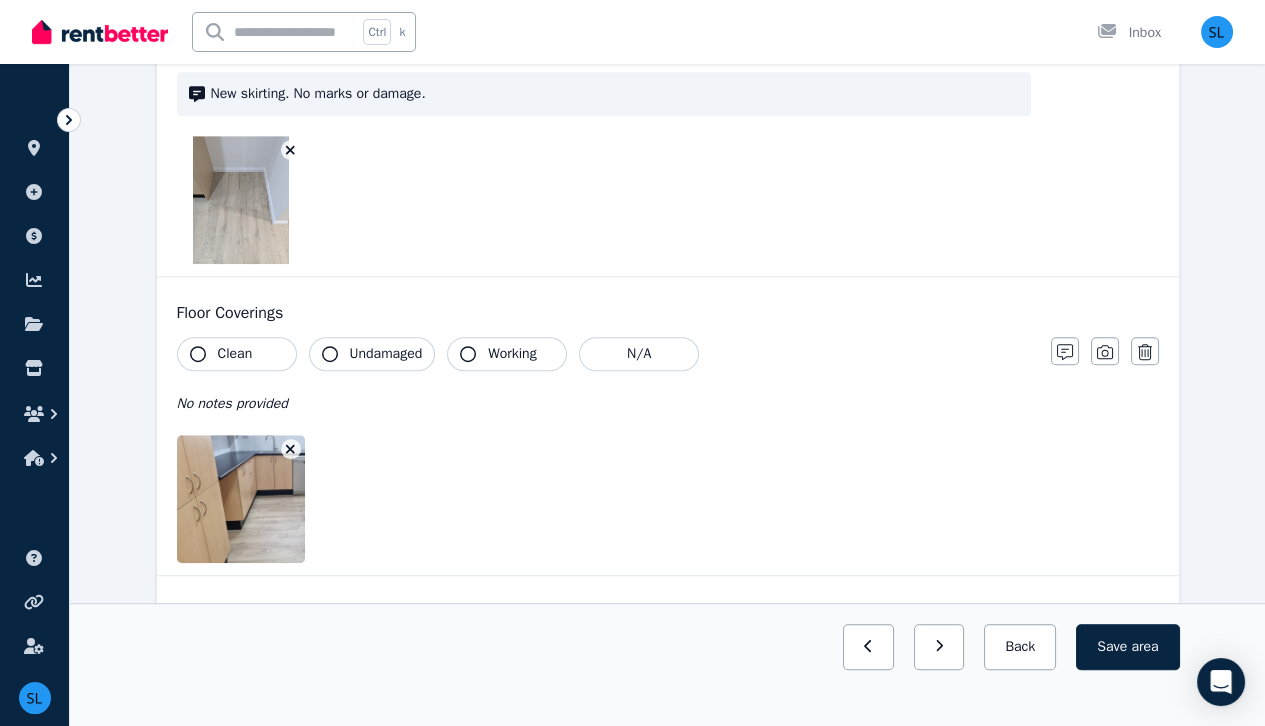 scroll, scrollTop: 1864, scrollLeft: 0, axis: vertical 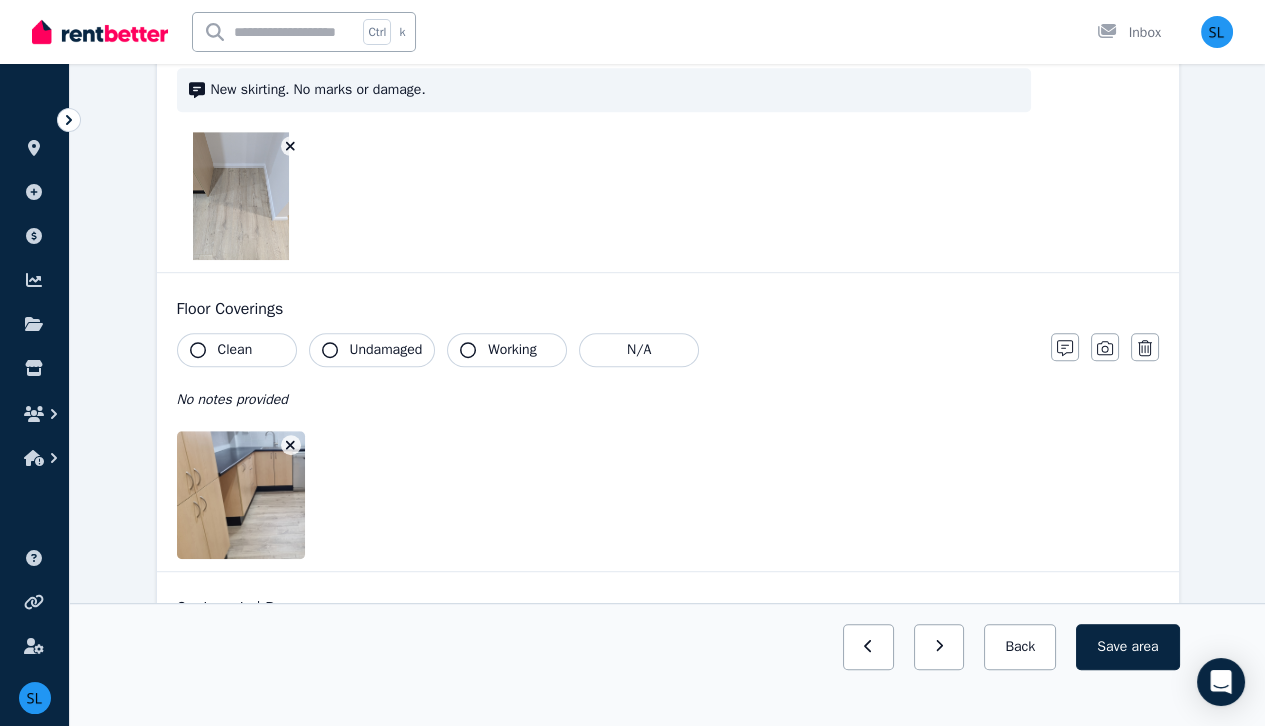 click on "Clean" at bounding box center [237, 350] 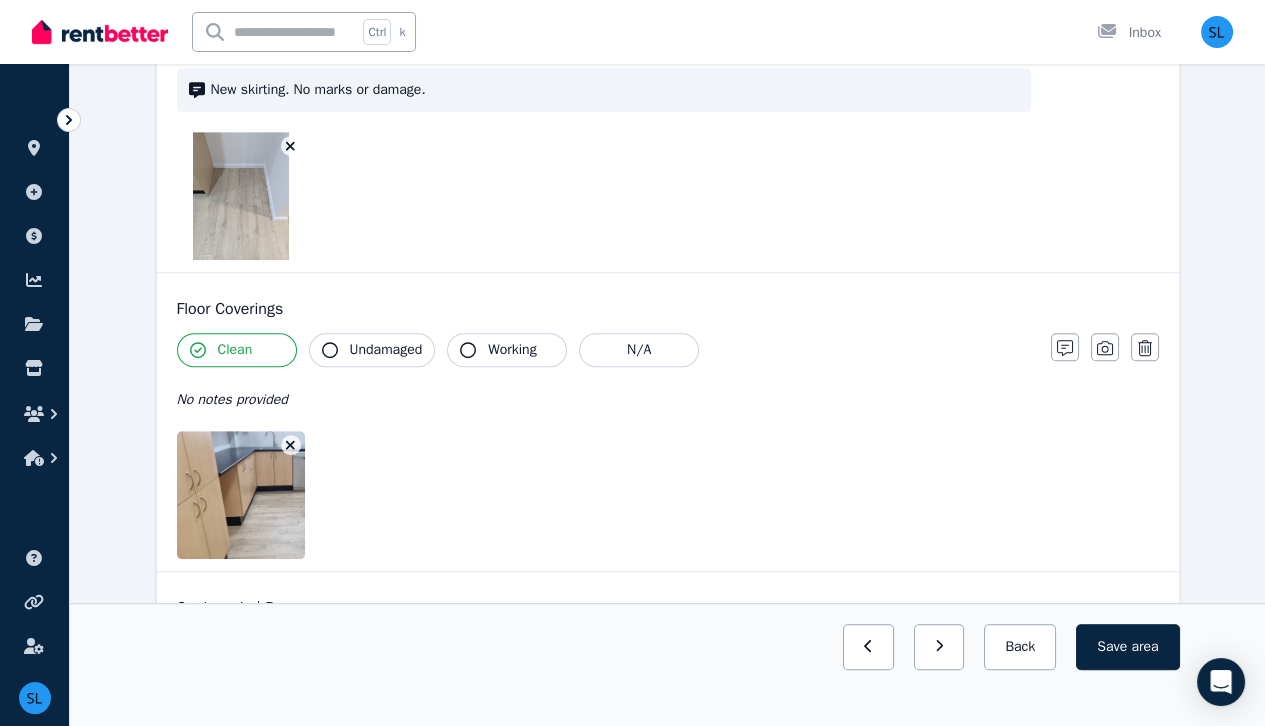 click on "Undamaged" at bounding box center [386, 350] 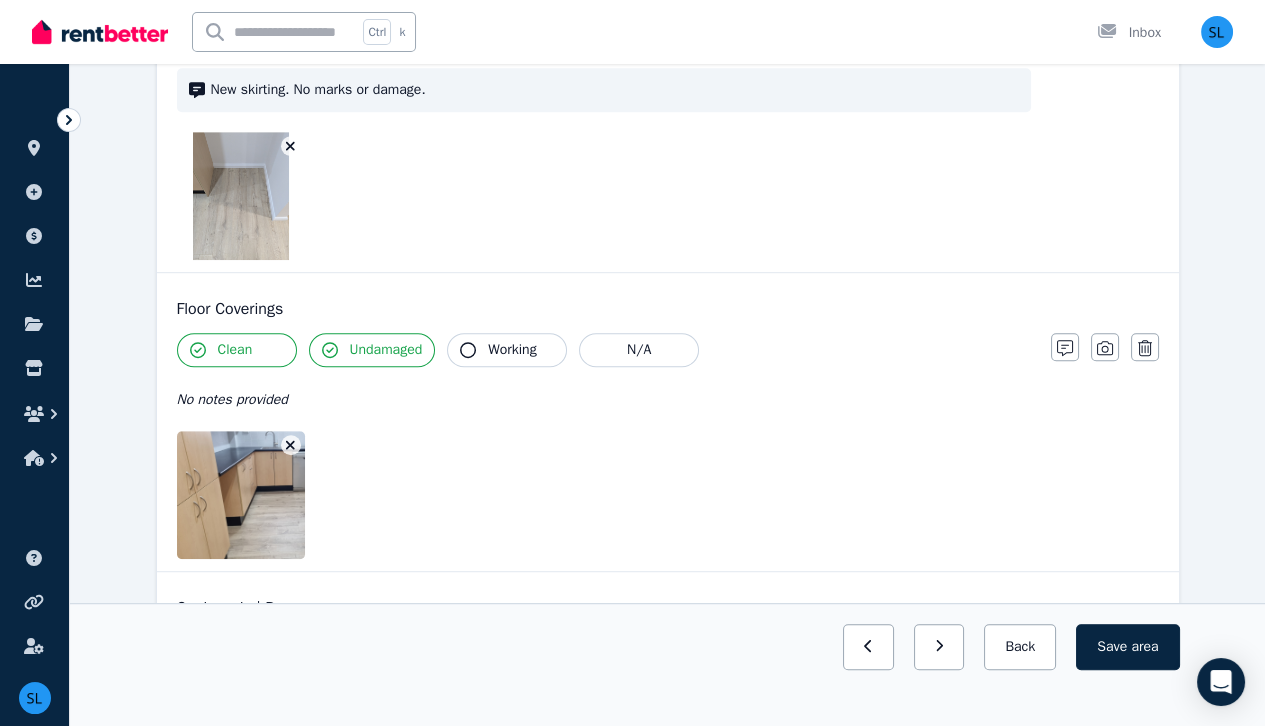 click on "Working" at bounding box center (512, 350) 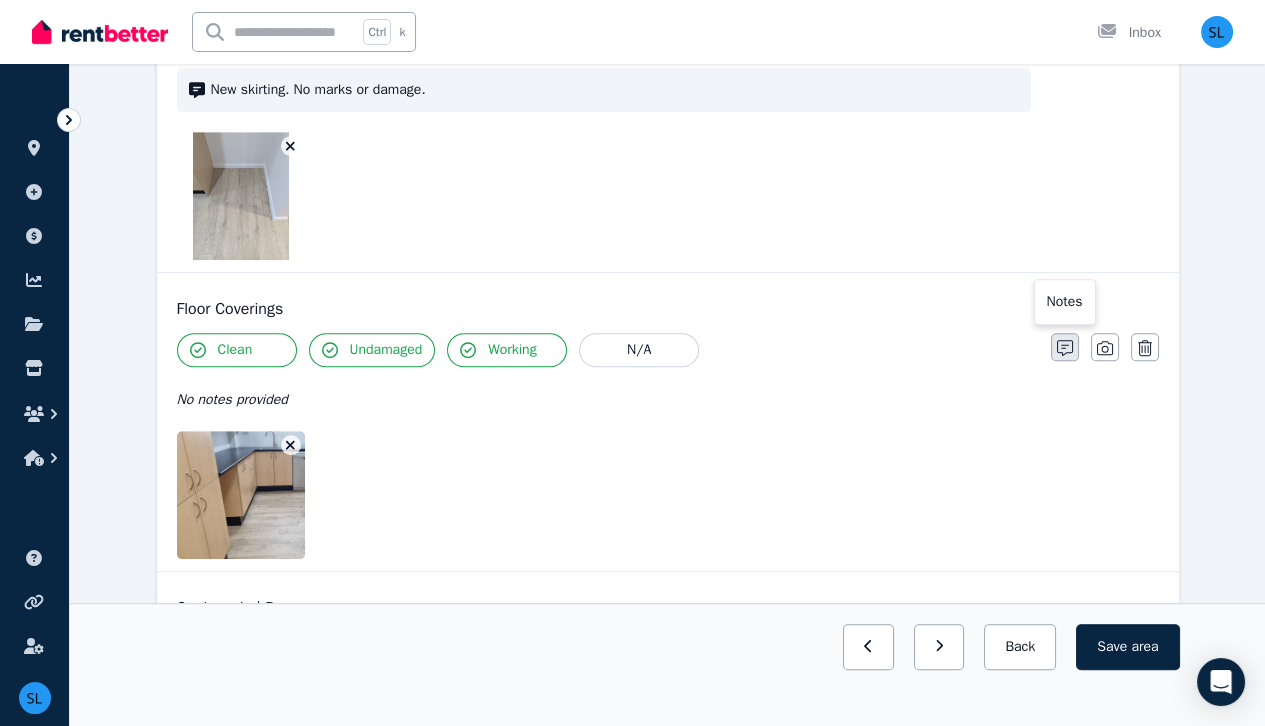 click 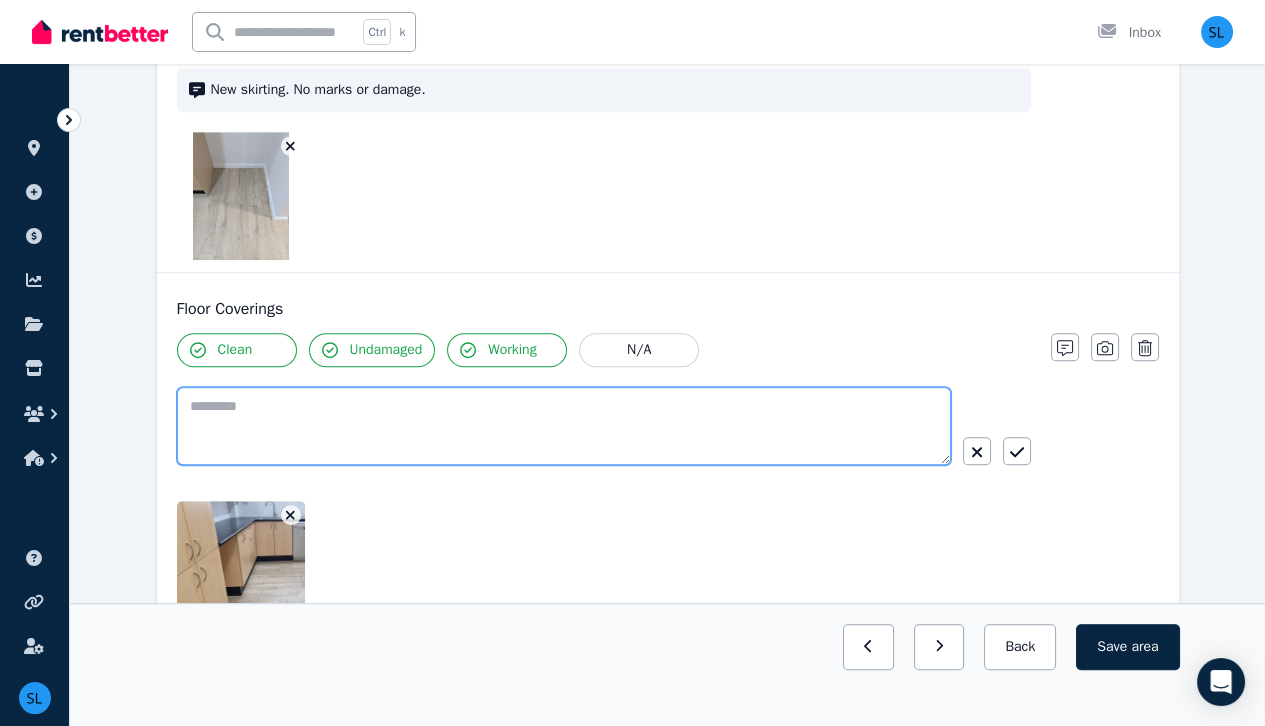 click at bounding box center [564, 426] 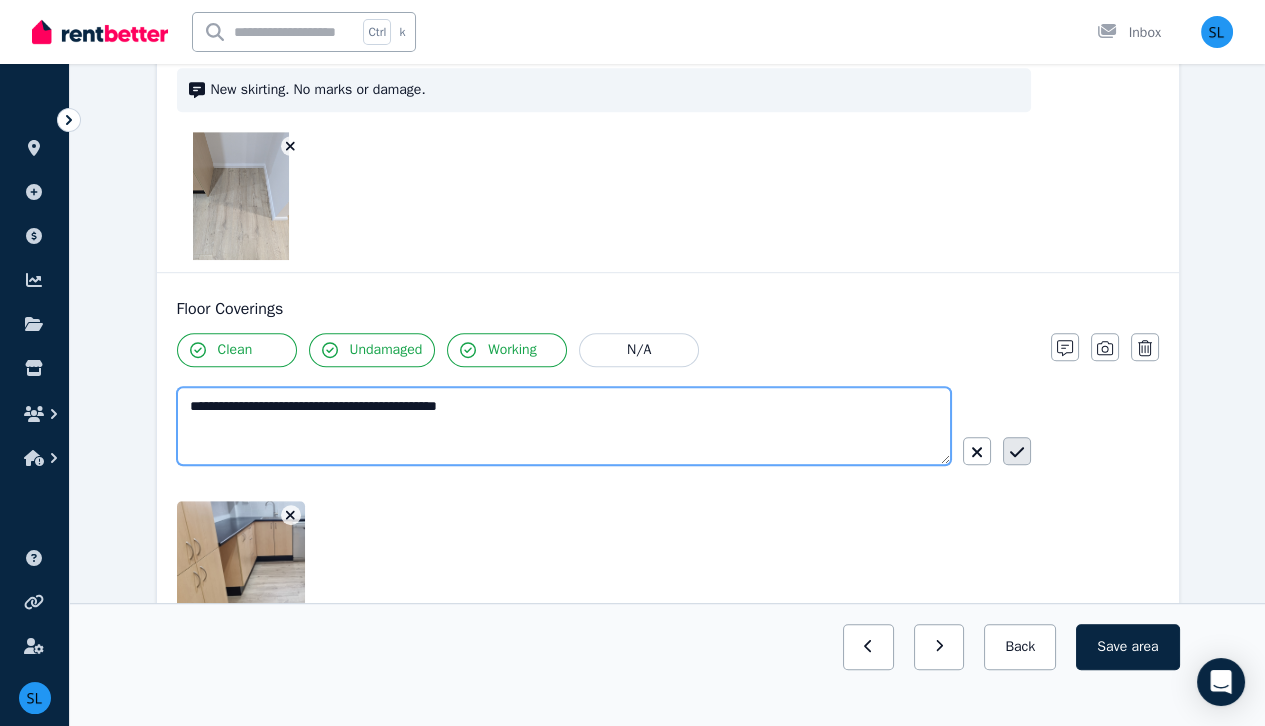 type on "**********" 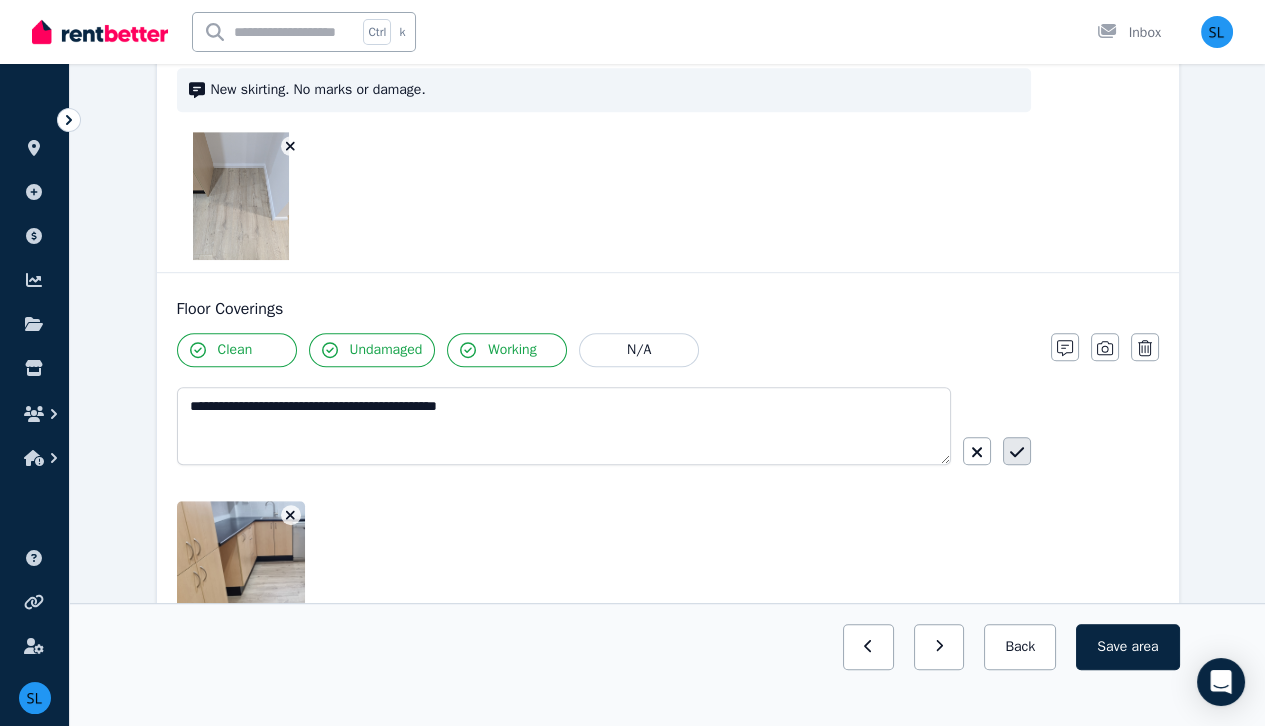 click 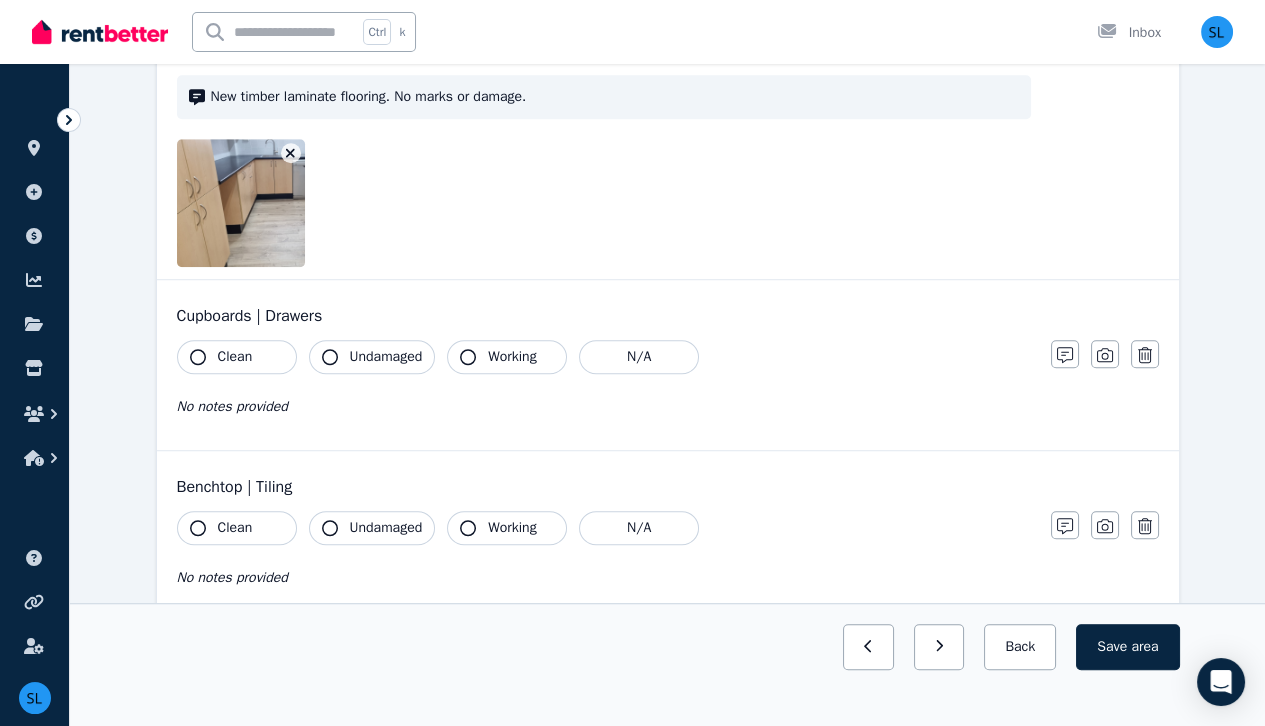 scroll, scrollTop: 2184, scrollLeft: 0, axis: vertical 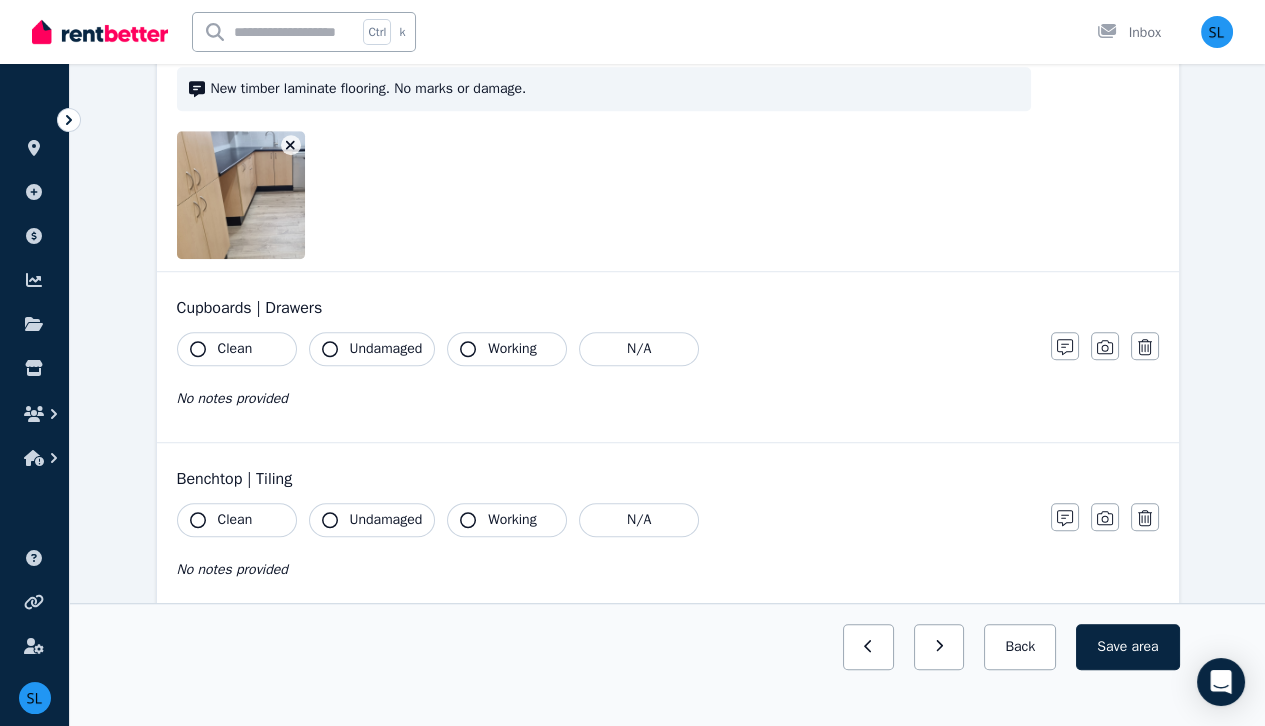 click on "Clean" at bounding box center (235, 349) 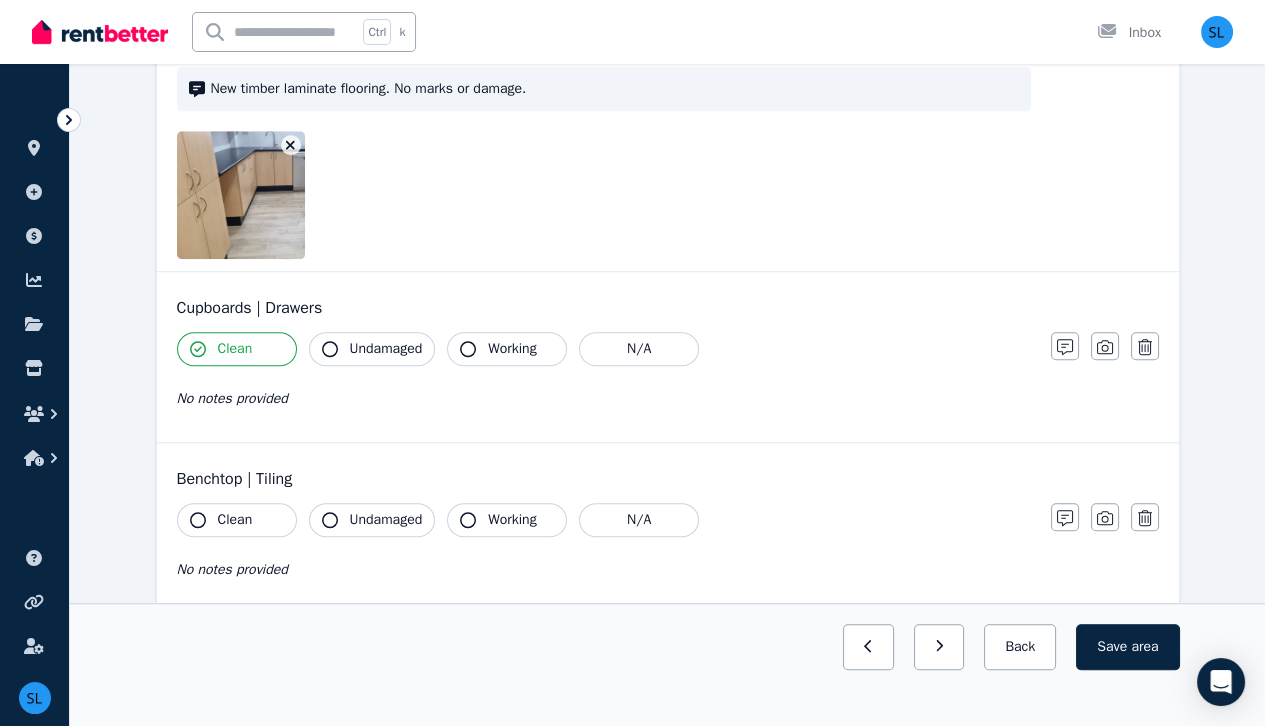 click on "Undamaged" at bounding box center (386, 349) 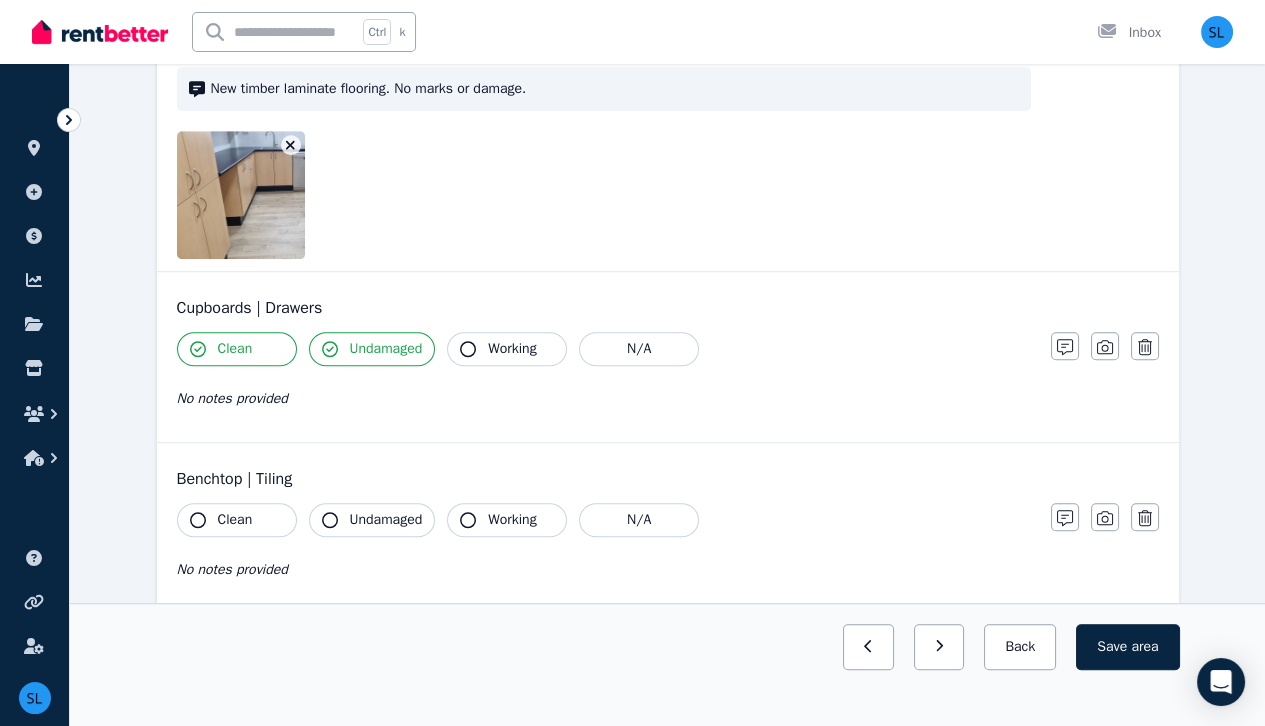 click on "Working" at bounding box center [512, 349] 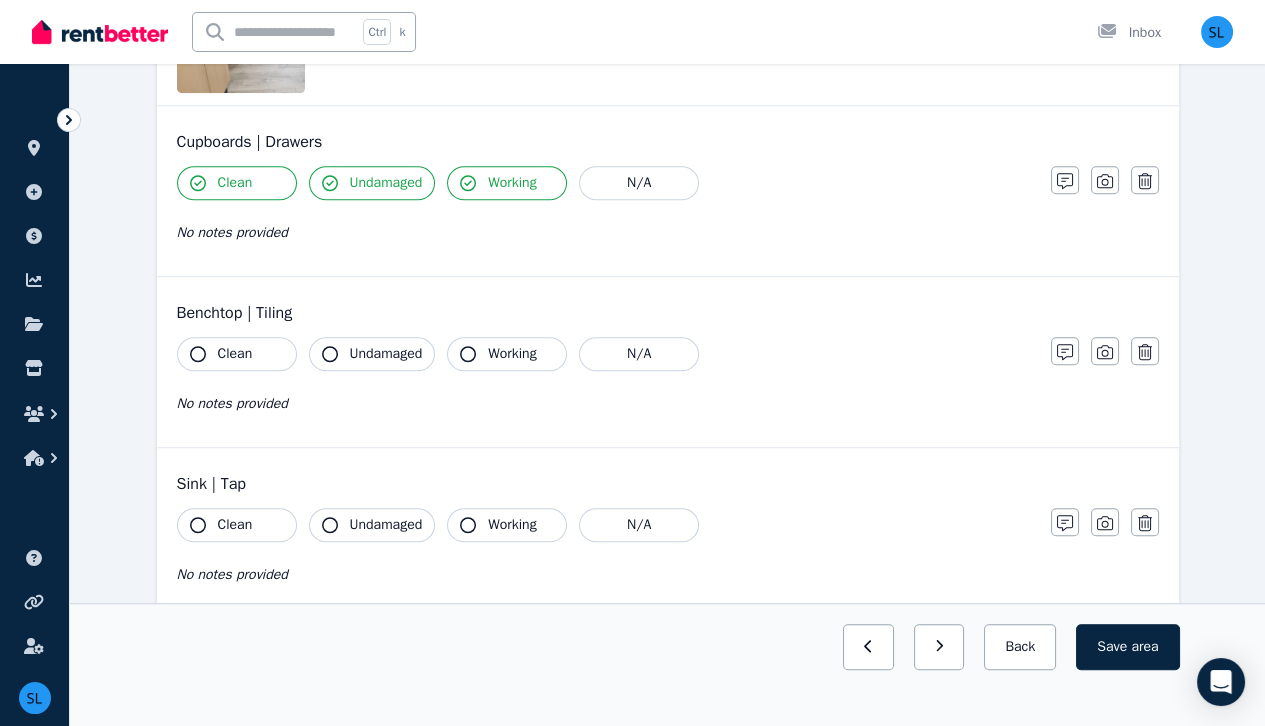 scroll, scrollTop: 2351, scrollLeft: 0, axis: vertical 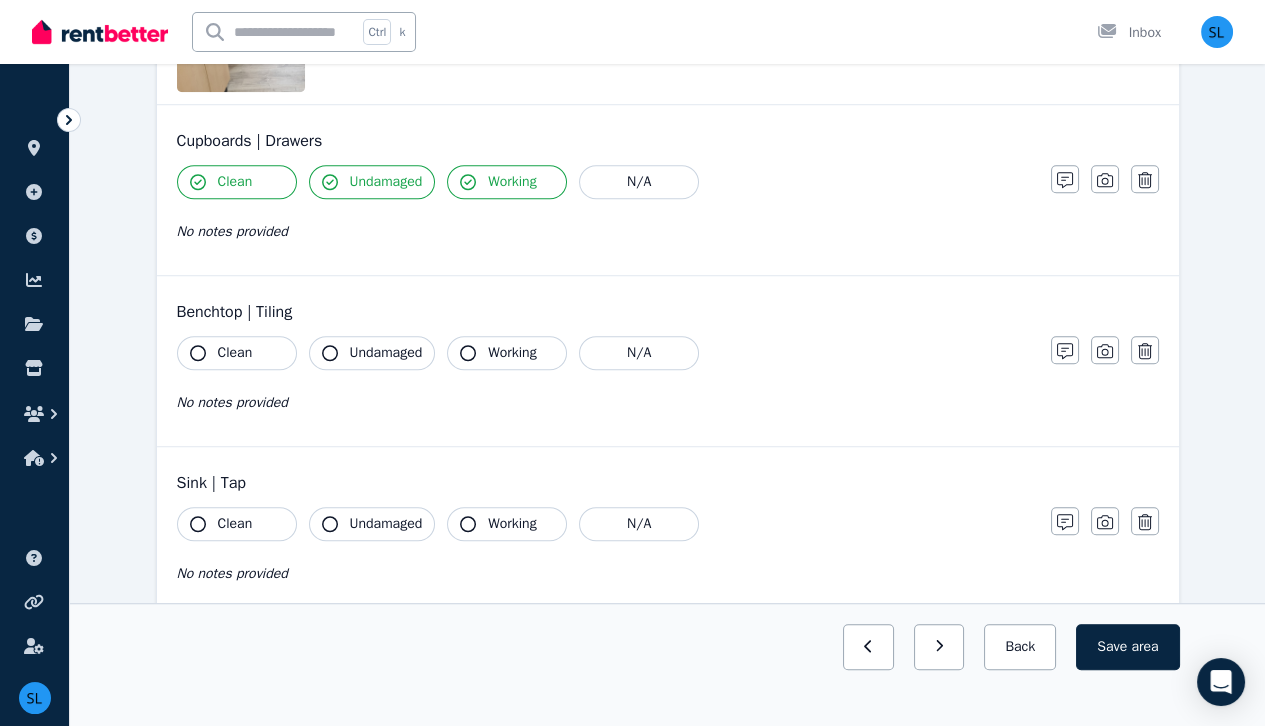 click on "Clean" at bounding box center (237, 353) 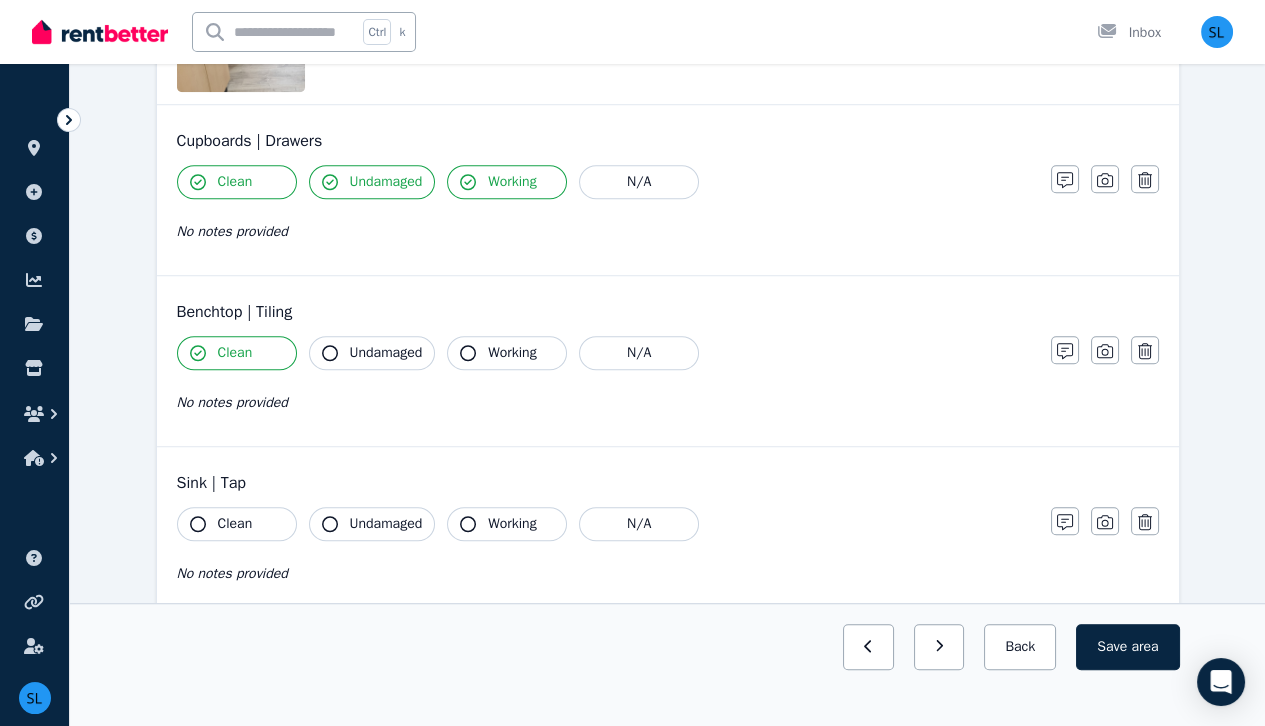 click on "Undamaged" at bounding box center (386, 353) 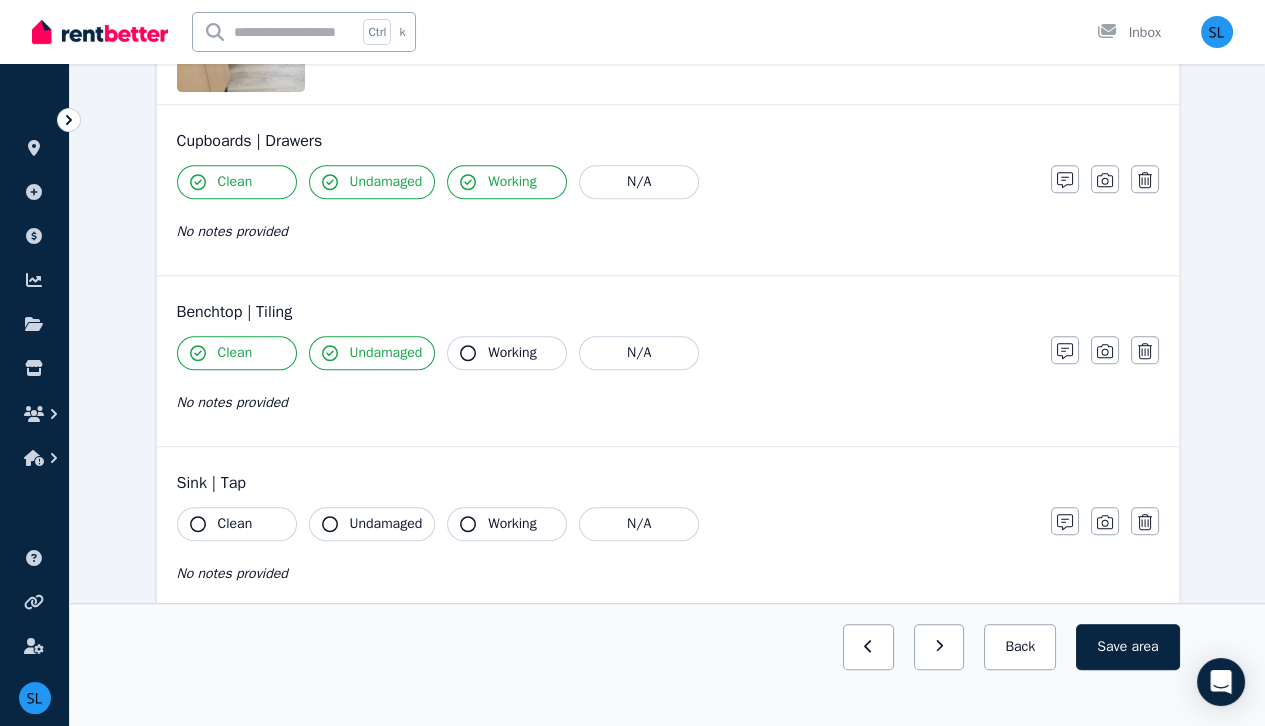 click on "Working" at bounding box center (512, 353) 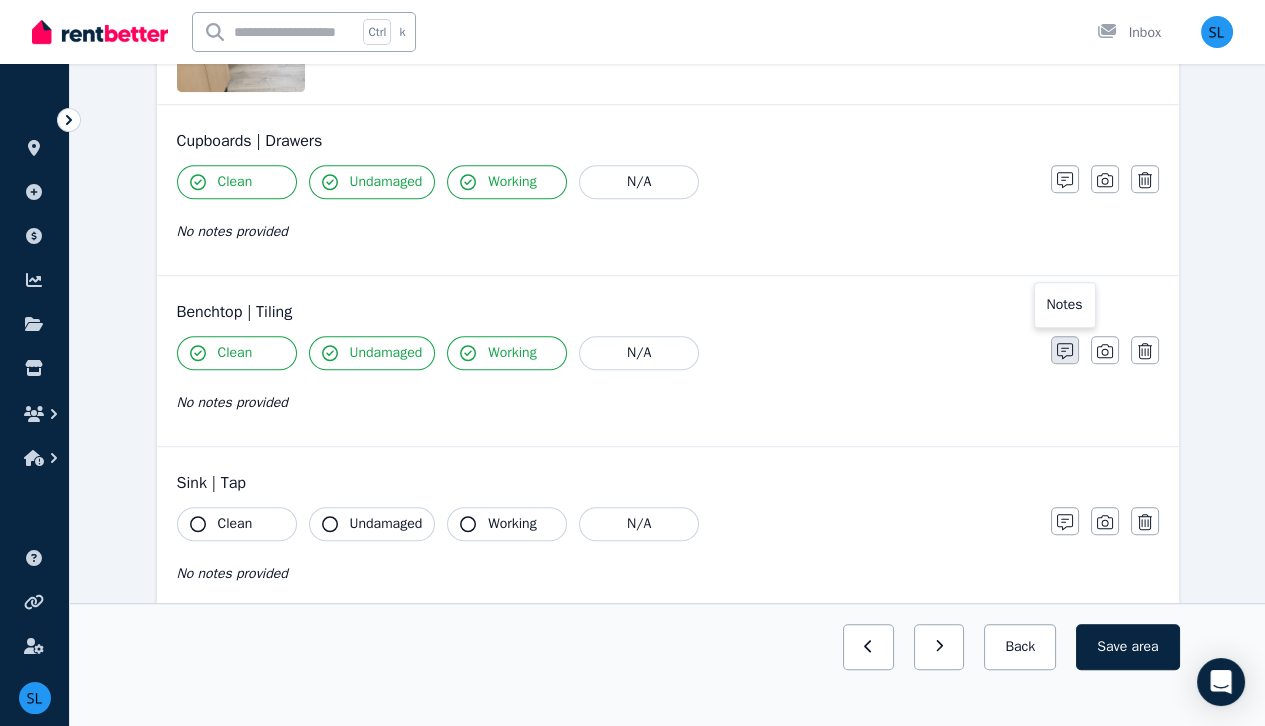 click 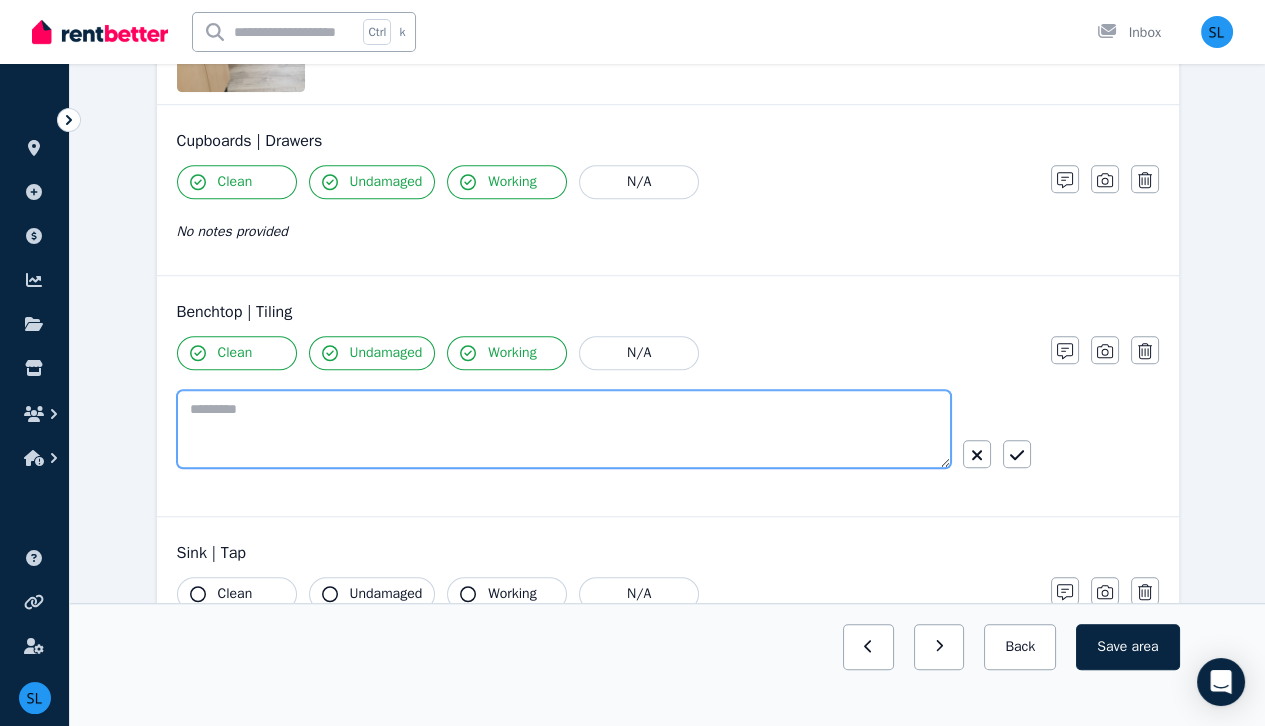 click at bounding box center (564, 429) 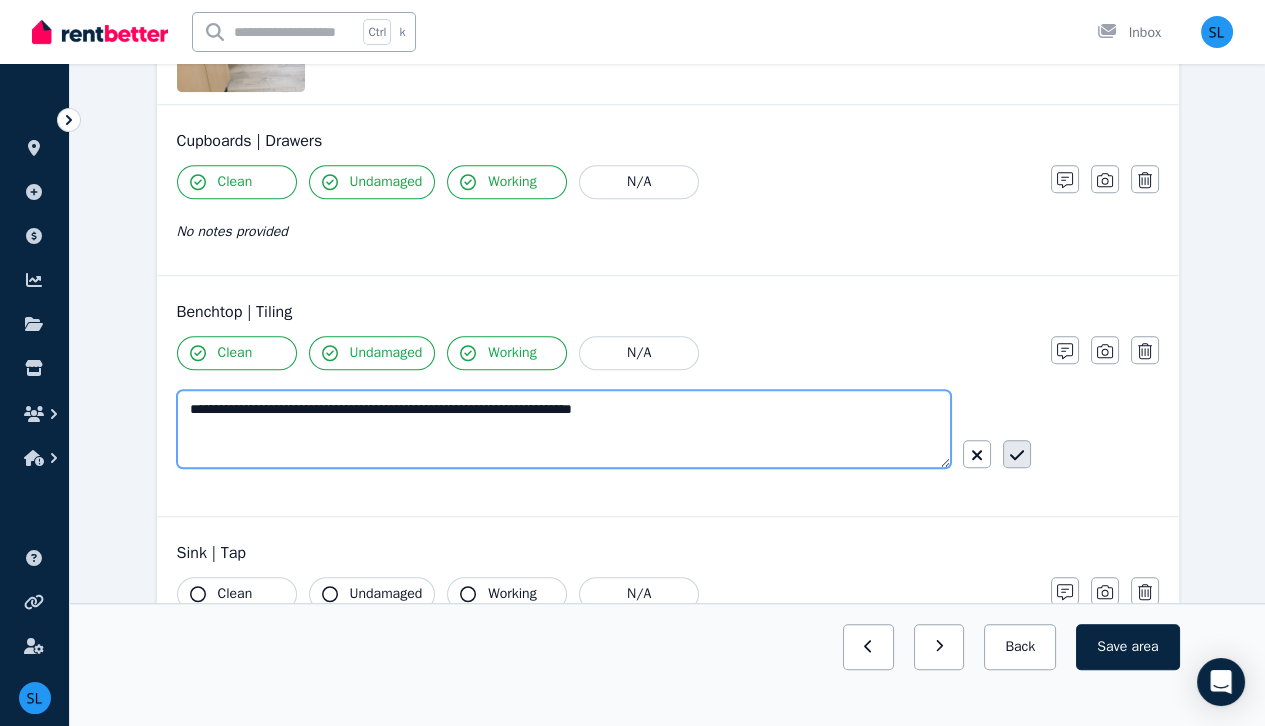type on "**********" 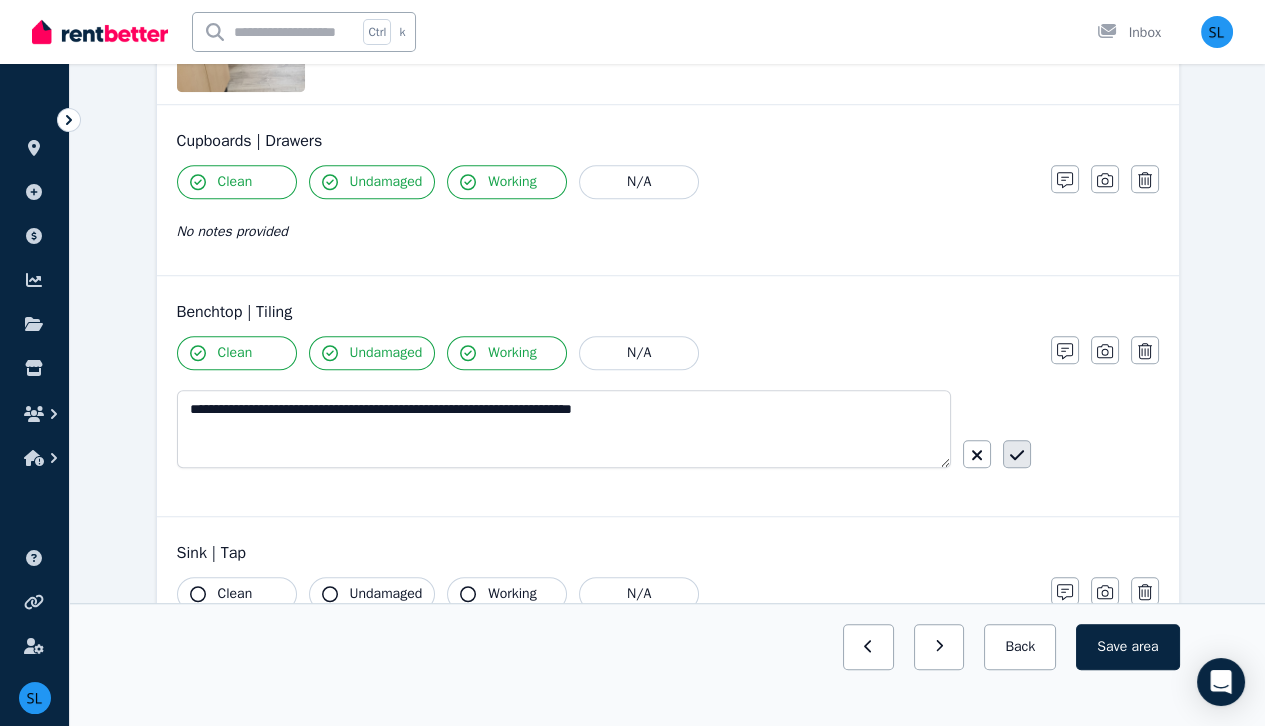 click 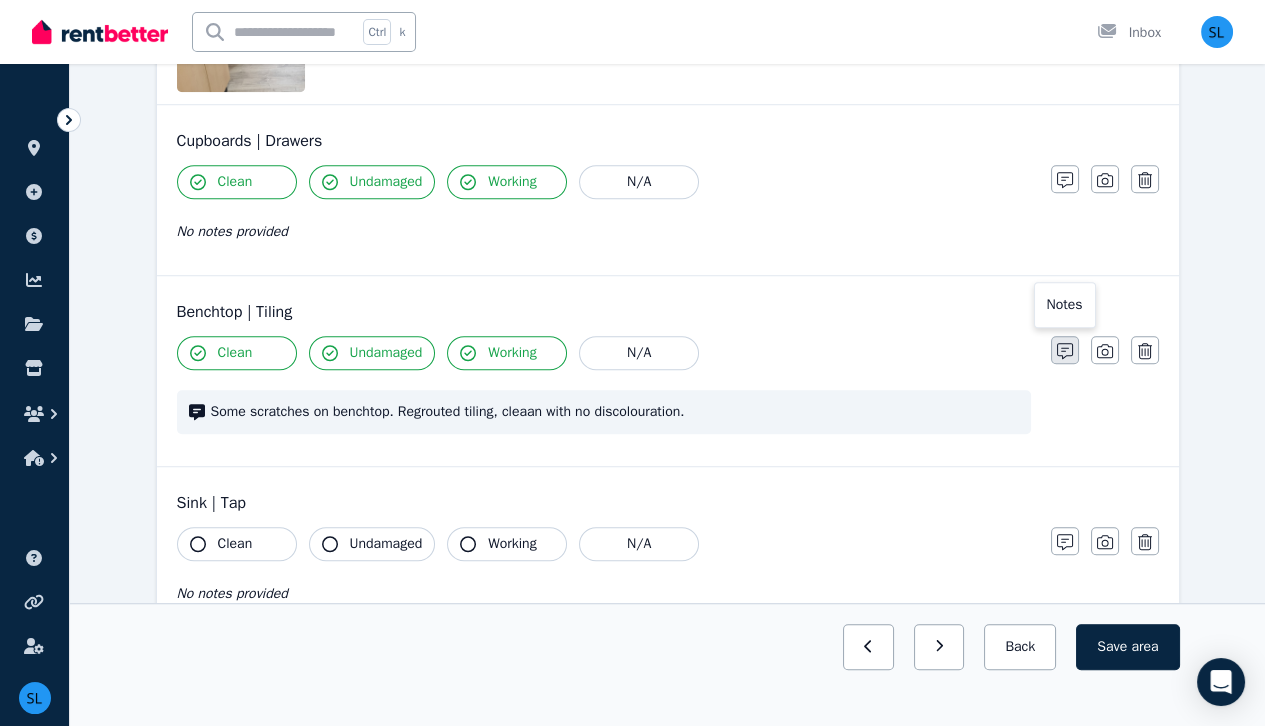 click 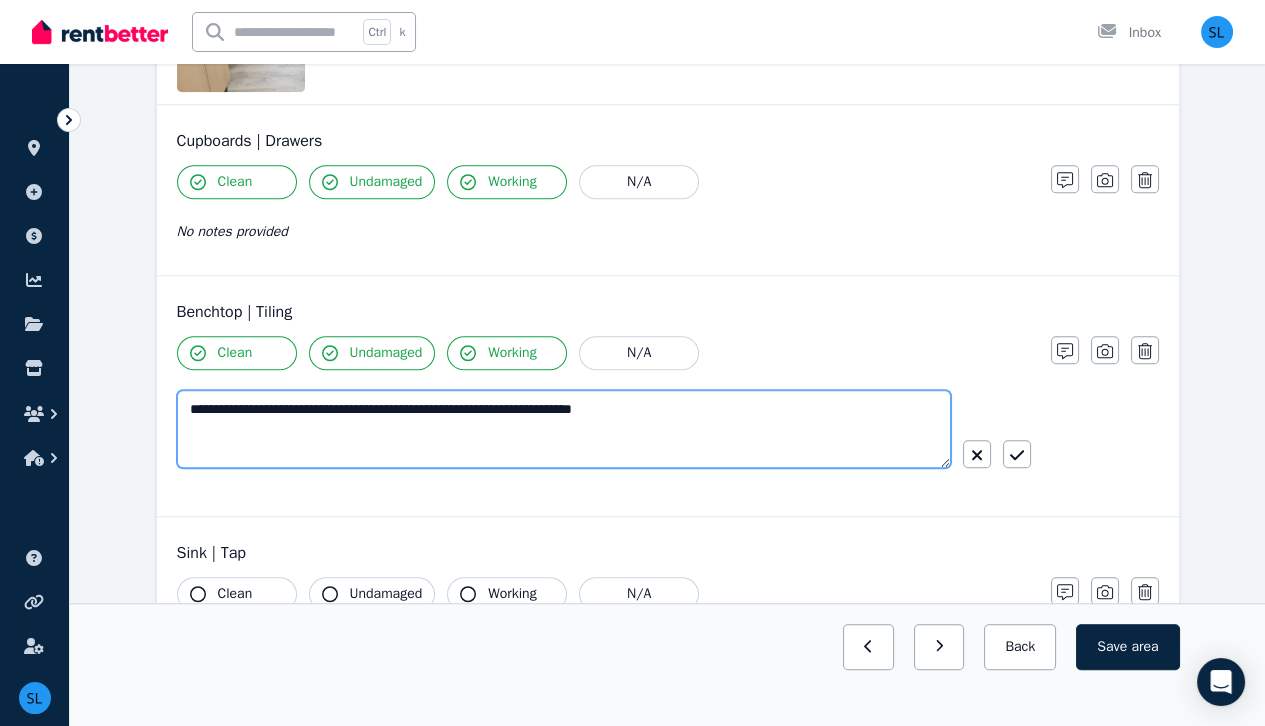 click on "**********" at bounding box center [564, 429] 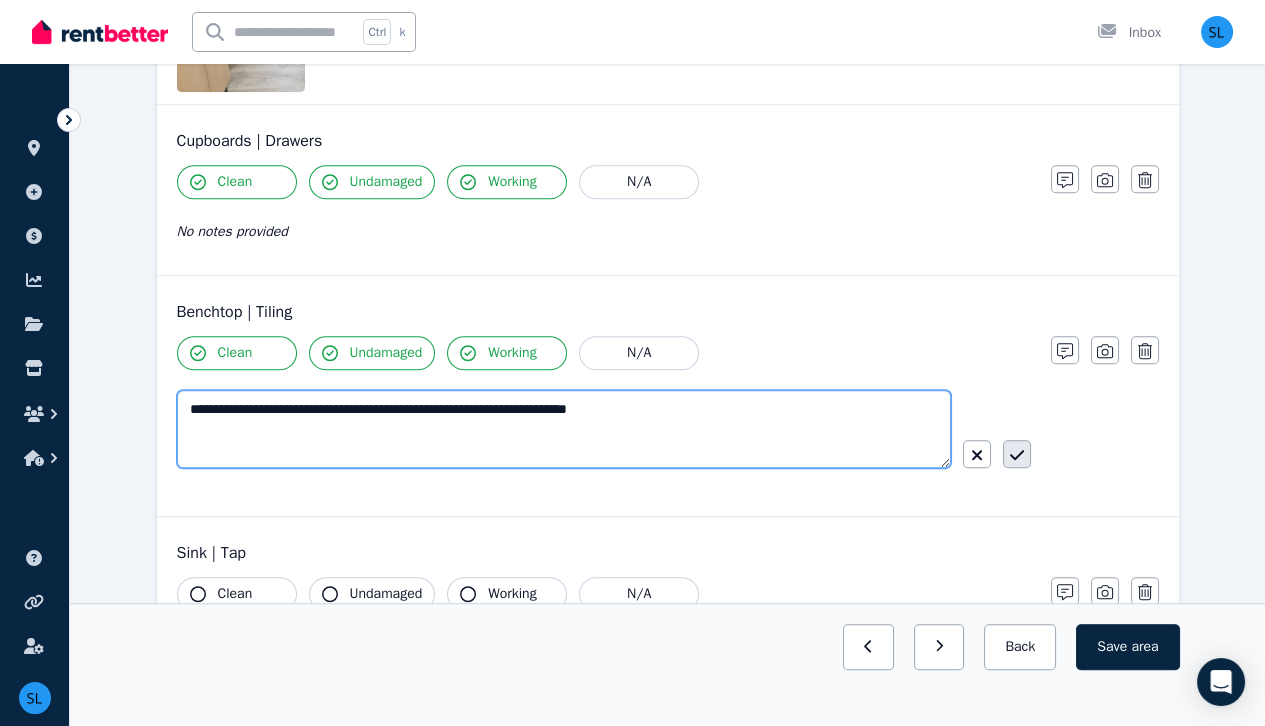 type on "**********" 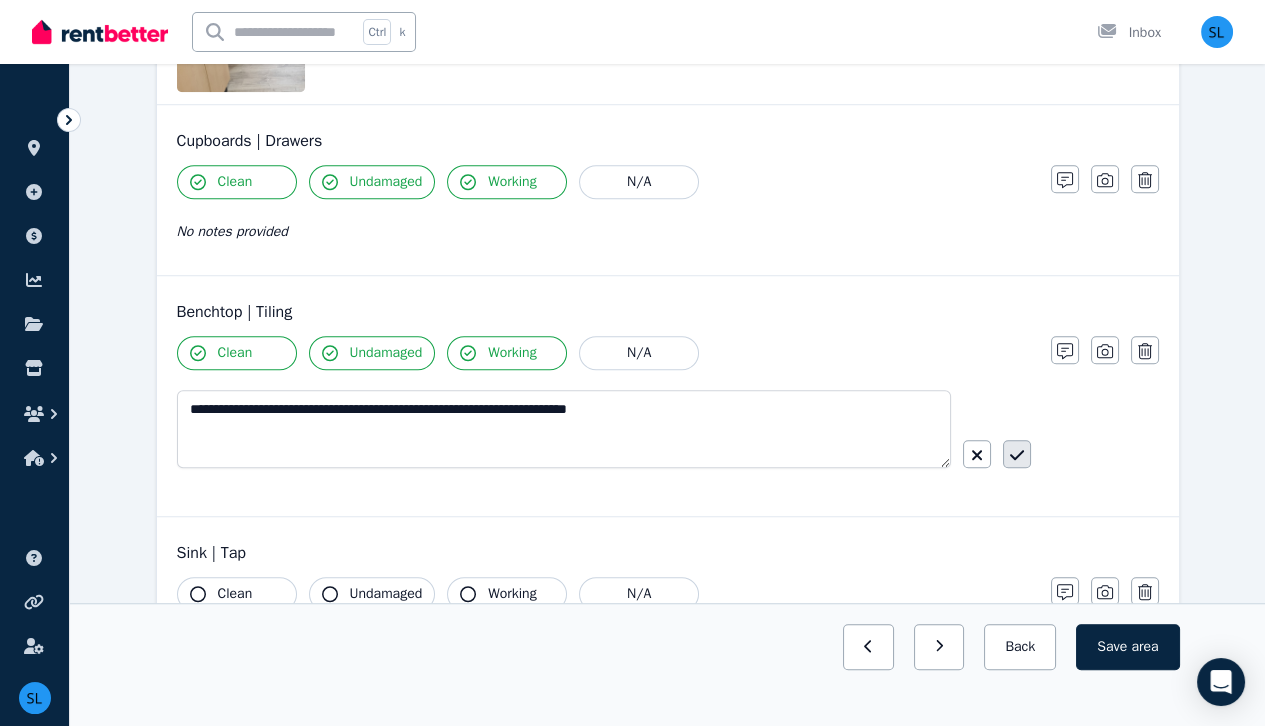 click at bounding box center [1017, 454] 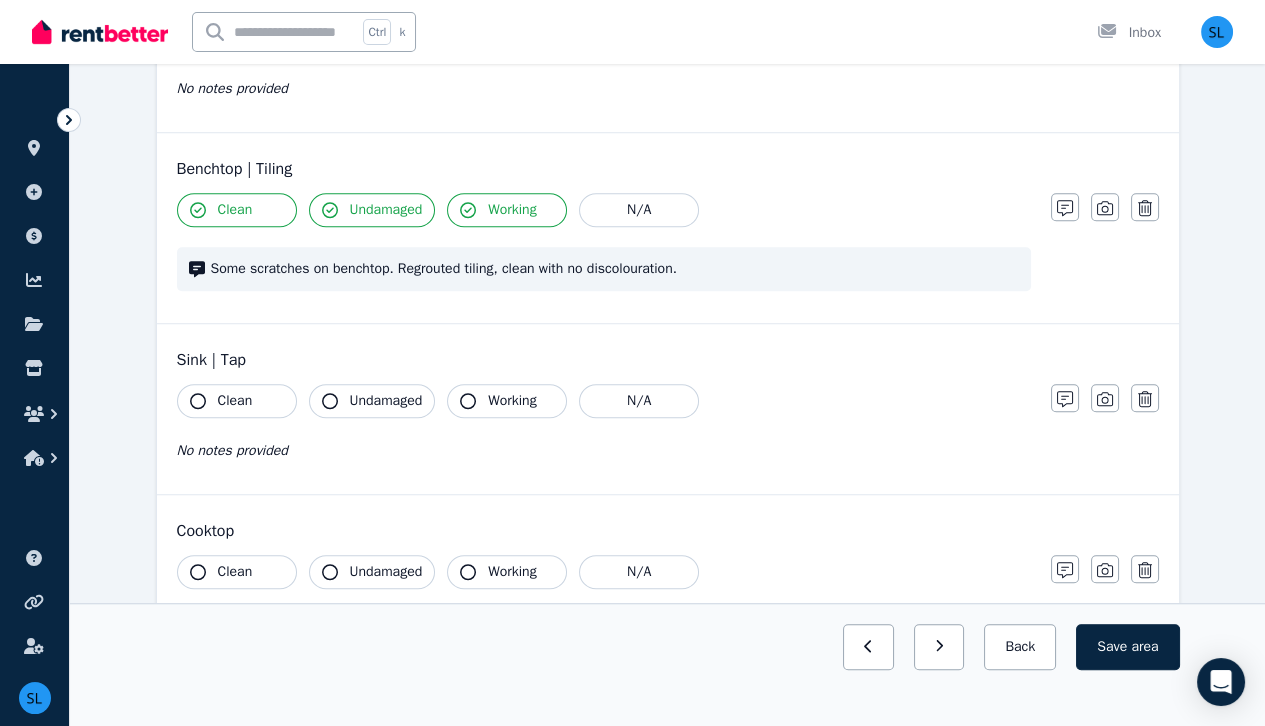 scroll, scrollTop: 2500, scrollLeft: 0, axis: vertical 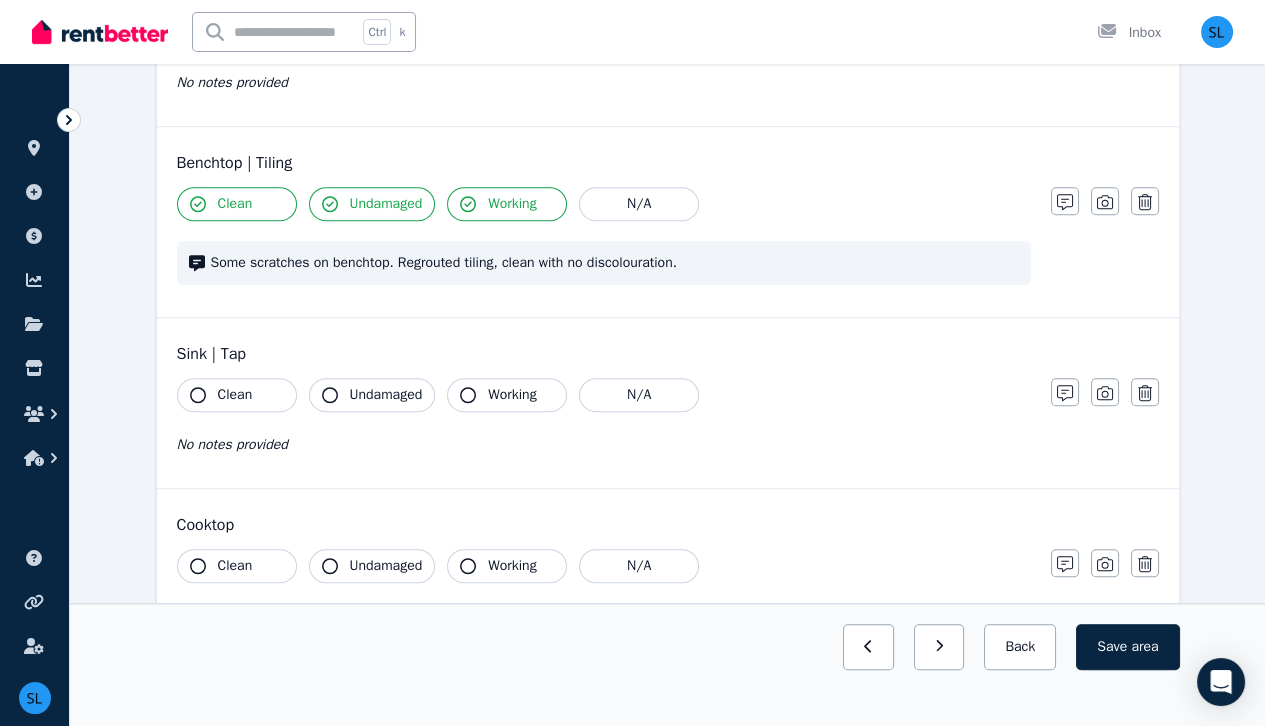 click on "Clean" at bounding box center [235, 395] 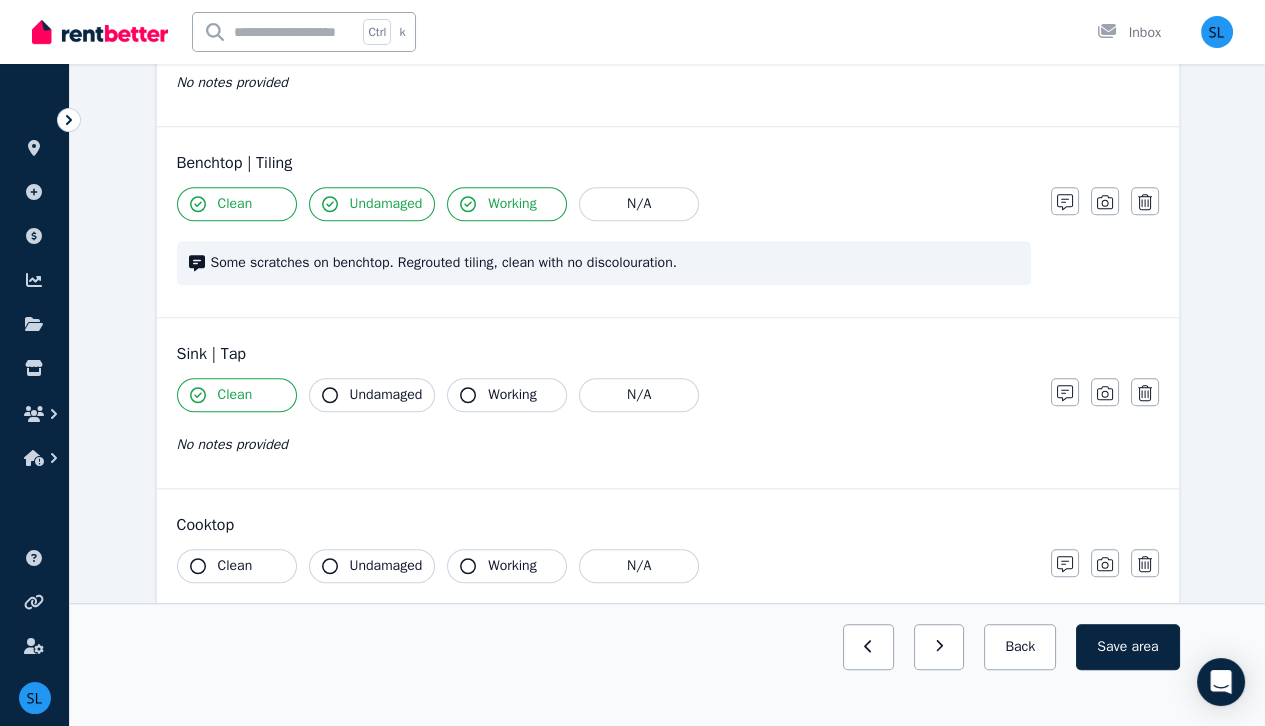 click on "Undamaged" at bounding box center (386, 395) 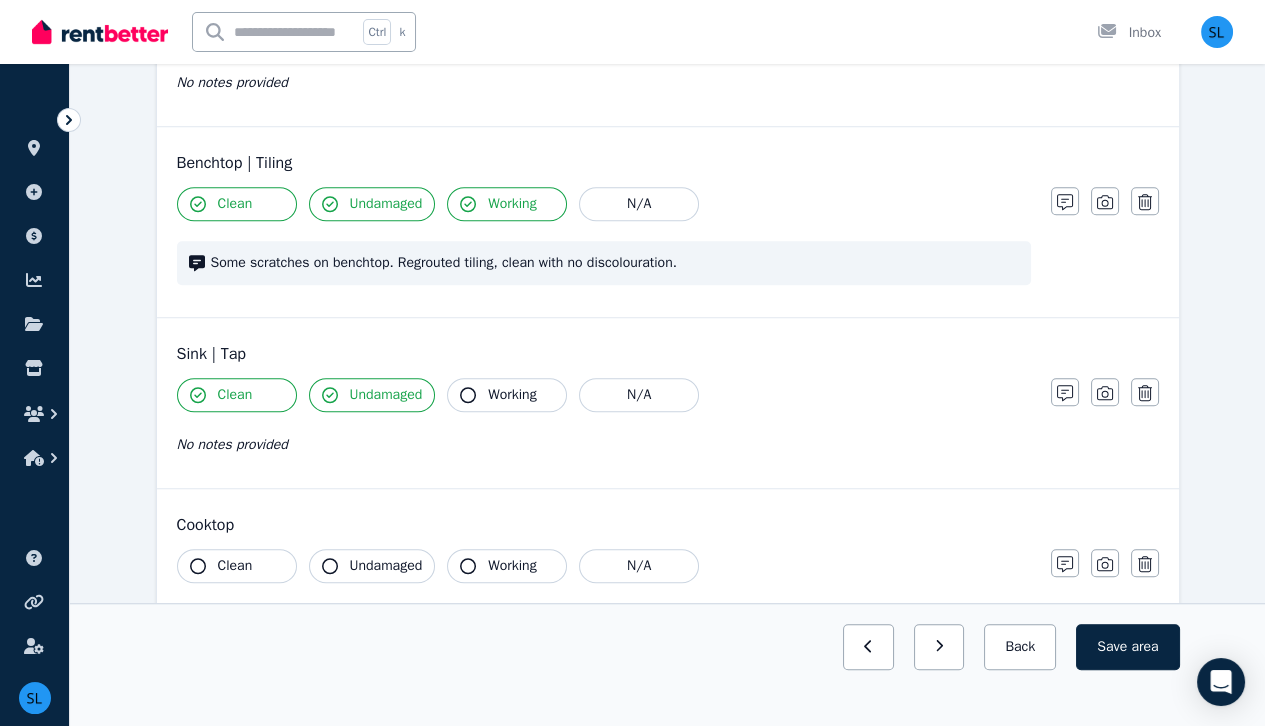 click on "Working" at bounding box center [512, 395] 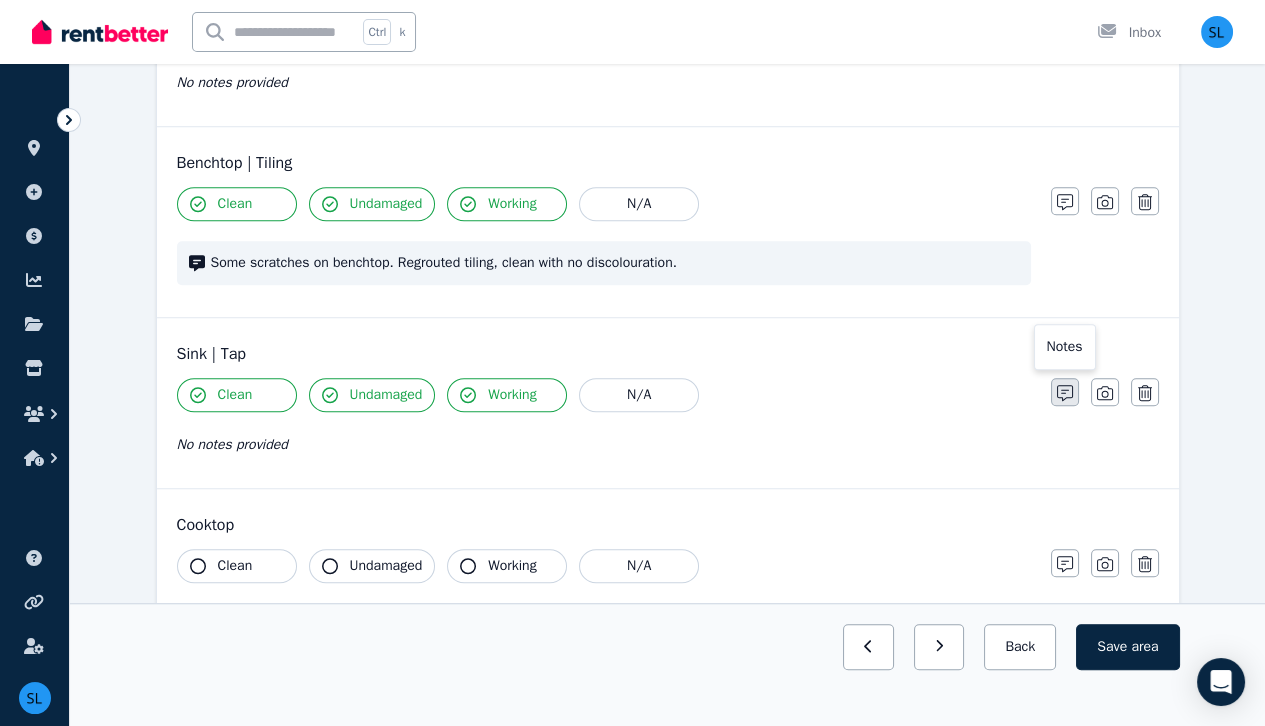 click 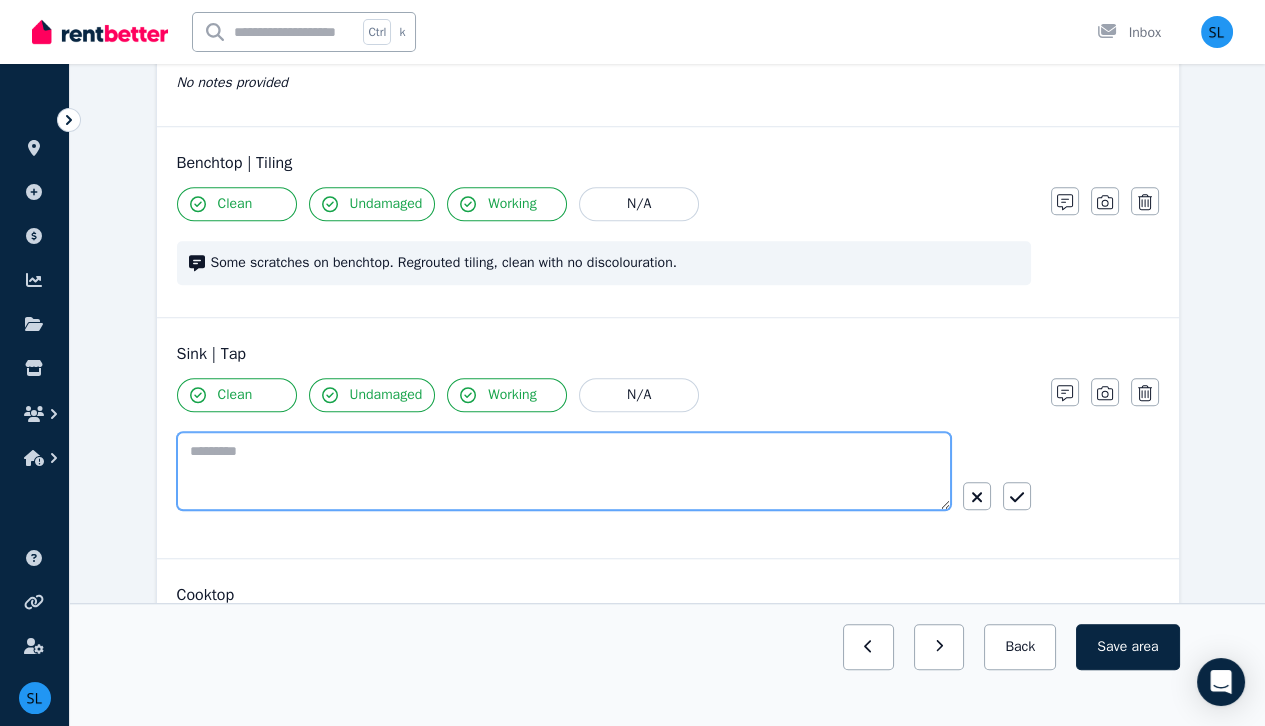click at bounding box center (564, 471) 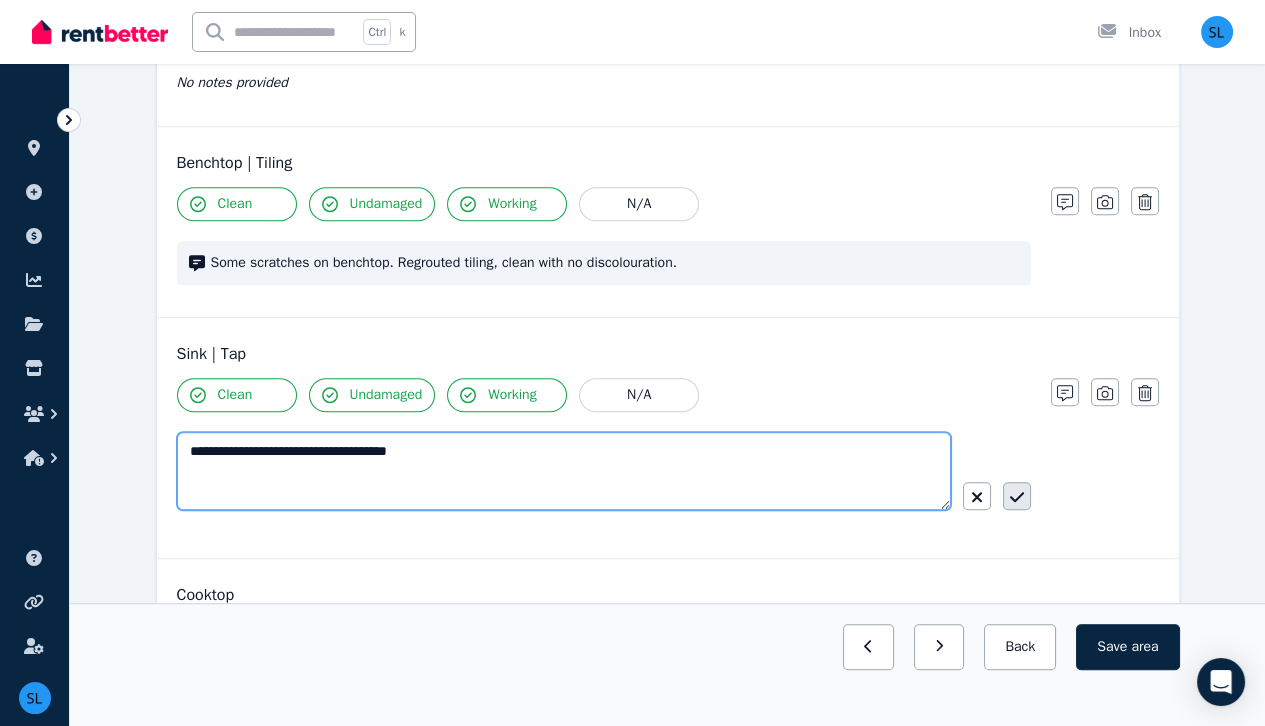type on "**********" 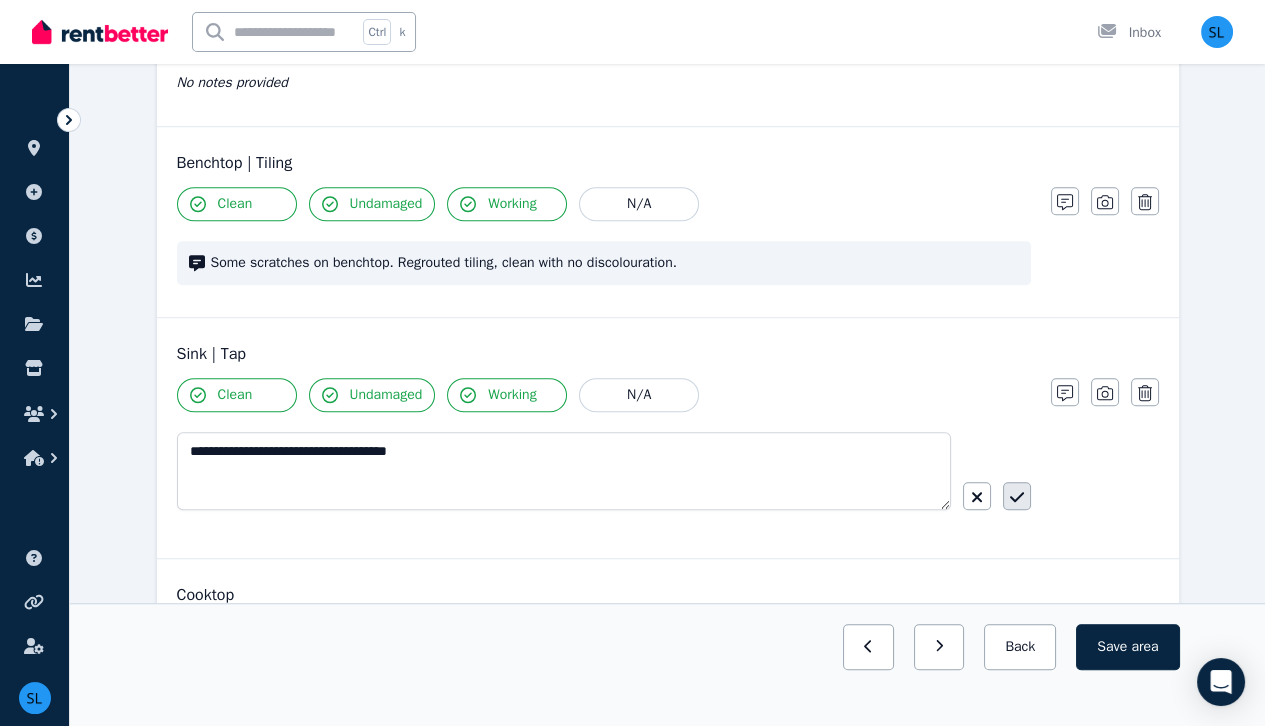 click 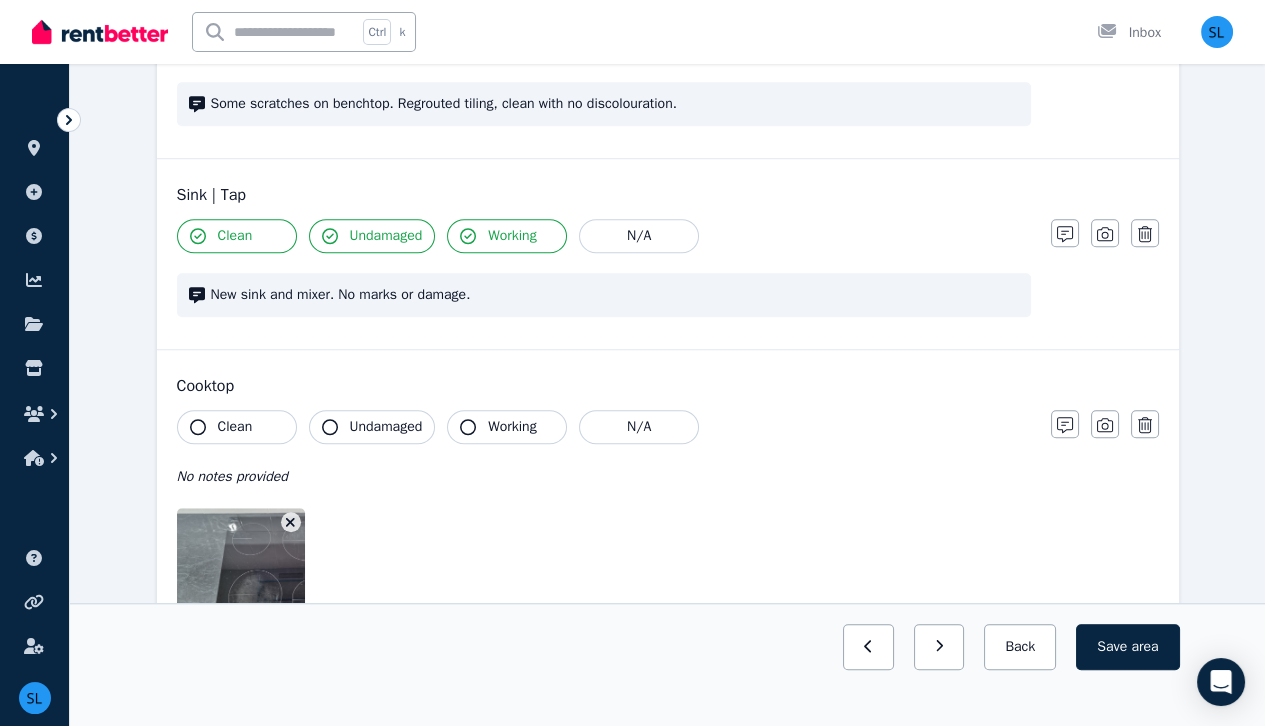 scroll, scrollTop: 2662, scrollLeft: 0, axis: vertical 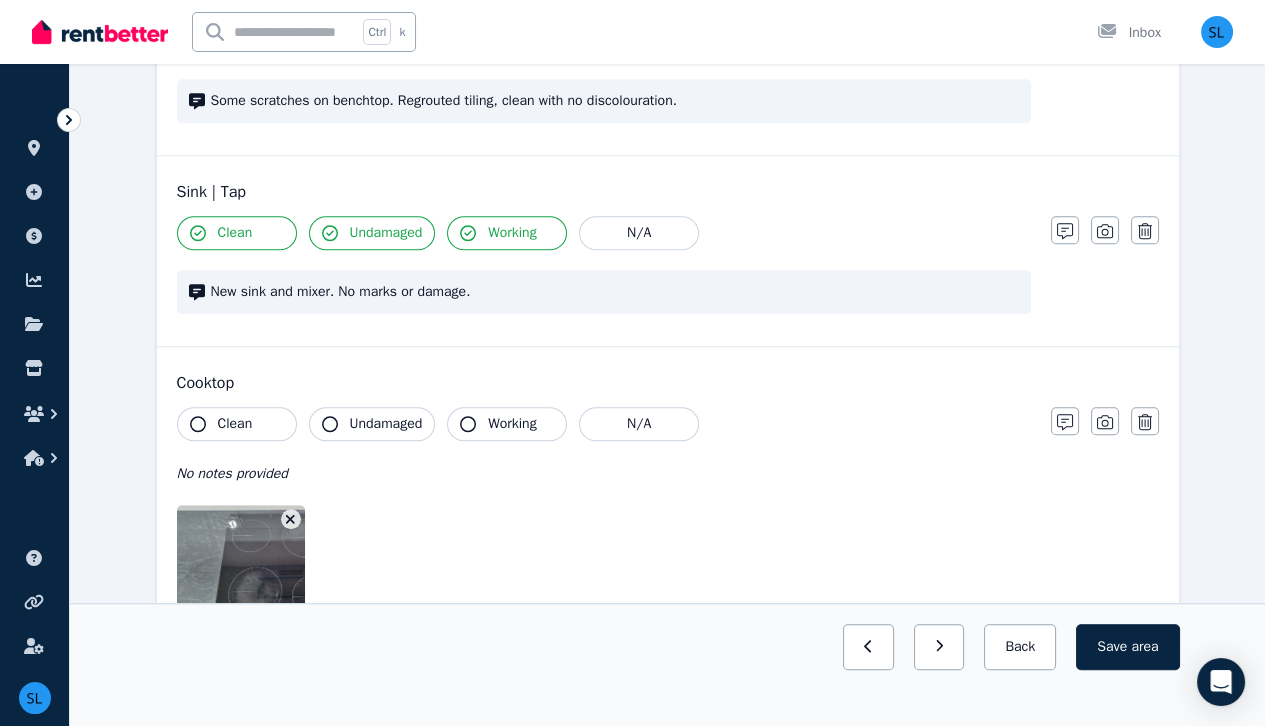 click on "Clean" at bounding box center [237, 424] 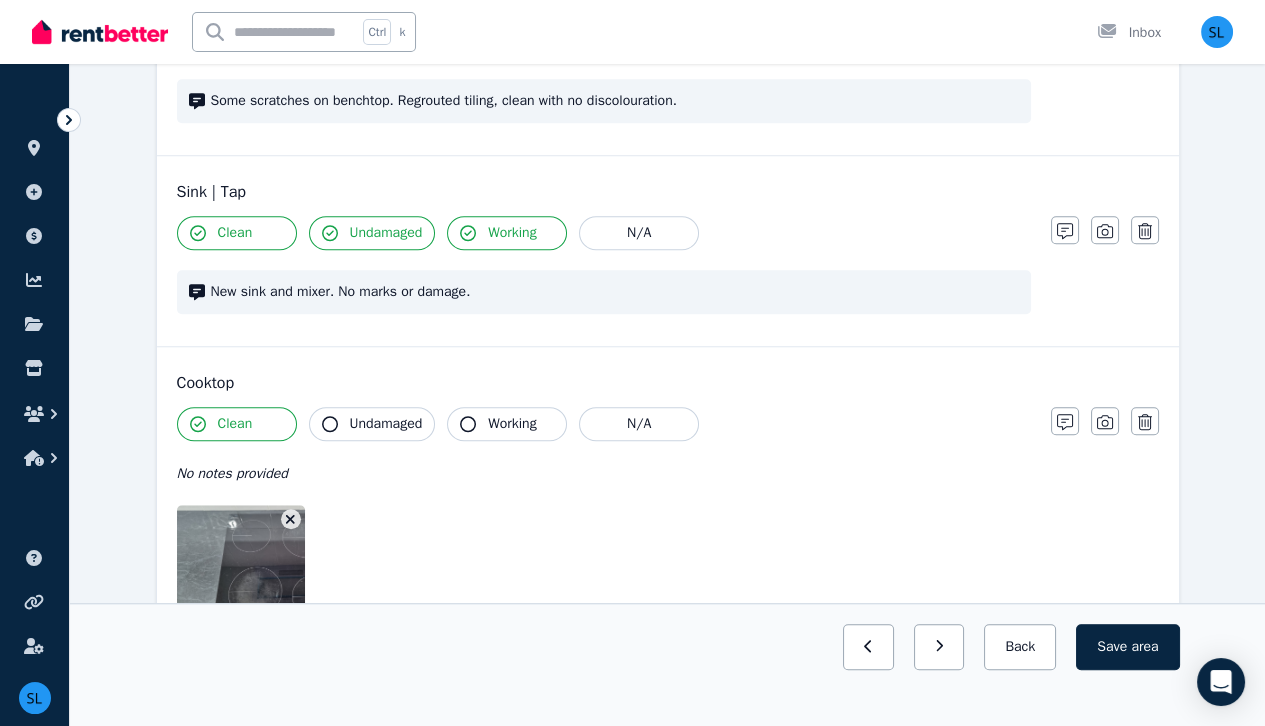 click on "Undamaged" at bounding box center (386, 424) 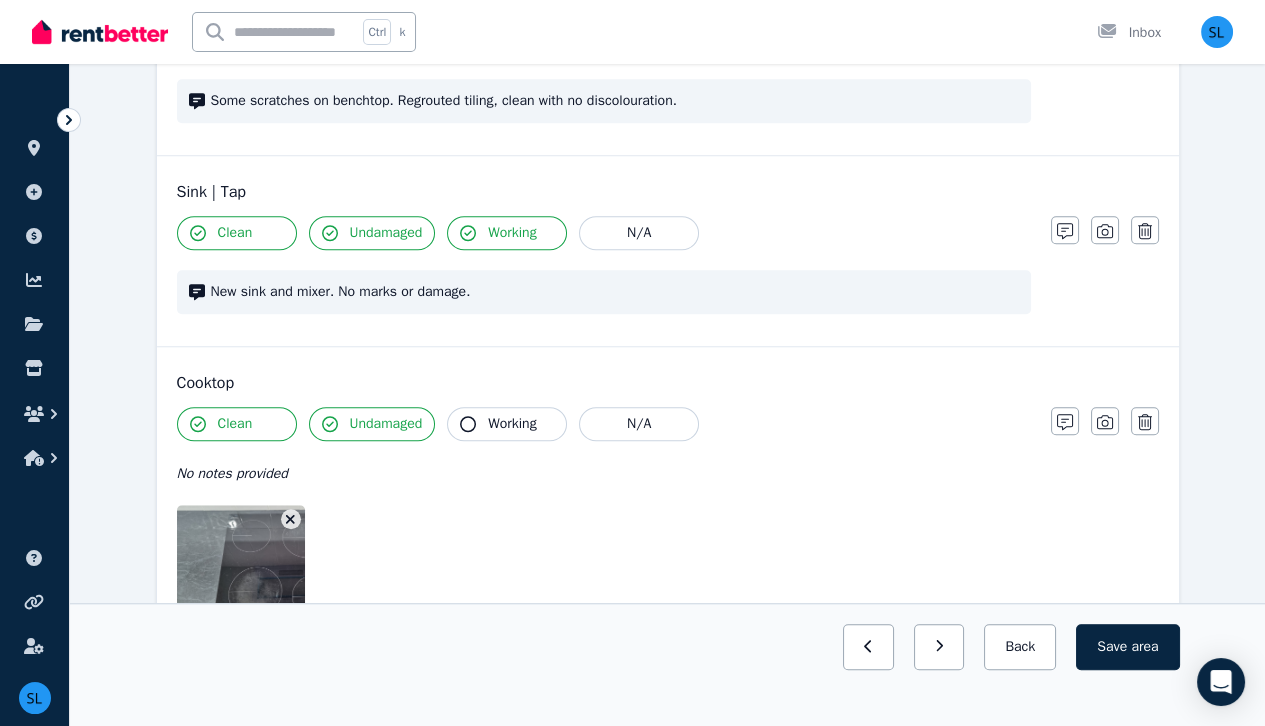 click on "Working" at bounding box center (512, 424) 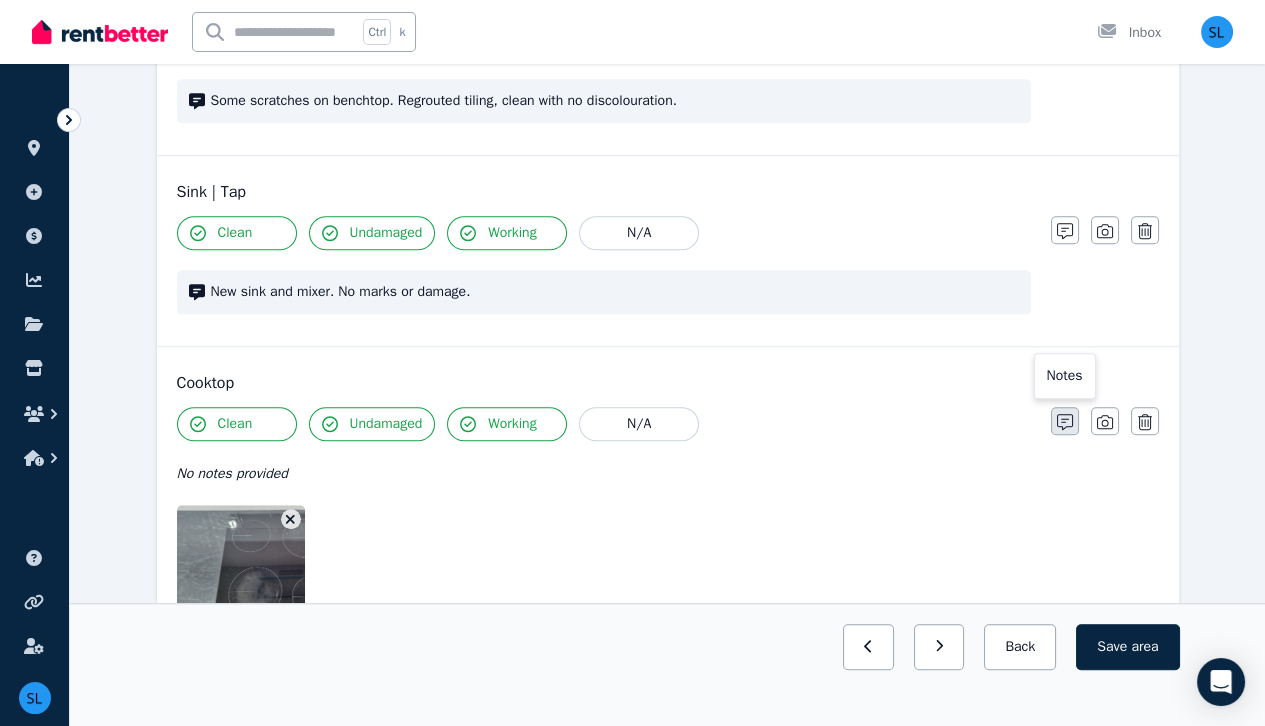 click 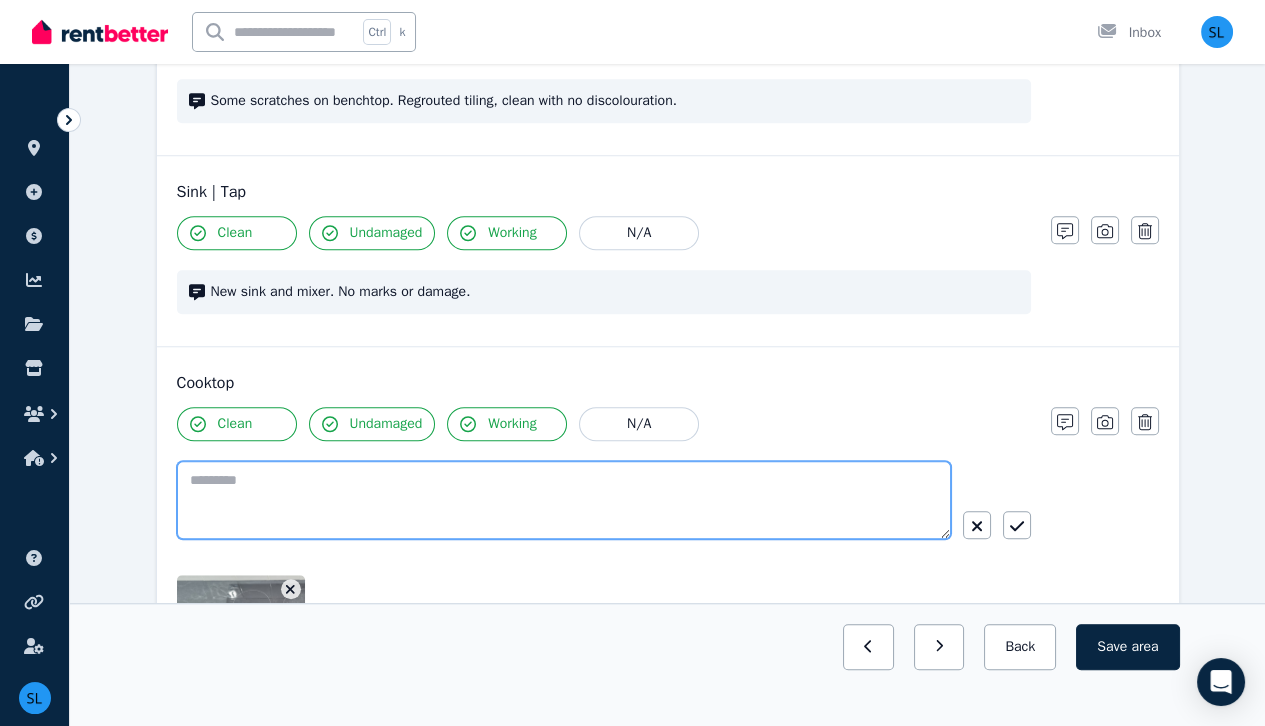 click at bounding box center (564, 500) 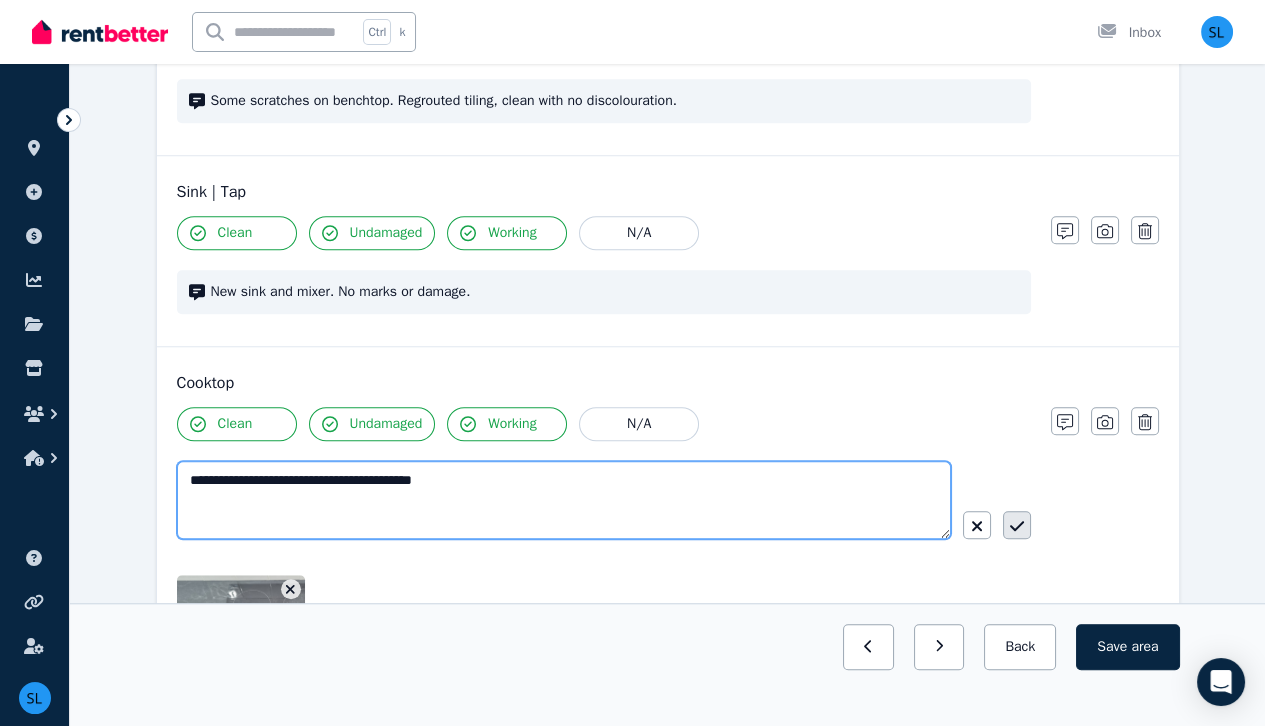 type on "**********" 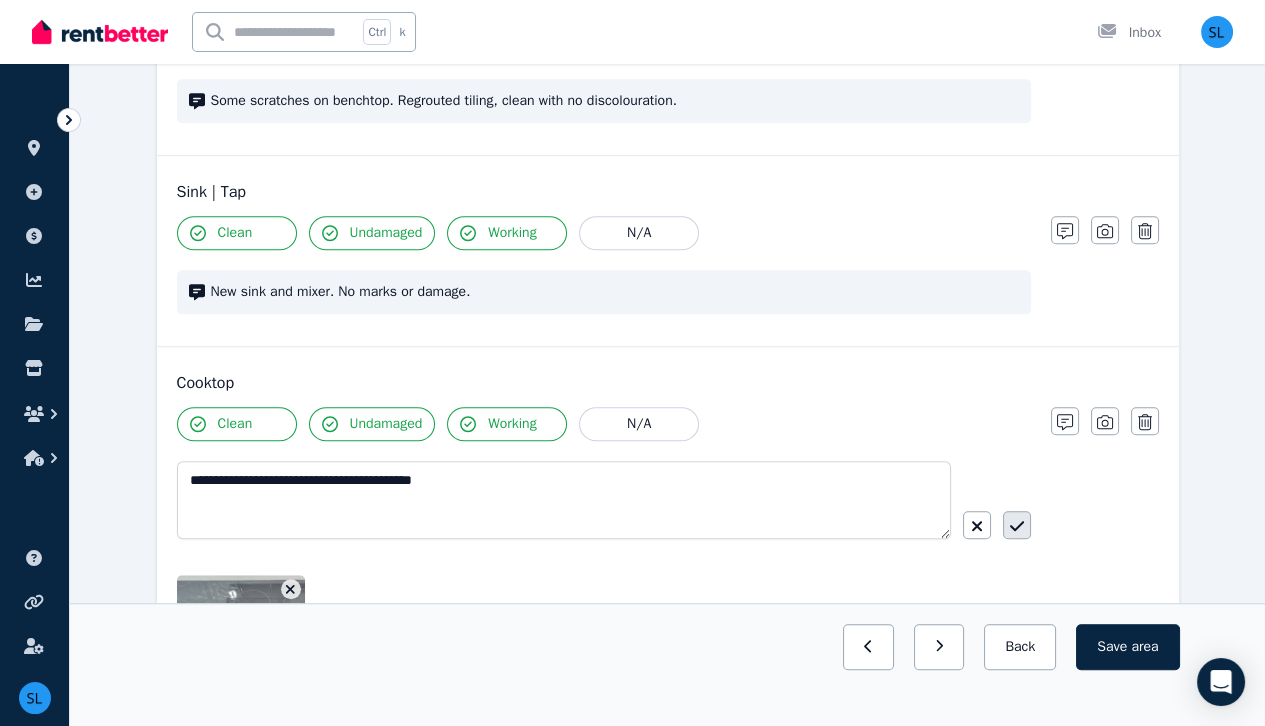 click 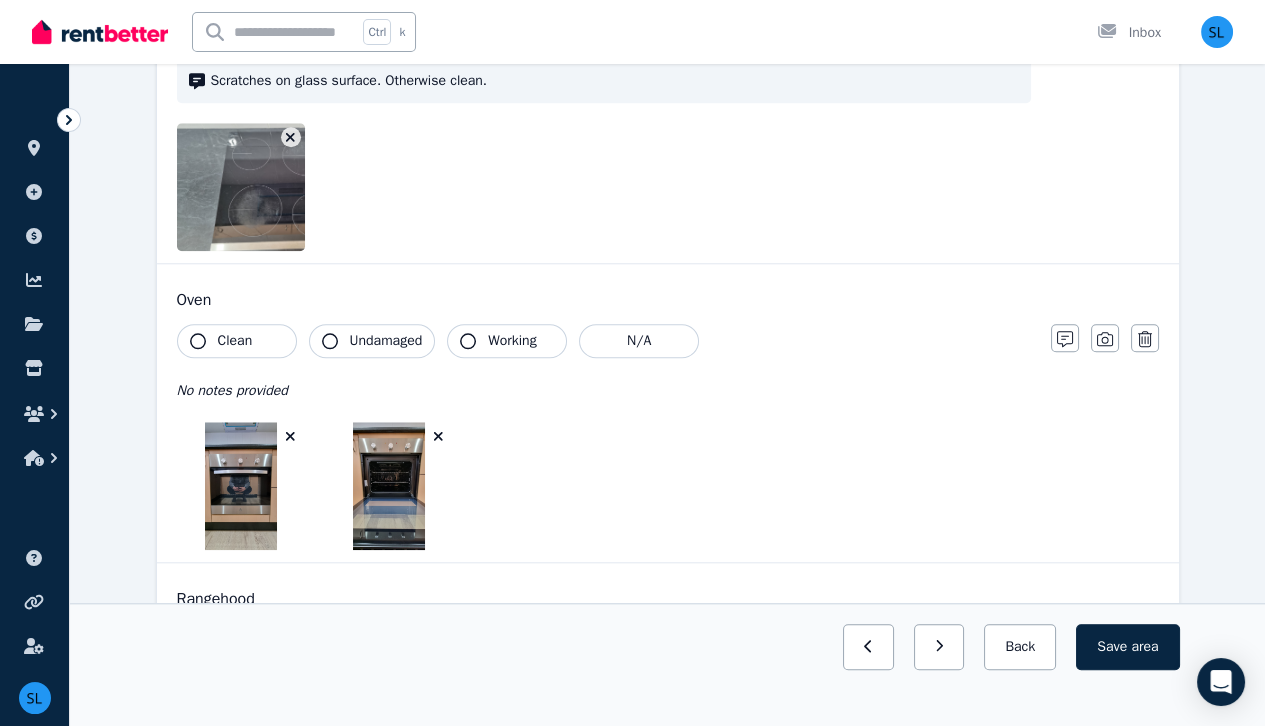 scroll, scrollTop: 3074, scrollLeft: 0, axis: vertical 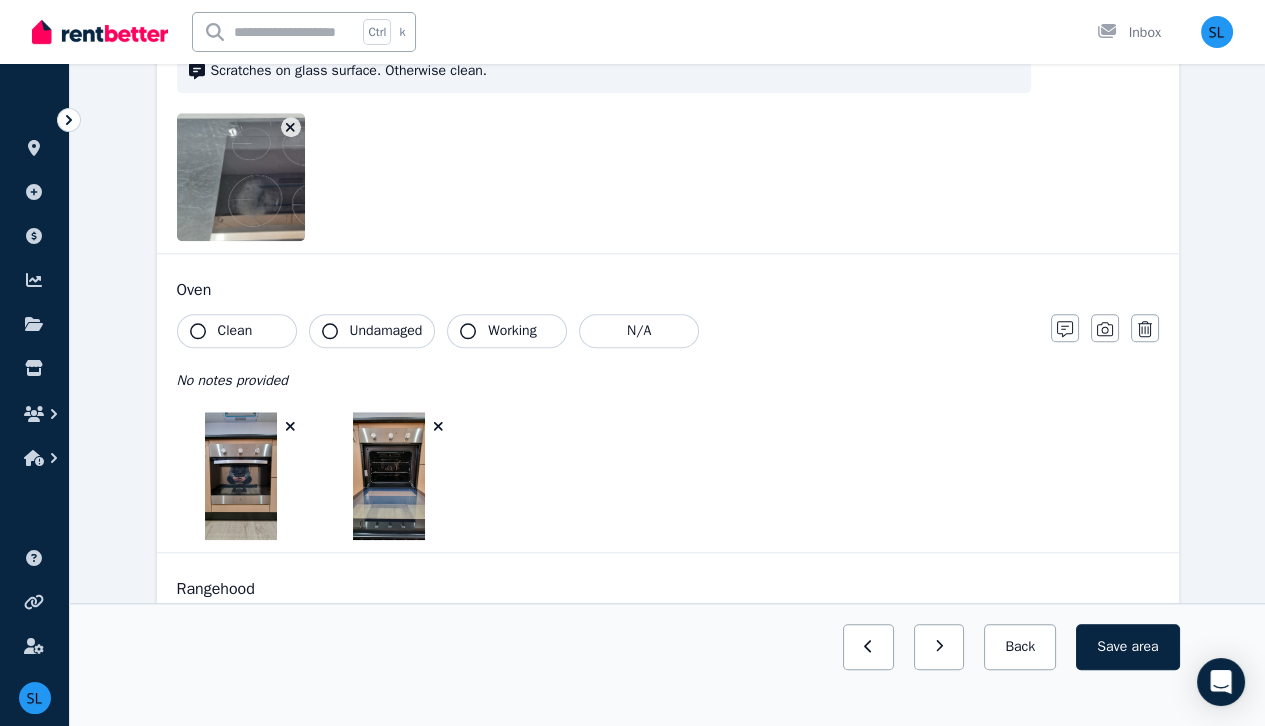click on "Clean" at bounding box center [235, 331] 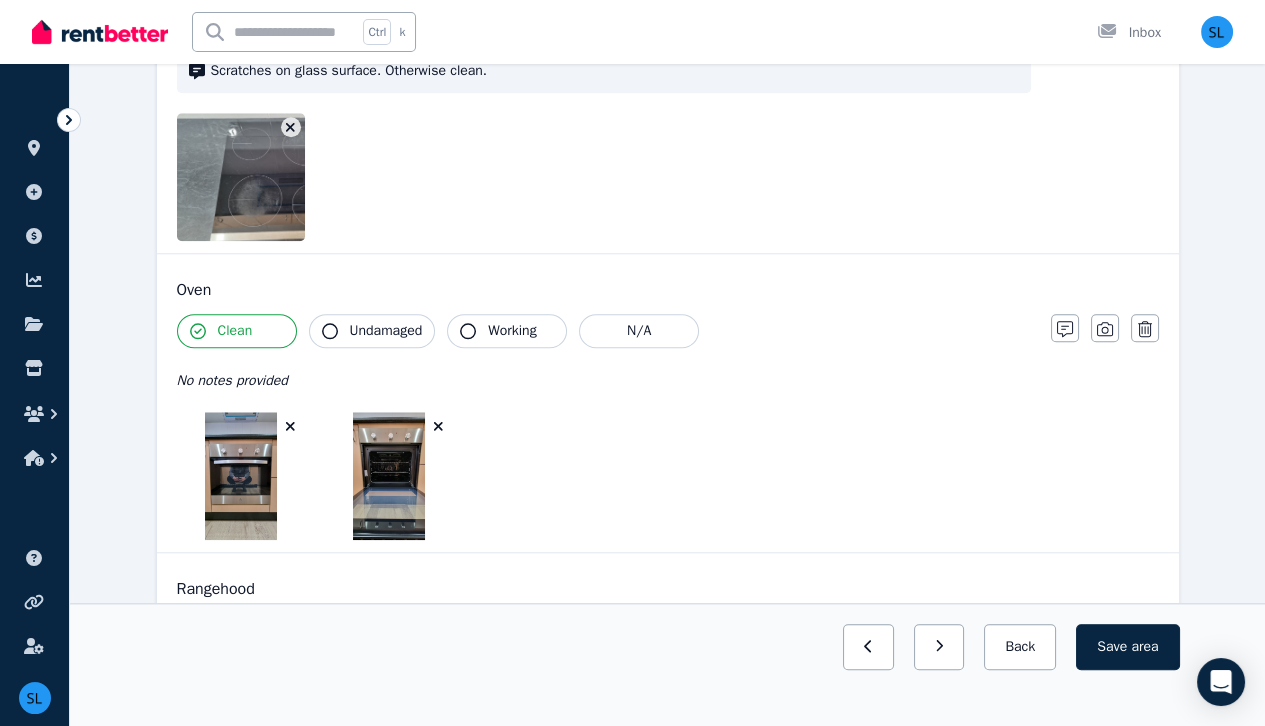 click on "Undamaged" at bounding box center (372, 331) 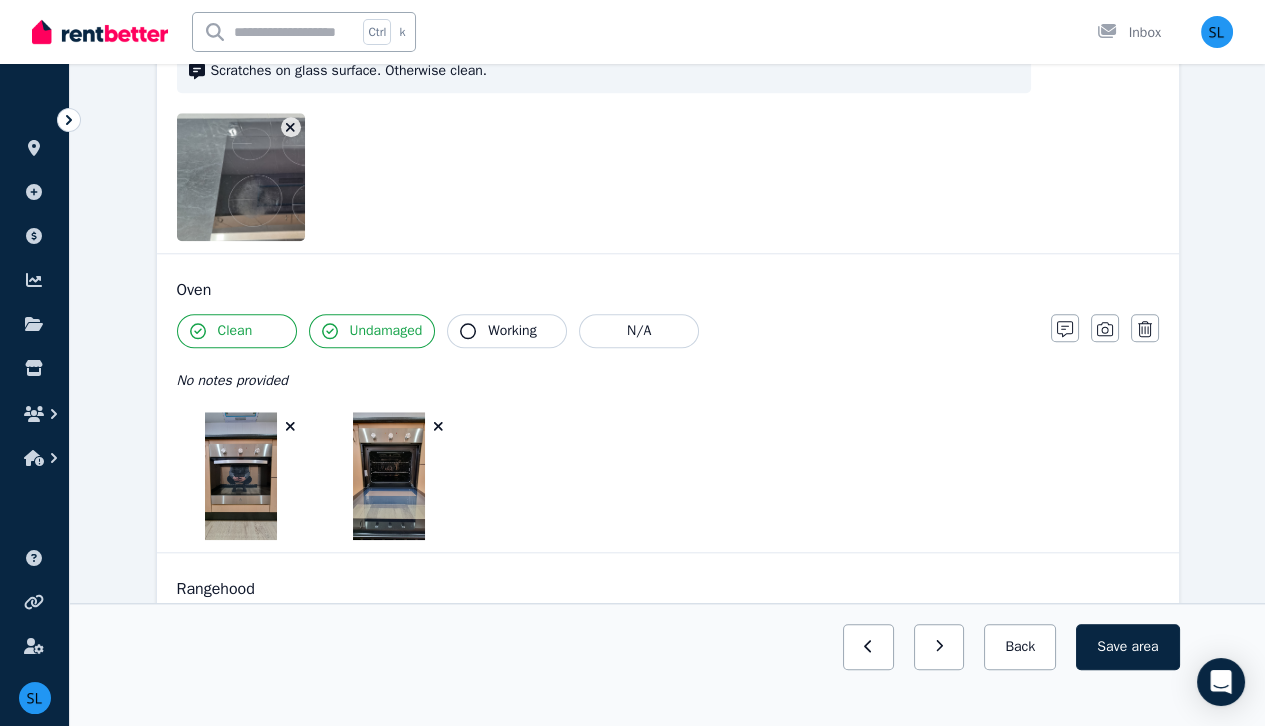 click on "Working" at bounding box center [512, 331] 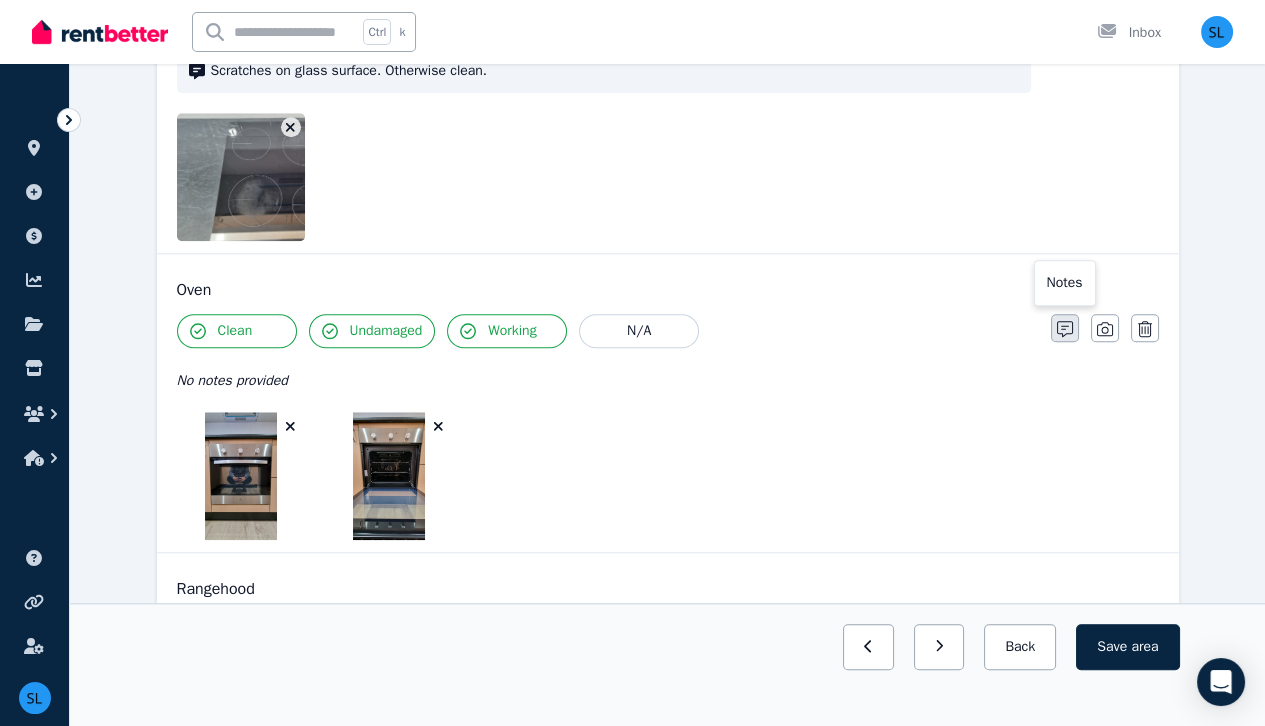 click 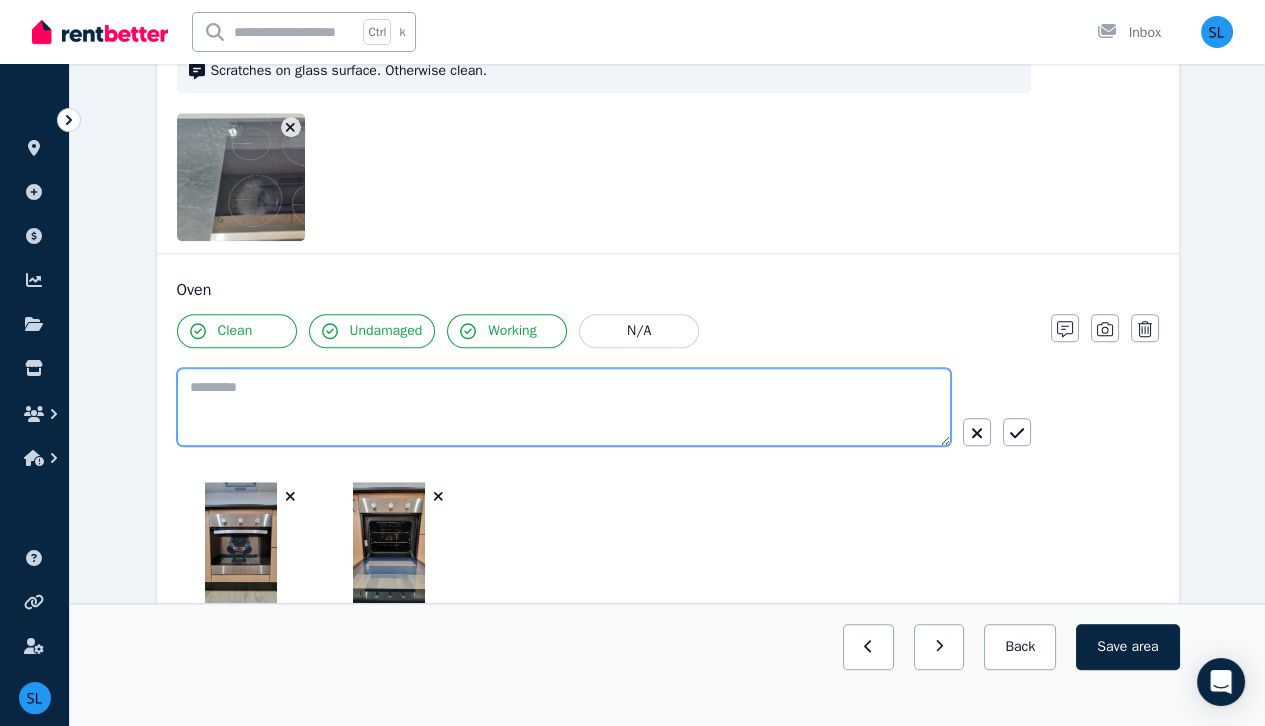click at bounding box center [564, 407] 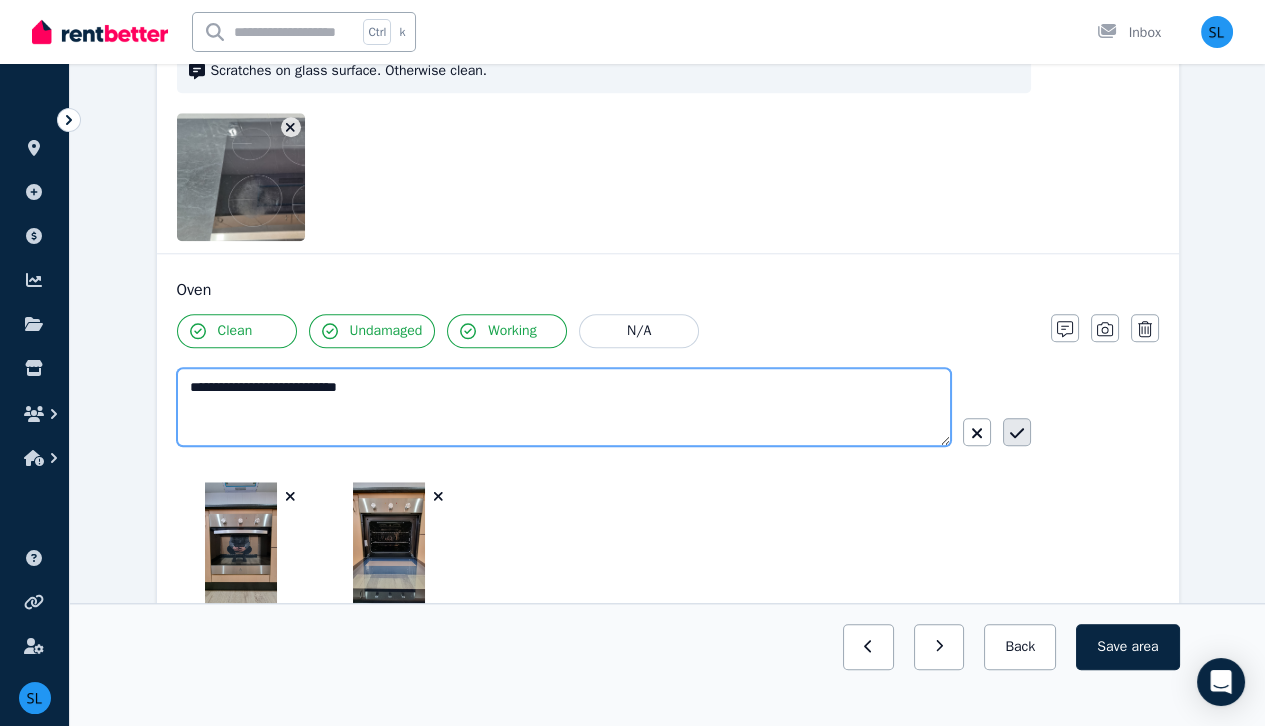 type on "**********" 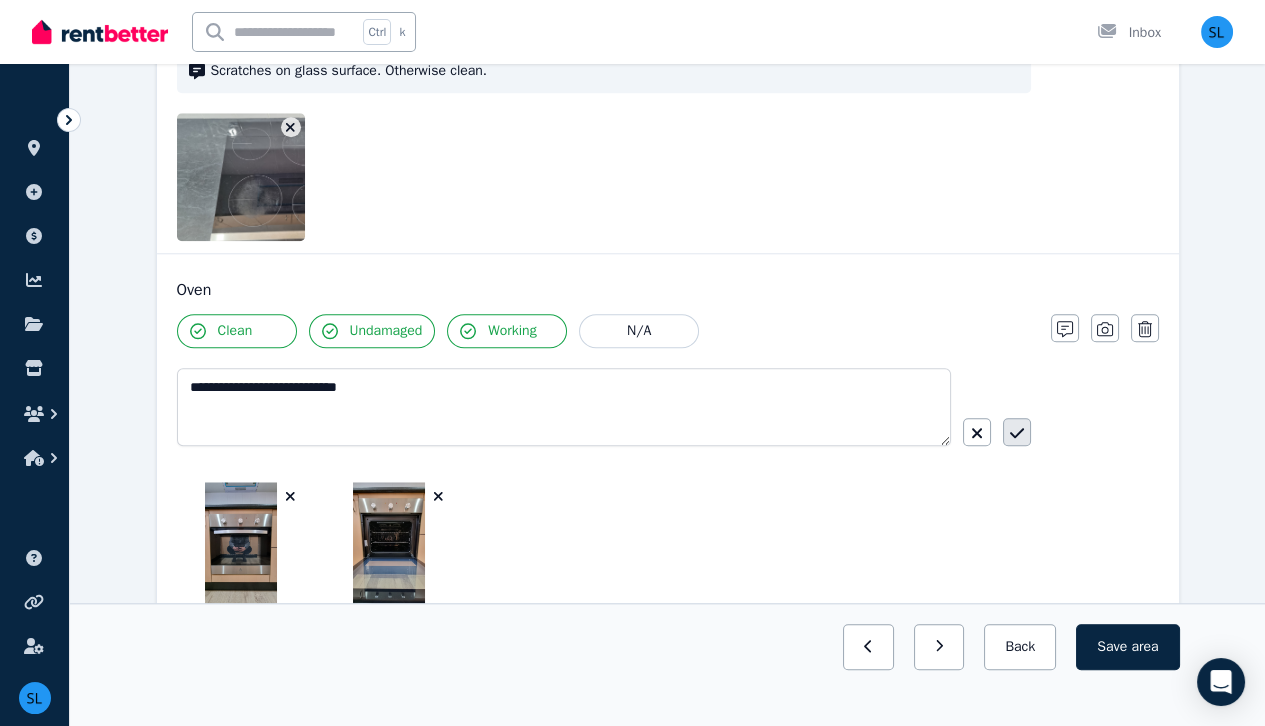 click 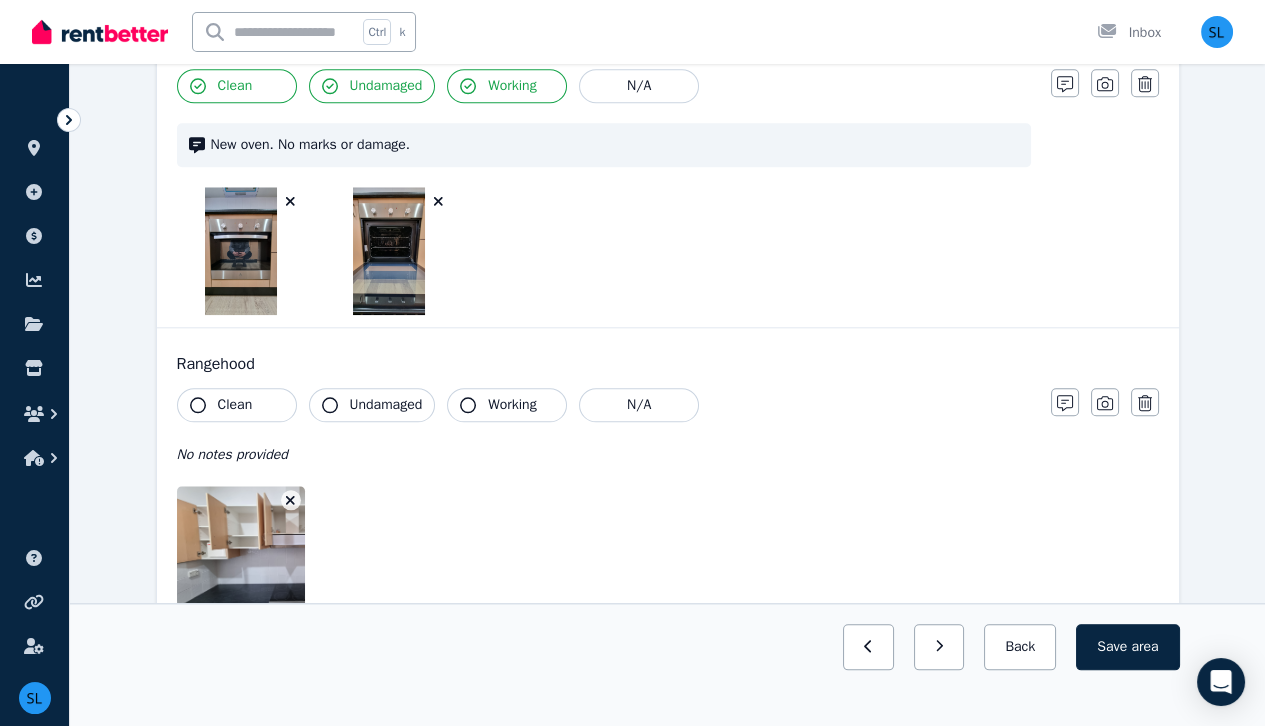 scroll, scrollTop: 3328, scrollLeft: 0, axis: vertical 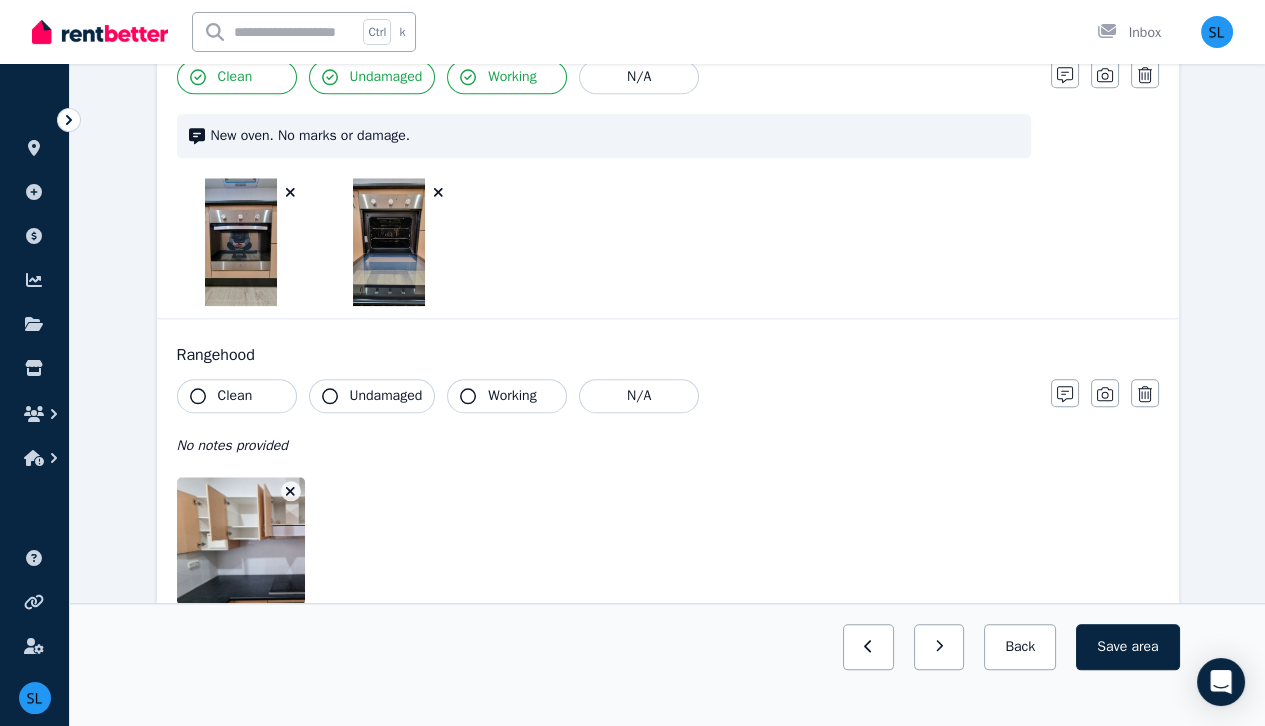 click on "Clean" at bounding box center [237, 396] 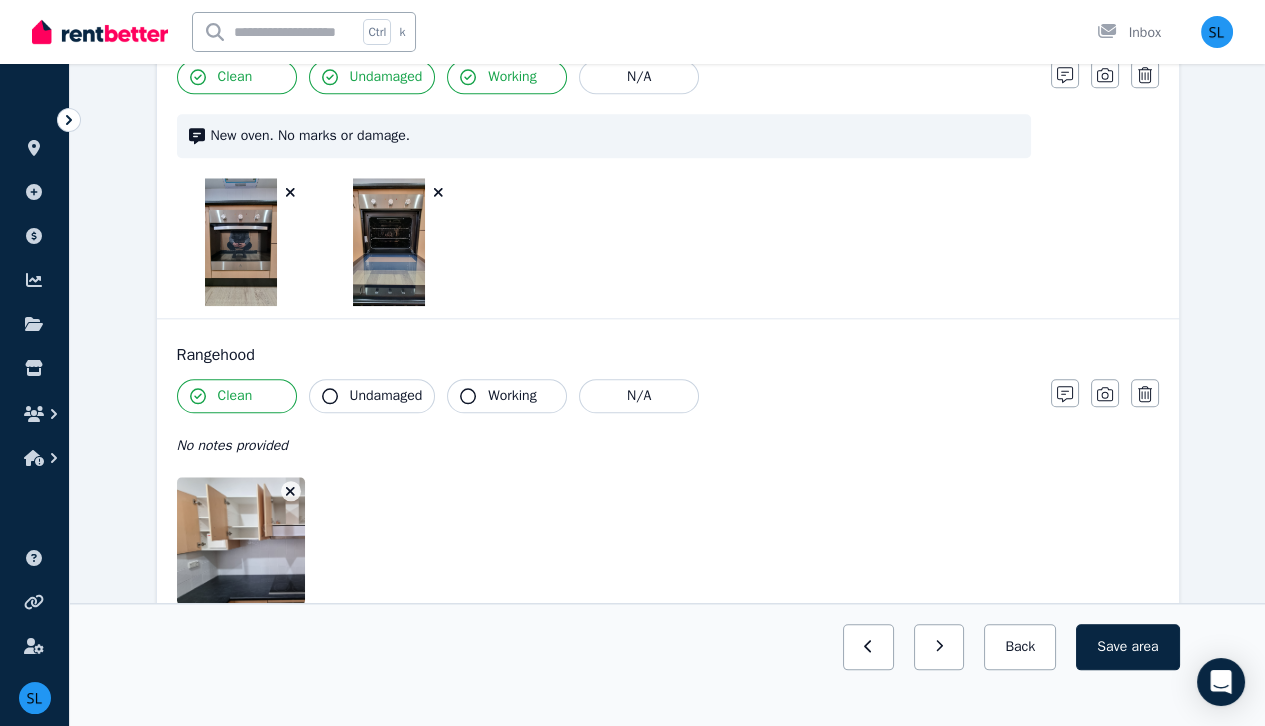click on "Undamaged" at bounding box center (386, 396) 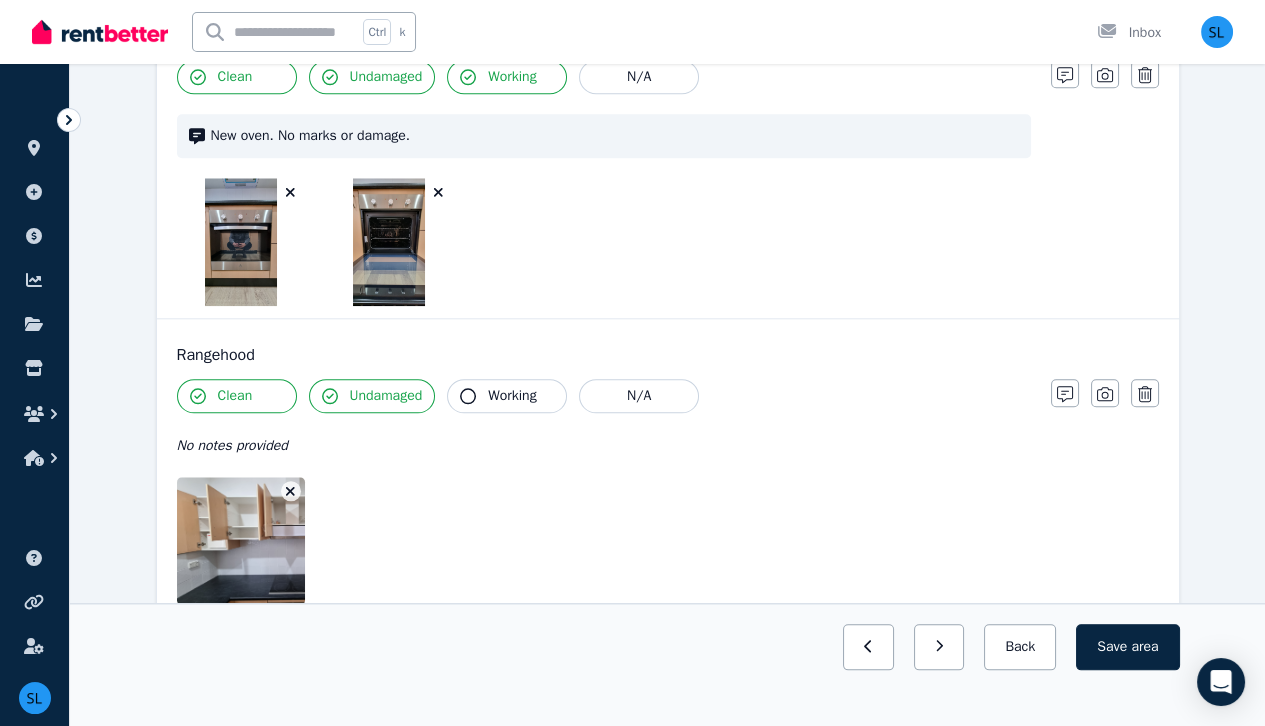 click on "Working" at bounding box center [512, 396] 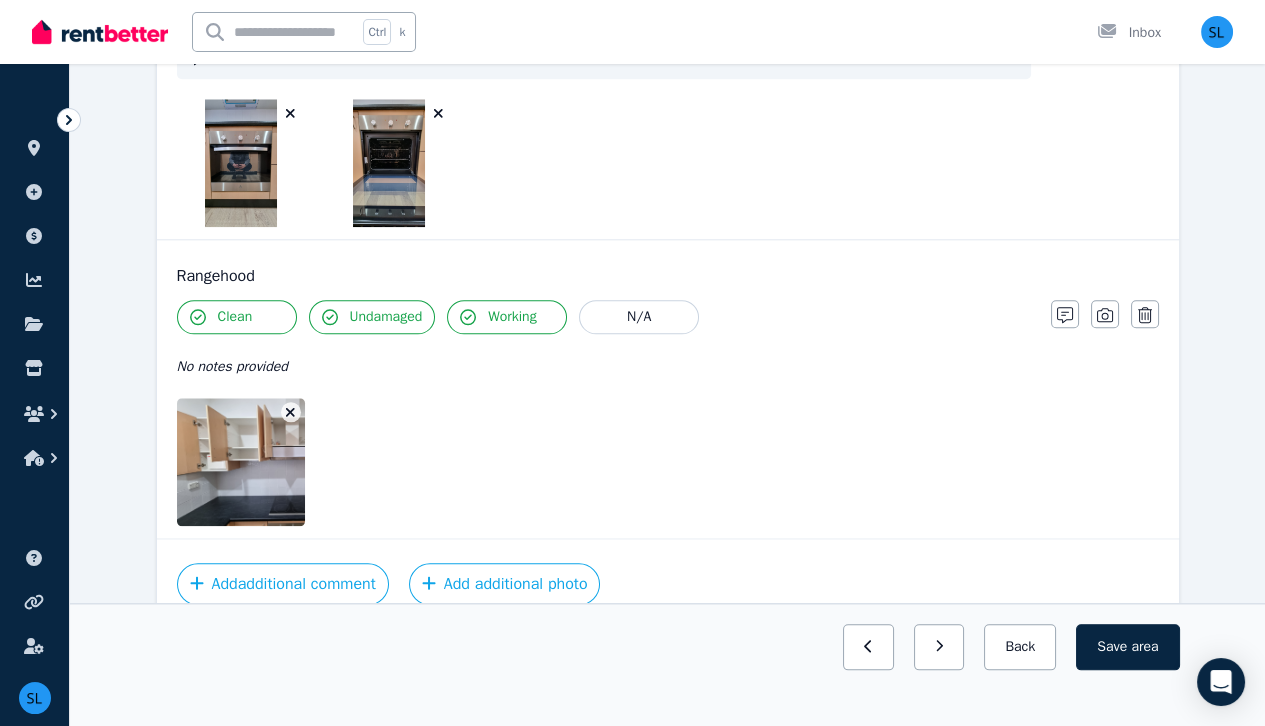 scroll, scrollTop: 3405, scrollLeft: 0, axis: vertical 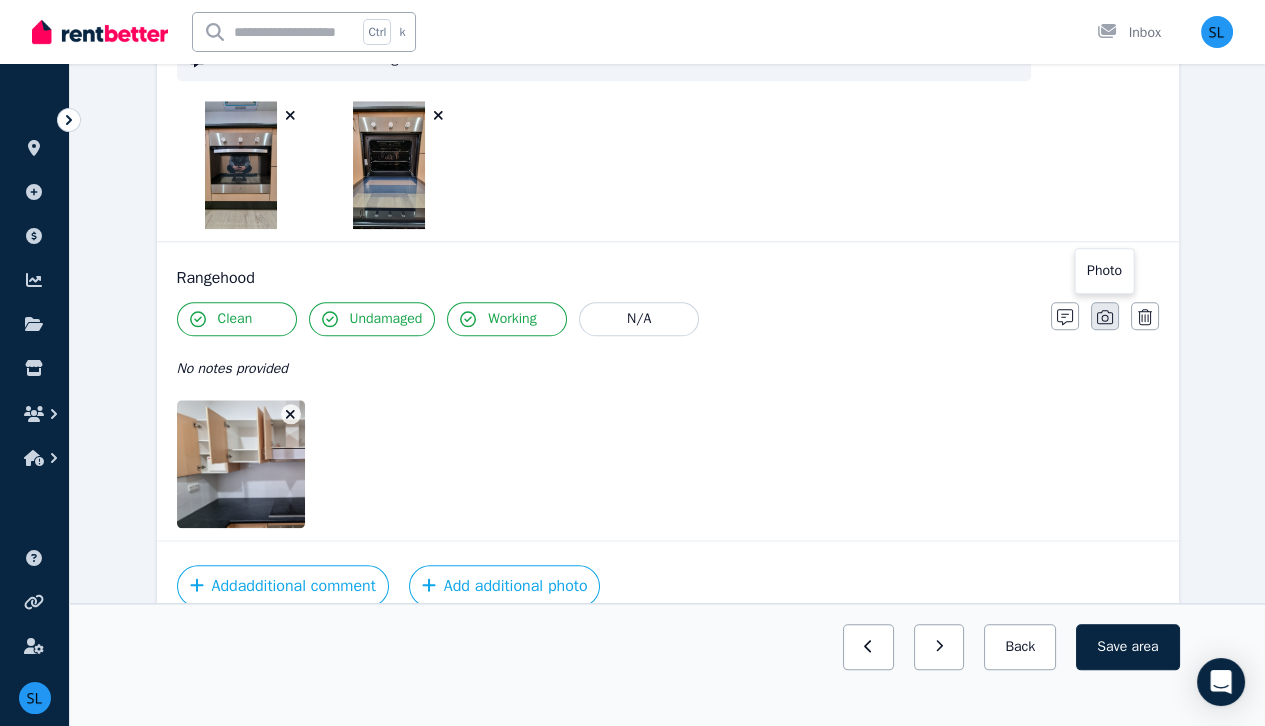 click 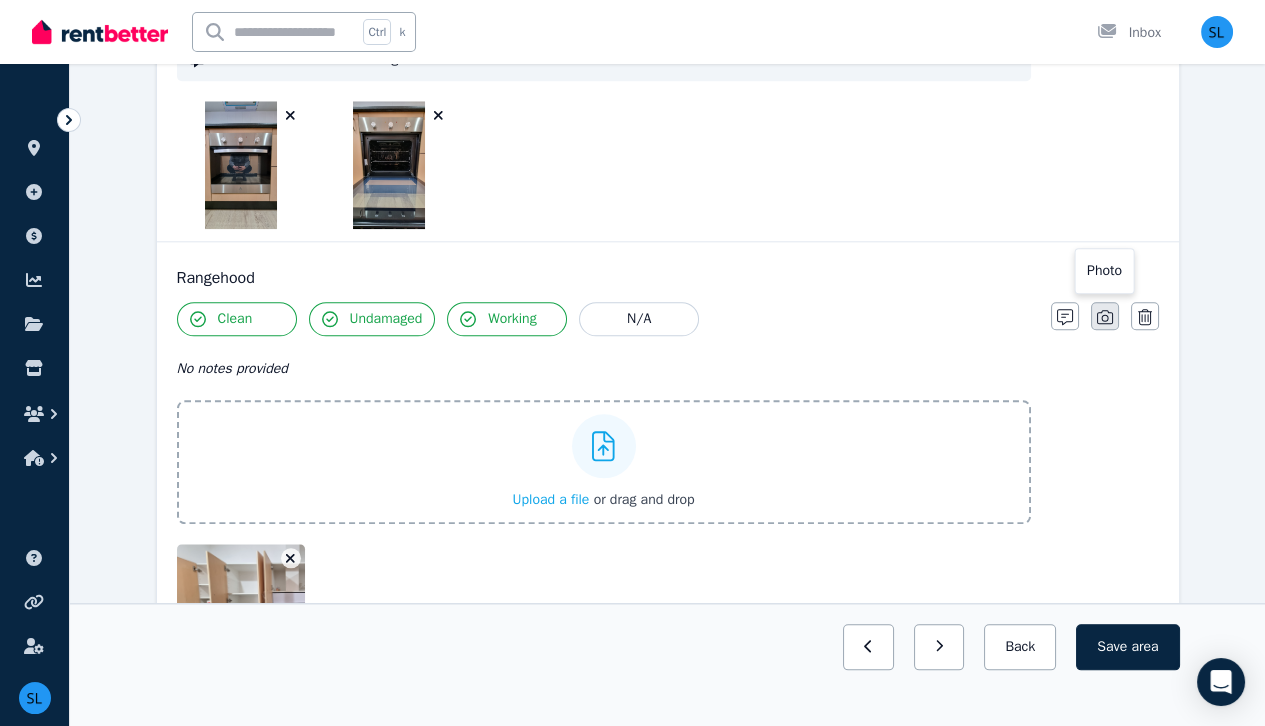scroll, scrollTop: 3548, scrollLeft: 0, axis: vertical 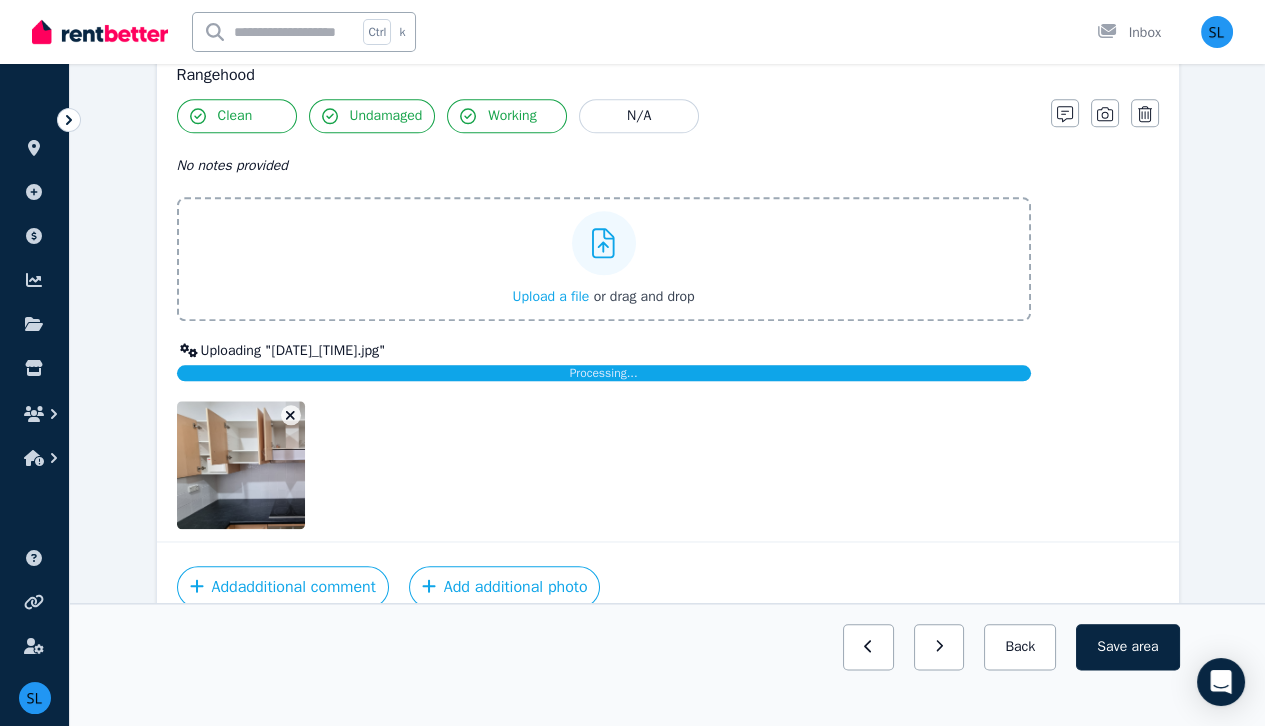 click 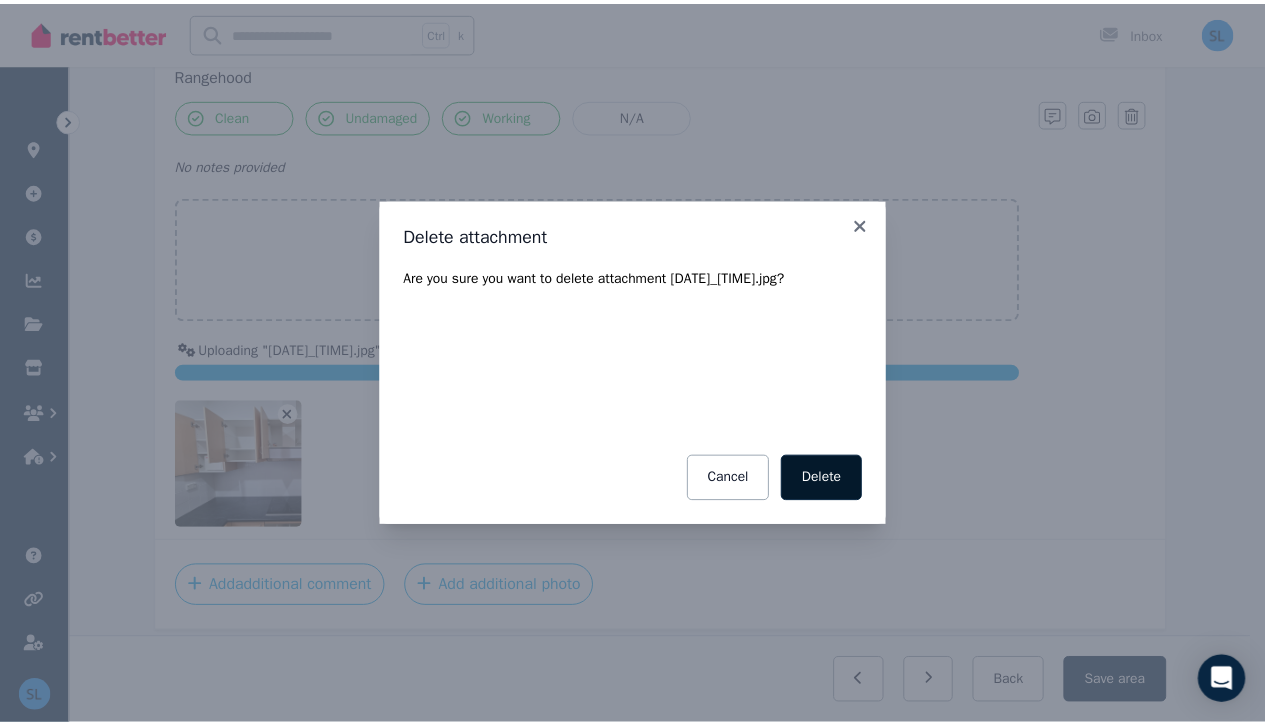 scroll, scrollTop: 3596, scrollLeft: 0, axis: vertical 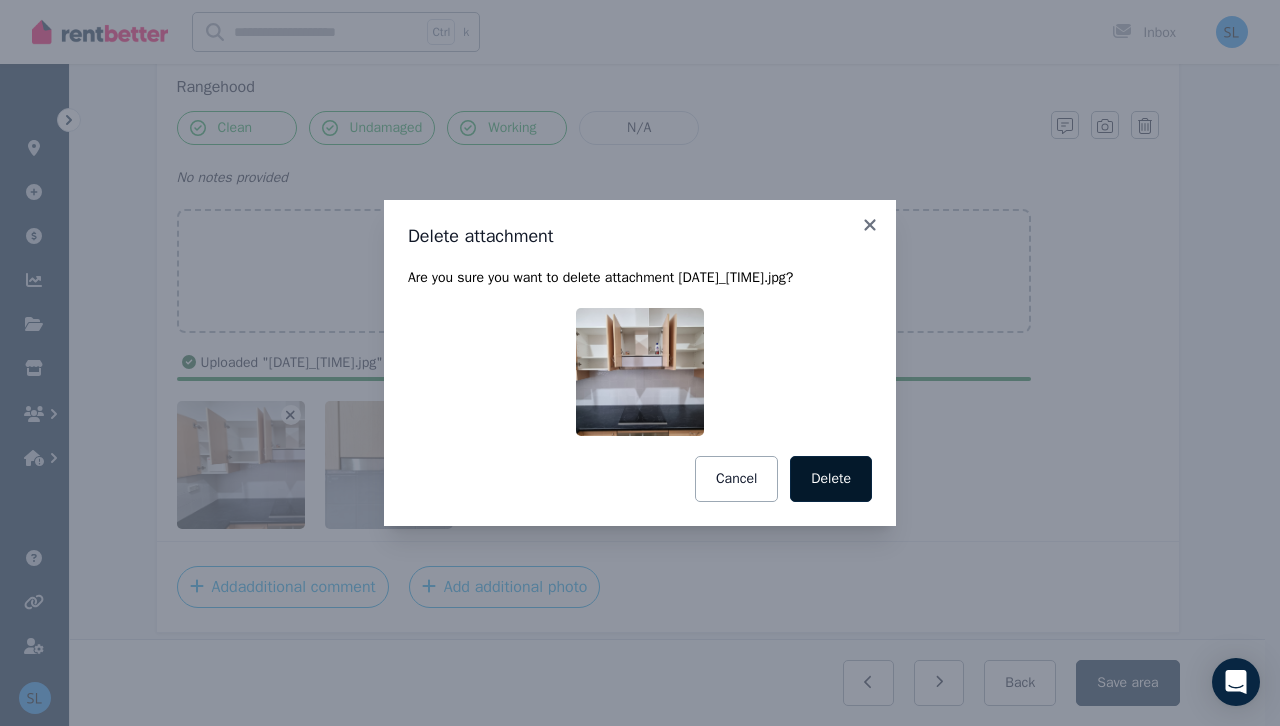 click on "Delete" at bounding box center [831, 479] 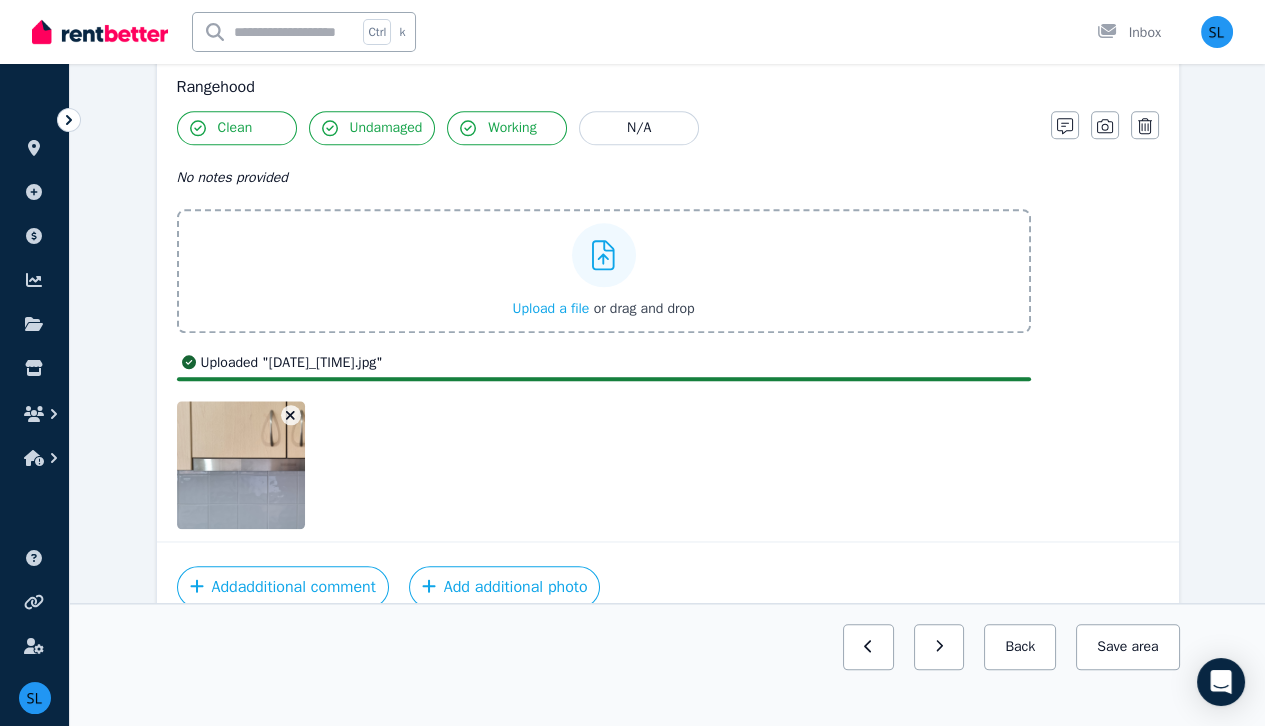 scroll, scrollTop: 3548, scrollLeft: 0, axis: vertical 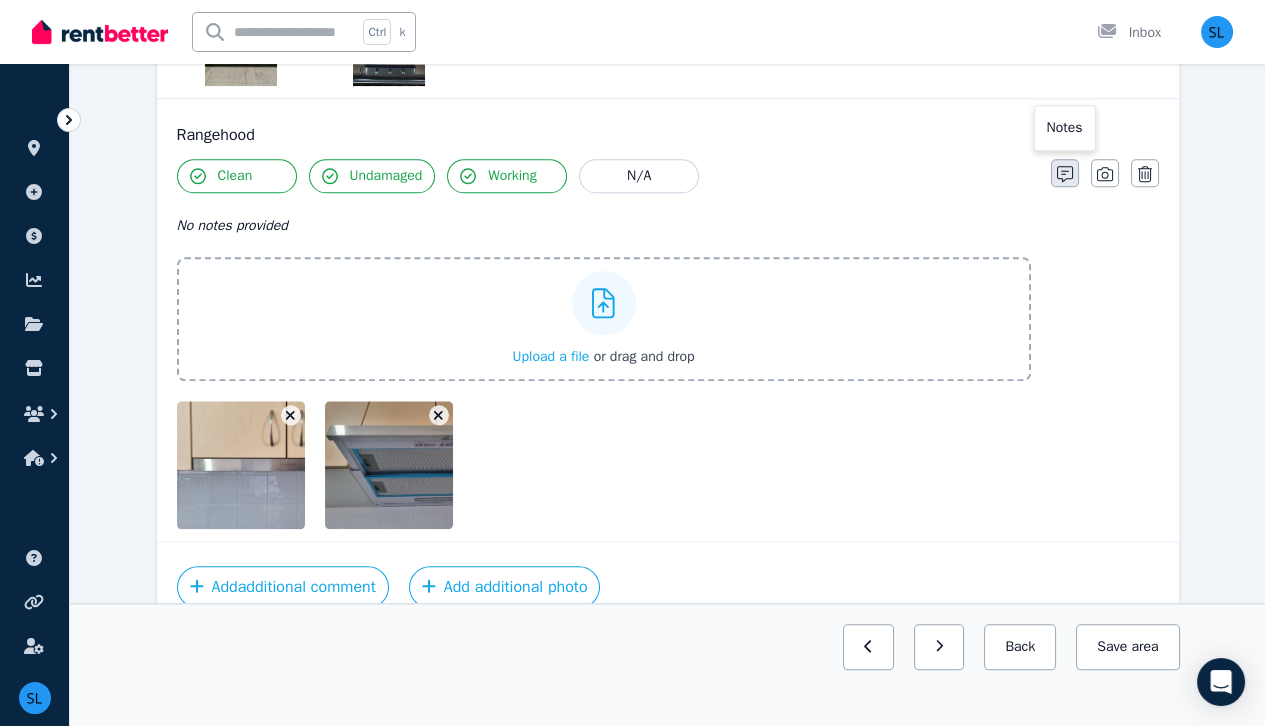 click 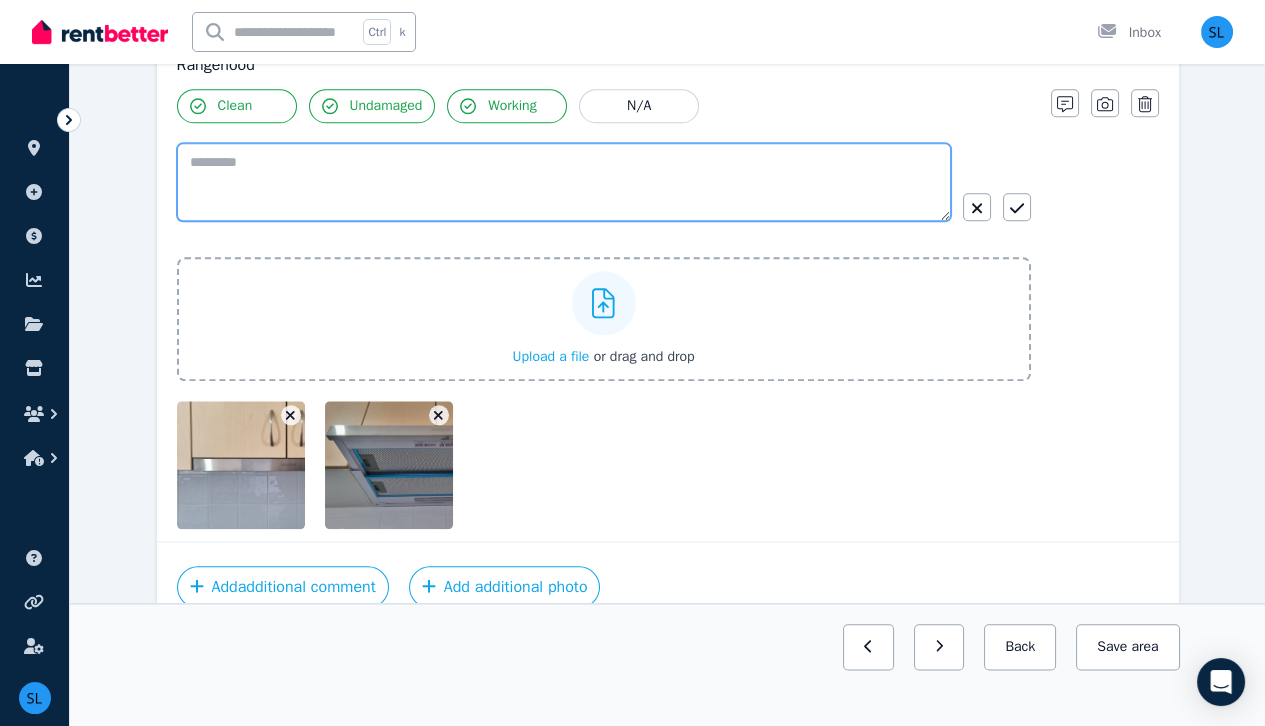 click at bounding box center [564, 182] 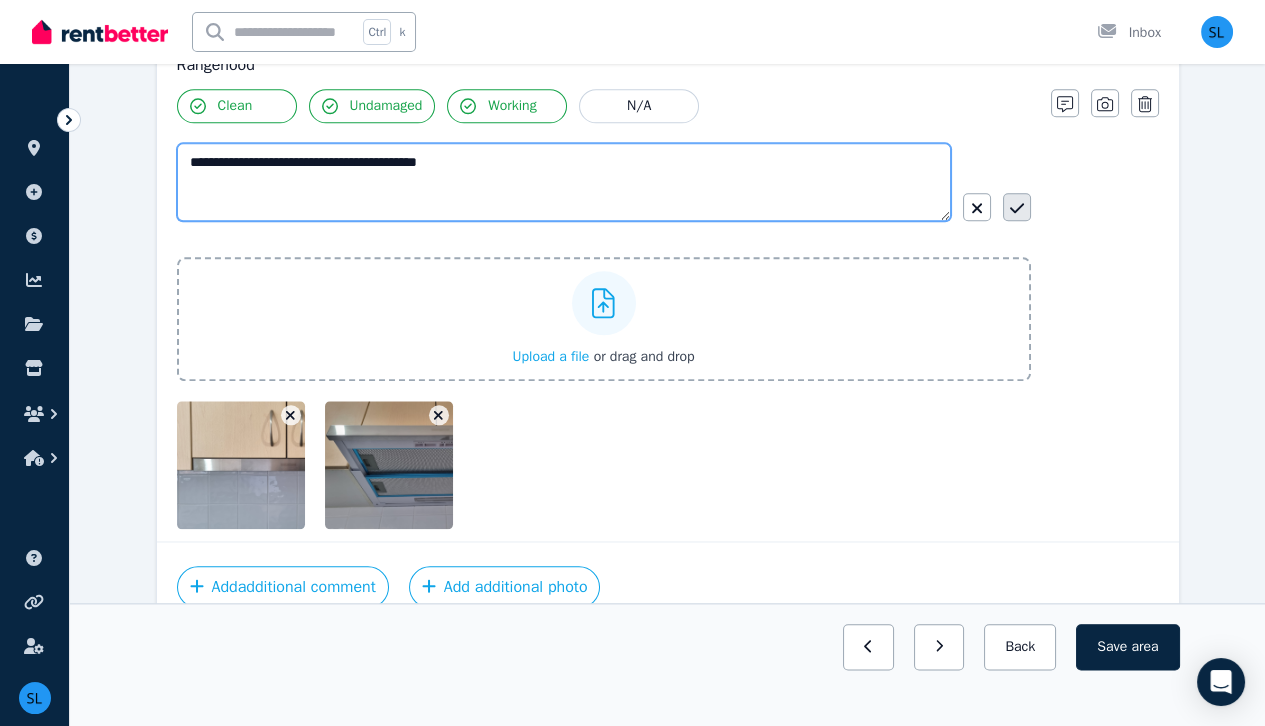 type on "**********" 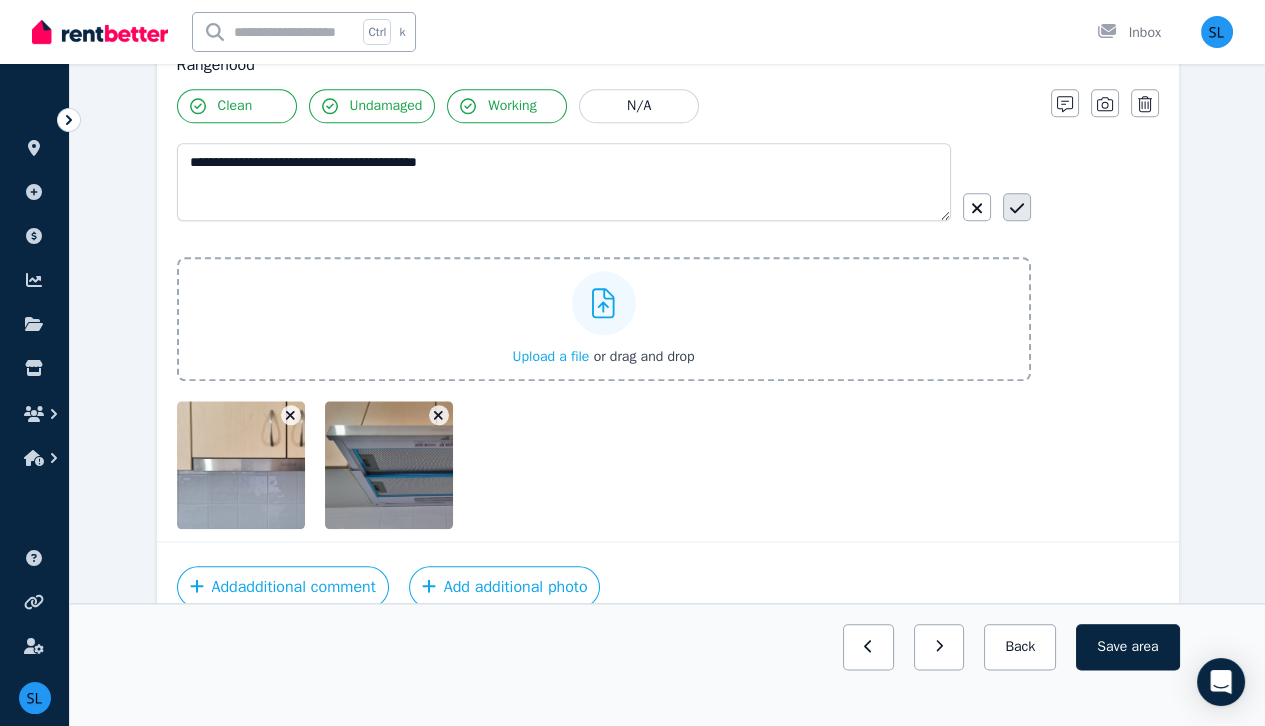 click 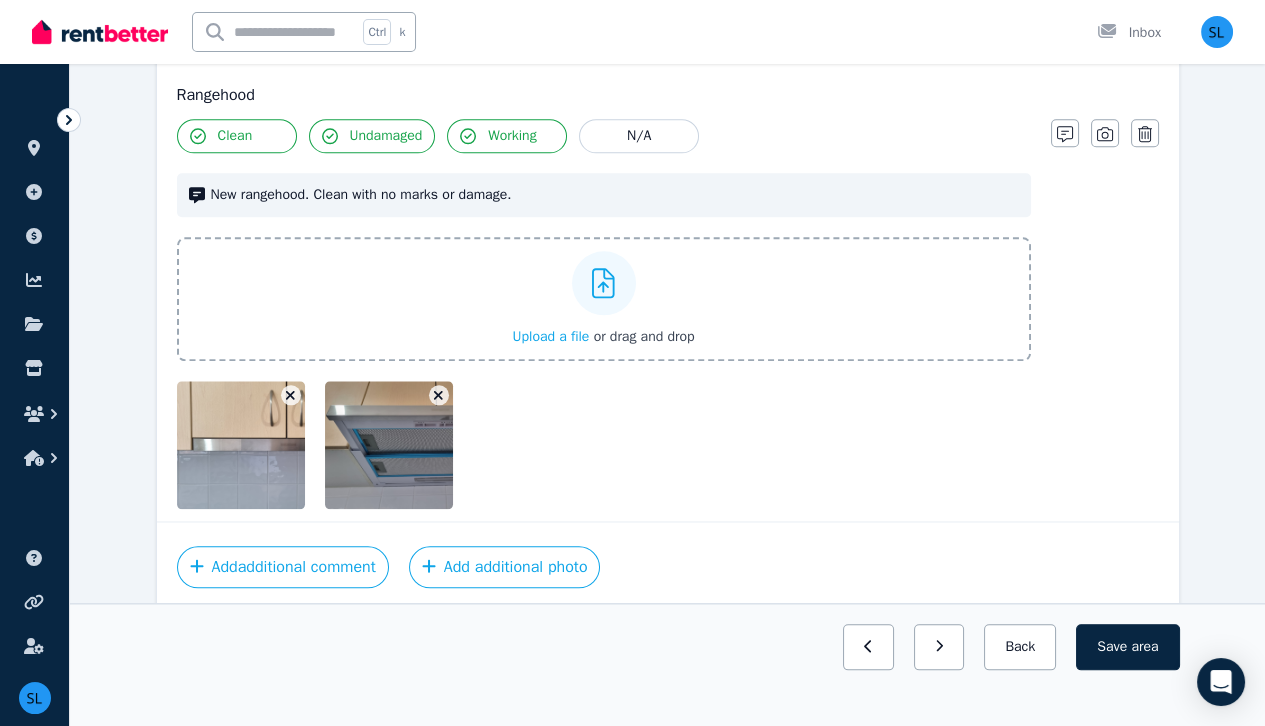 scroll, scrollTop: 3596, scrollLeft: 0, axis: vertical 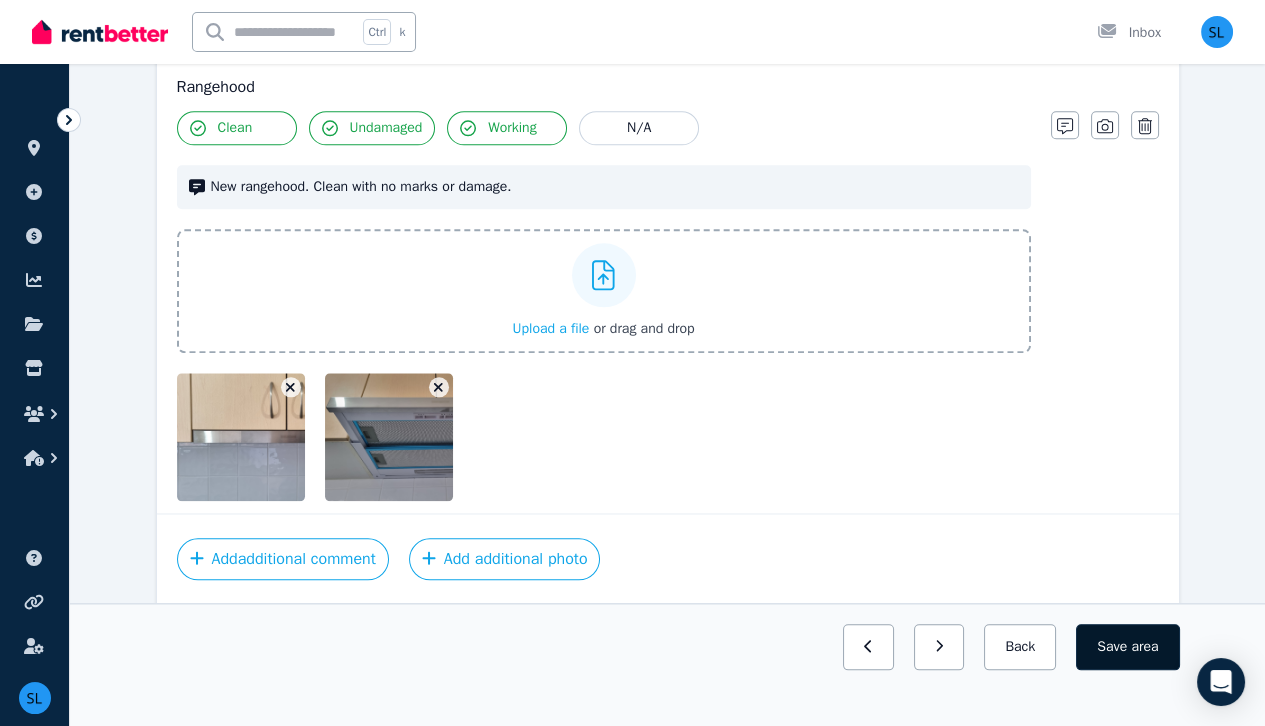 click on "area" at bounding box center (1144, 647) 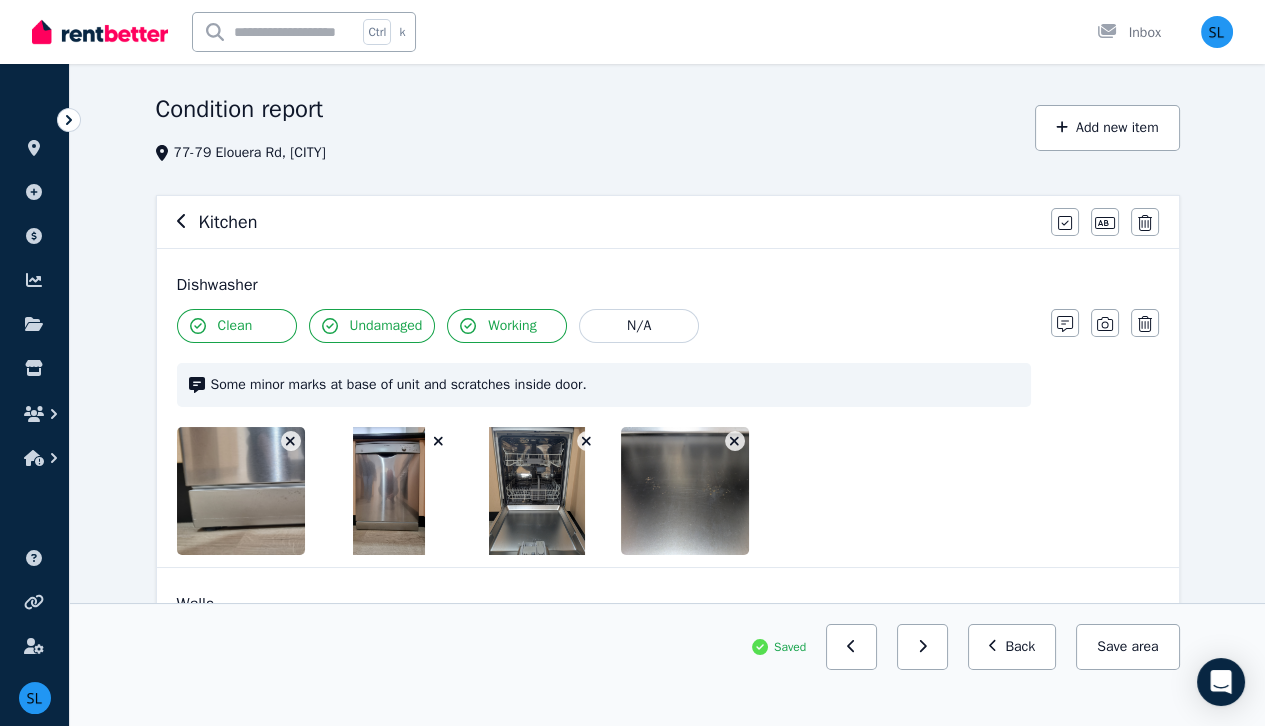 scroll, scrollTop: 0, scrollLeft: 0, axis: both 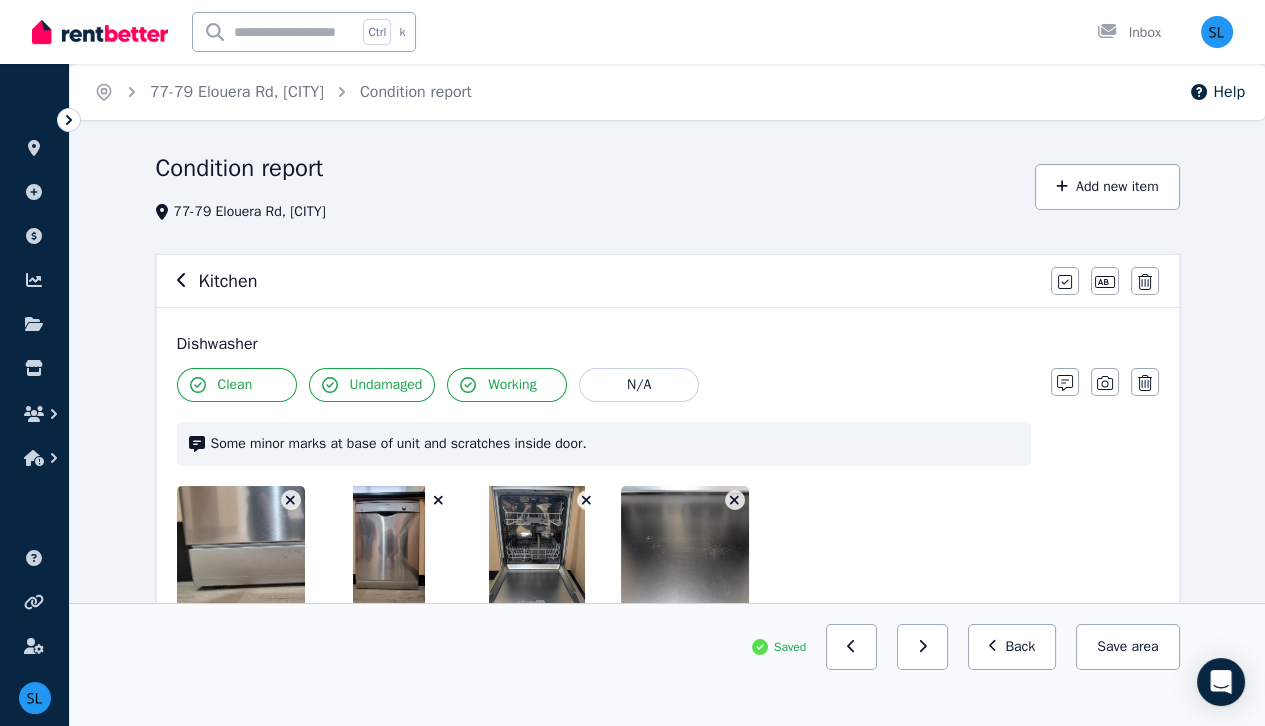 click 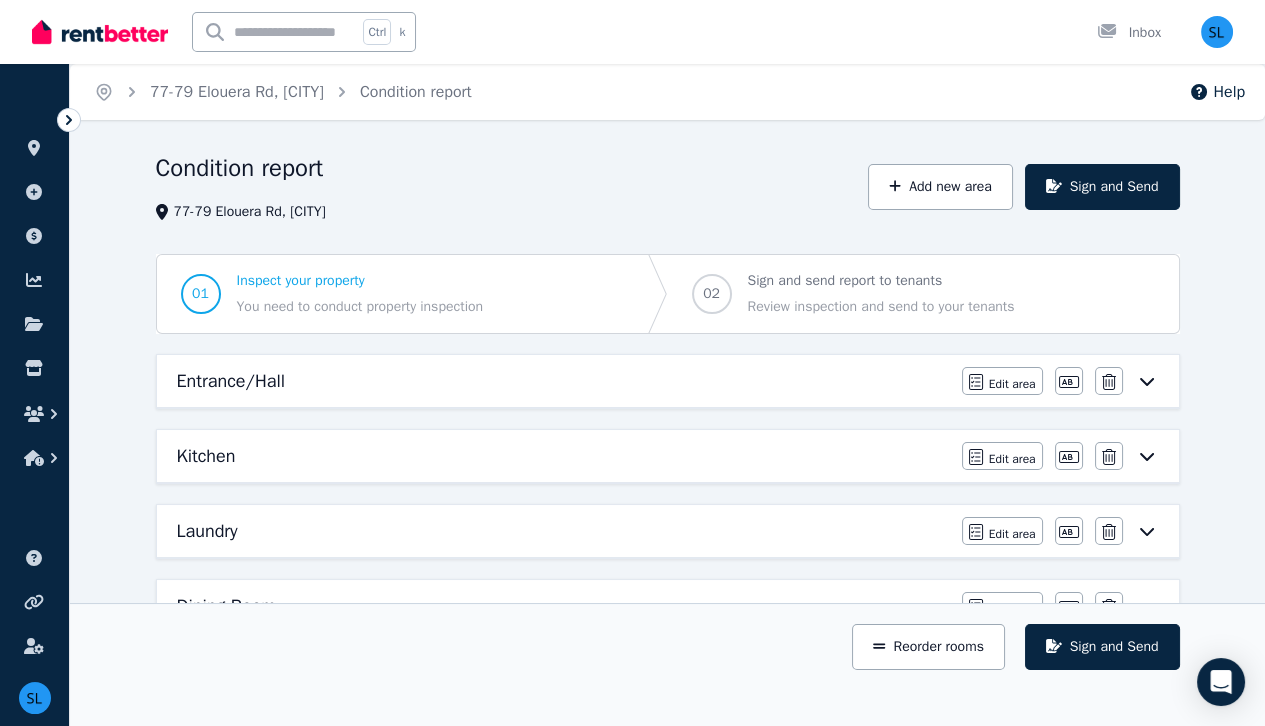 click 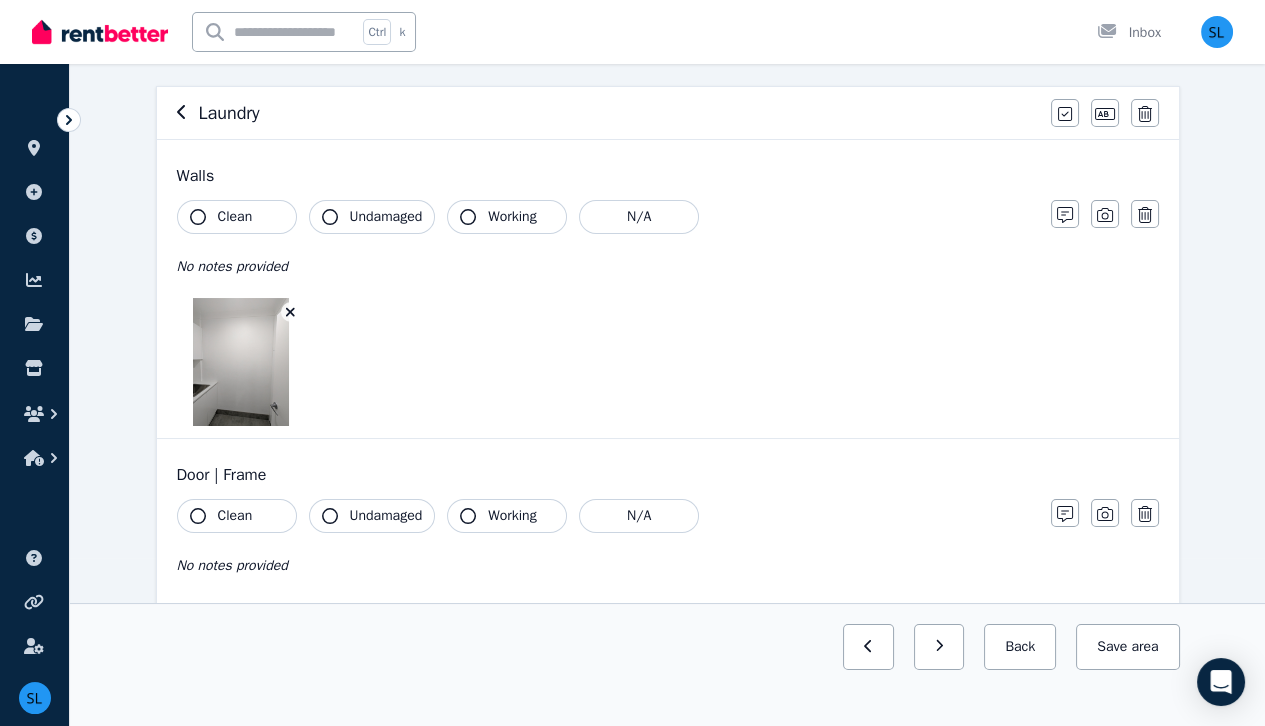 scroll, scrollTop: 168, scrollLeft: 0, axis: vertical 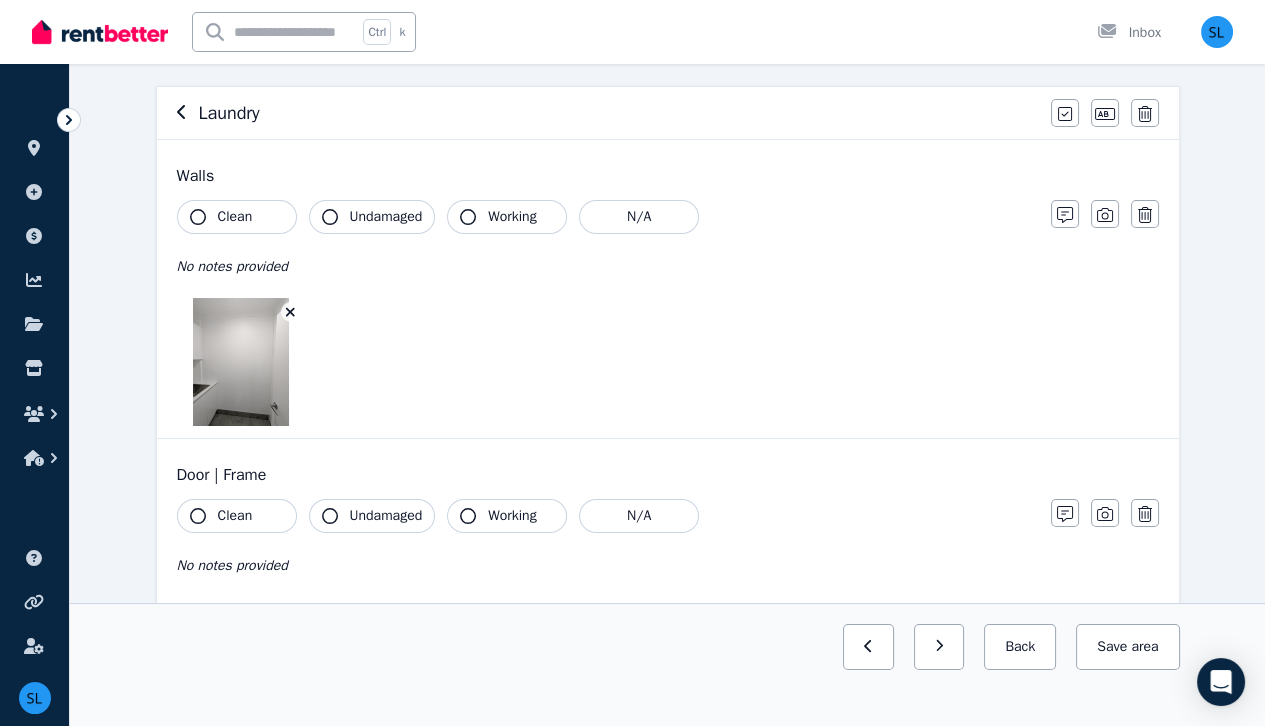click on "Clean" at bounding box center (237, 217) 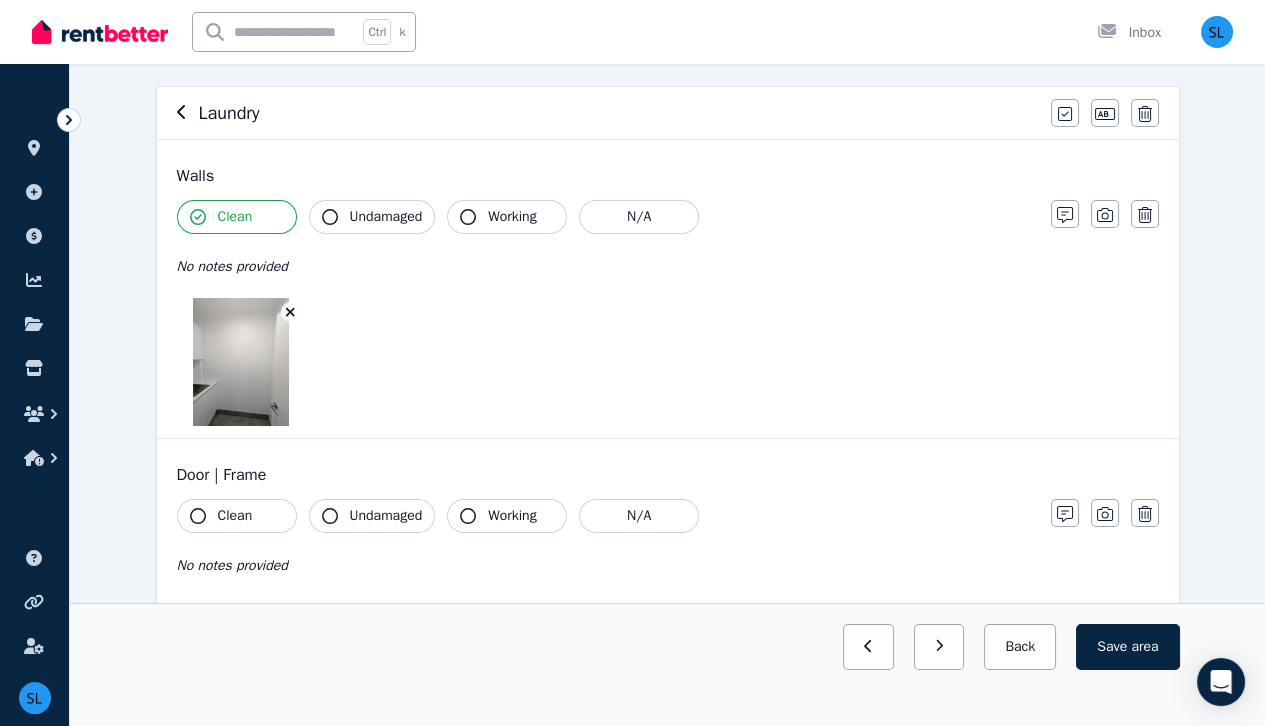 click on "Undamaged" at bounding box center (386, 217) 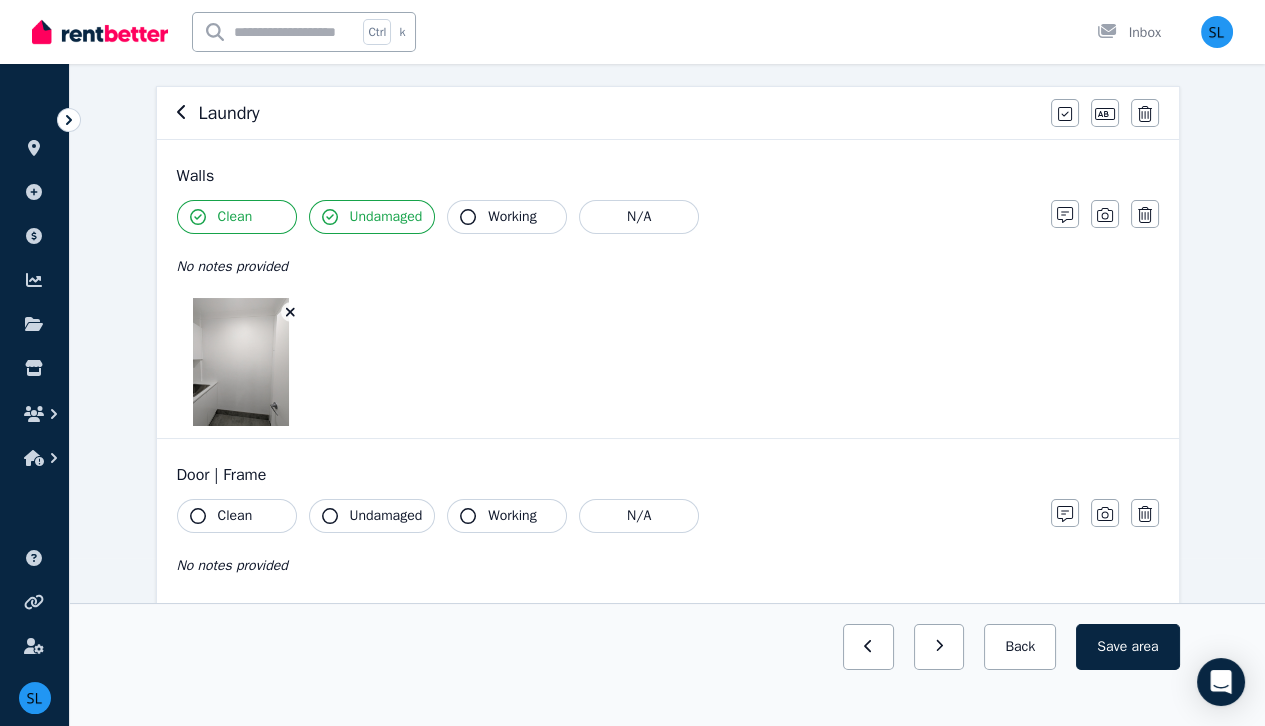 click on "Working" at bounding box center (512, 217) 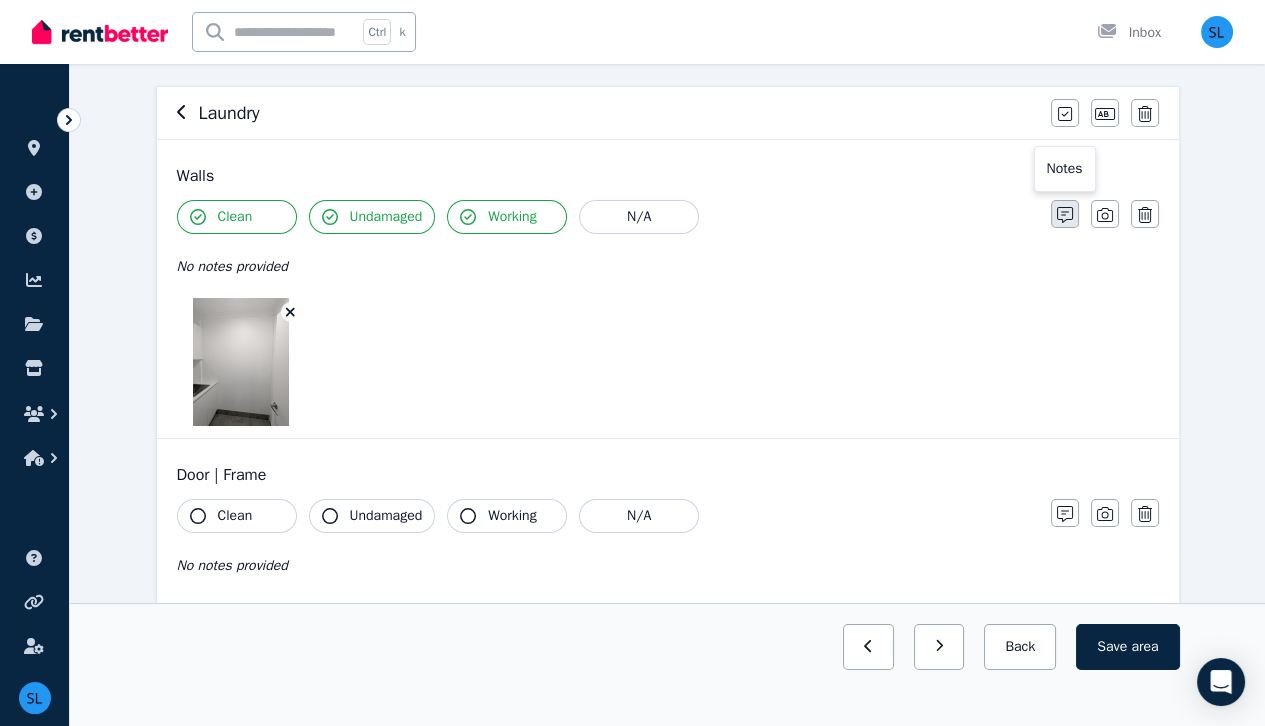 click 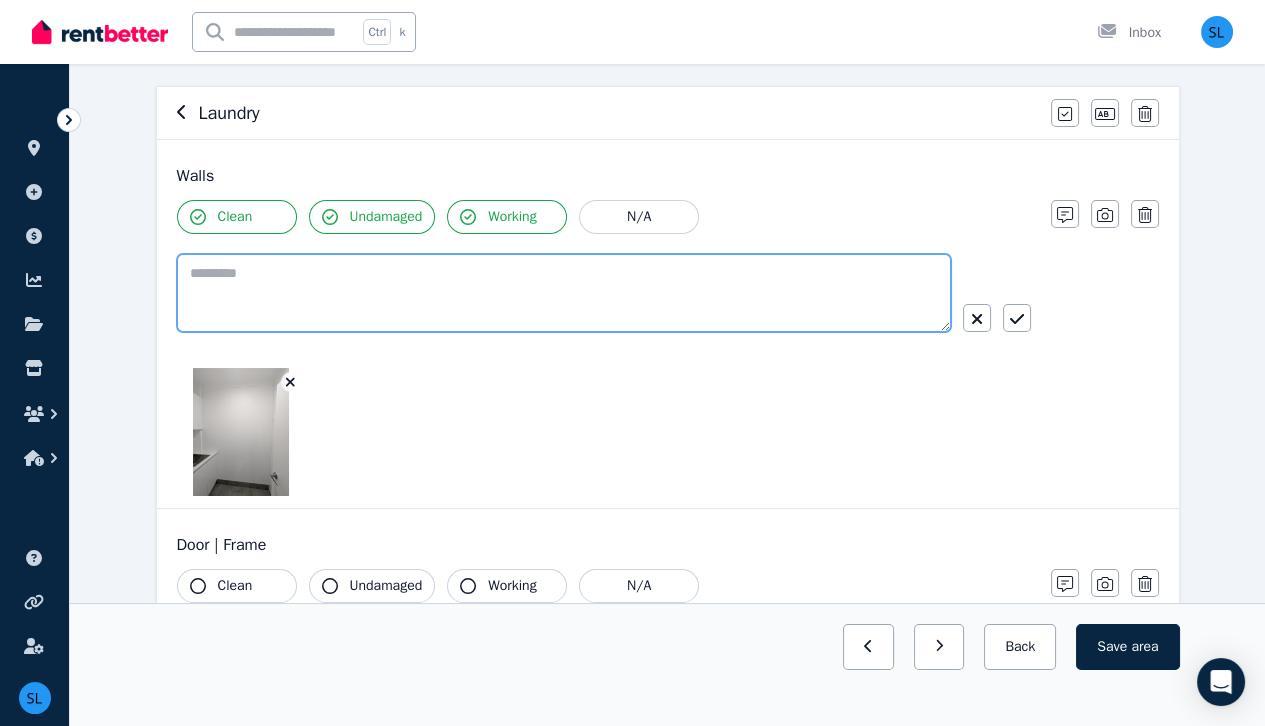 click at bounding box center [564, 293] 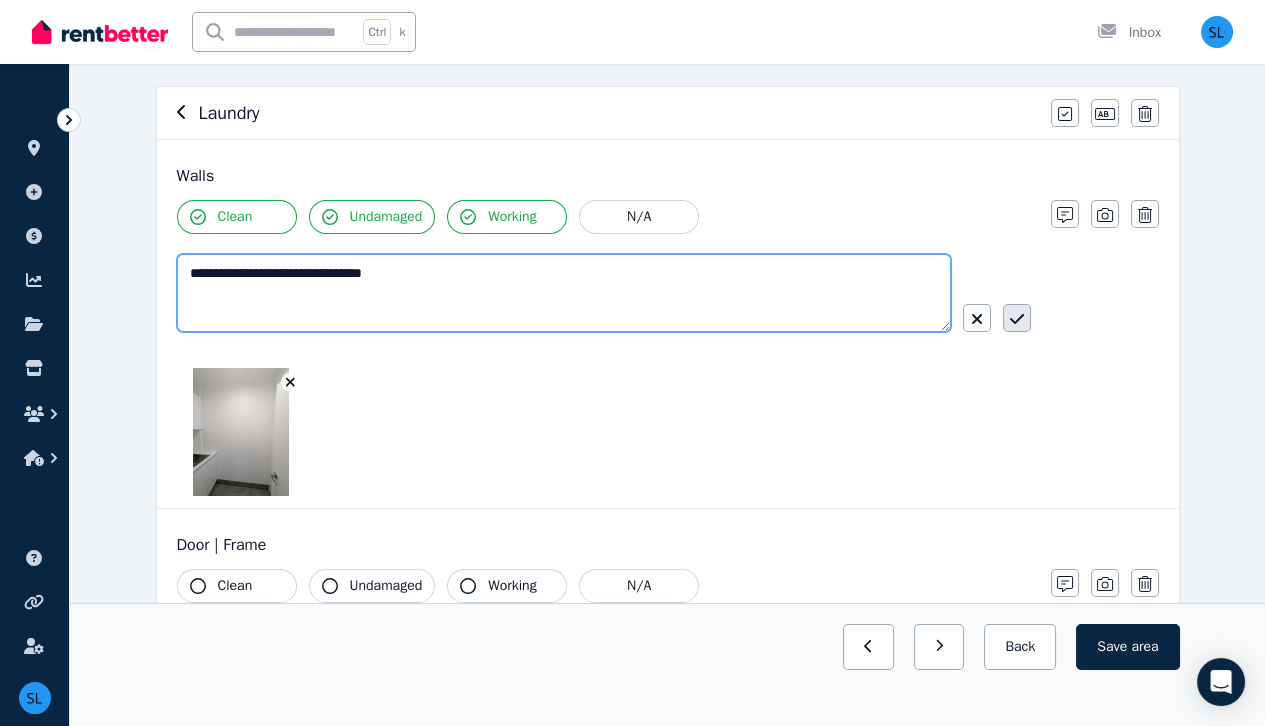 type on "**********" 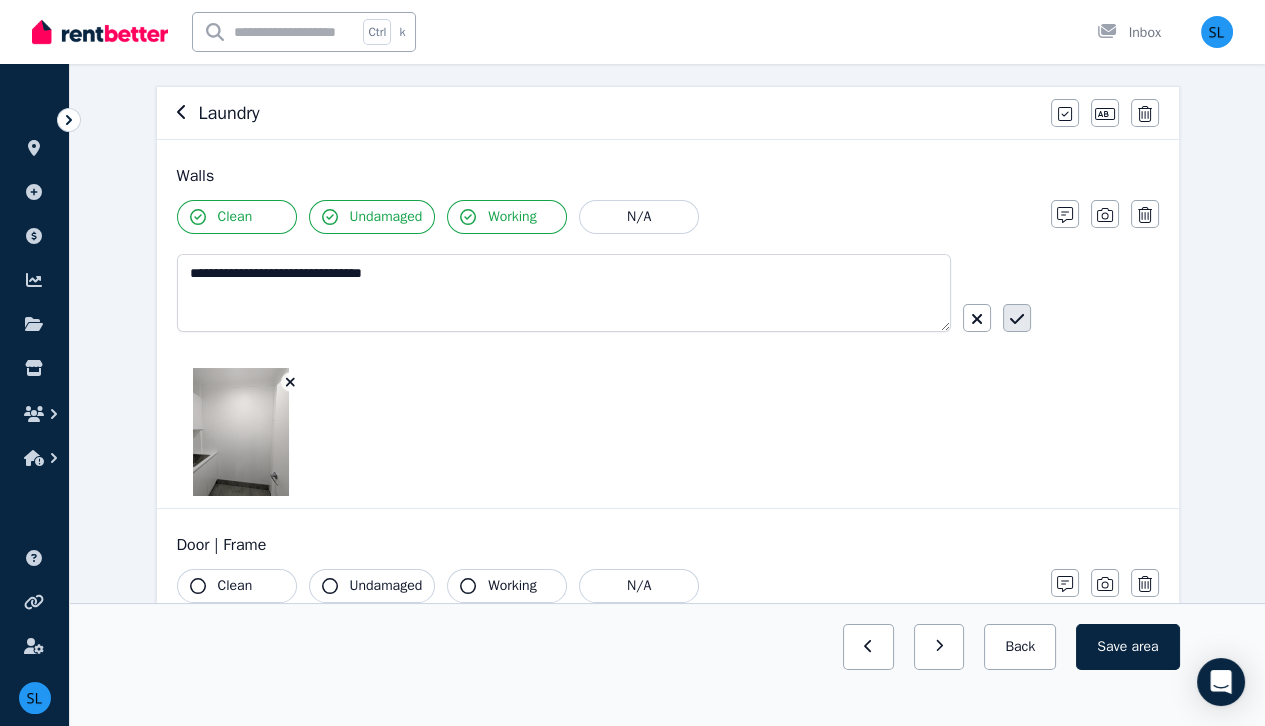 click 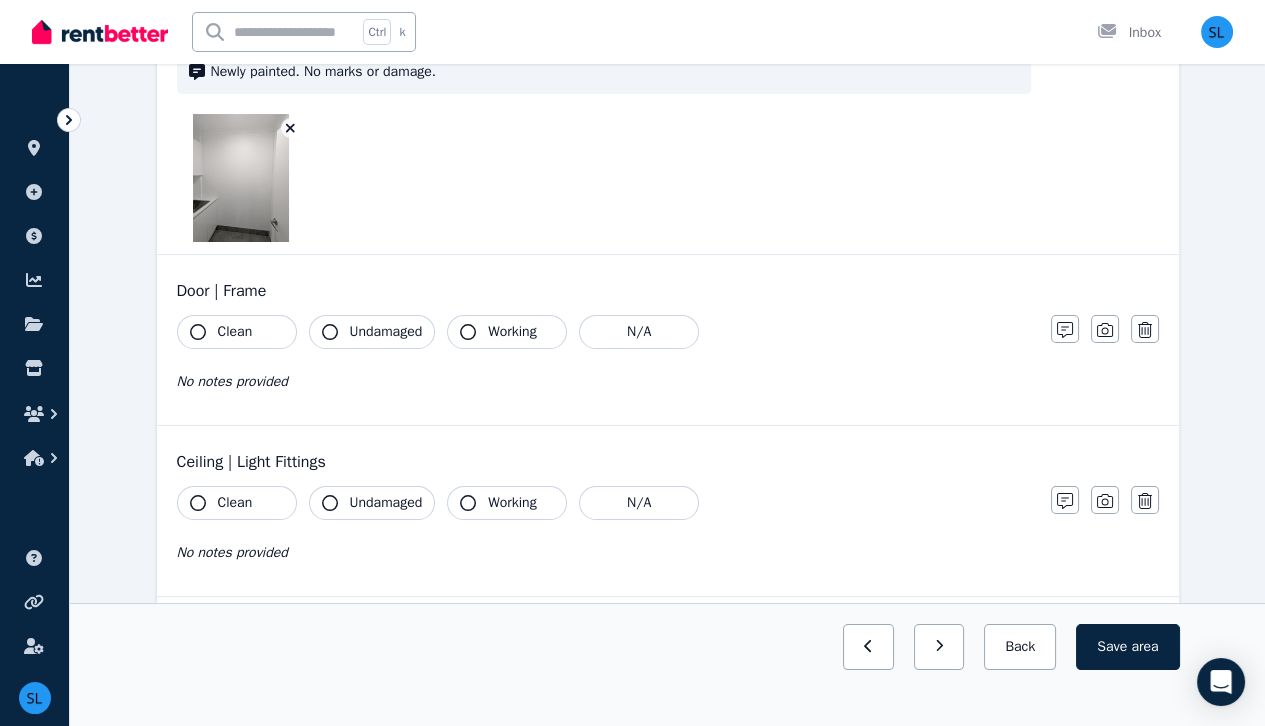 scroll, scrollTop: 374, scrollLeft: 0, axis: vertical 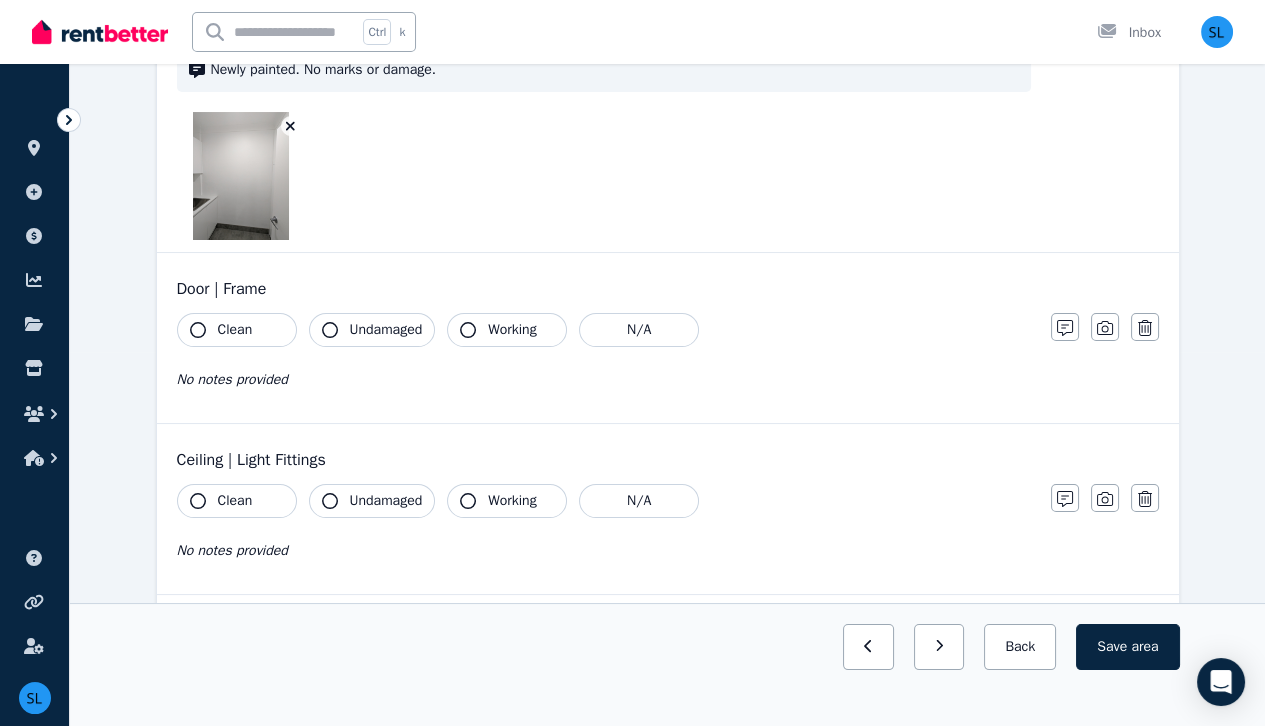 click on "Clean" at bounding box center (235, 330) 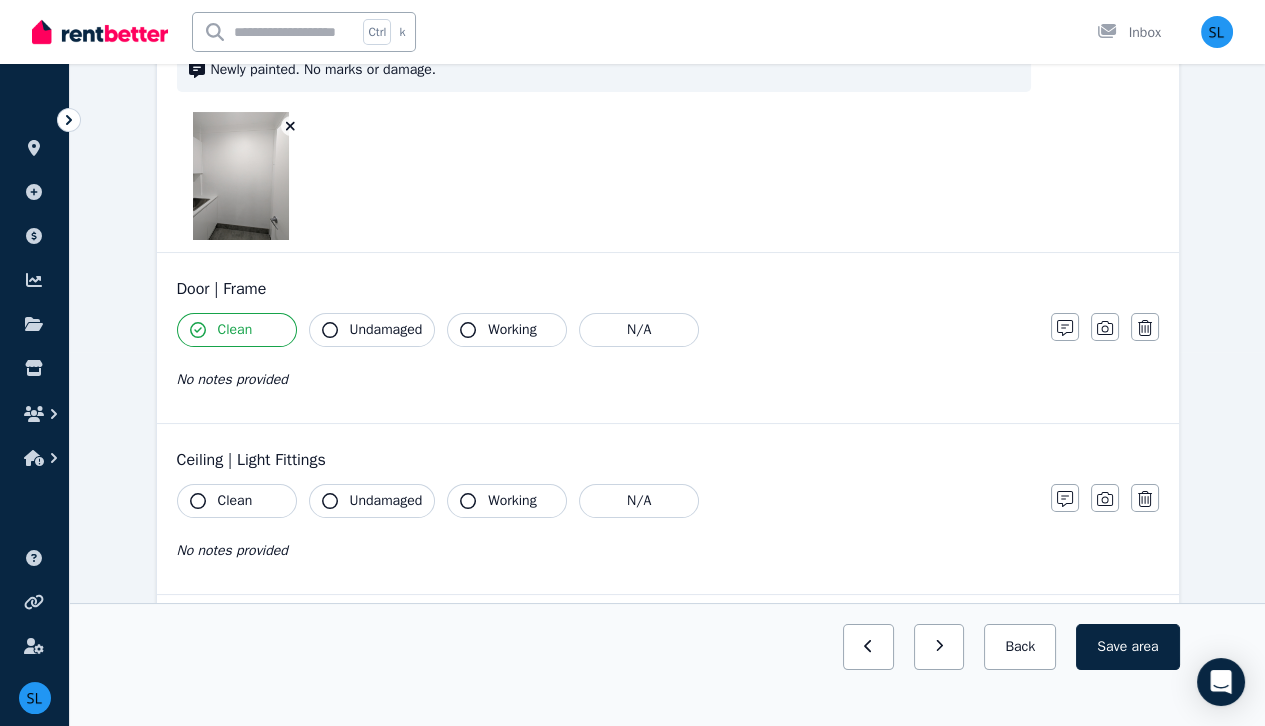 click 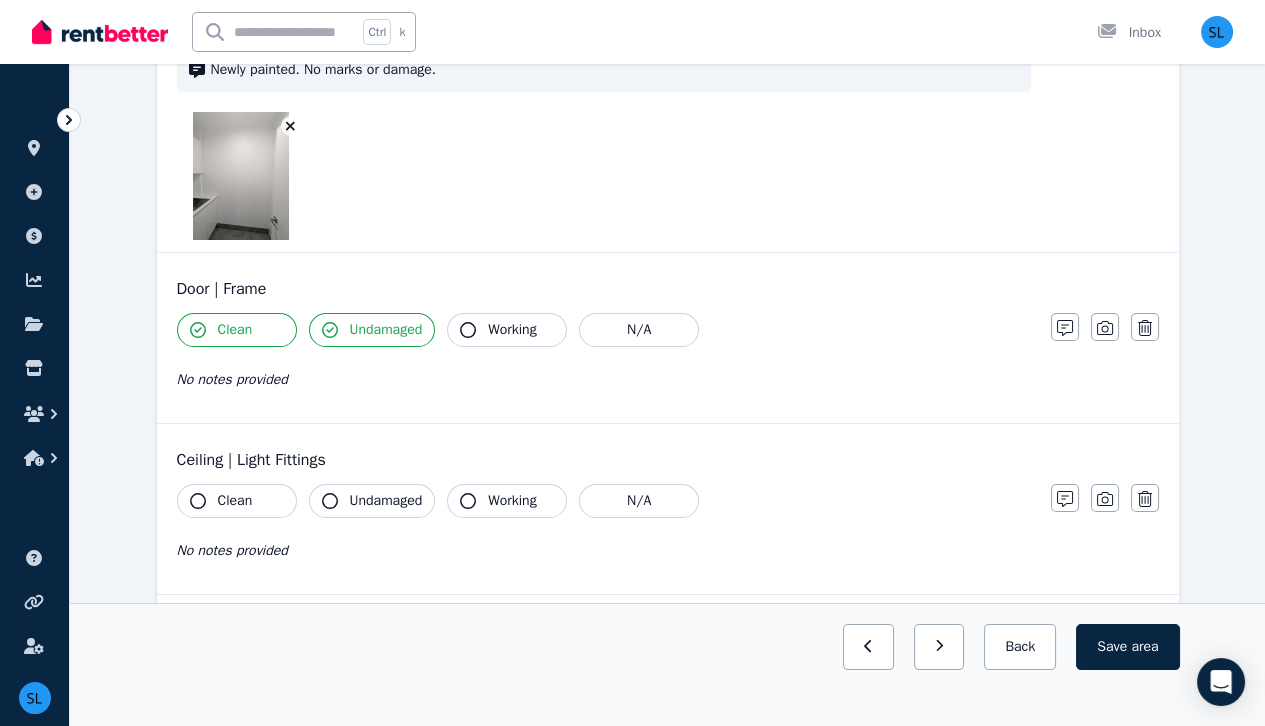 click 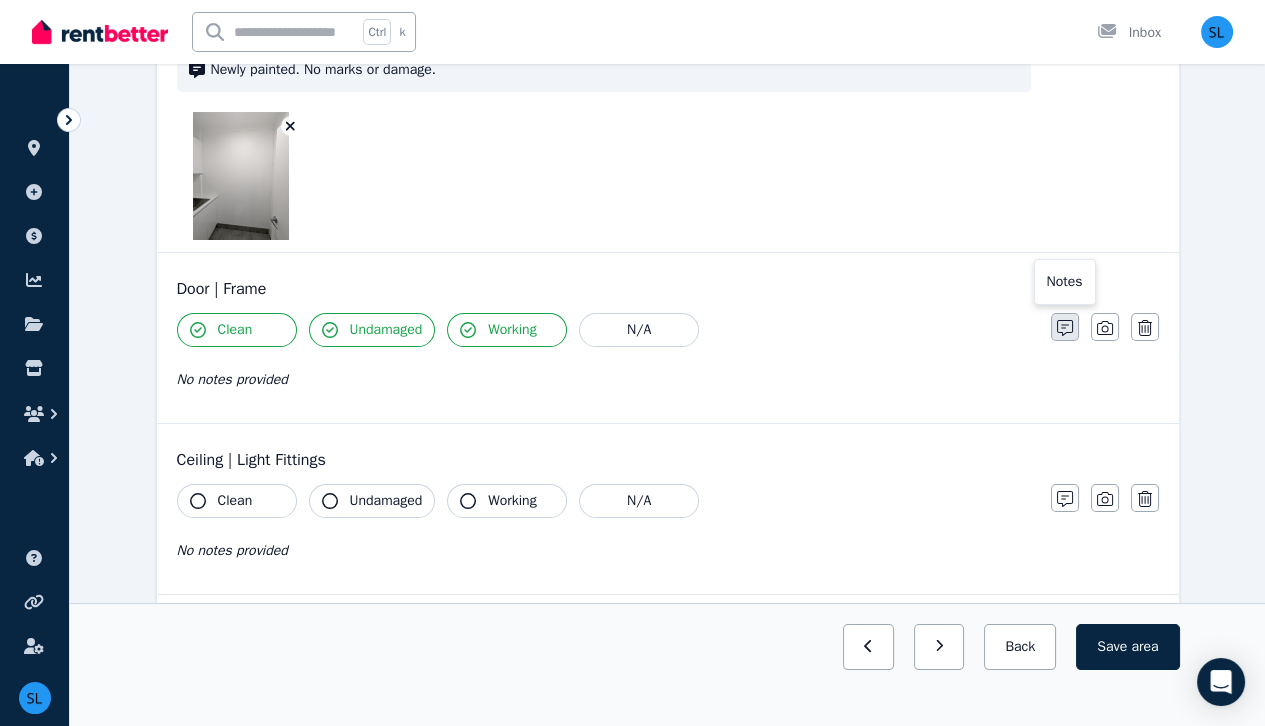 click 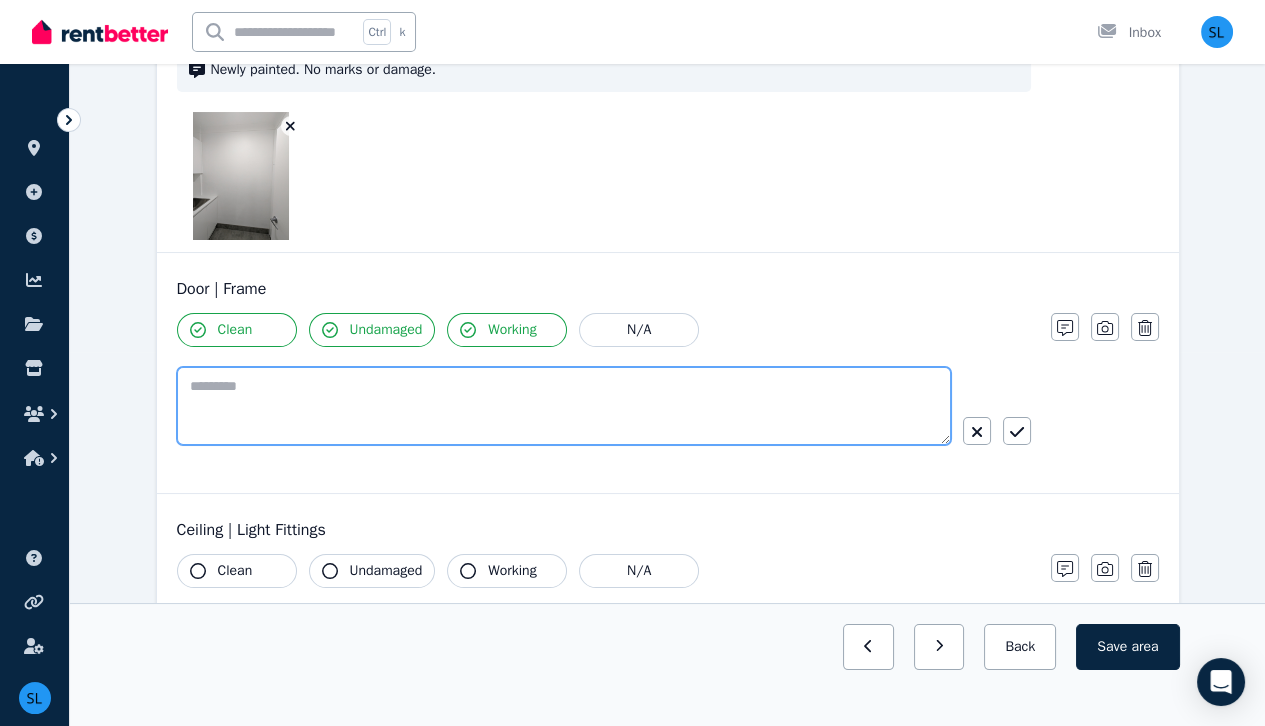 click at bounding box center [564, 406] 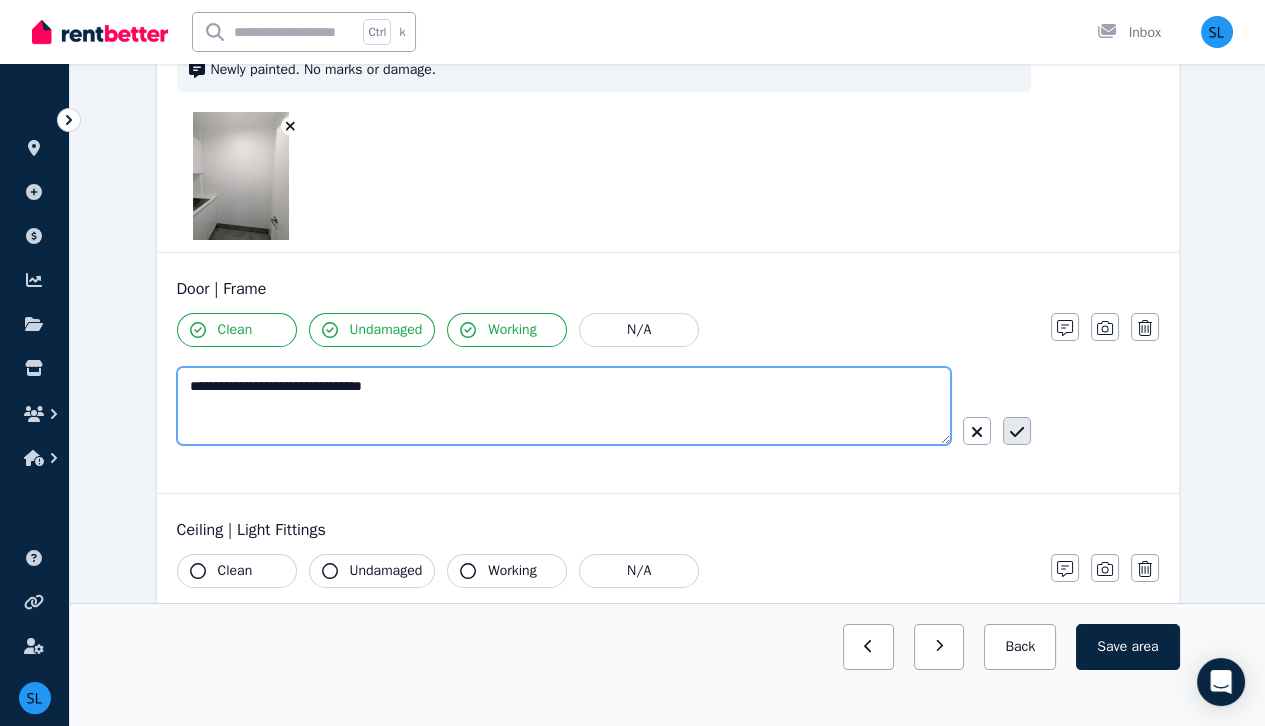 type on "**********" 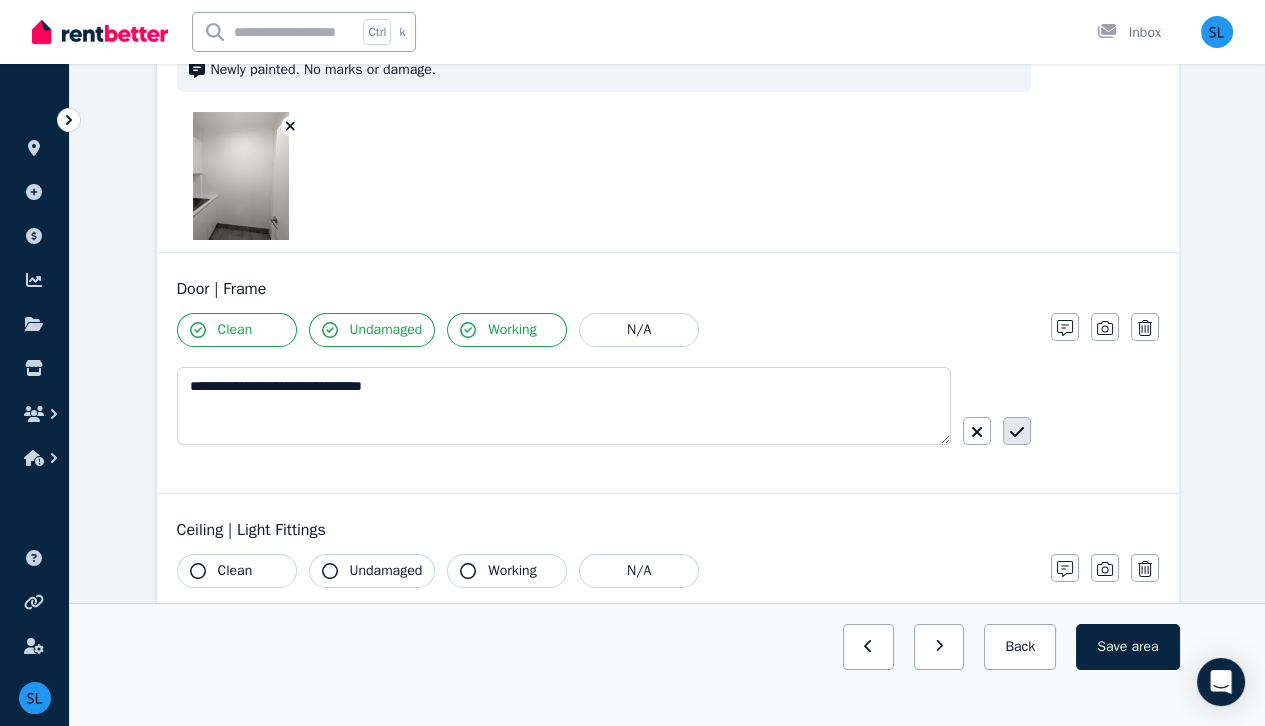 click 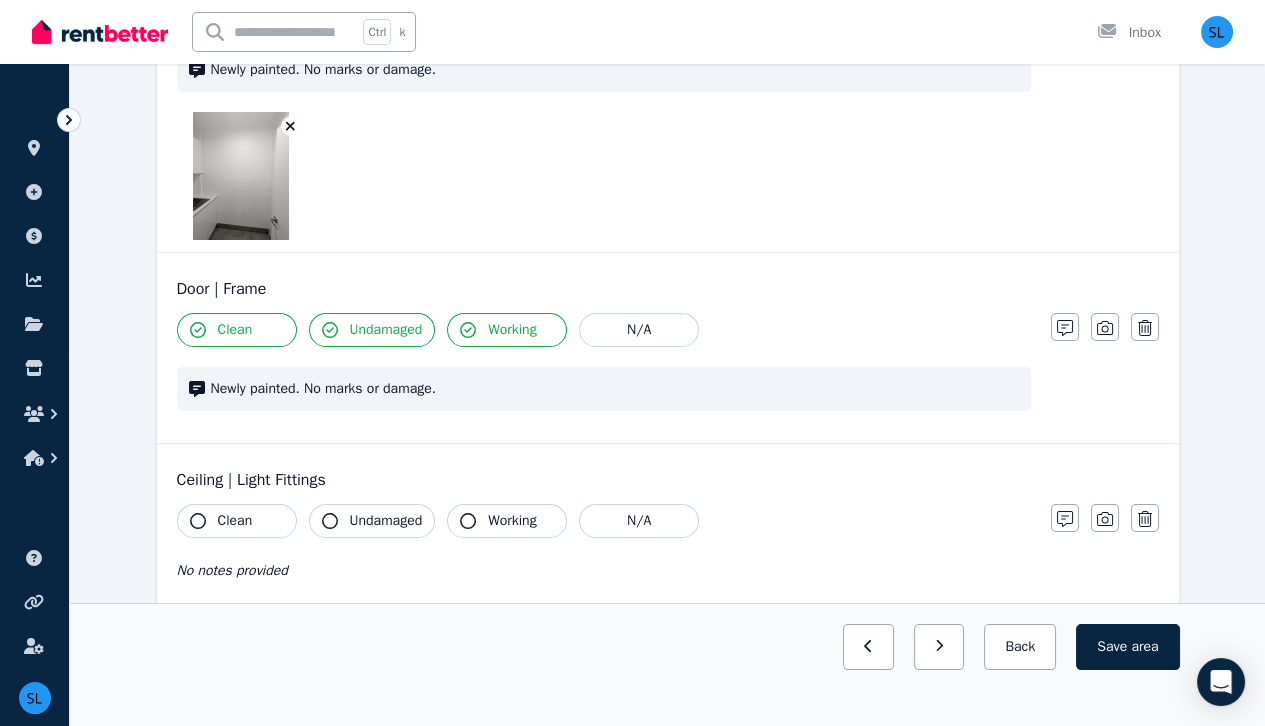 click on "Clean" at bounding box center [237, 521] 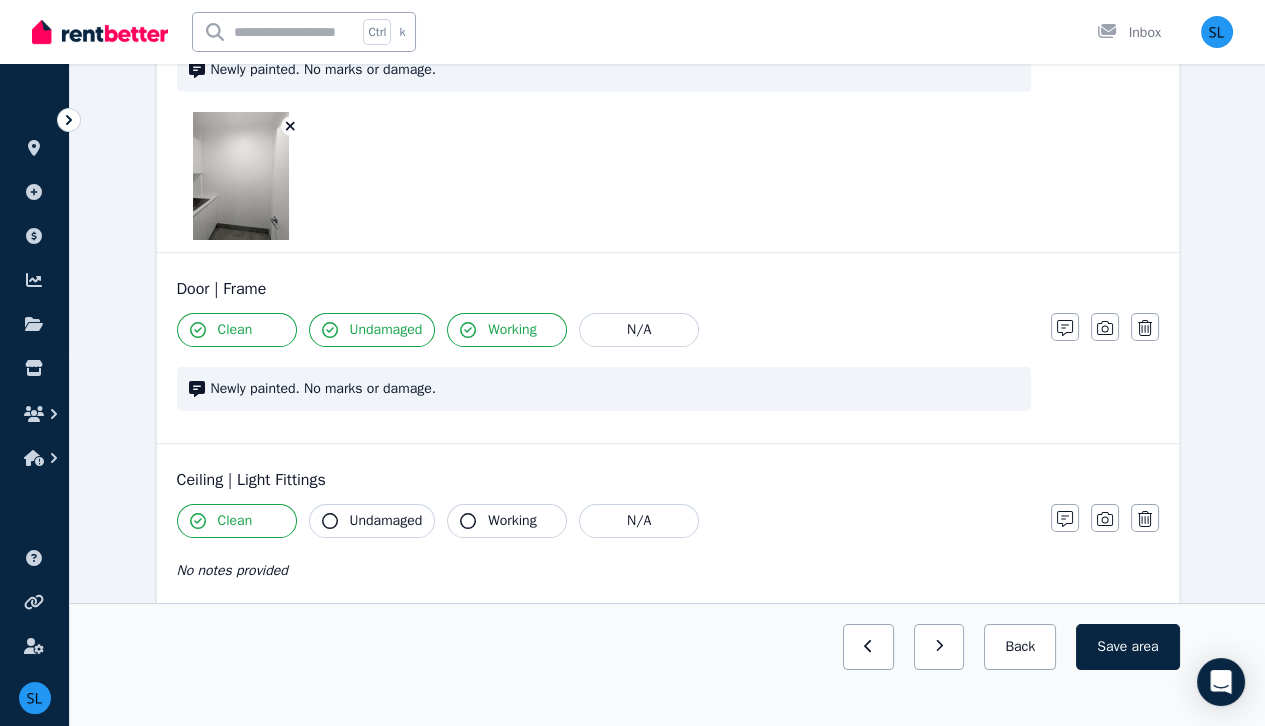 click on "Undamaged" at bounding box center [386, 521] 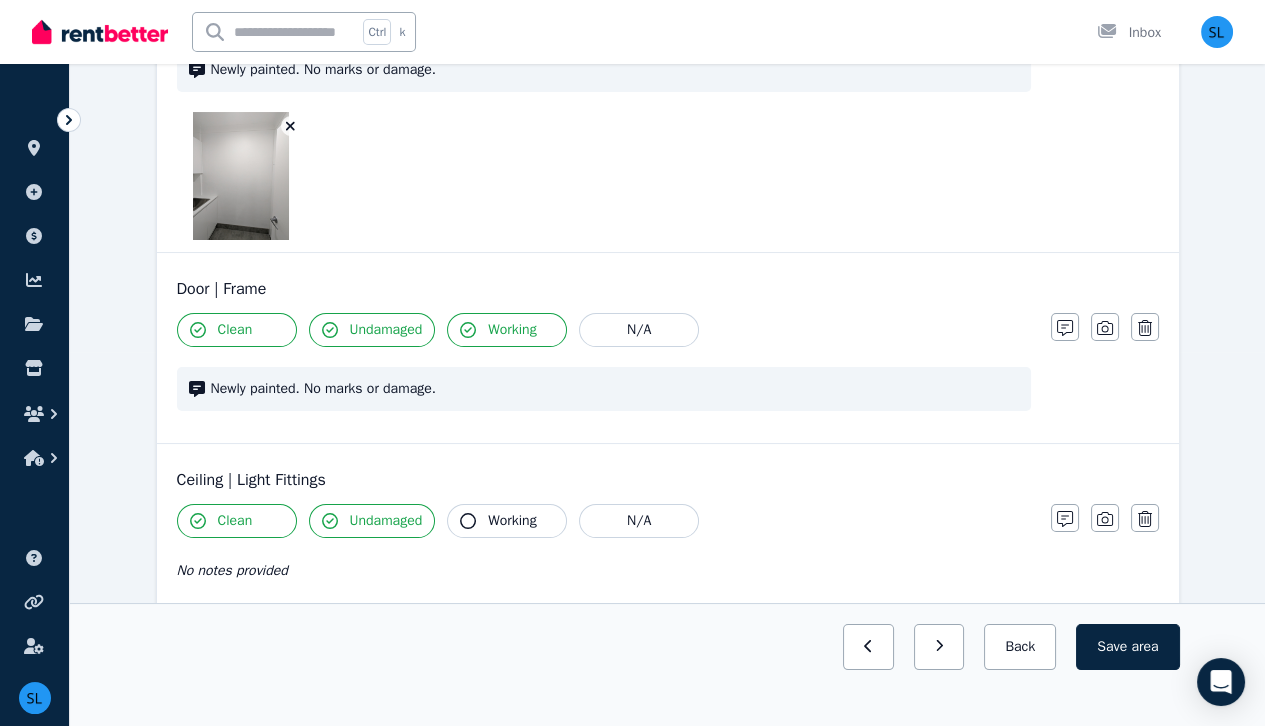 click on "Working" at bounding box center (512, 521) 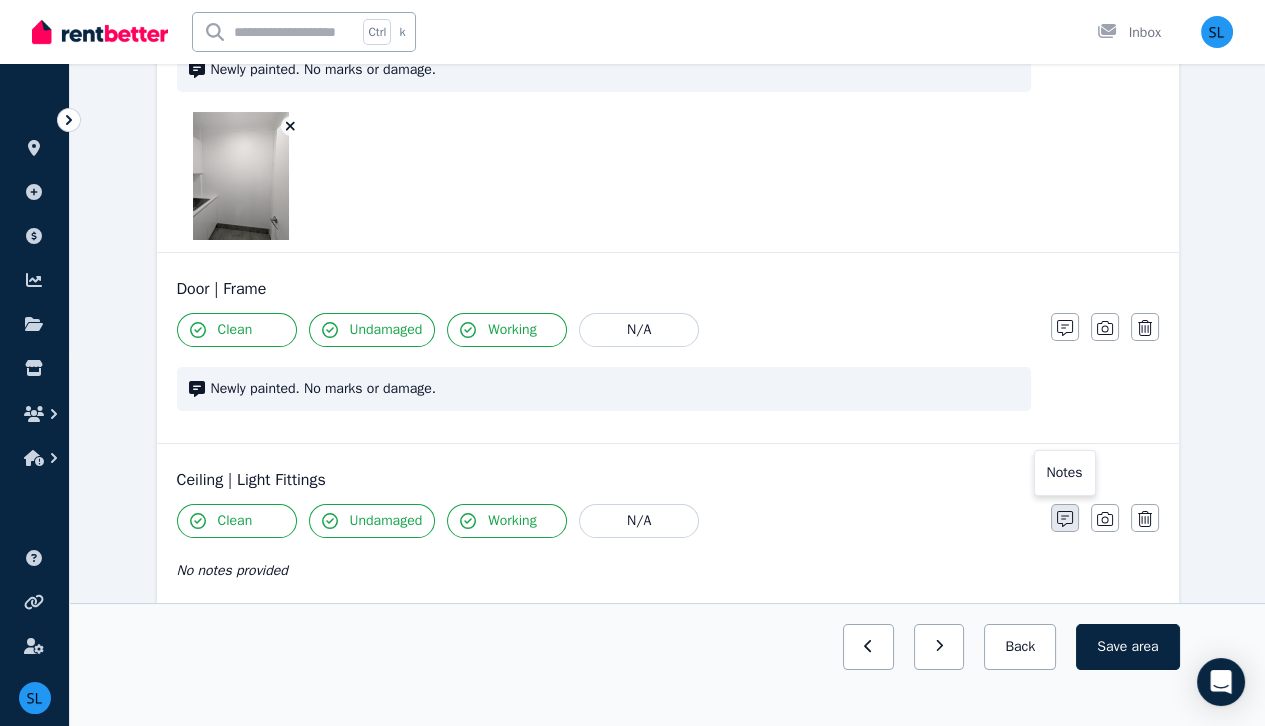 click 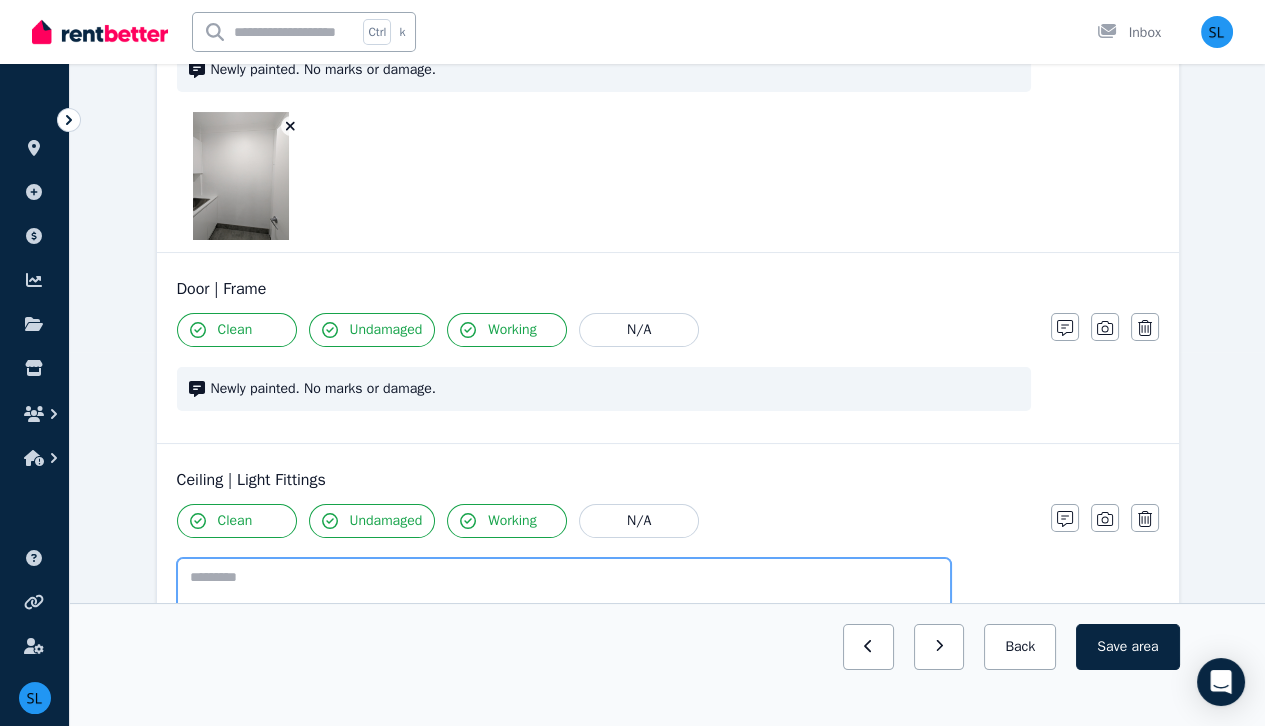 click at bounding box center [564, 597] 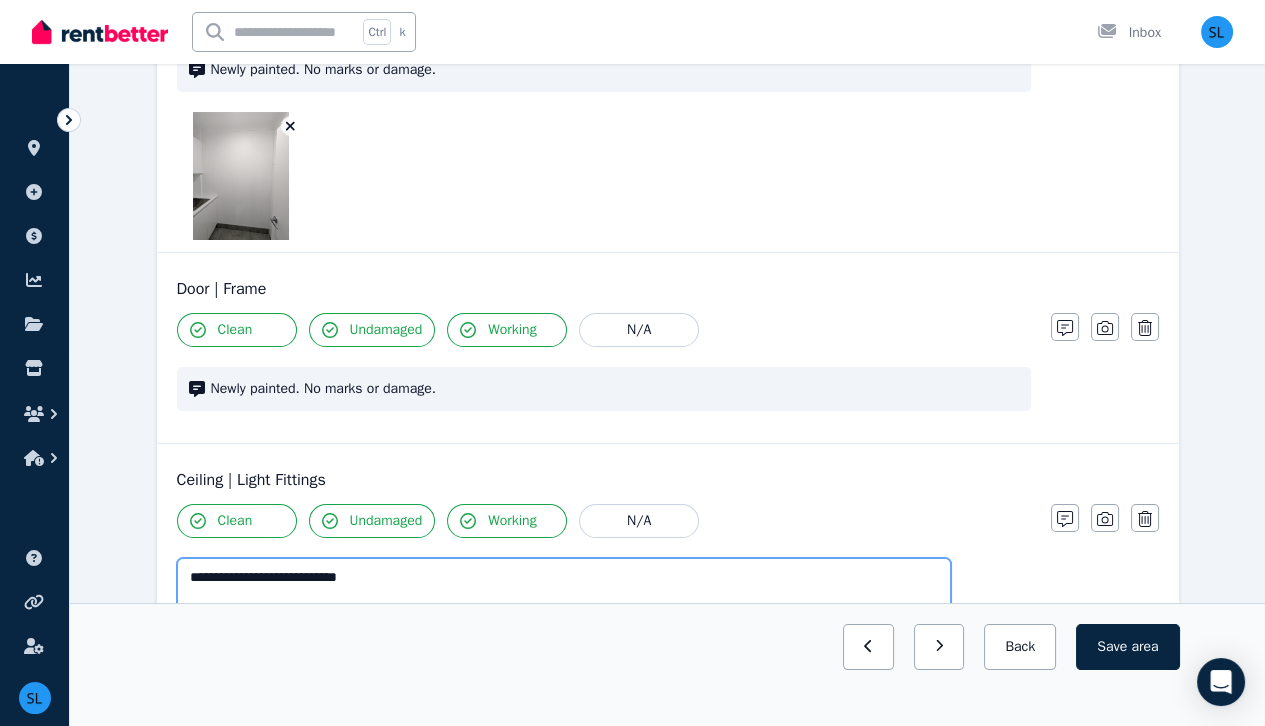 type on "**********" 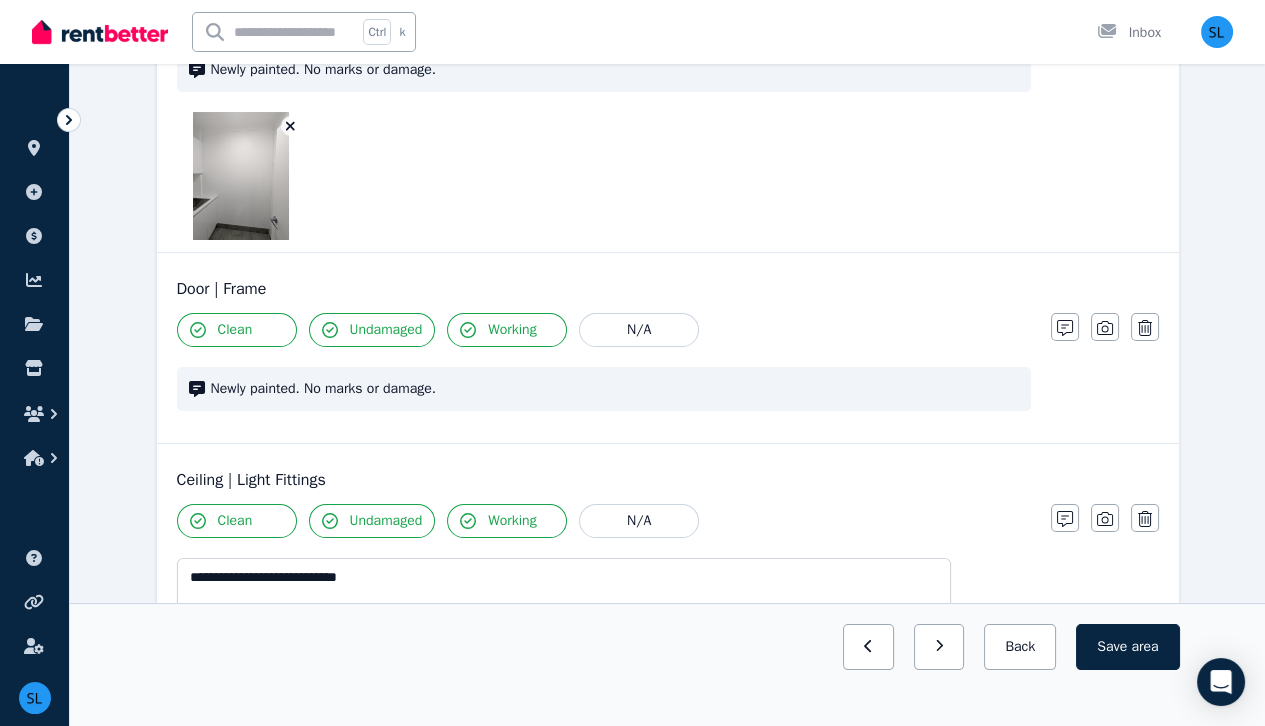 click 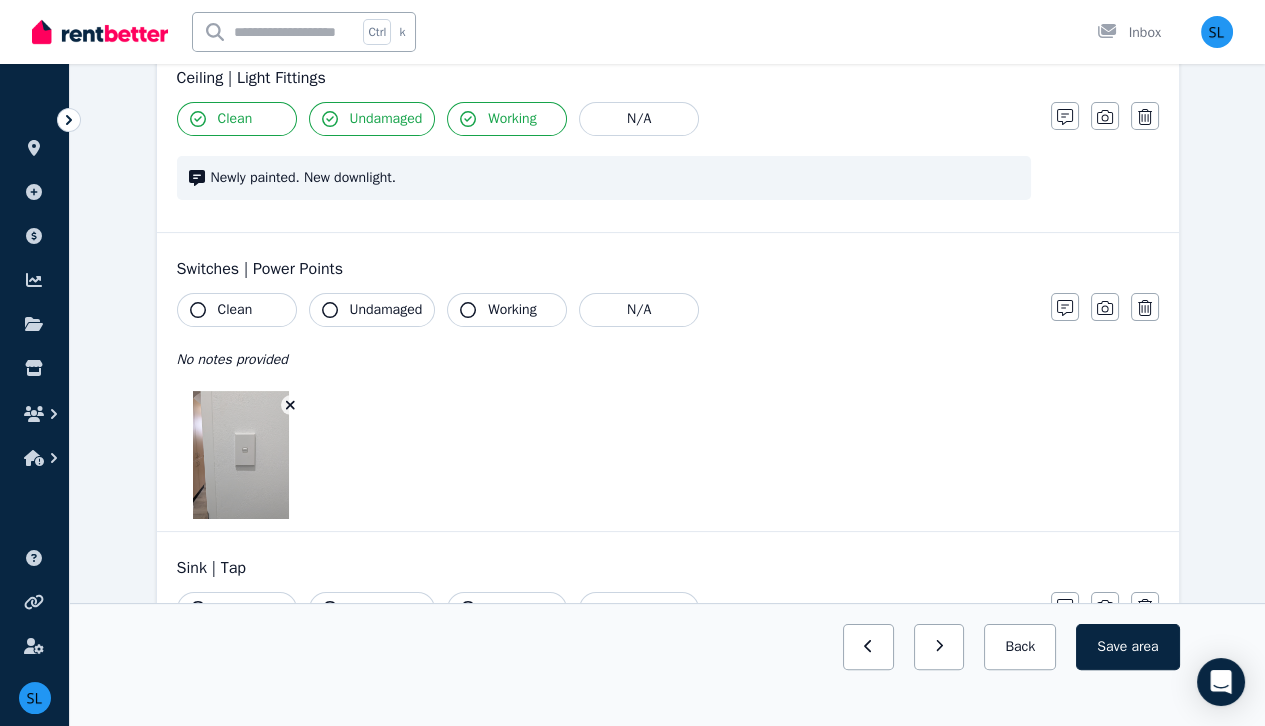scroll, scrollTop: 778, scrollLeft: 0, axis: vertical 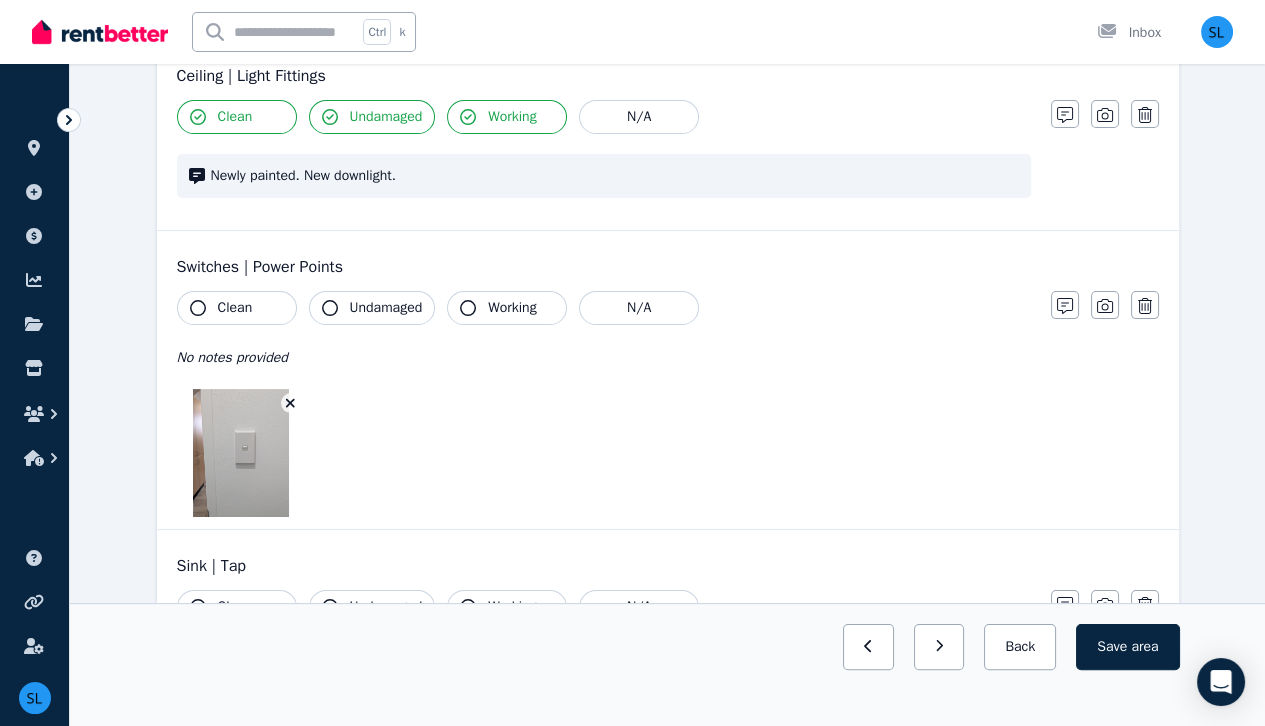 click on "Clean" at bounding box center [237, 308] 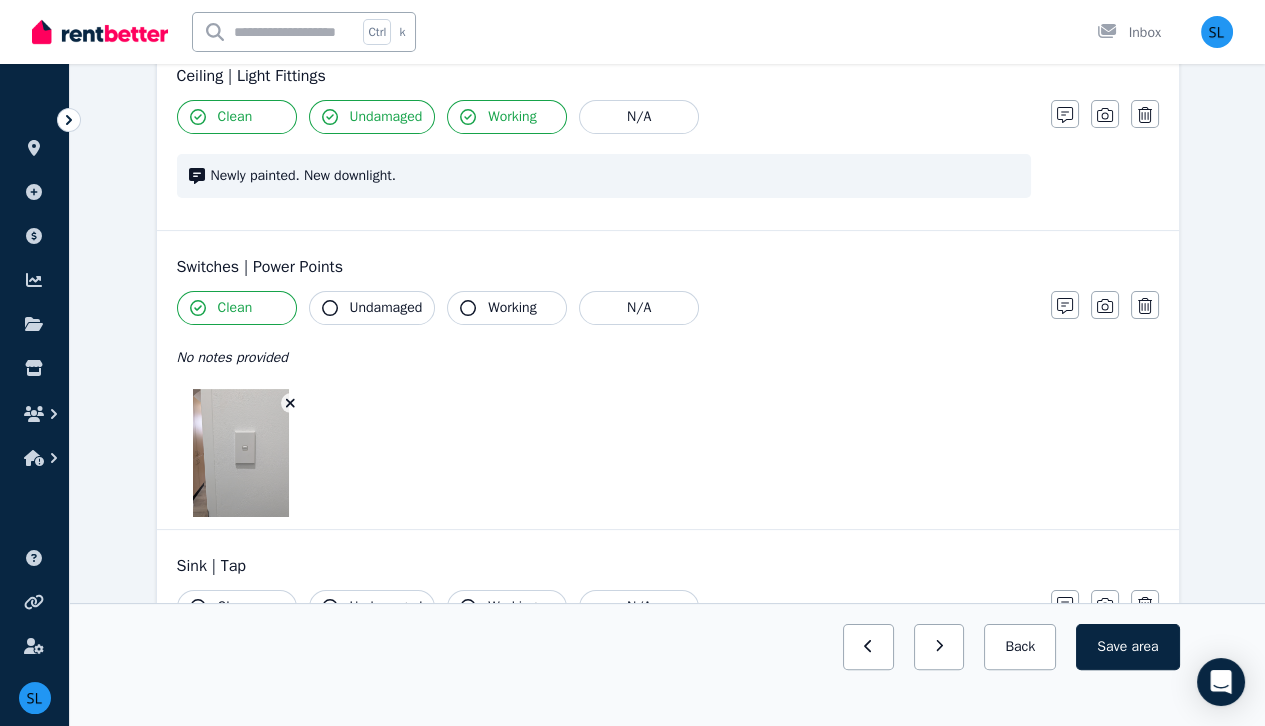 click on "Undamaged" at bounding box center (386, 308) 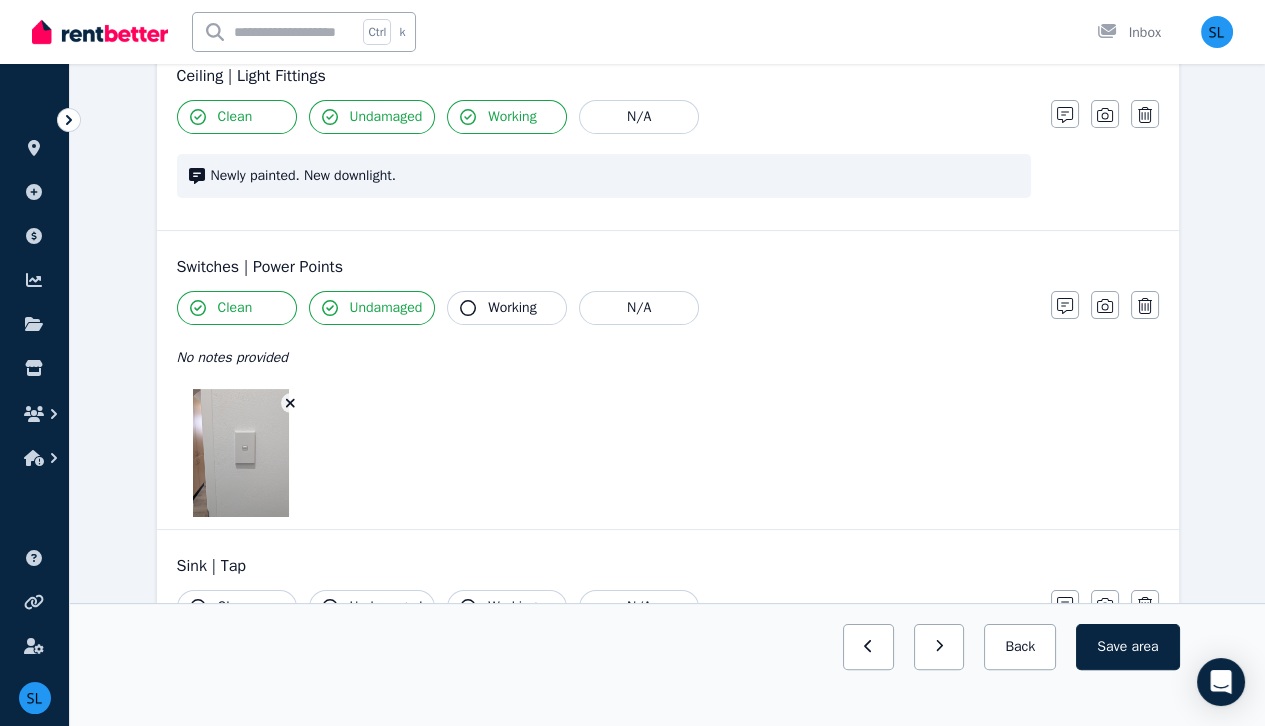 click on "Working" at bounding box center [507, 308] 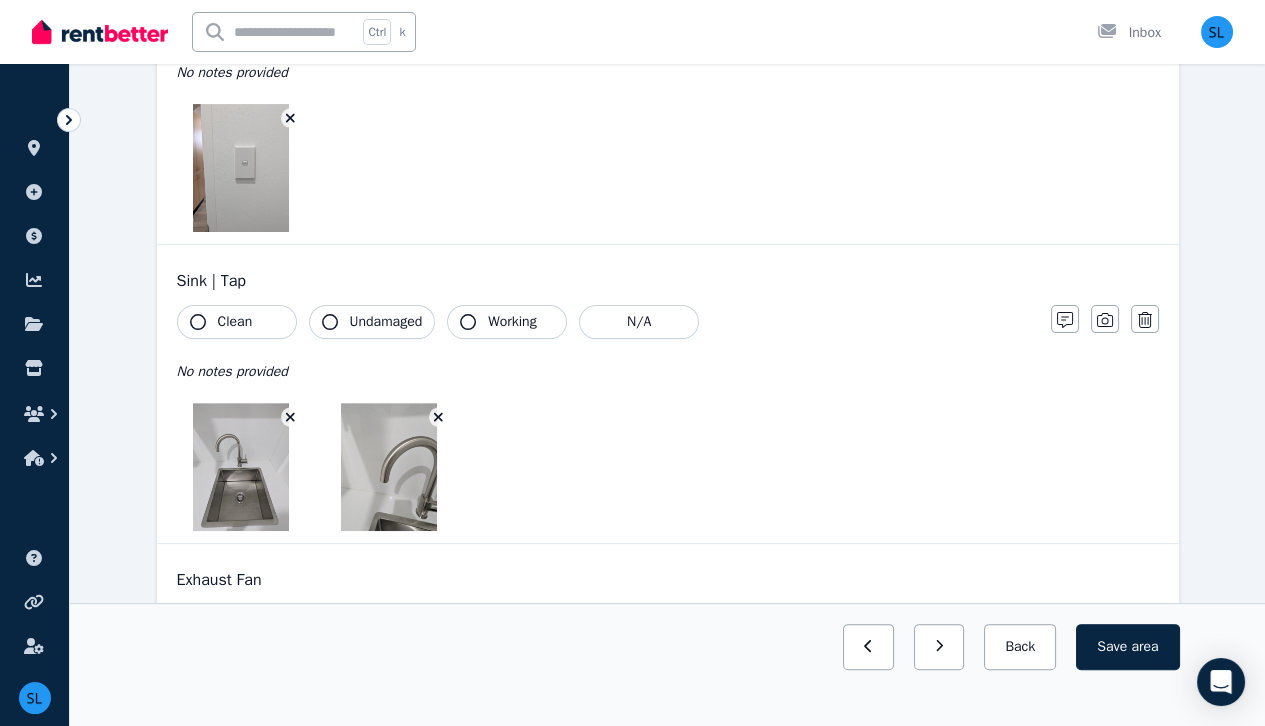 scroll, scrollTop: 1064, scrollLeft: 0, axis: vertical 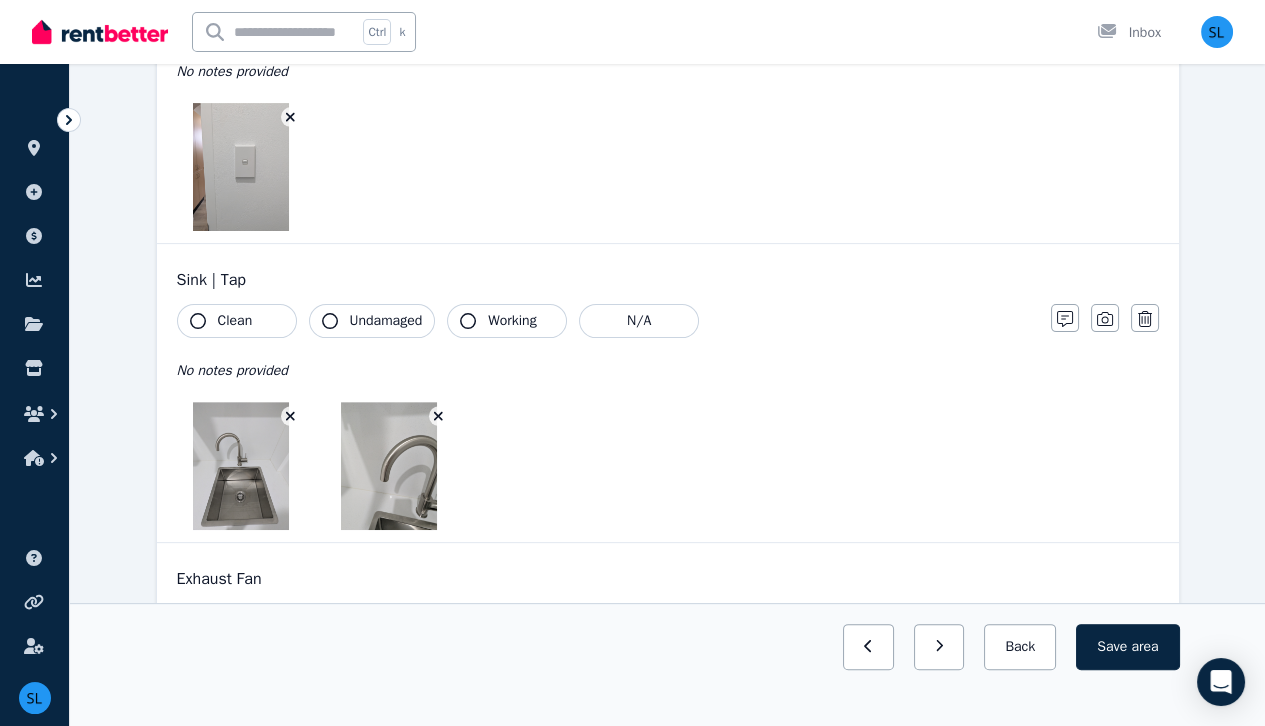 click on "Clean" at bounding box center [235, 321] 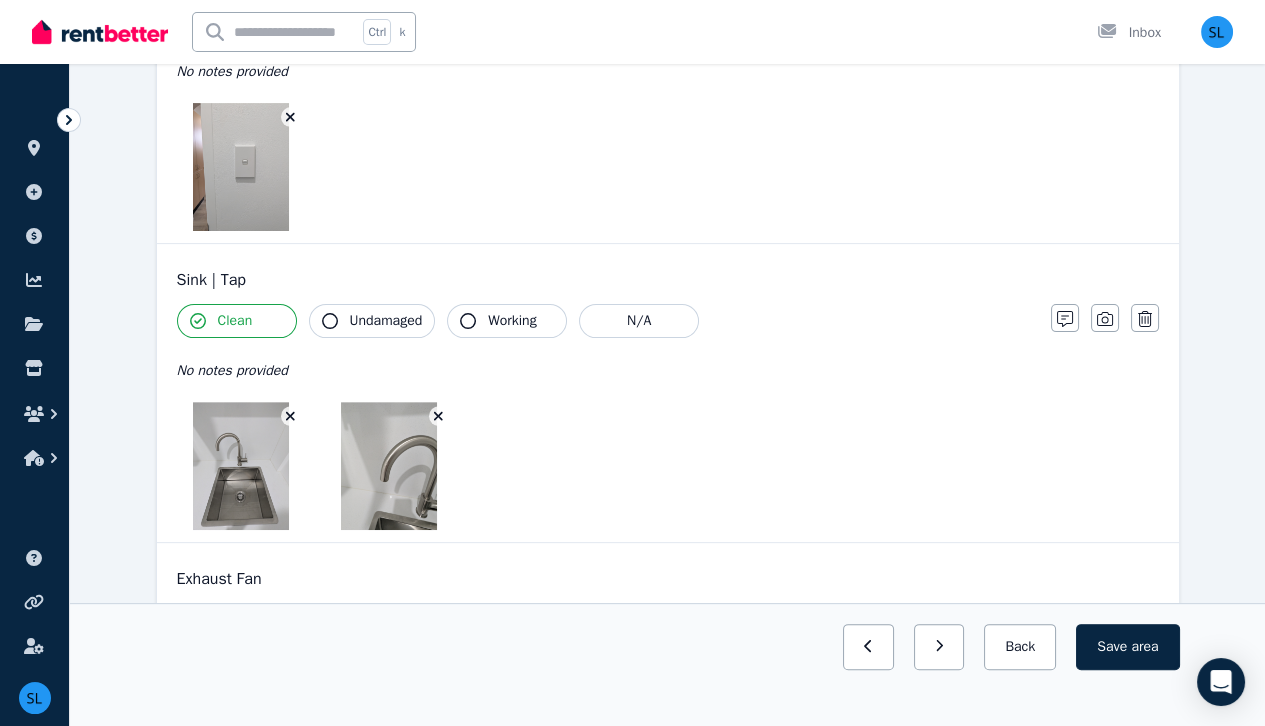 click on "Undamaged" at bounding box center (386, 321) 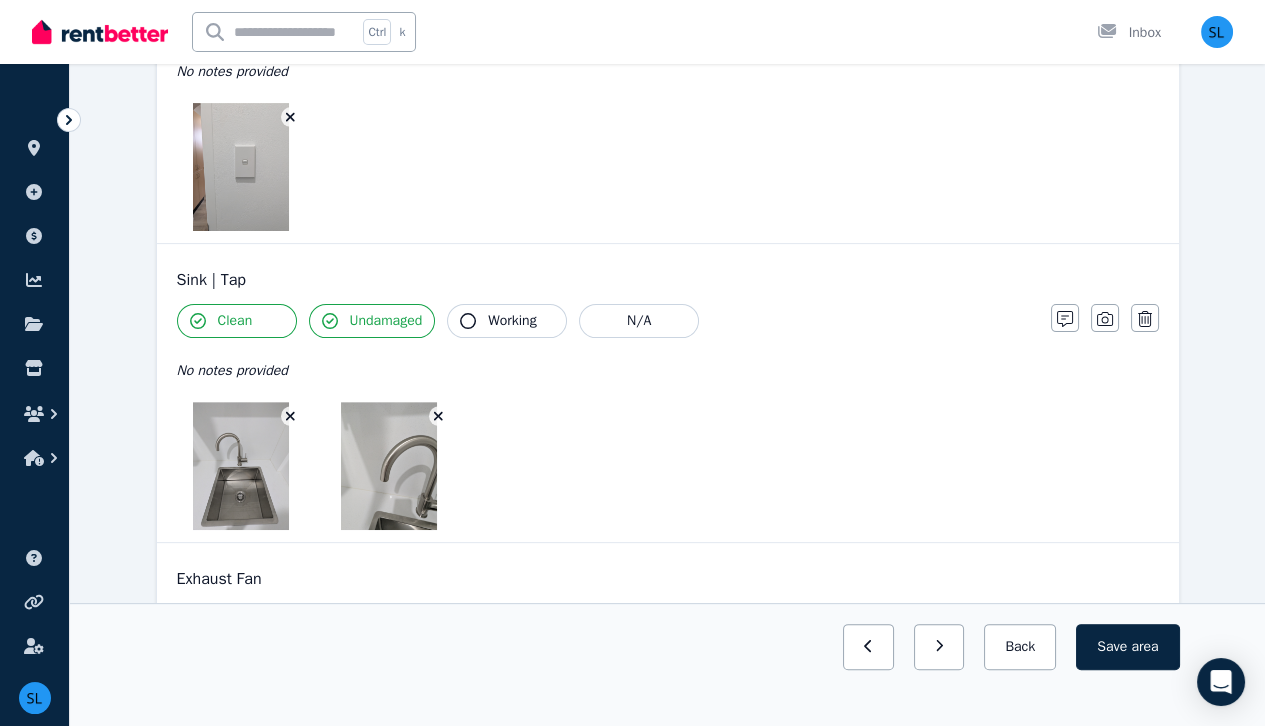 click on "Working" at bounding box center (512, 321) 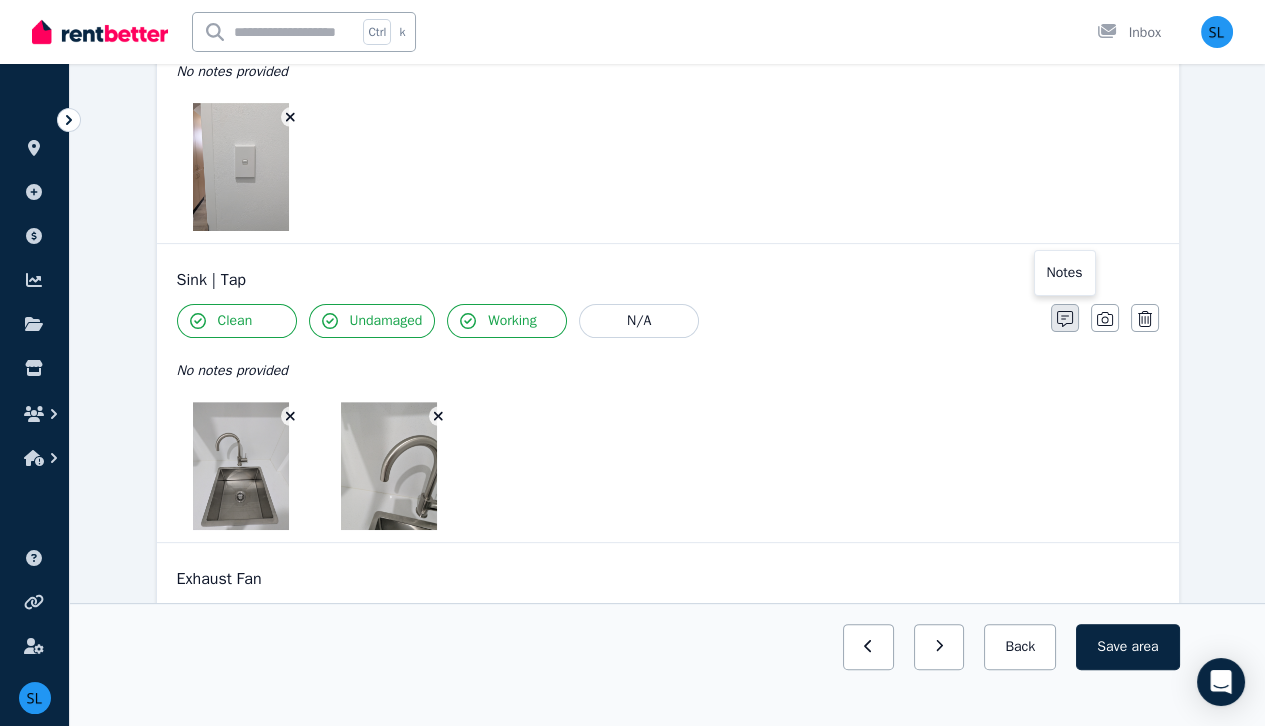 click 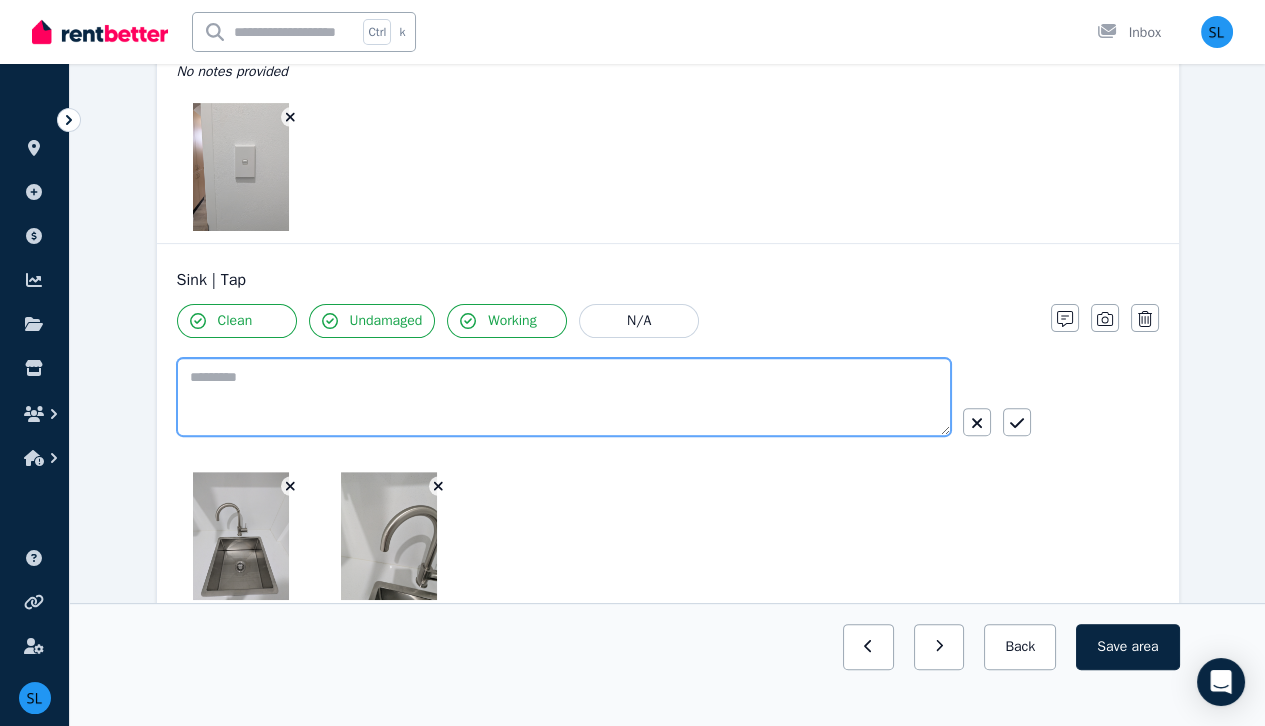 click at bounding box center (564, 397) 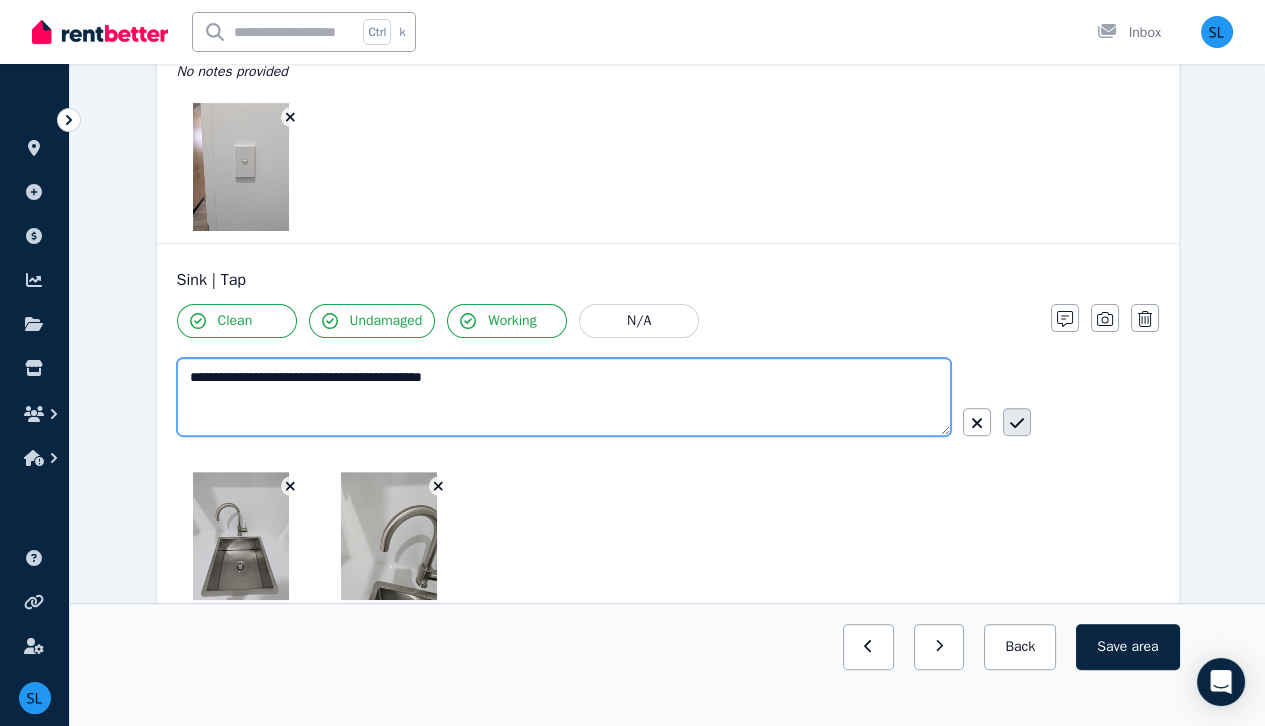 type on "**********" 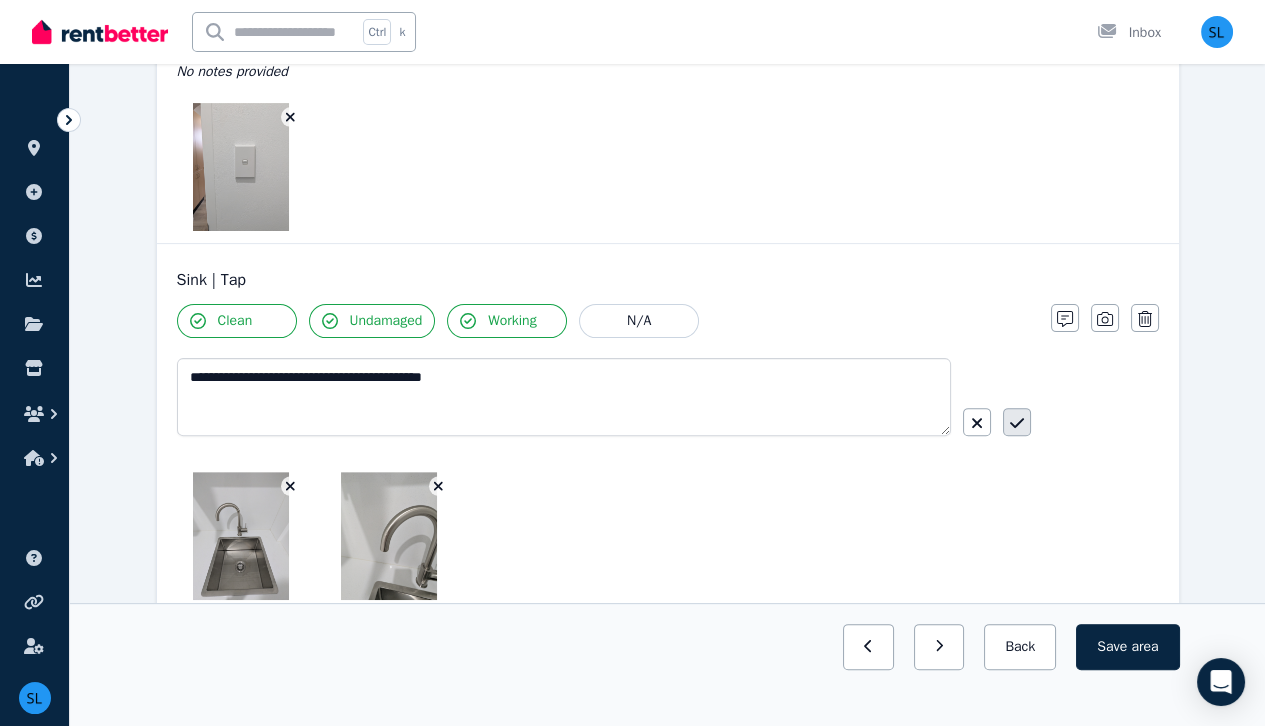 click 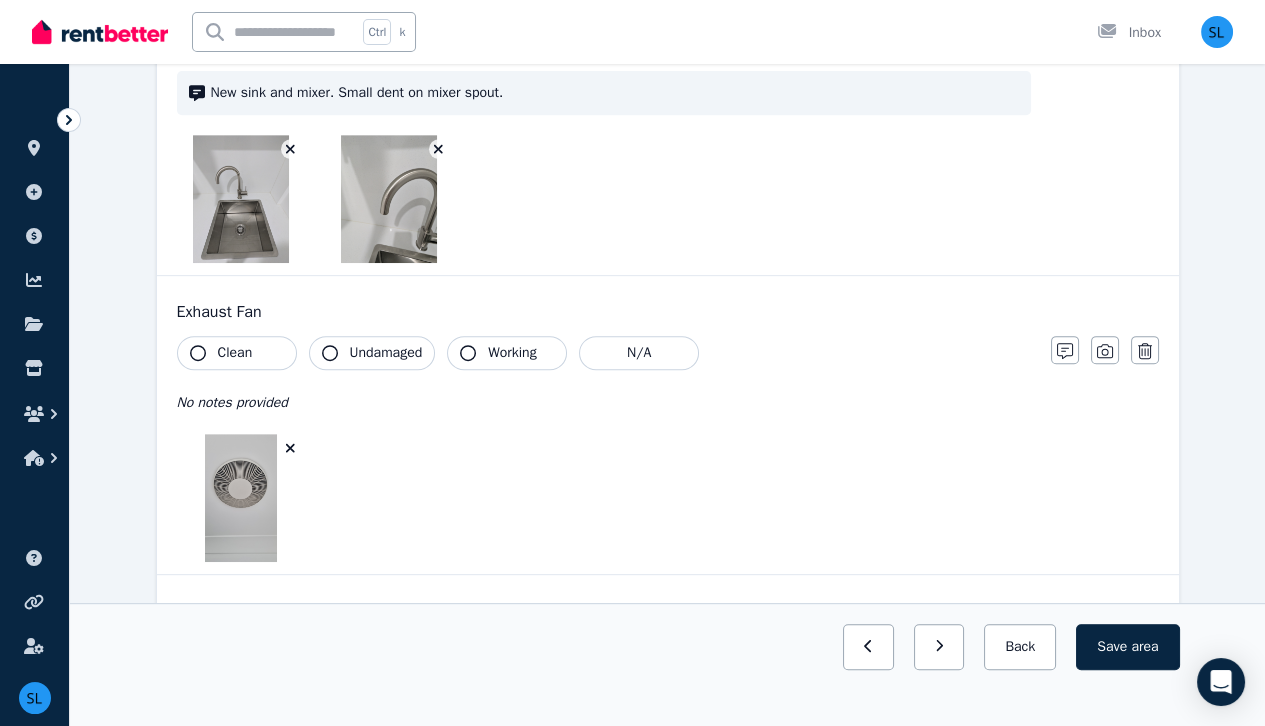 scroll, scrollTop: 1352, scrollLeft: 0, axis: vertical 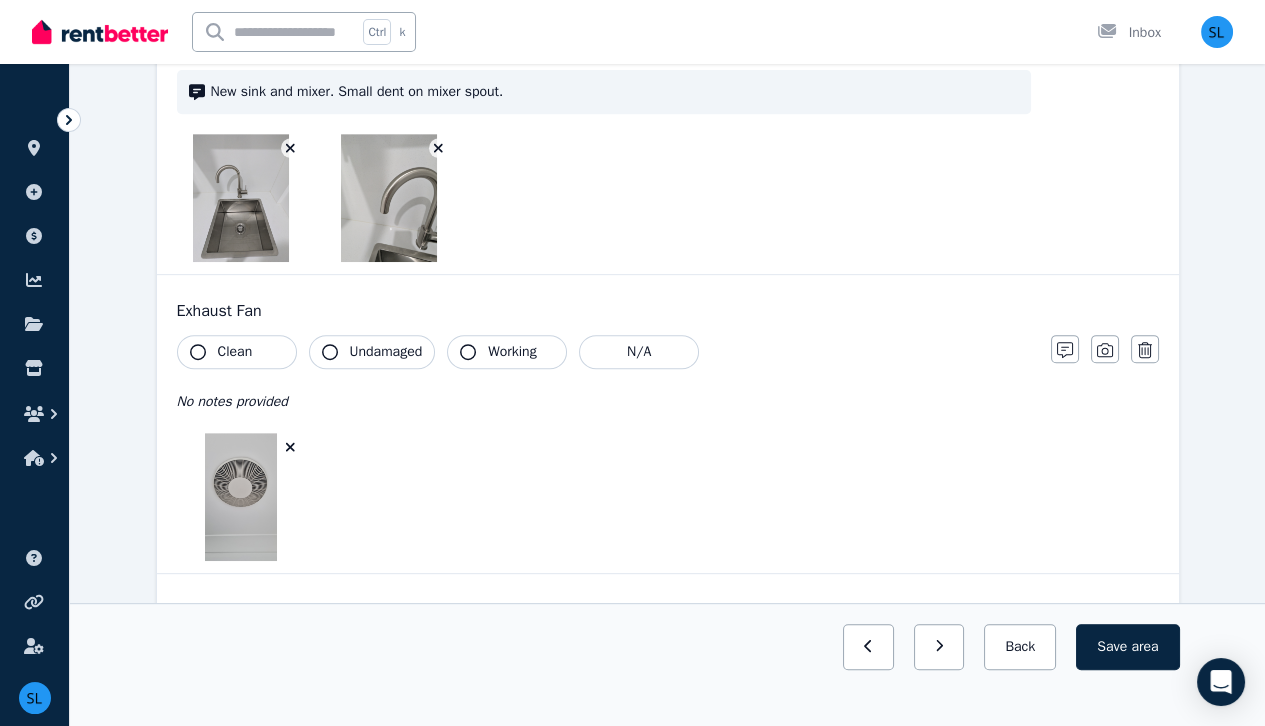 click on "Clean" at bounding box center (237, 352) 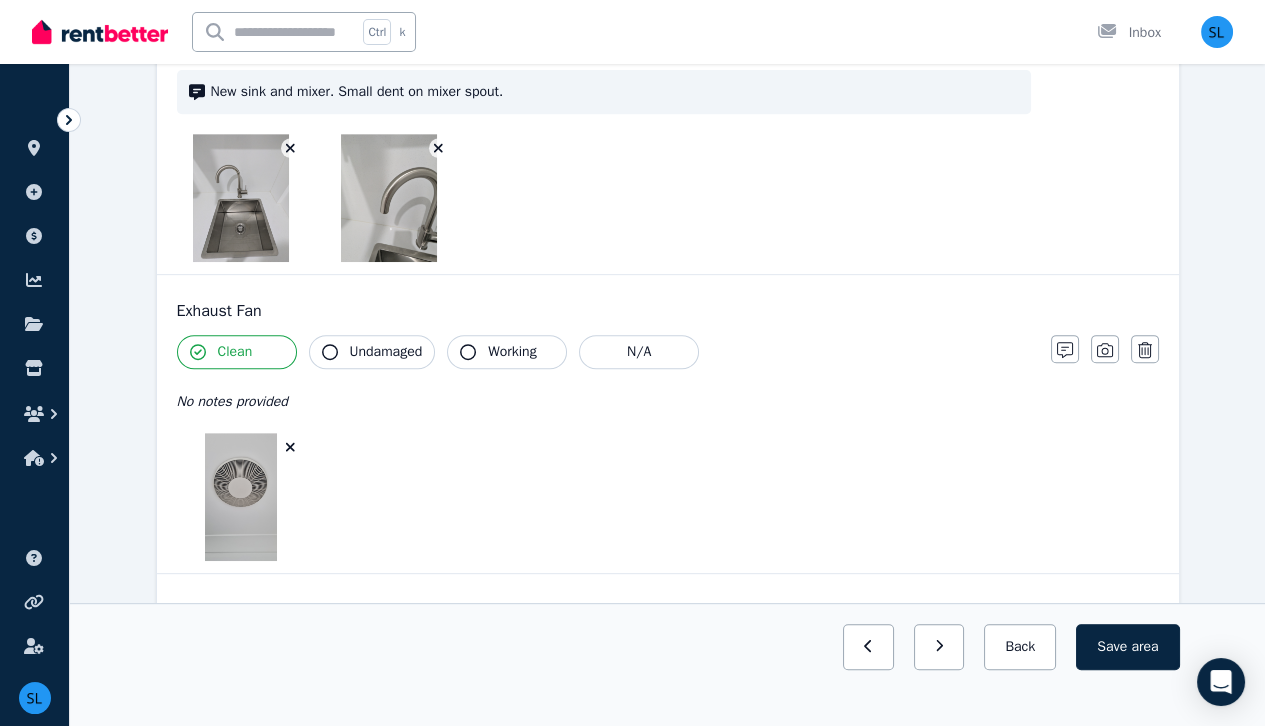 click on "Undamaged" at bounding box center (386, 352) 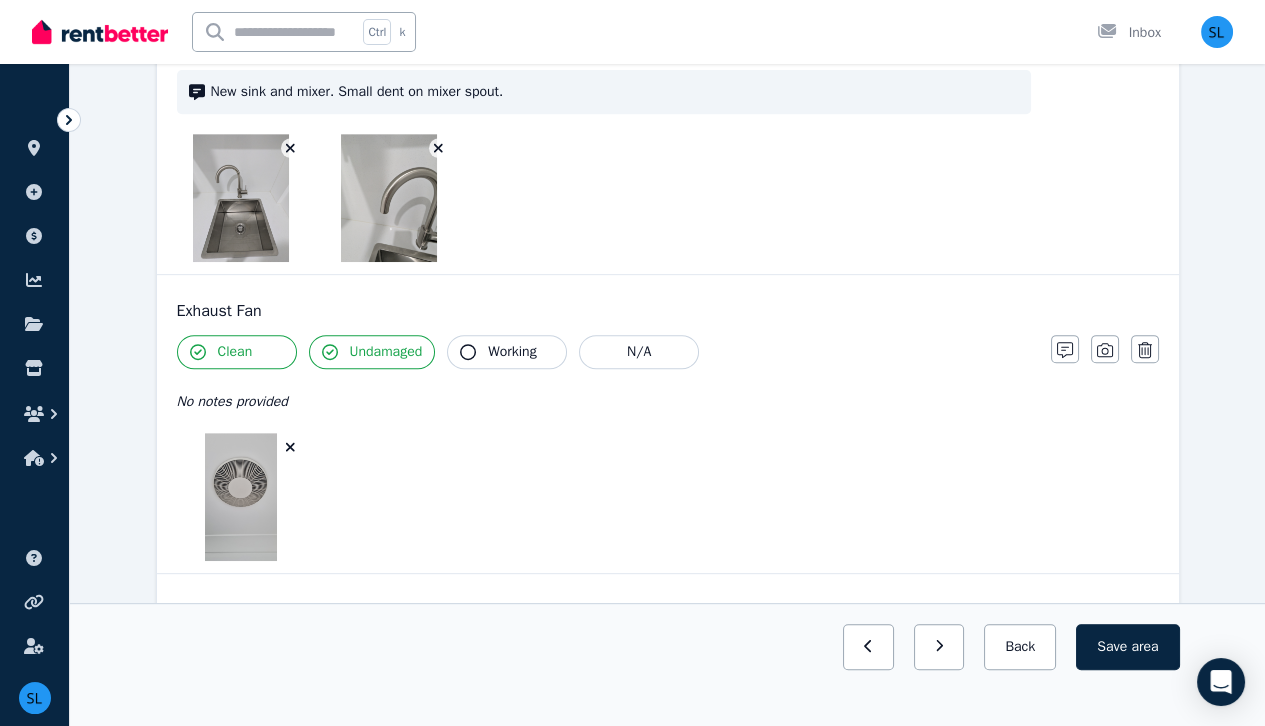 click on "Working" at bounding box center [512, 352] 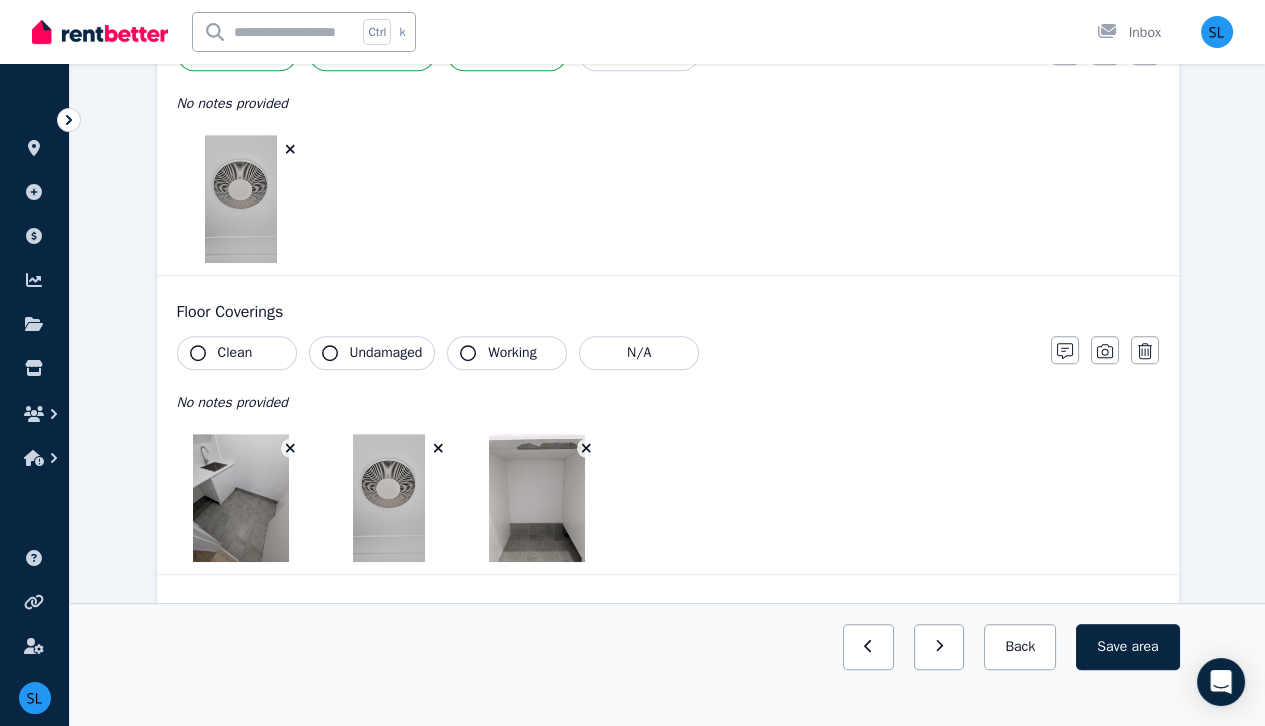 scroll, scrollTop: 1655, scrollLeft: 0, axis: vertical 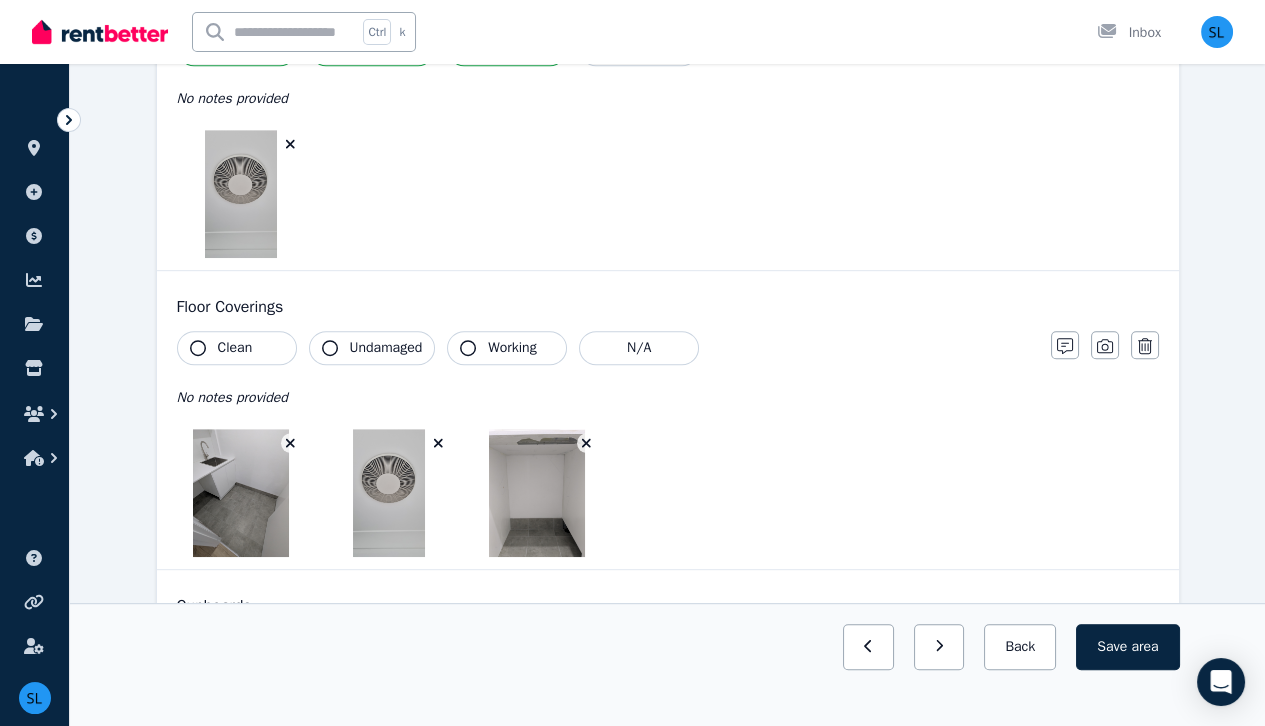 click at bounding box center [439, 443] 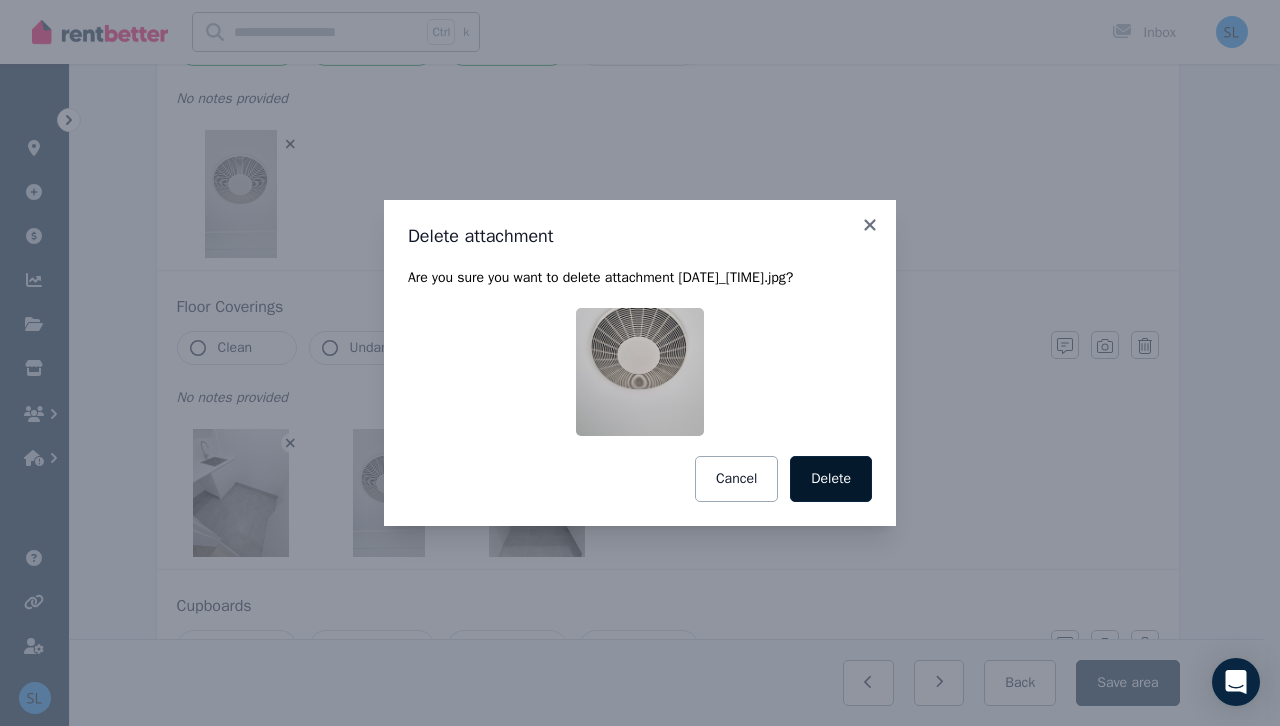 click on "Delete" at bounding box center [831, 479] 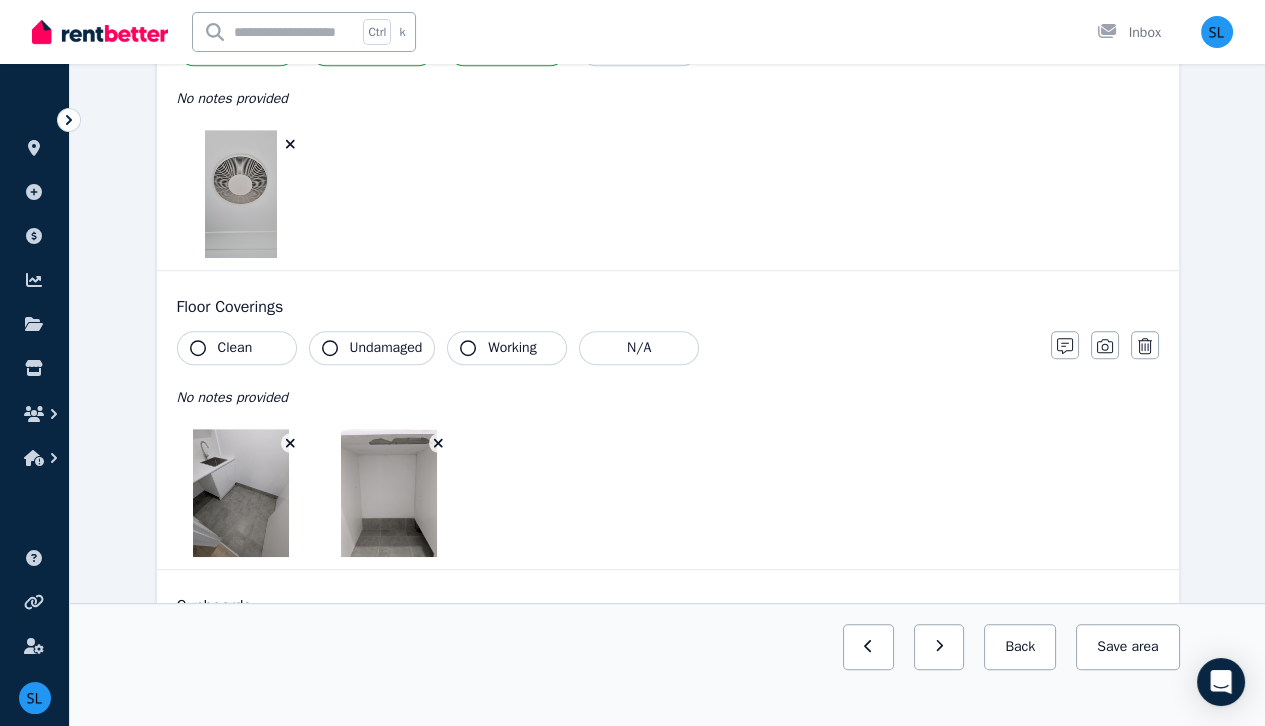 click on "Clean" at bounding box center (235, 348) 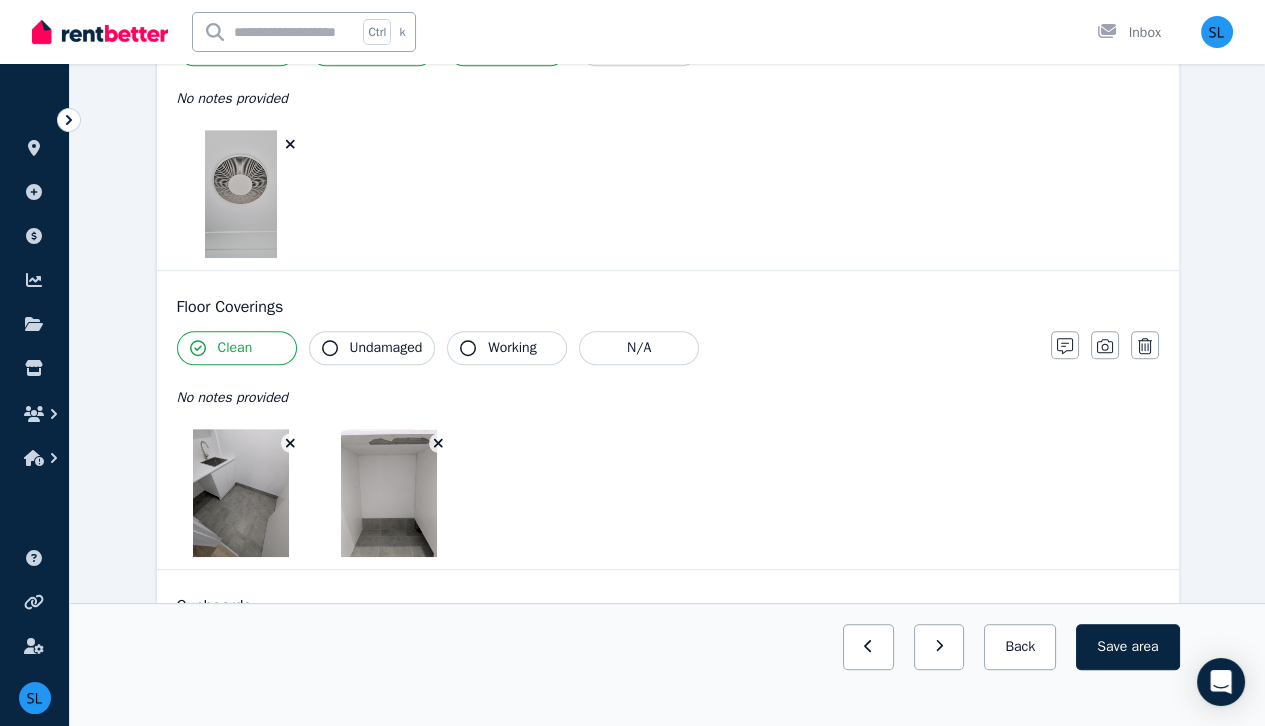 click on "Undamaged" at bounding box center [386, 348] 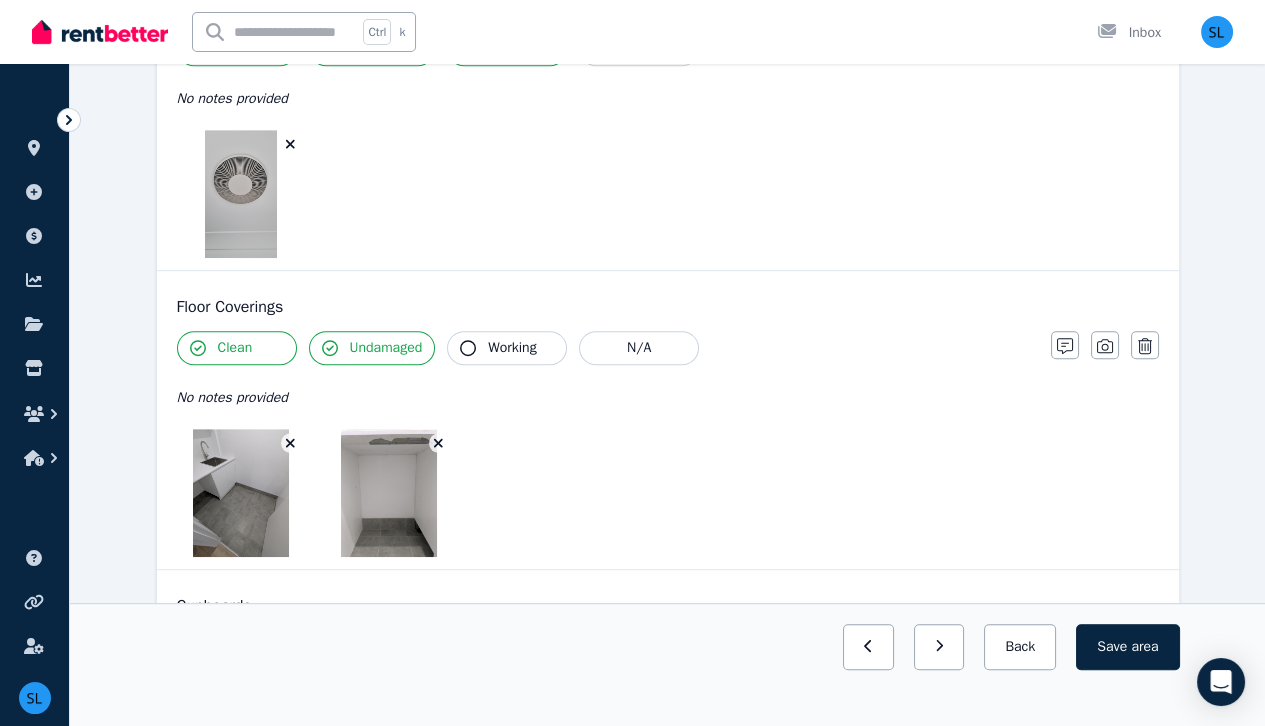 click on "Working" at bounding box center (512, 348) 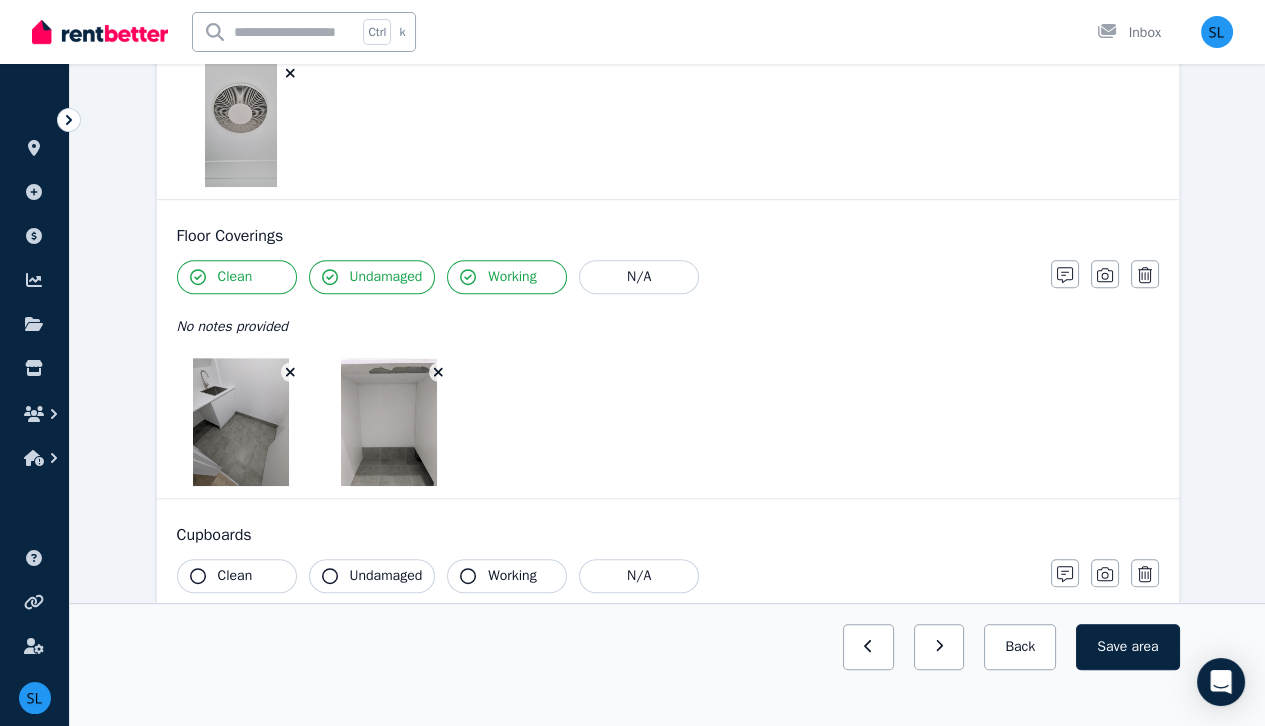 scroll, scrollTop: 1720, scrollLeft: 0, axis: vertical 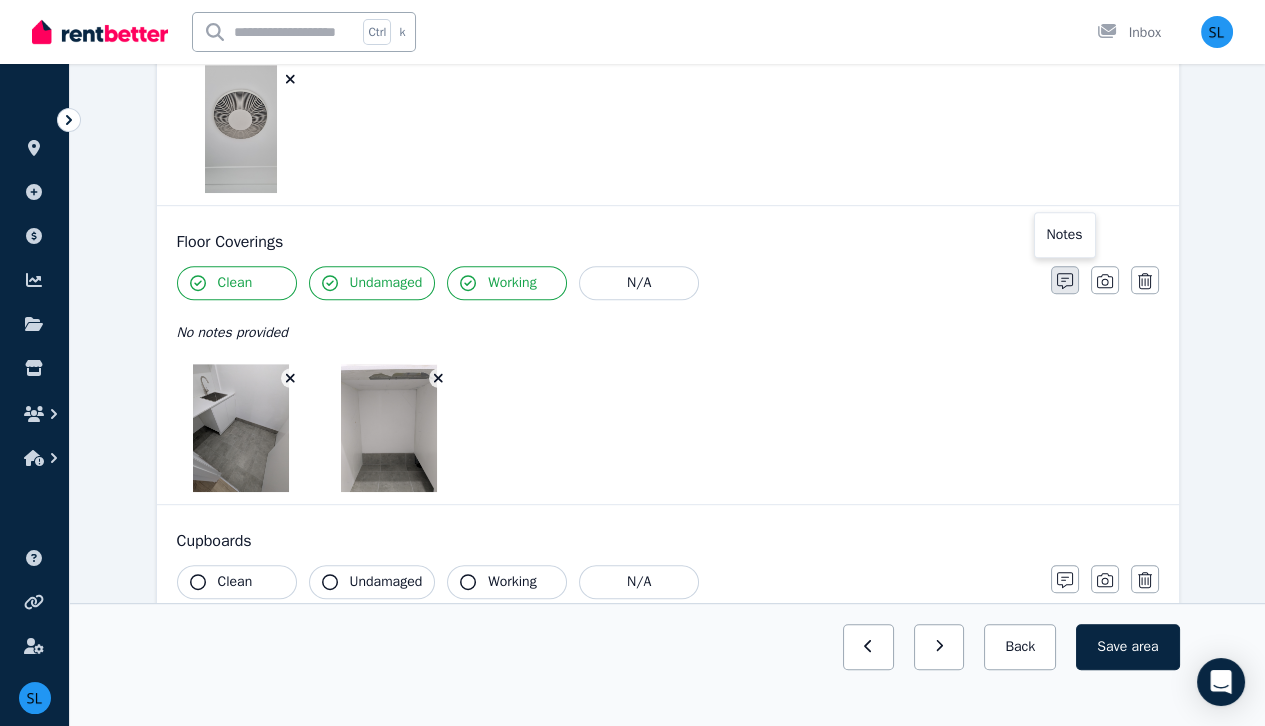 click 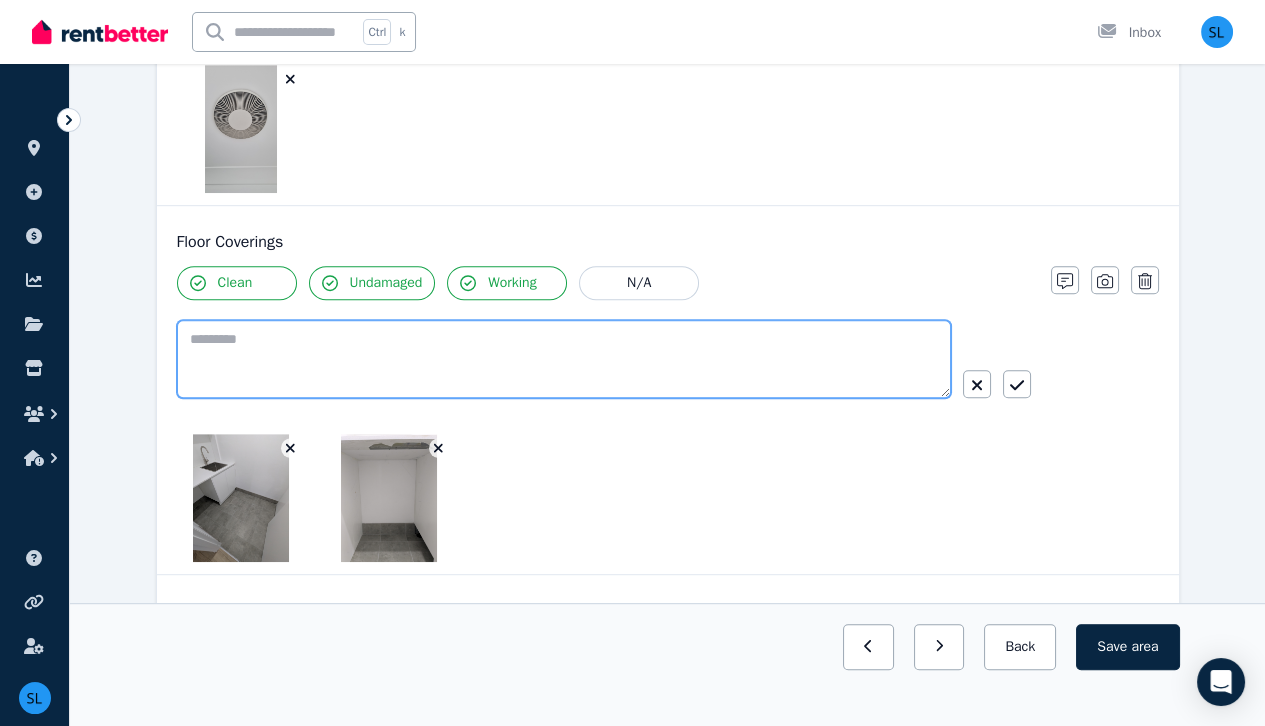 click at bounding box center [564, 359] 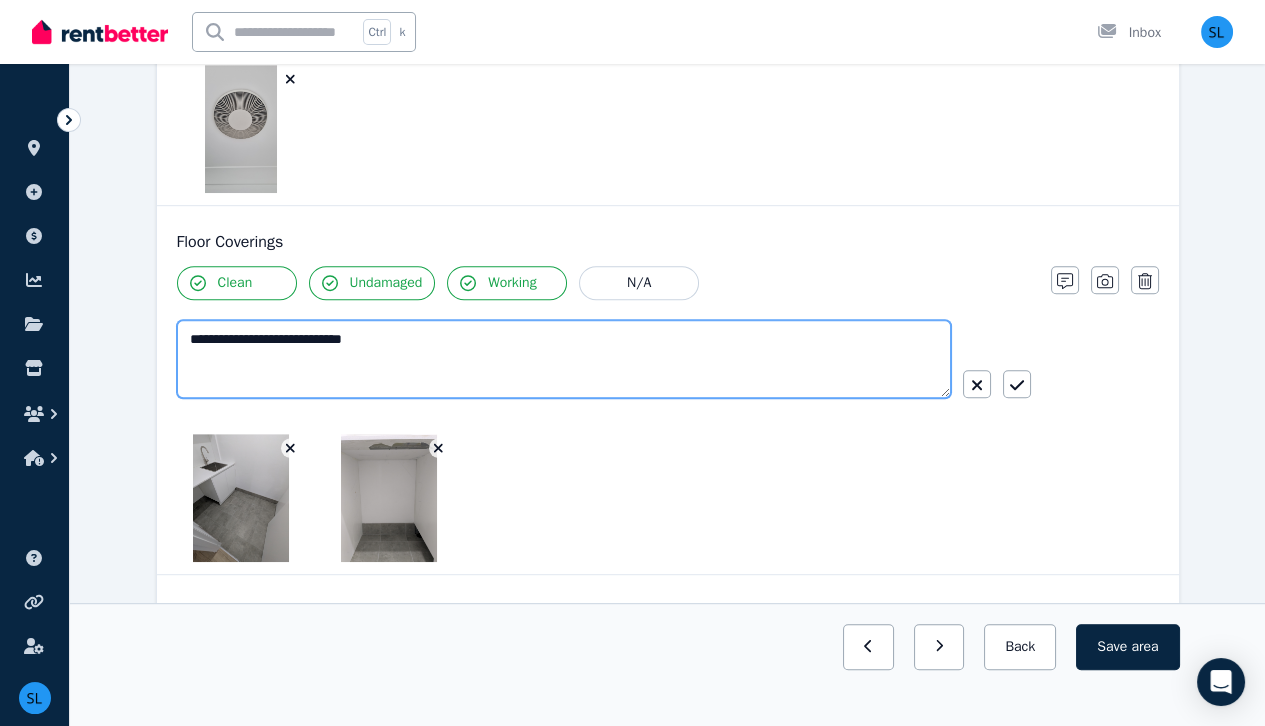 type on "**********" 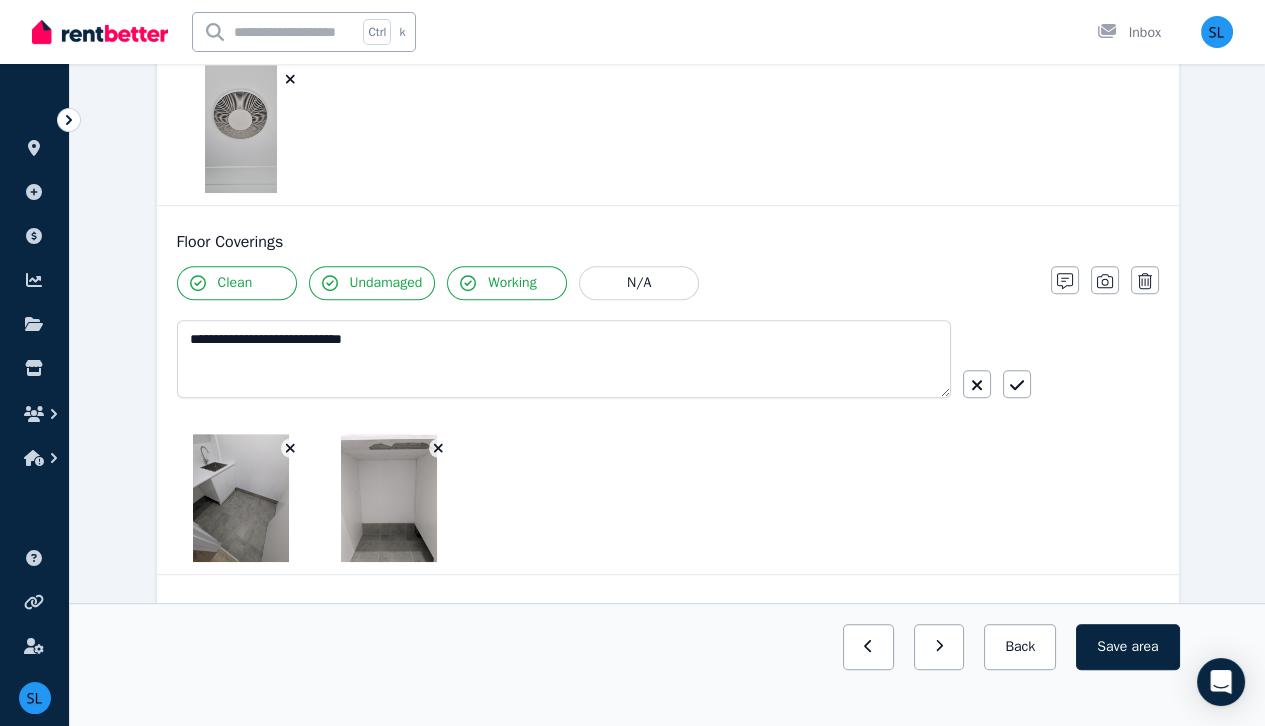 click at bounding box center (604, 498) 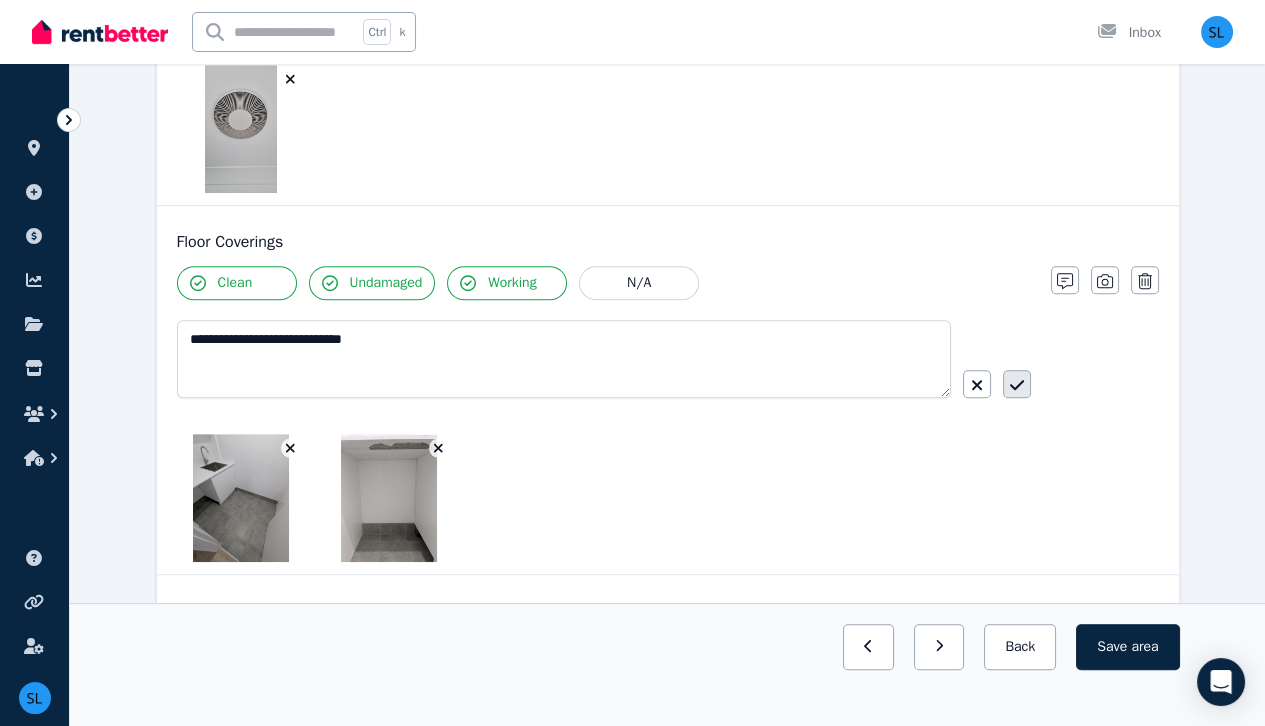 click 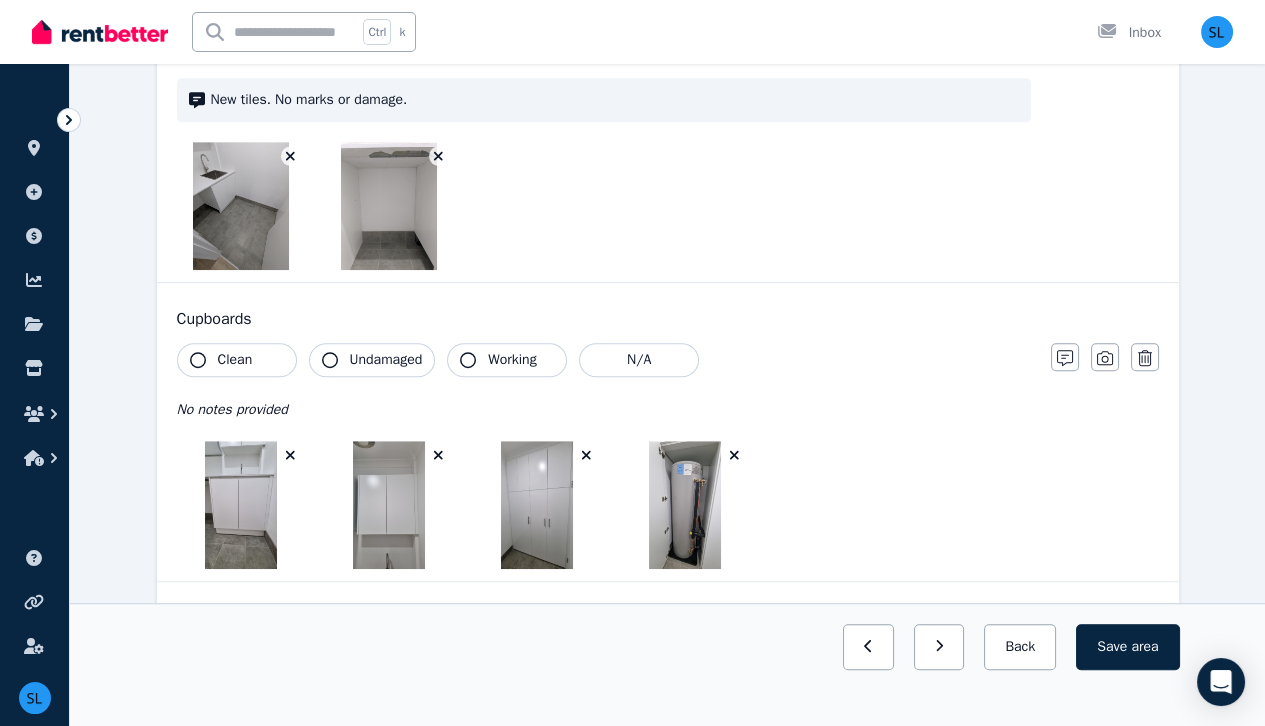 scroll, scrollTop: 1964, scrollLeft: 0, axis: vertical 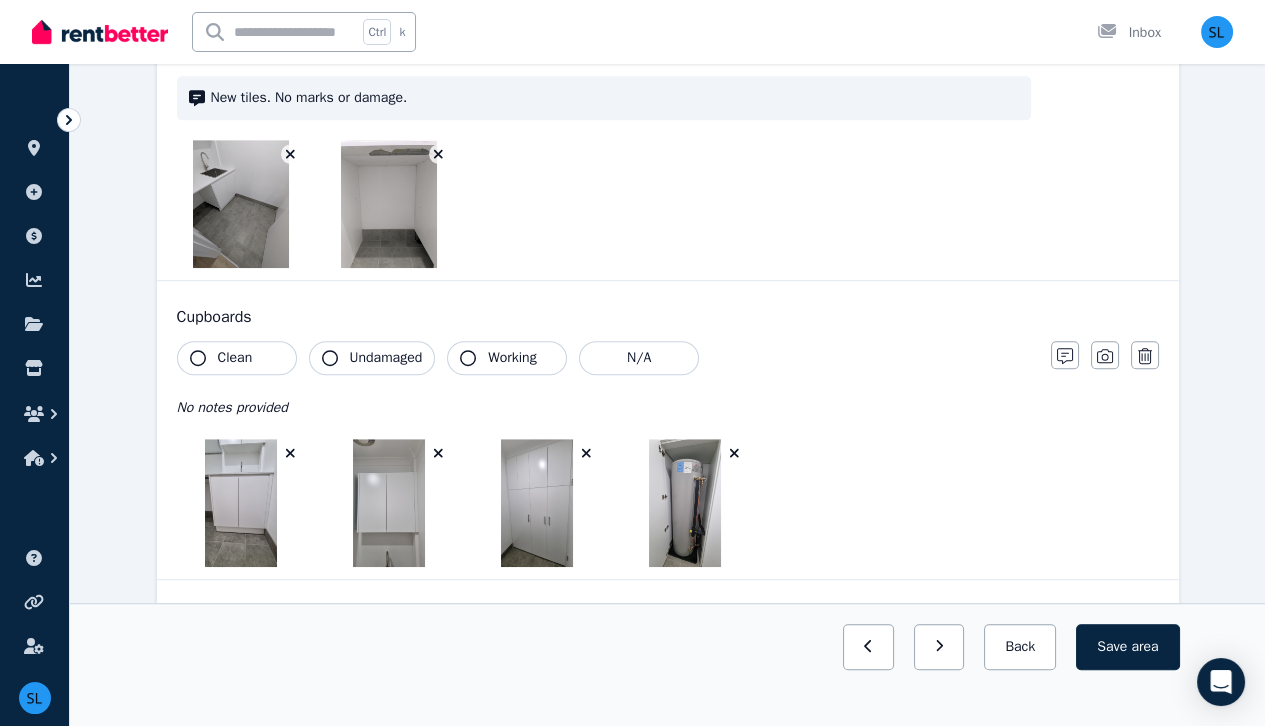 click on "Clean" at bounding box center (237, 358) 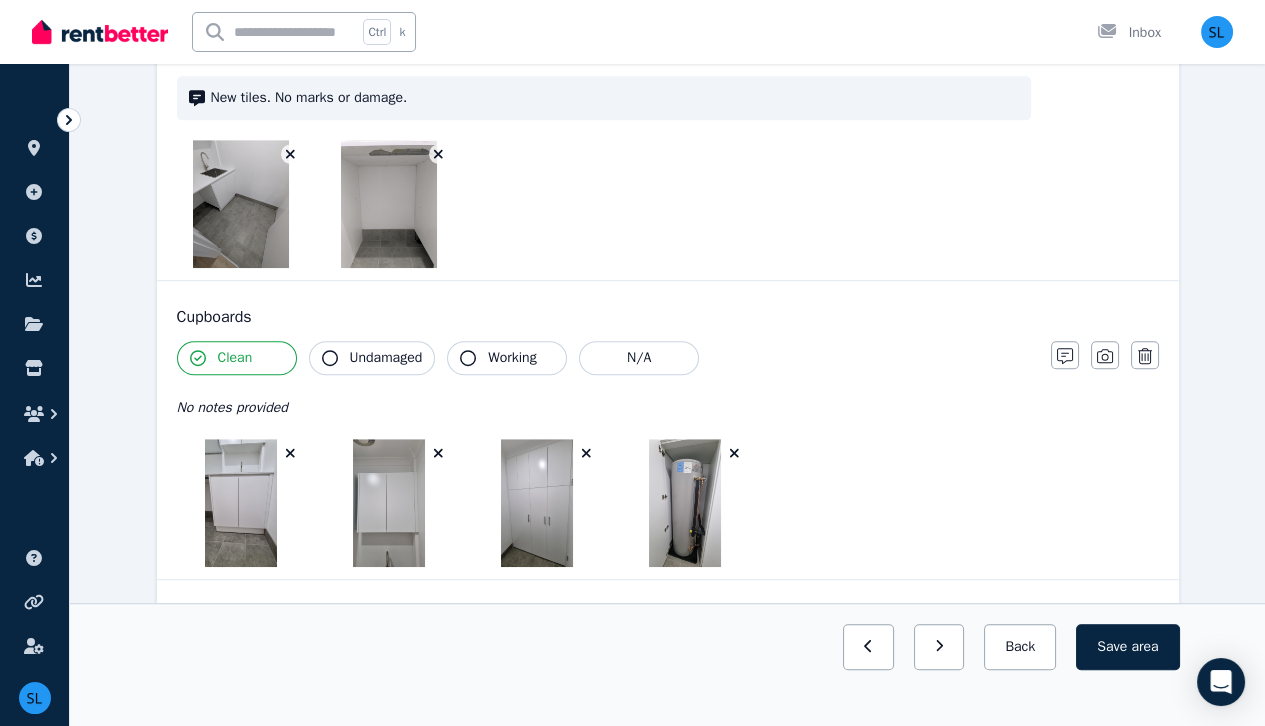 click on "Undamaged" at bounding box center [386, 358] 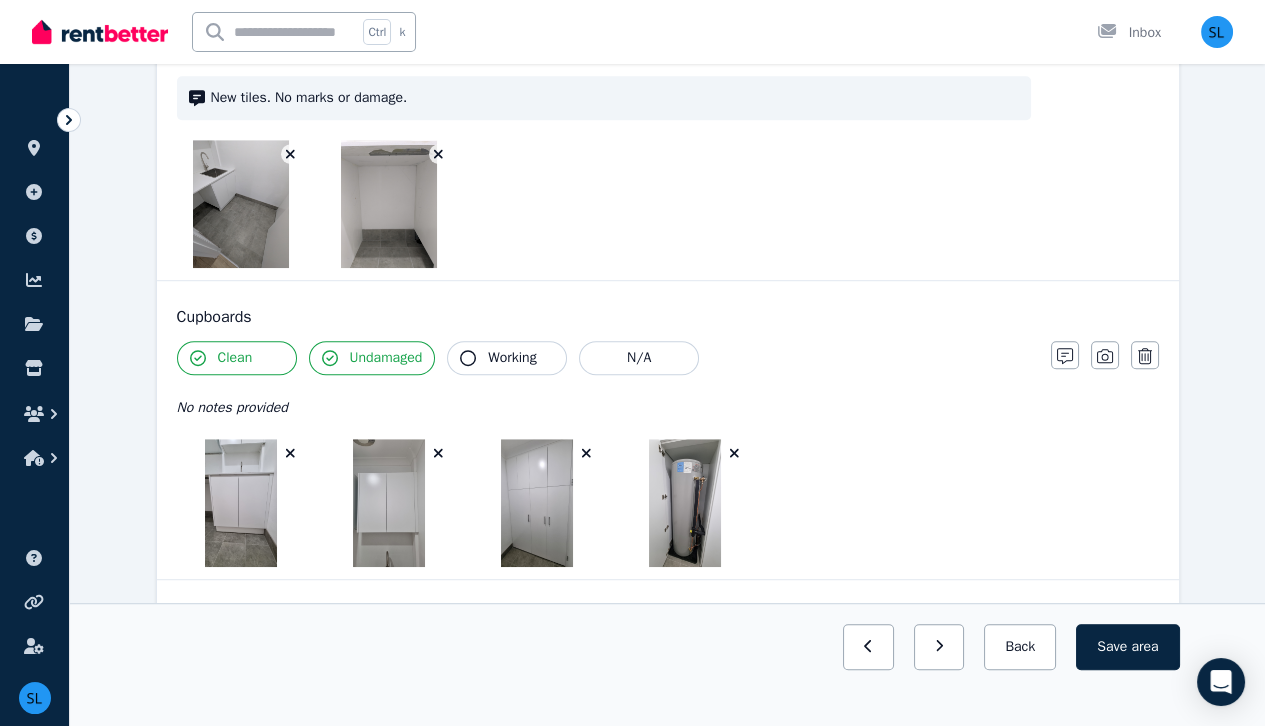 click on "Working" at bounding box center (512, 358) 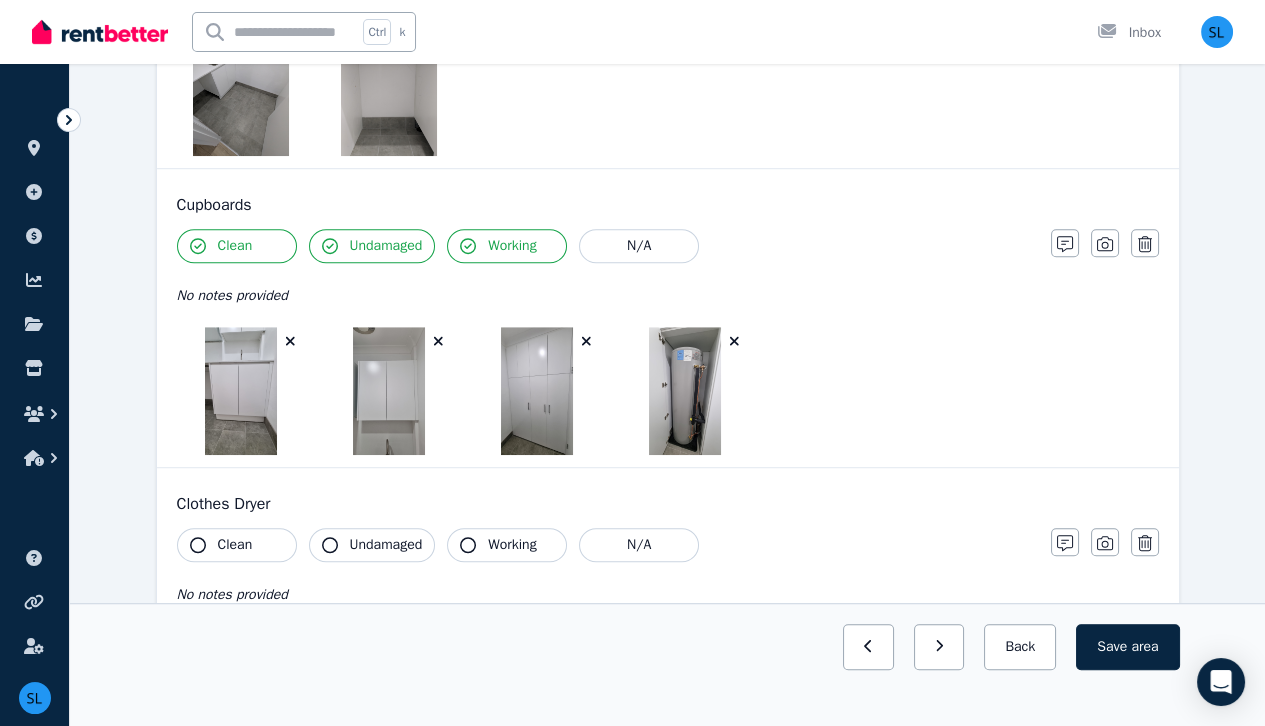 scroll, scrollTop: 2072, scrollLeft: 0, axis: vertical 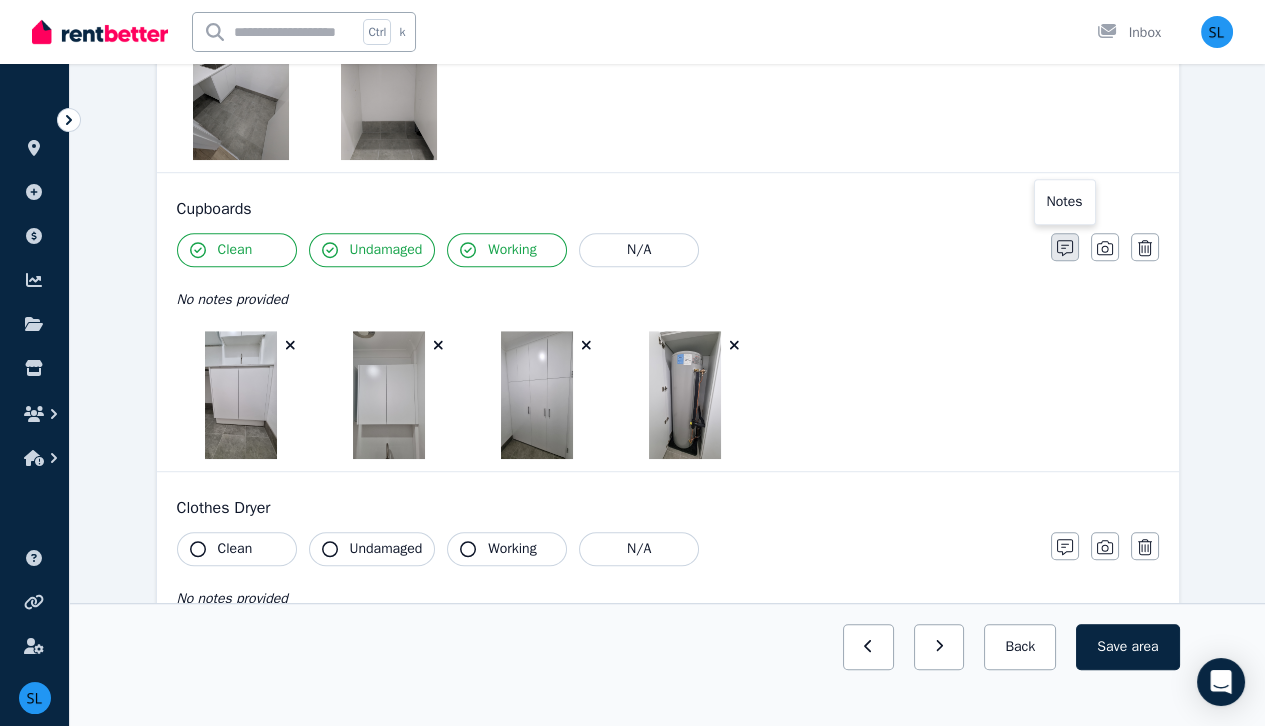 click 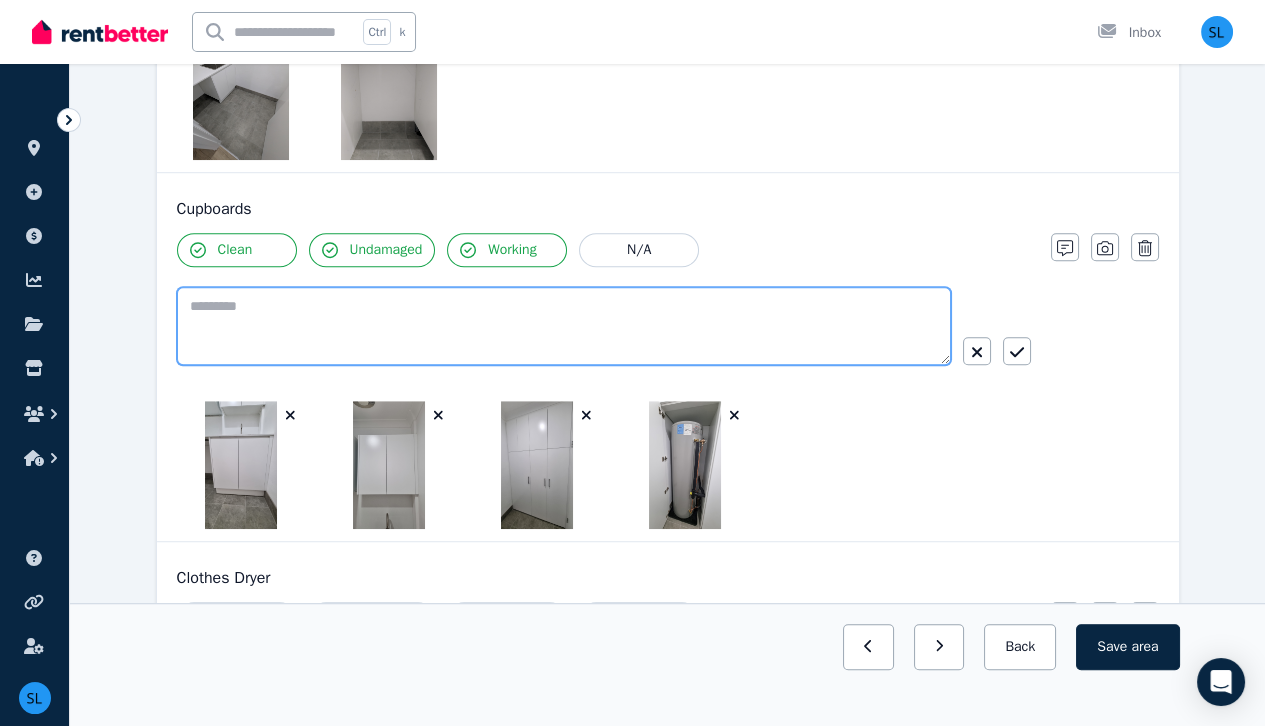 click at bounding box center (564, 326) 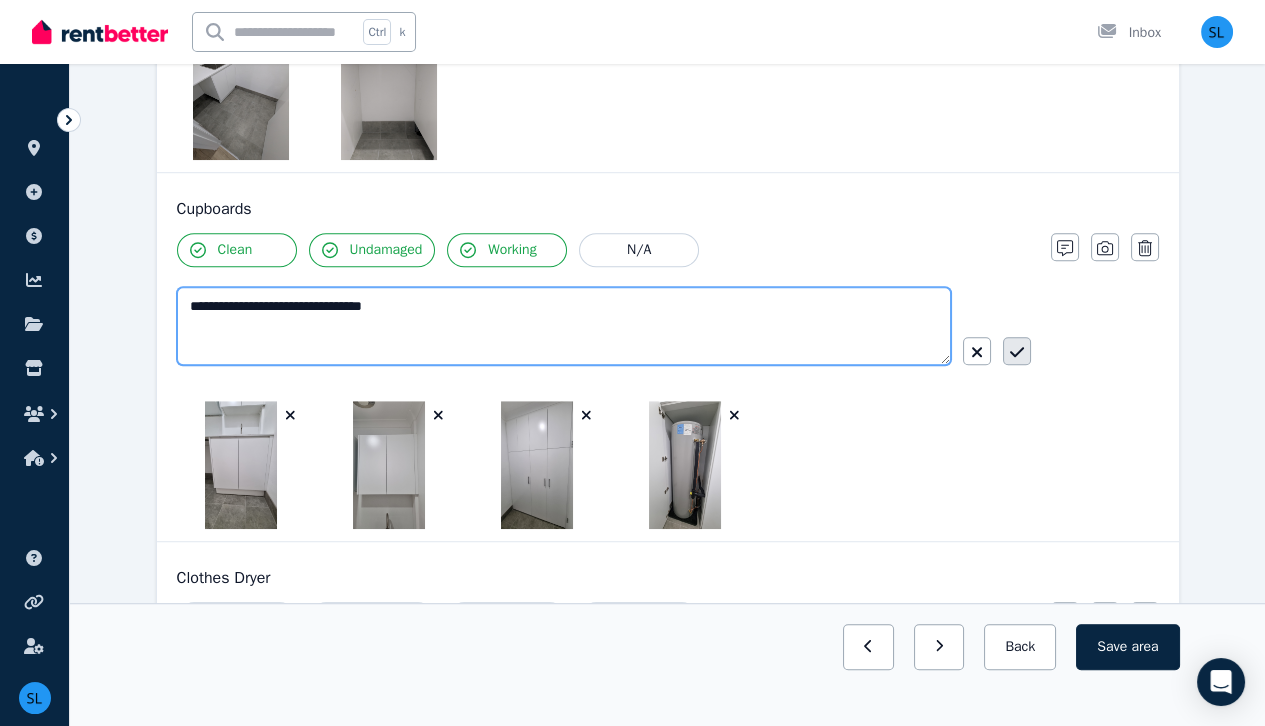 type on "**********" 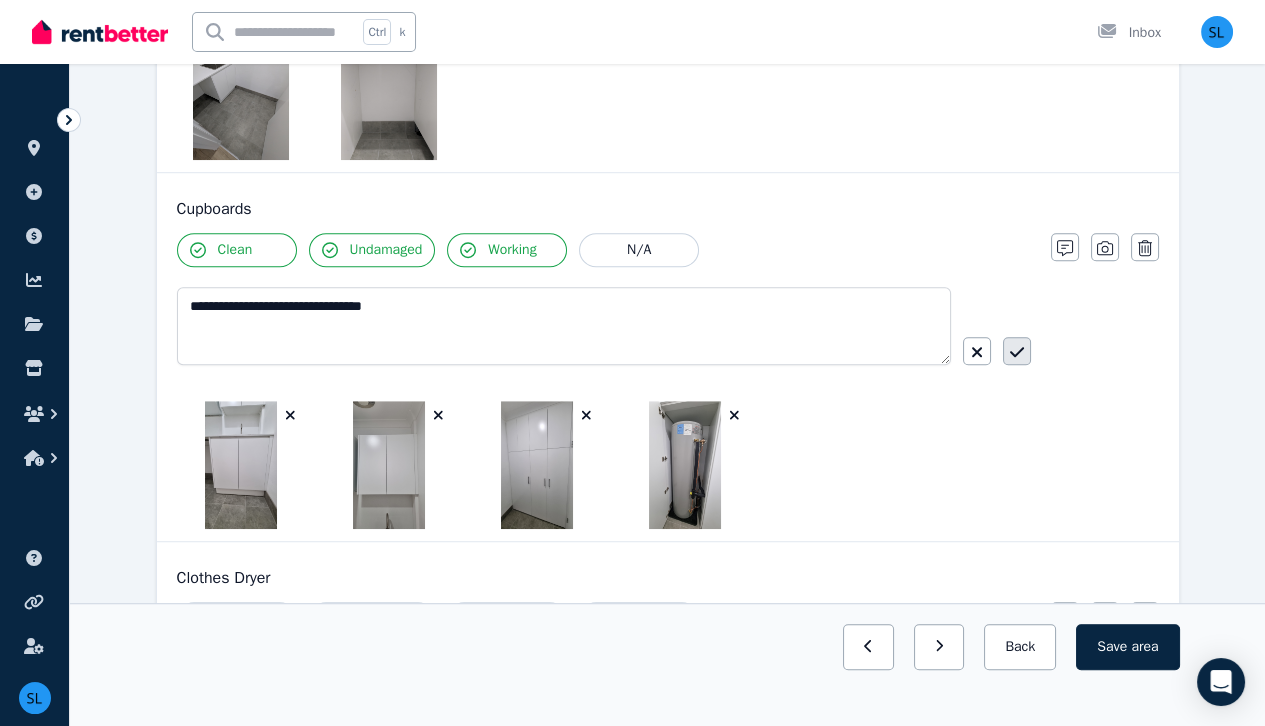 click at bounding box center [1017, 351] 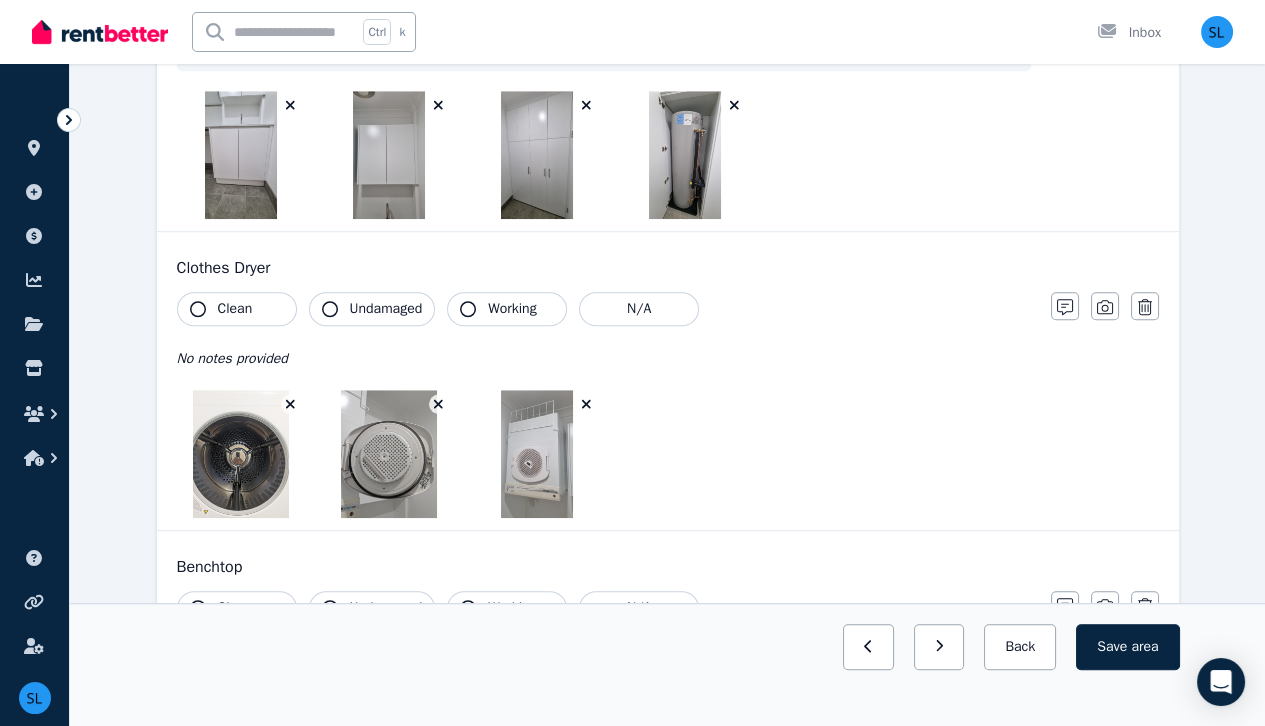 scroll, scrollTop: 2334, scrollLeft: 0, axis: vertical 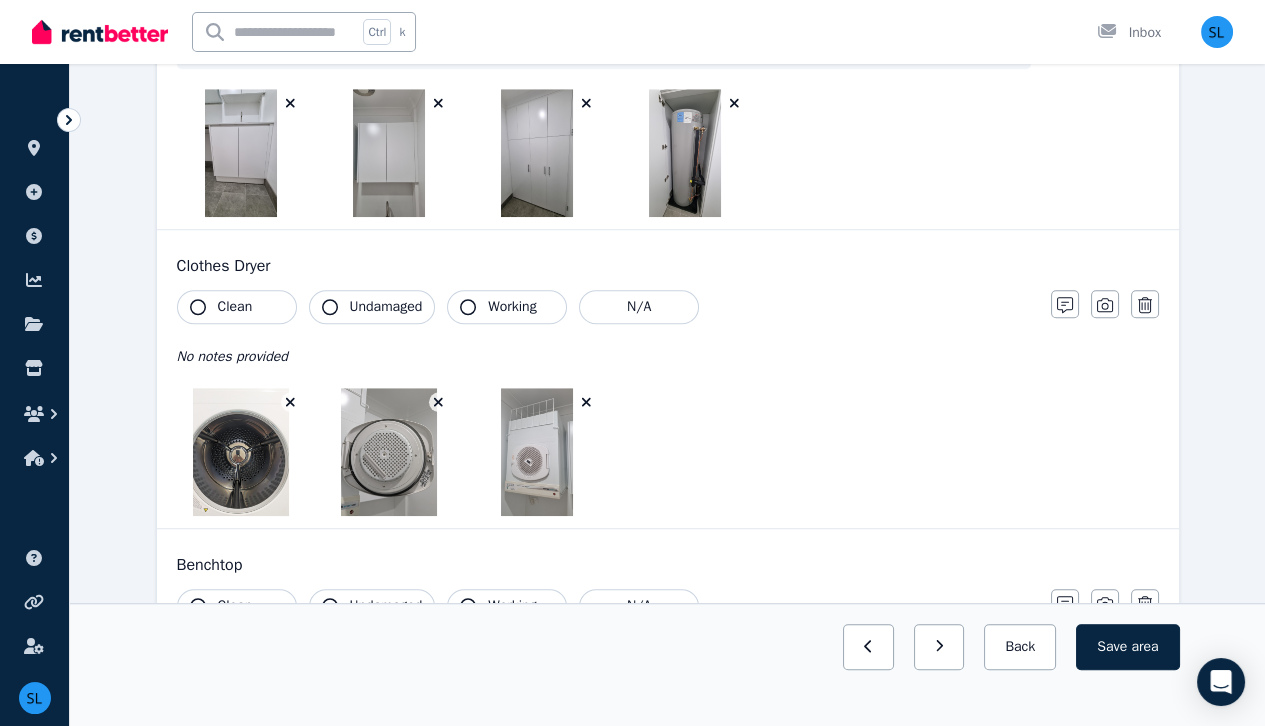 click on "Clean" at bounding box center [235, 307] 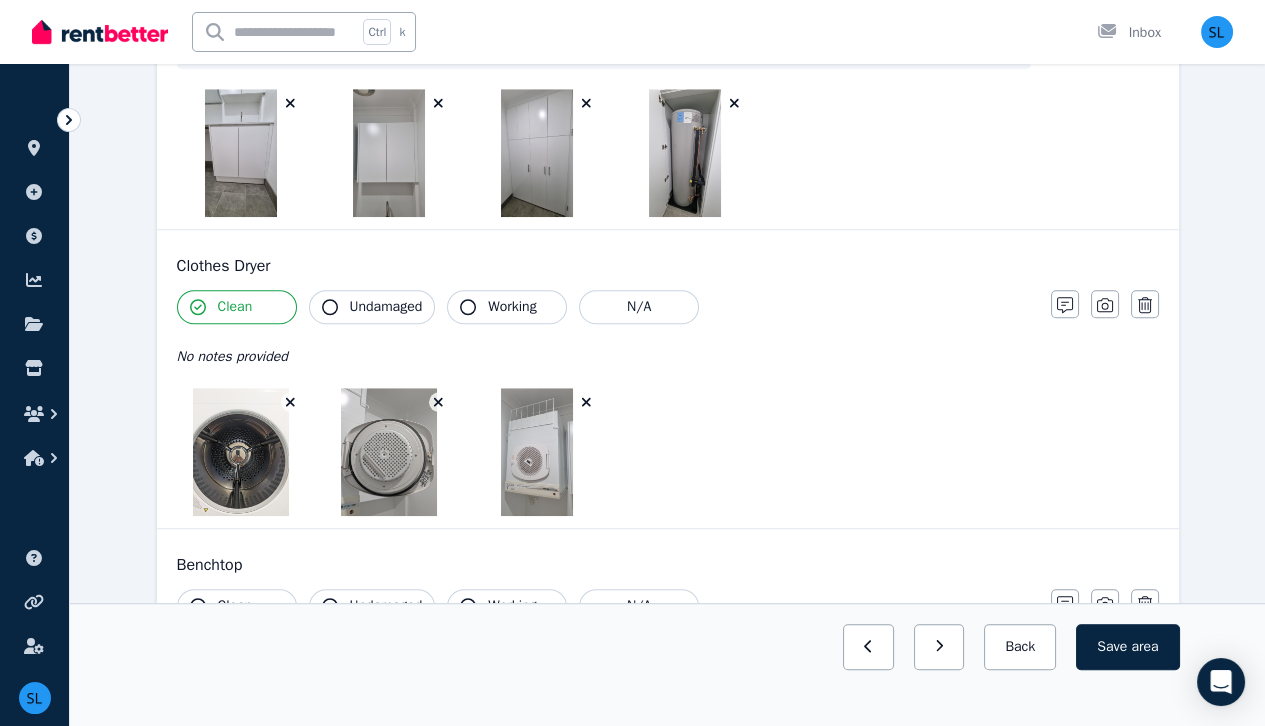 click on "Undamaged" at bounding box center [386, 307] 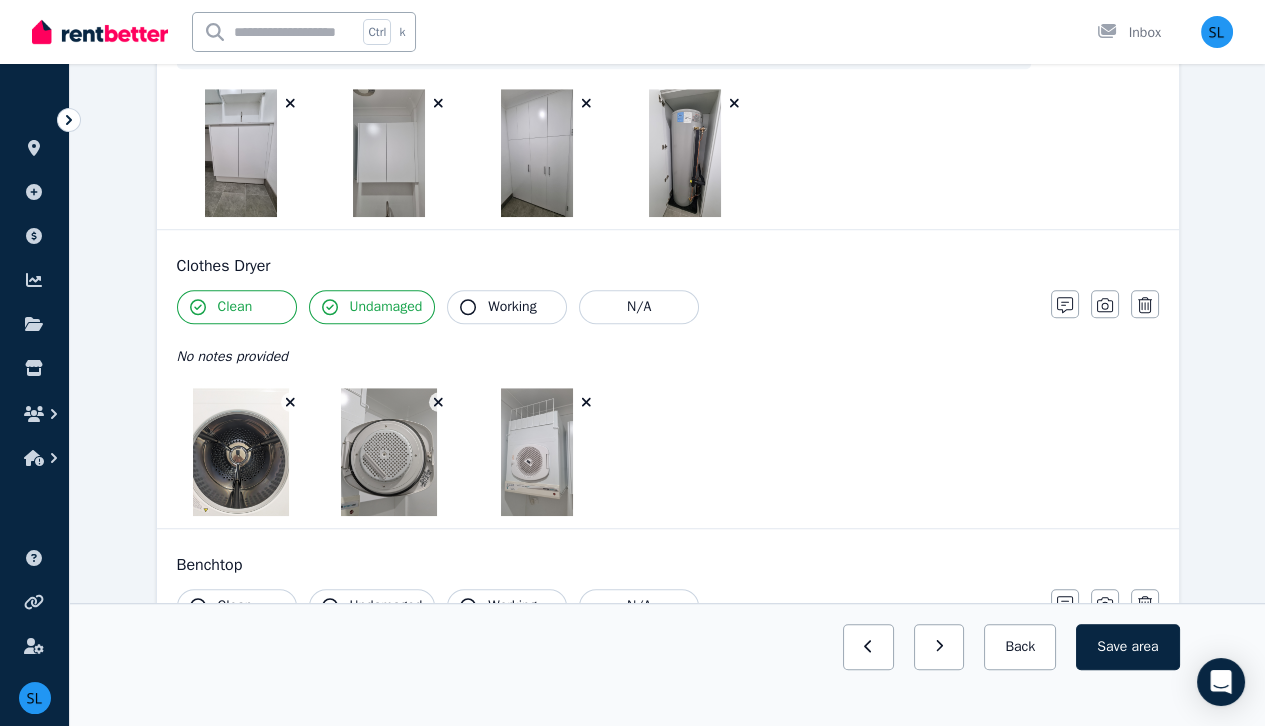 click on "Working" at bounding box center [512, 307] 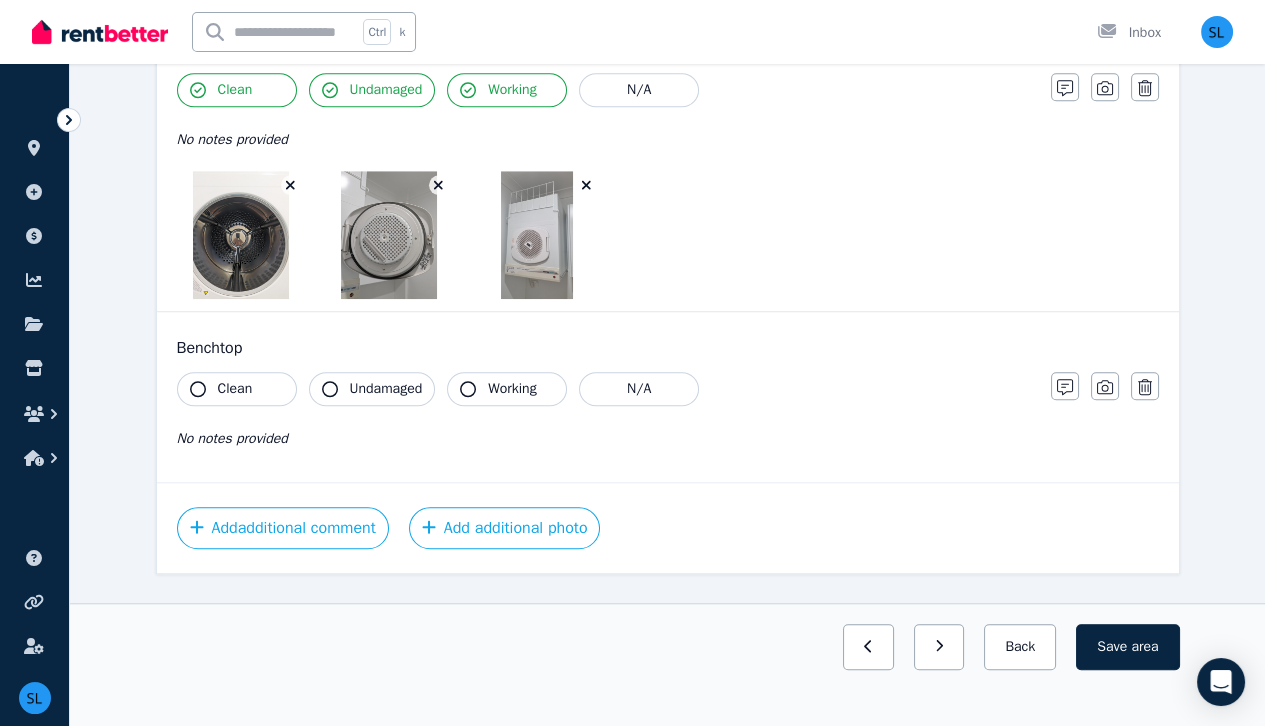 scroll, scrollTop: 2553, scrollLeft: 0, axis: vertical 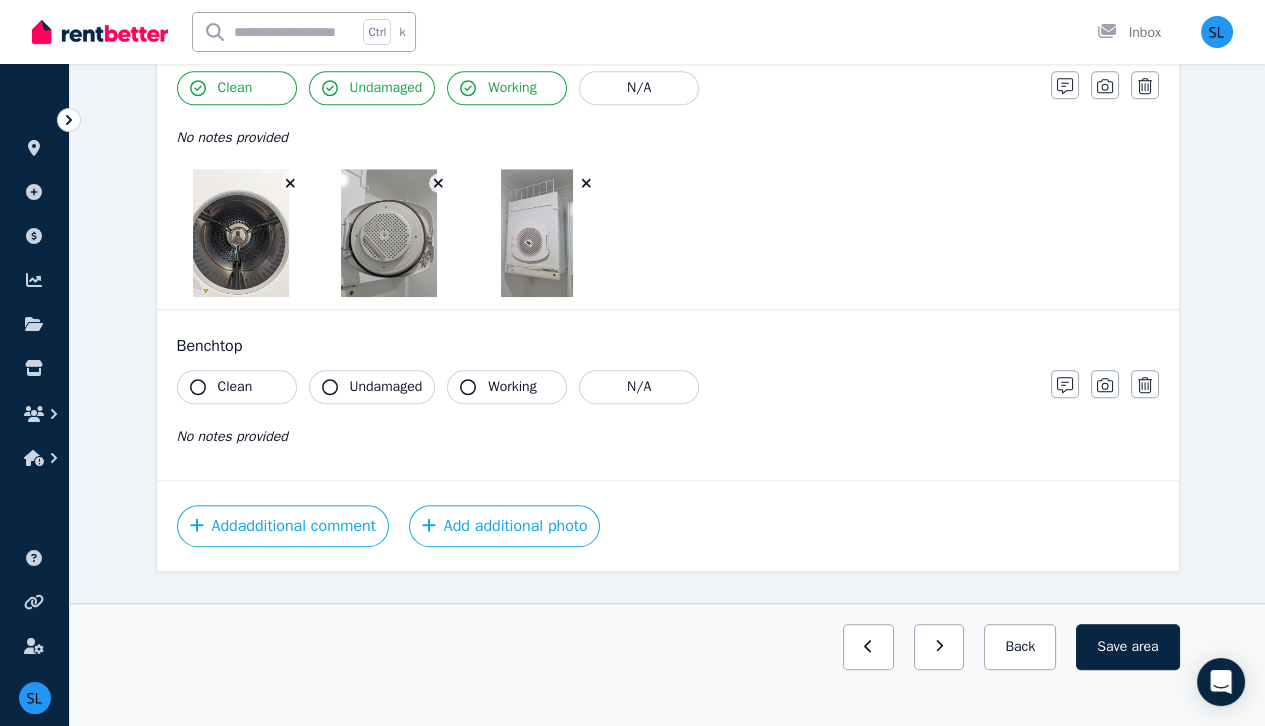 click on "Clean" at bounding box center (235, 387) 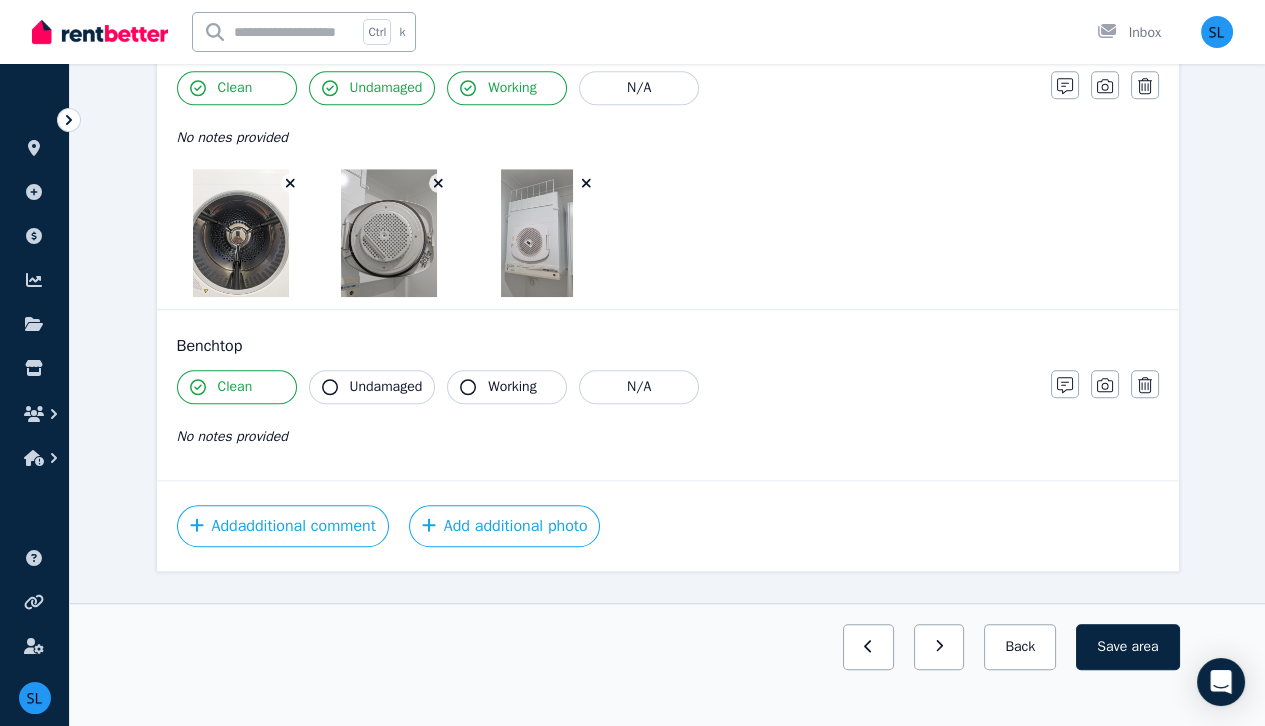 click on "Undamaged" at bounding box center [386, 387] 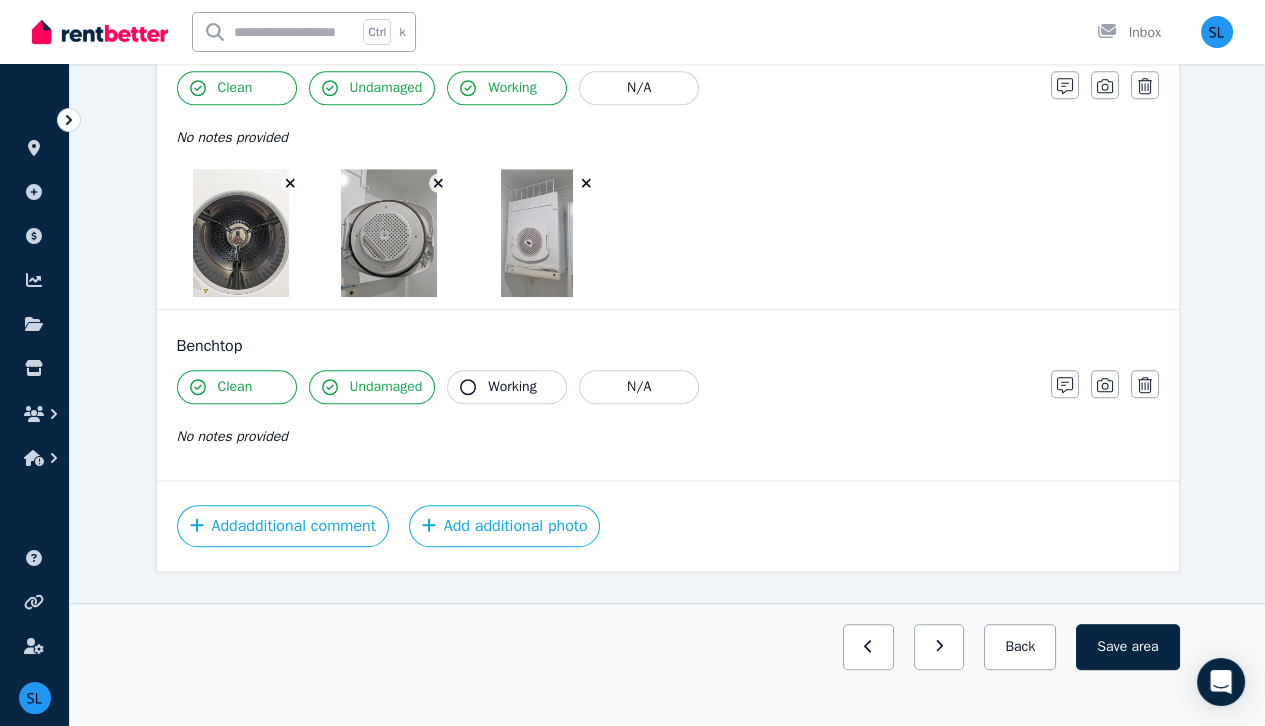 click on "Working" at bounding box center (512, 387) 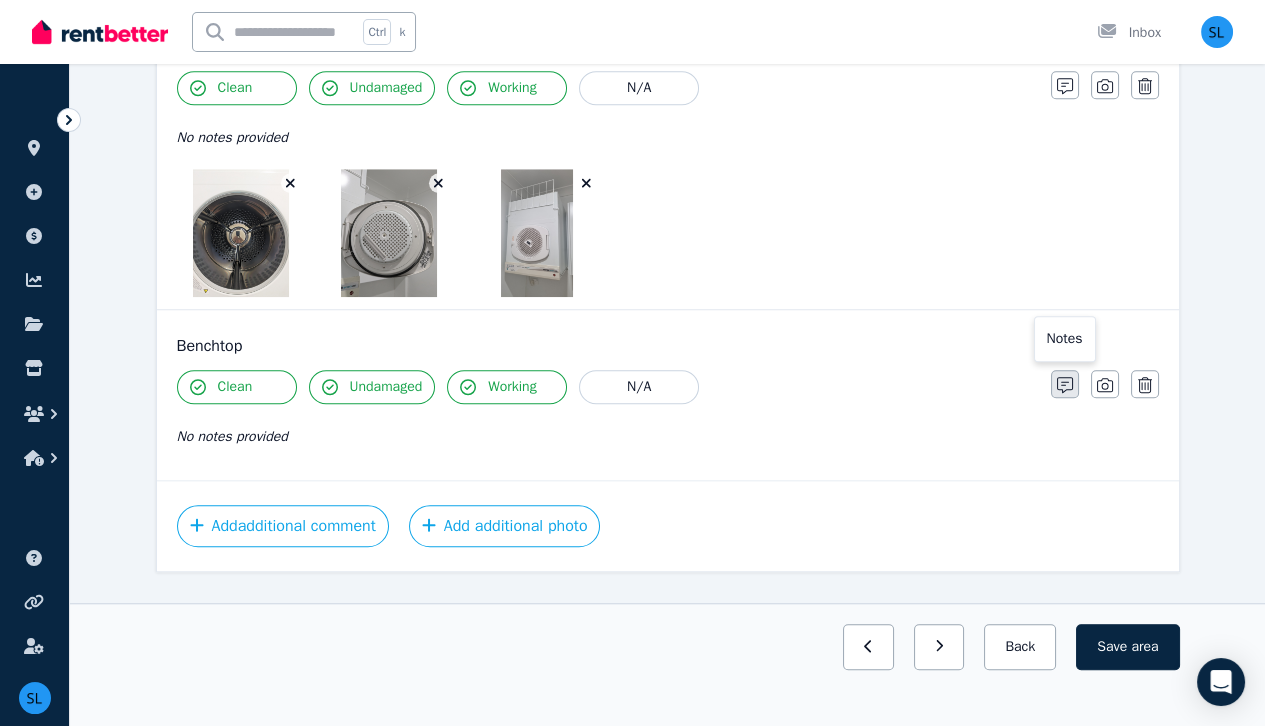 click 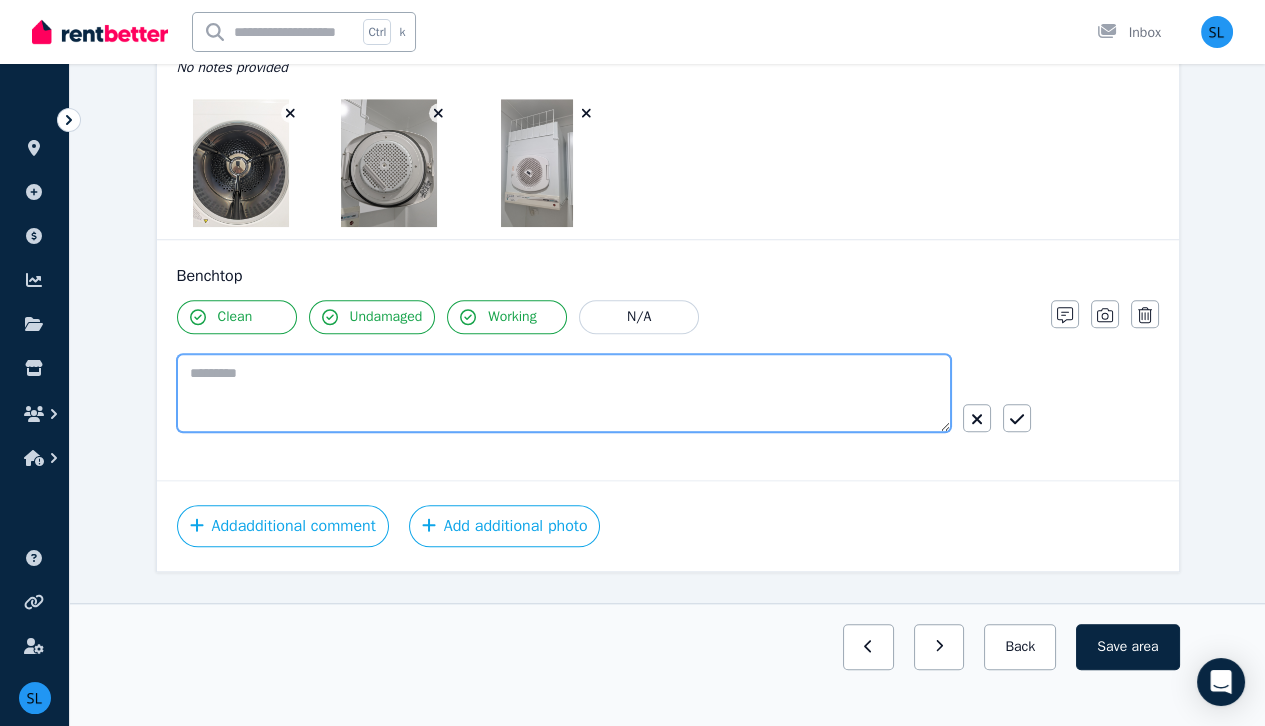 click at bounding box center (564, 393) 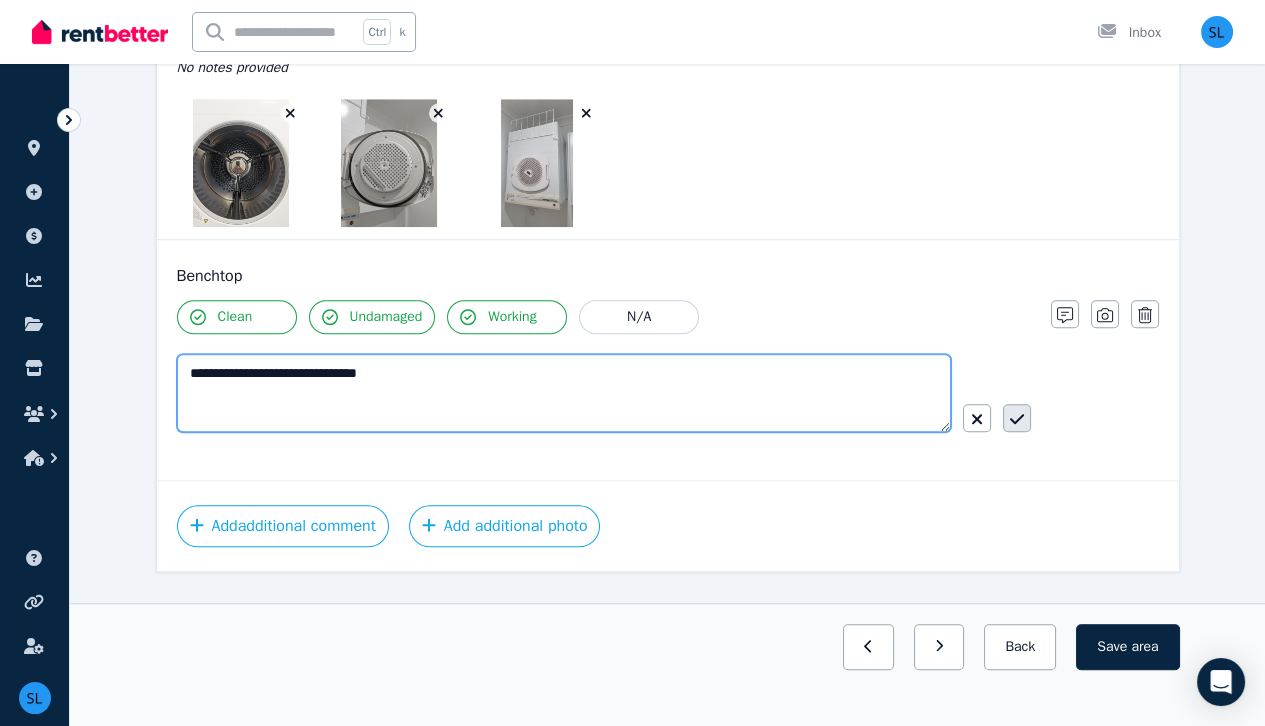 type on "**********" 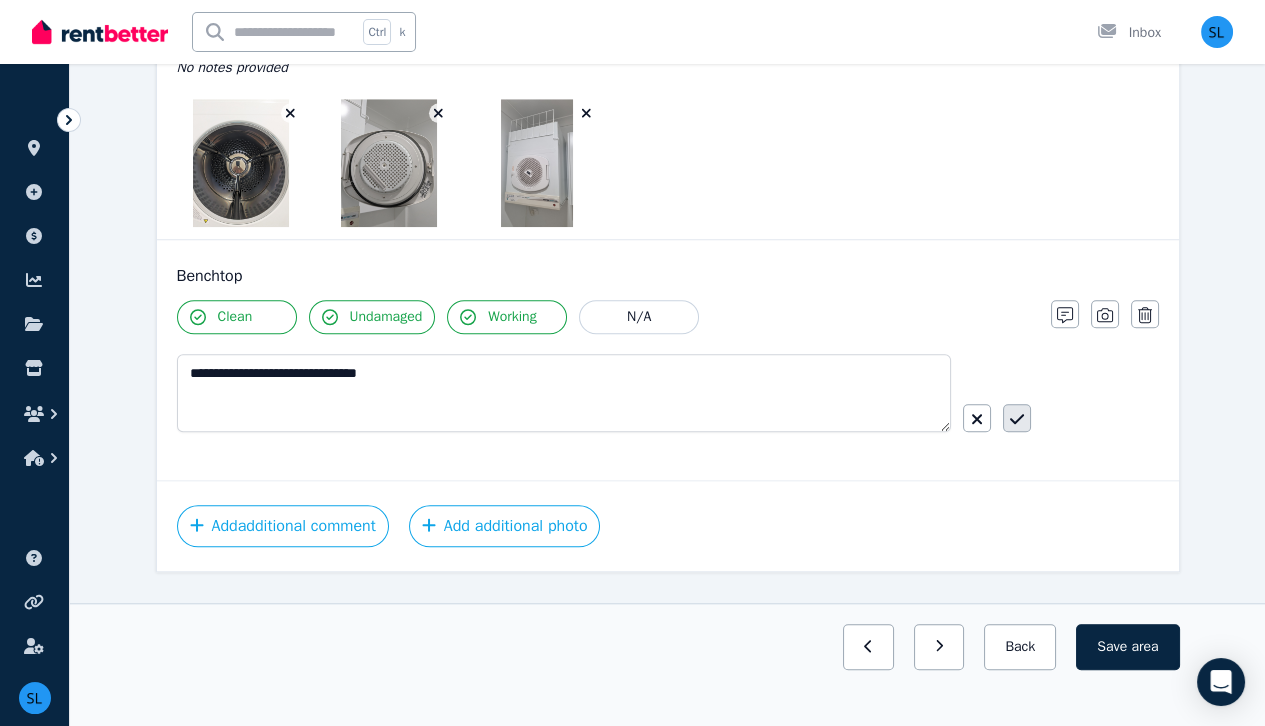 click at bounding box center (1017, 418) 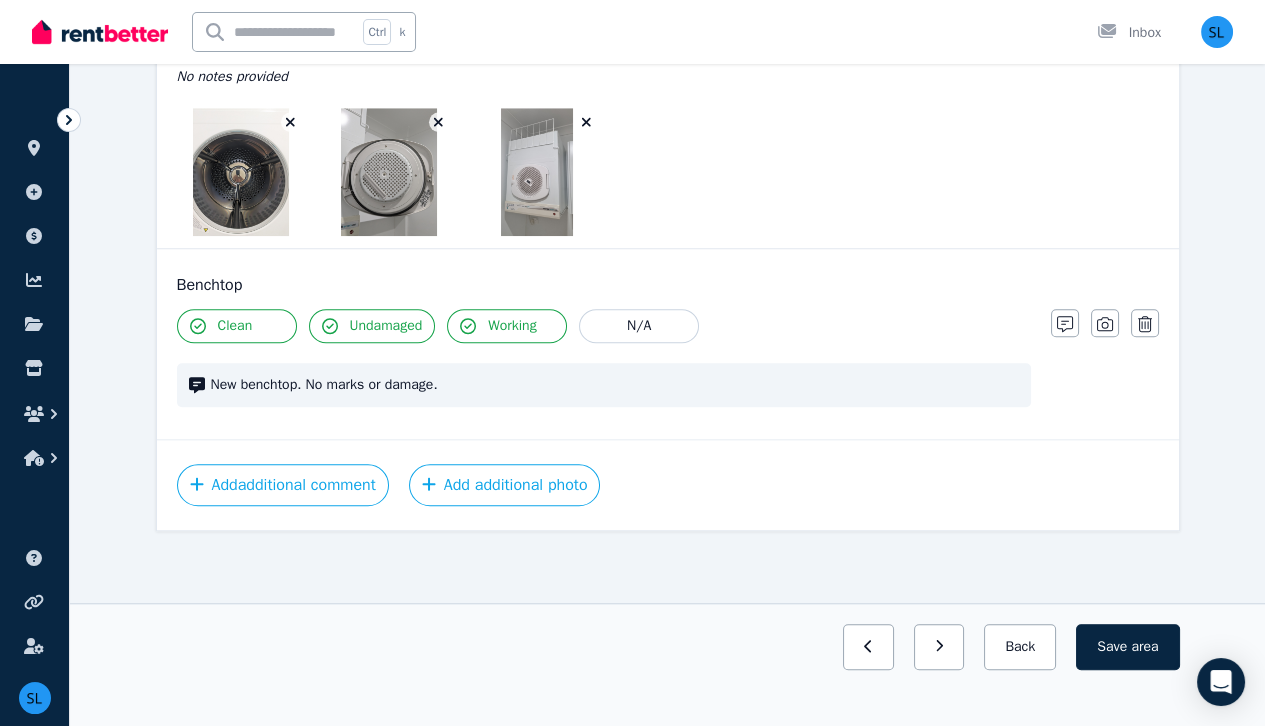 scroll, scrollTop: 2573, scrollLeft: 0, axis: vertical 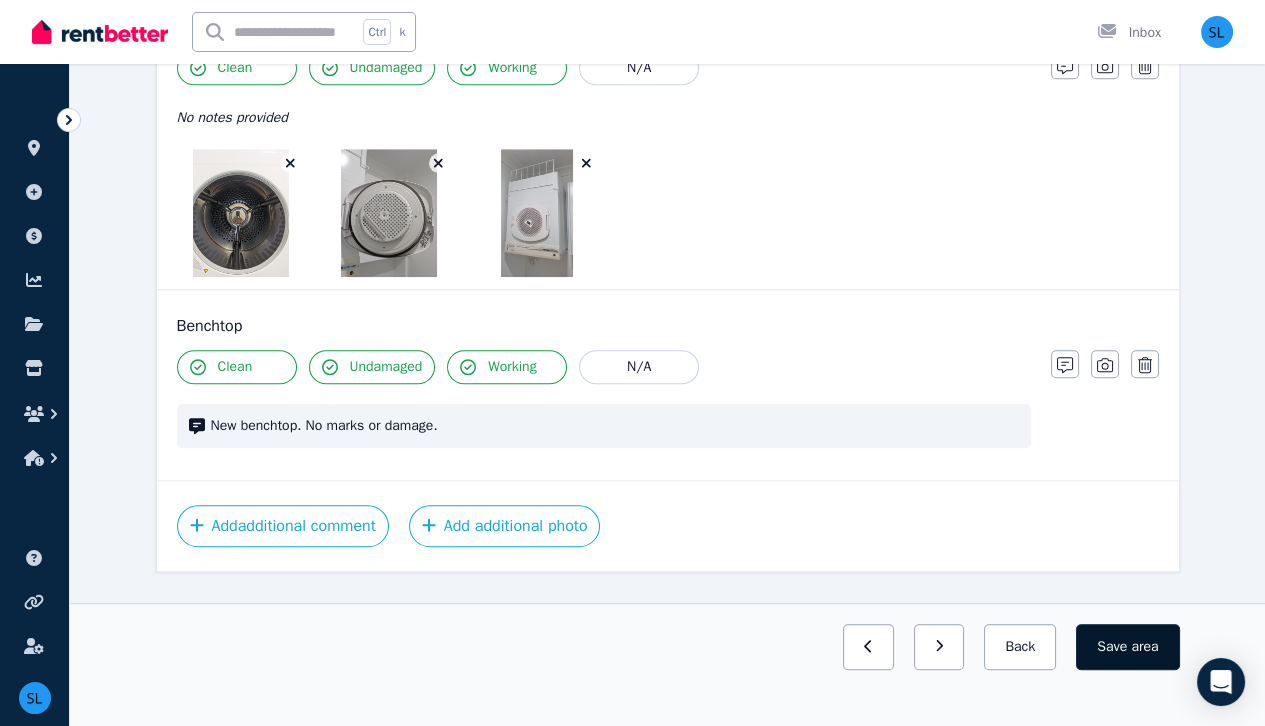 click on "Save   area" at bounding box center [1127, 647] 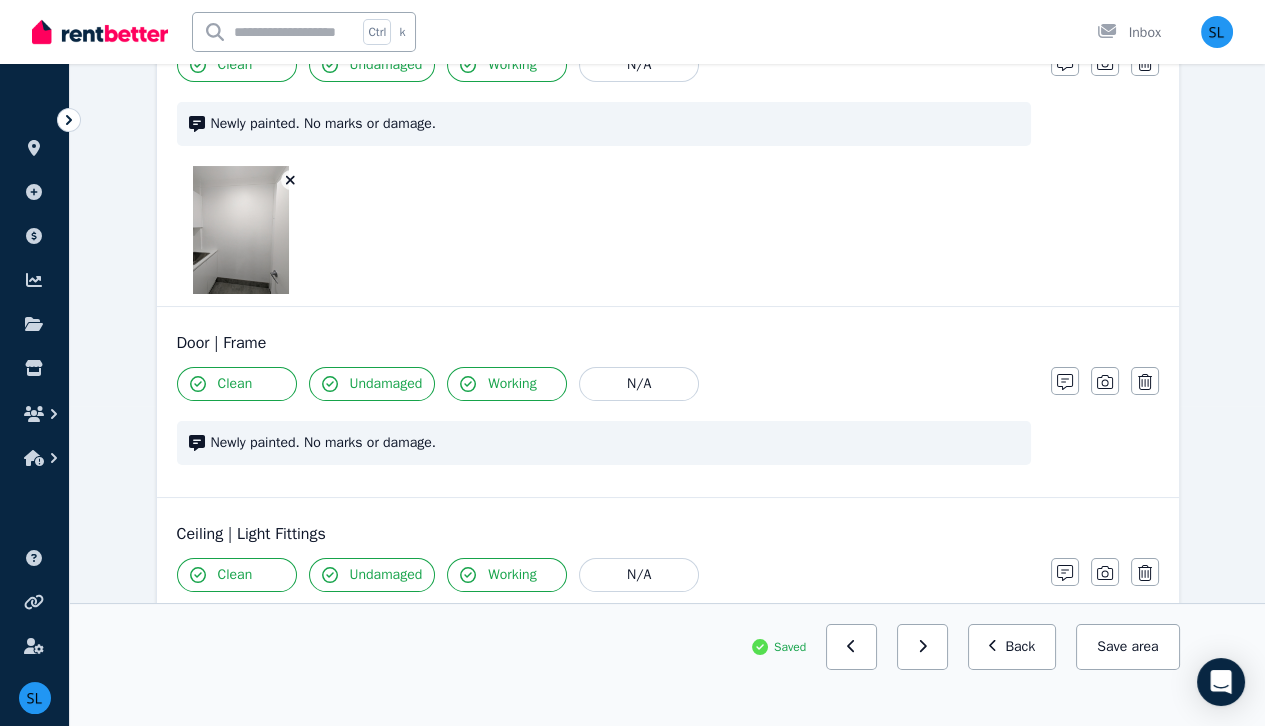 scroll, scrollTop: 0, scrollLeft: 0, axis: both 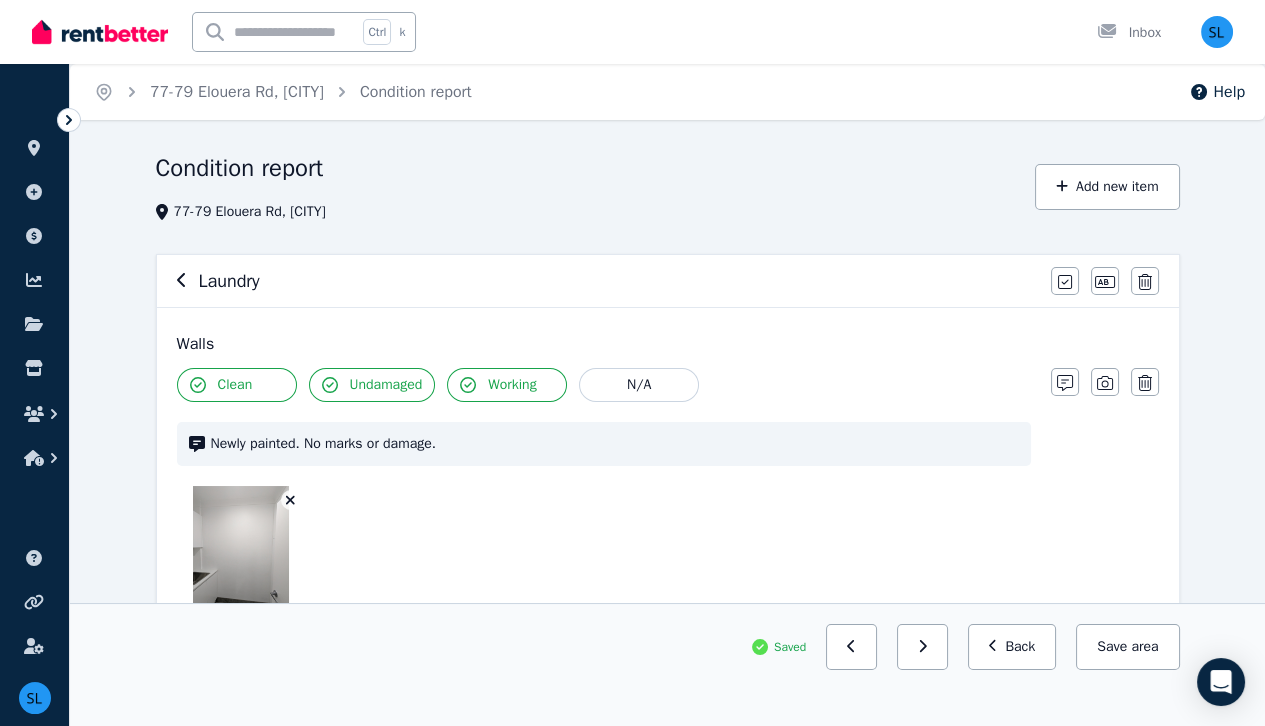 click 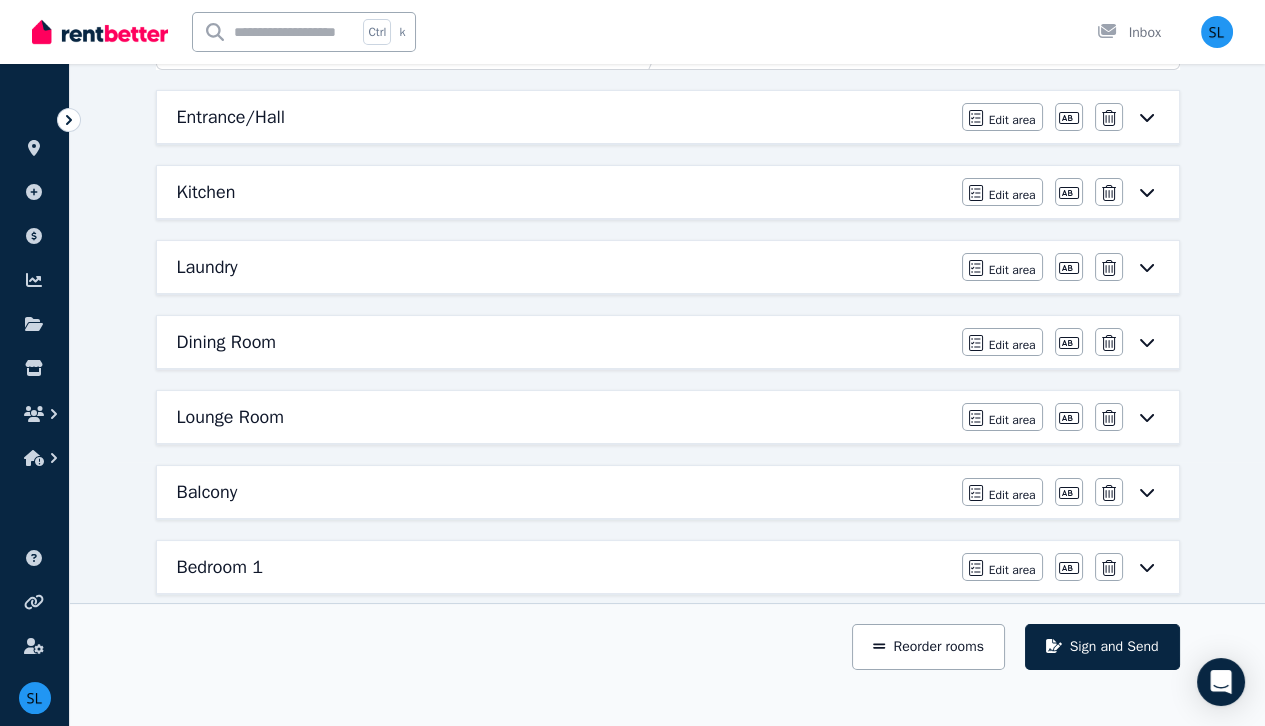 scroll, scrollTop: 274, scrollLeft: 0, axis: vertical 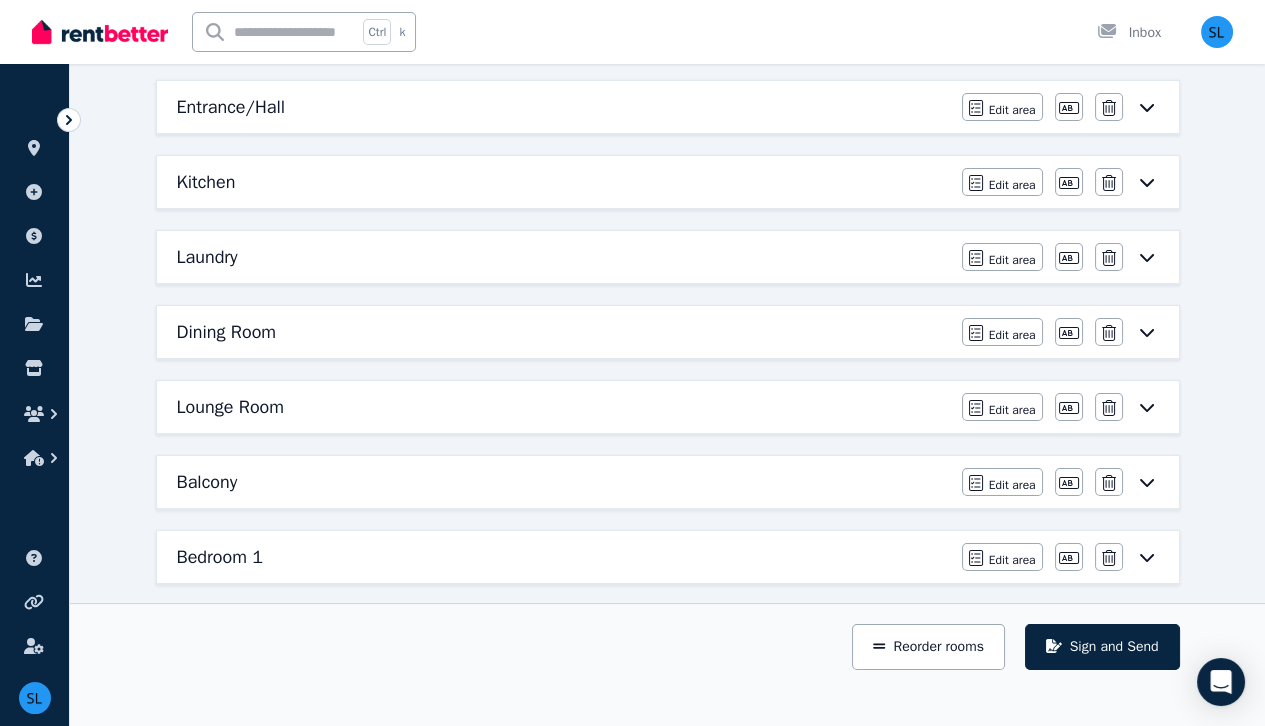 click 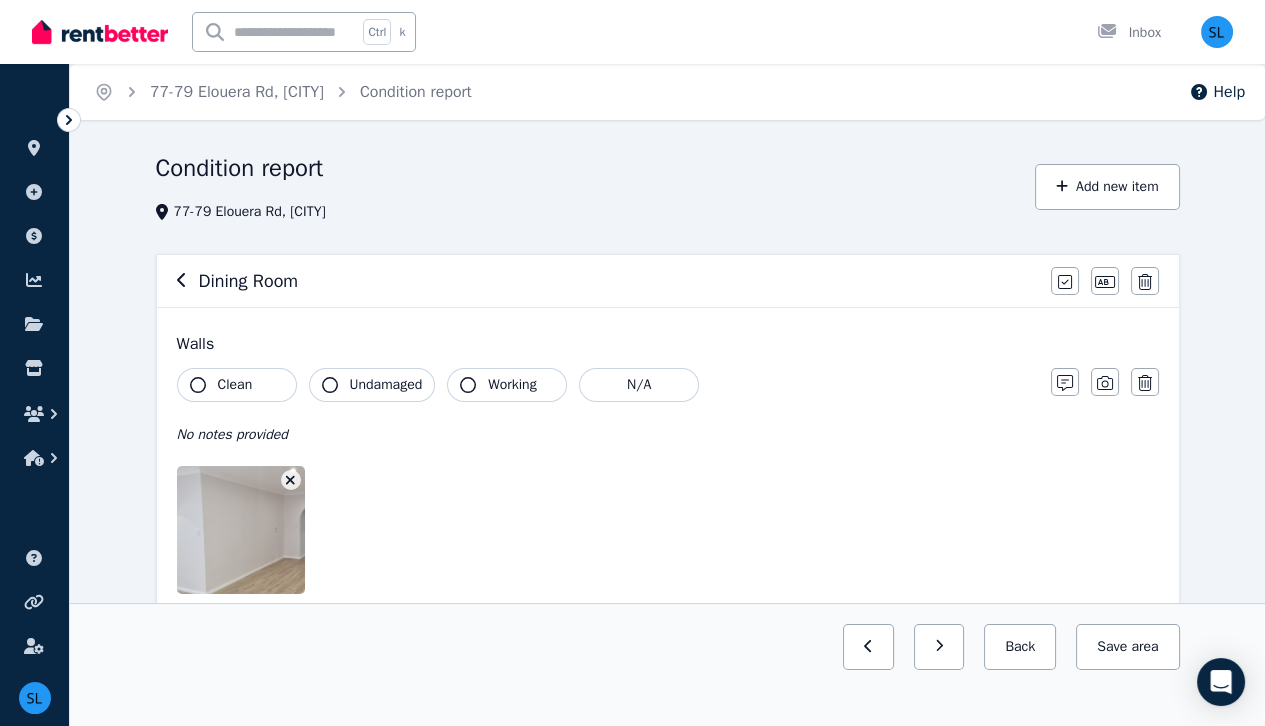 click on "Clean" at bounding box center (235, 385) 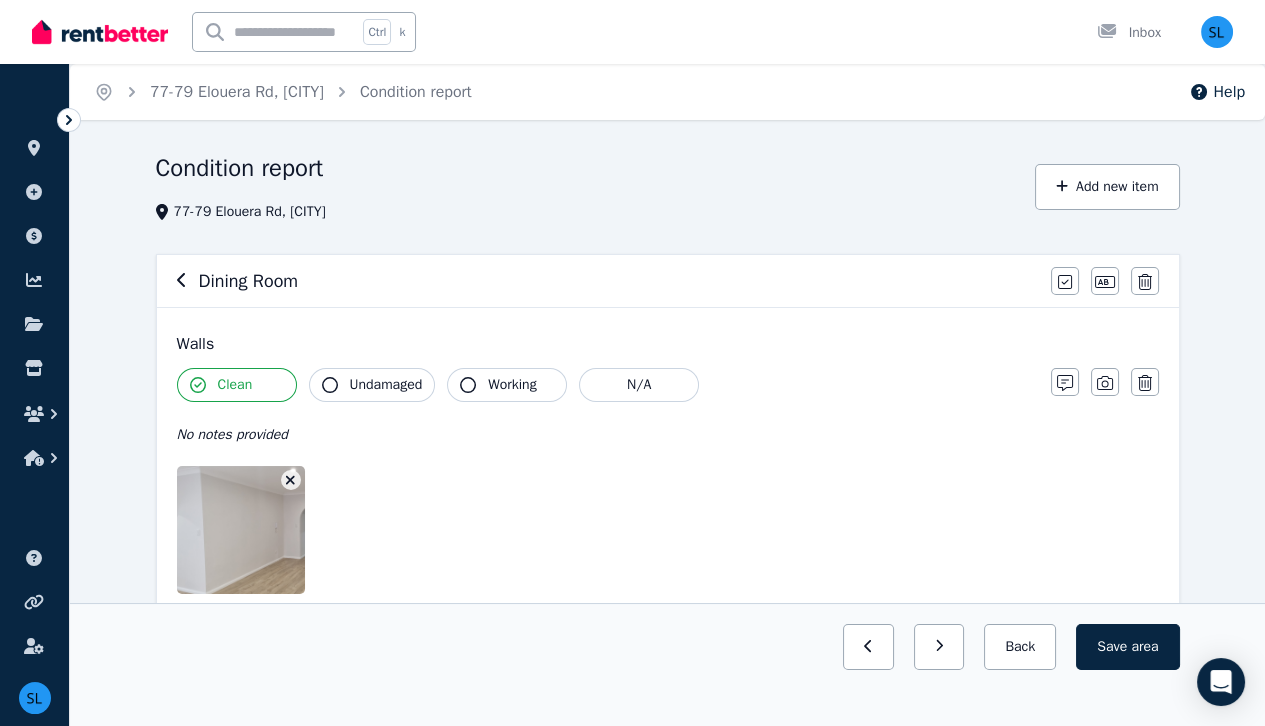 click on "Undamaged" at bounding box center [386, 385] 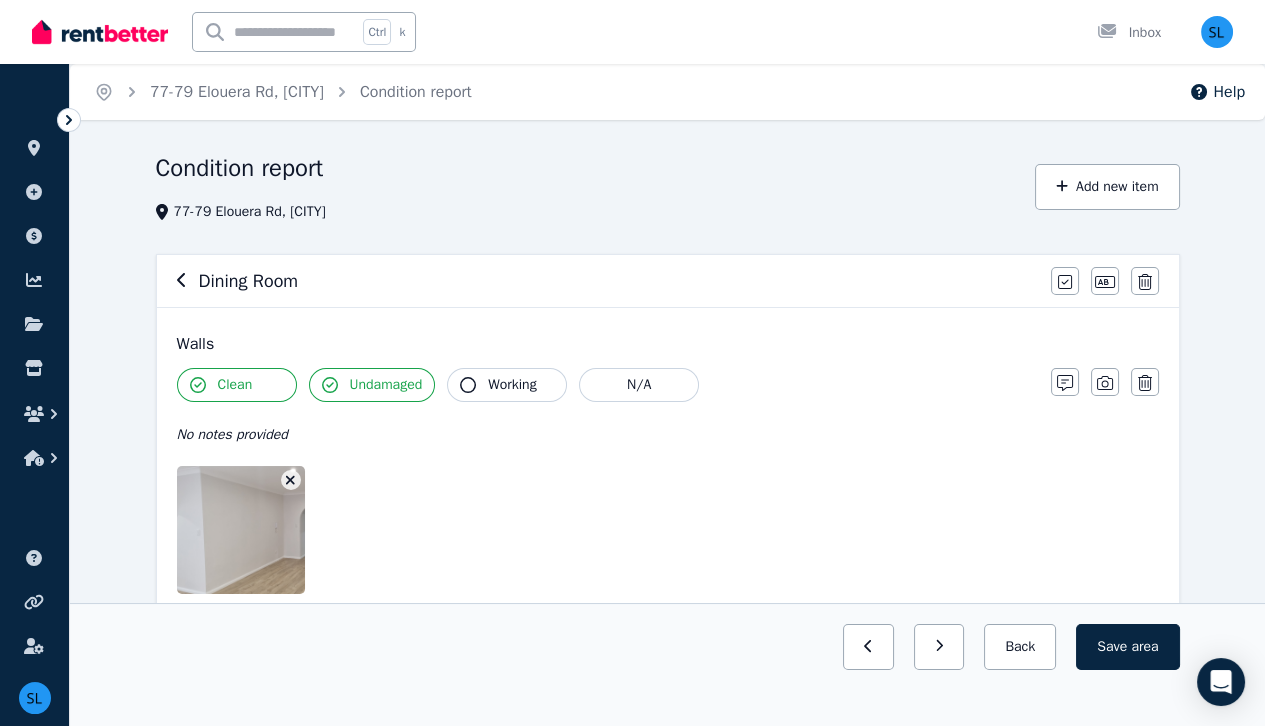 click on "Working" at bounding box center (512, 385) 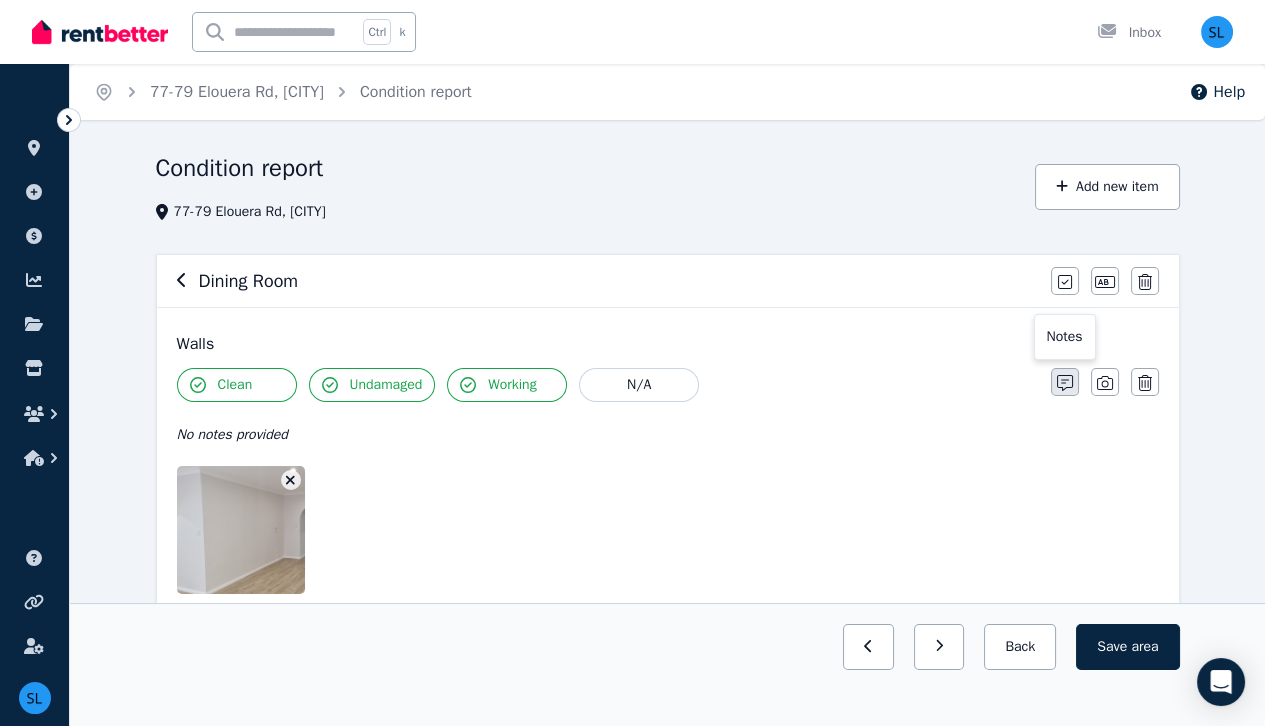 click 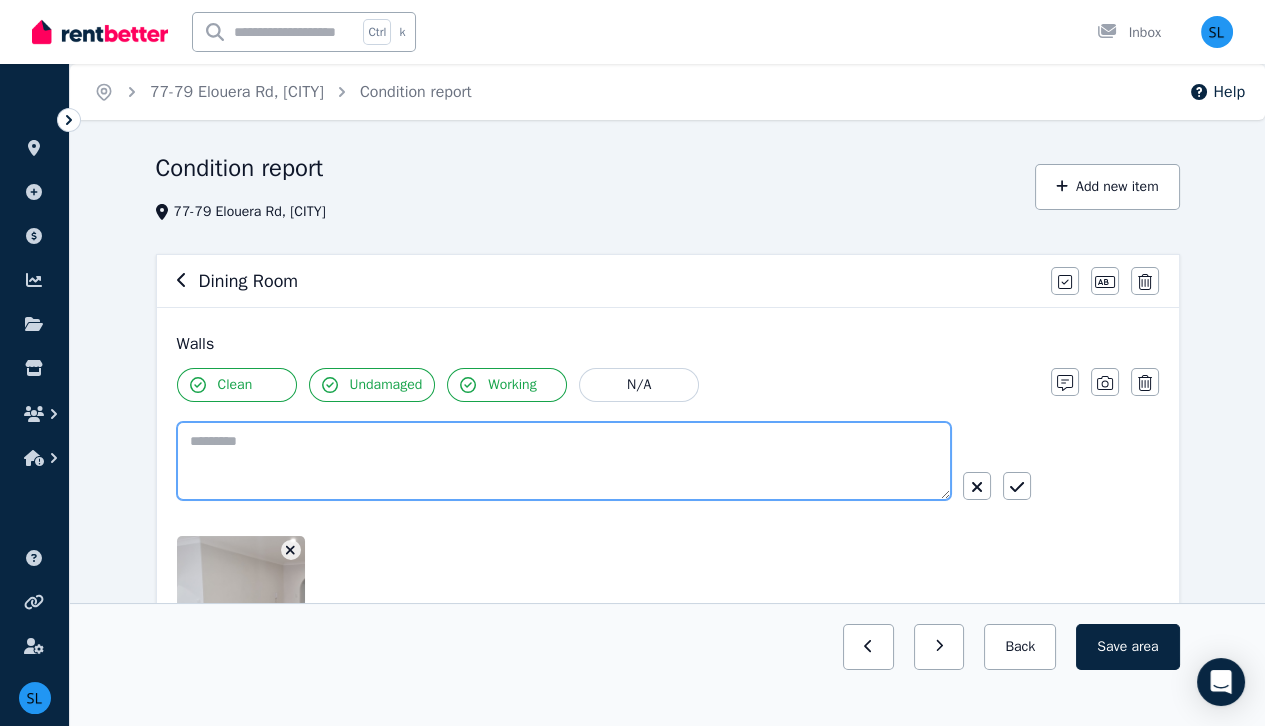 click at bounding box center (564, 461) 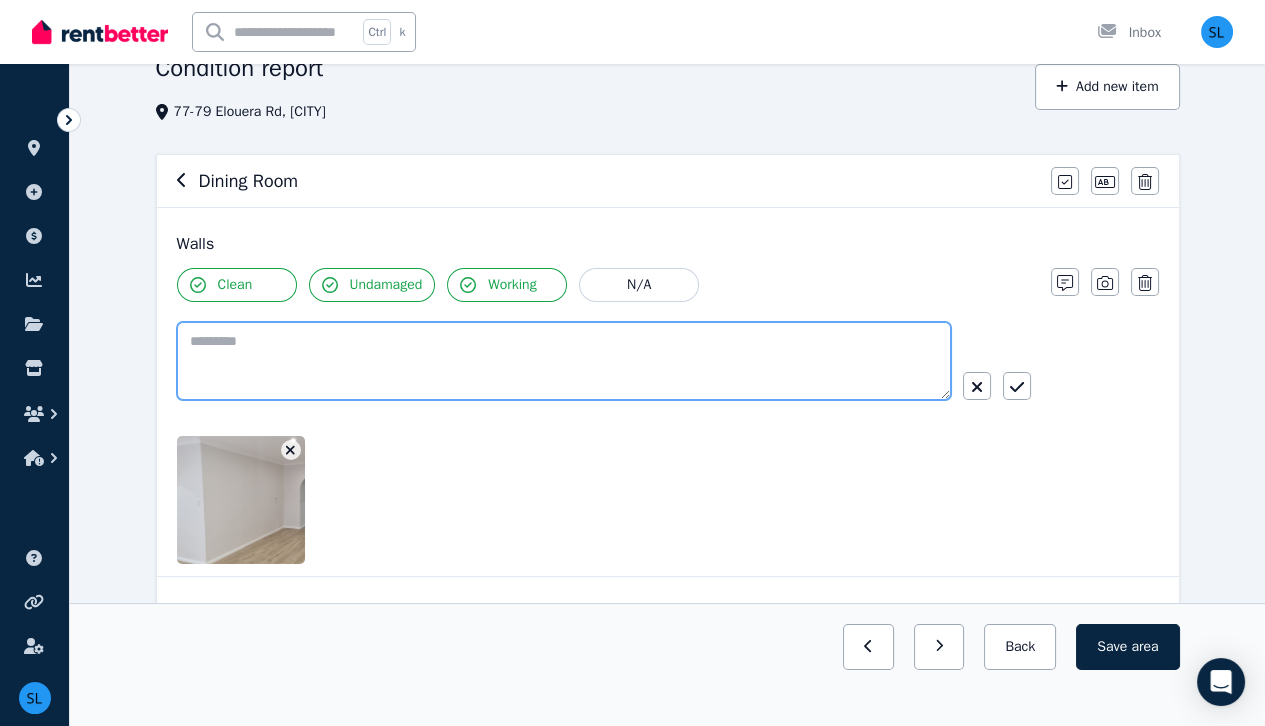 scroll, scrollTop: 96, scrollLeft: 0, axis: vertical 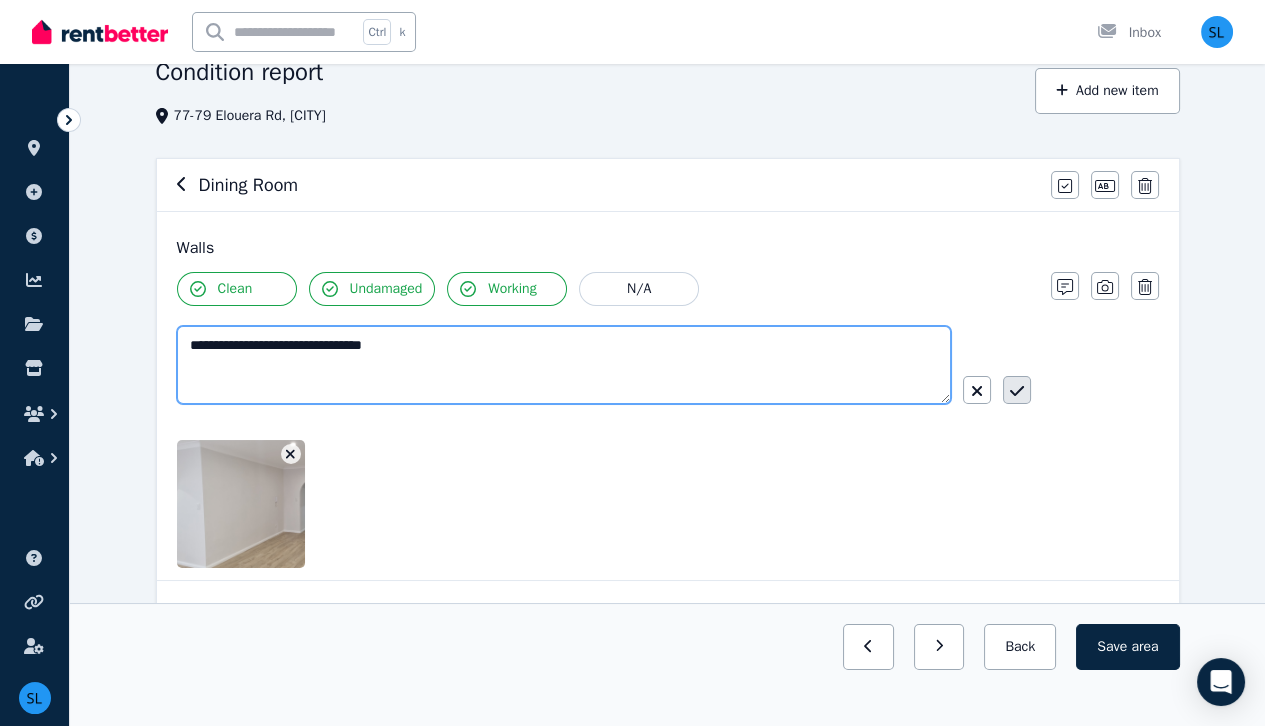 type on "**********" 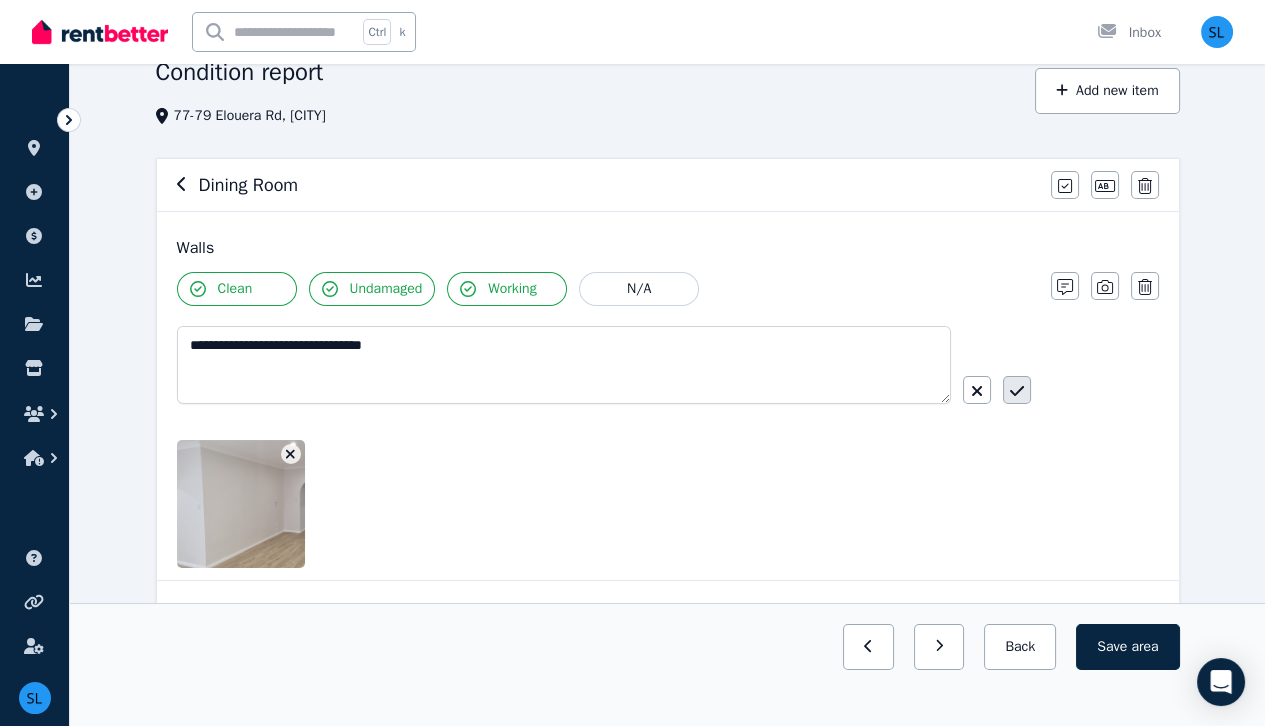 click 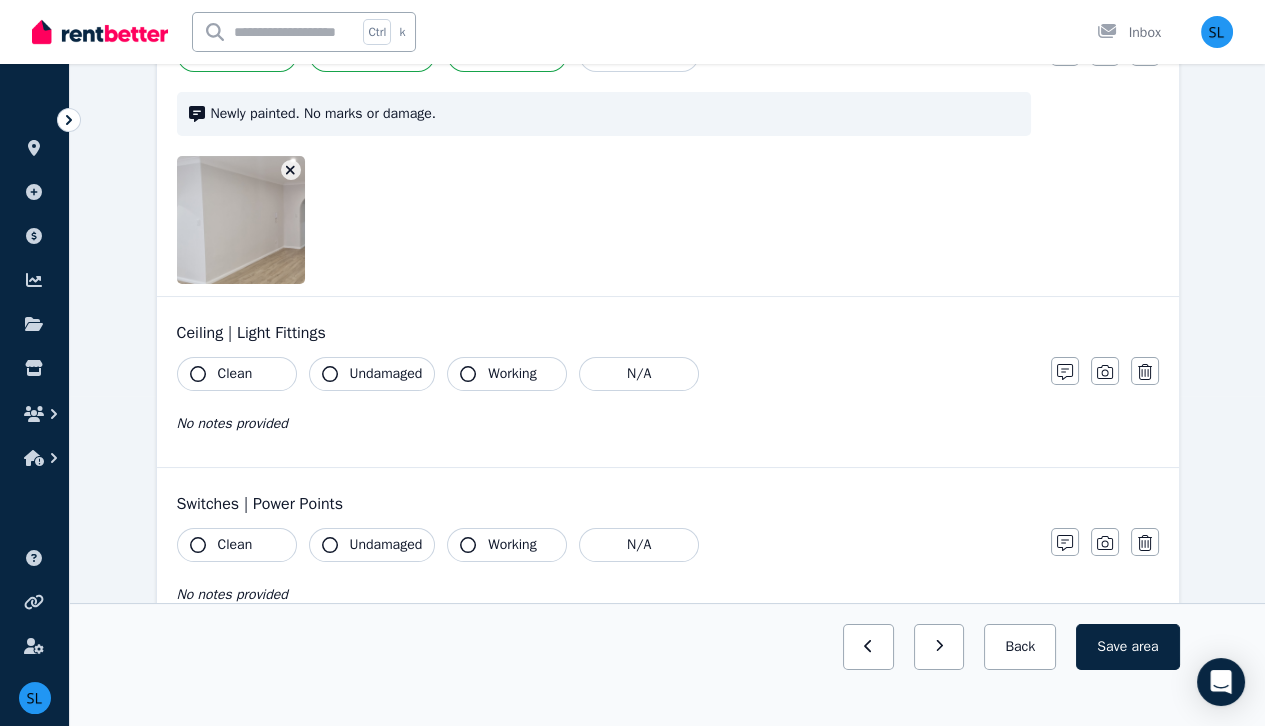 scroll, scrollTop: 331, scrollLeft: 0, axis: vertical 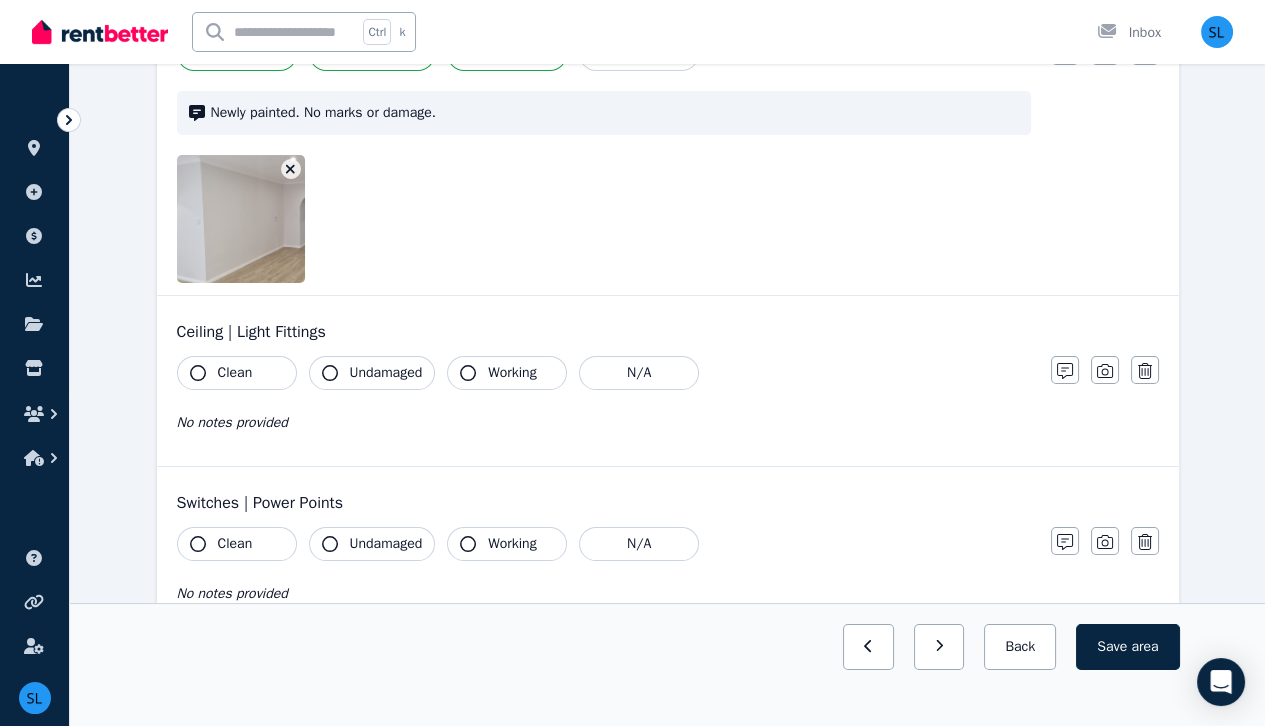 click on "Clean" at bounding box center [237, 373] 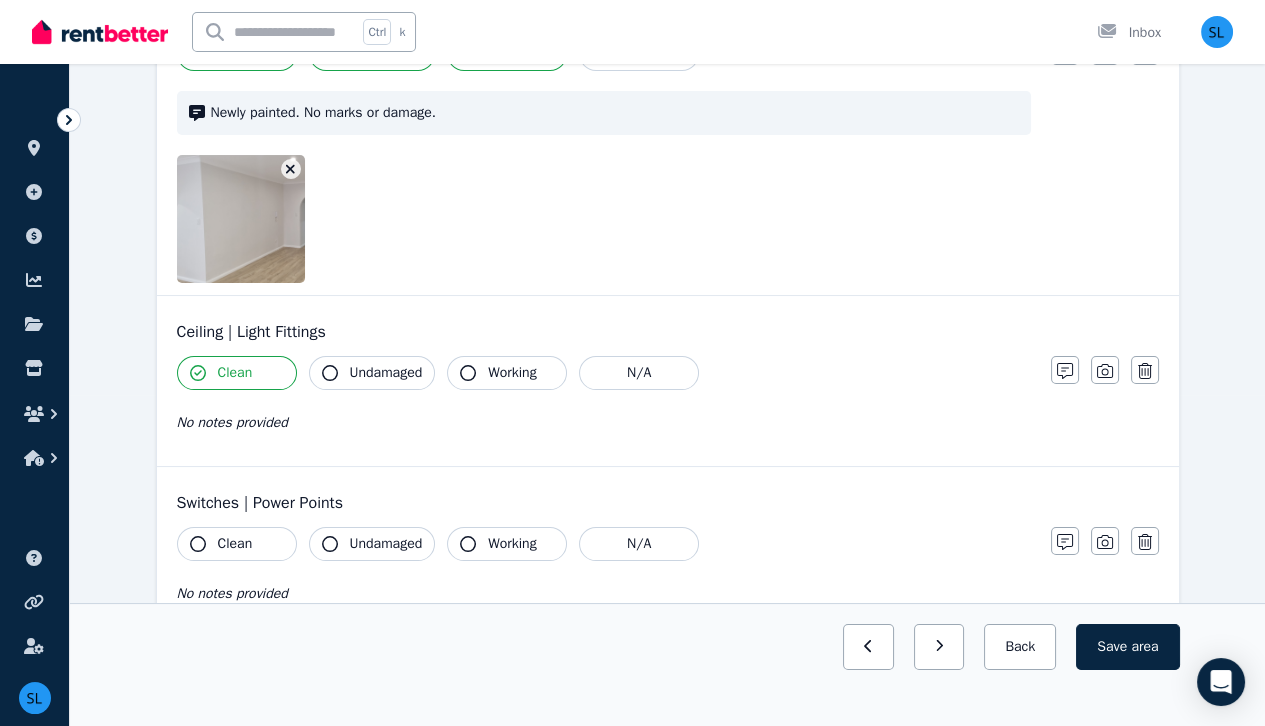 click on "Undamaged" at bounding box center (386, 373) 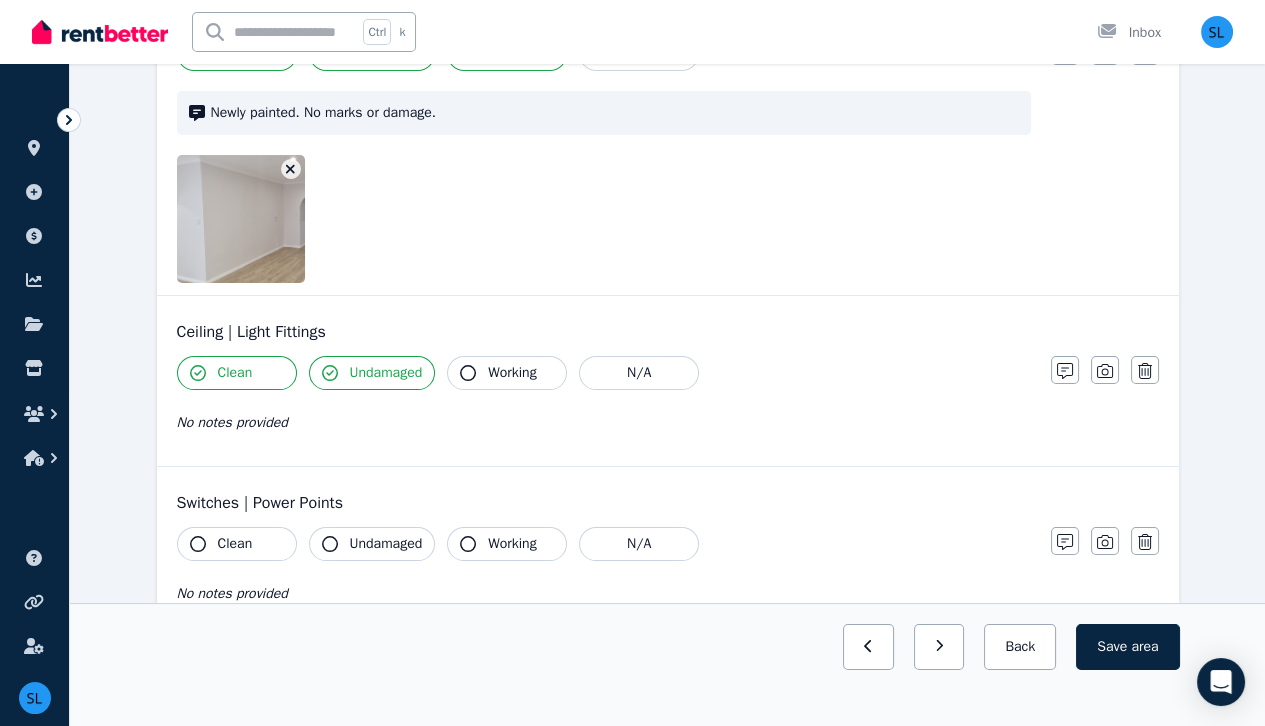 click on "Working" at bounding box center [512, 373] 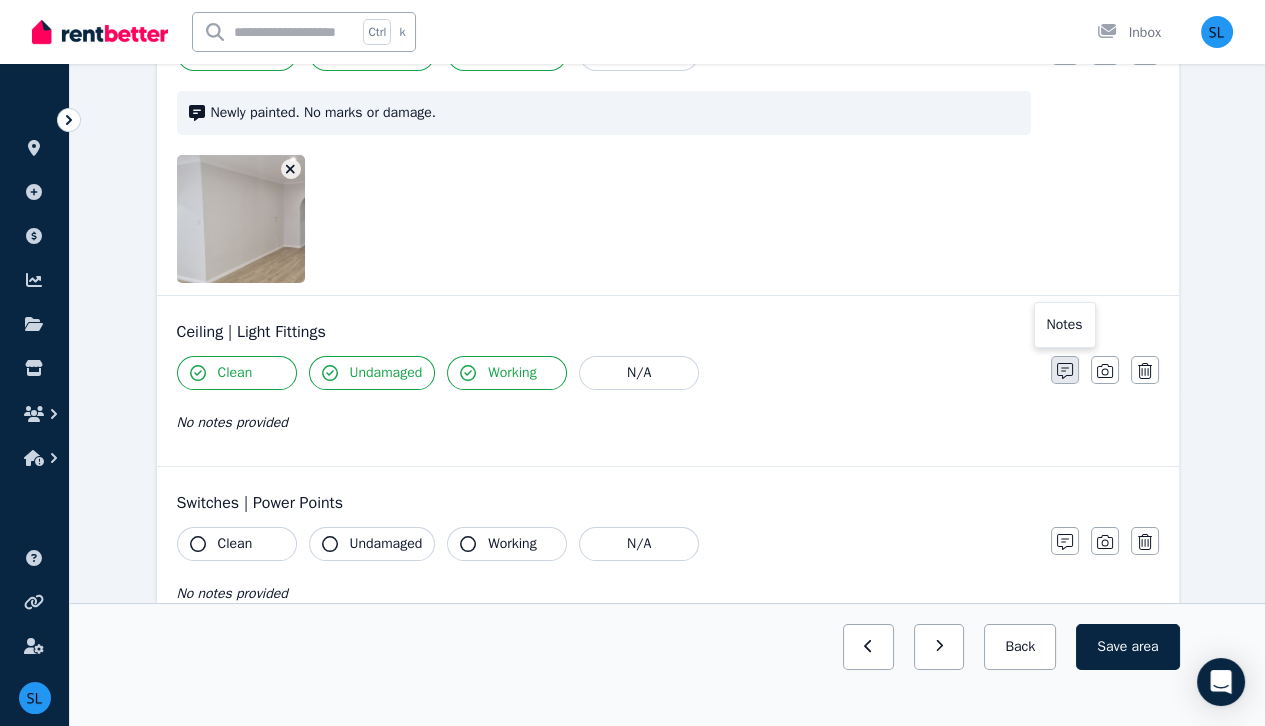 click 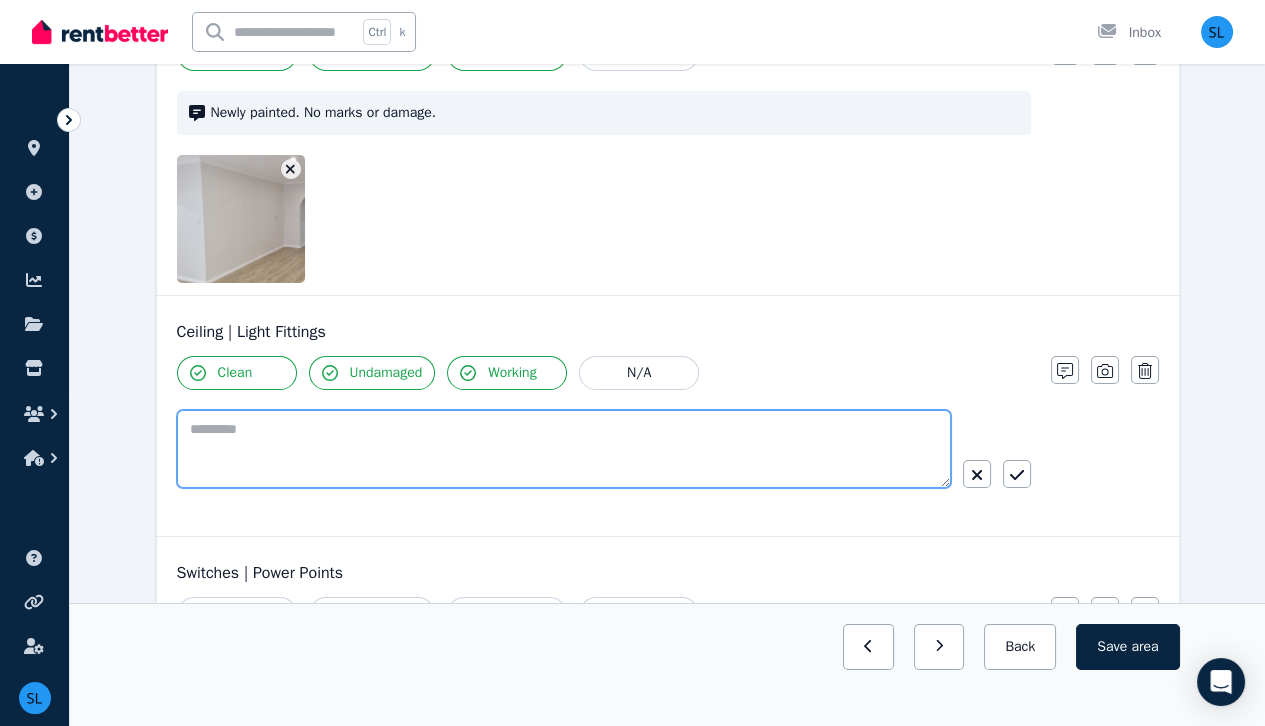 click at bounding box center (564, 449) 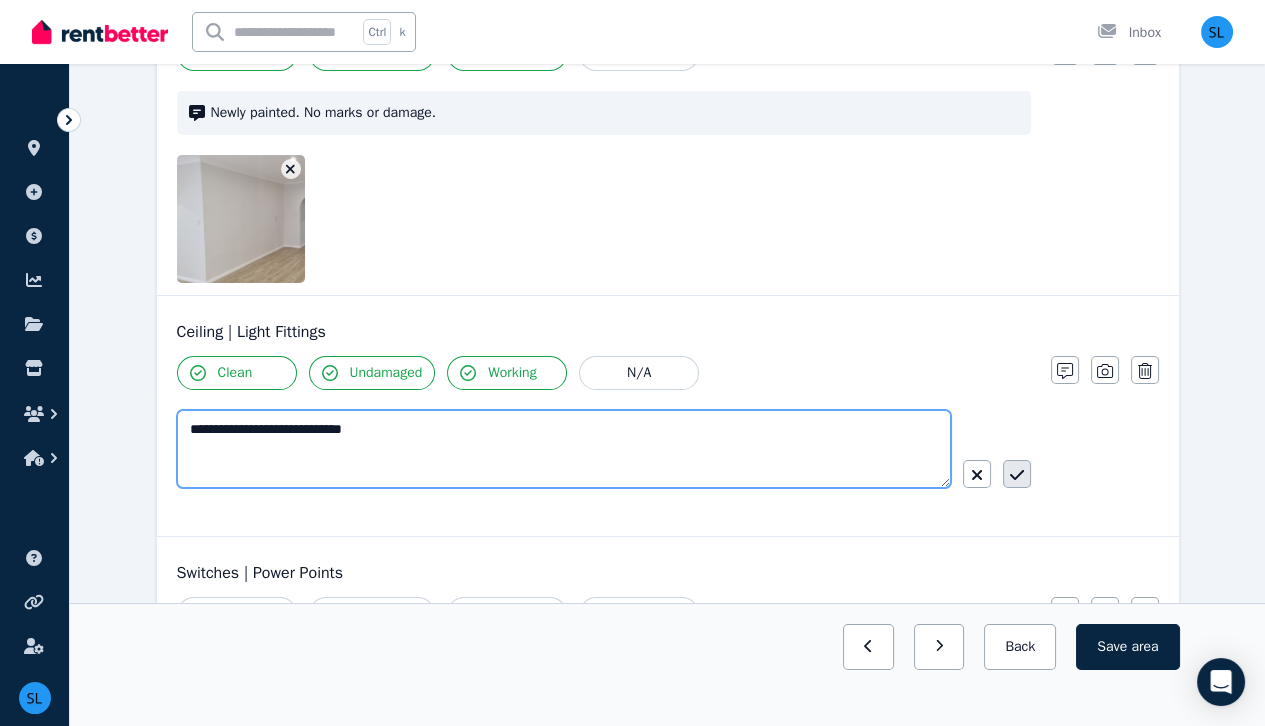 type on "**********" 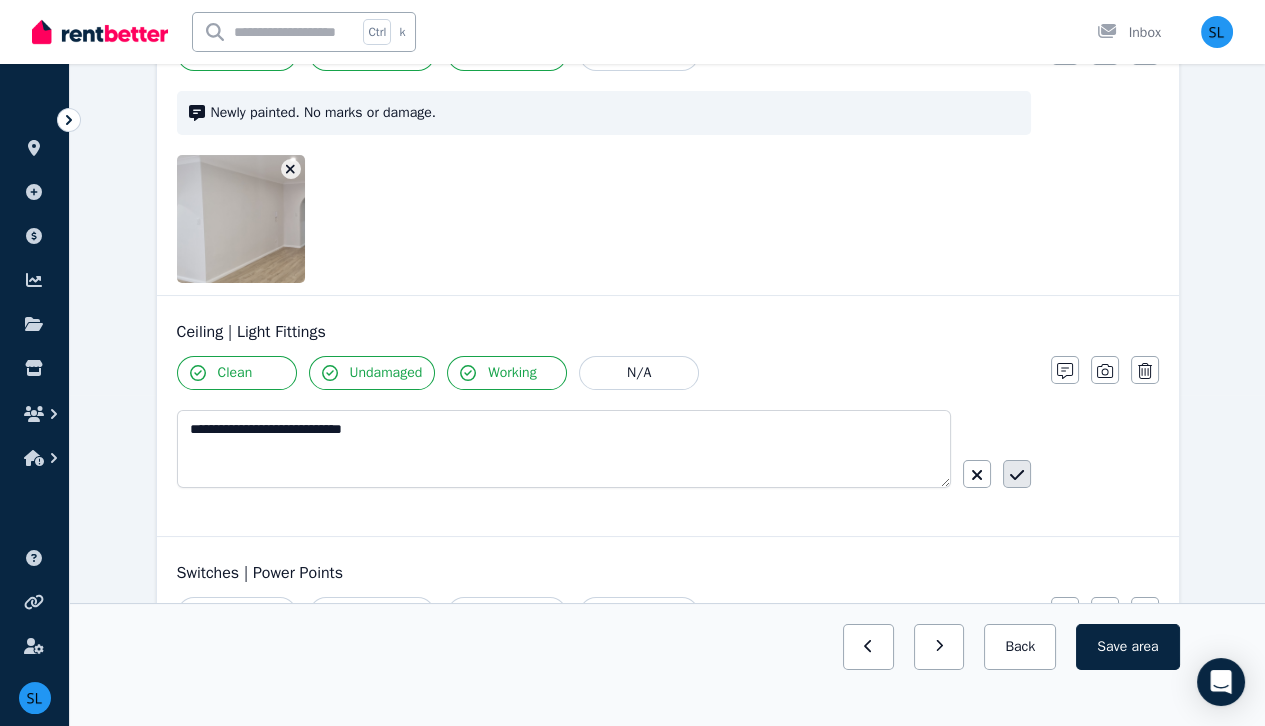 click 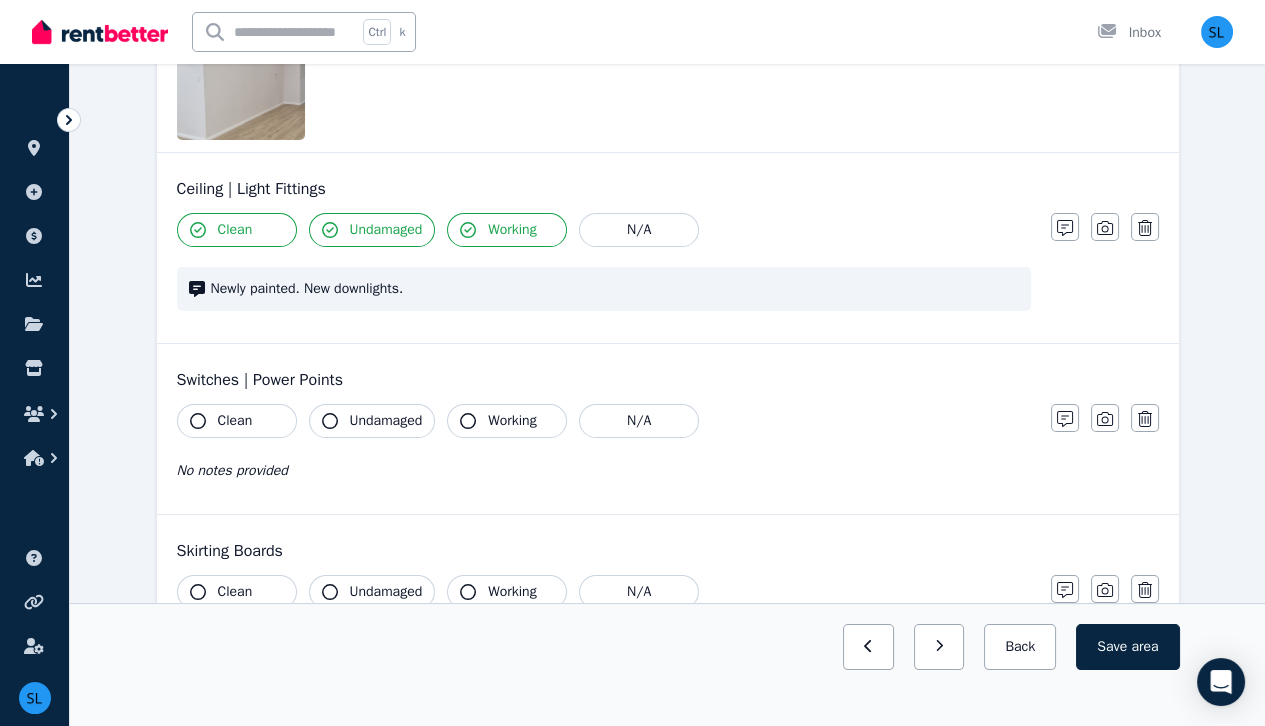 scroll, scrollTop: 491, scrollLeft: 0, axis: vertical 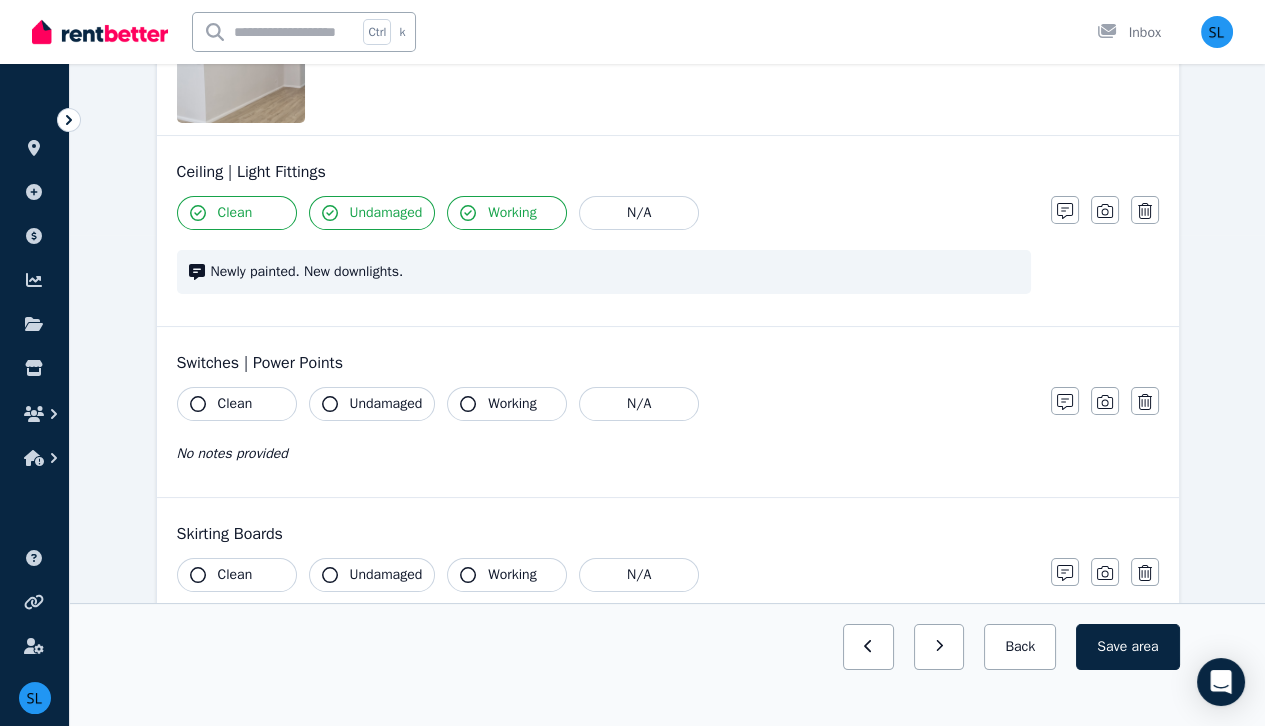 click on "Clean" at bounding box center [237, 404] 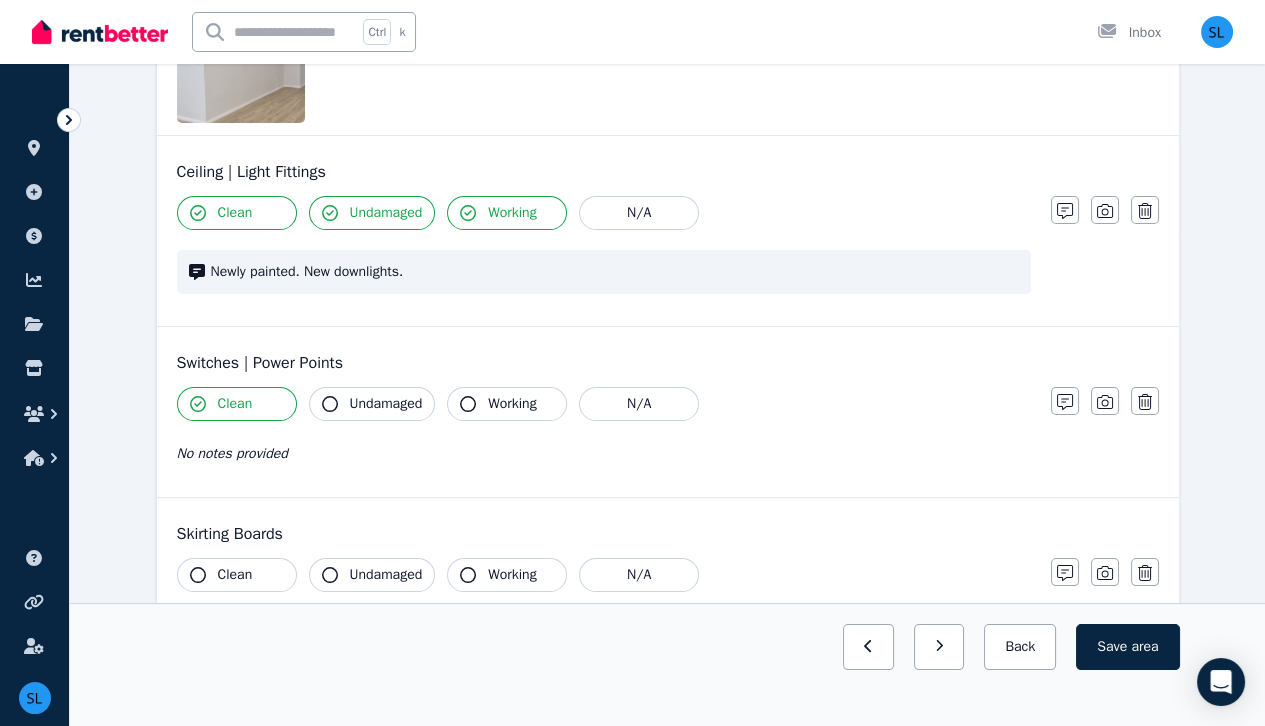 click on "Undamaged" at bounding box center (386, 404) 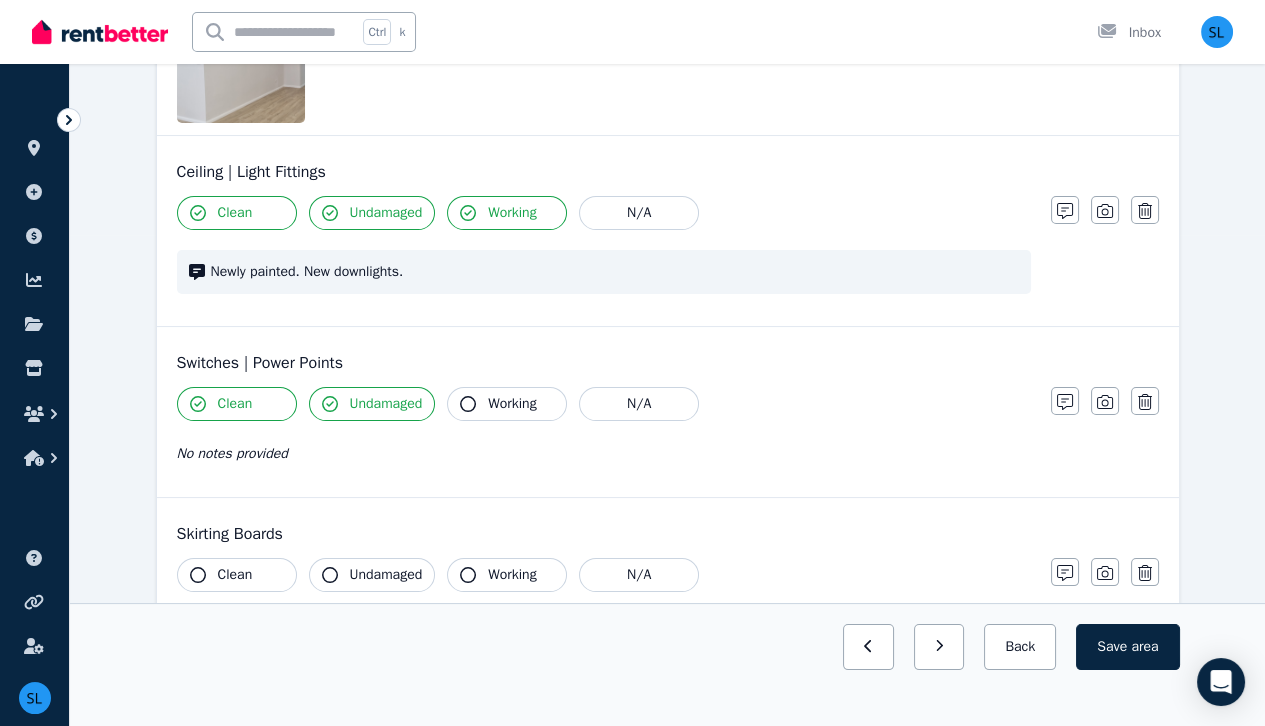 click on "Working" at bounding box center [512, 404] 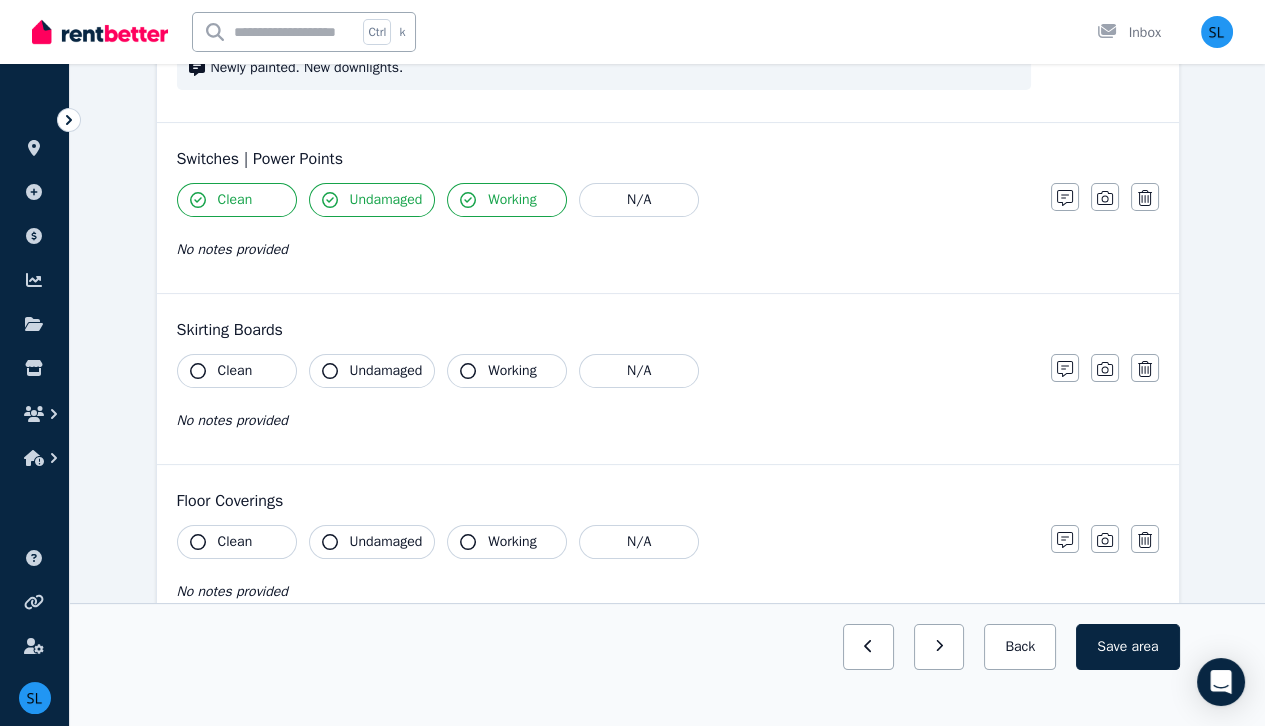 scroll, scrollTop: 696, scrollLeft: 0, axis: vertical 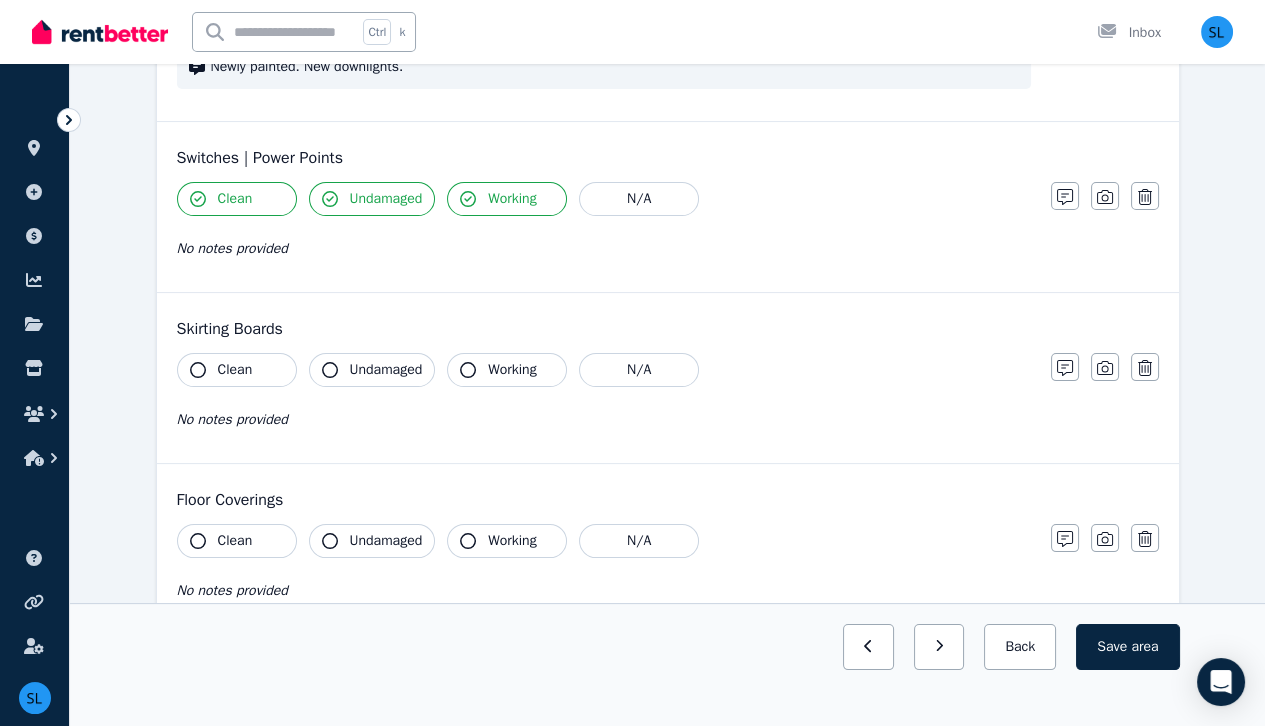 click on "Clean" at bounding box center (237, 370) 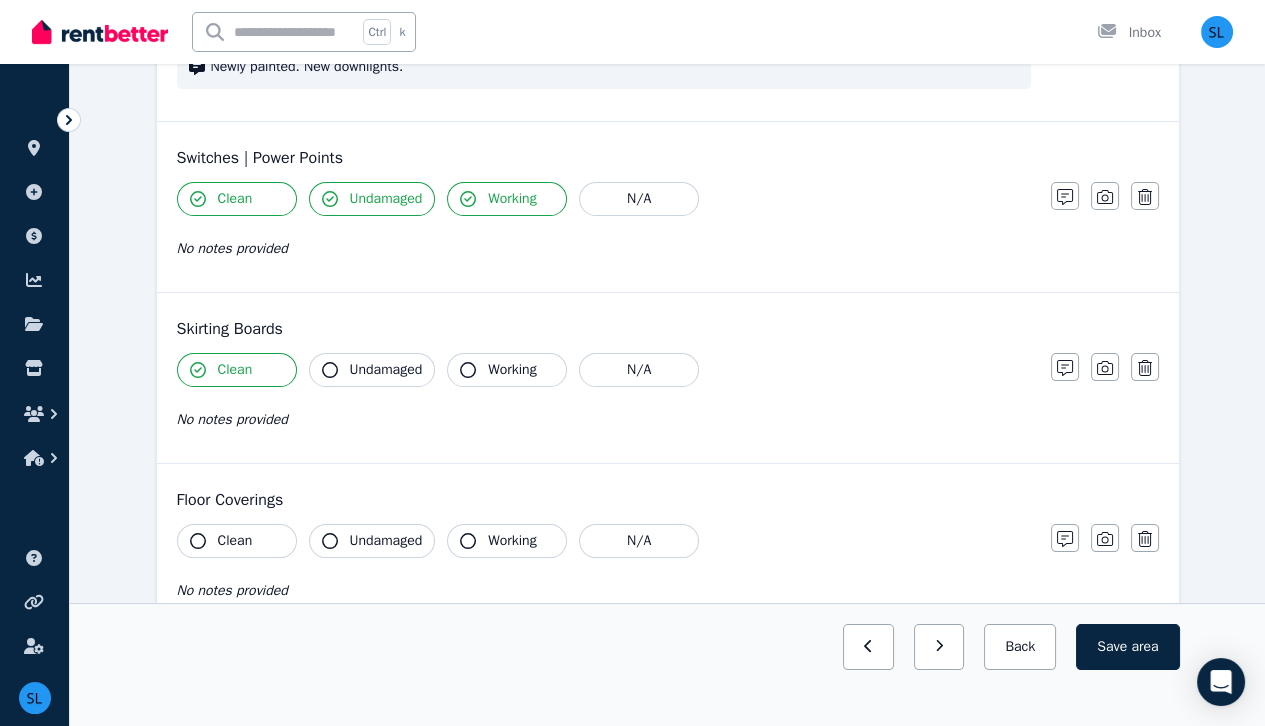click on "Undamaged" at bounding box center [386, 370] 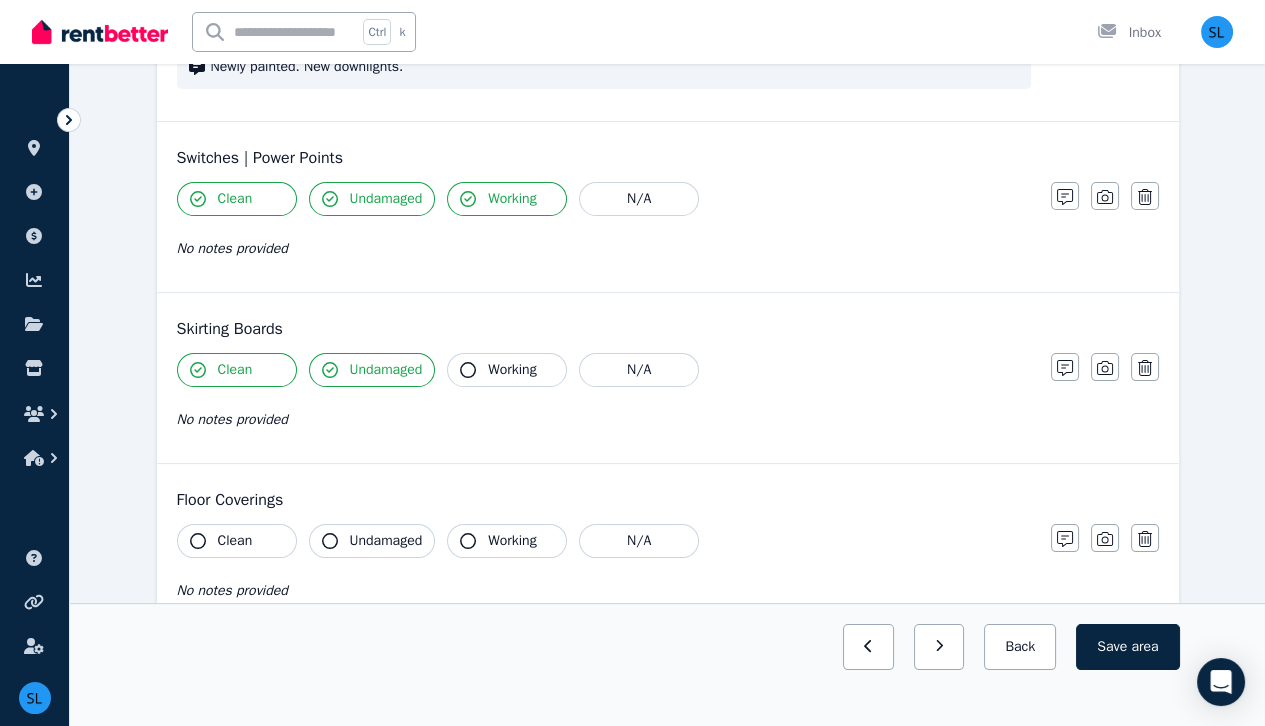 click on "Working" at bounding box center [512, 370] 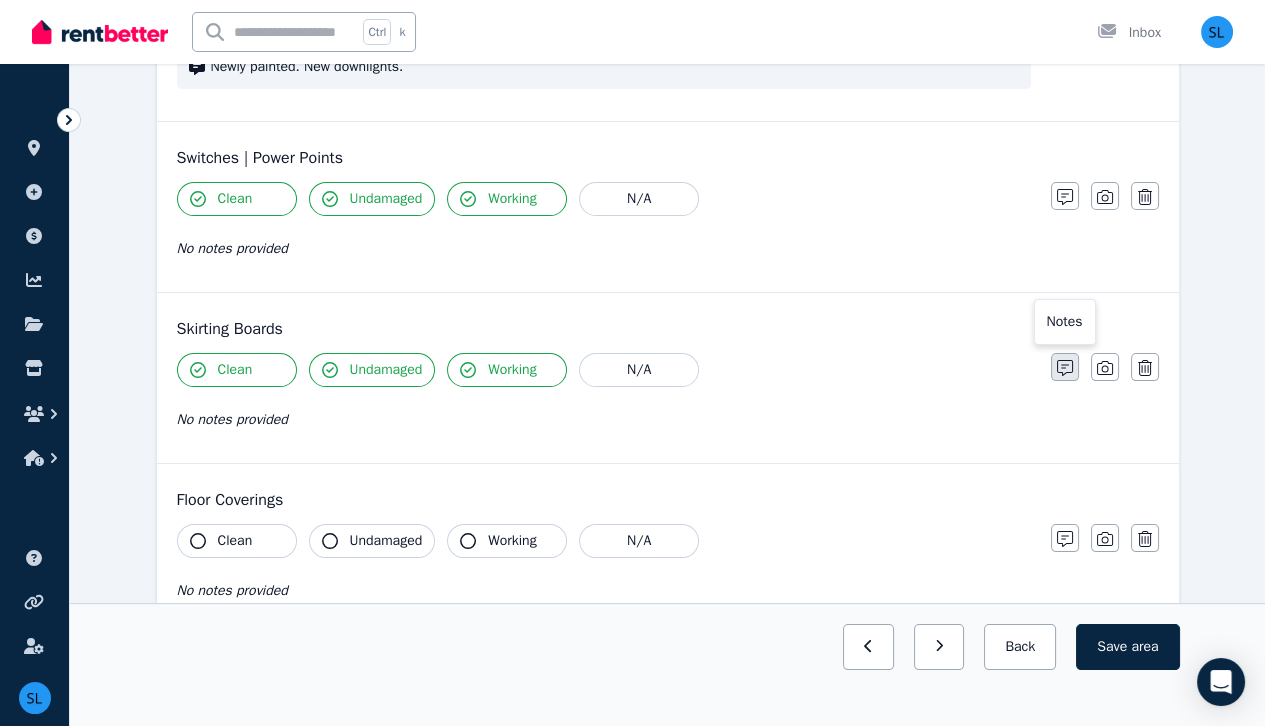 click 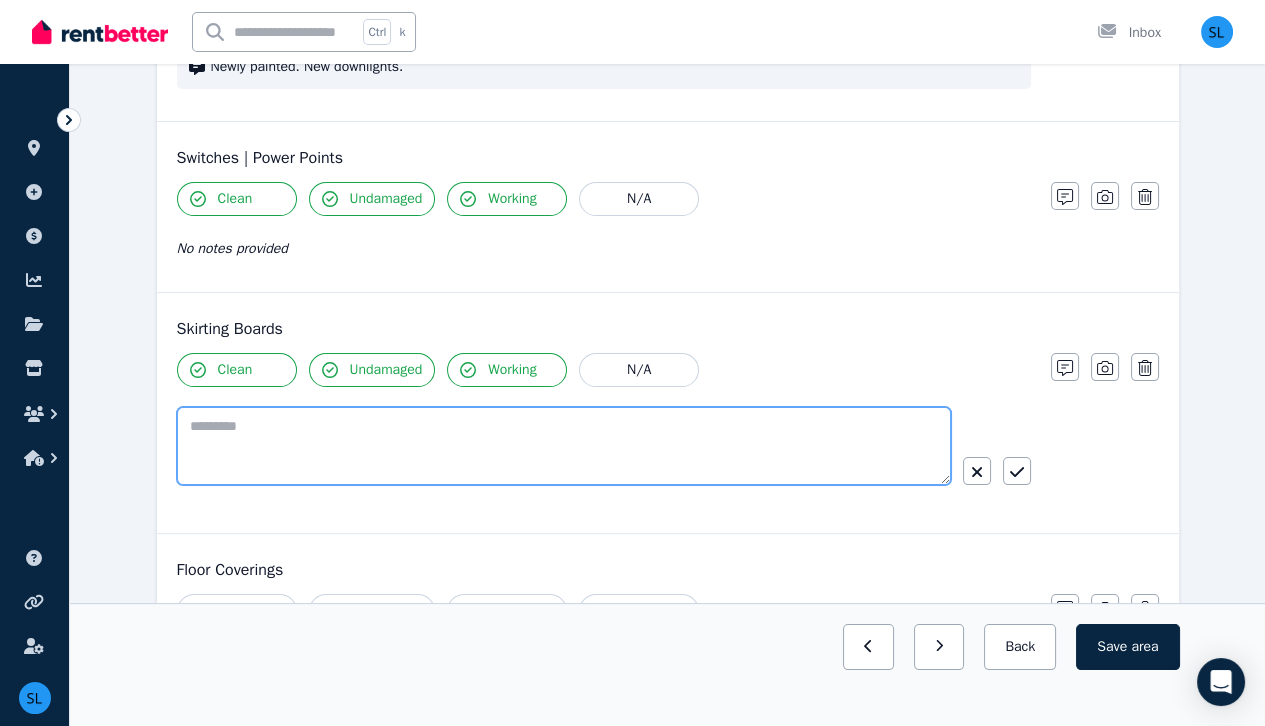 click at bounding box center [564, 446] 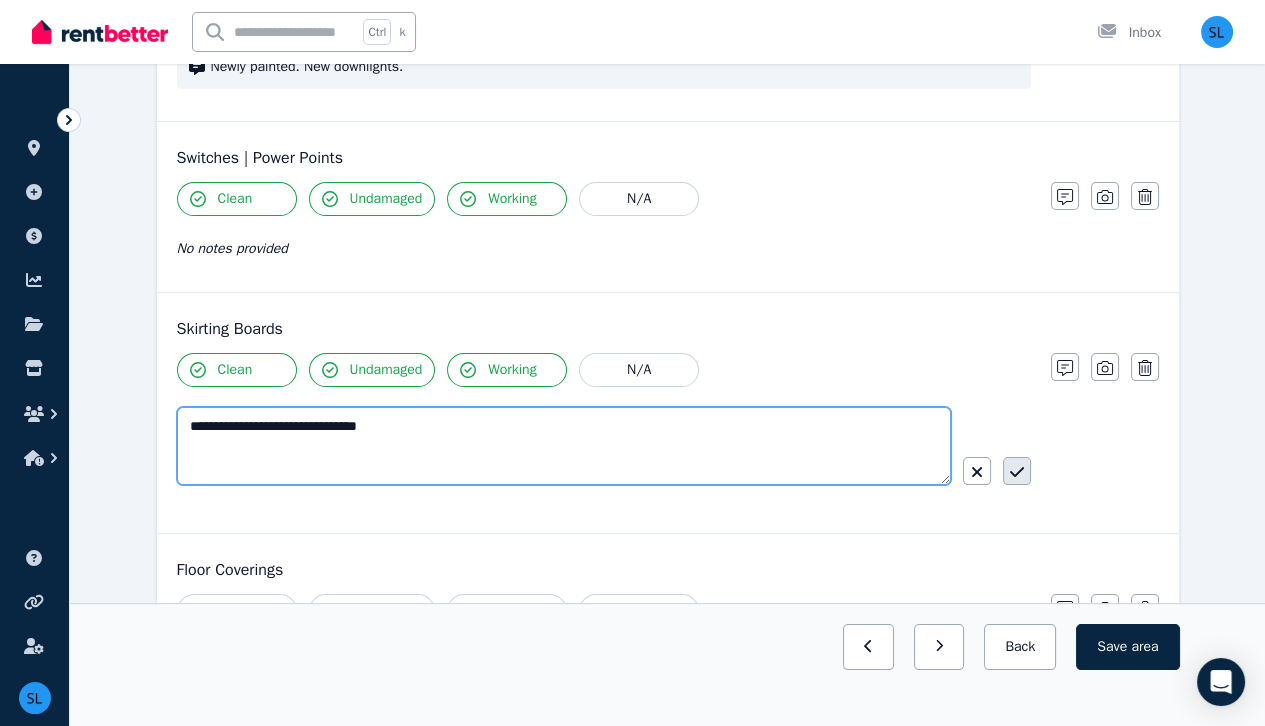 type on "**********" 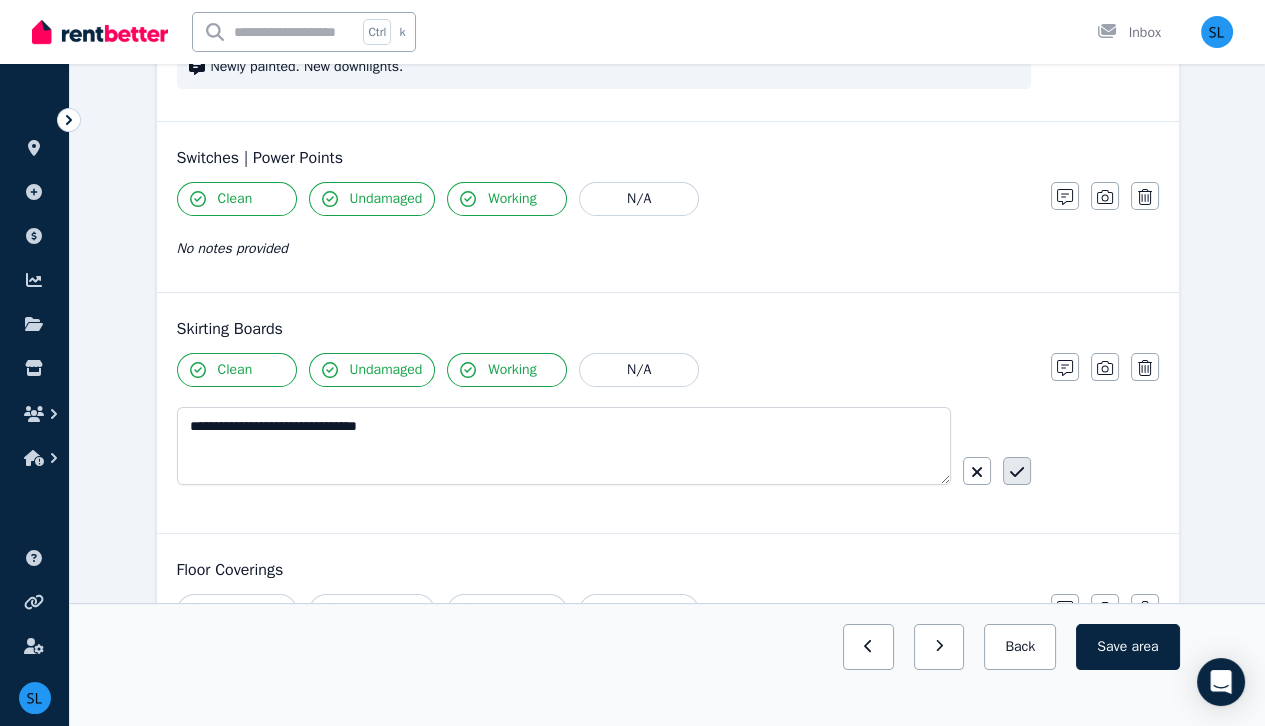 click 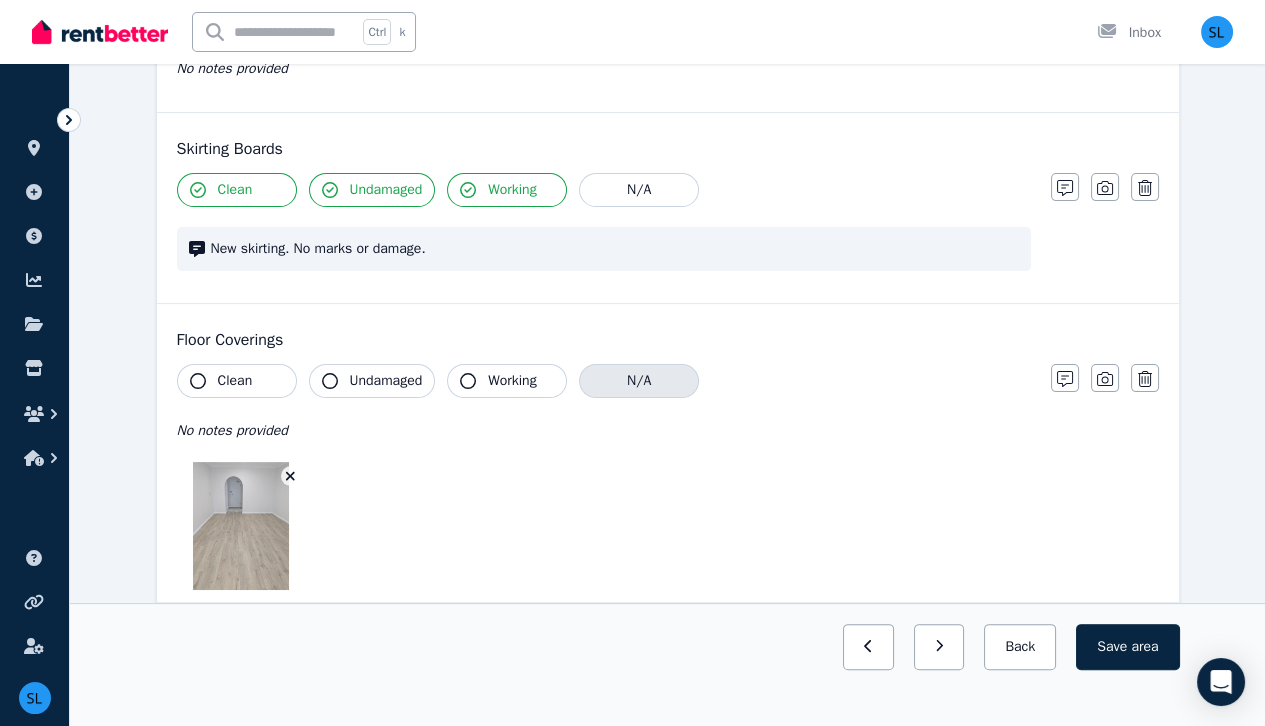 scroll, scrollTop: 883, scrollLeft: 0, axis: vertical 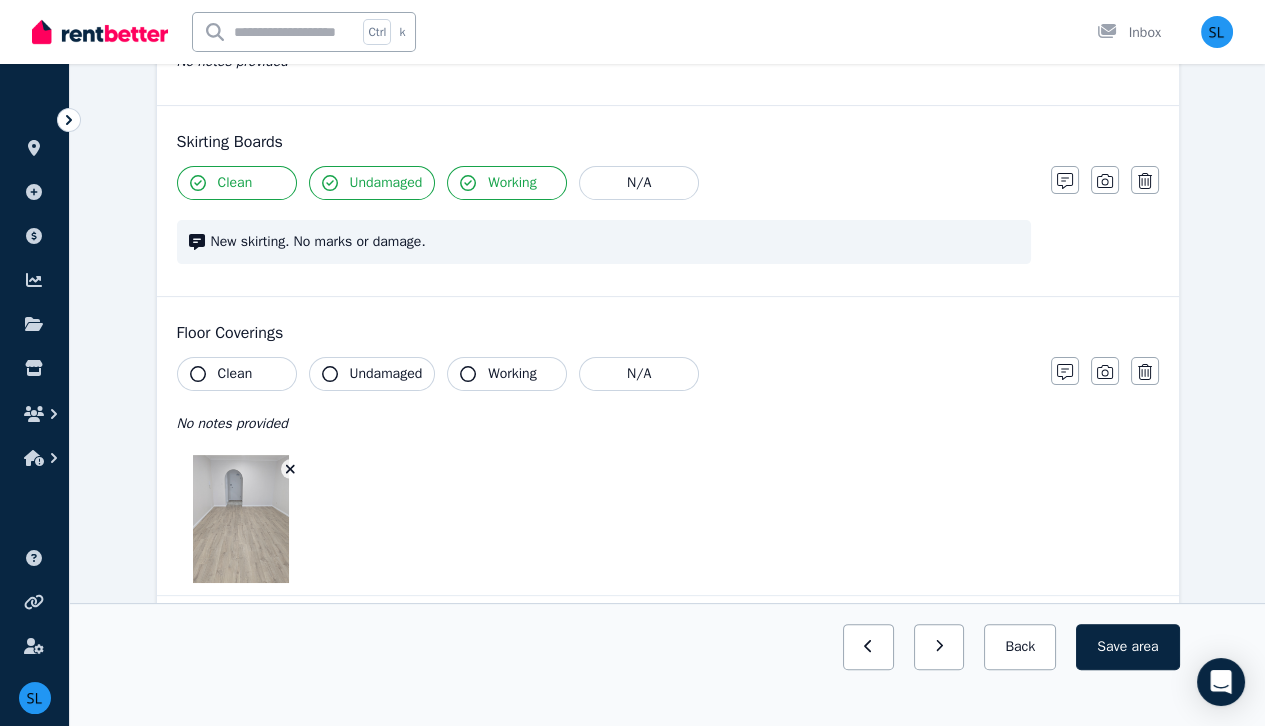 click on "Clean" at bounding box center (237, 374) 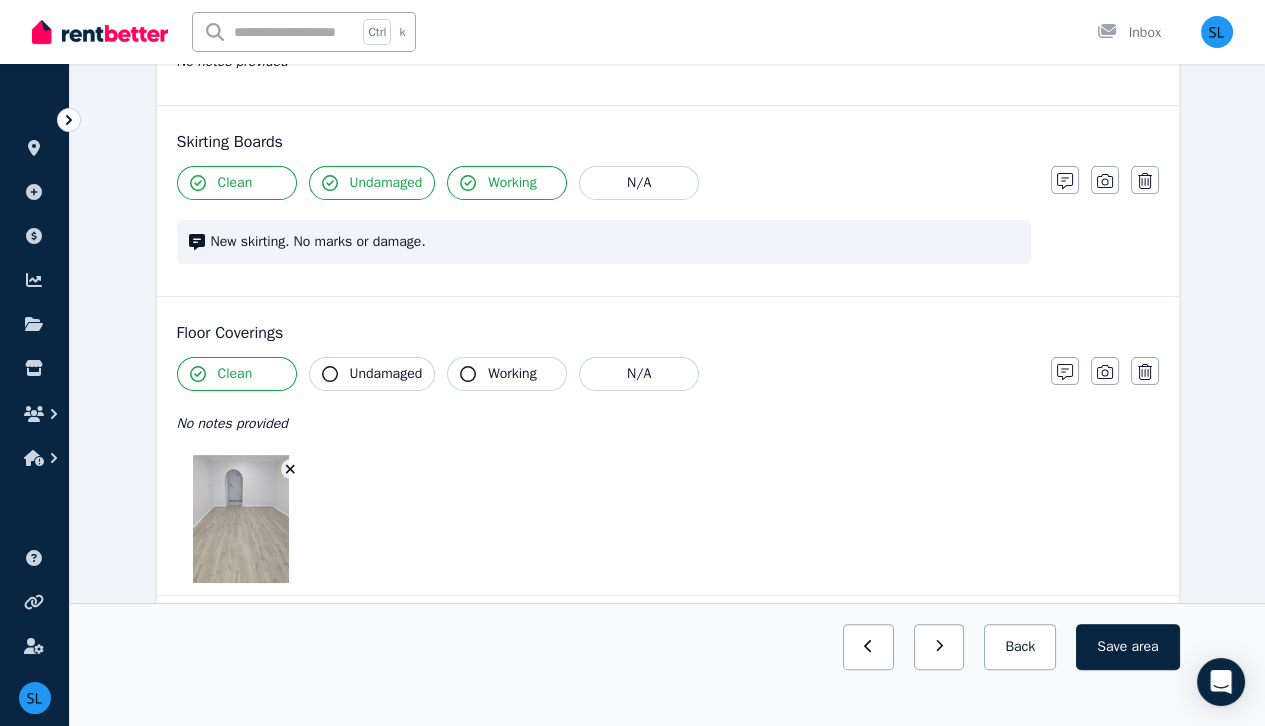 click on "Undamaged" at bounding box center [386, 374] 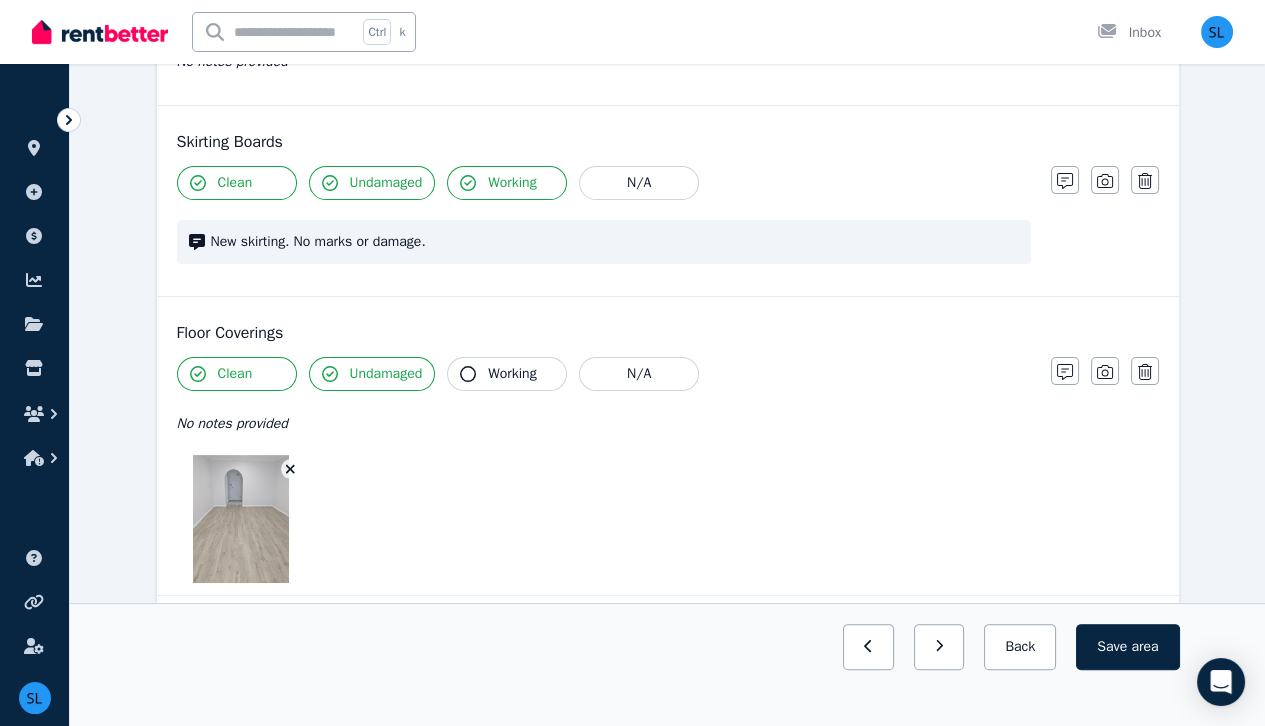 click on "Working" at bounding box center (512, 374) 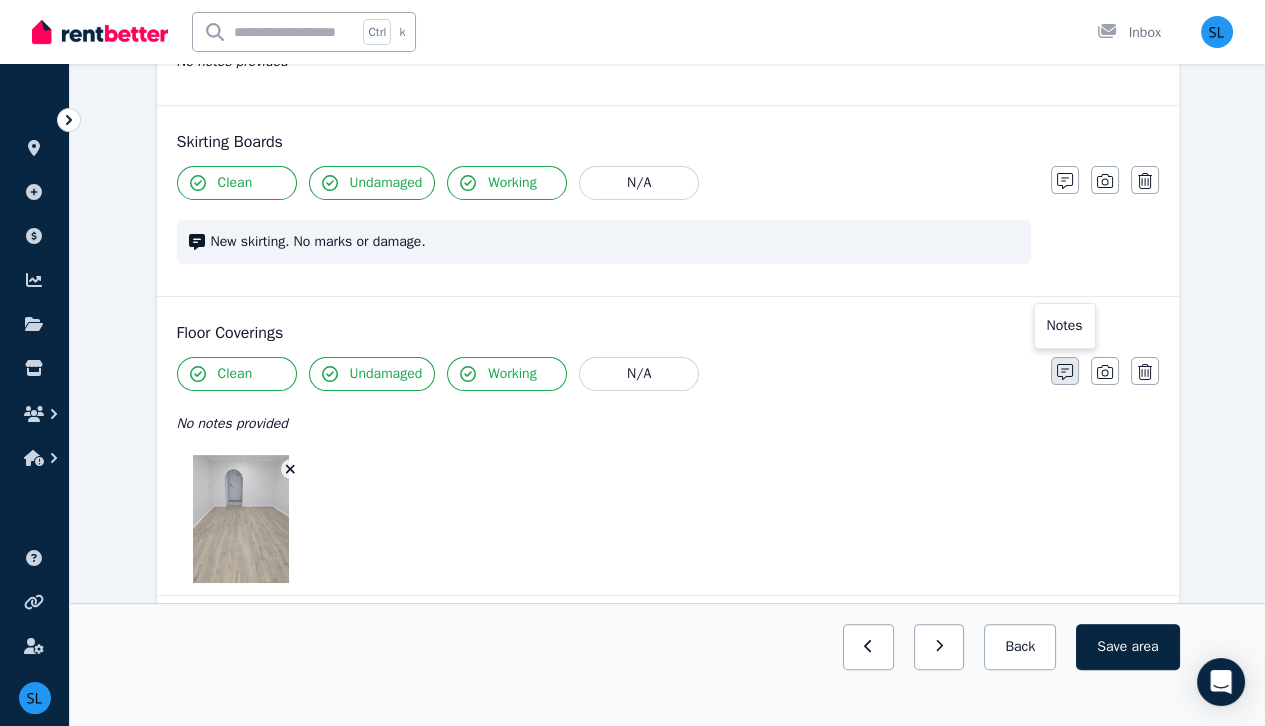 click 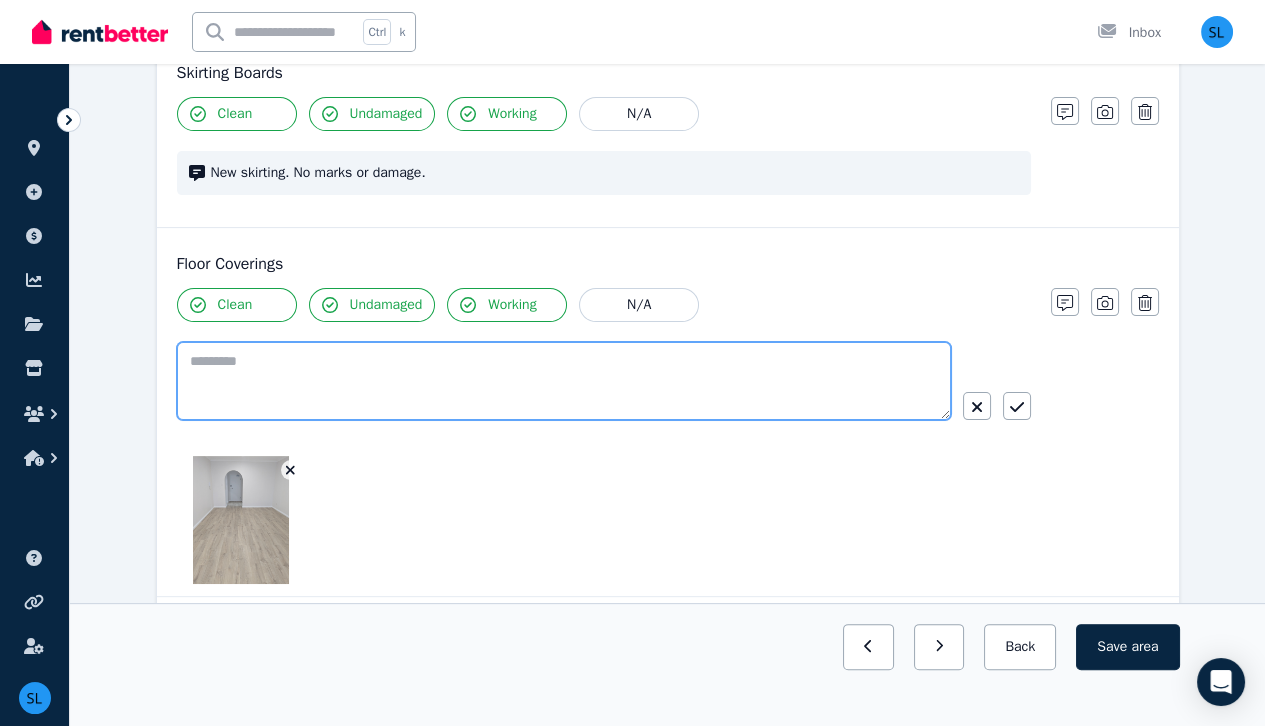click at bounding box center (564, 381) 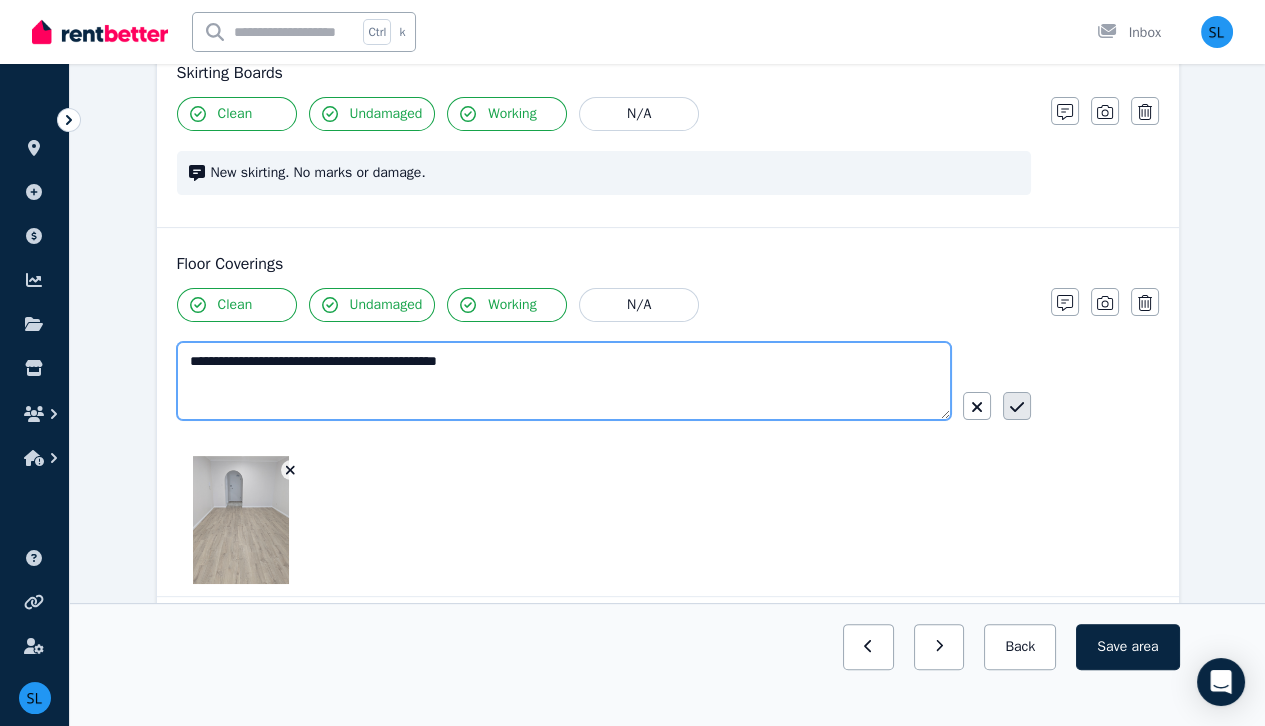 type on "**********" 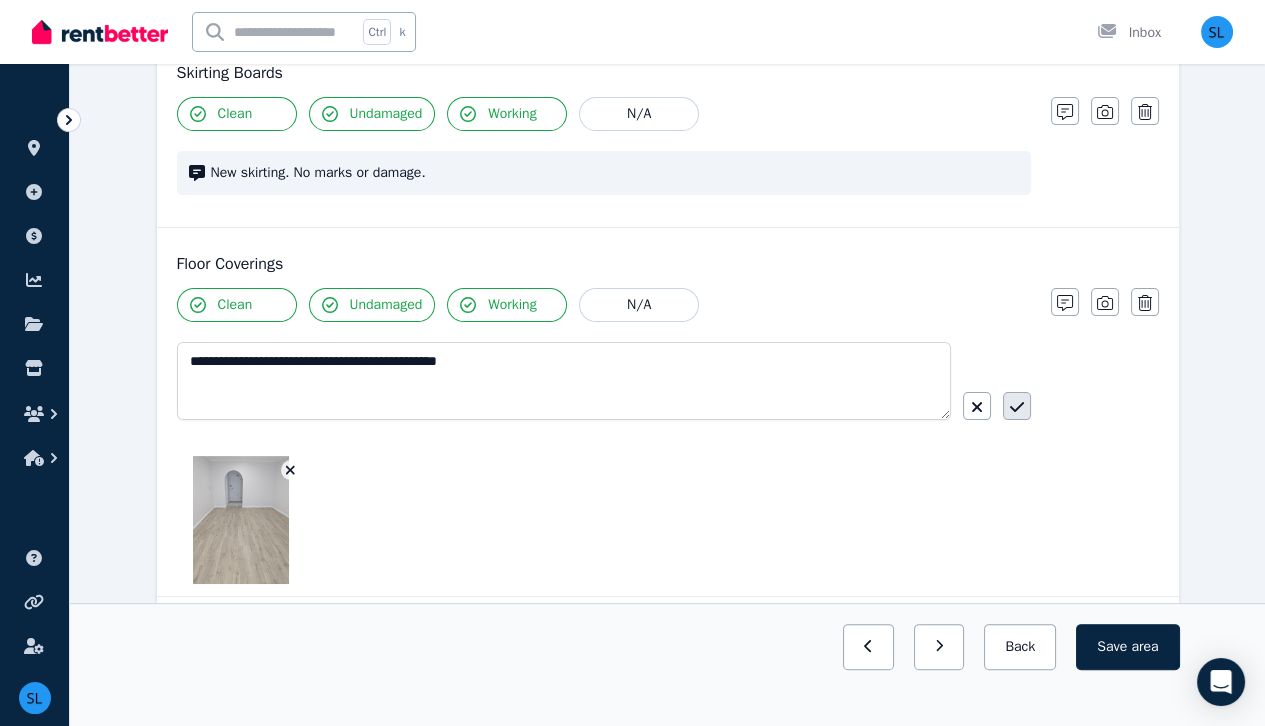 click 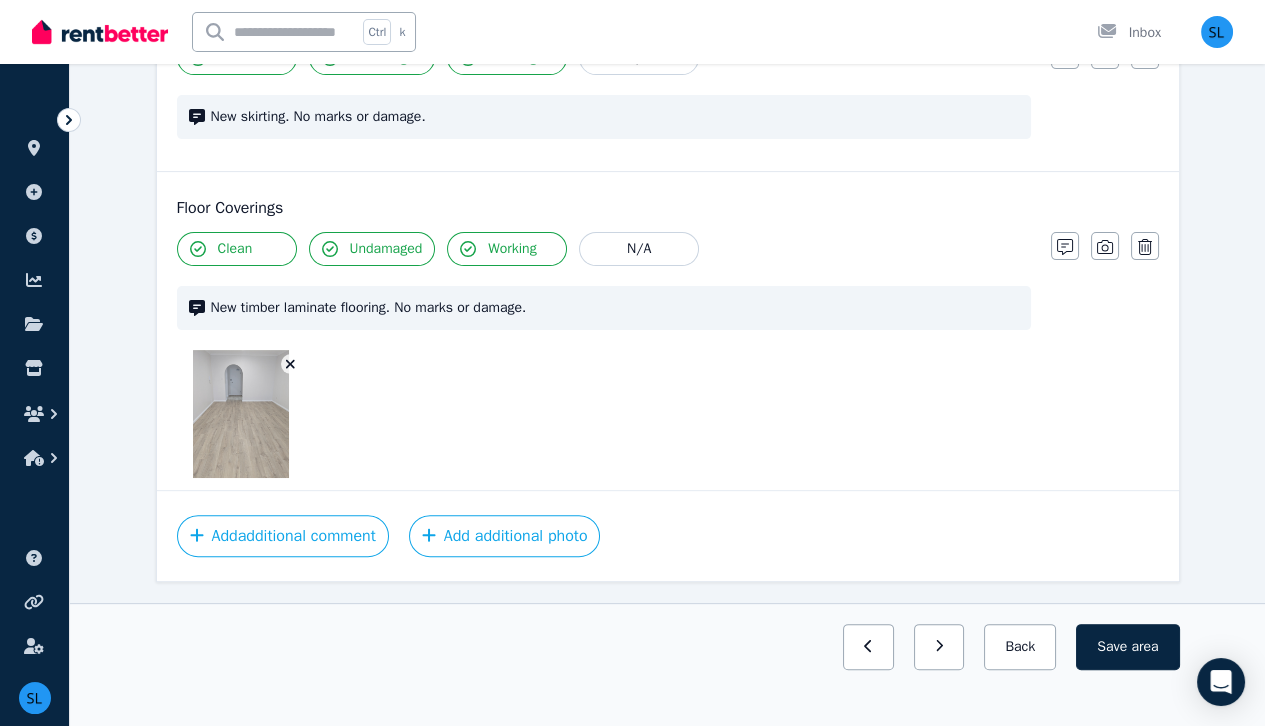 scroll, scrollTop: 1020, scrollLeft: 0, axis: vertical 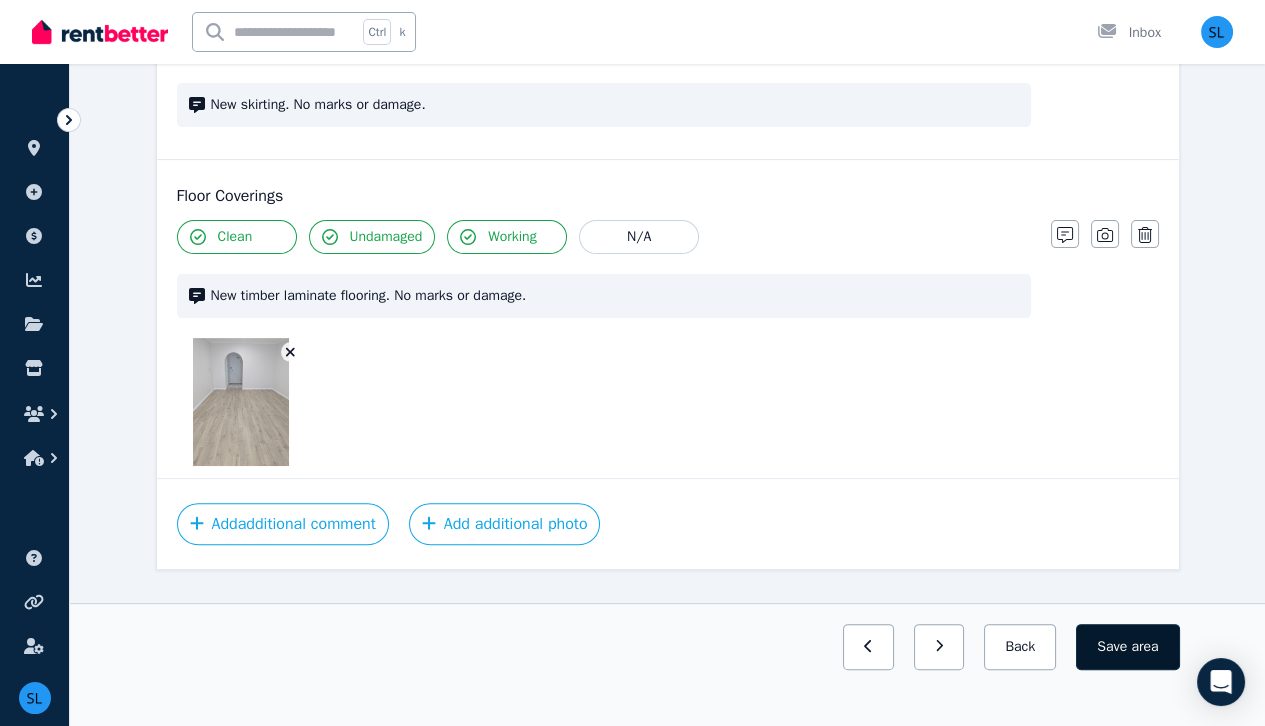 click on "area" at bounding box center (1144, 647) 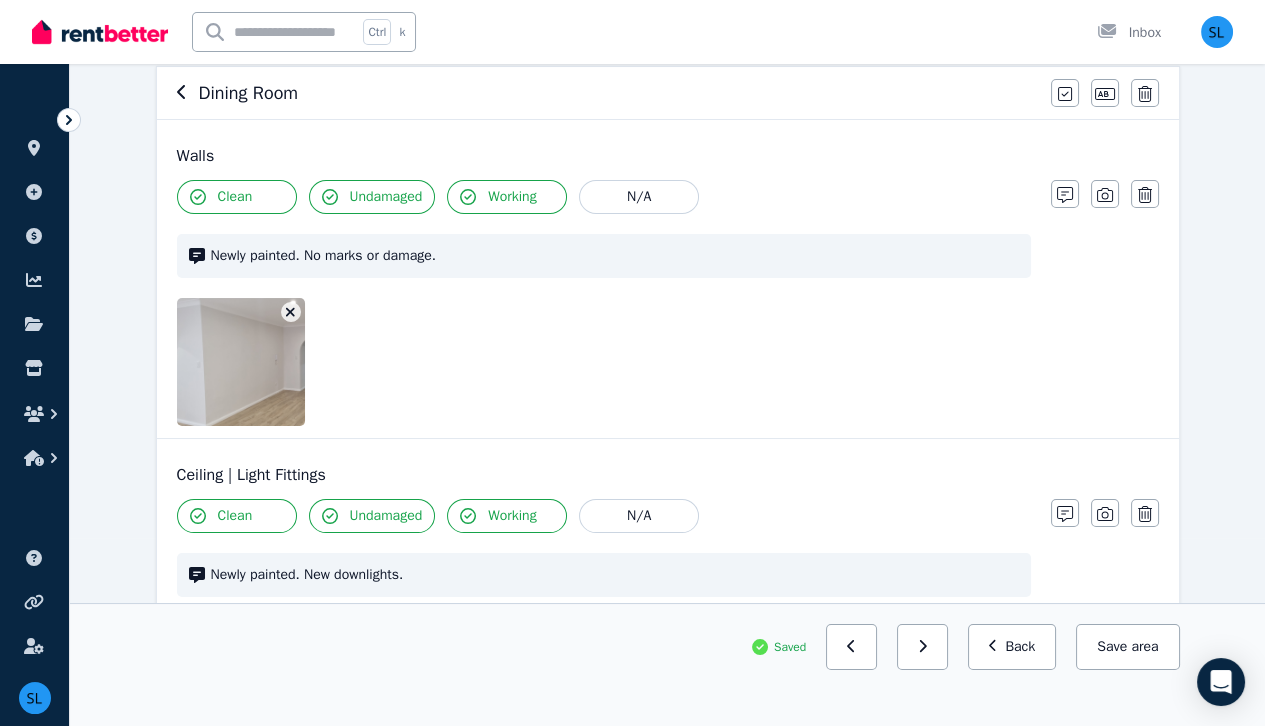 scroll, scrollTop: 0, scrollLeft: 0, axis: both 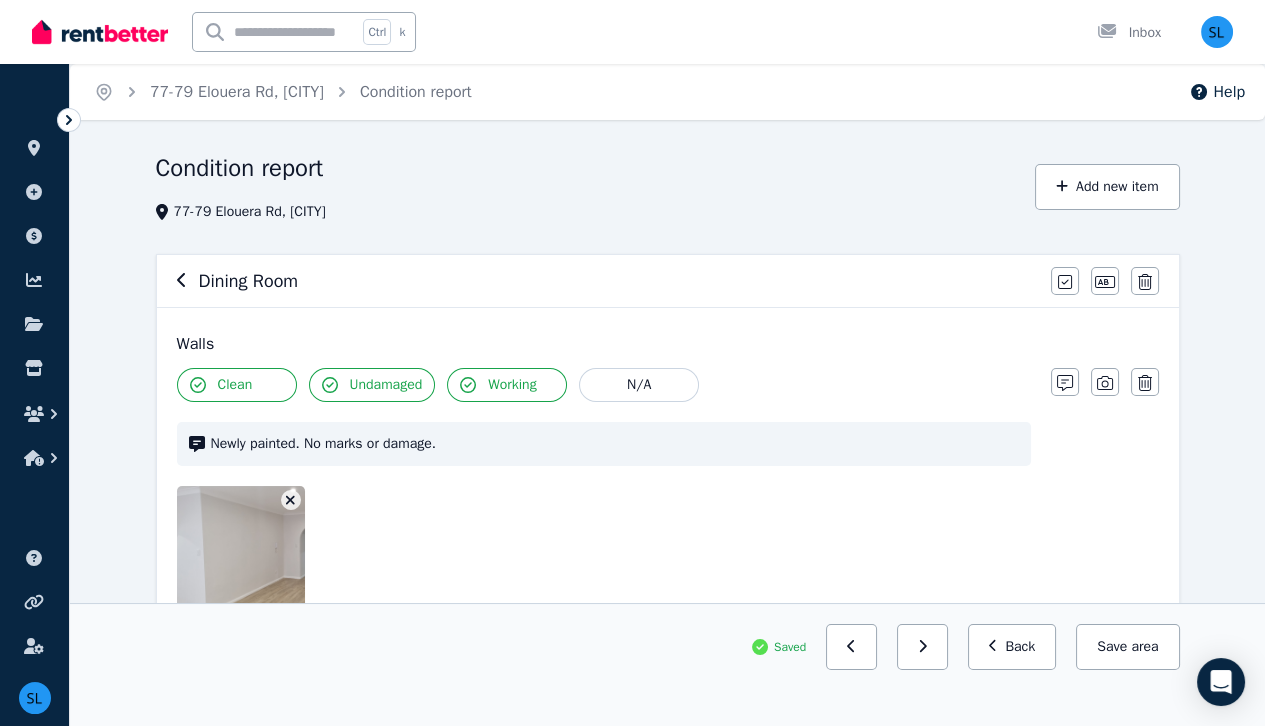 click 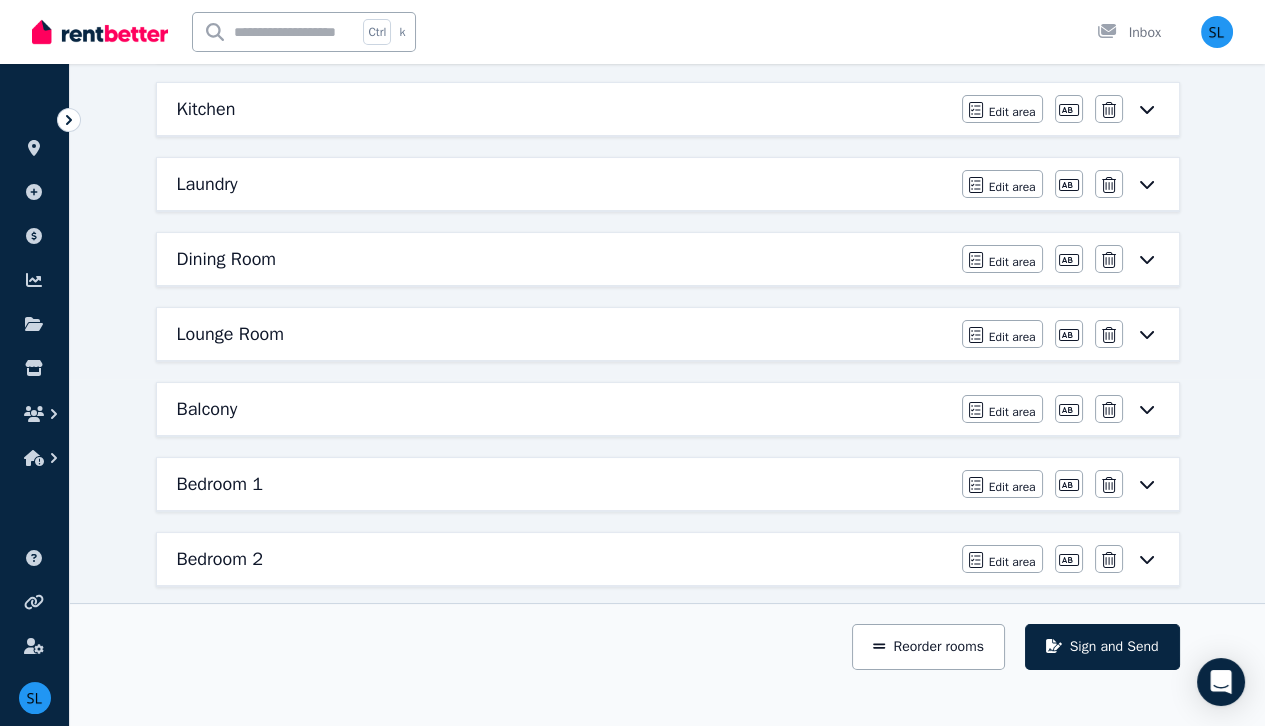 scroll, scrollTop: 348, scrollLeft: 0, axis: vertical 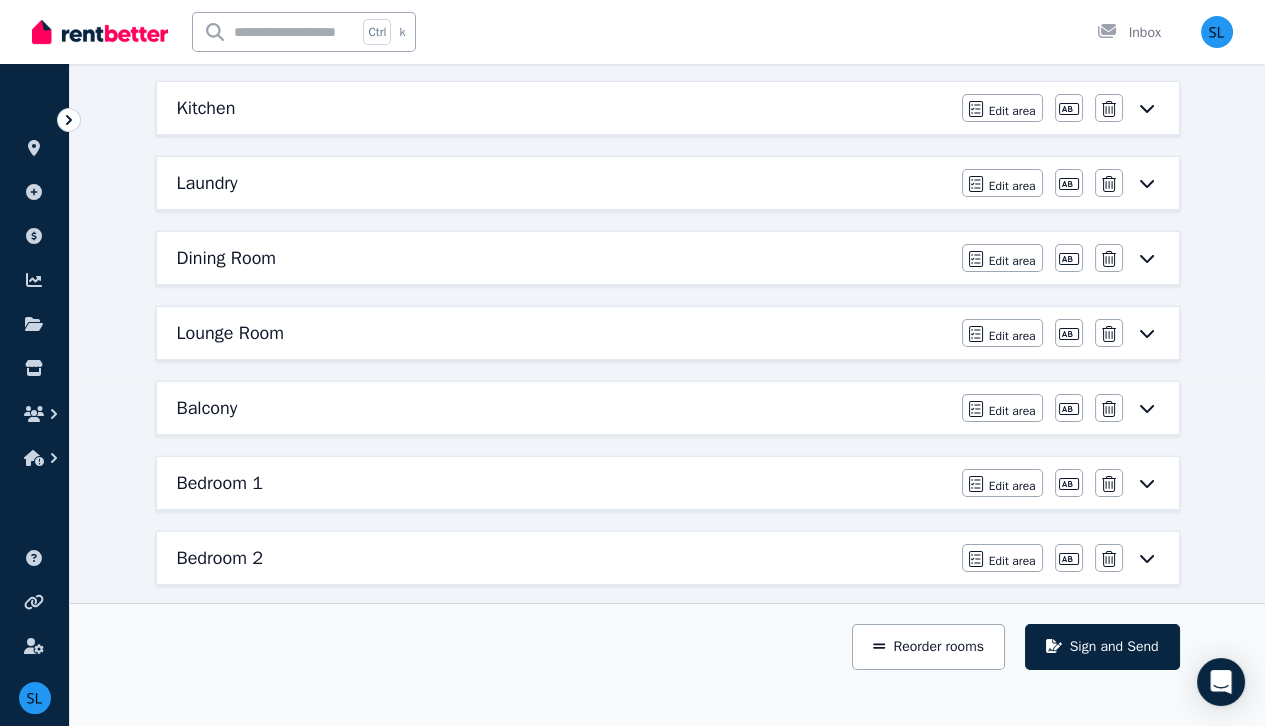 click 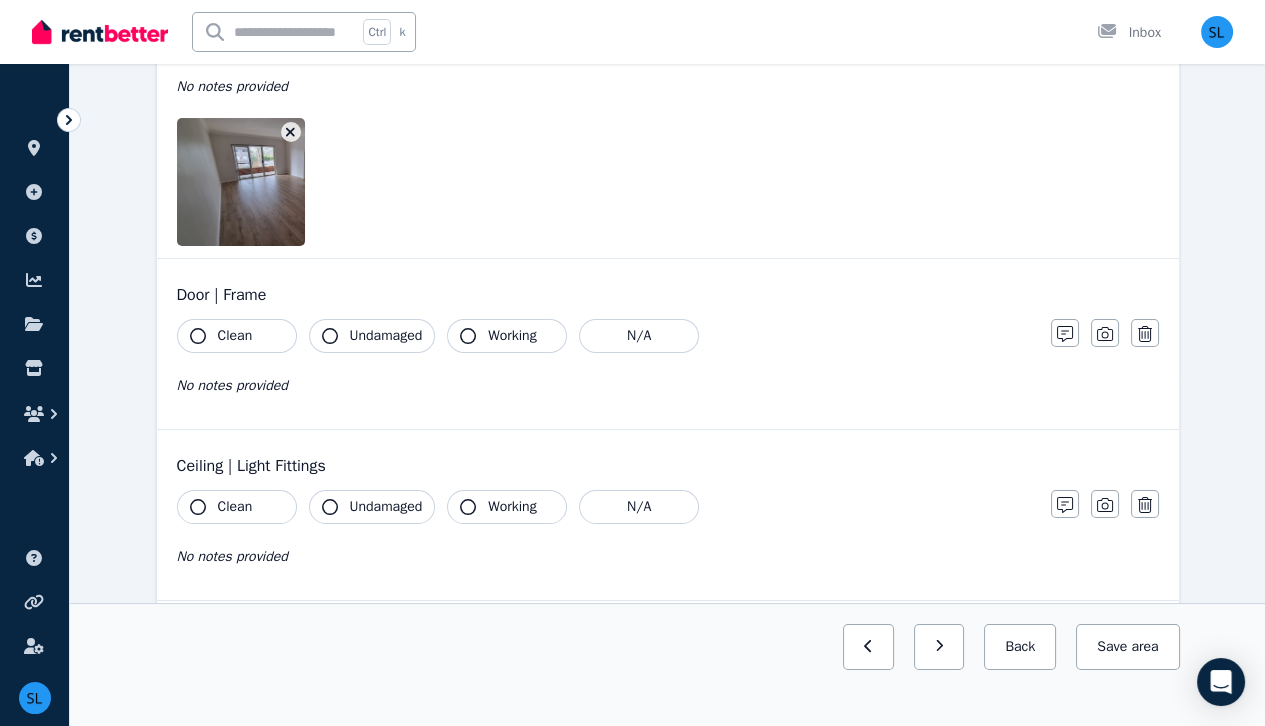 scroll, scrollTop: 0, scrollLeft: 0, axis: both 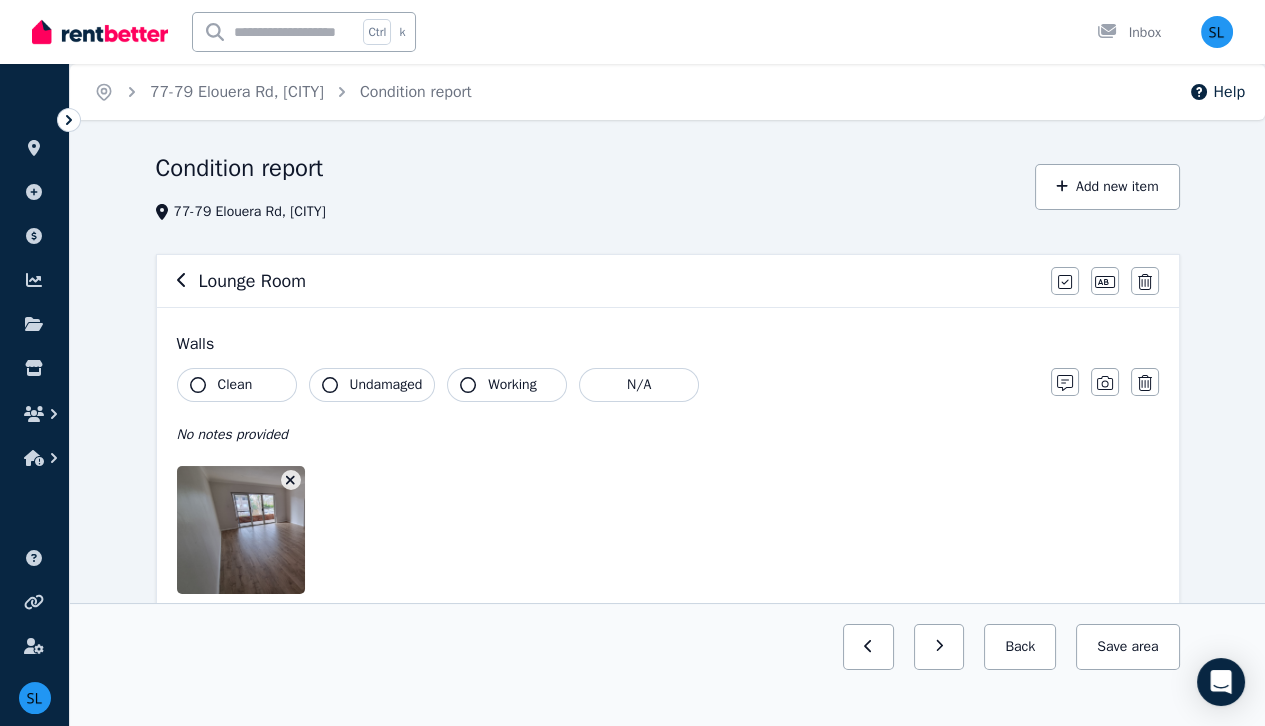 click on "Clean" at bounding box center (237, 385) 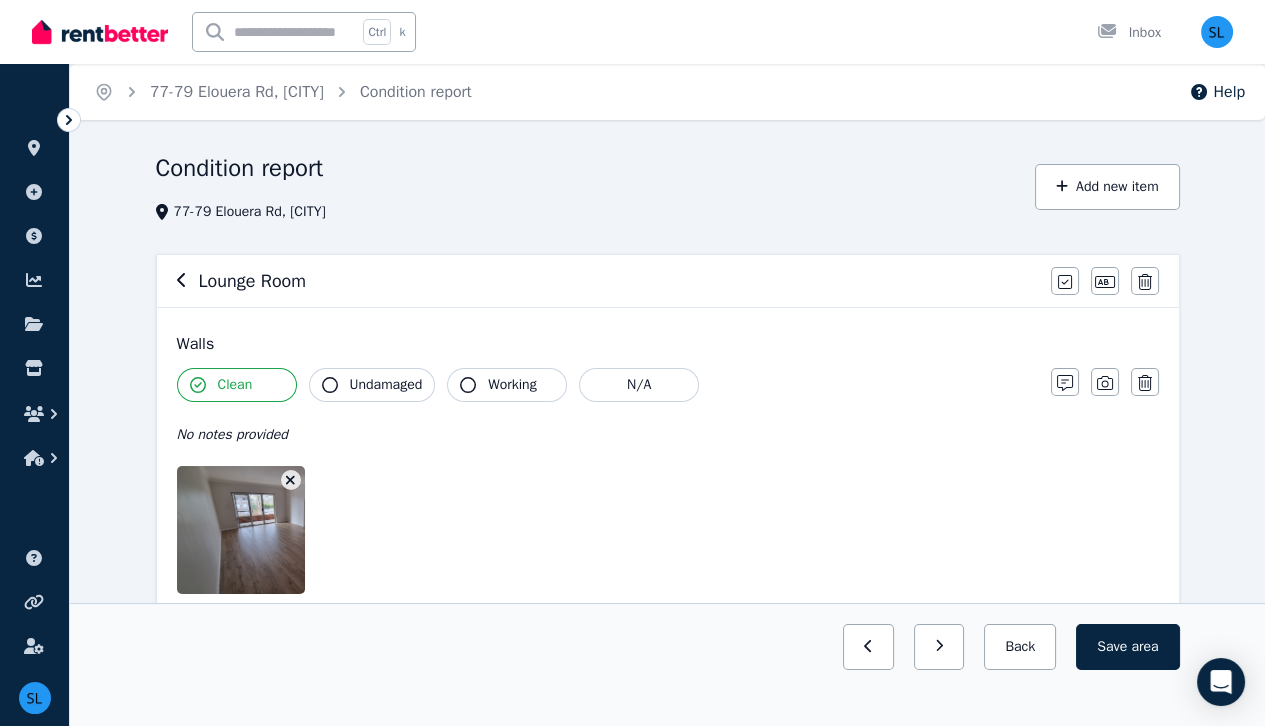 click on "Undamaged" at bounding box center [372, 385] 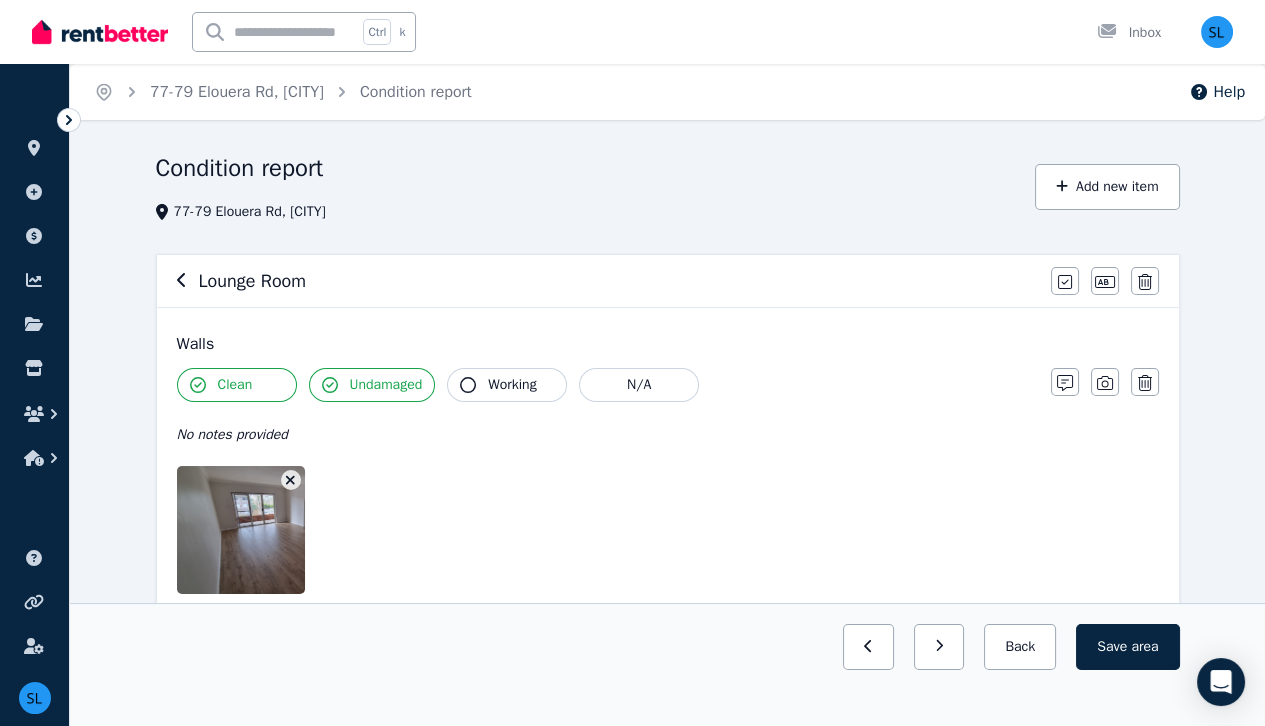 click on "Working" at bounding box center (512, 385) 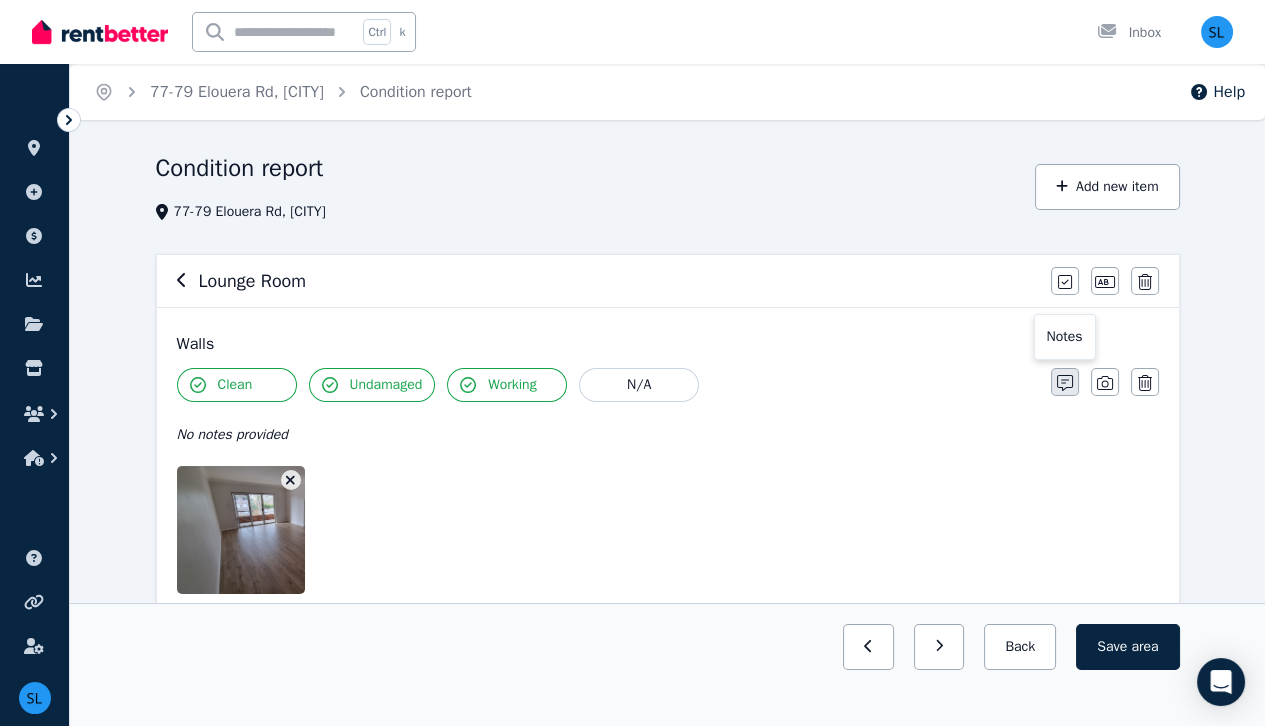 click 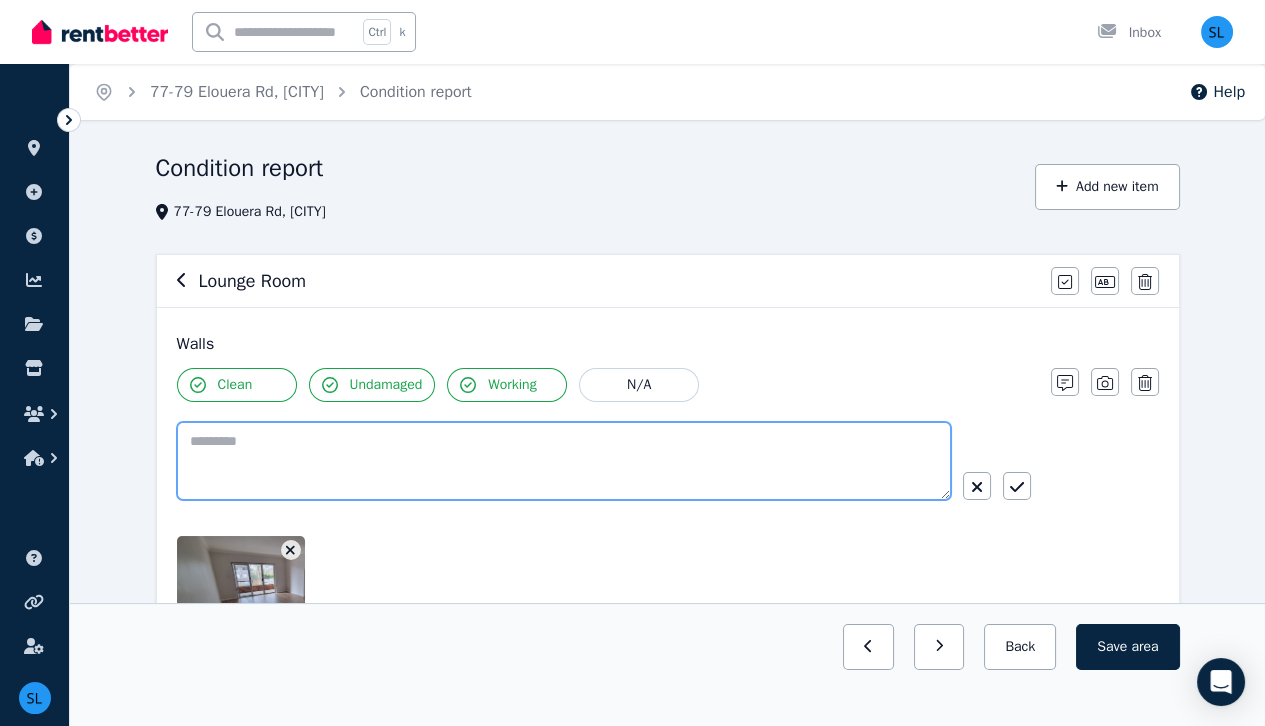 click at bounding box center (564, 461) 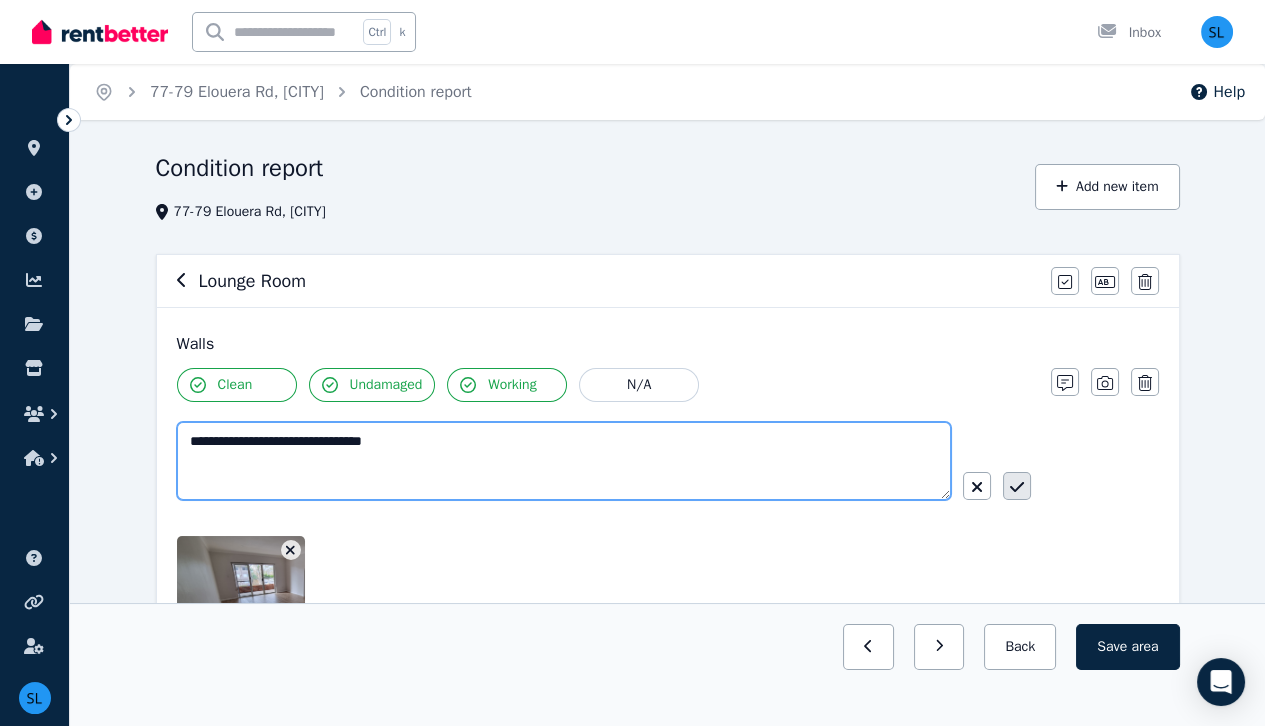type on "**********" 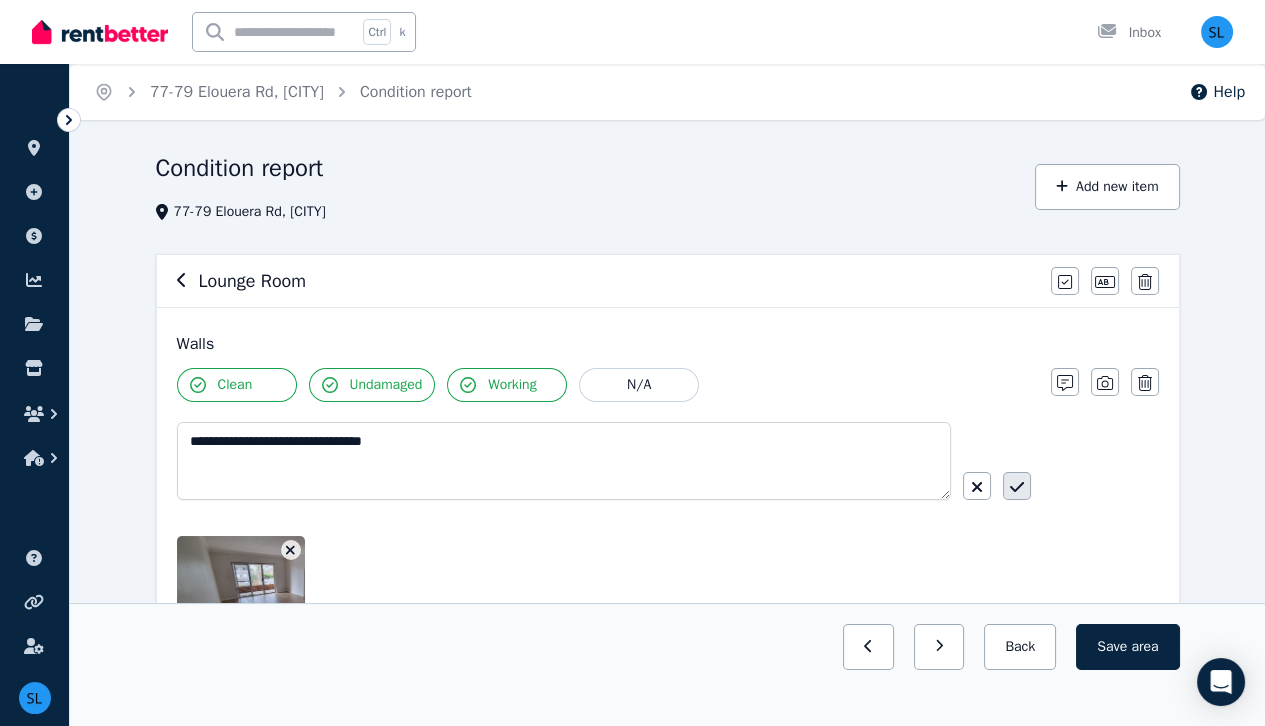 click at bounding box center [1017, 486] 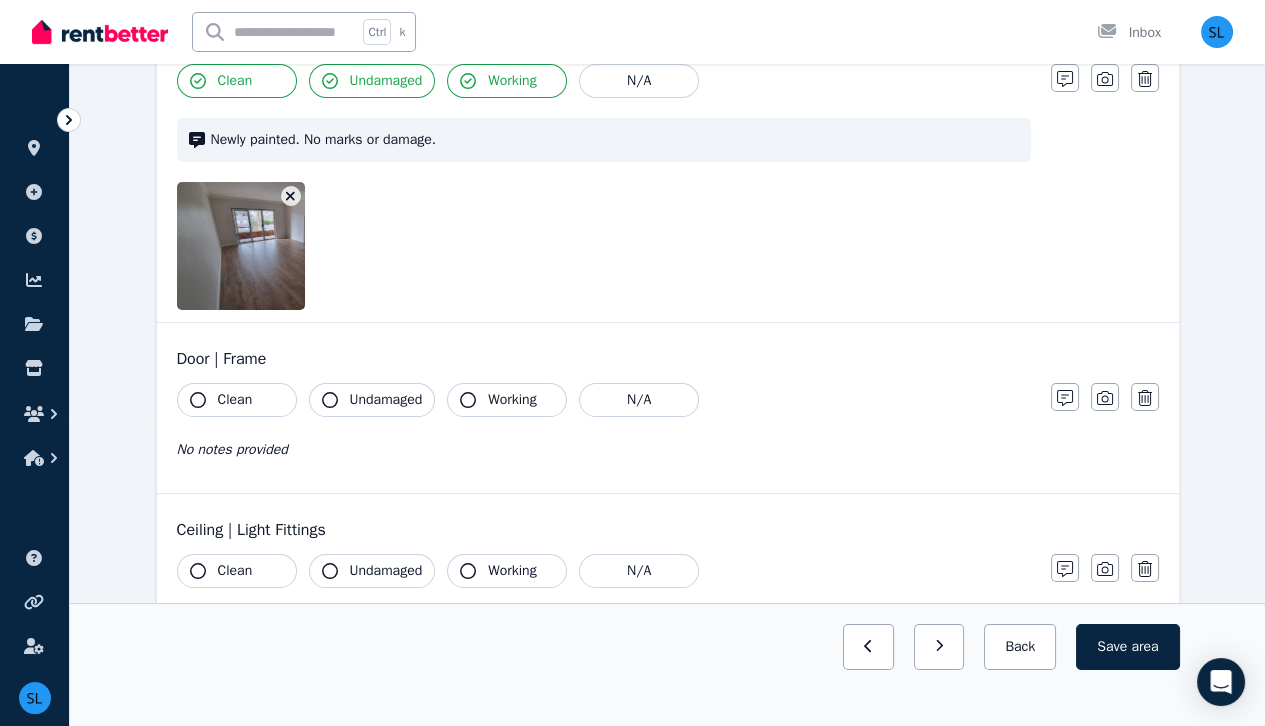 scroll, scrollTop: 318, scrollLeft: 0, axis: vertical 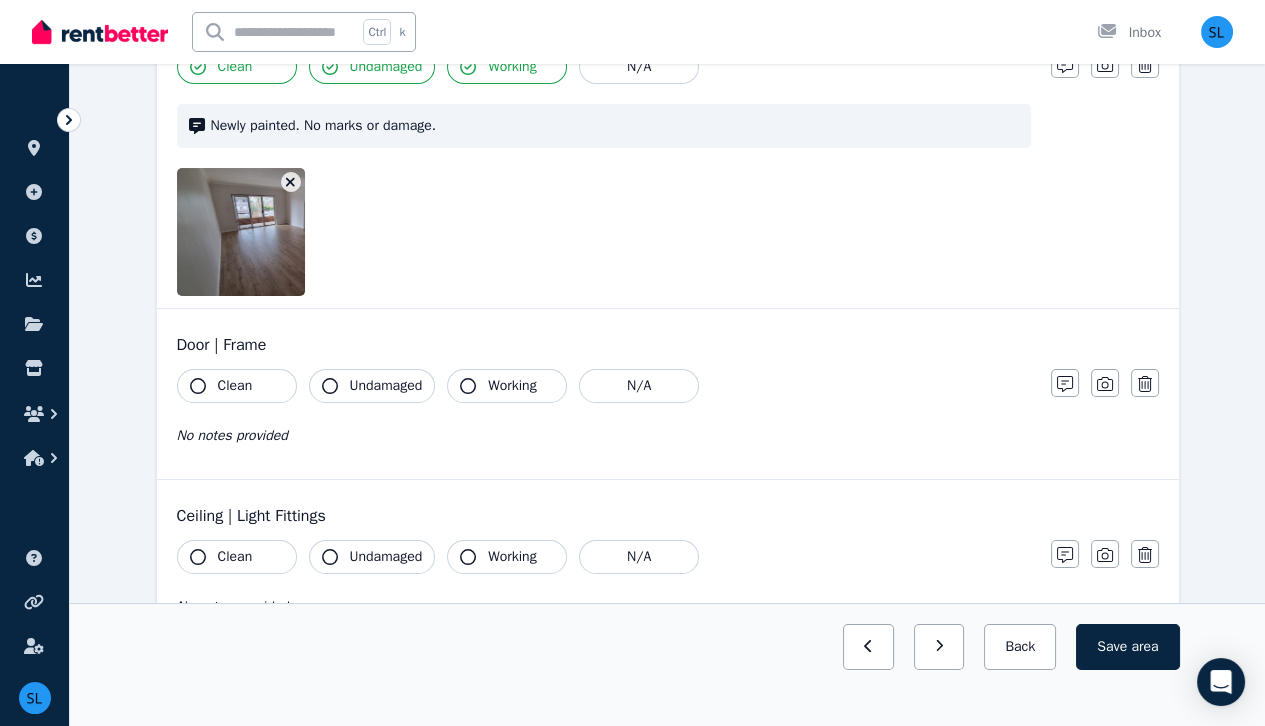 click on "Clean" at bounding box center (237, 386) 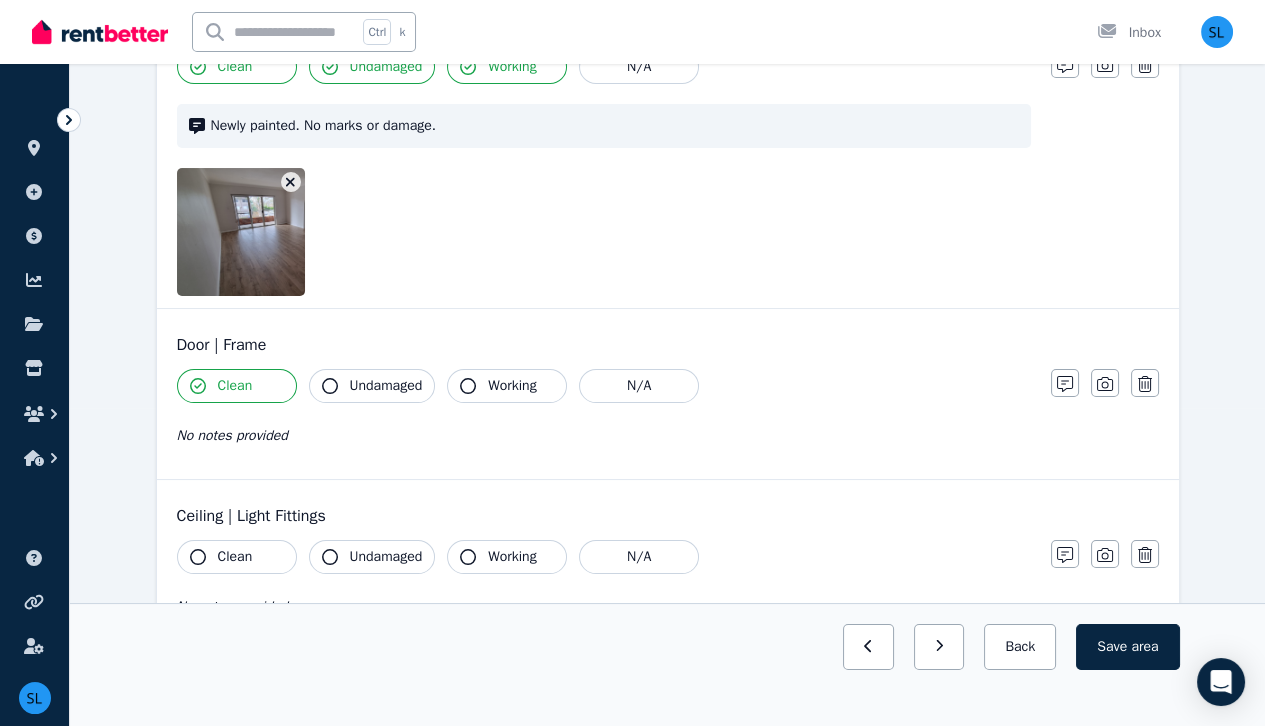 click on "Undamaged" at bounding box center (386, 386) 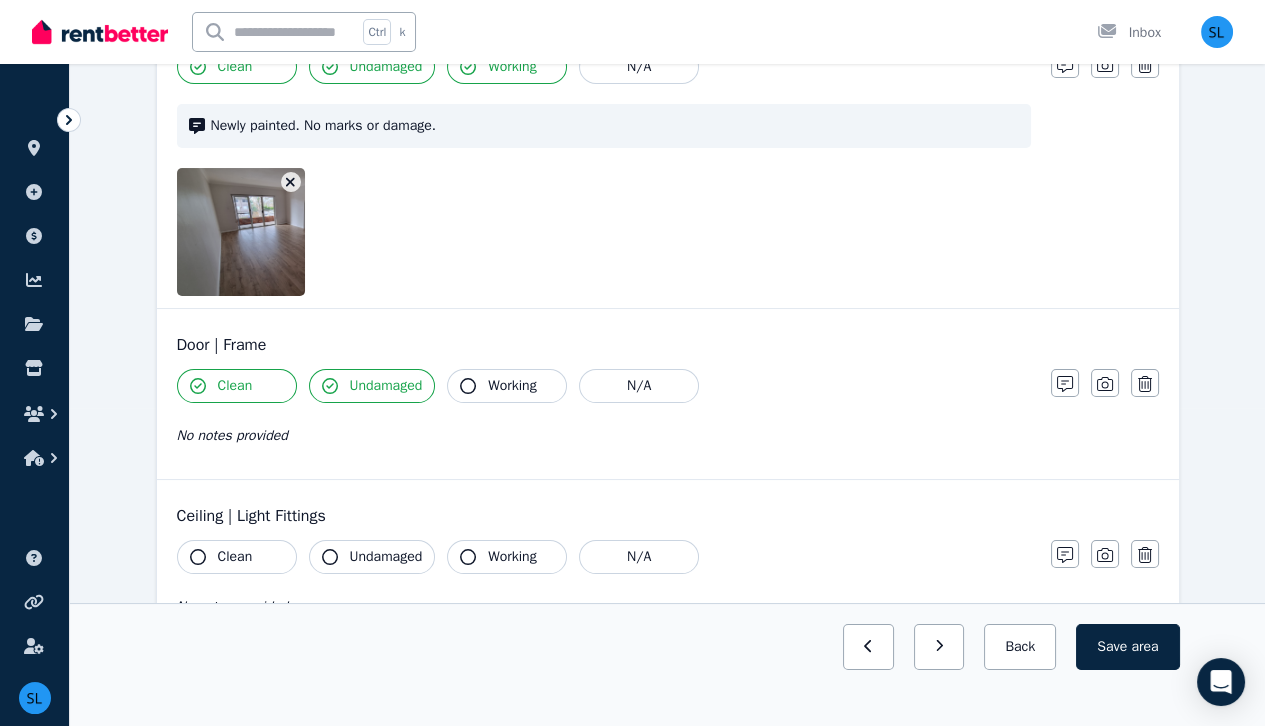 click on "Working" at bounding box center [512, 386] 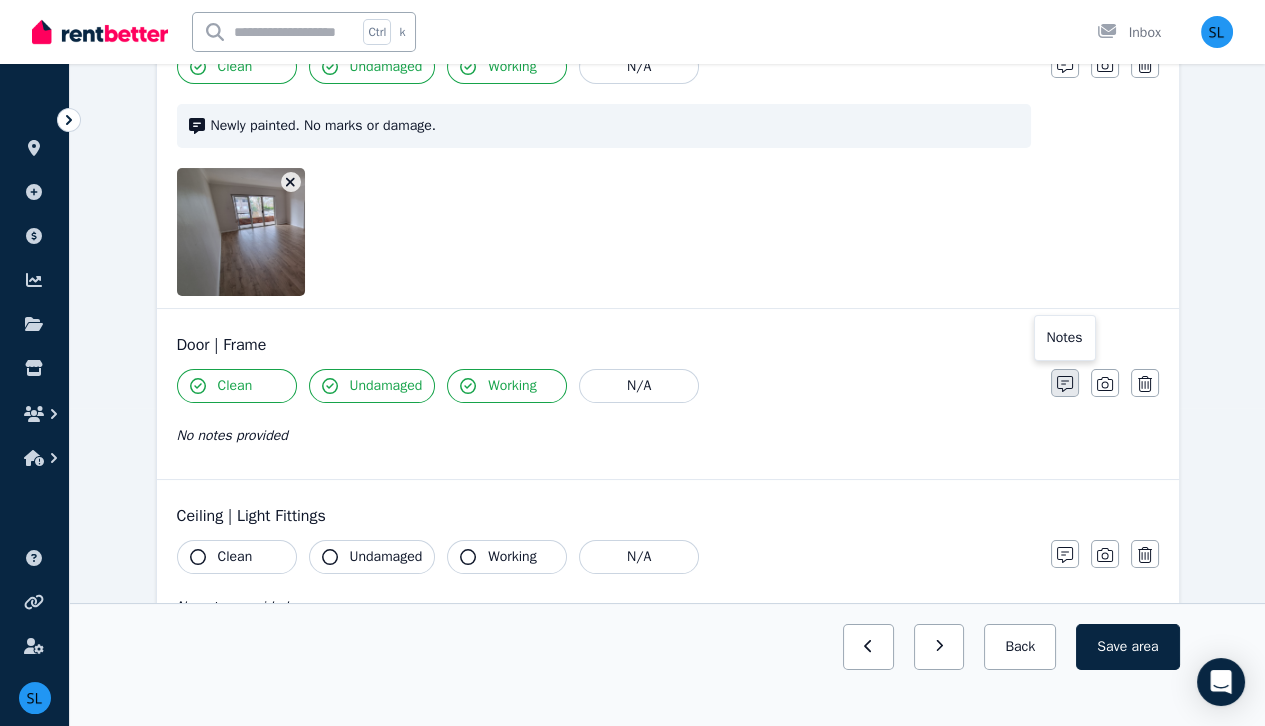 click 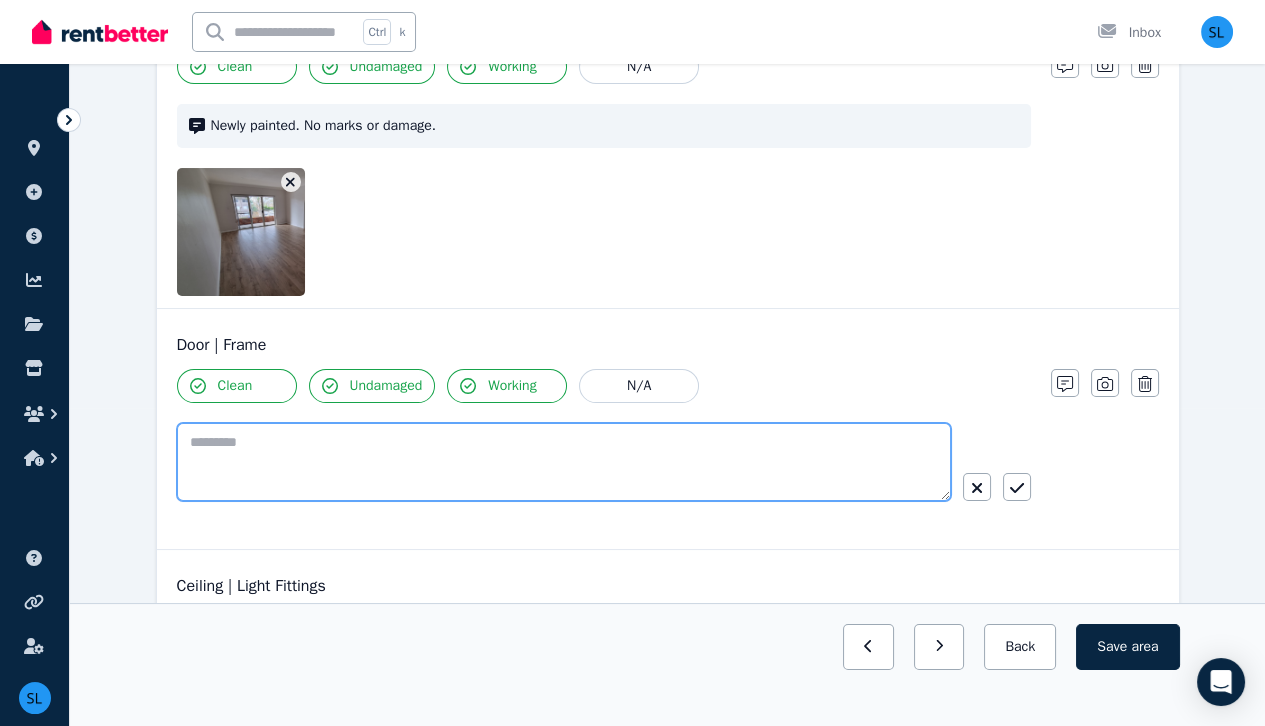 click at bounding box center [564, 462] 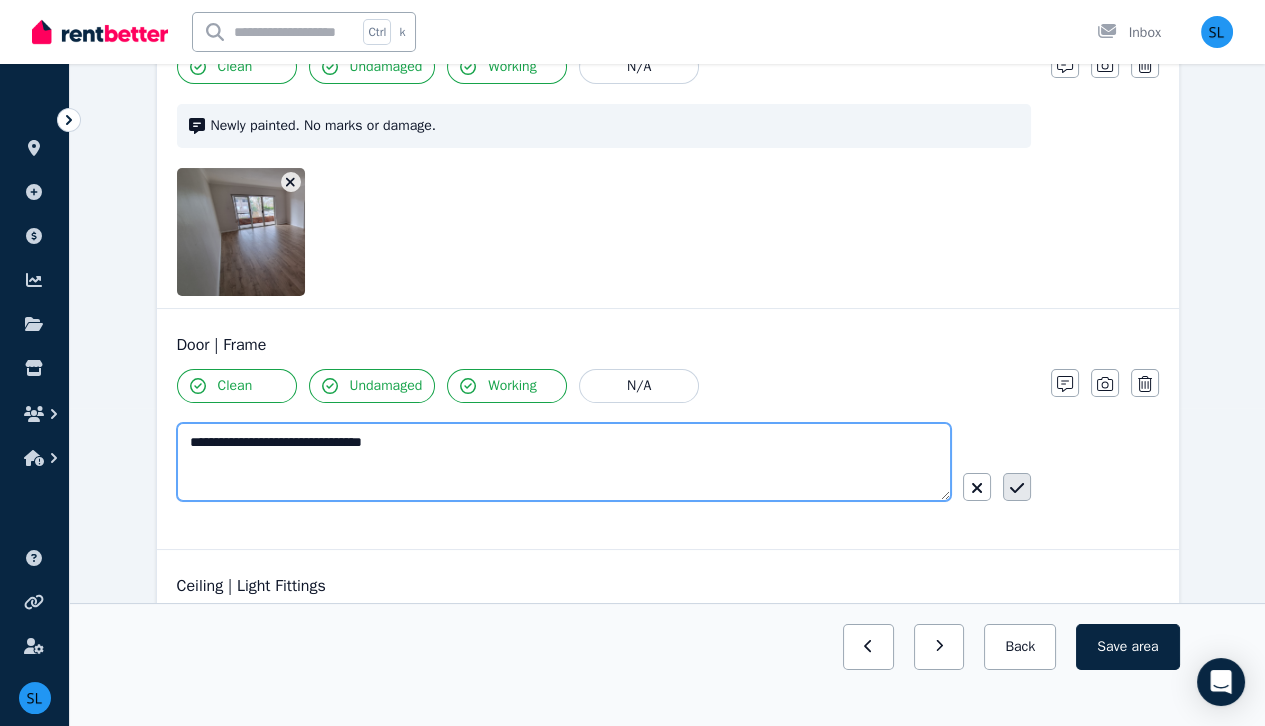 type on "**********" 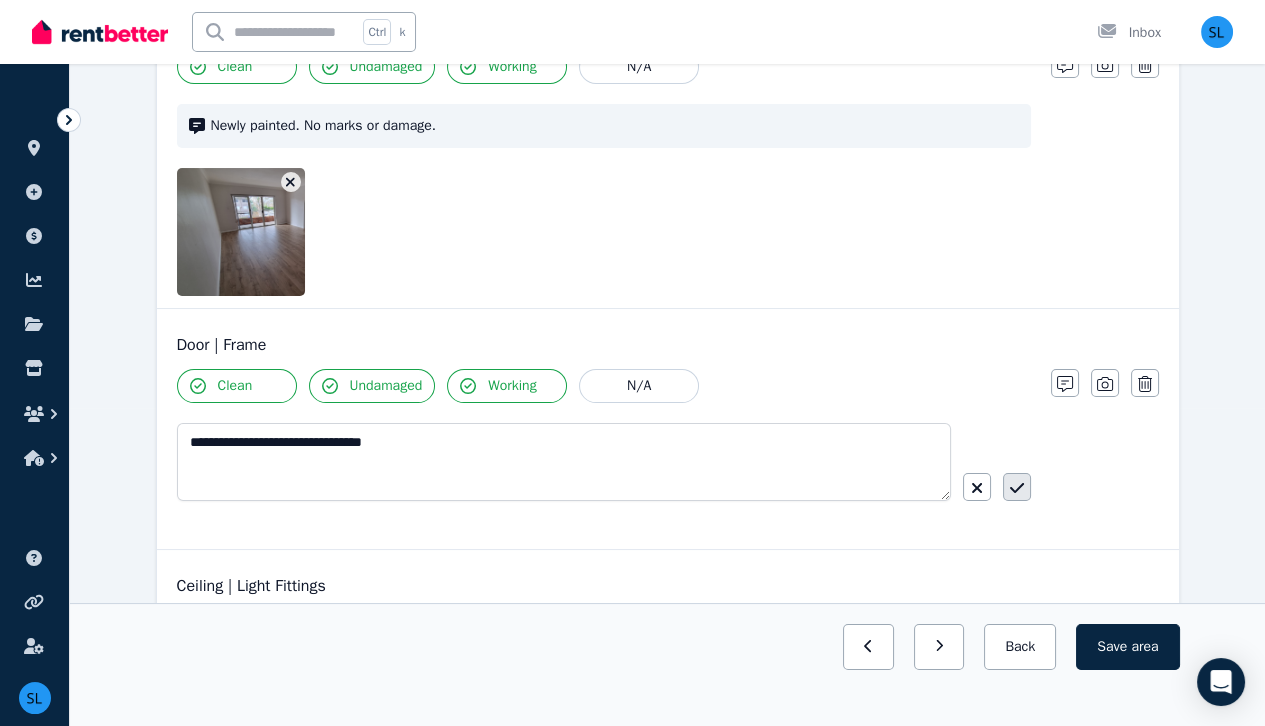 click 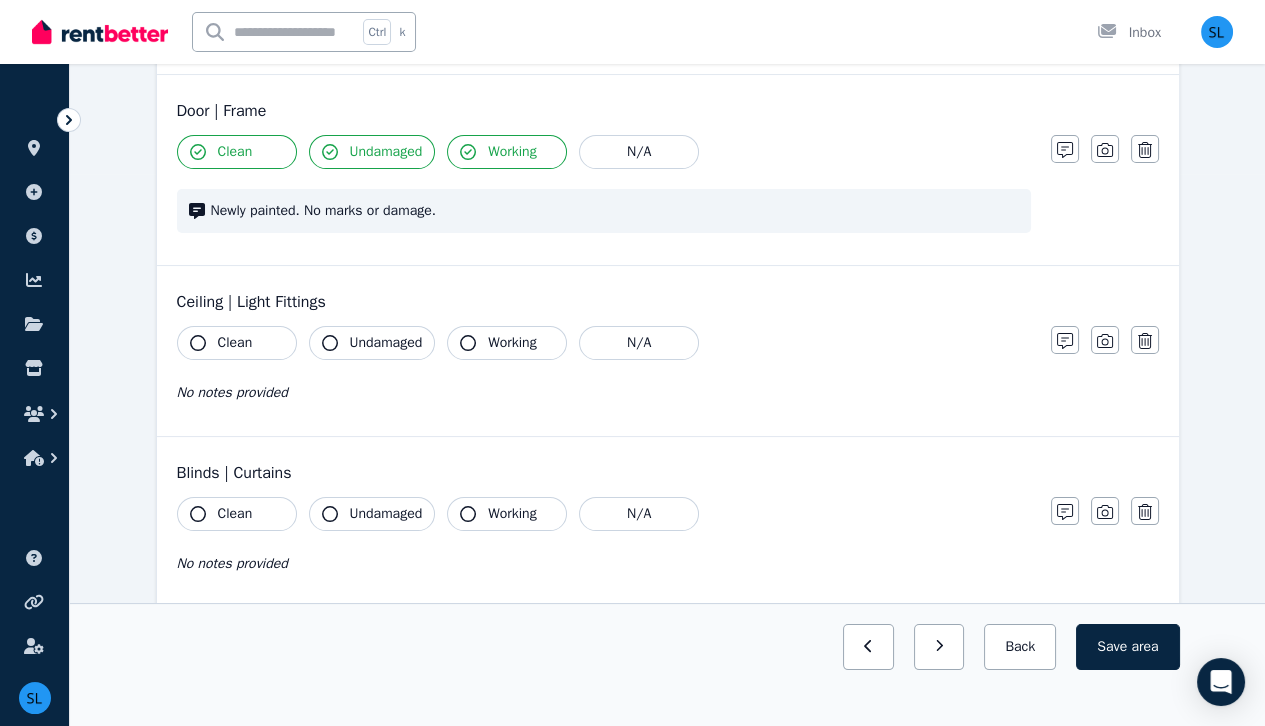 scroll, scrollTop: 572, scrollLeft: 0, axis: vertical 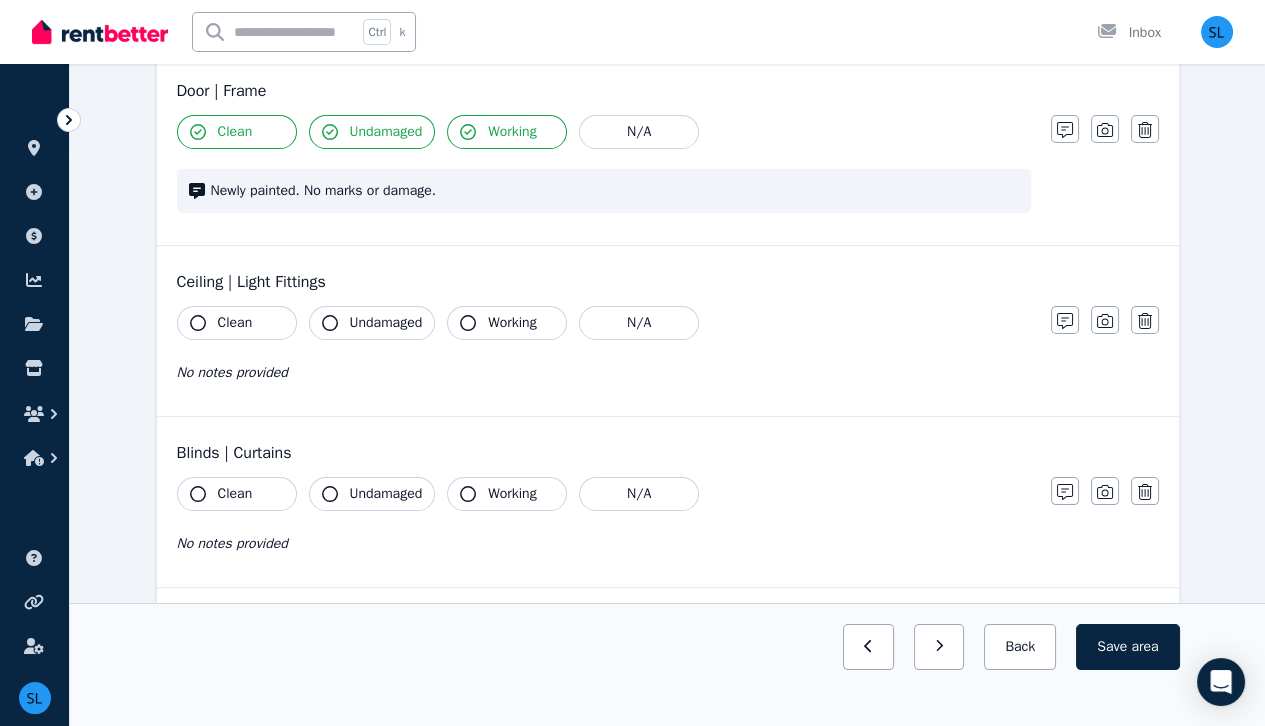 click on "Clean" at bounding box center [237, 323] 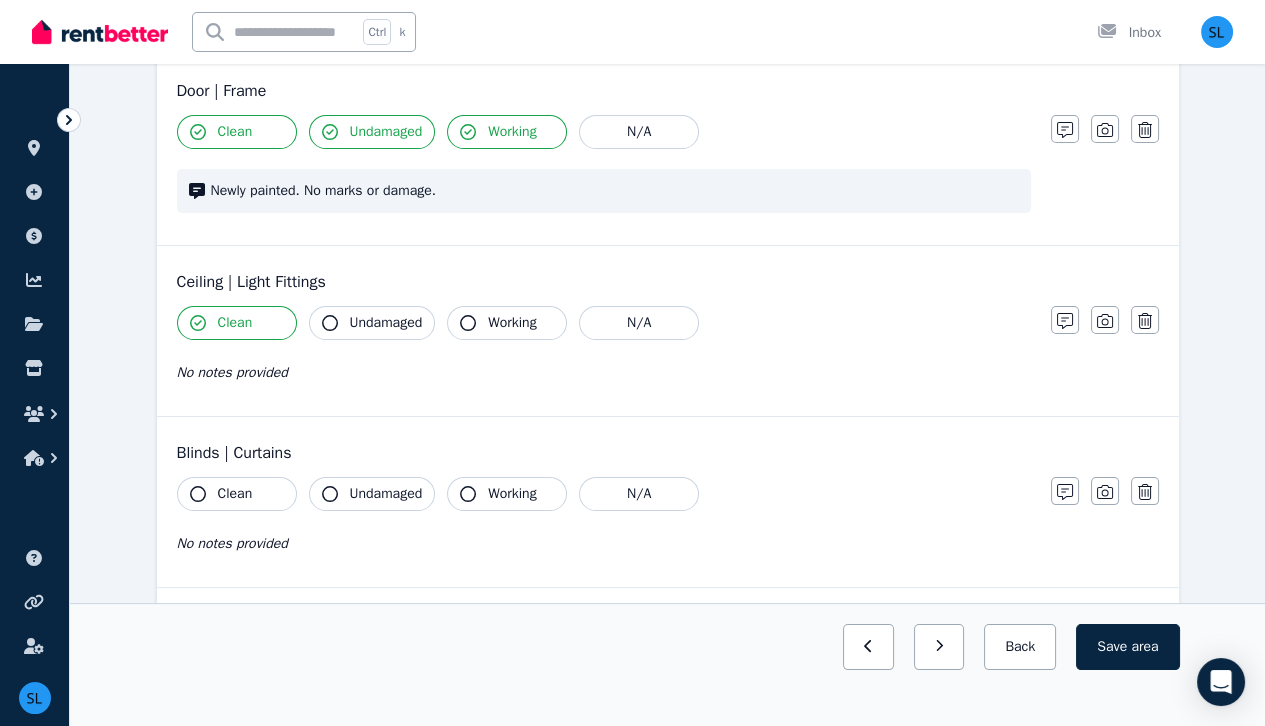 click on "Undamaged" at bounding box center [386, 323] 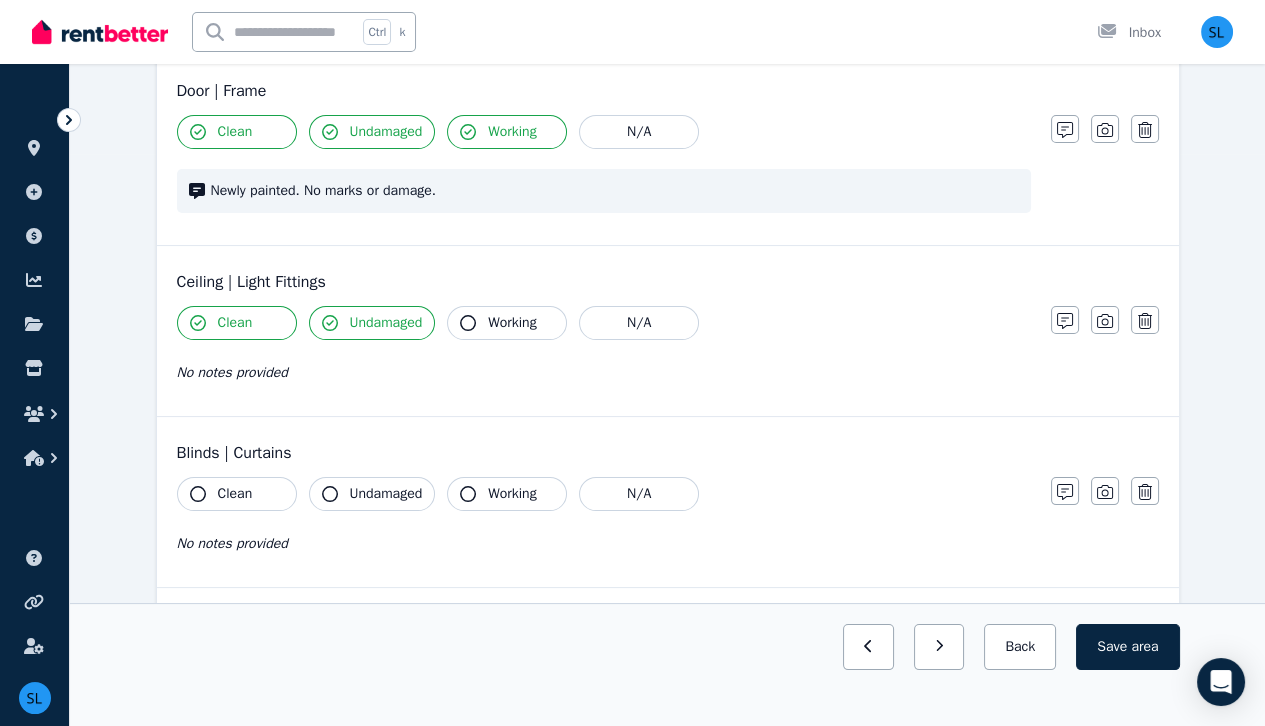 click on "Working" at bounding box center (512, 323) 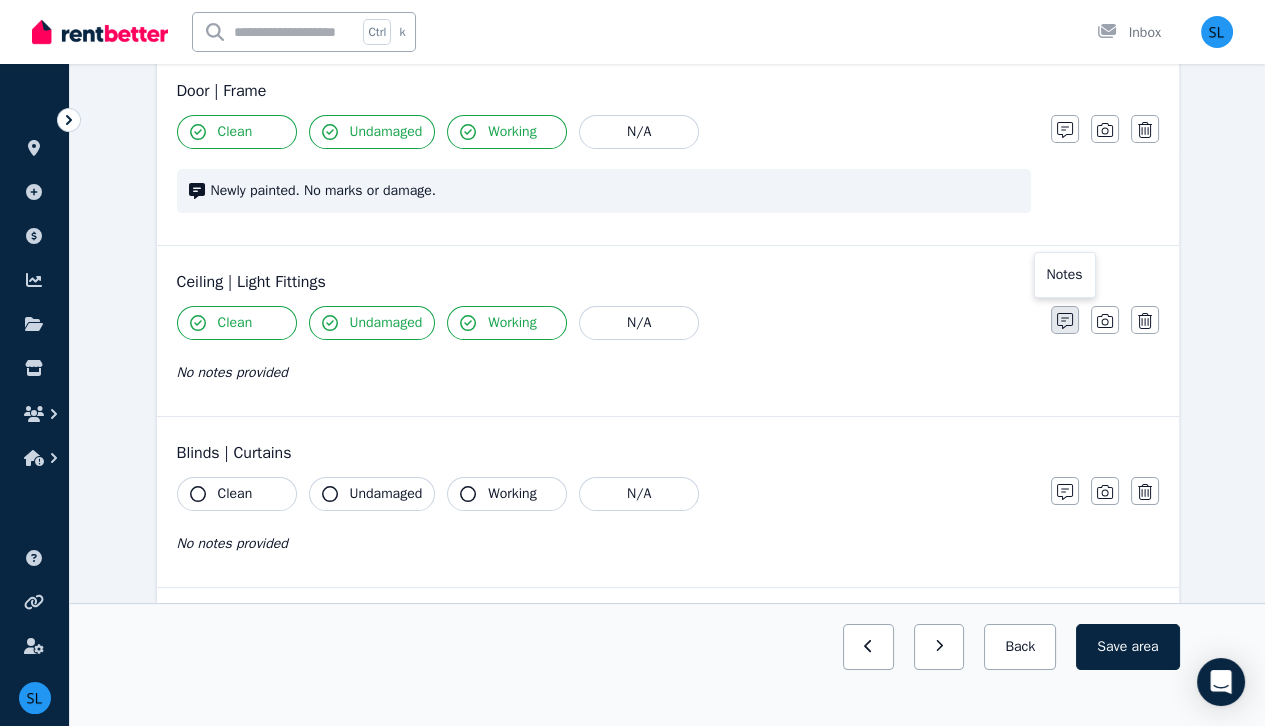 click 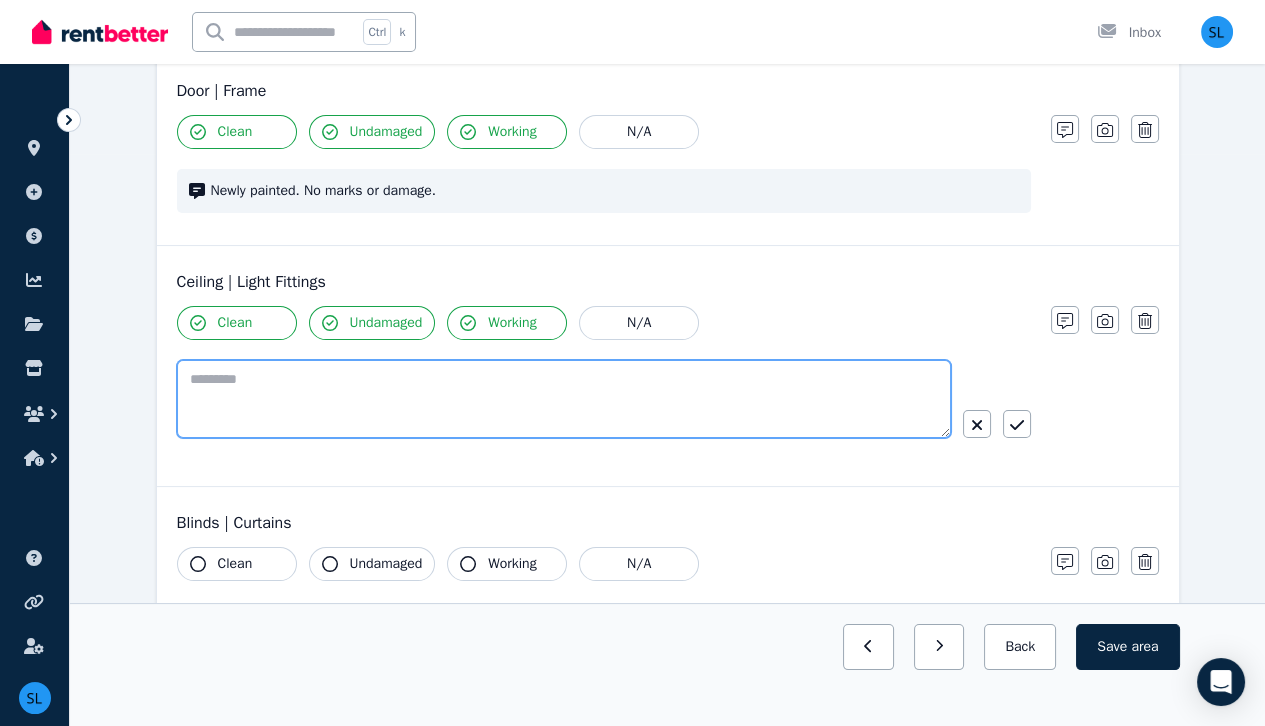 click at bounding box center [564, 399] 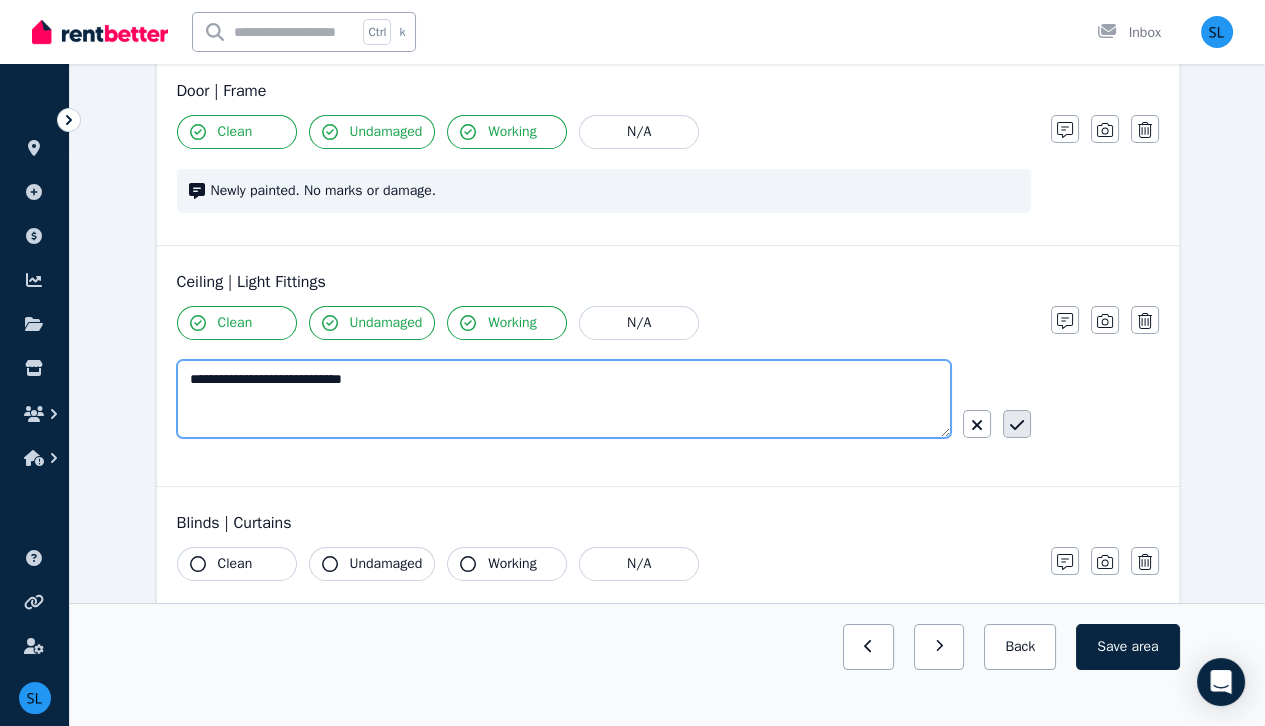 type on "**********" 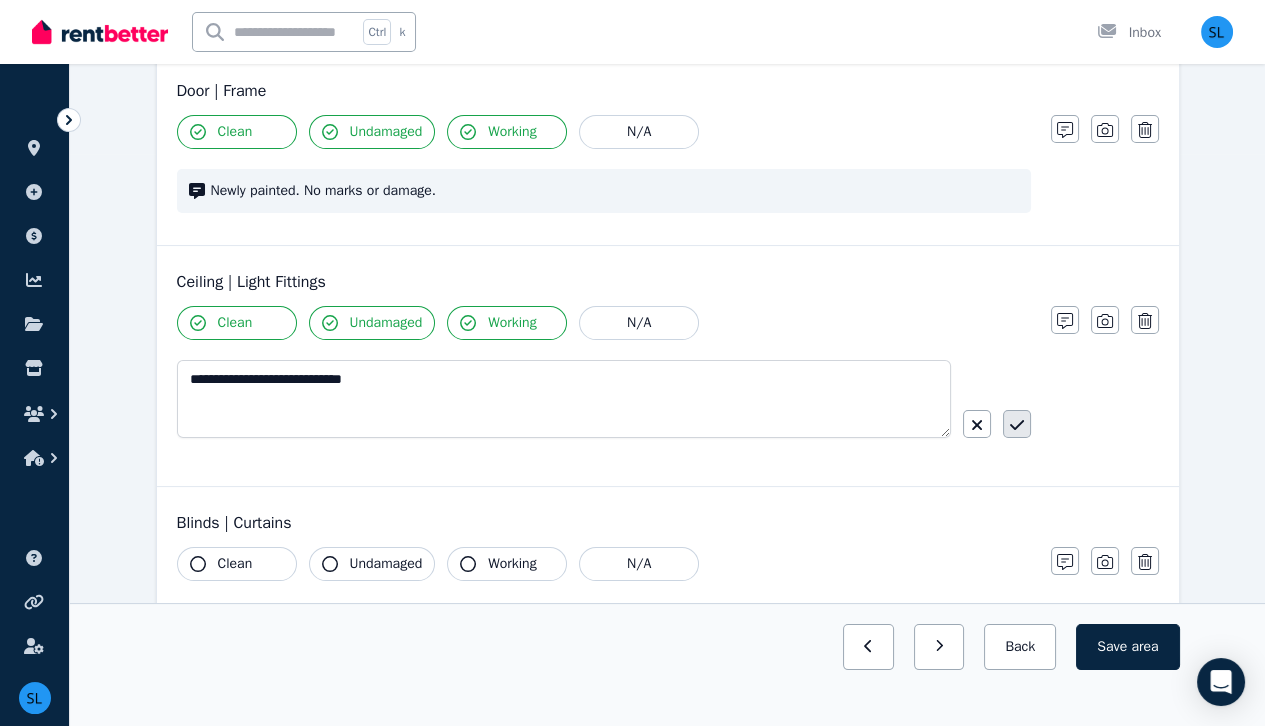 click 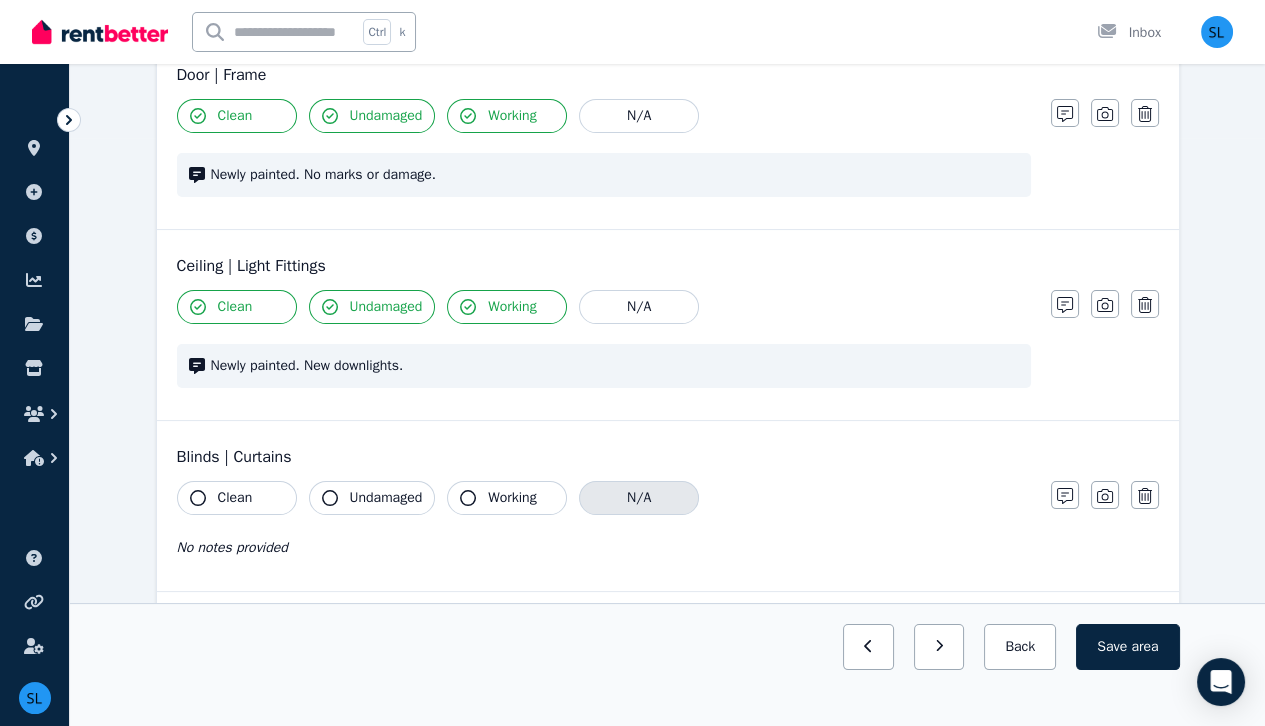 scroll, scrollTop: 648, scrollLeft: 0, axis: vertical 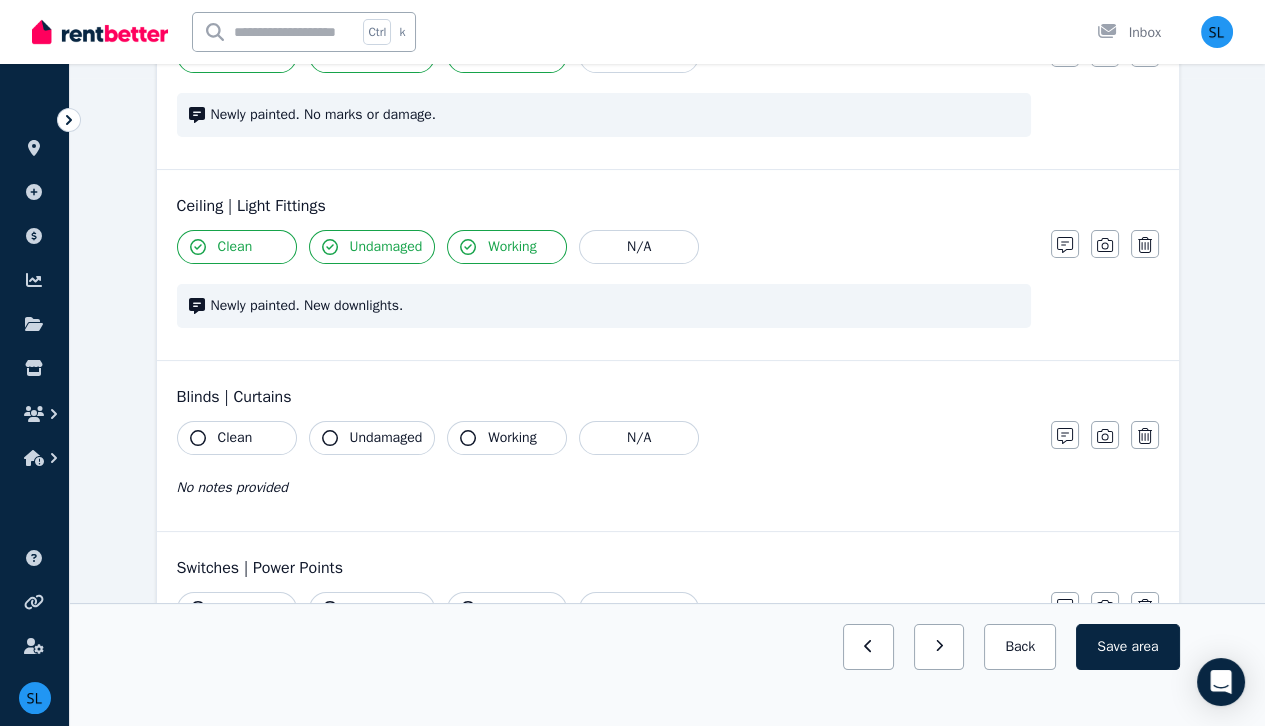 click on "Clean Undamaged Working N/A No notes provided" at bounding box center (604, 470) 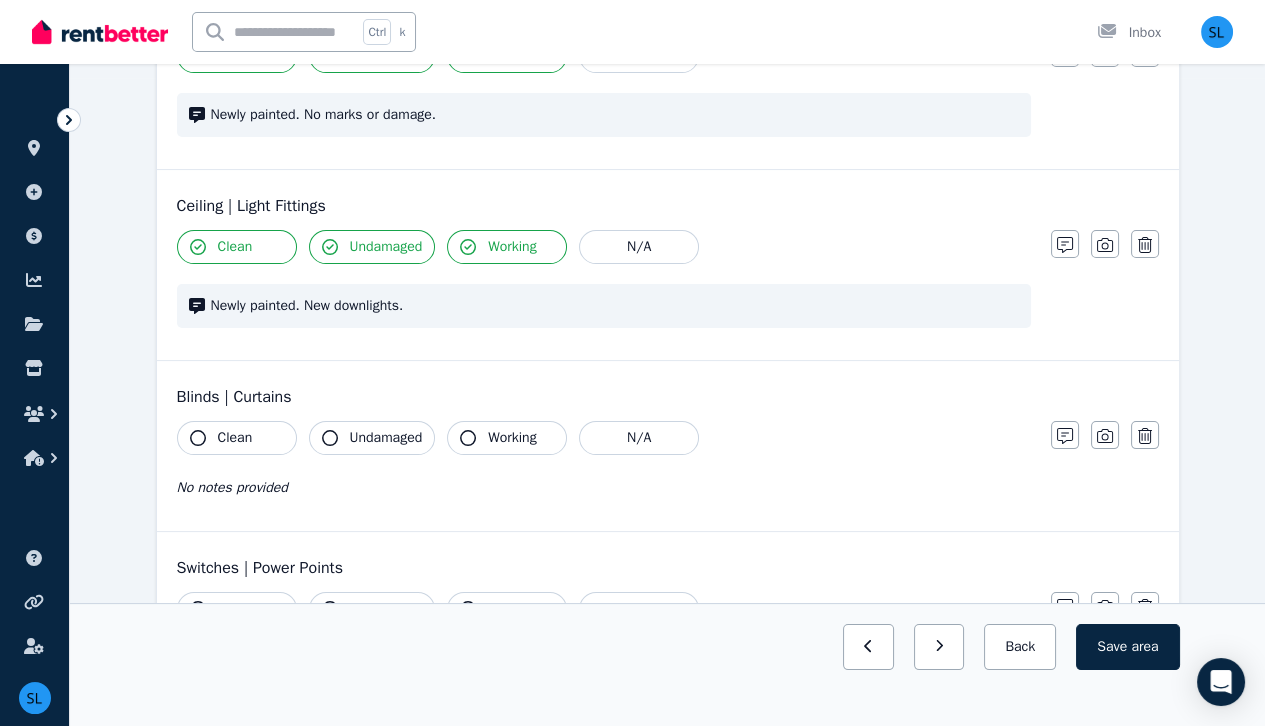 click on "Clean" at bounding box center (237, 438) 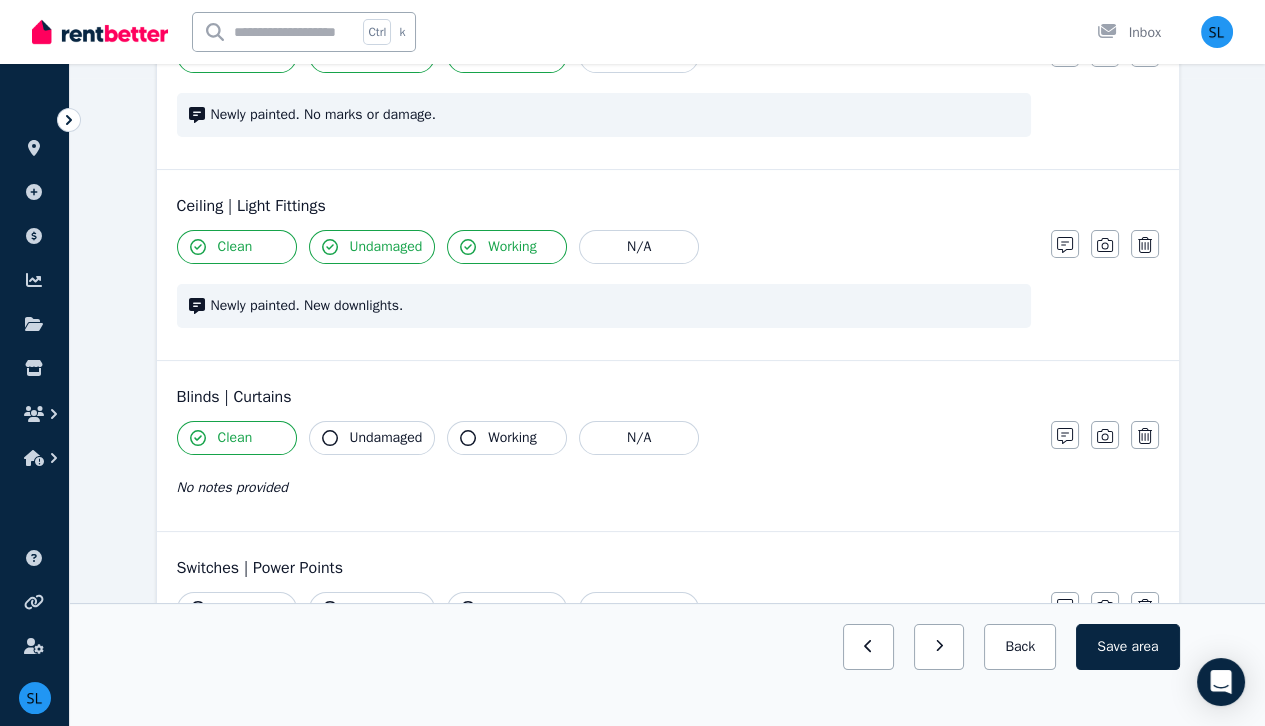 click on "Undamaged" at bounding box center [386, 438] 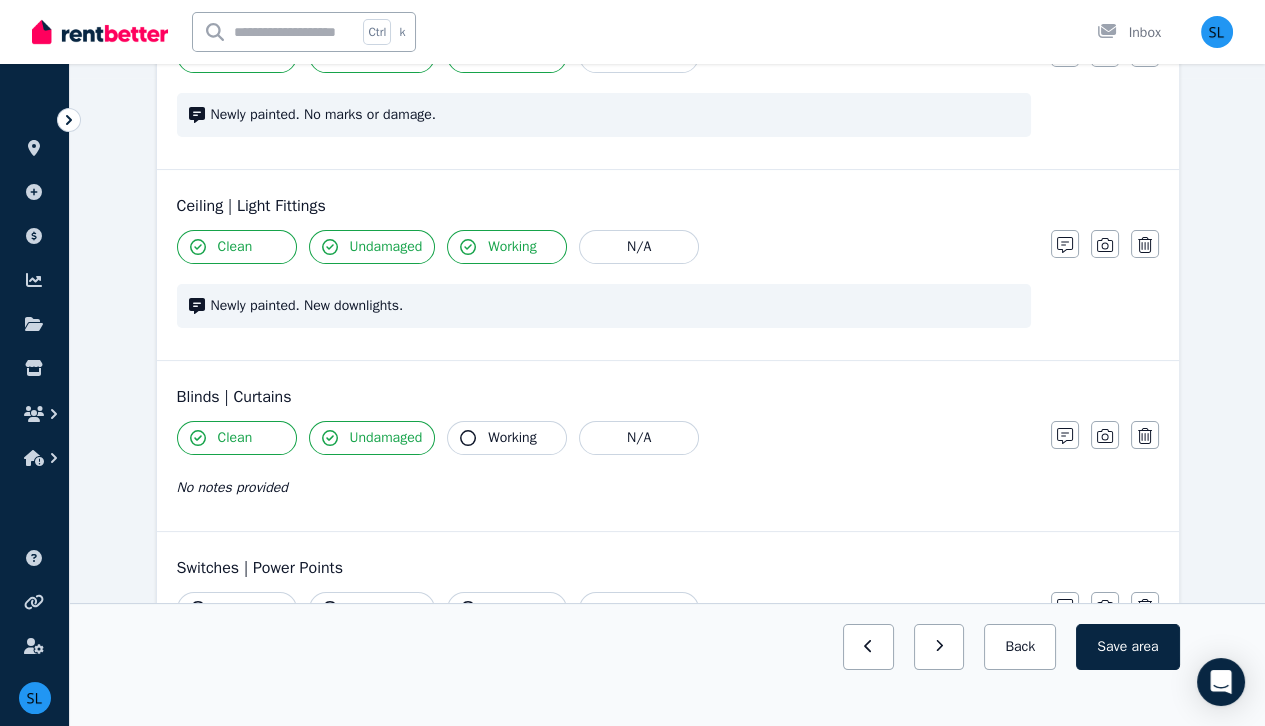 click on "Working" at bounding box center [507, 438] 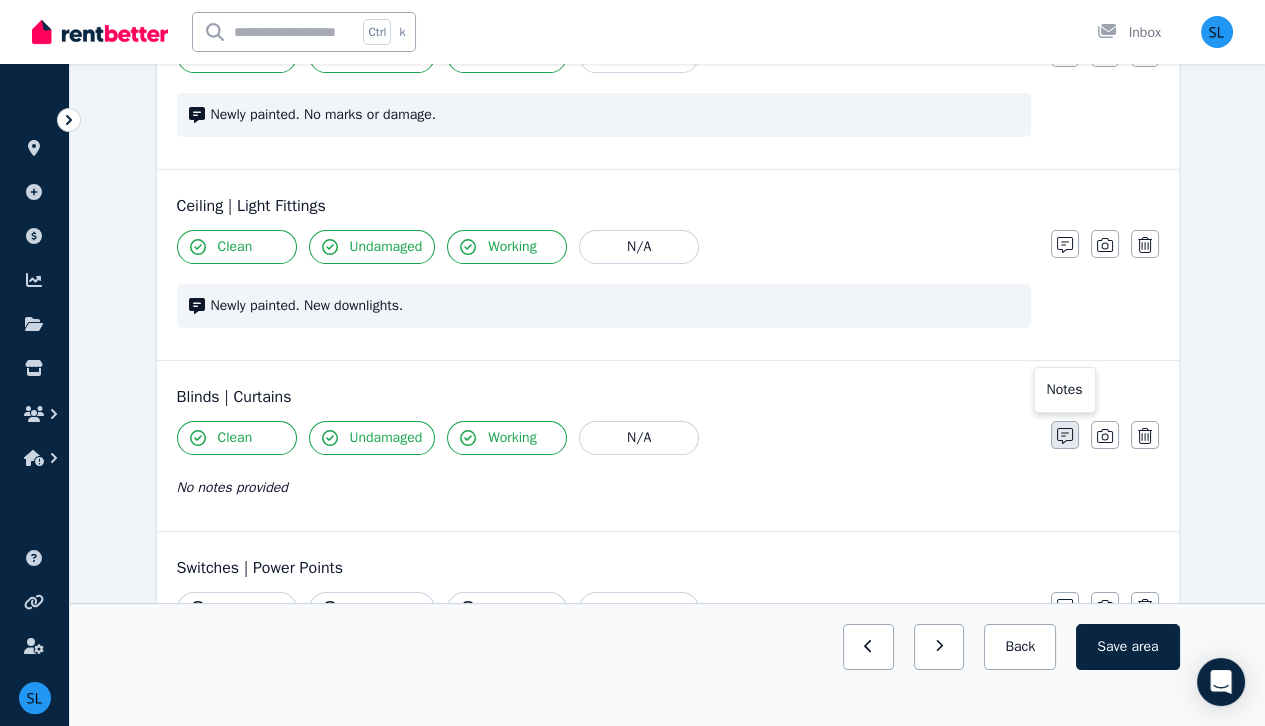 click at bounding box center [1065, 435] 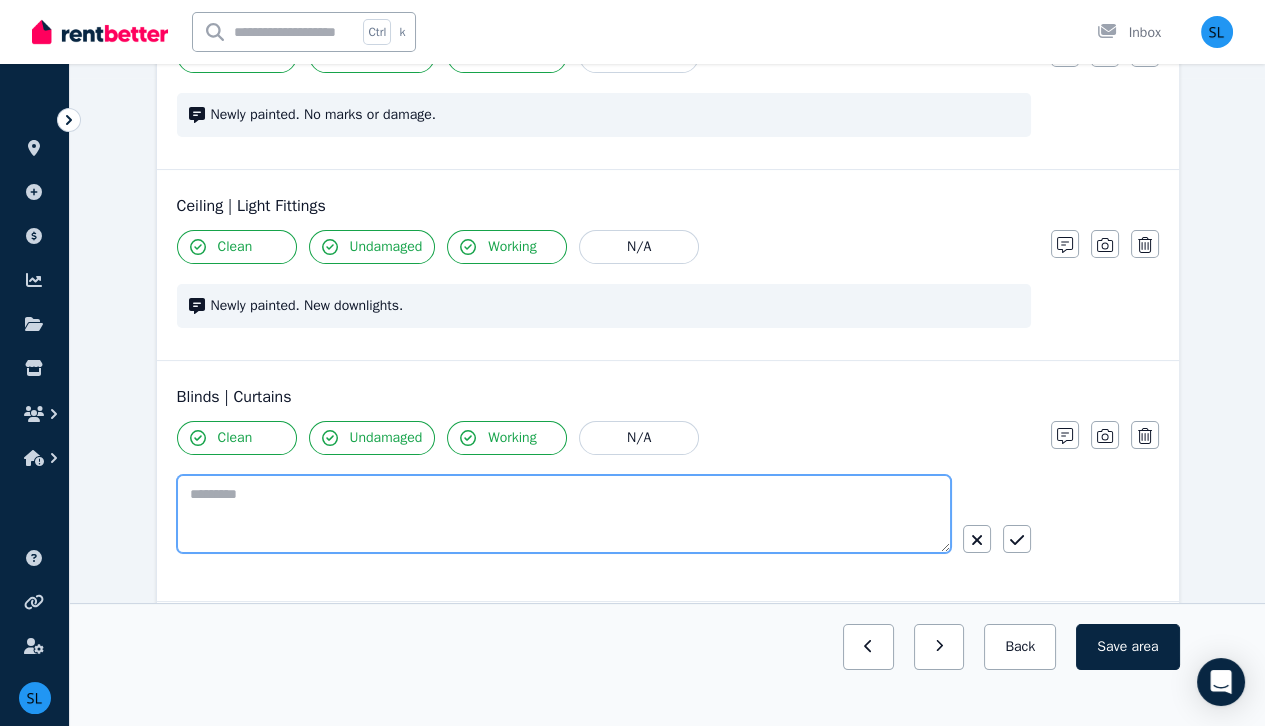 click at bounding box center (564, 514) 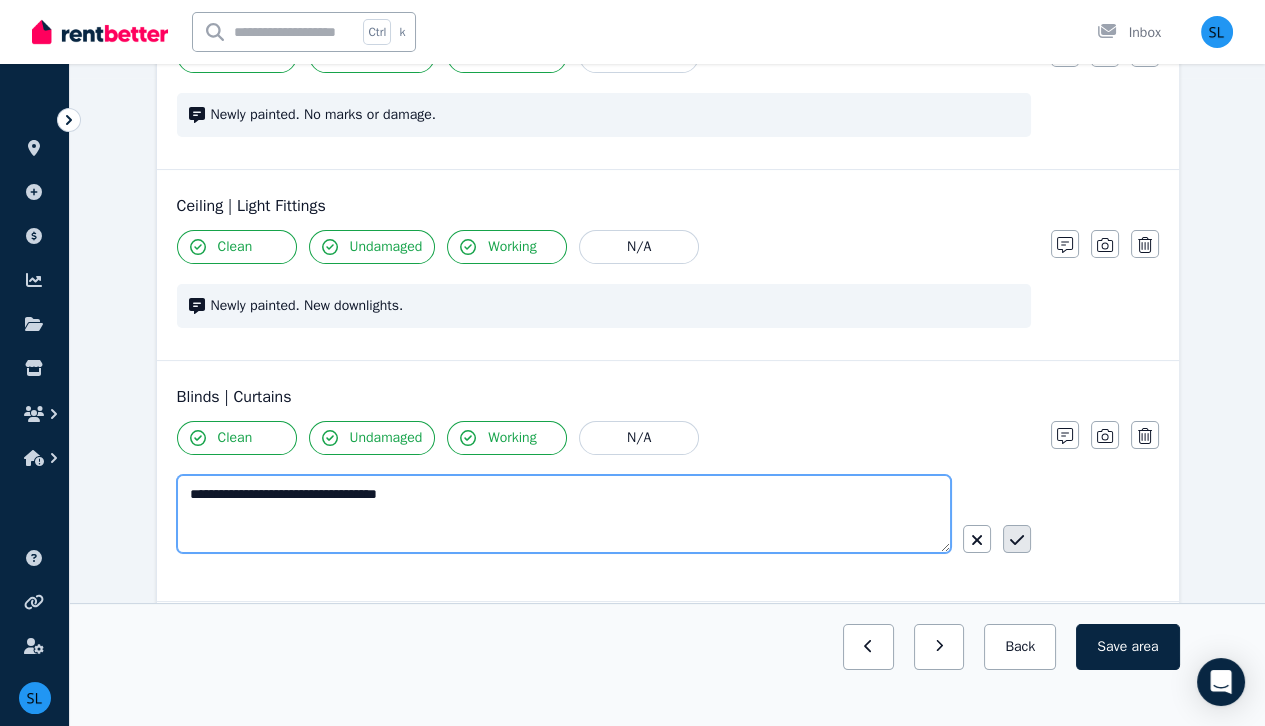 type on "**********" 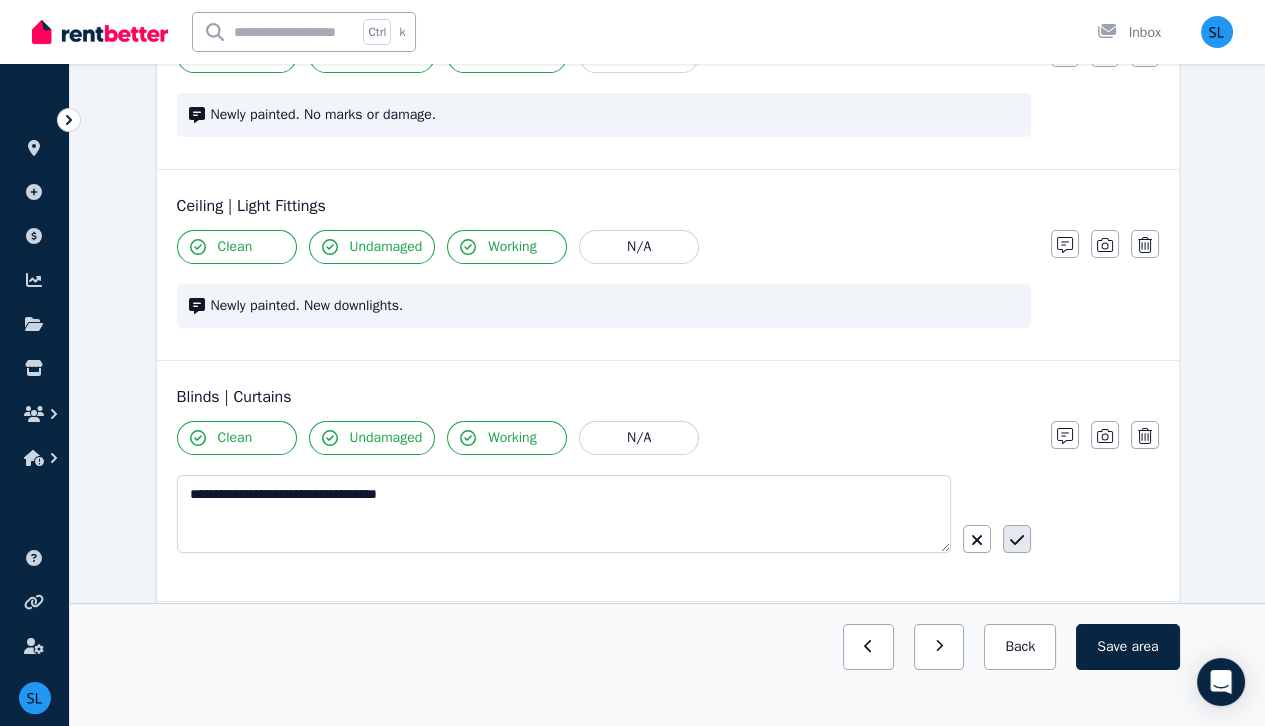 click 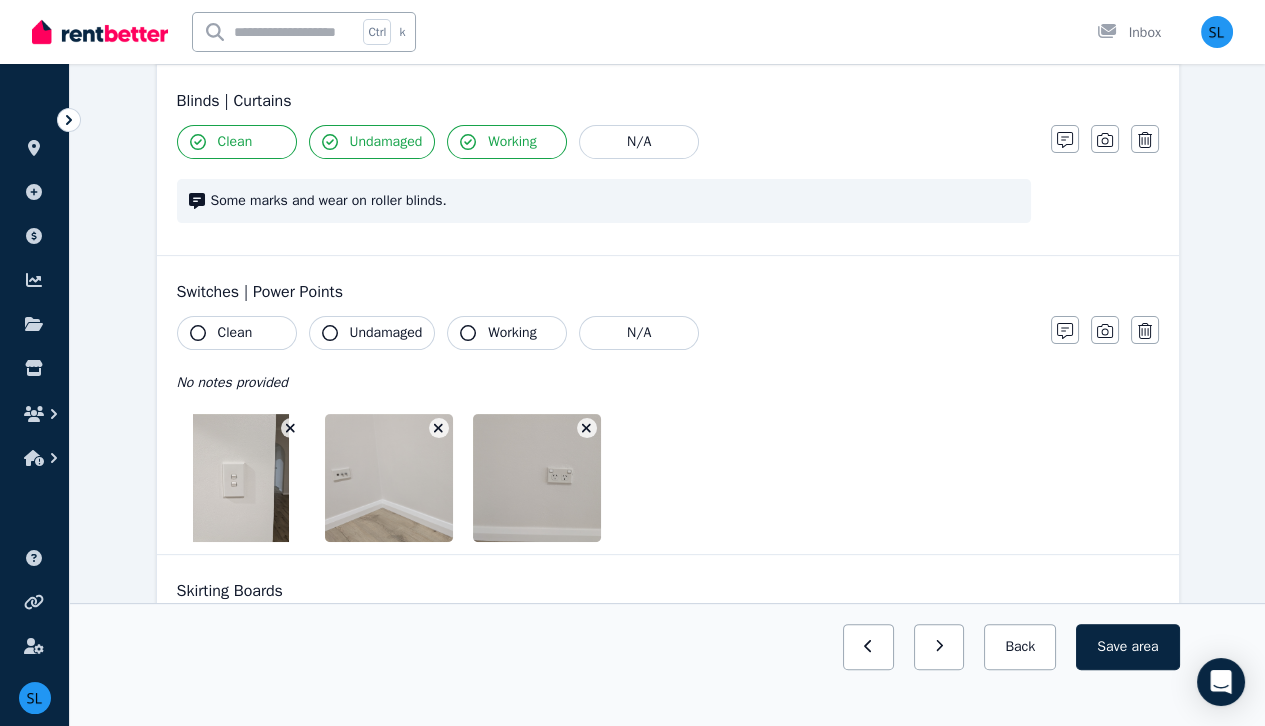 scroll, scrollTop: 955, scrollLeft: 0, axis: vertical 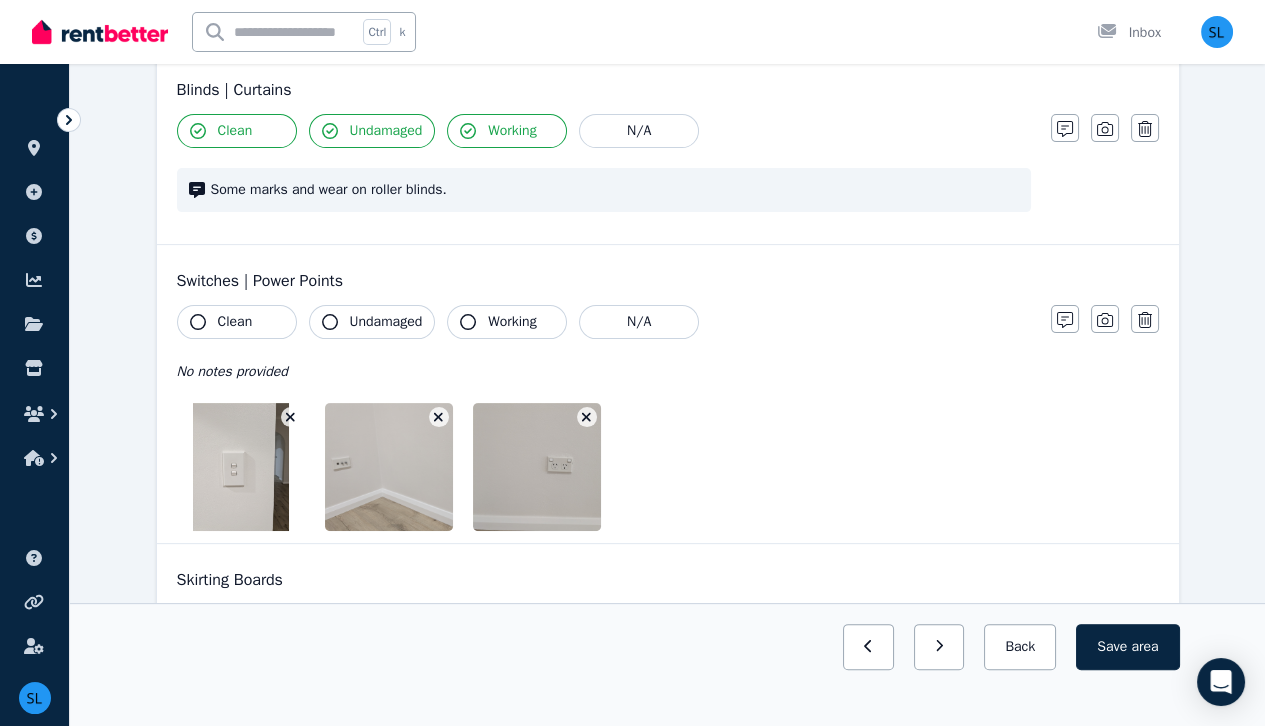 click on "Clean" at bounding box center (237, 322) 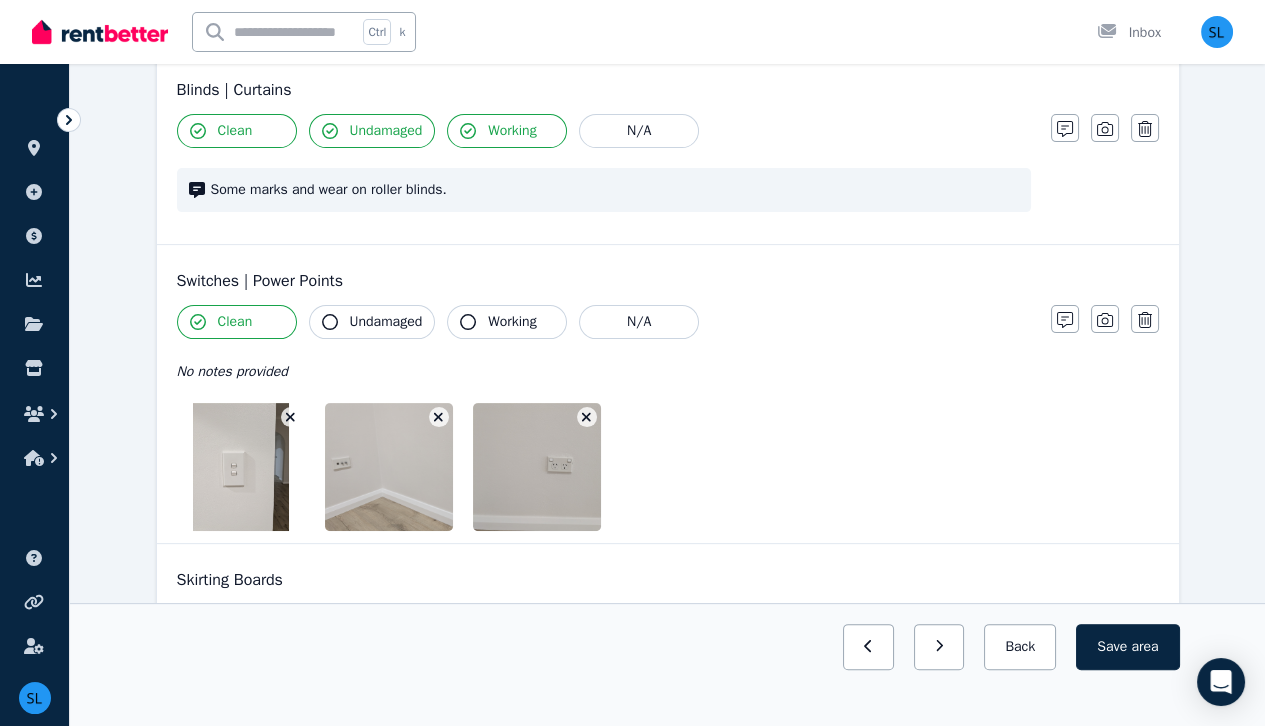 click on "Undamaged" at bounding box center (386, 322) 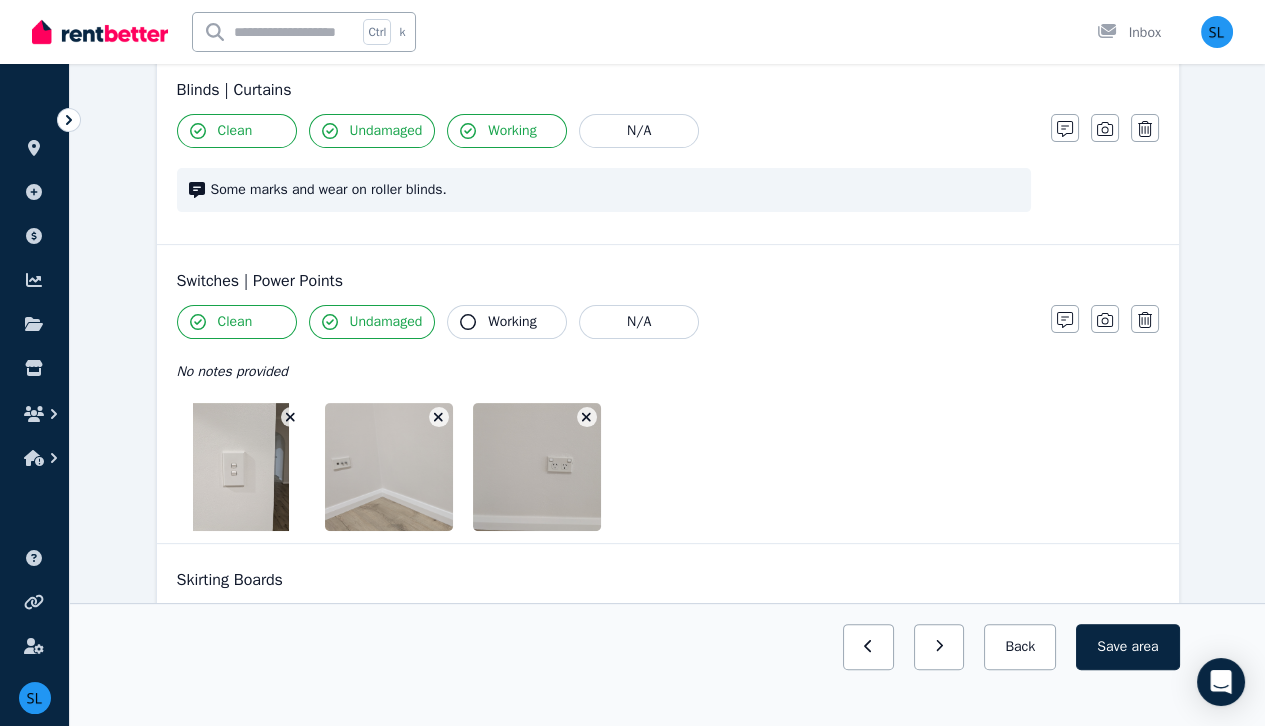 click on "Working" at bounding box center (512, 322) 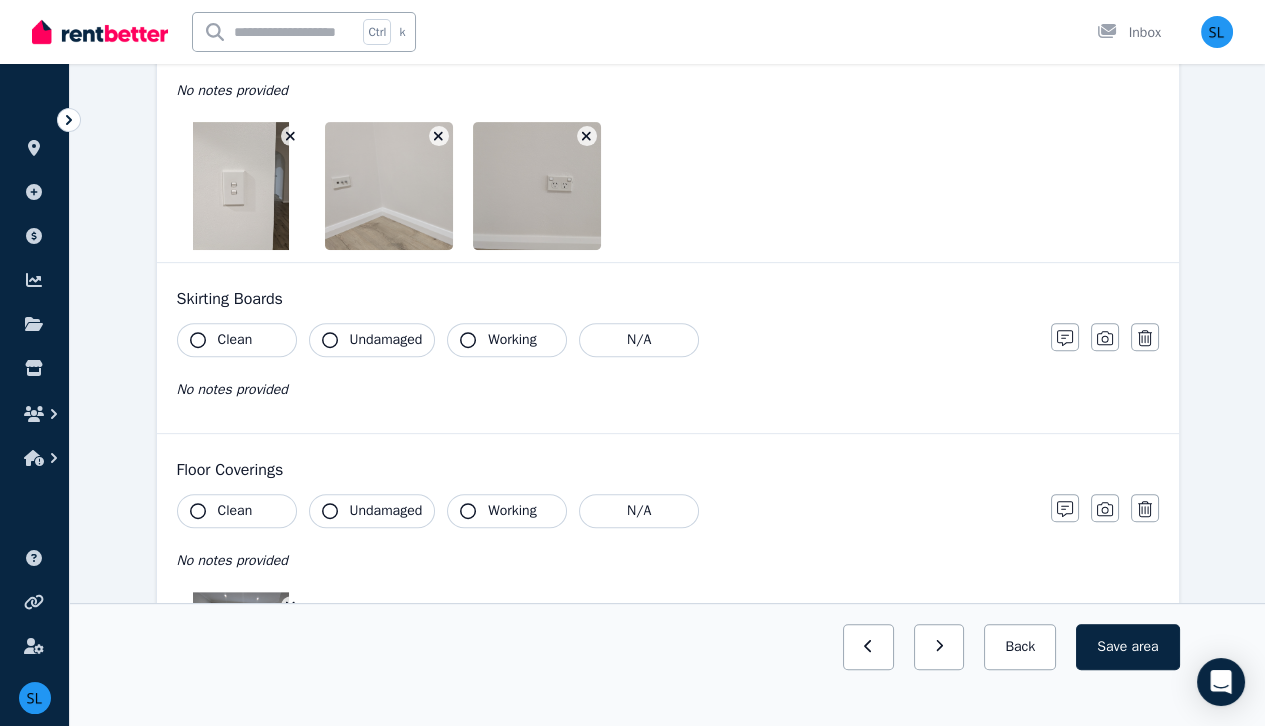 scroll, scrollTop: 1236, scrollLeft: 0, axis: vertical 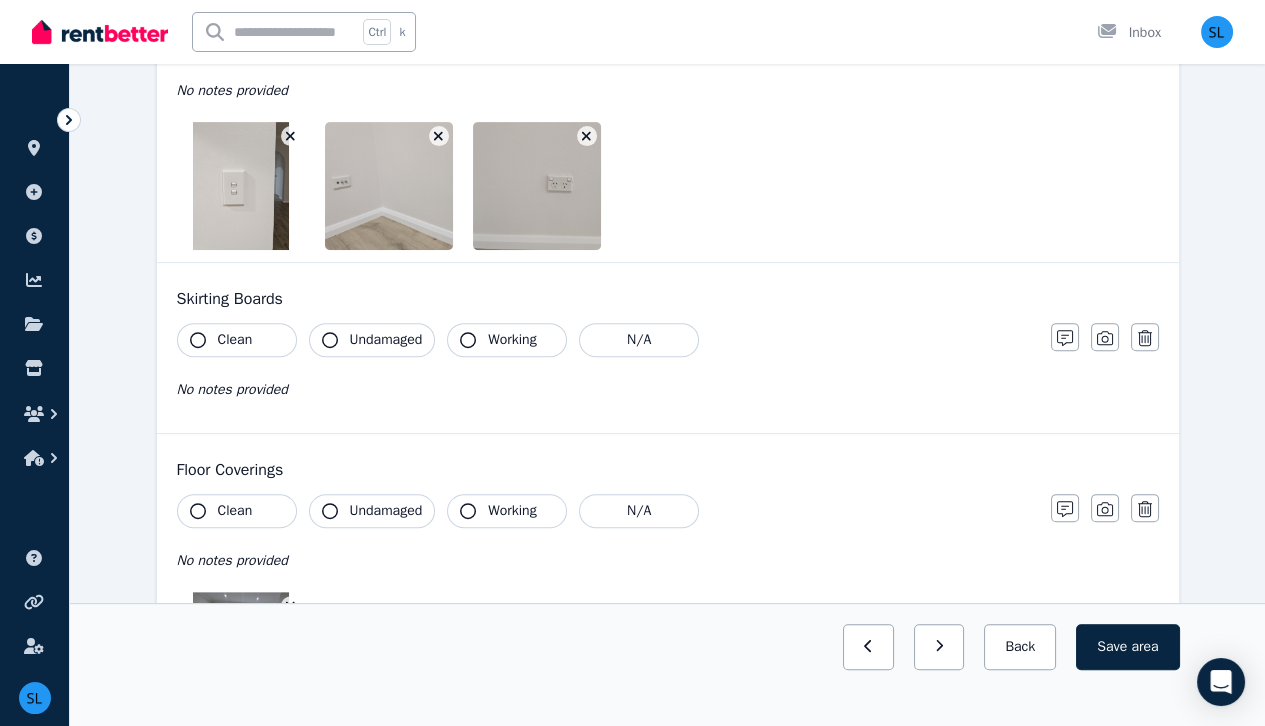 click on "Clean" at bounding box center [237, 340] 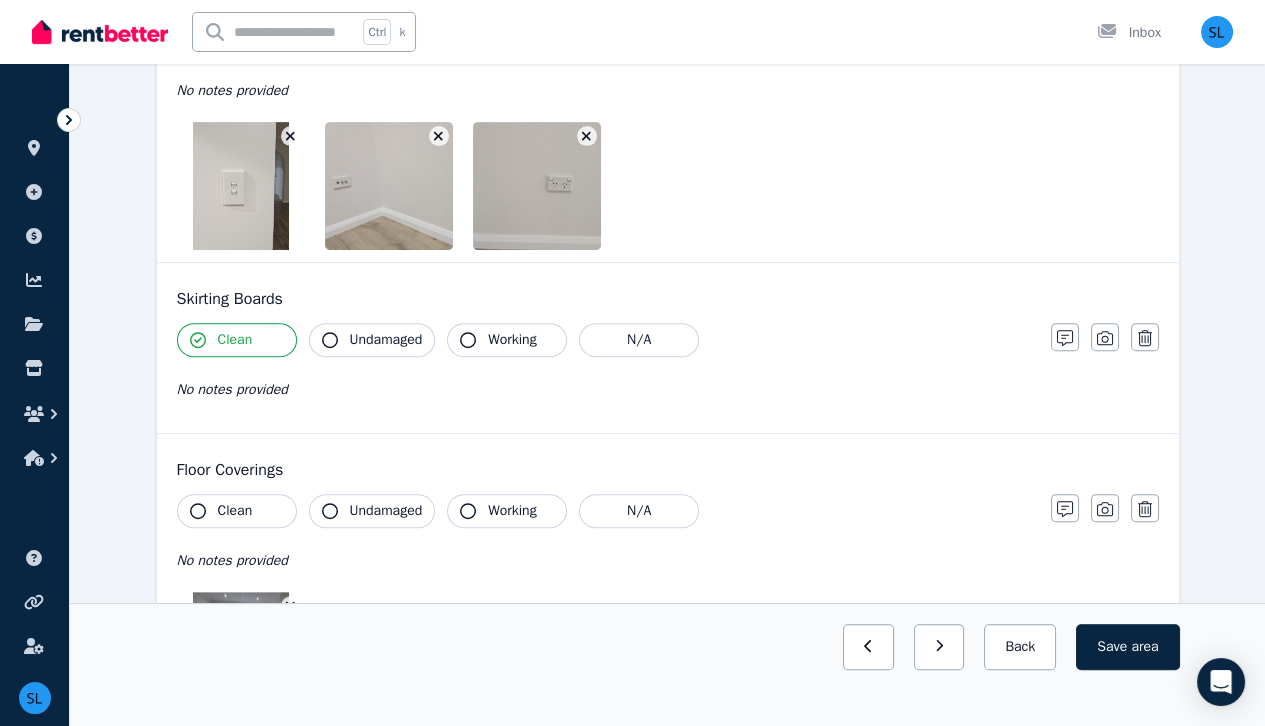 click on "Undamaged" at bounding box center (386, 340) 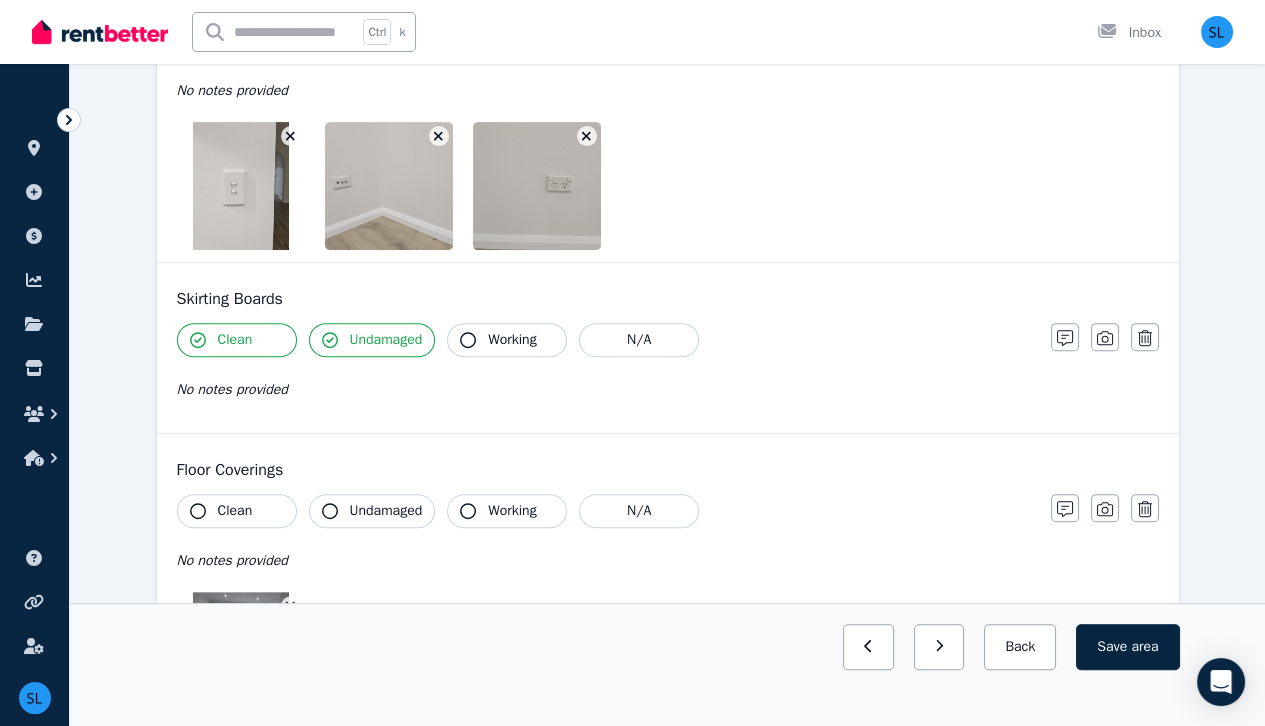 click on "Working" at bounding box center (512, 340) 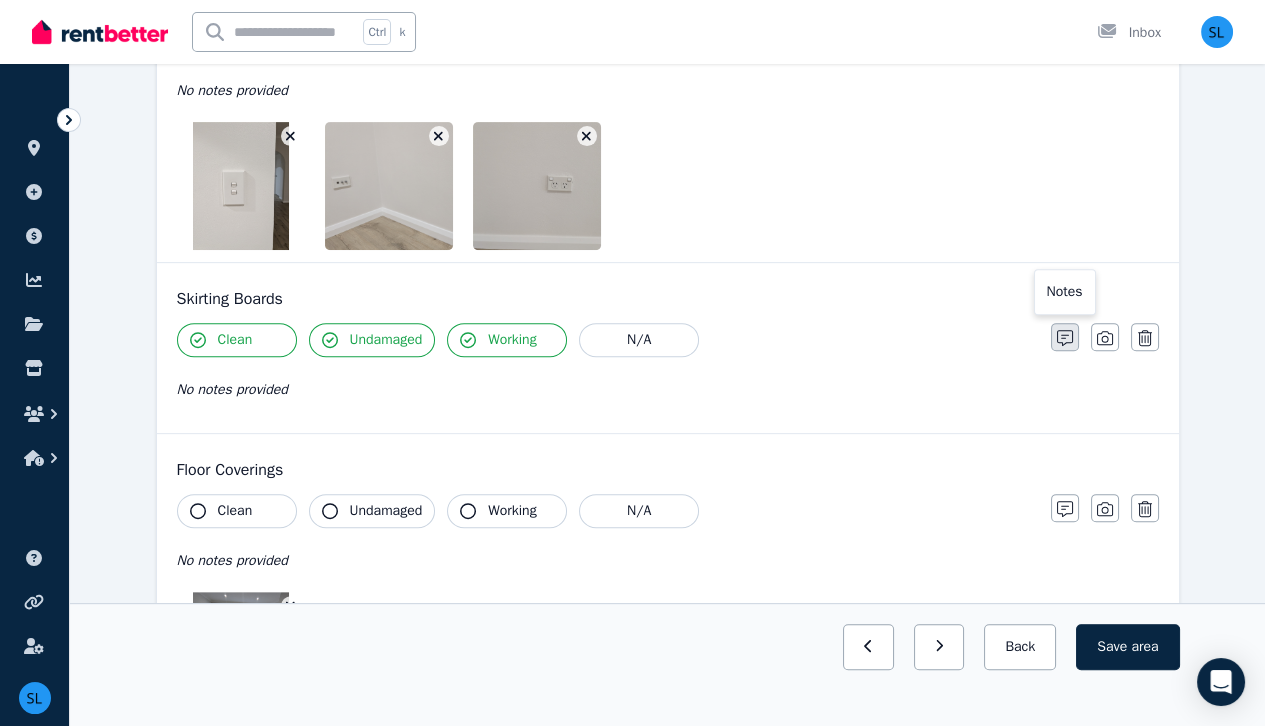 click 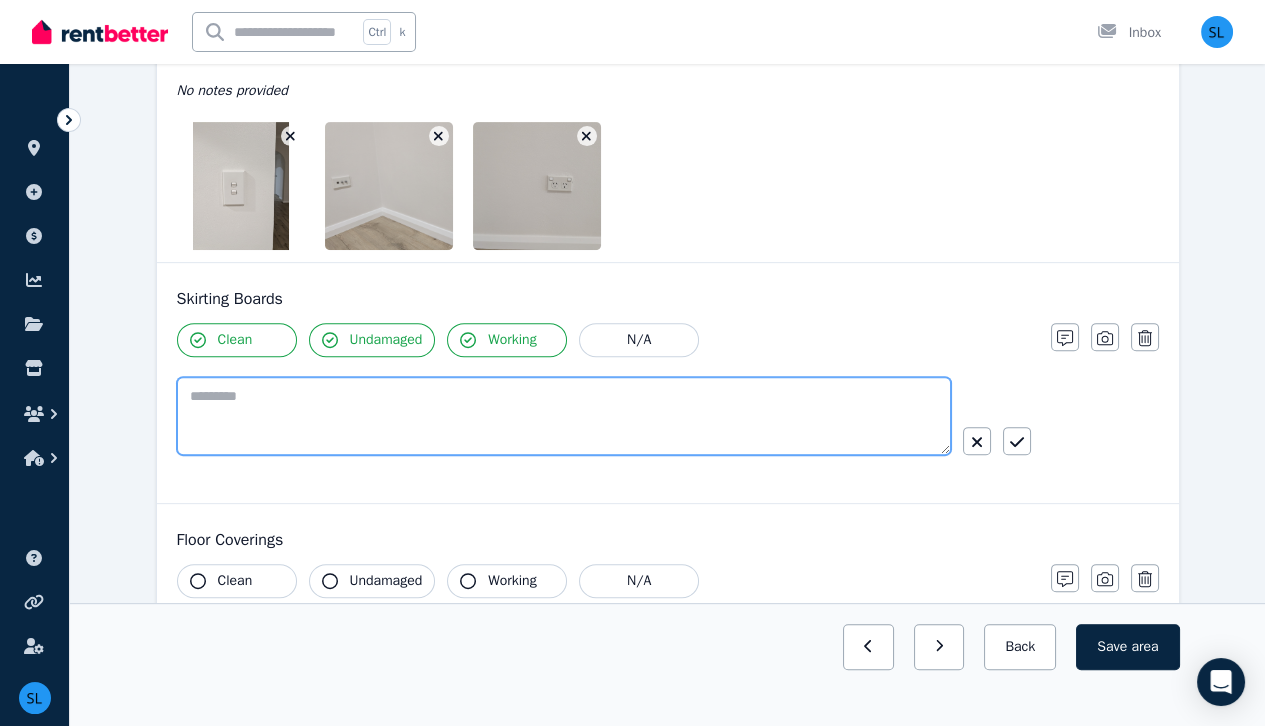 click at bounding box center [564, 416] 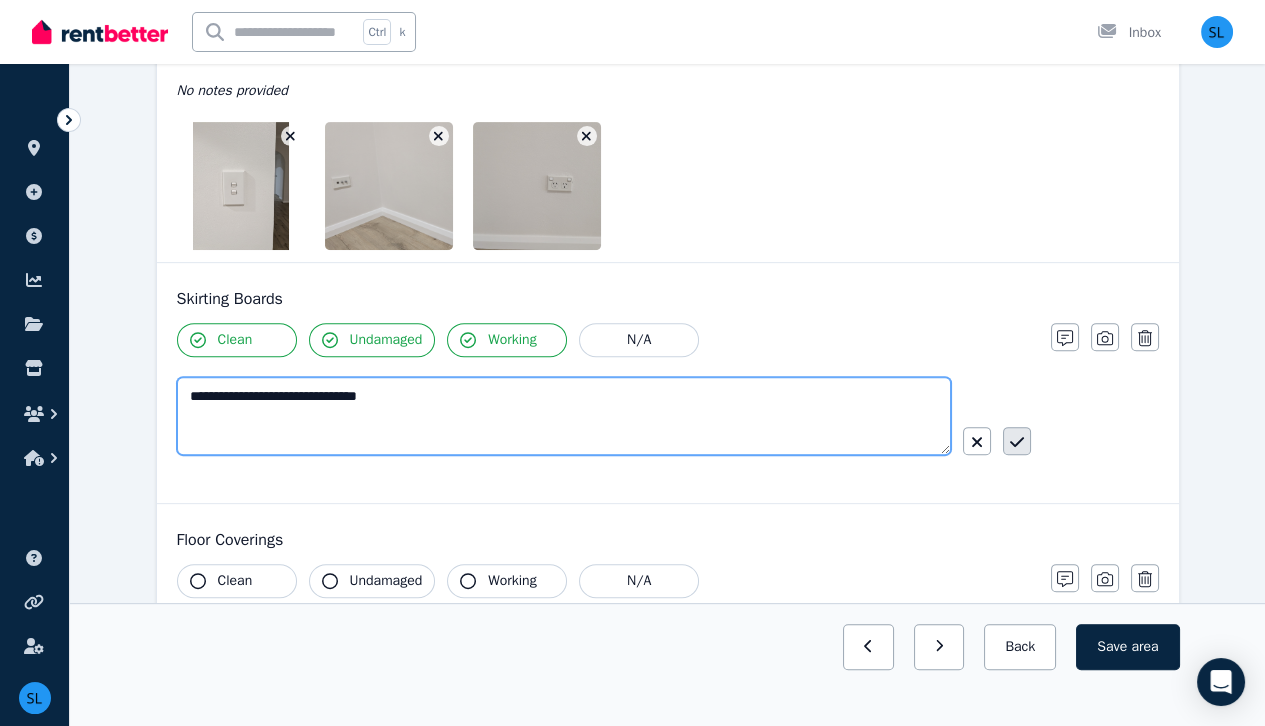 type on "**********" 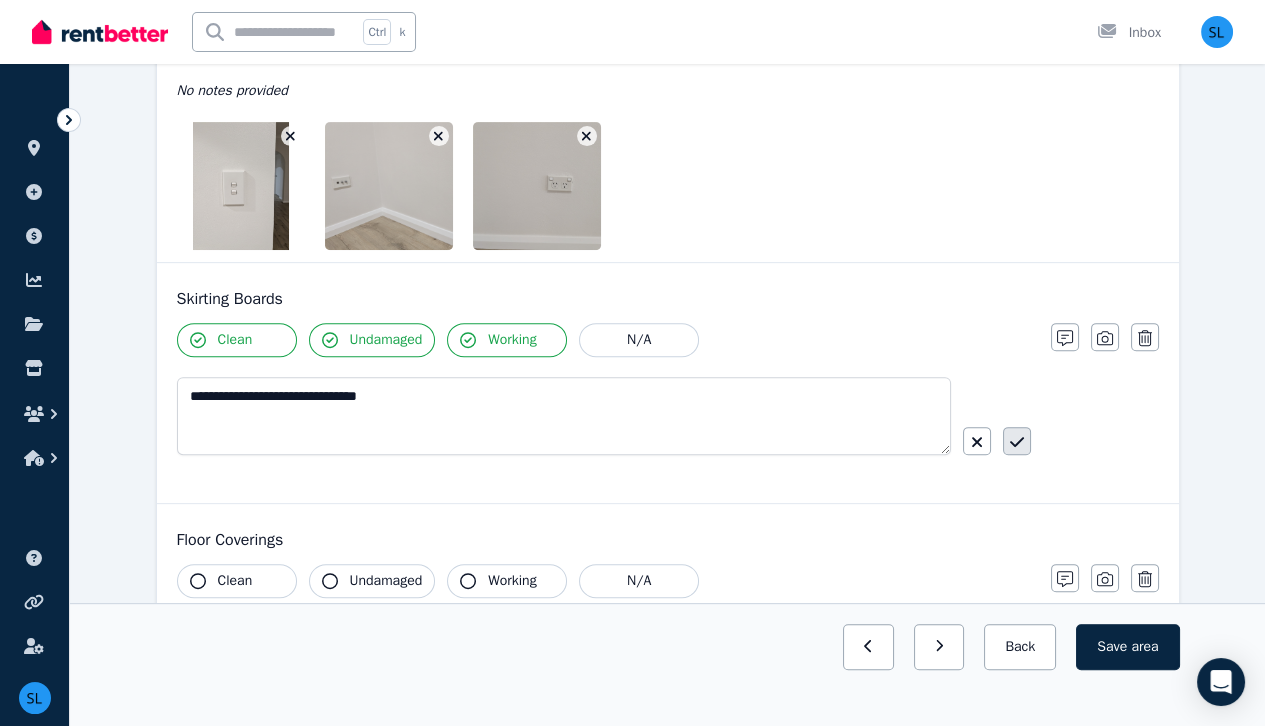 click 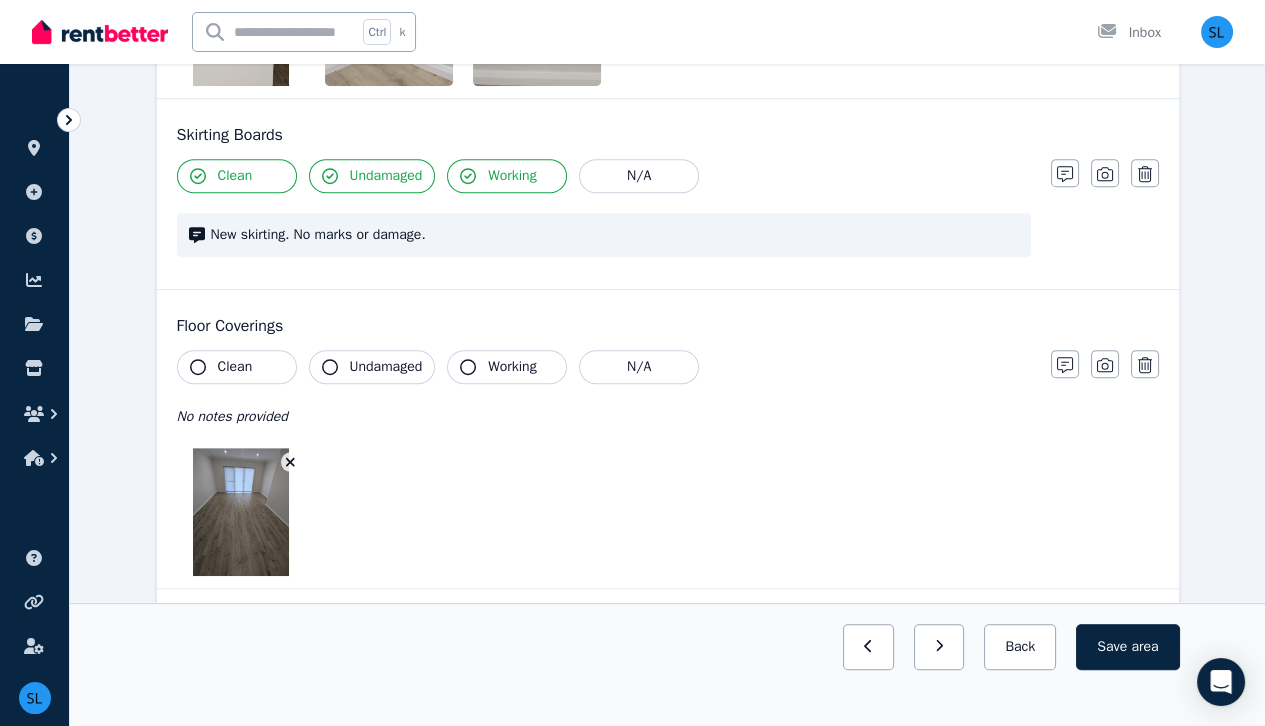 scroll, scrollTop: 1424, scrollLeft: 0, axis: vertical 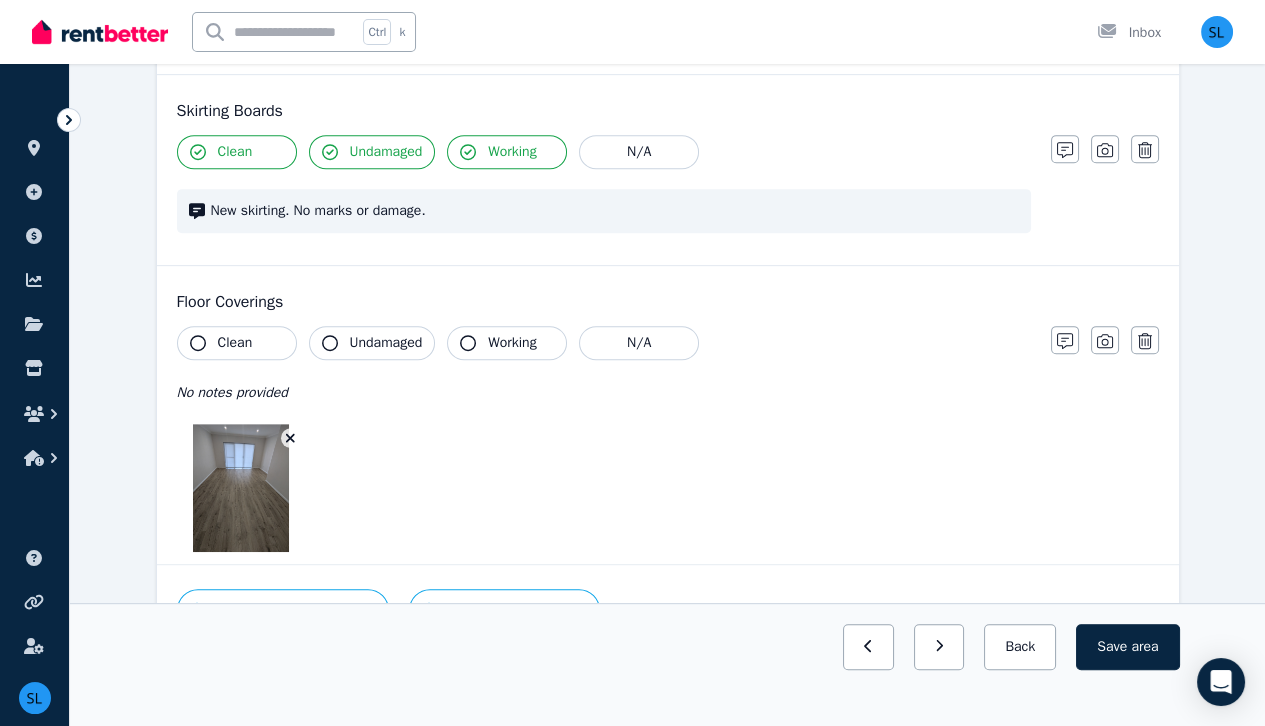 click on "Clean" at bounding box center (237, 343) 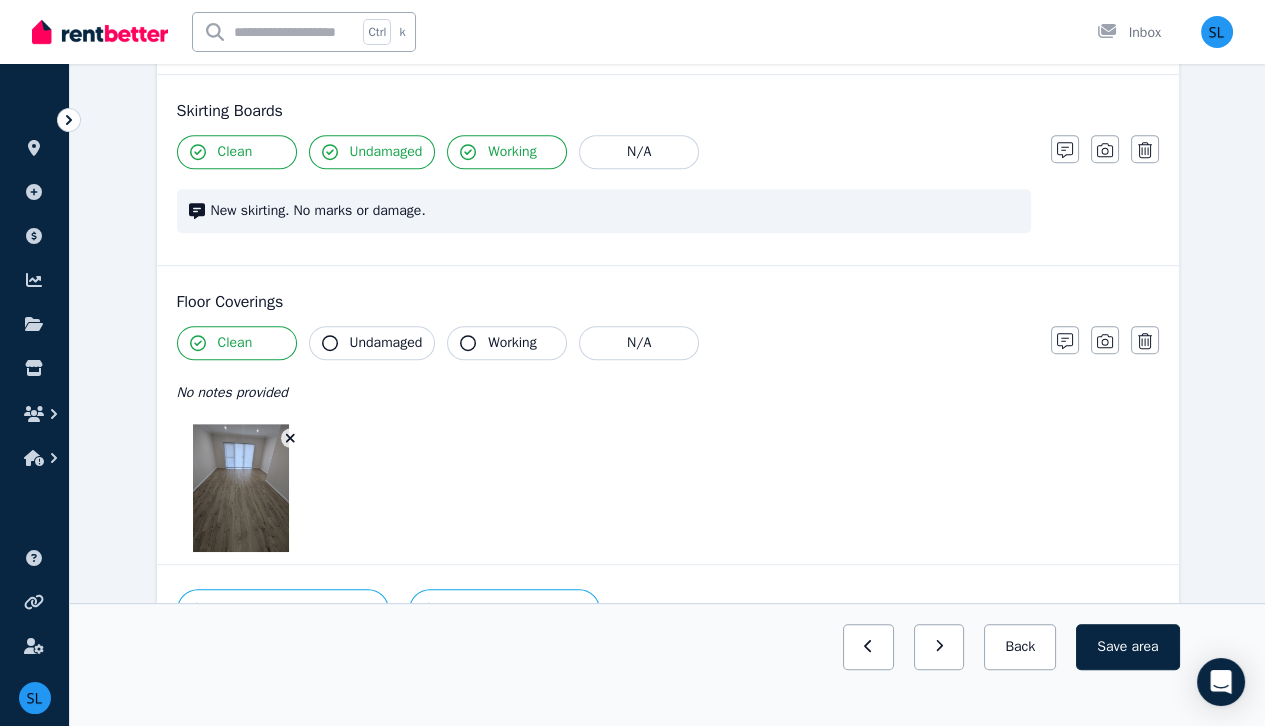 click on "Undamaged" at bounding box center (386, 343) 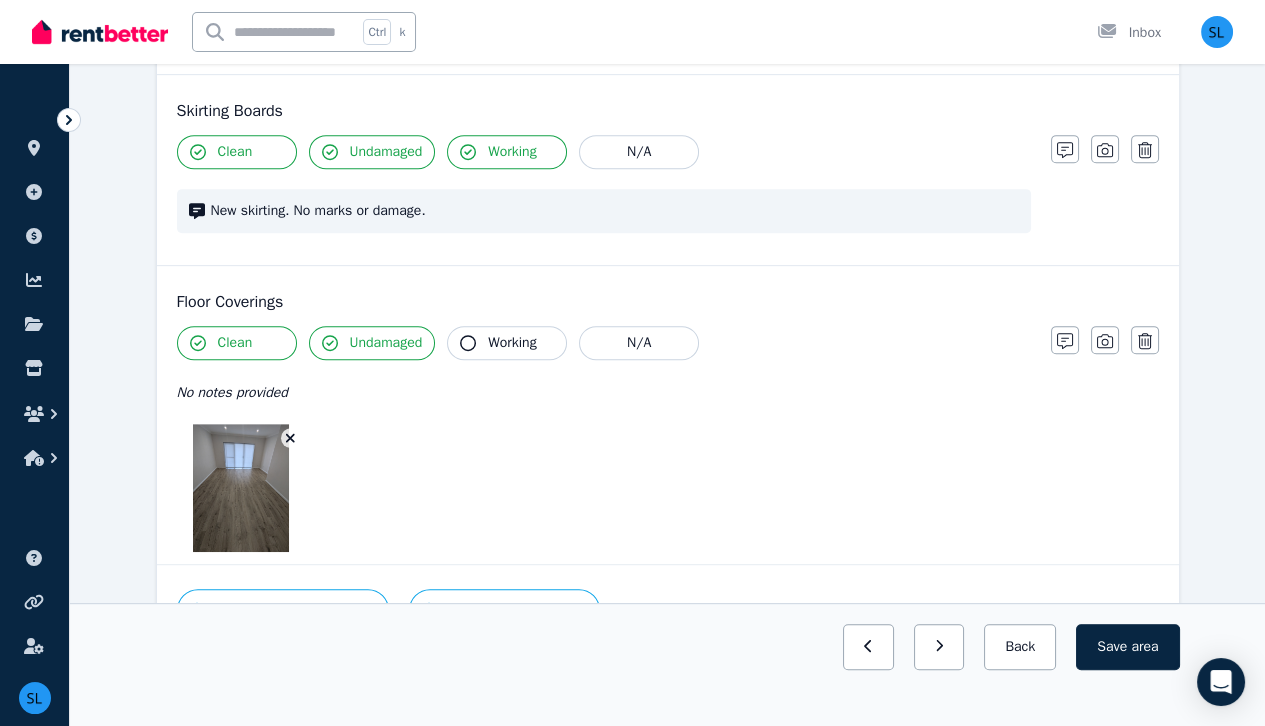 click on "Working" at bounding box center [512, 343] 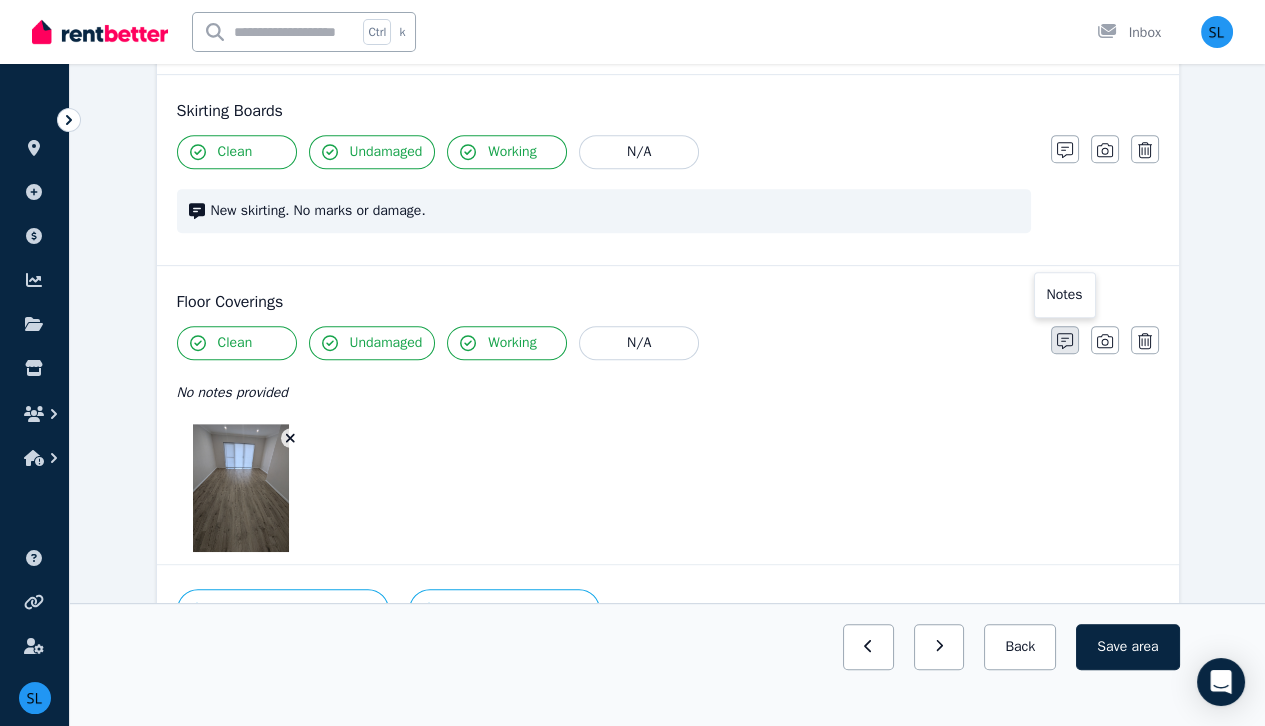 click 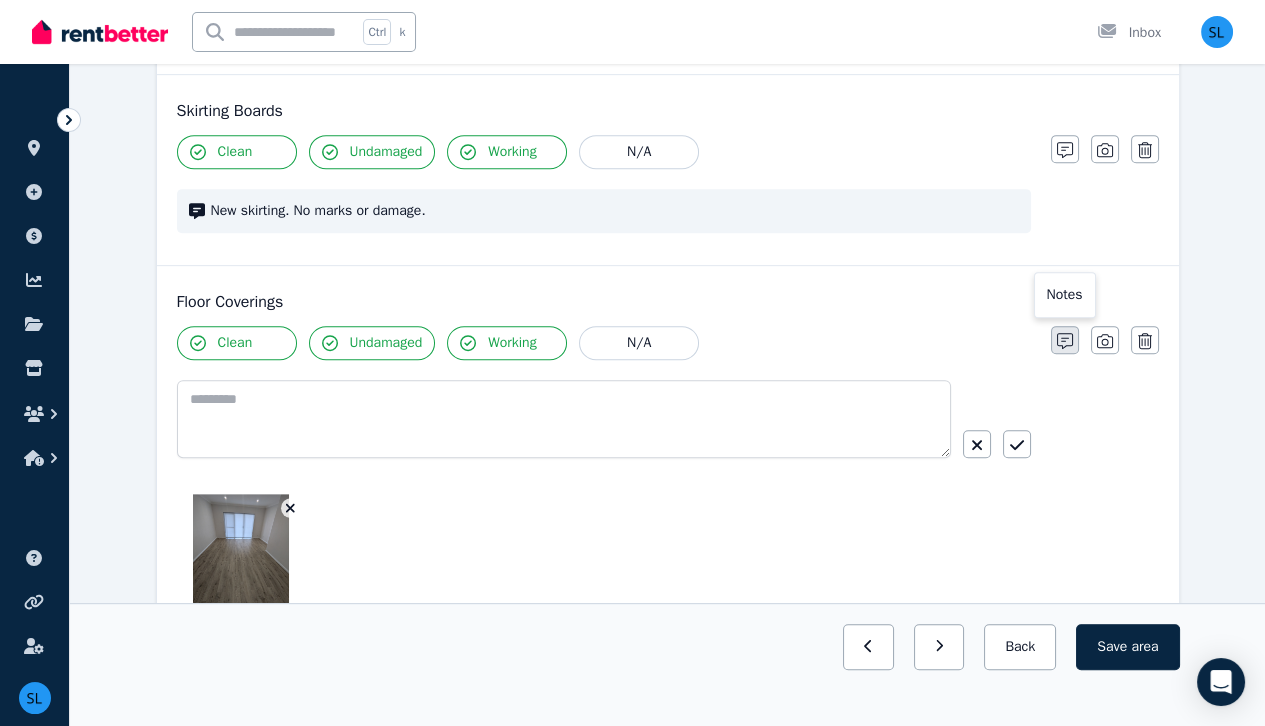 scroll, scrollTop: 1493, scrollLeft: 0, axis: vertical 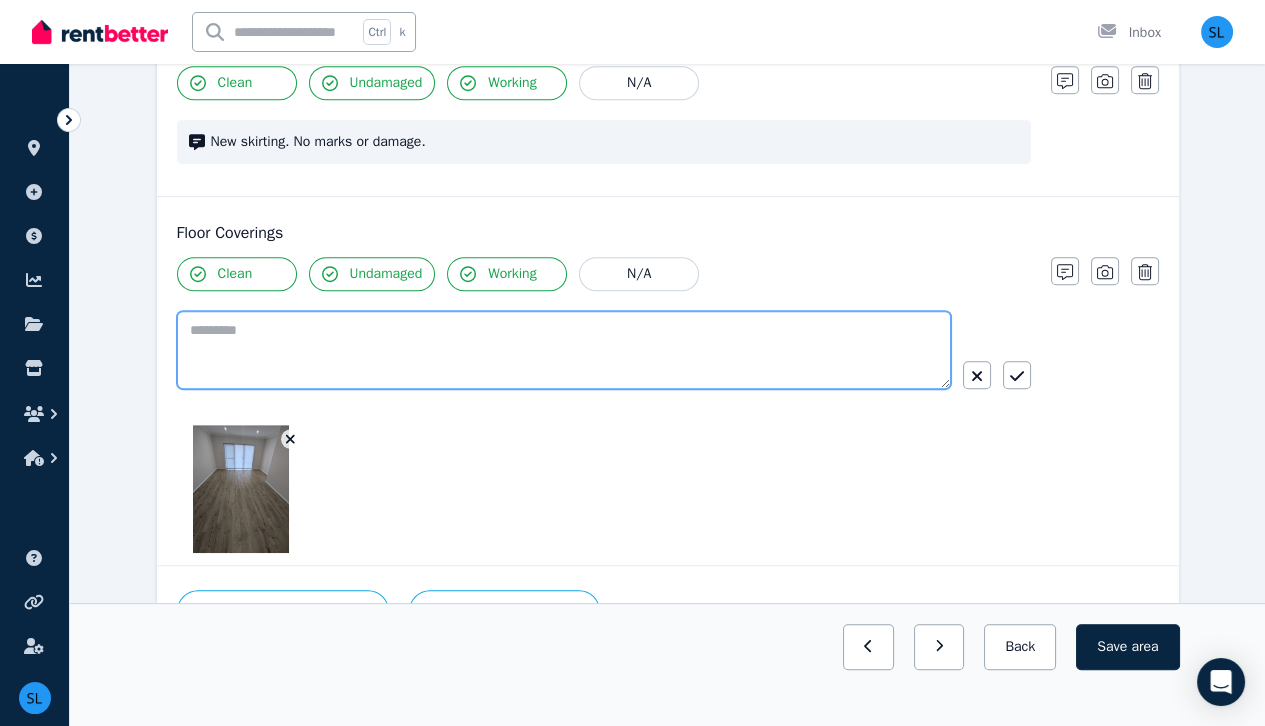 click at bounding box center (564, 350) 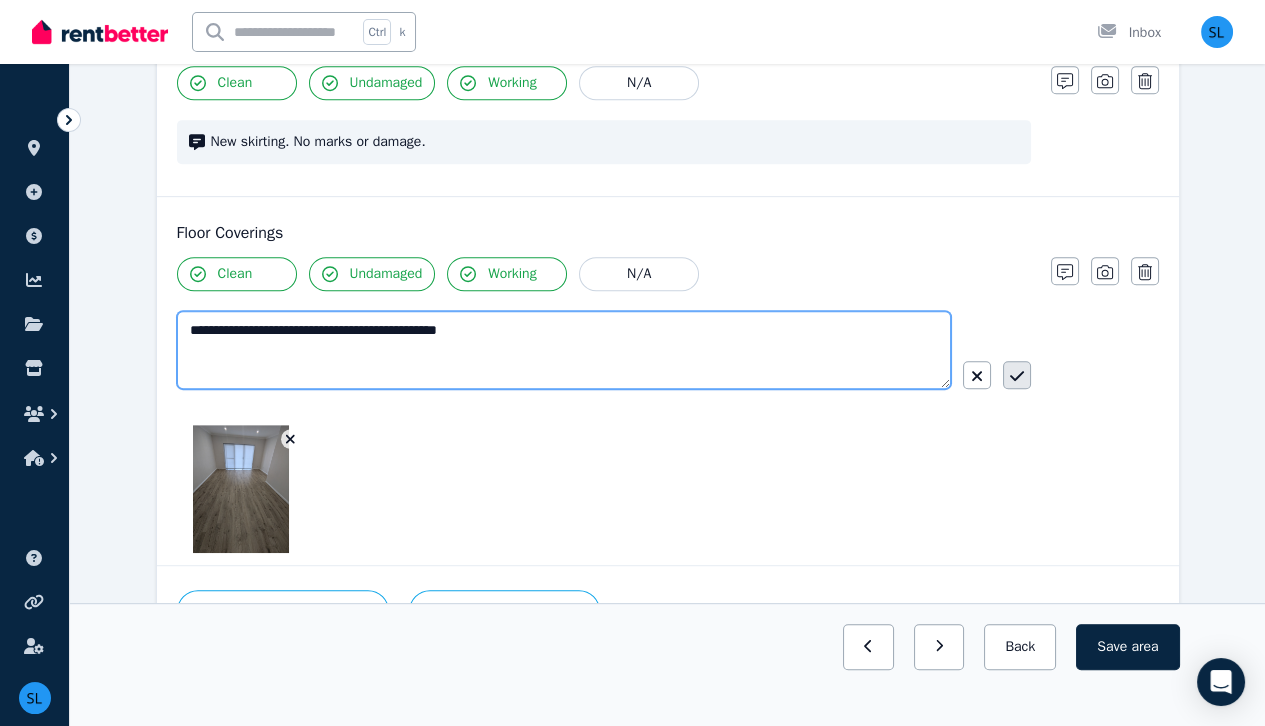 type on "**********" 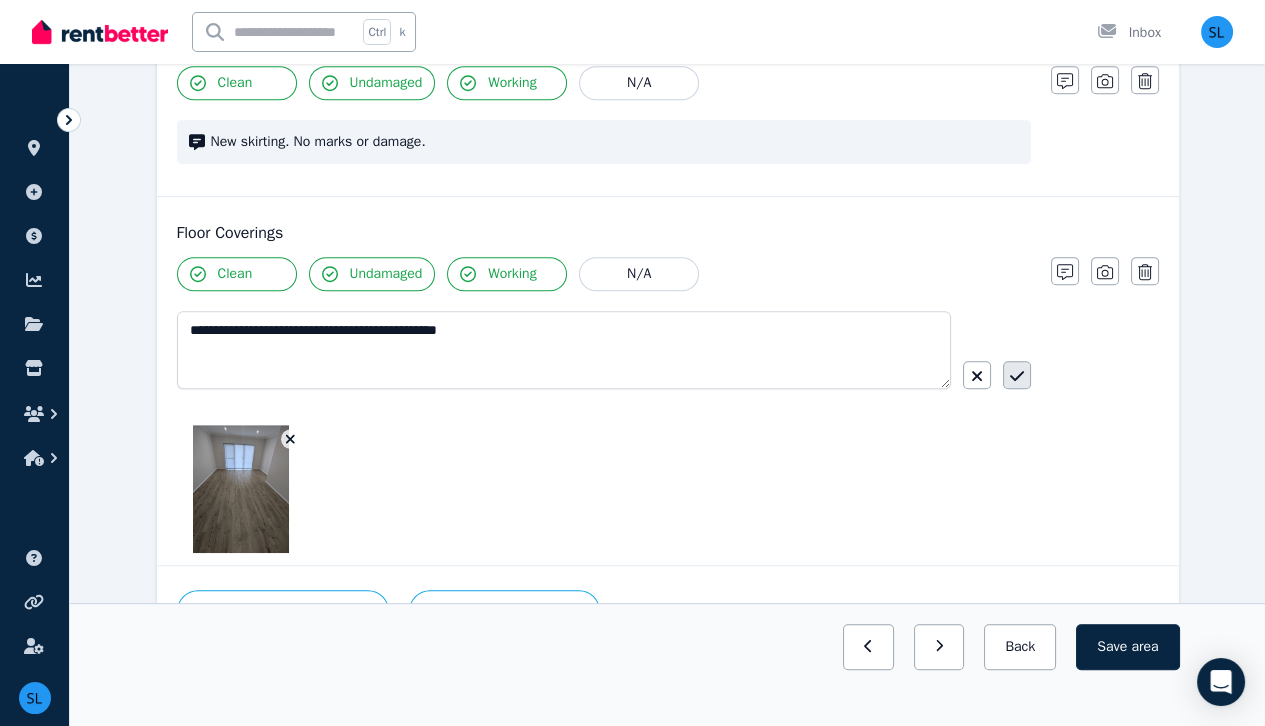click 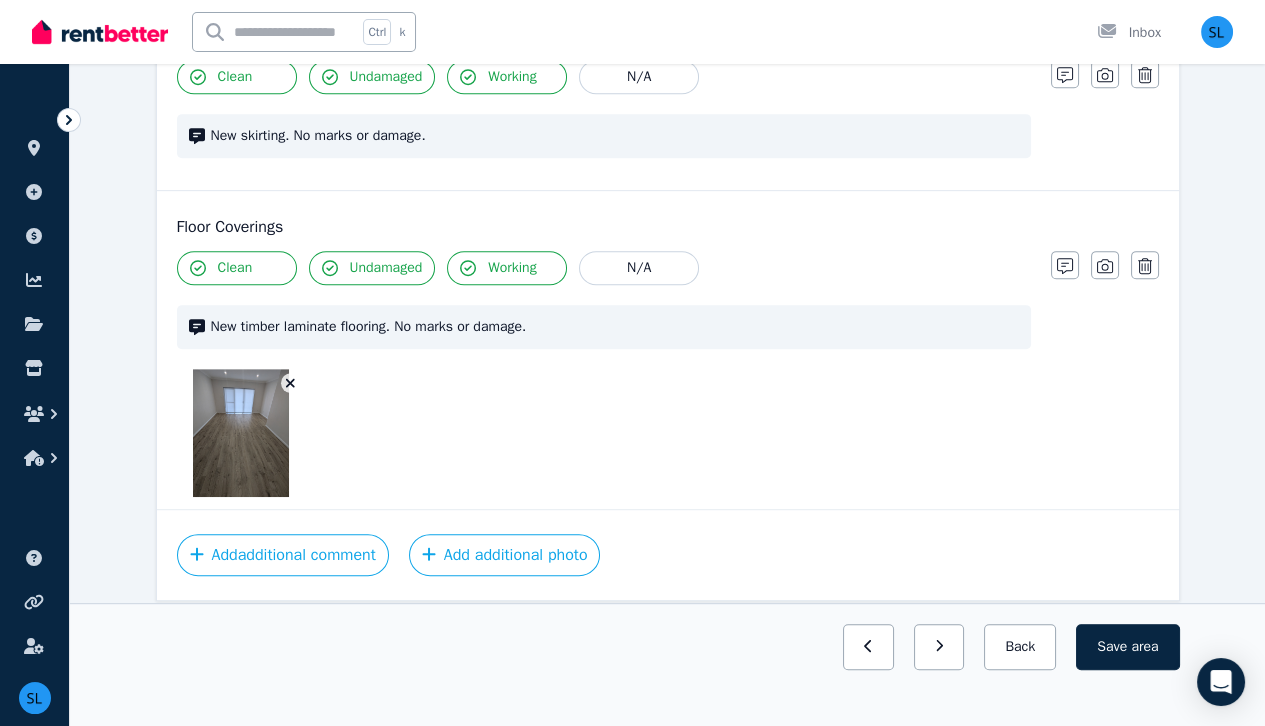 scroll, scrollTop: 1500, scrollLeft: 0, axis: vertical 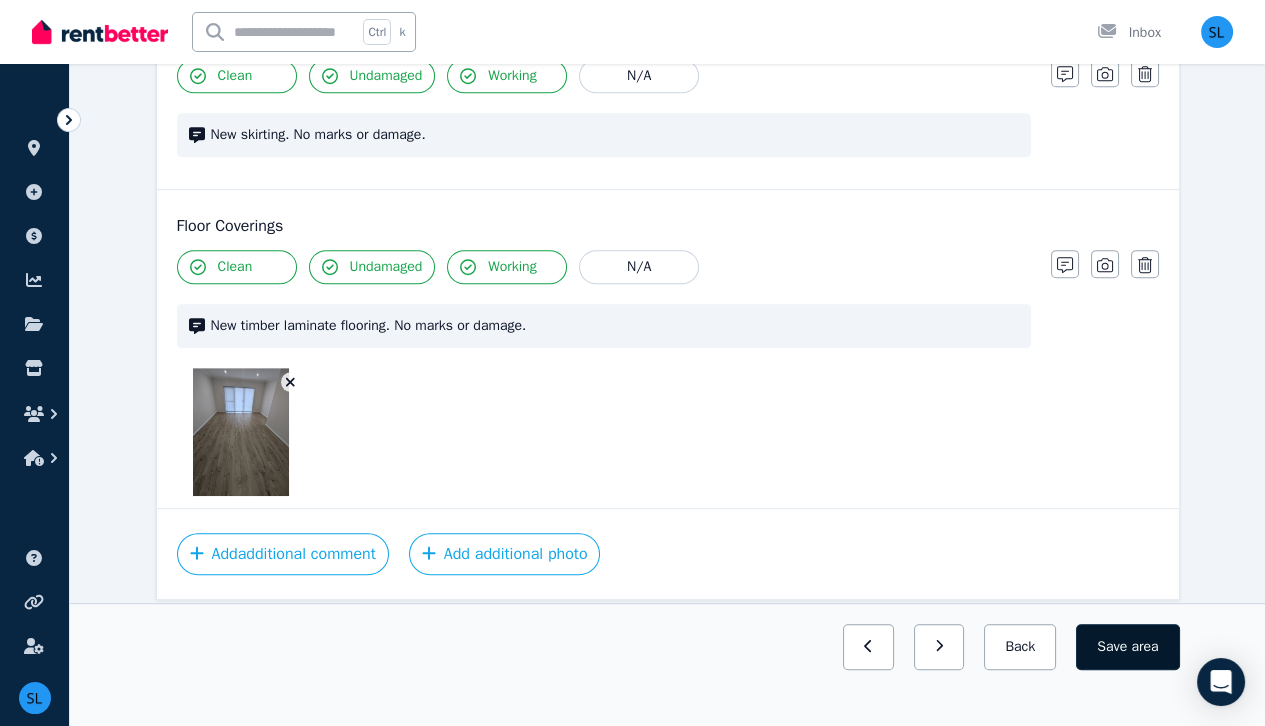click on "area" at bounding box center (1144, 647) 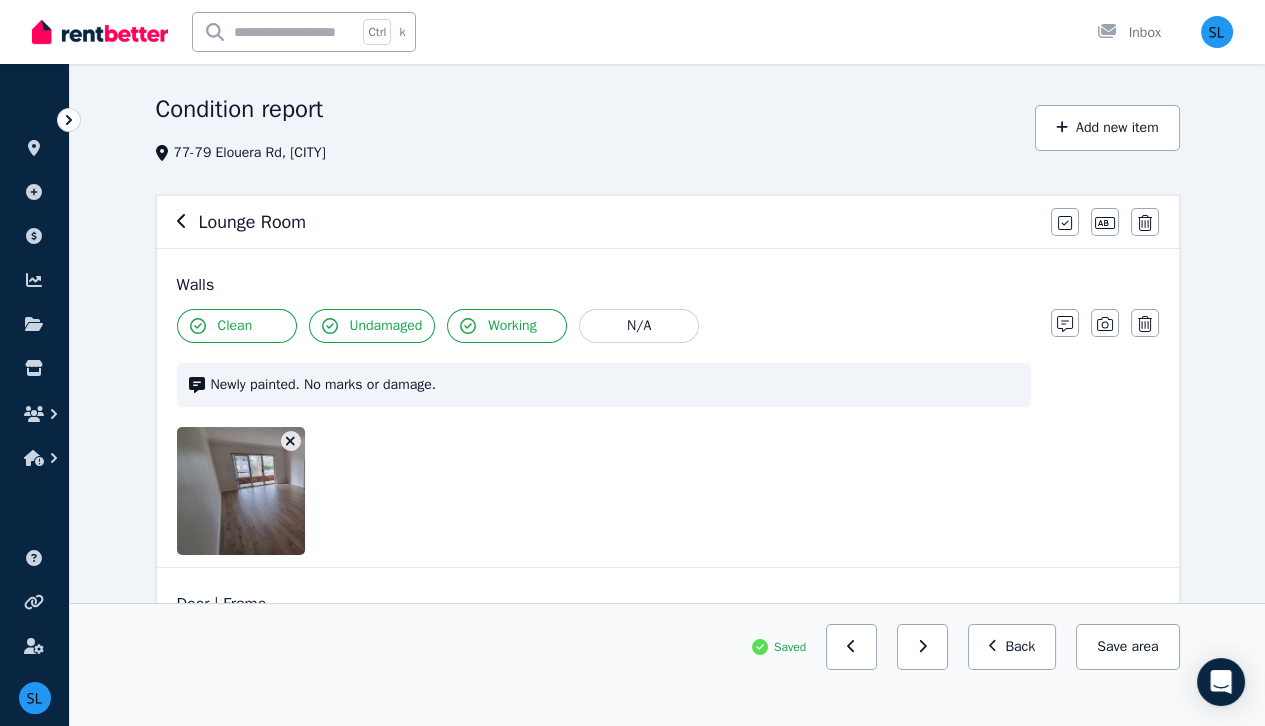 scroll, scrollTop: 0, scrollLeft: 0, axis: both 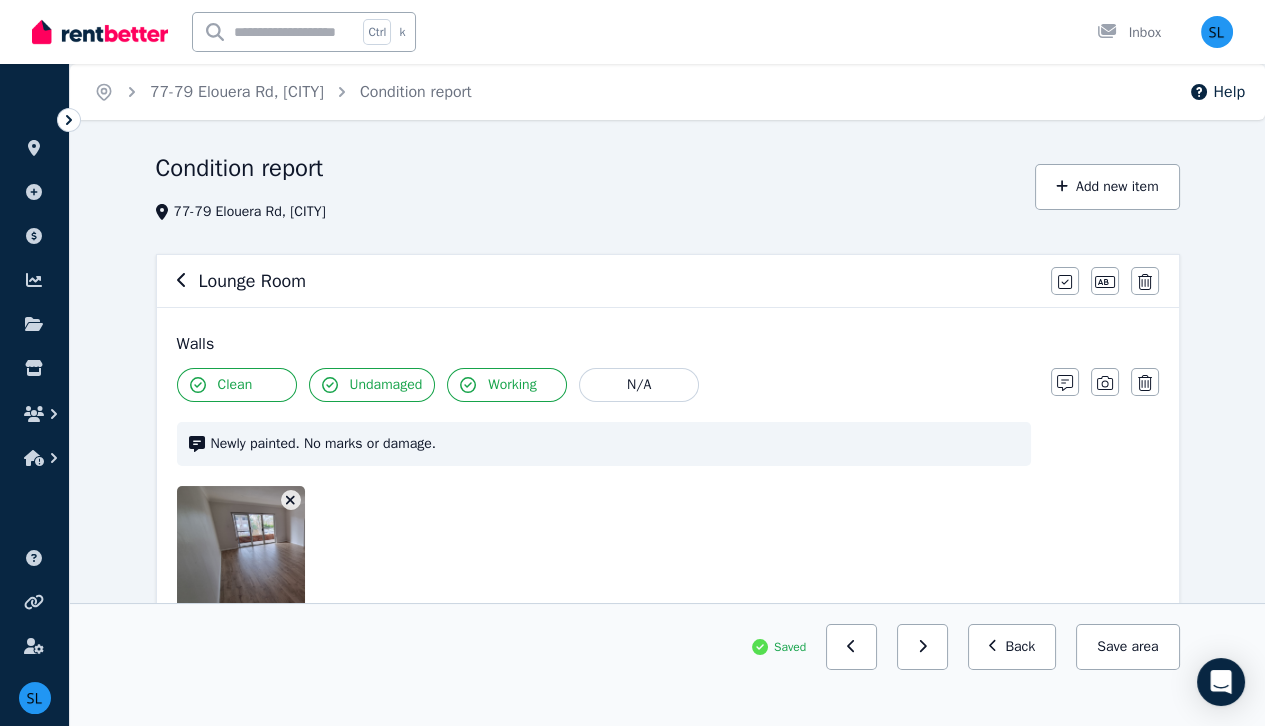 click 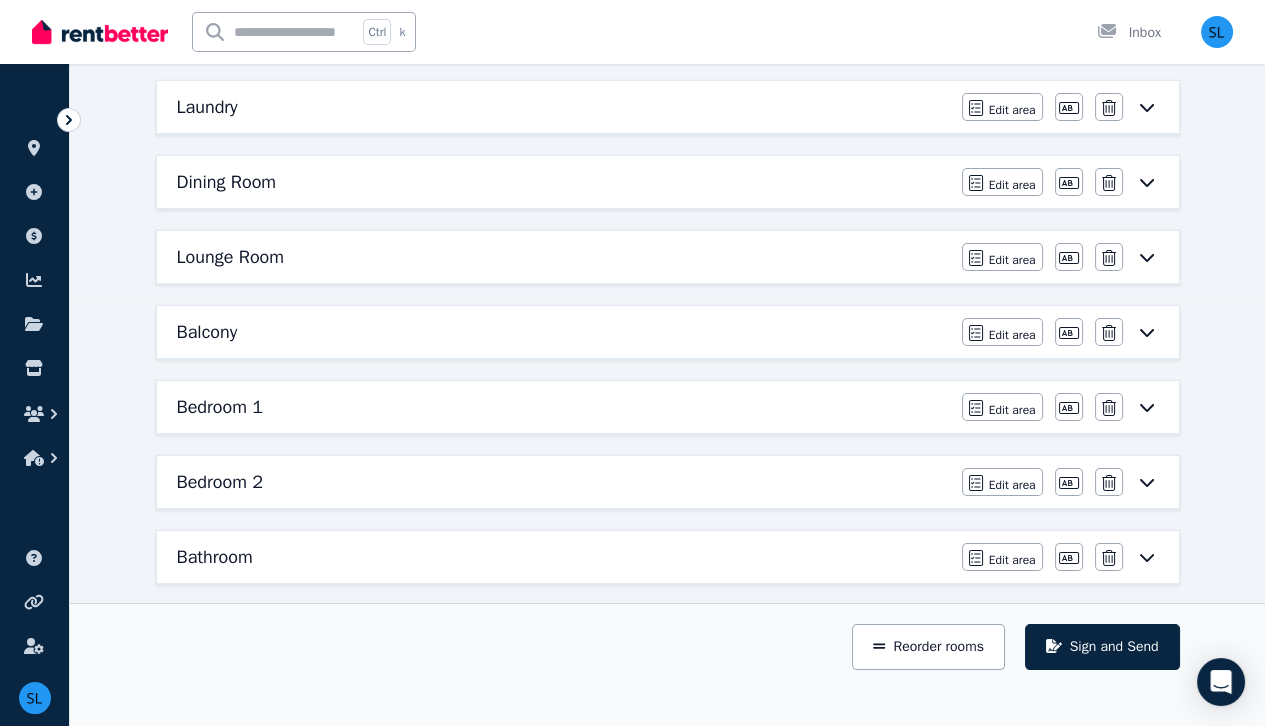 scroll, scrollTop: 427, scrollLeft: 0, axis: vertical 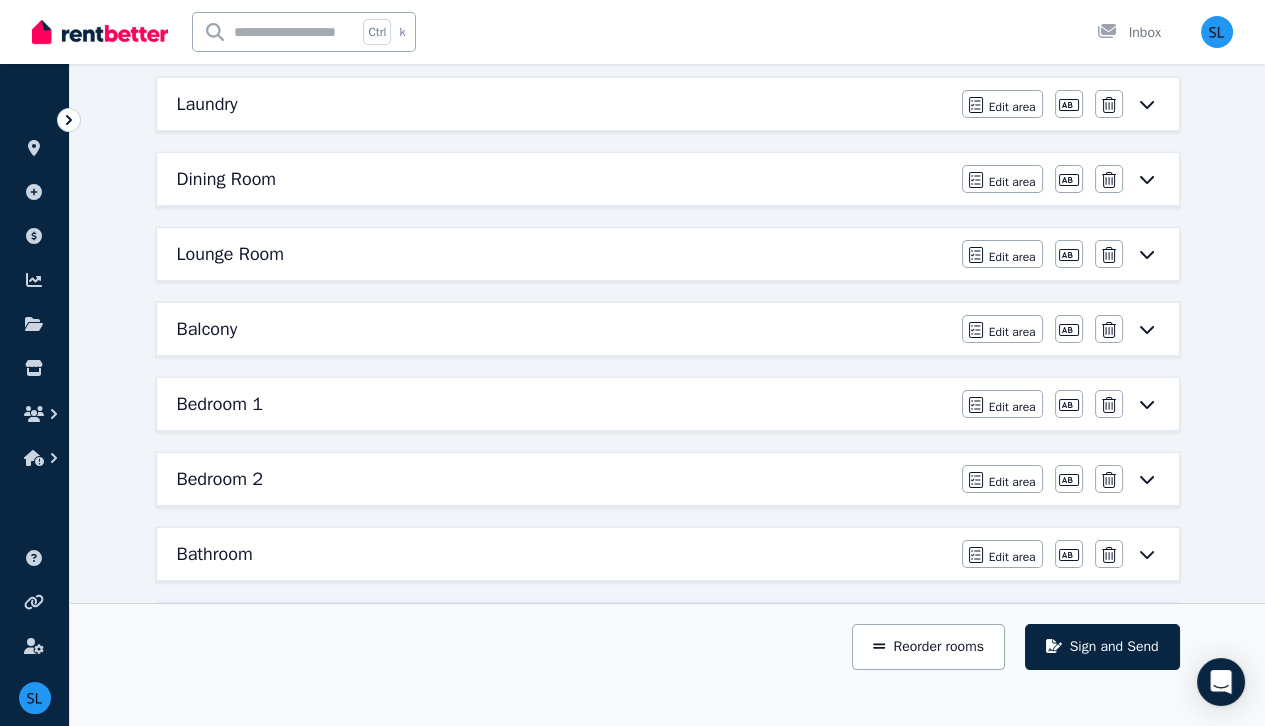 click 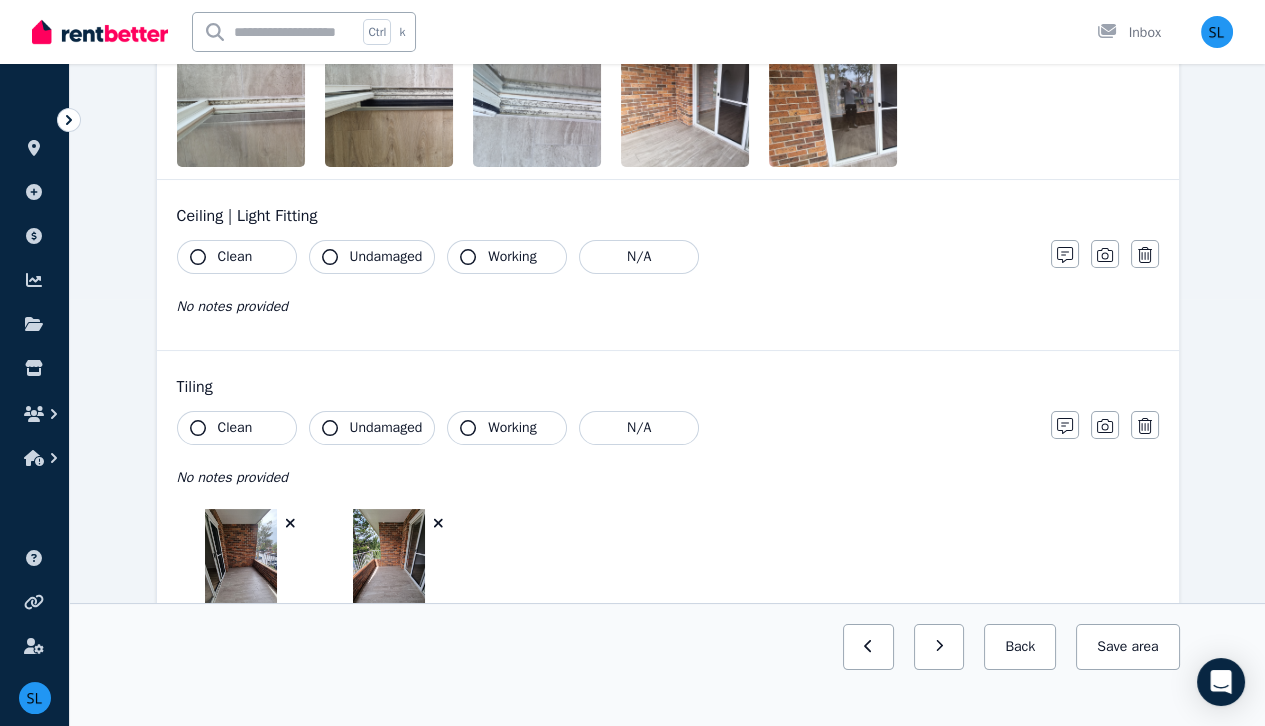 scroll, scrollTop: 0, scrollLeft: 0, axis: both 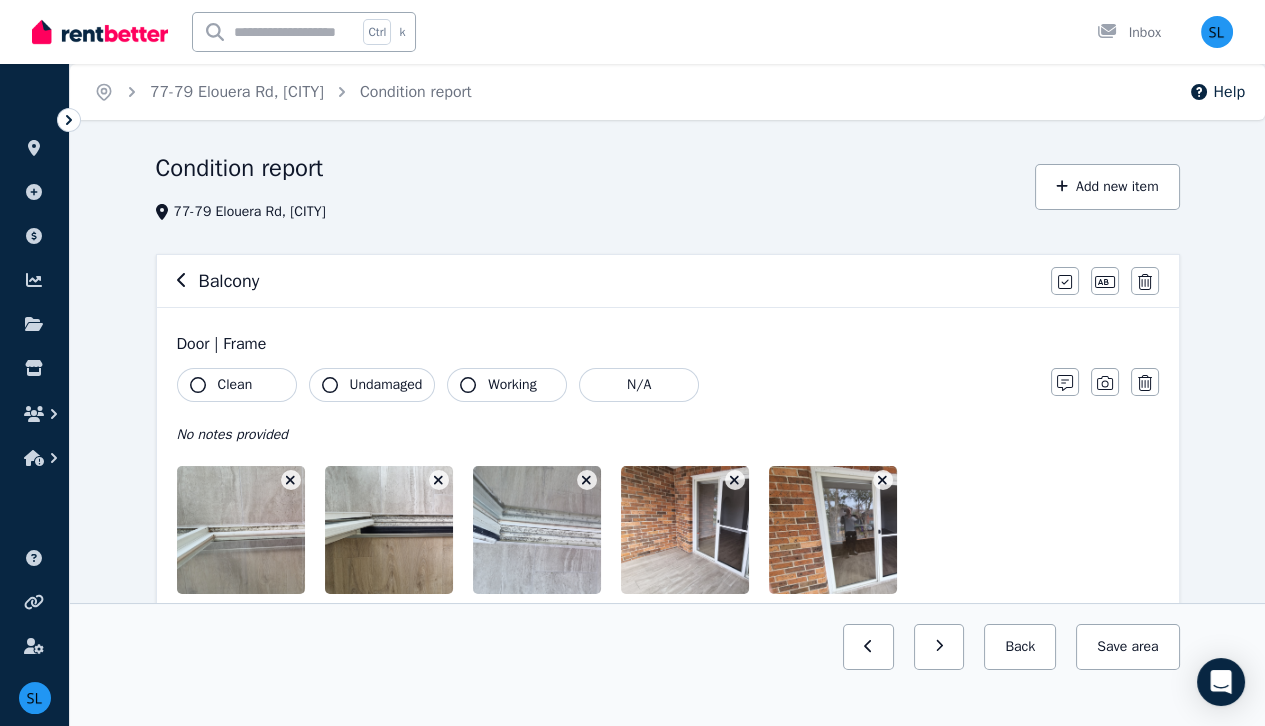 click on "Clean" at bounding box center [235, 385] 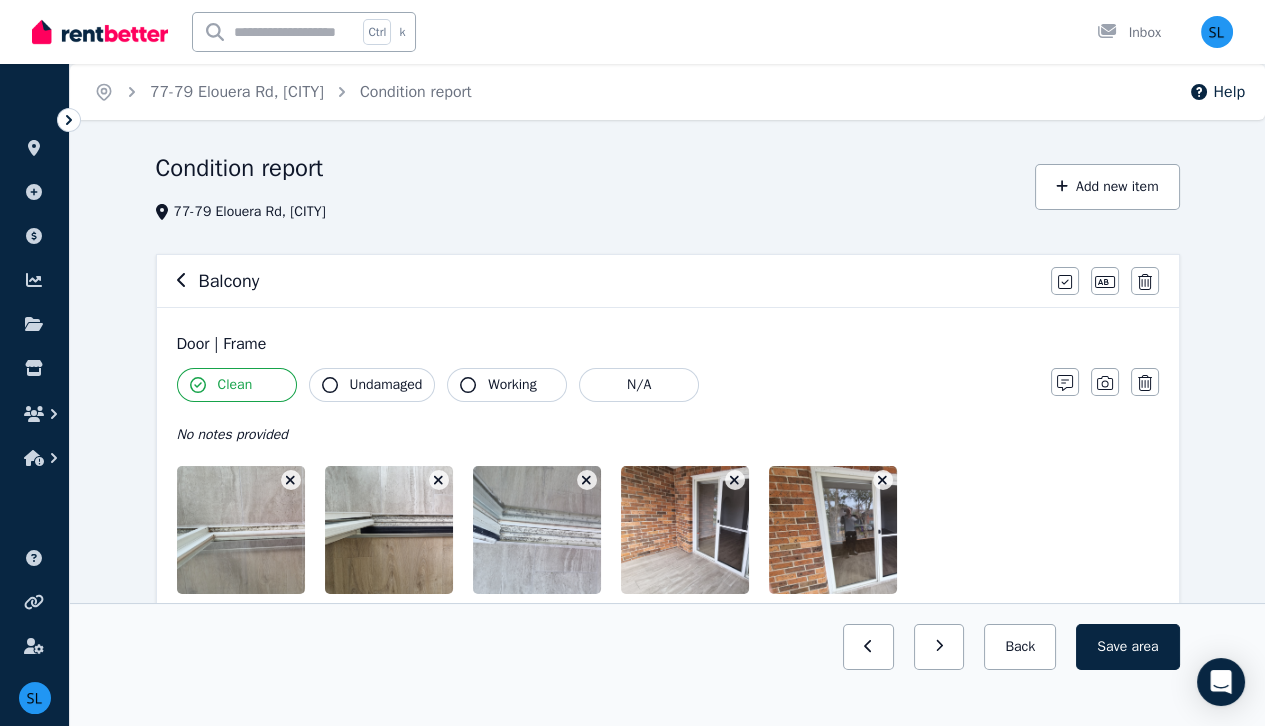 click on "Undamaged" at bounding box center (386, 385) 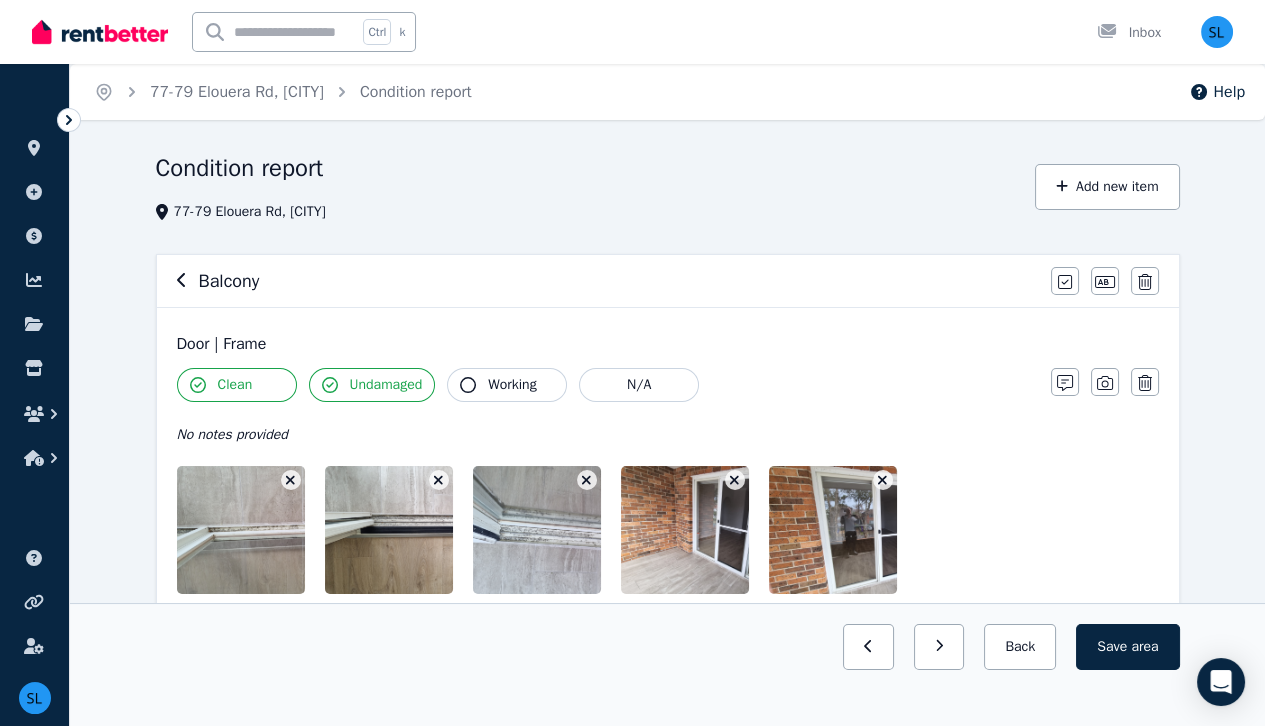 click on "Working" at bounding box center (512, 385) 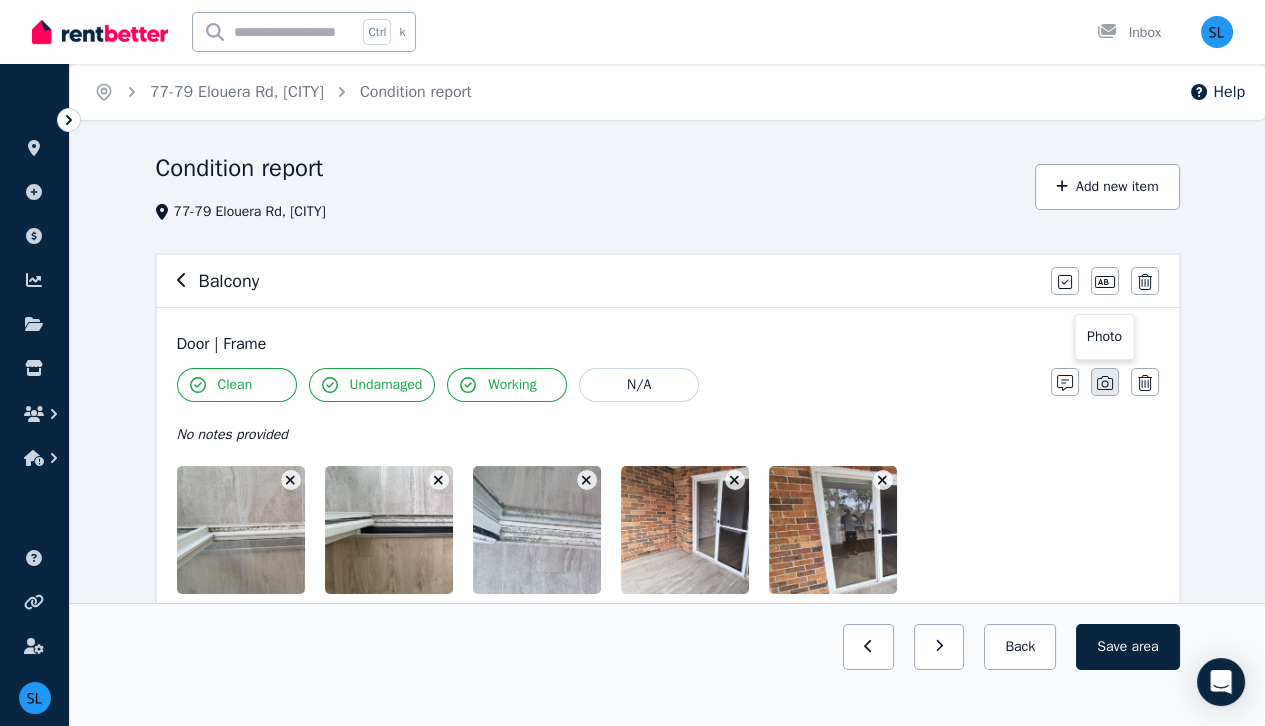 click 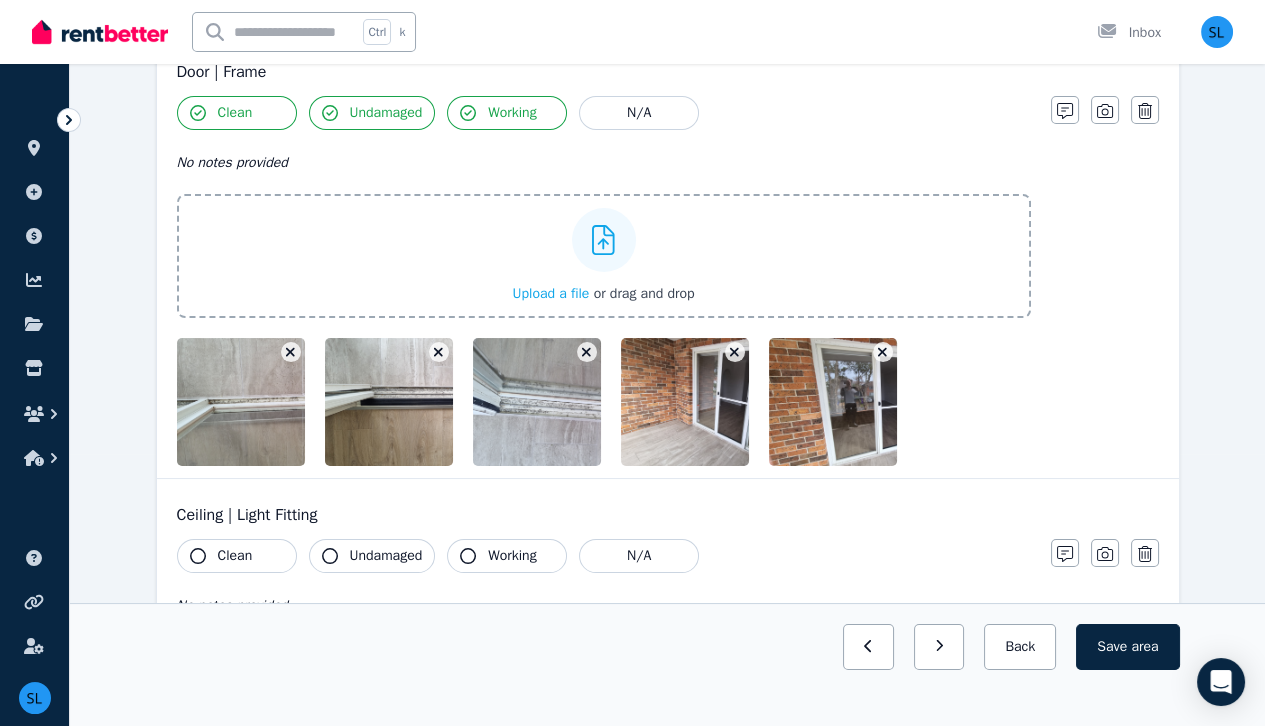 scroll, scrollTop: 275, scrollLeft: 0, axis: vertical 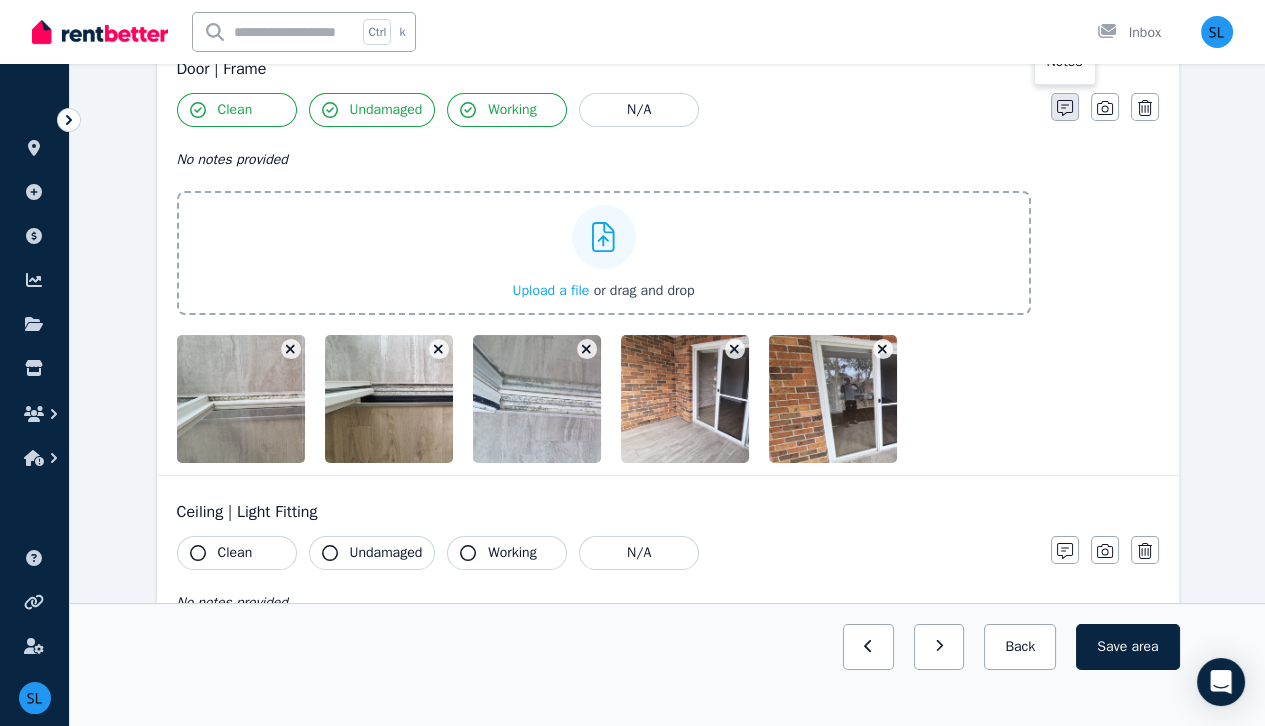 click 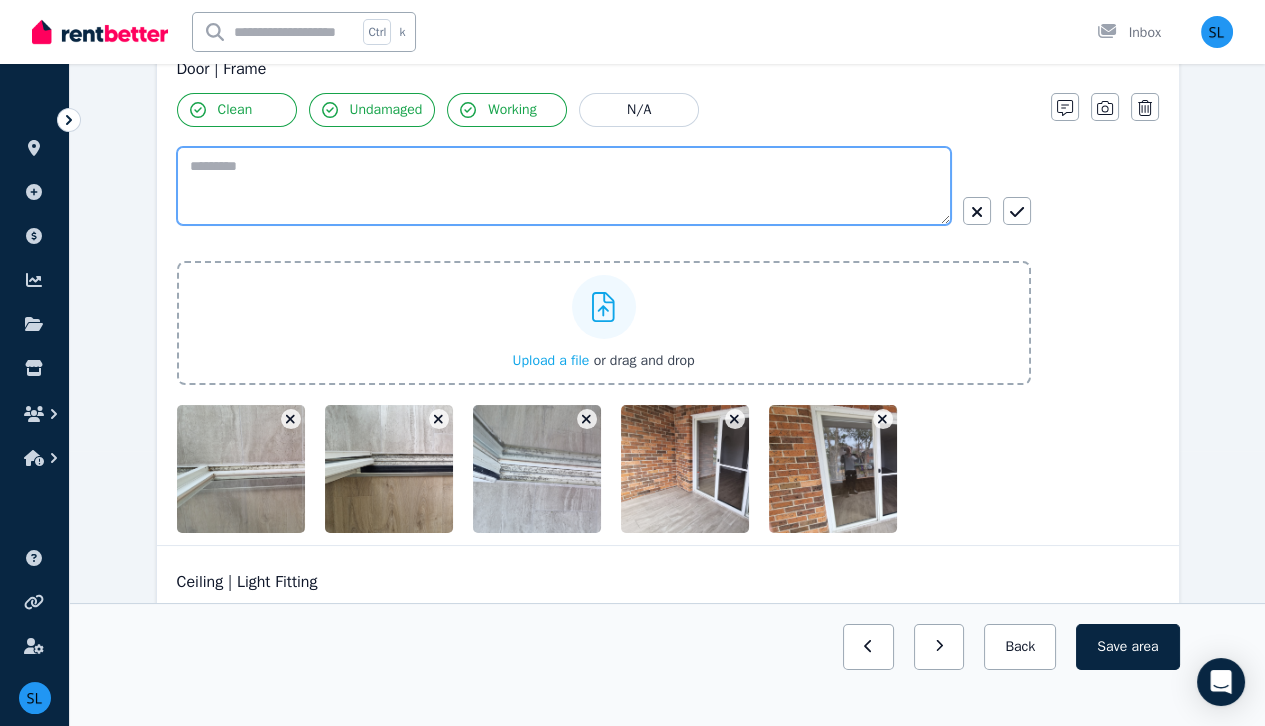 click at bounding box center [564, 186] 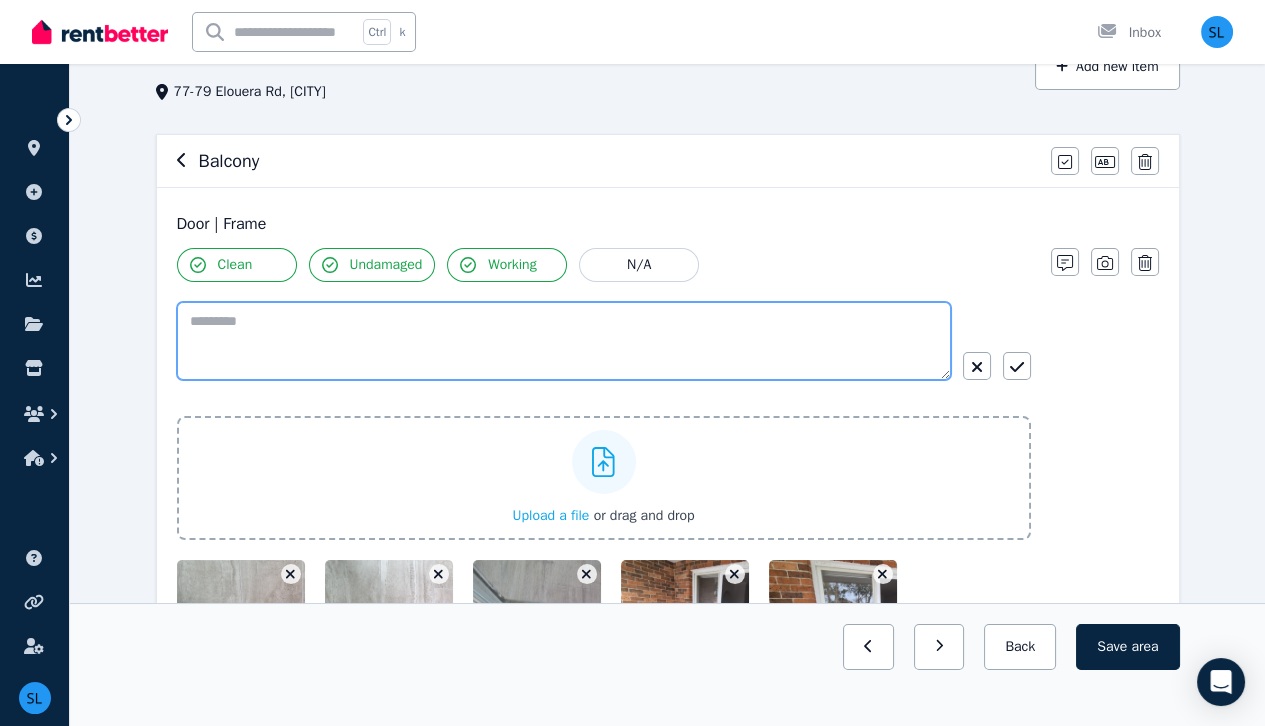scroll, scrollTop: 119, scrollLeft: 0, axis: vertical 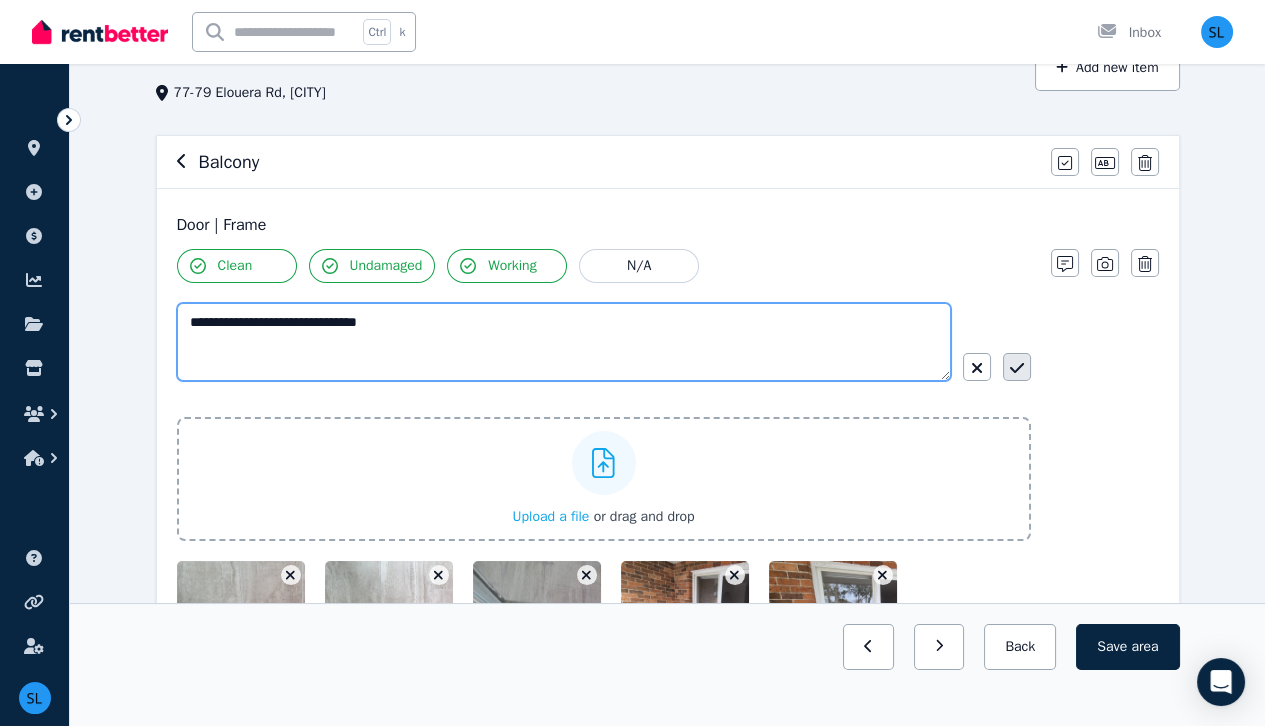 type on "**********" 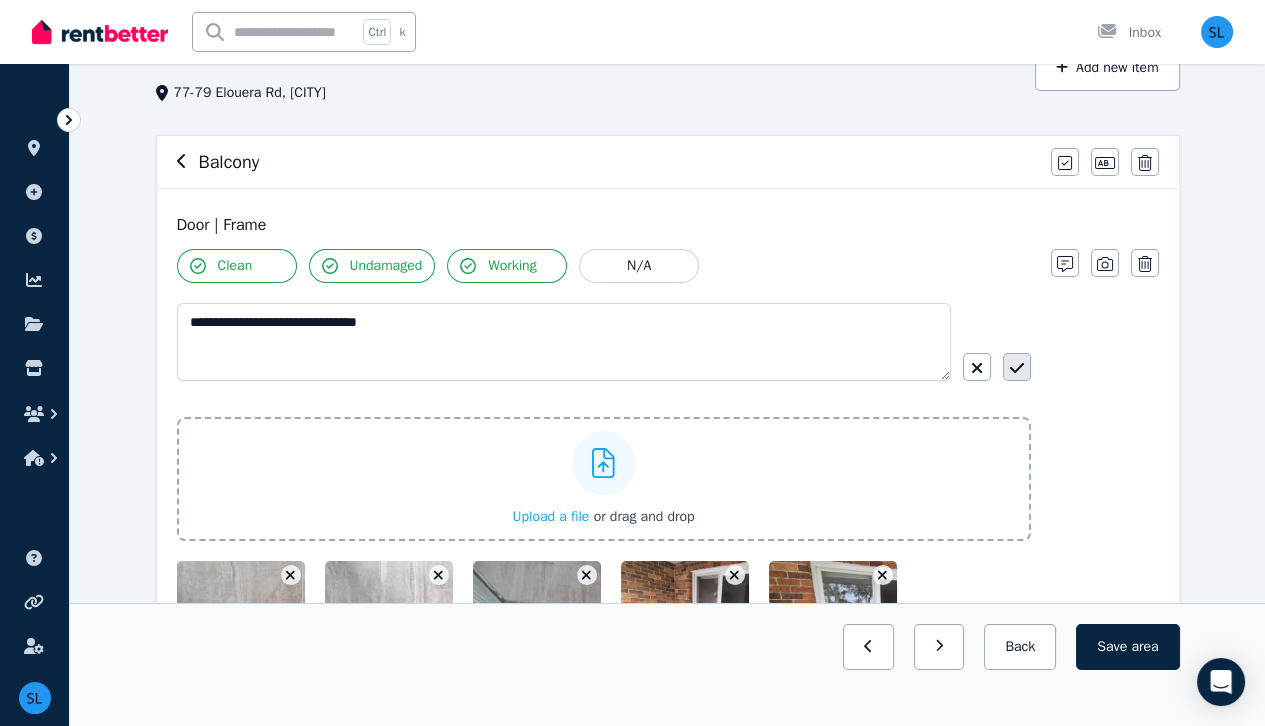 click 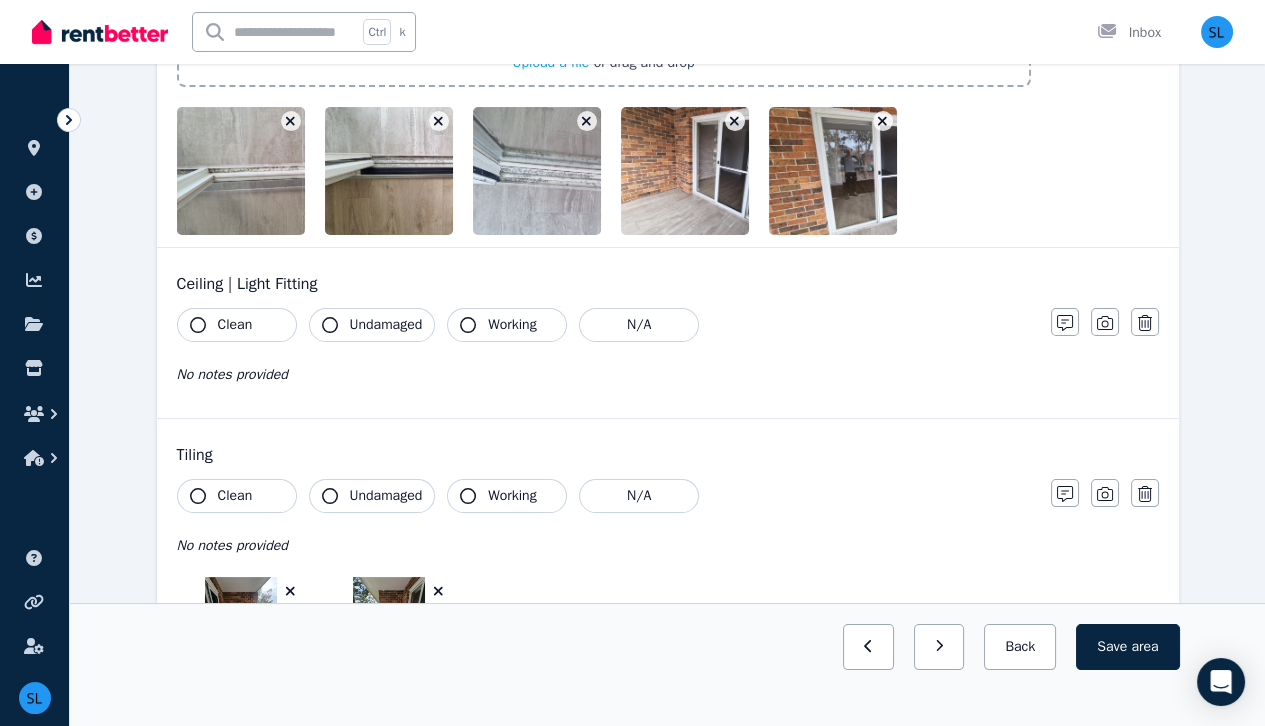 scroll, scrollTop: 534, scrollLeft: 0, axis: vertical 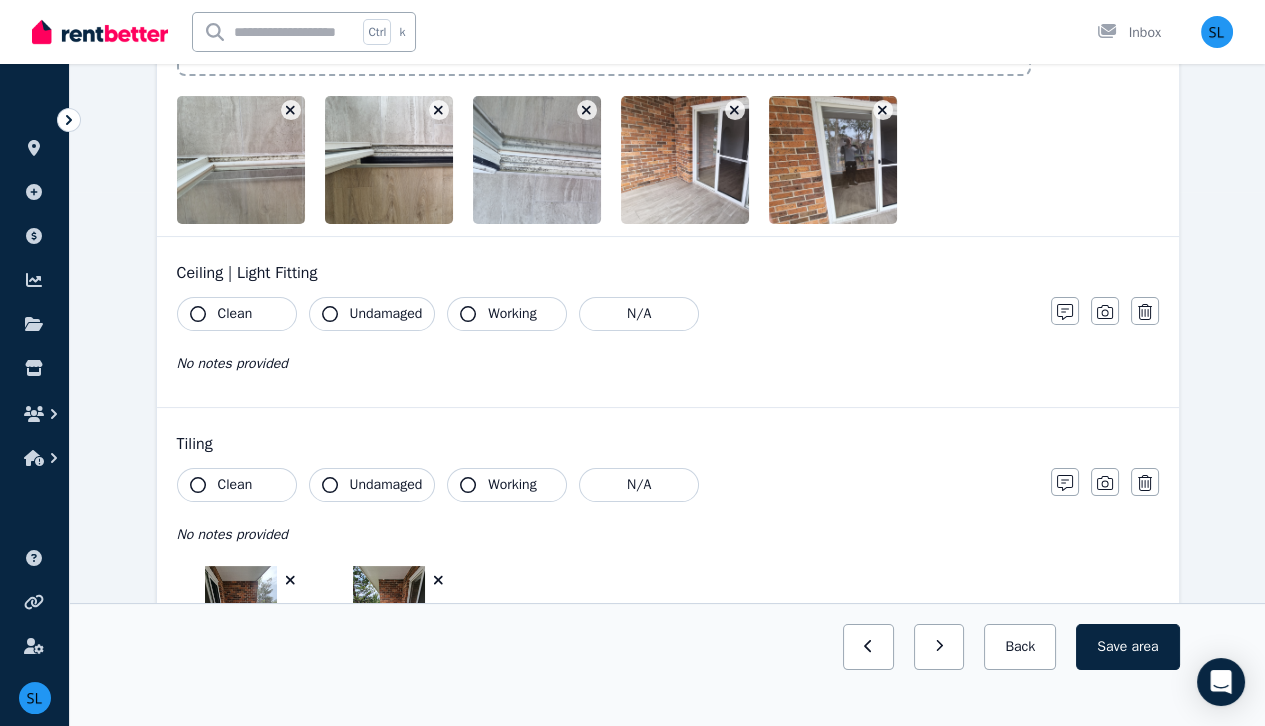 click on "Clean" at bounding box center (237, 314) 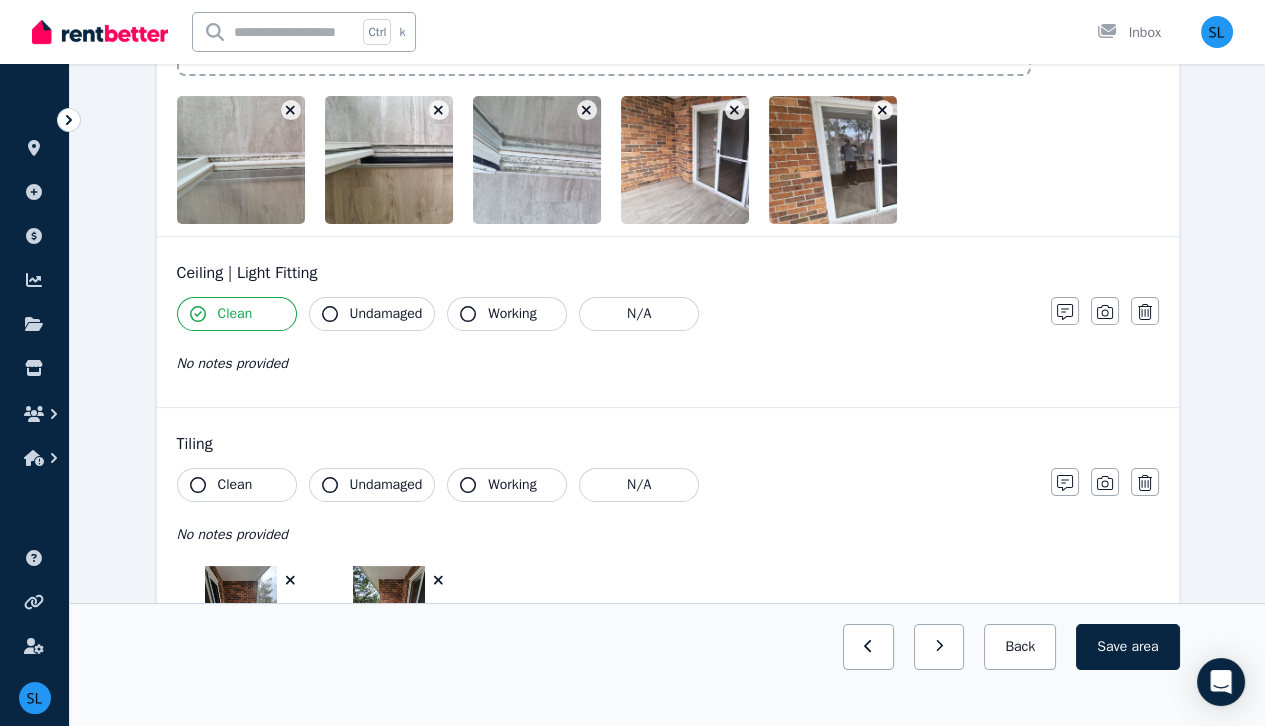 click on "Undamaged" at bounding box center (386, 314) 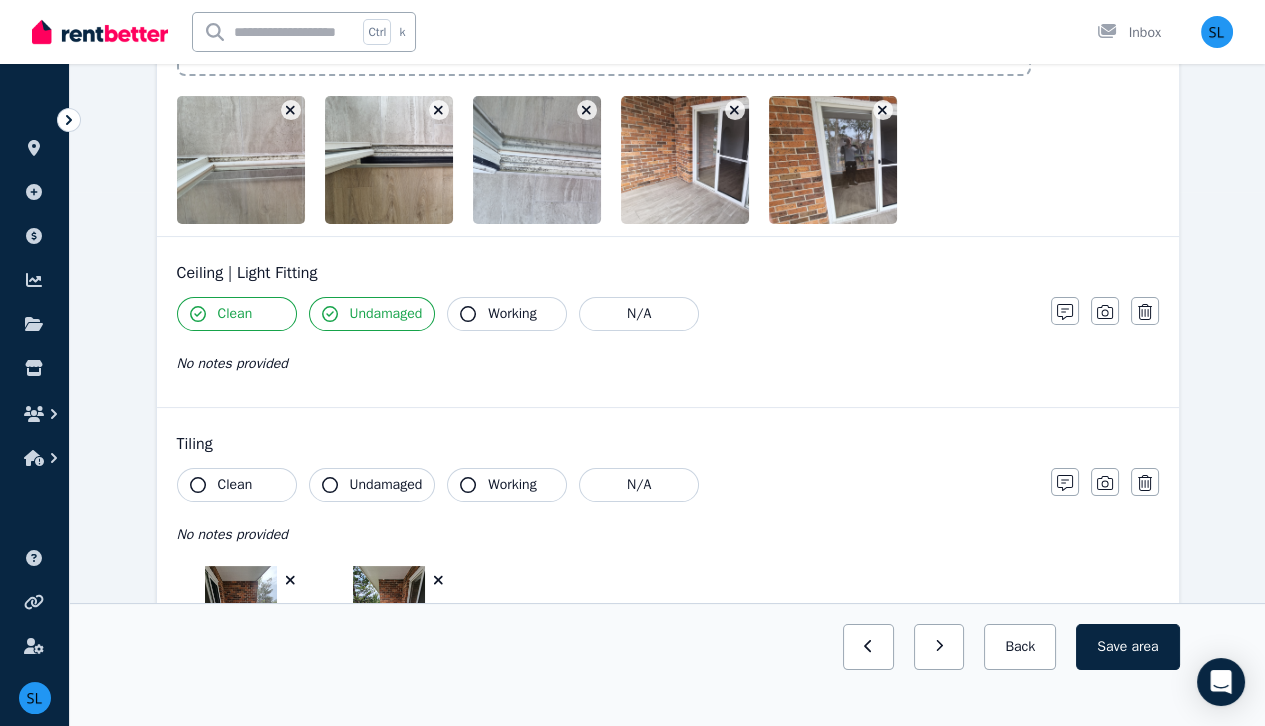 click on "Working" at bounding box center (512, 314) 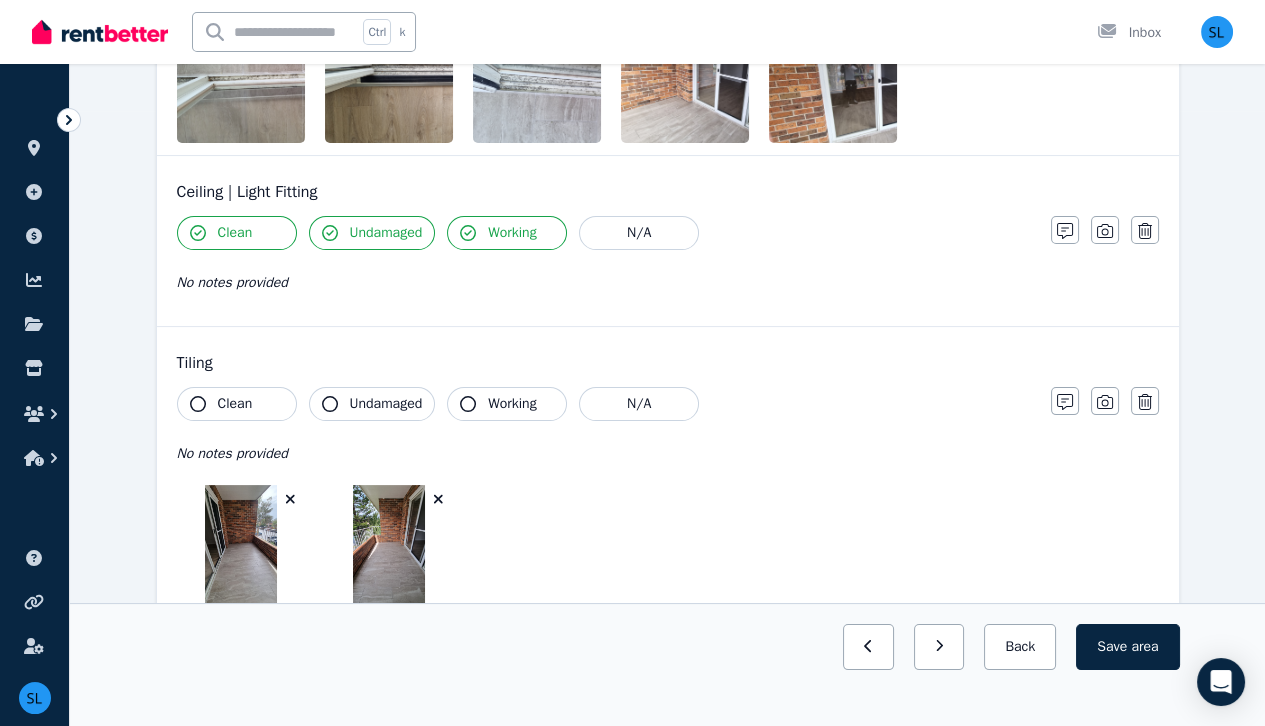 scroll, scrollTop: 622, scrollLeft: 0, axis: vertical 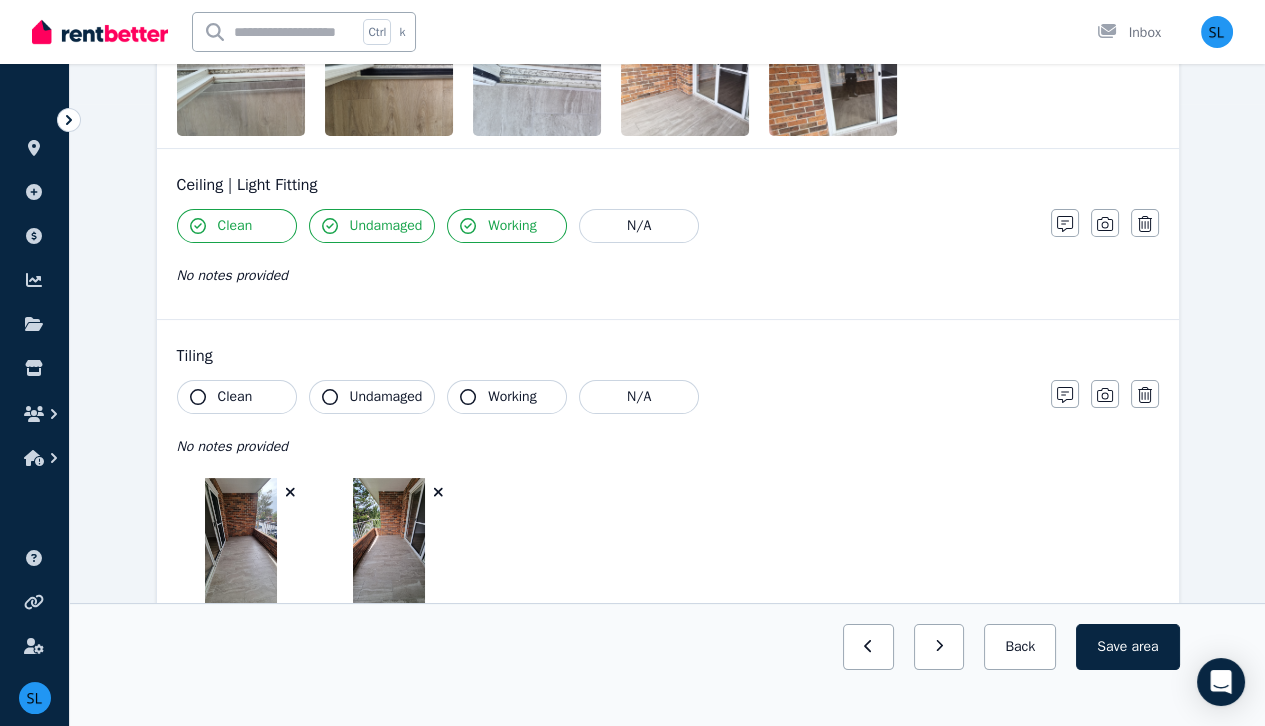 click on "Clean" at bounding box center (235, 397) 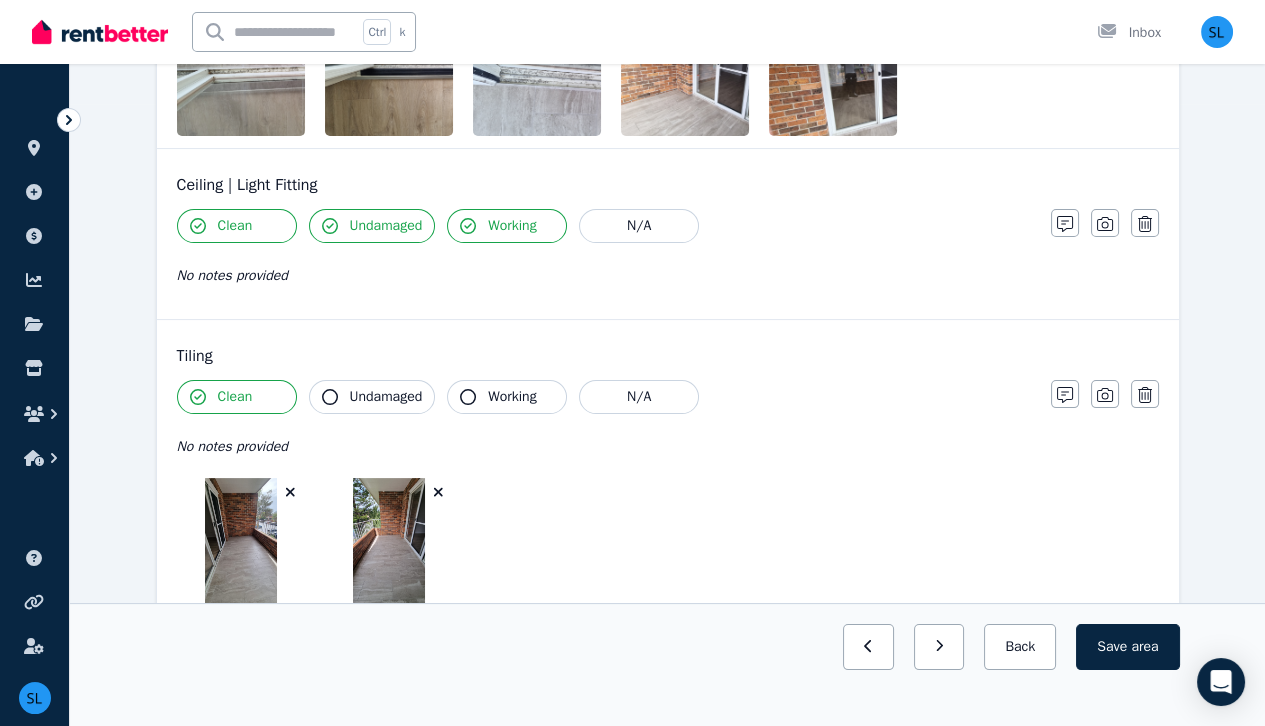click on "Undamaged" at bounding box center [386, 397] 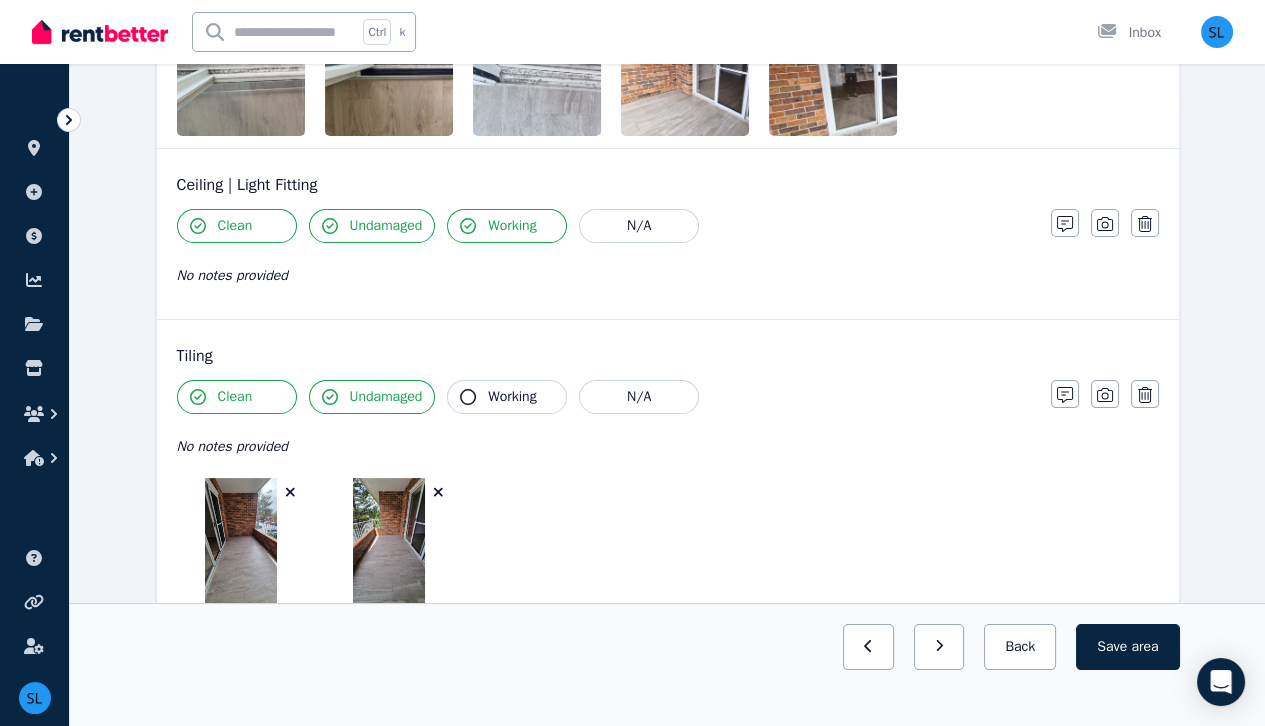 click on "Working" at bounding box center (512, 397) 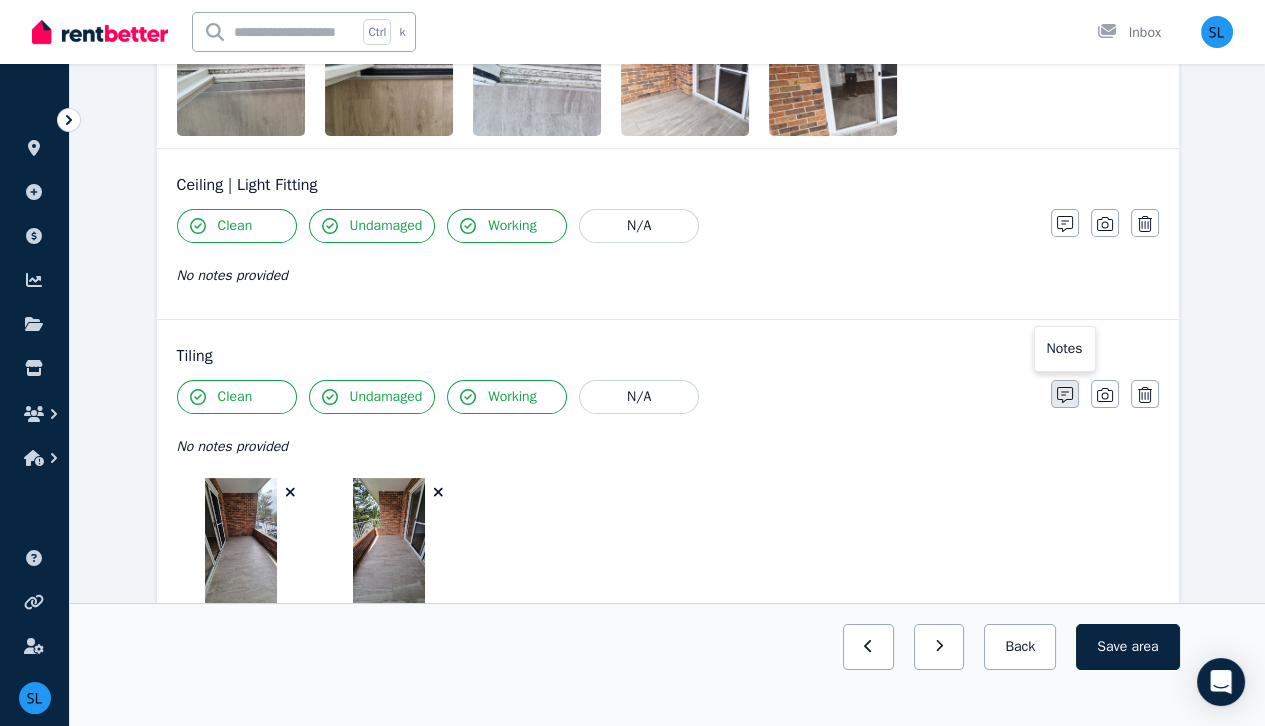 click 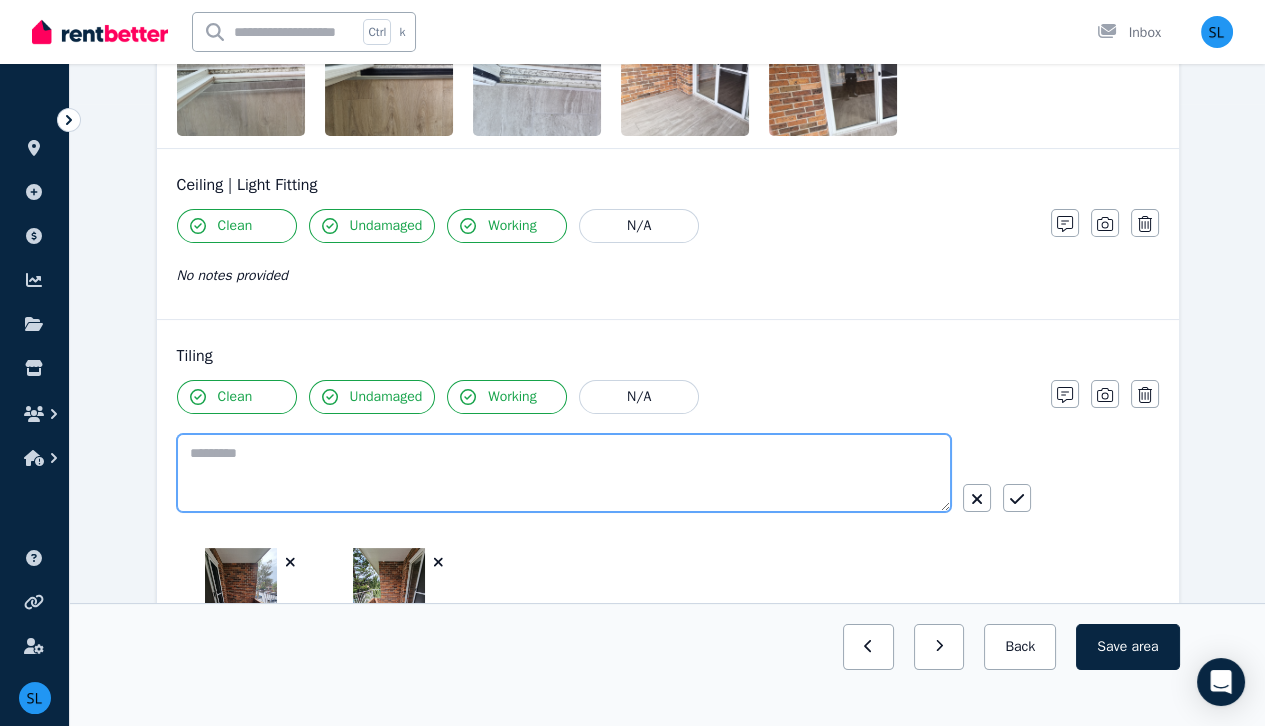 click at bounding box center (564, 473) 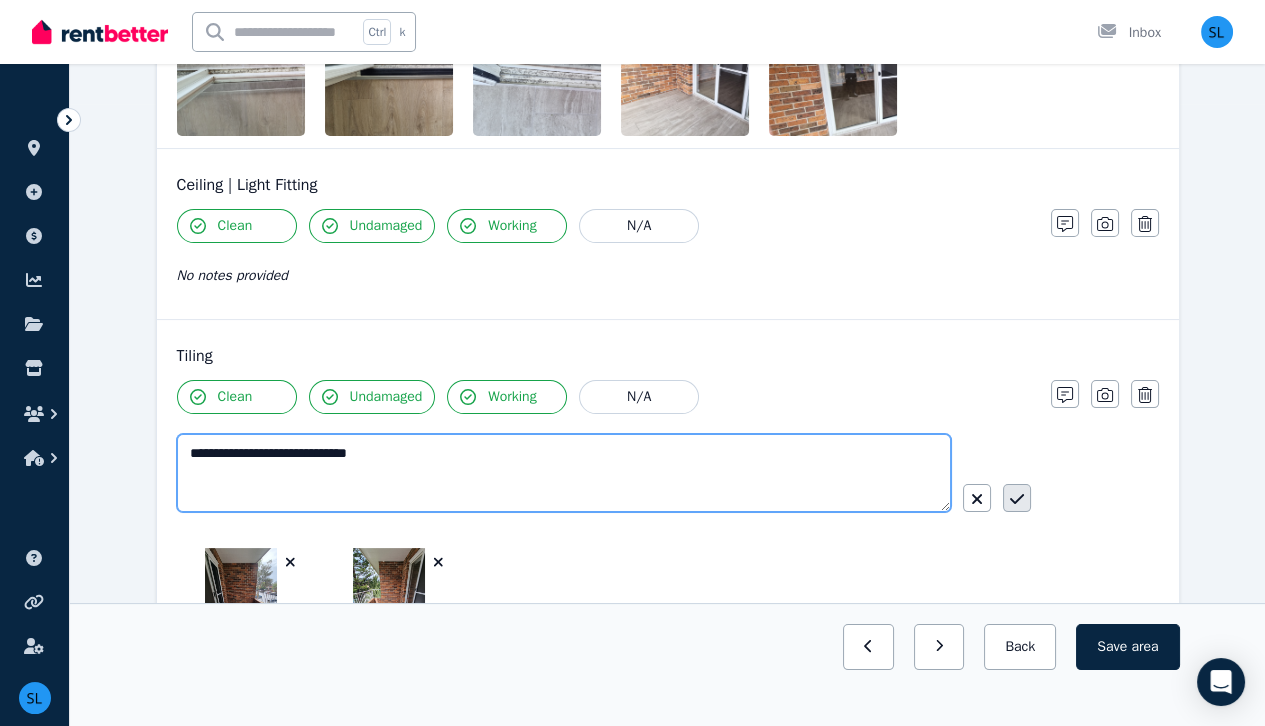 type on "**********" 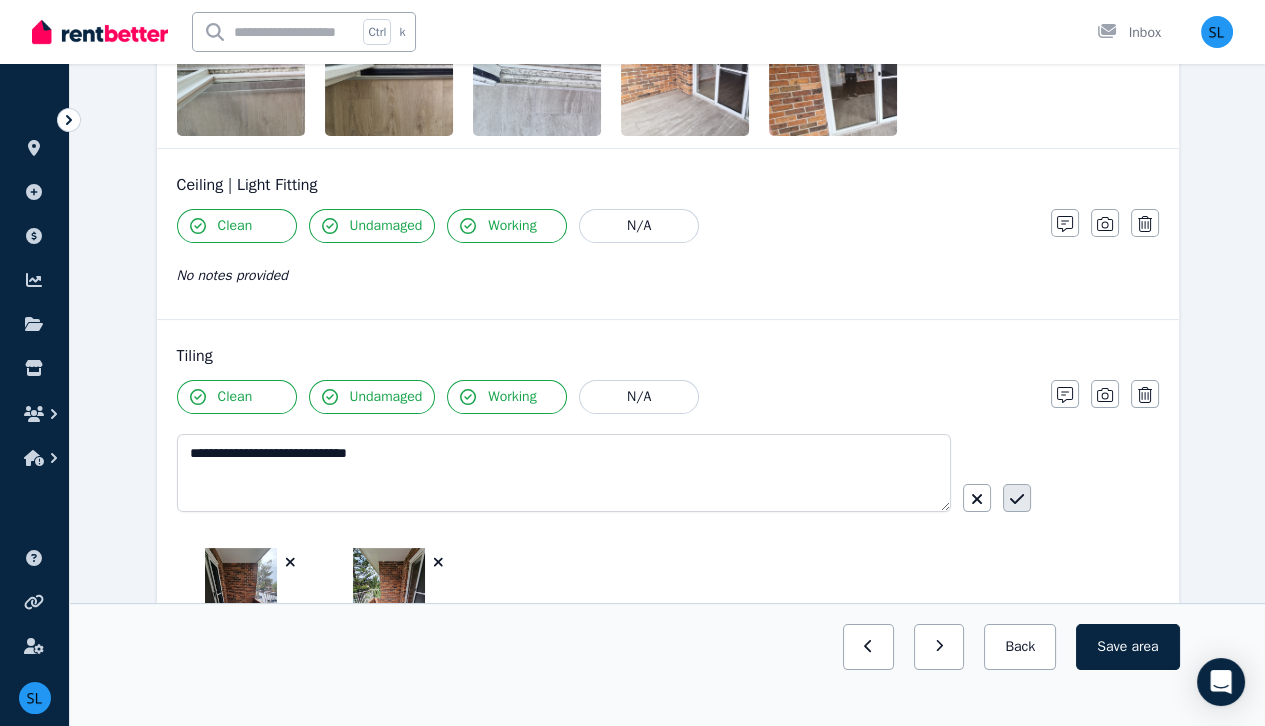 click 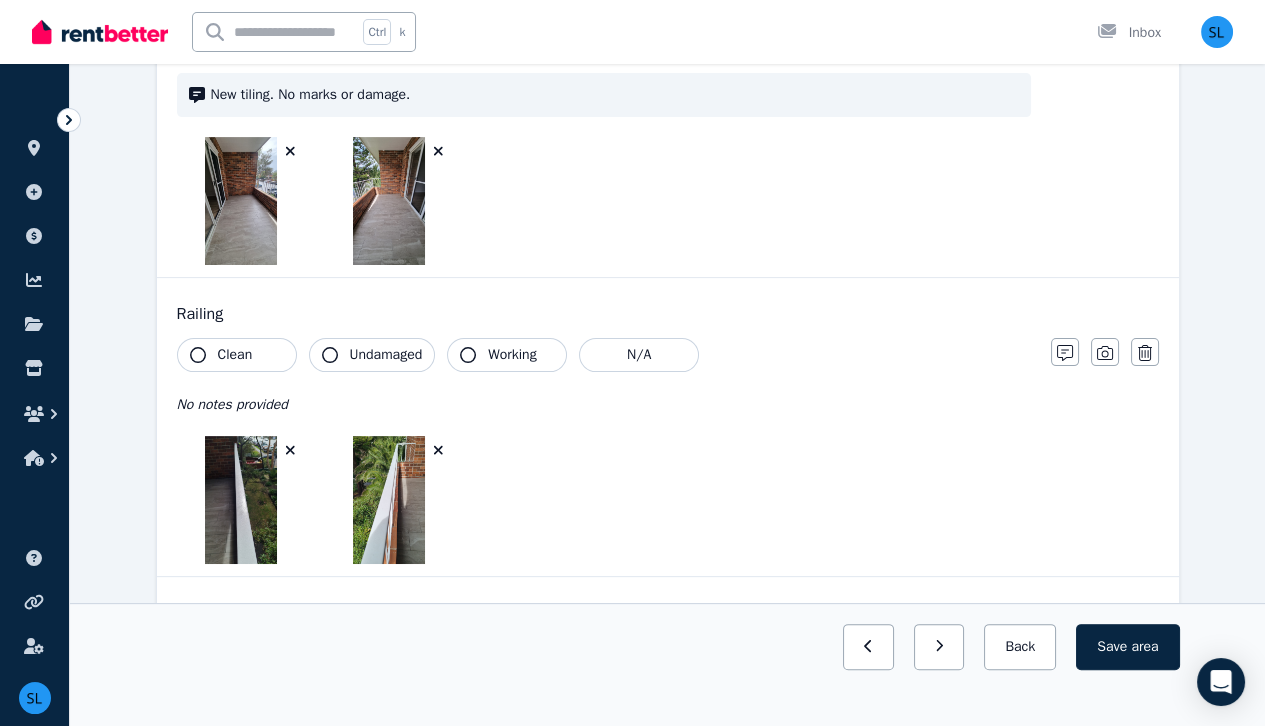 scroll, scrollTop: 984, scrollLeft: 0, axis: vertical 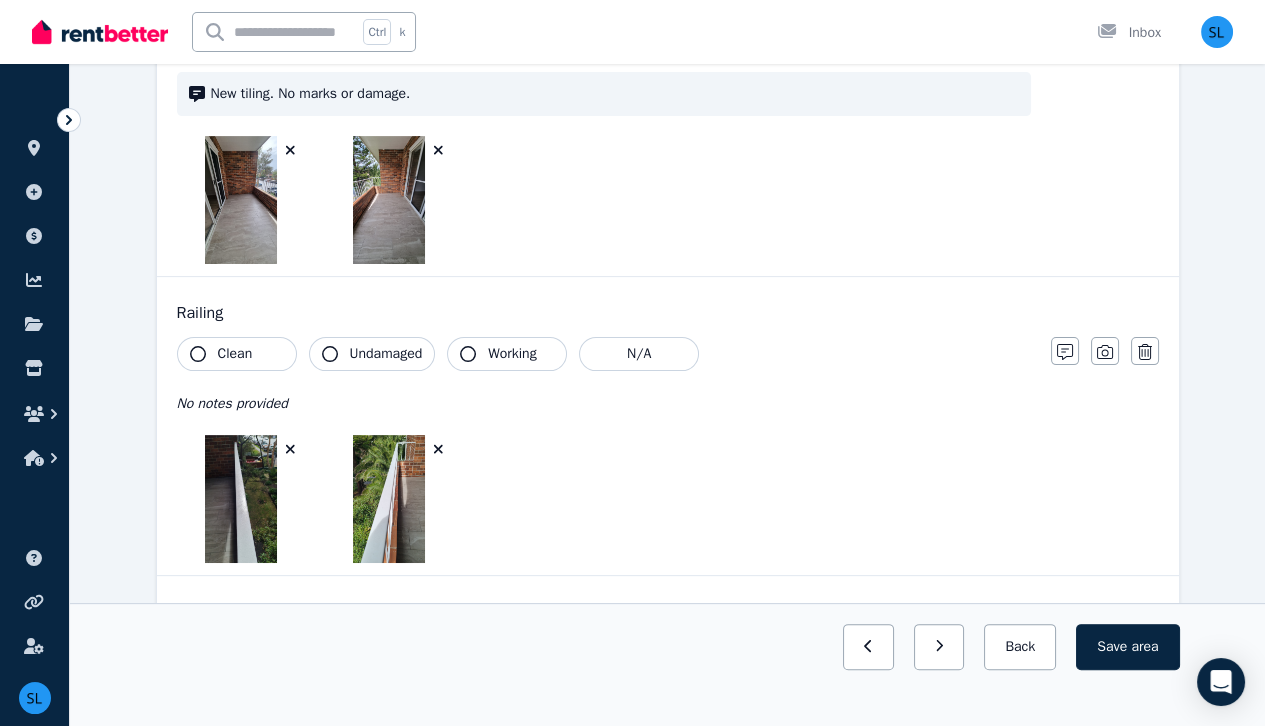 click on "Clean" at bounding box center [235, 354] 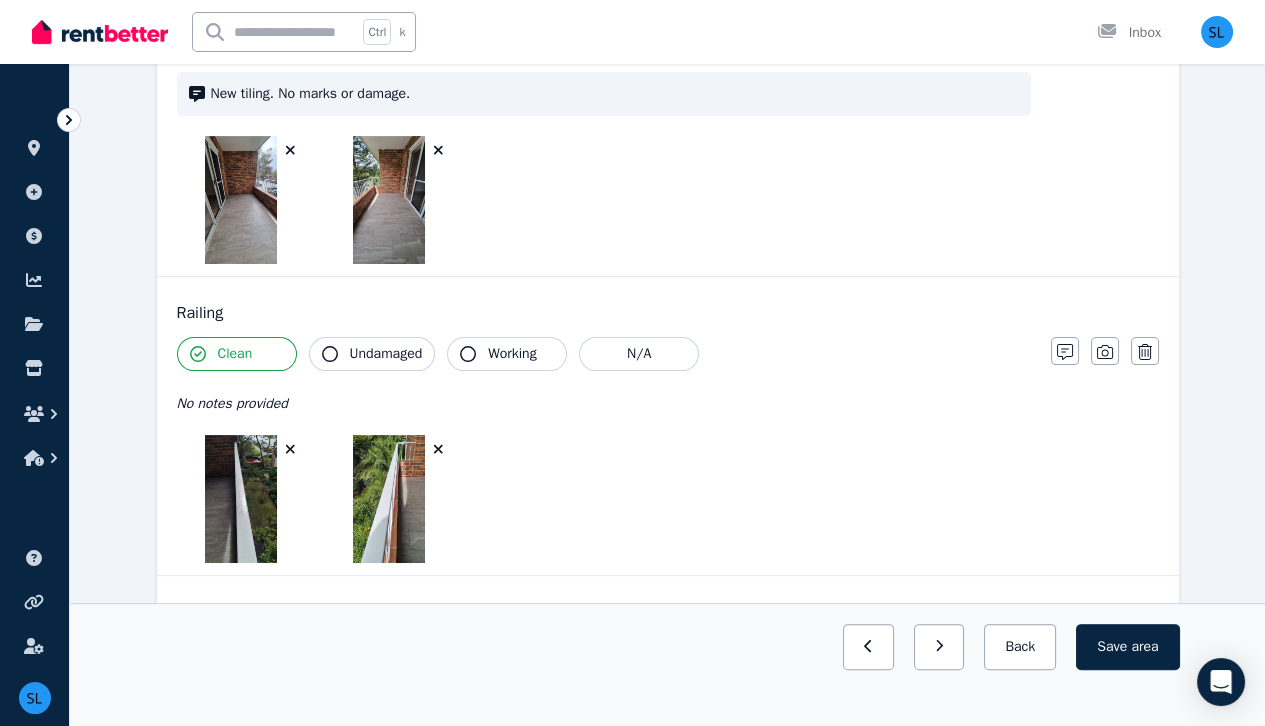 click on "Undamaged" at bounding box center (386, 354) 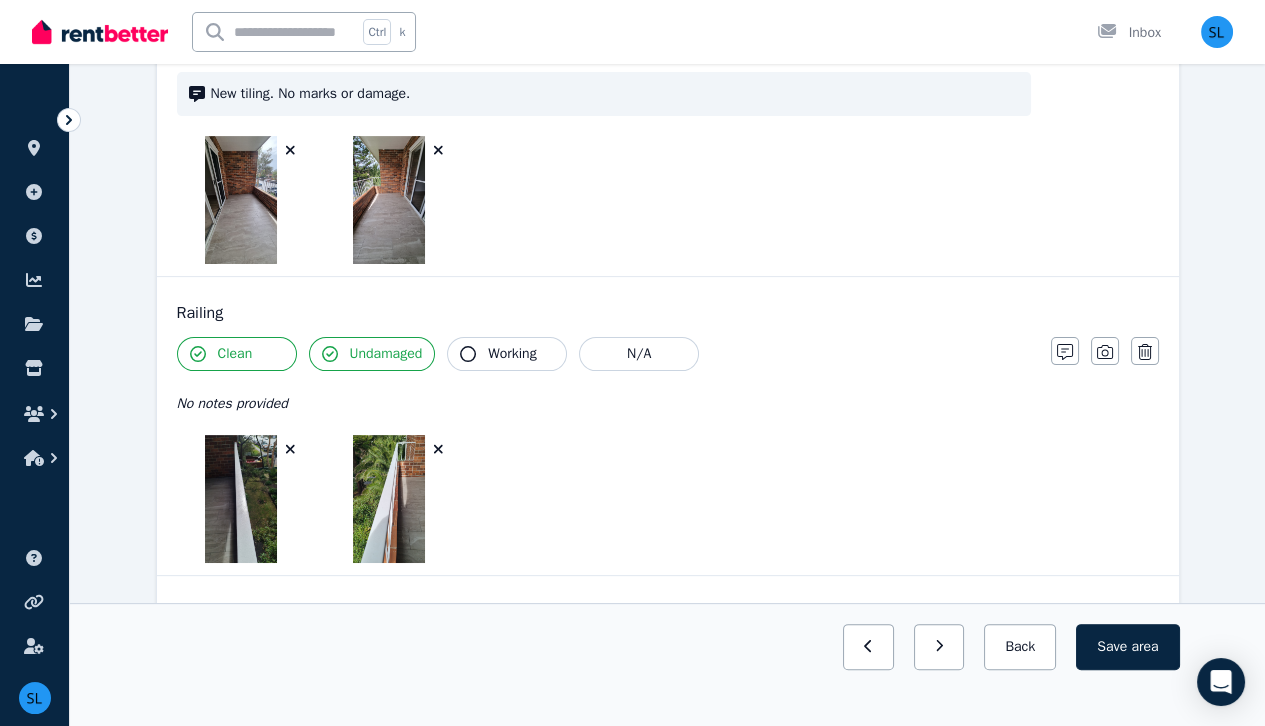click on "Working" at bounding box center (512, 354) 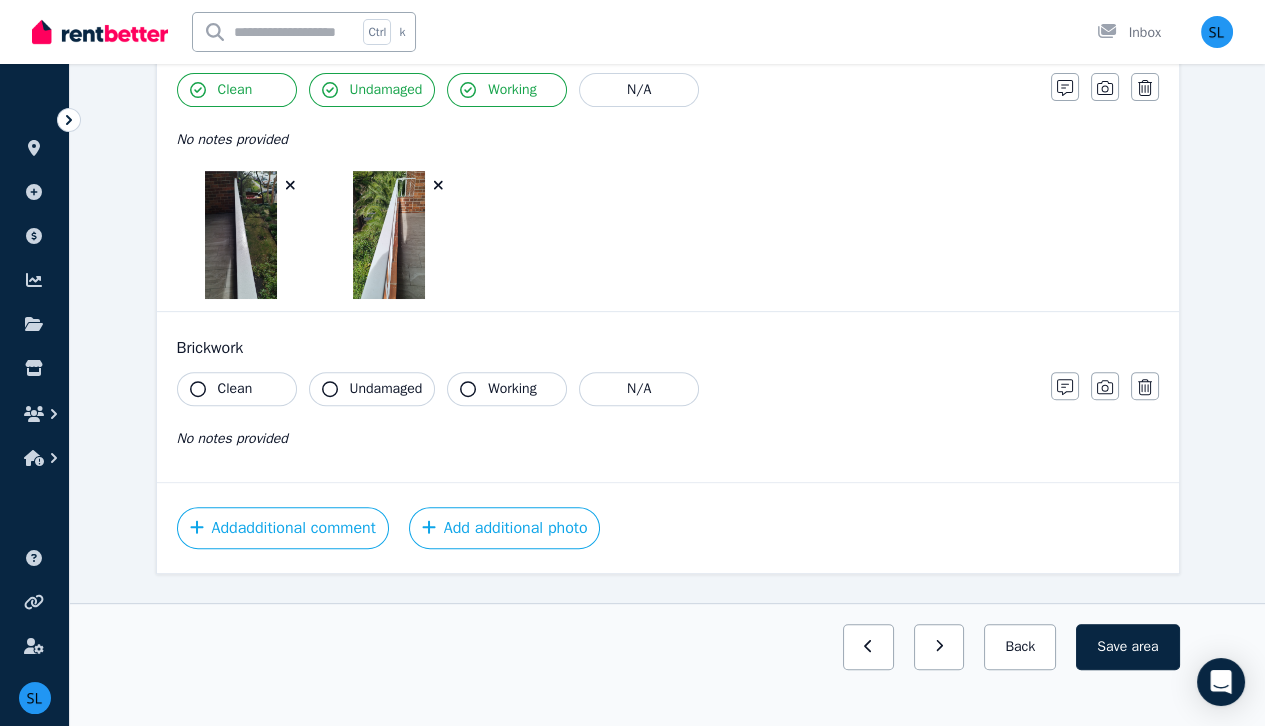 scroll, scrollTop: 1252, scrollLeft: 0, axis: vertical 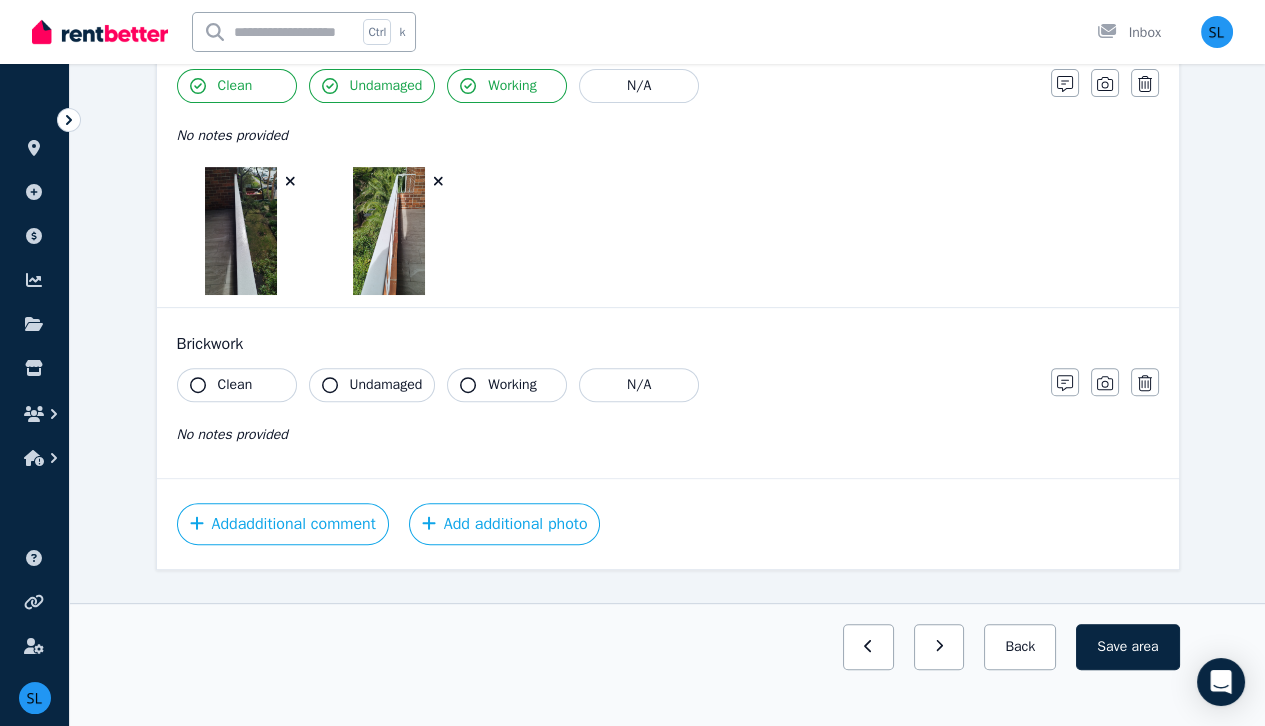 click on "Clean" at bounding box center [235, 385] 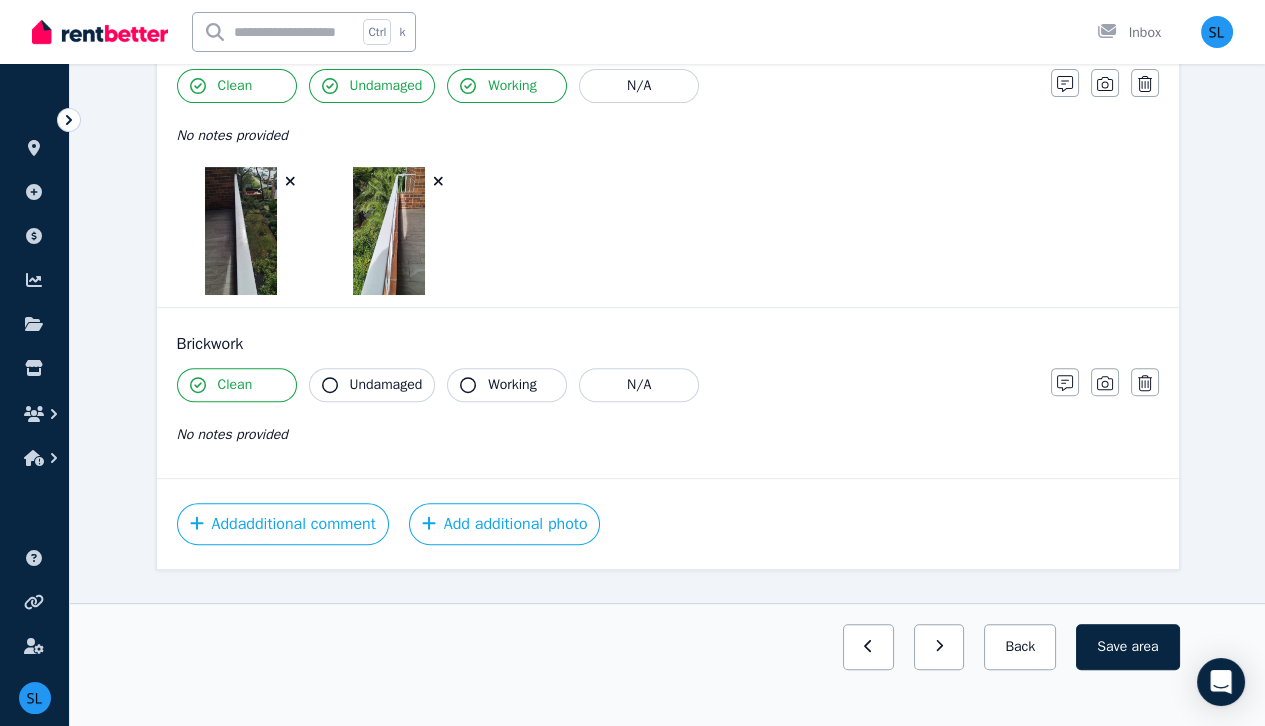 click on "Undamaged" at bounding box center [386, 385] 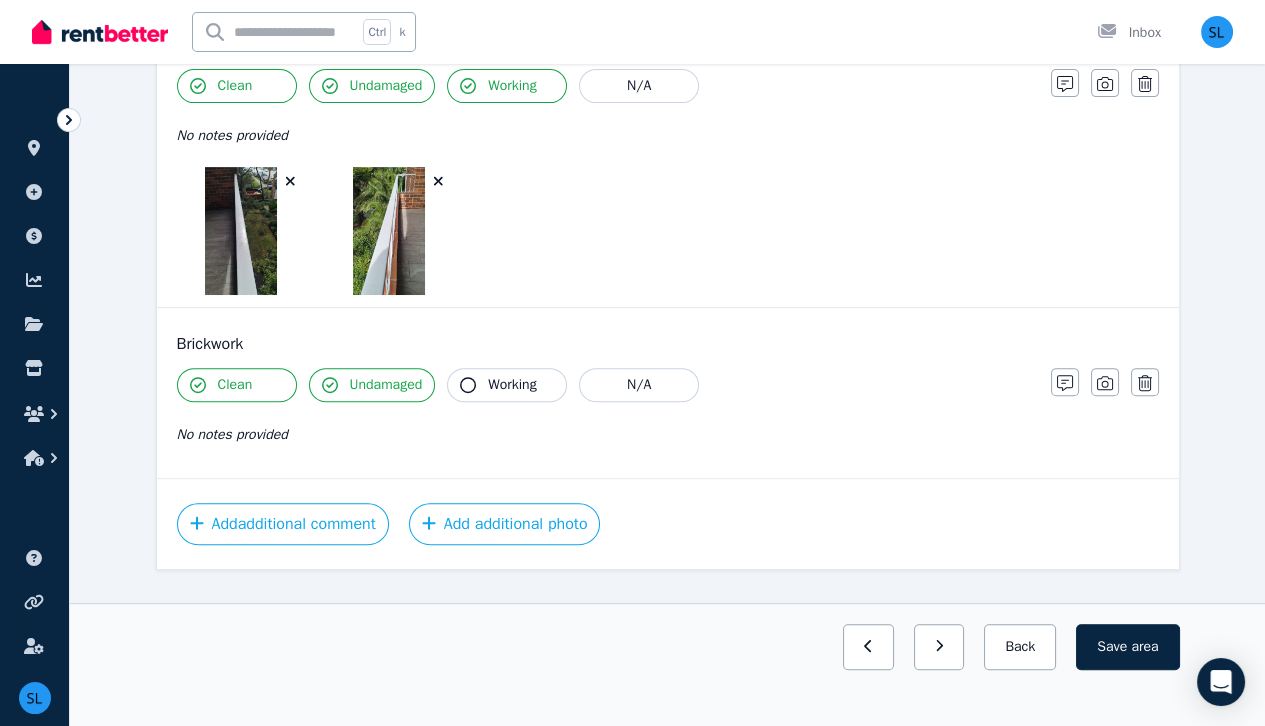 click on "Working" at bounding box center [512, 385] 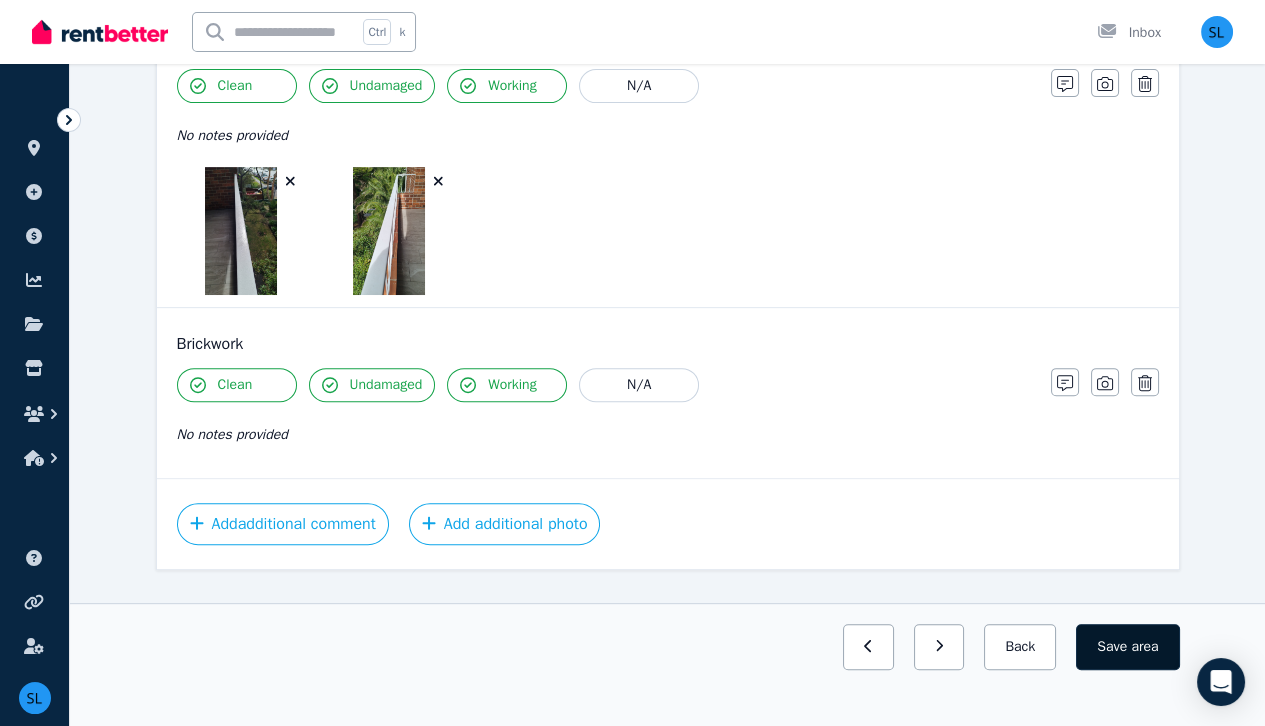 click on "area" at bounding box center (1144, 647) 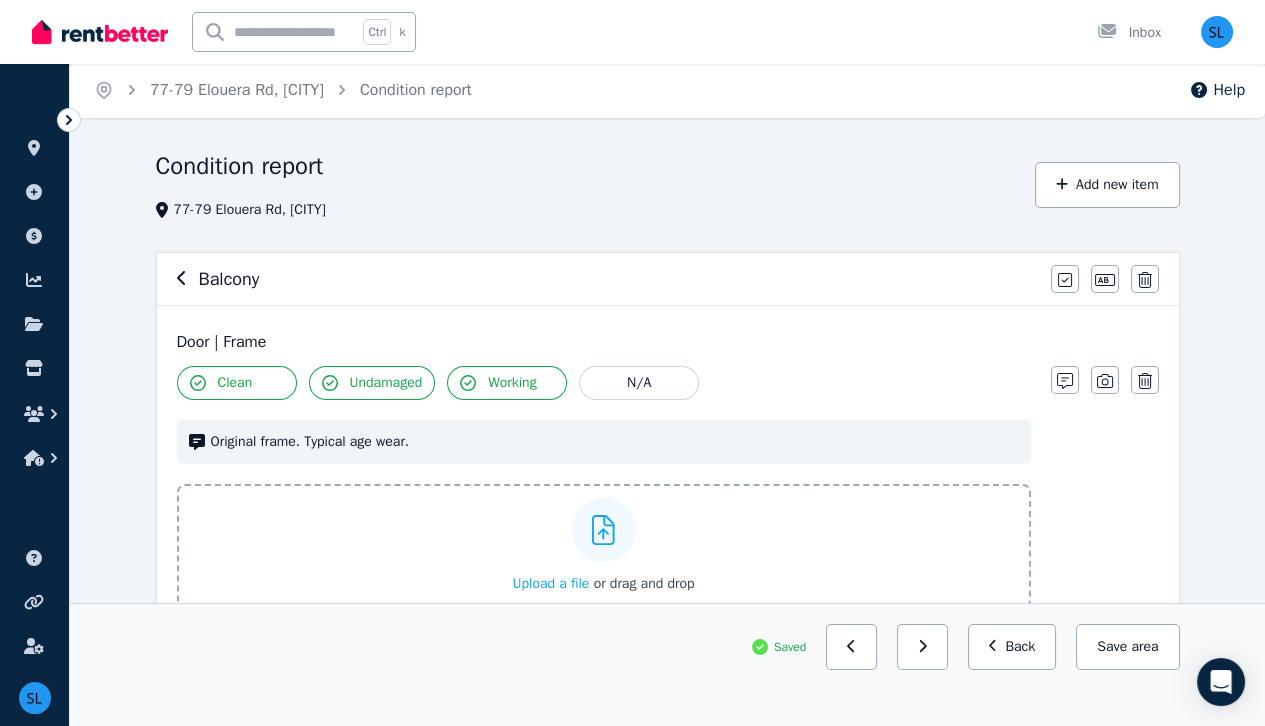 scroll, scrollTop: 0, scrollLeft: 0, axis: both 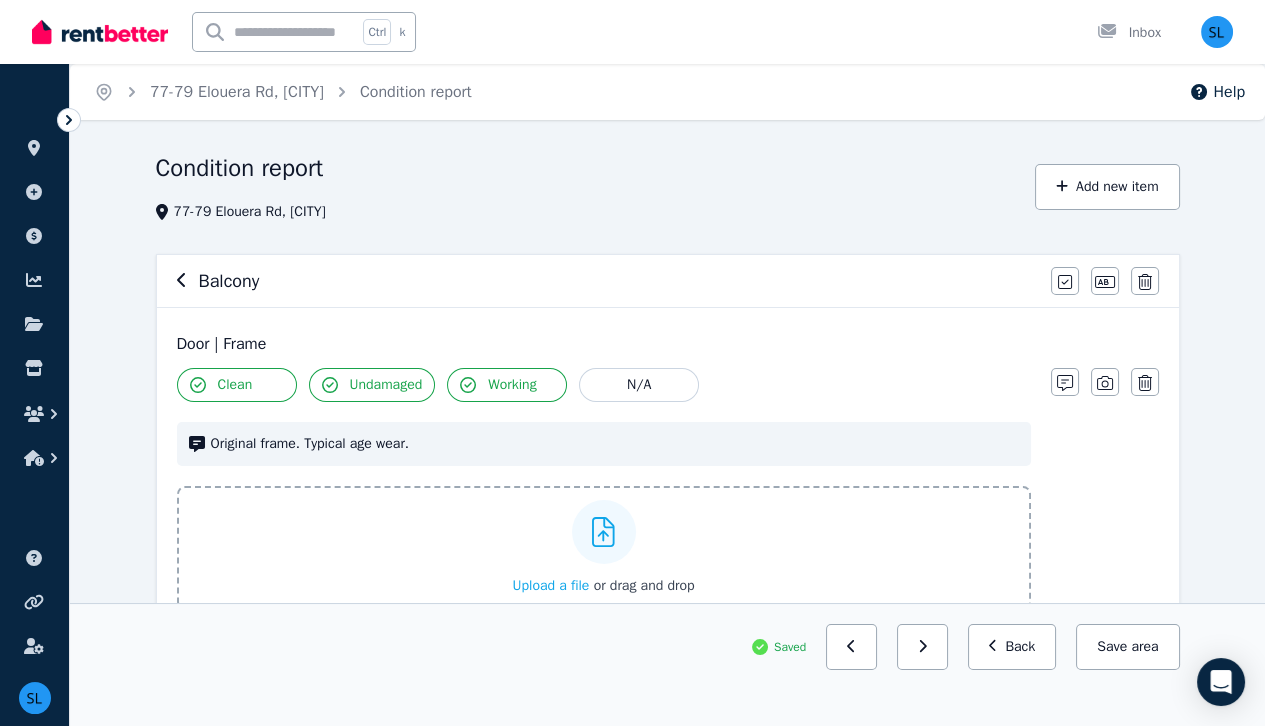 click 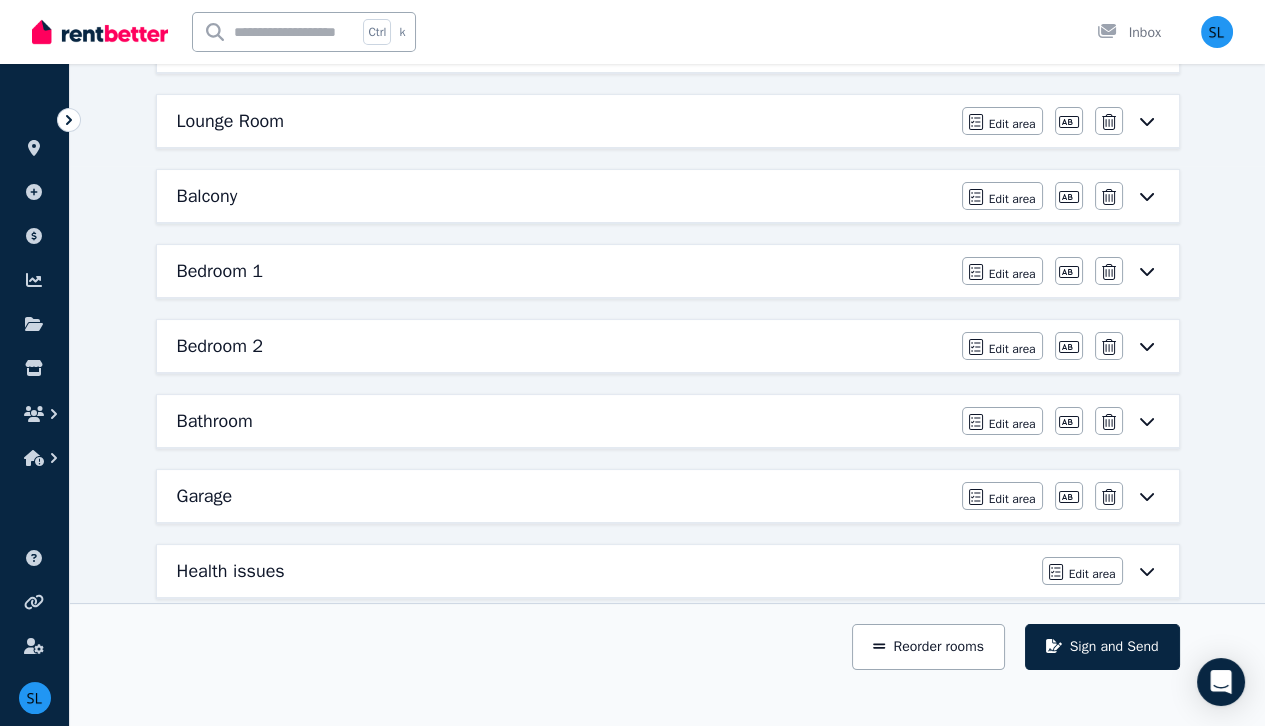 scroll, scrollTop: 560, scrollLeft: 0, axis: vertical 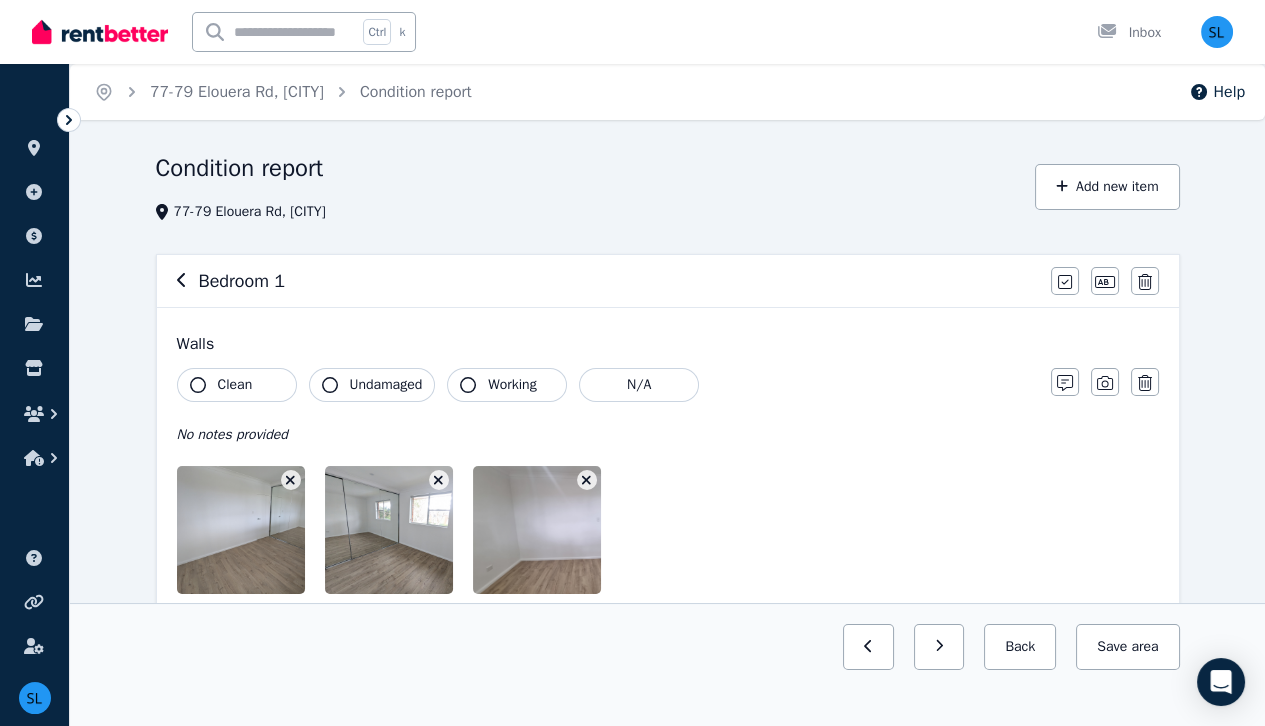 click on "Clean" at bounding box center [235, 385] 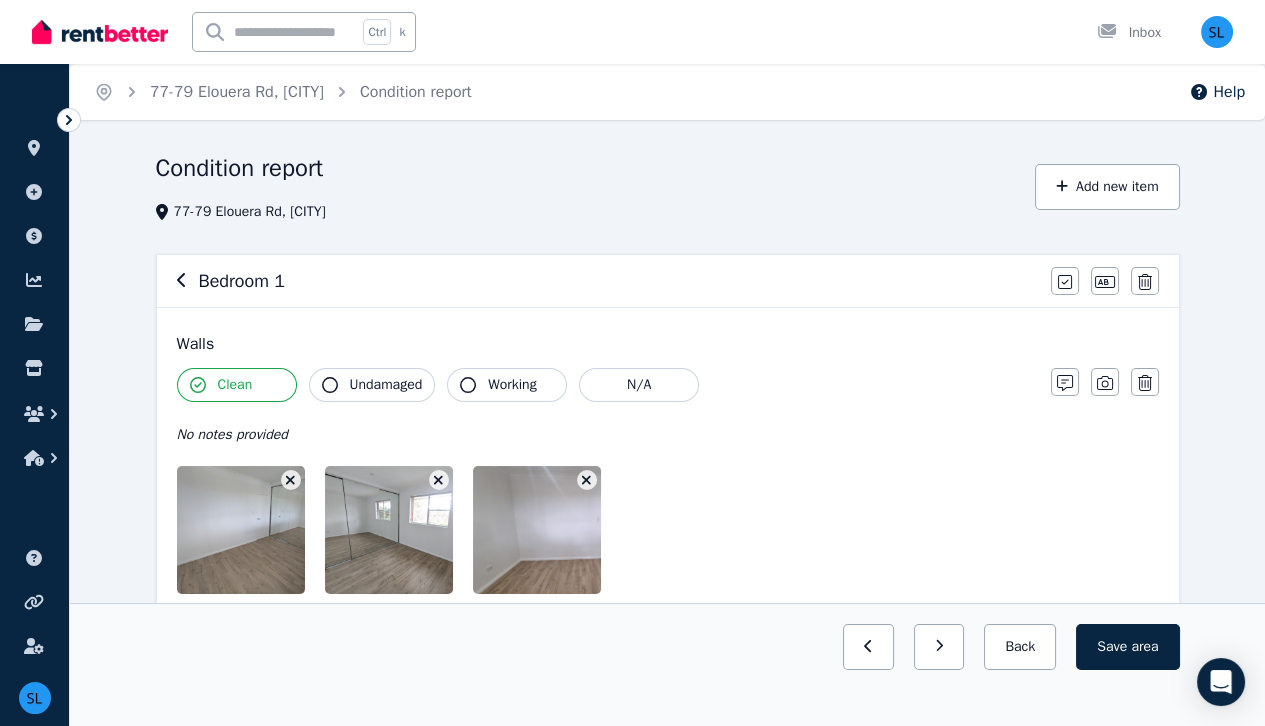 click on "Undamaged" at bounding box center (386, 385) 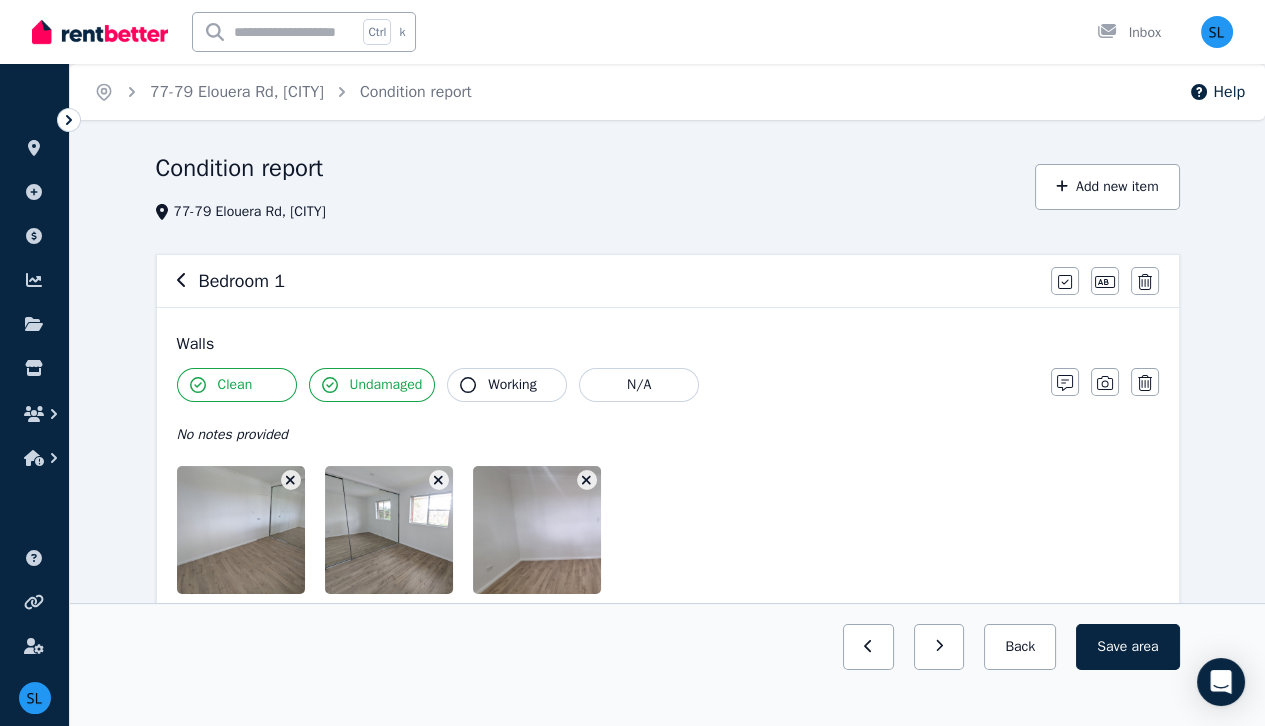 click on "Working" at bounding box center [507, 385] 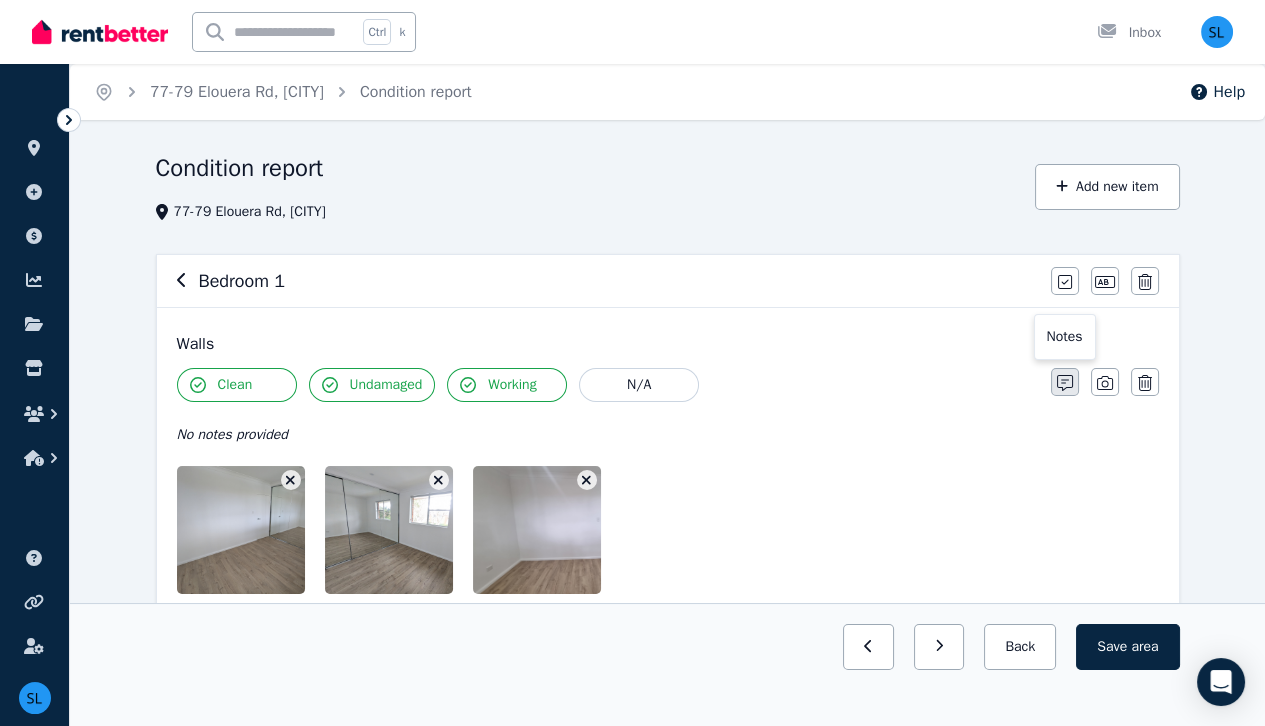 click 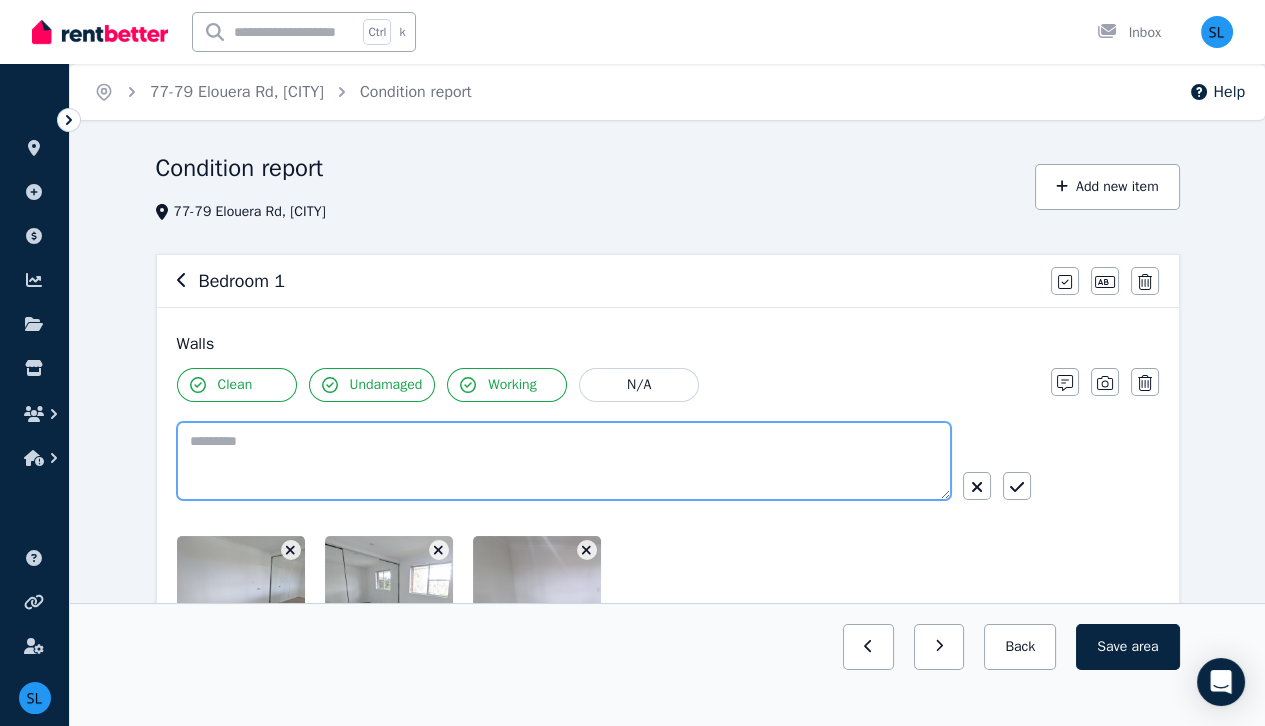 click at bounding box center [564, 461] 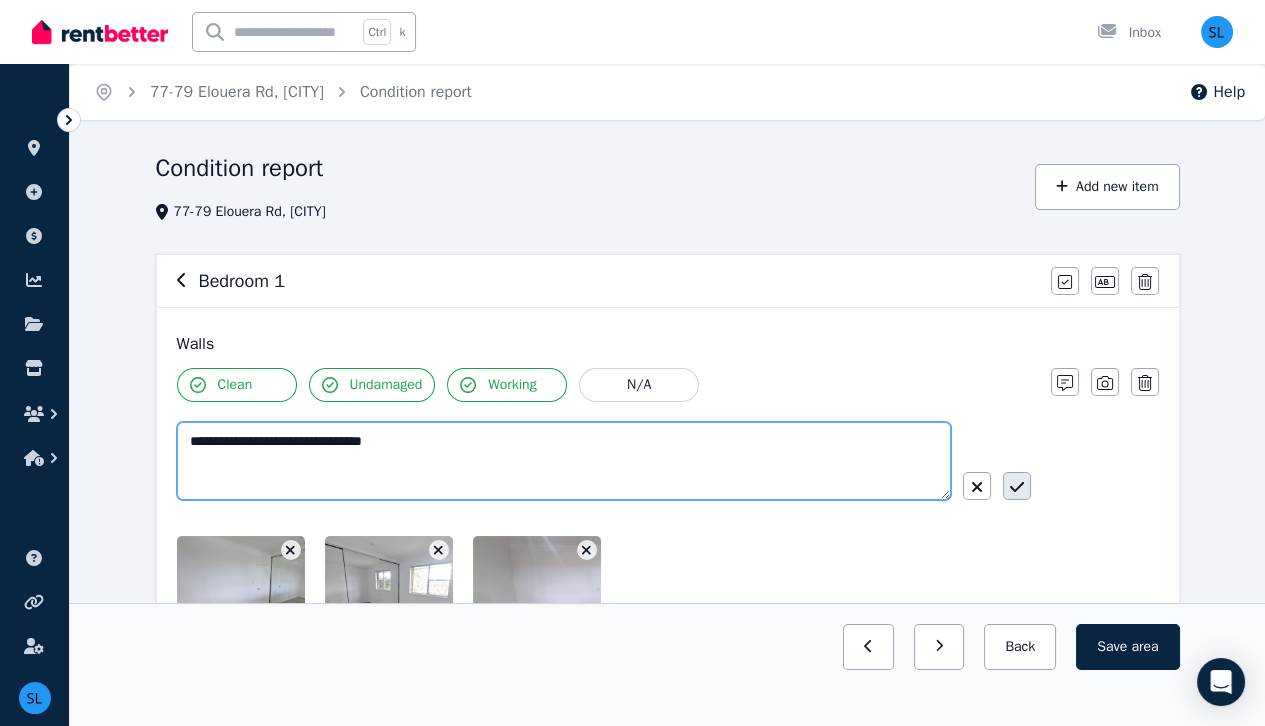 type on "**********" 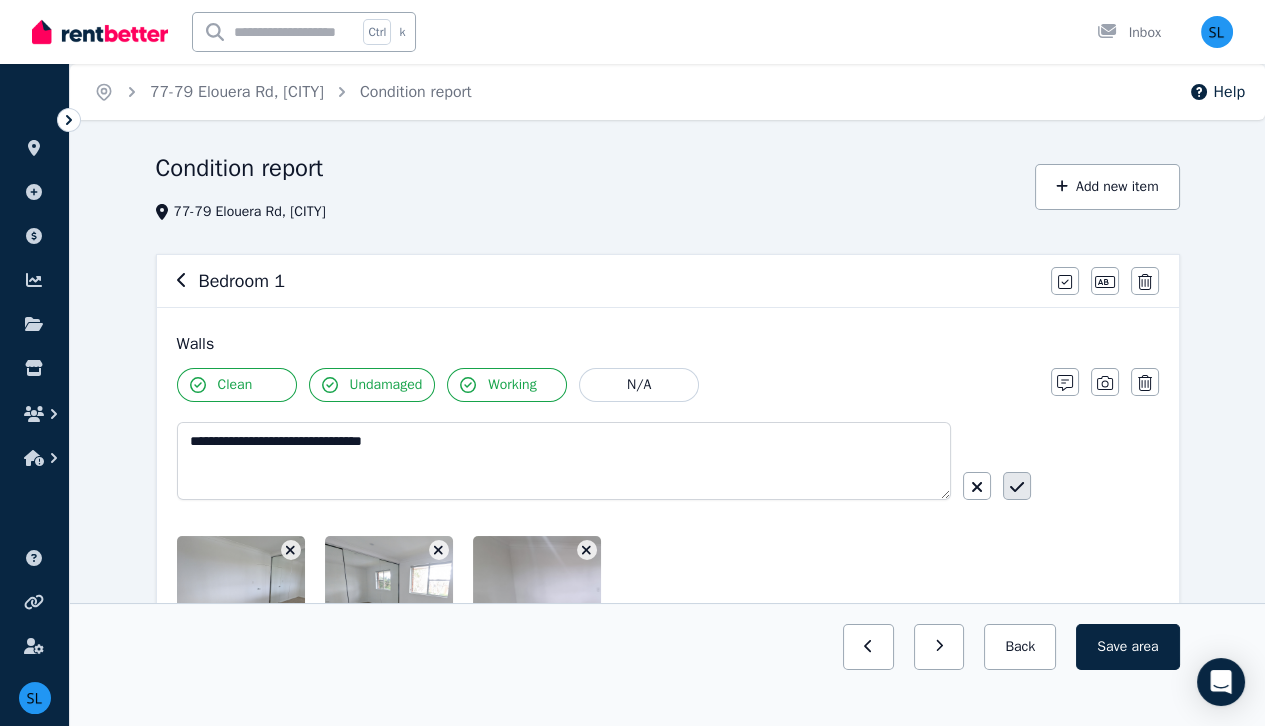 click 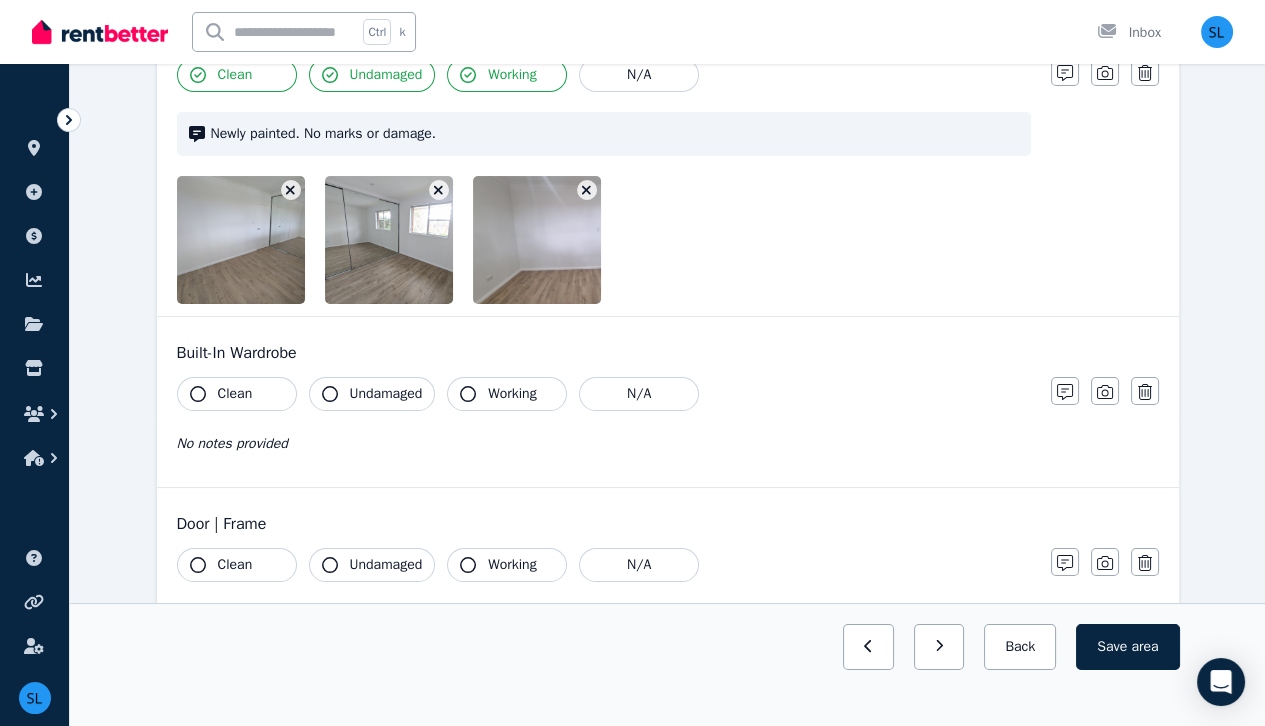 scroll, scrollTop: 312, scrollLeft: 0, axis: vertical 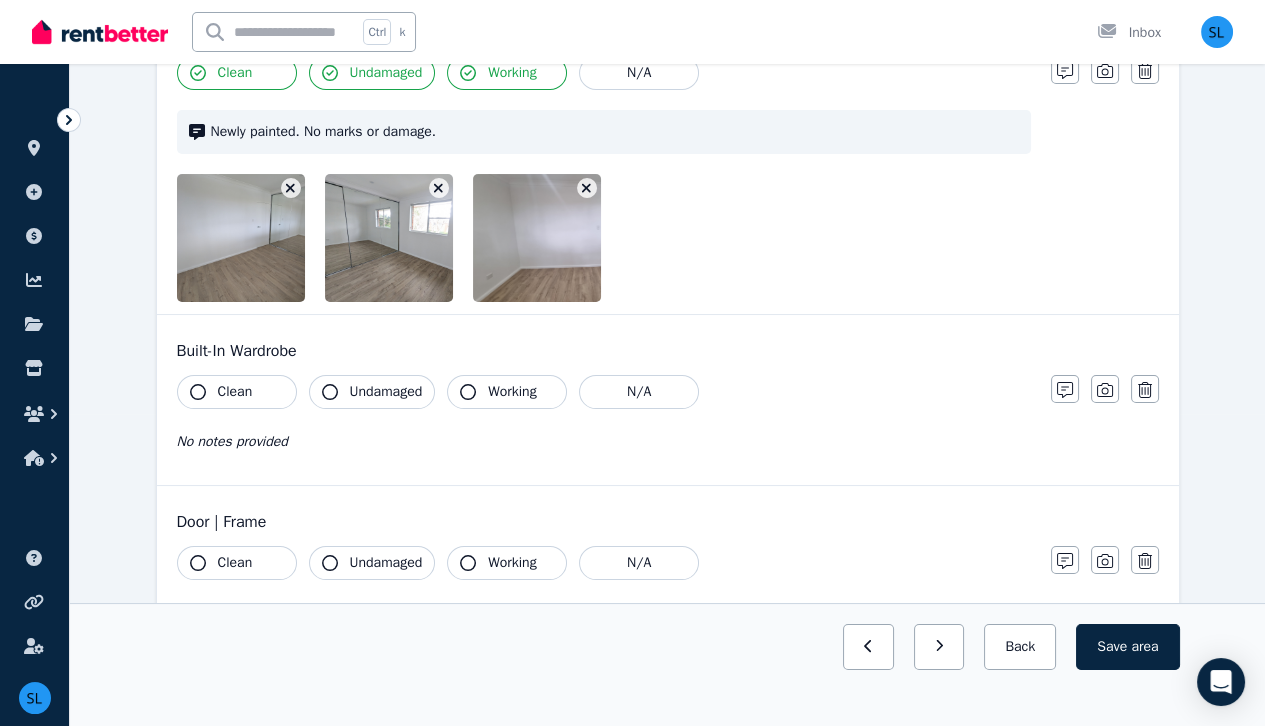 click on "Clean" at bounding box center (235, 392) 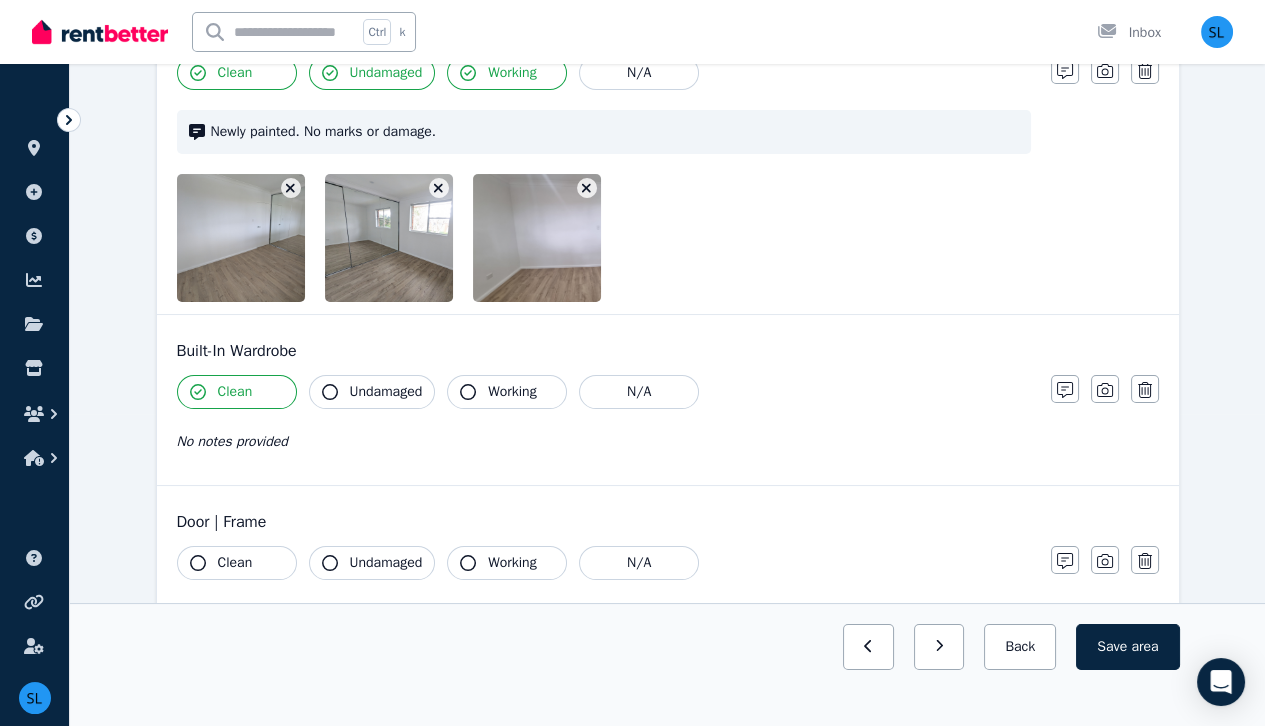 click on "Undamaged" at bounding box center (372, 392) 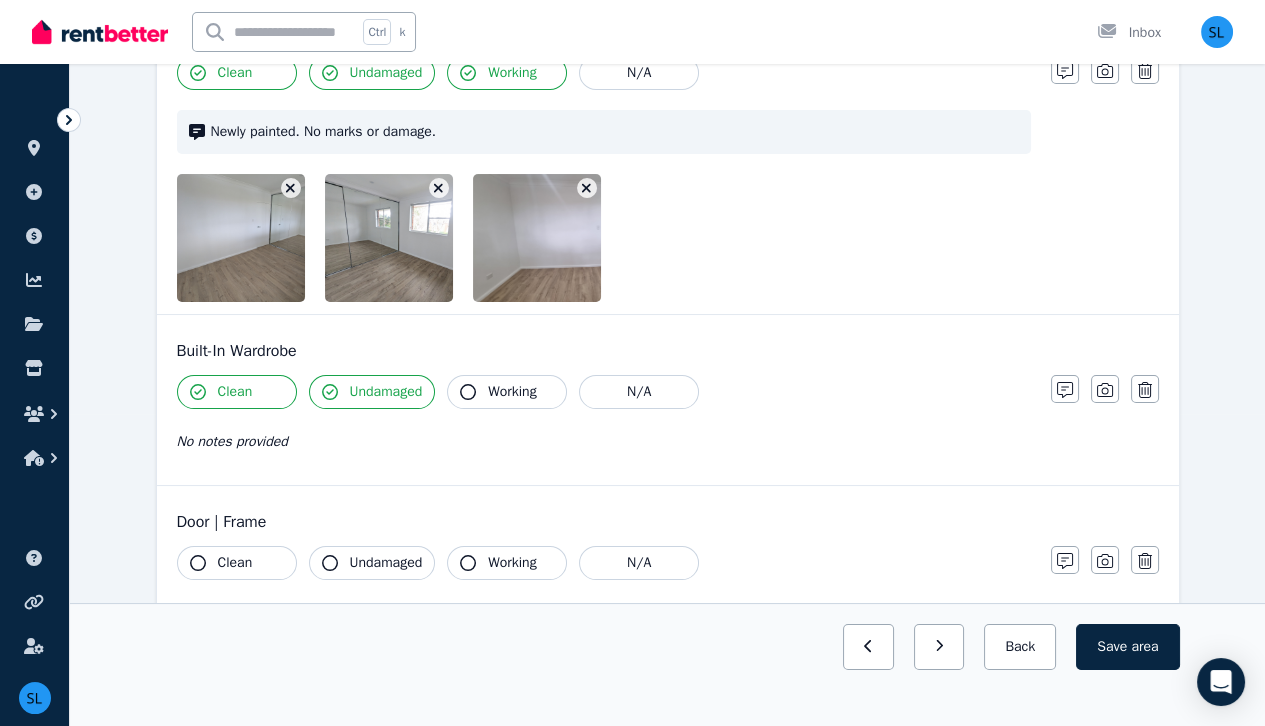click on "Working" at bounding box center [512, 392] 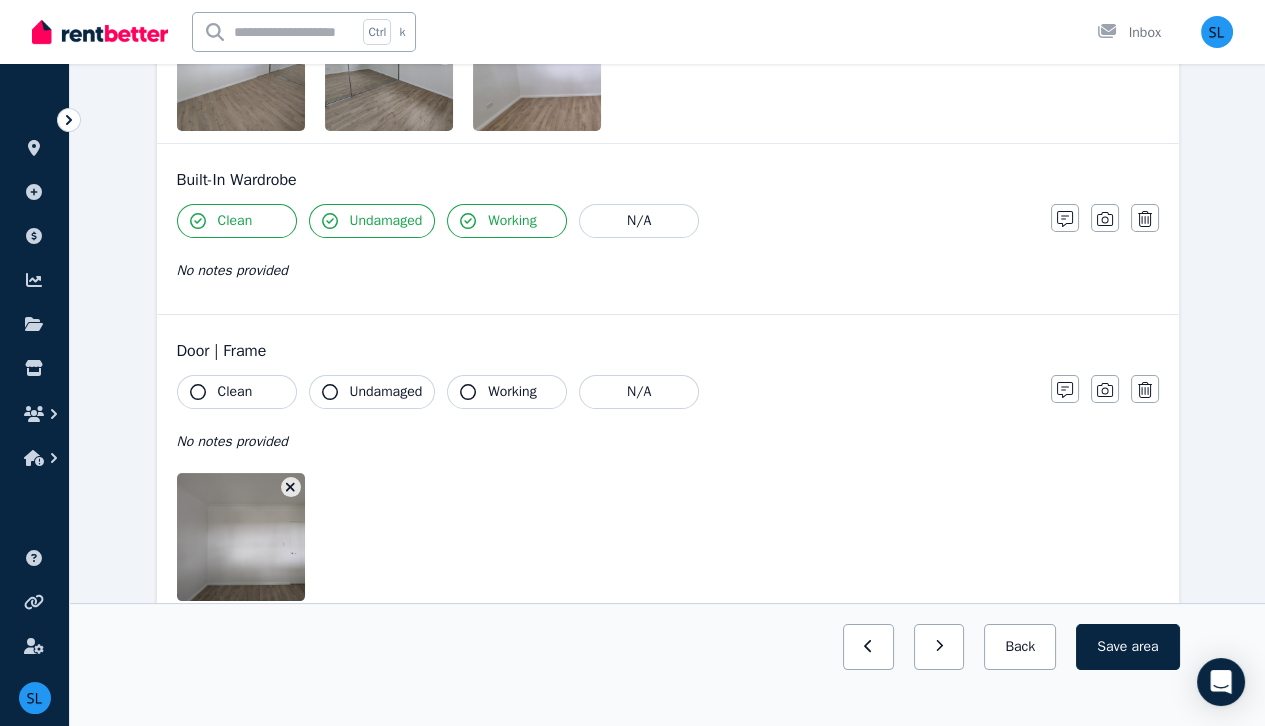 scroll, scrollTop: 484, scrollLeft: 0, axis: vertical 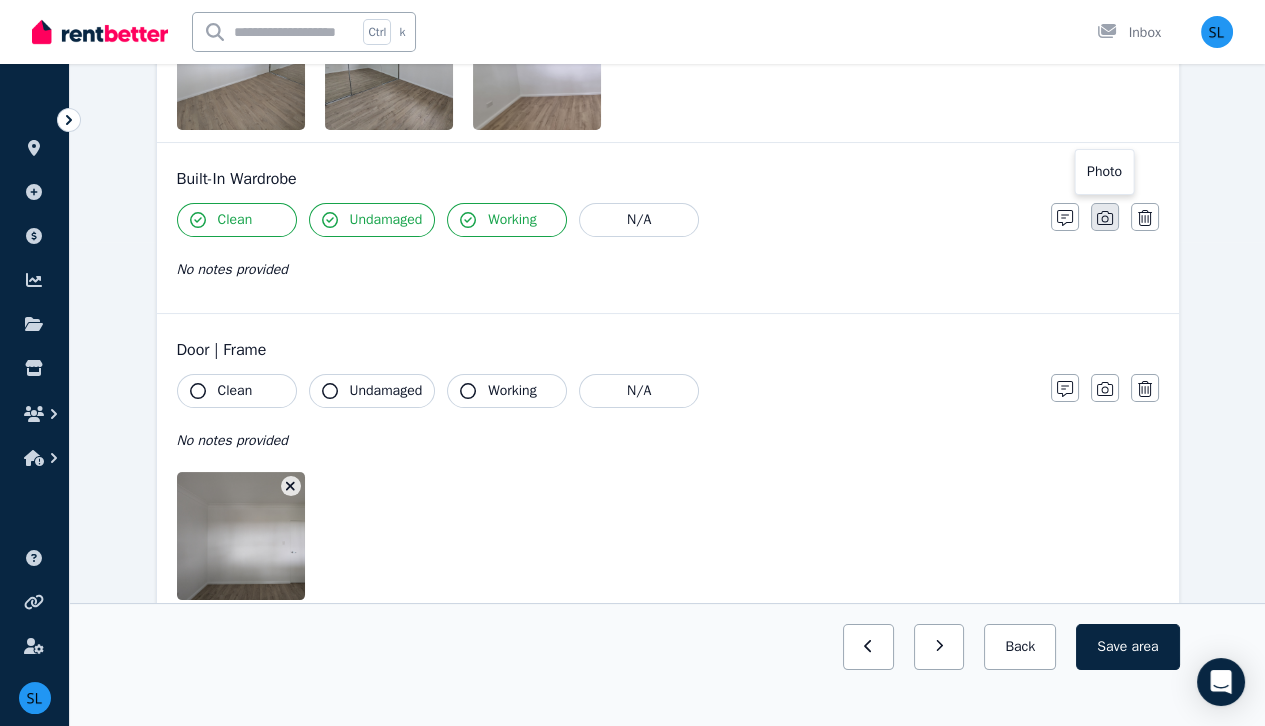 click 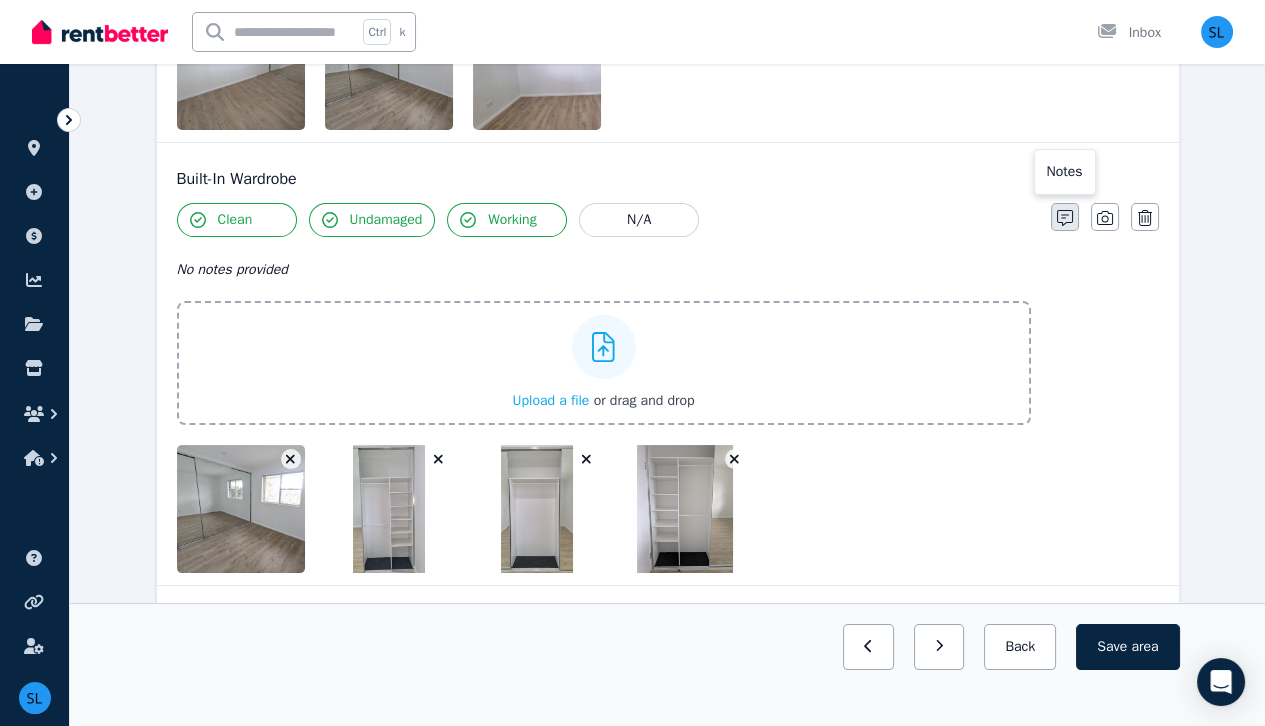 click 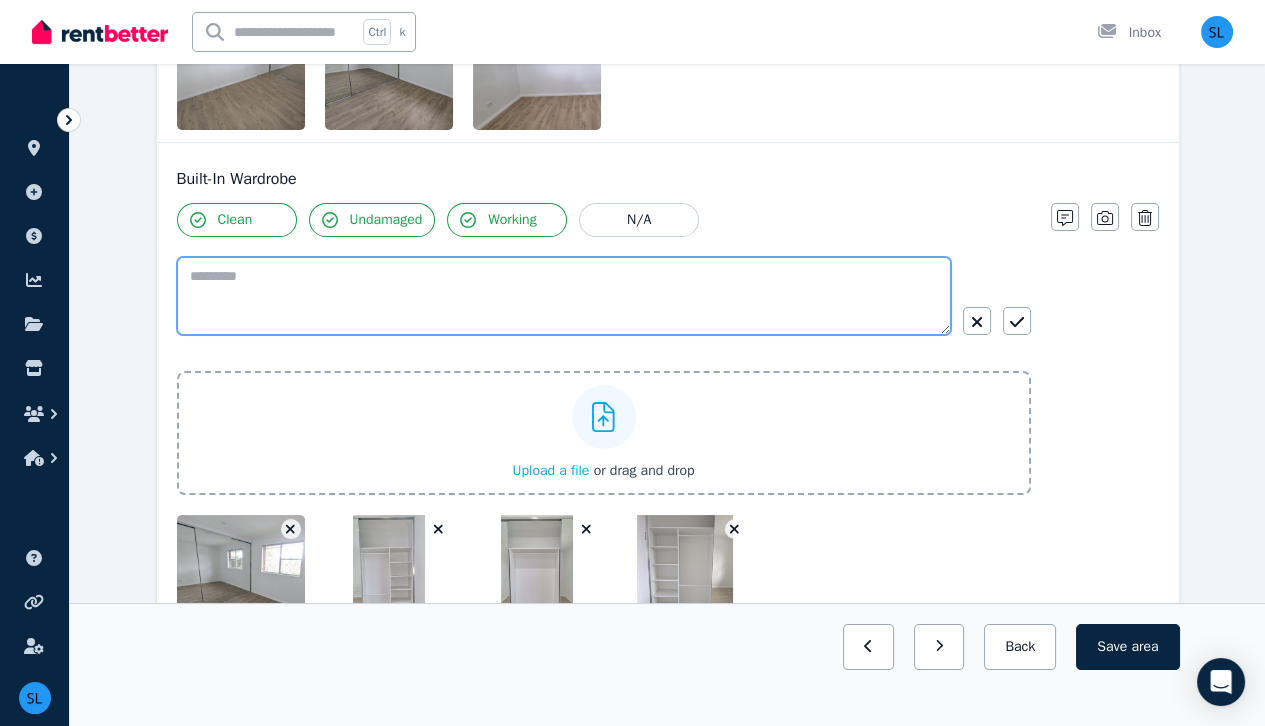 click at bounding box center (564, 296) 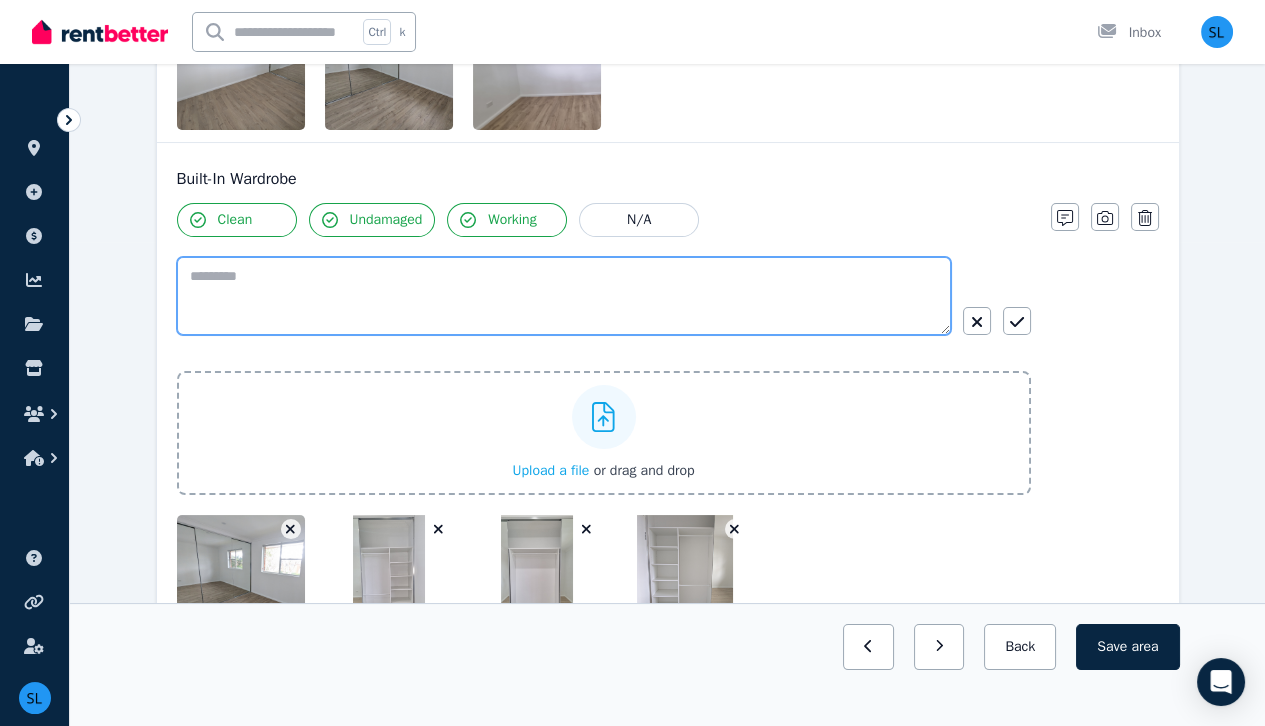 type on "*" 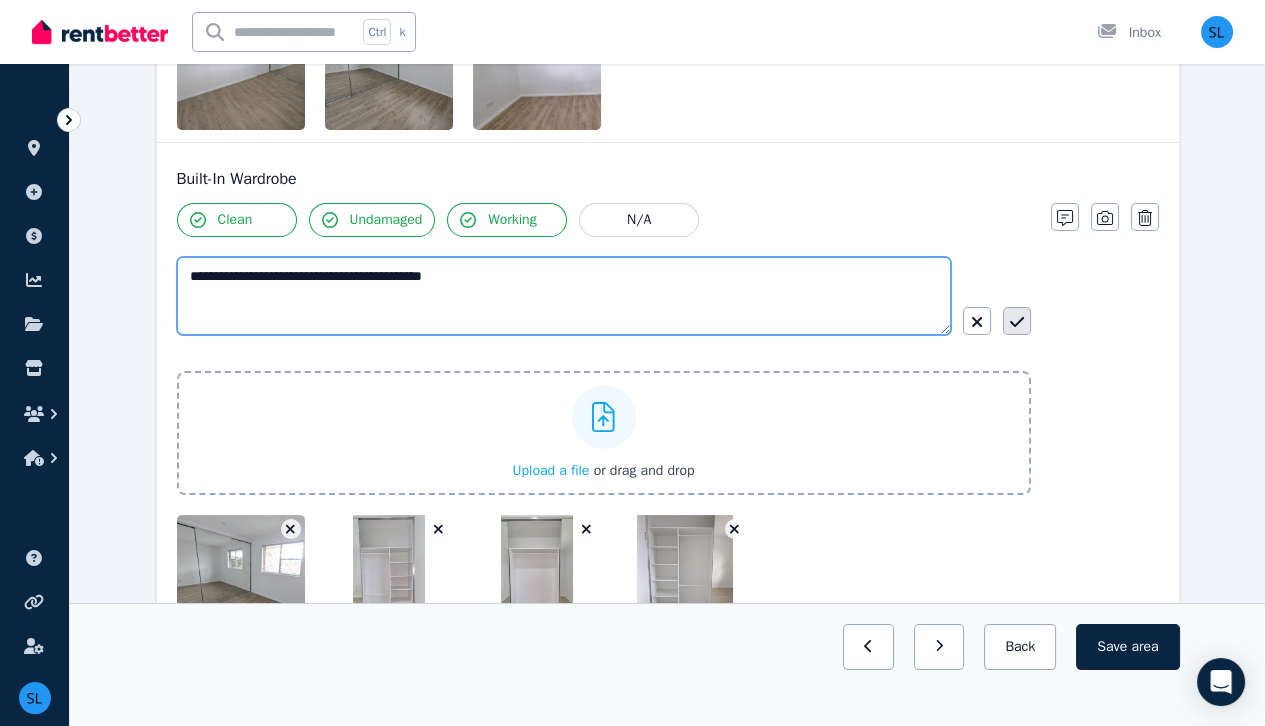 type on "**********" 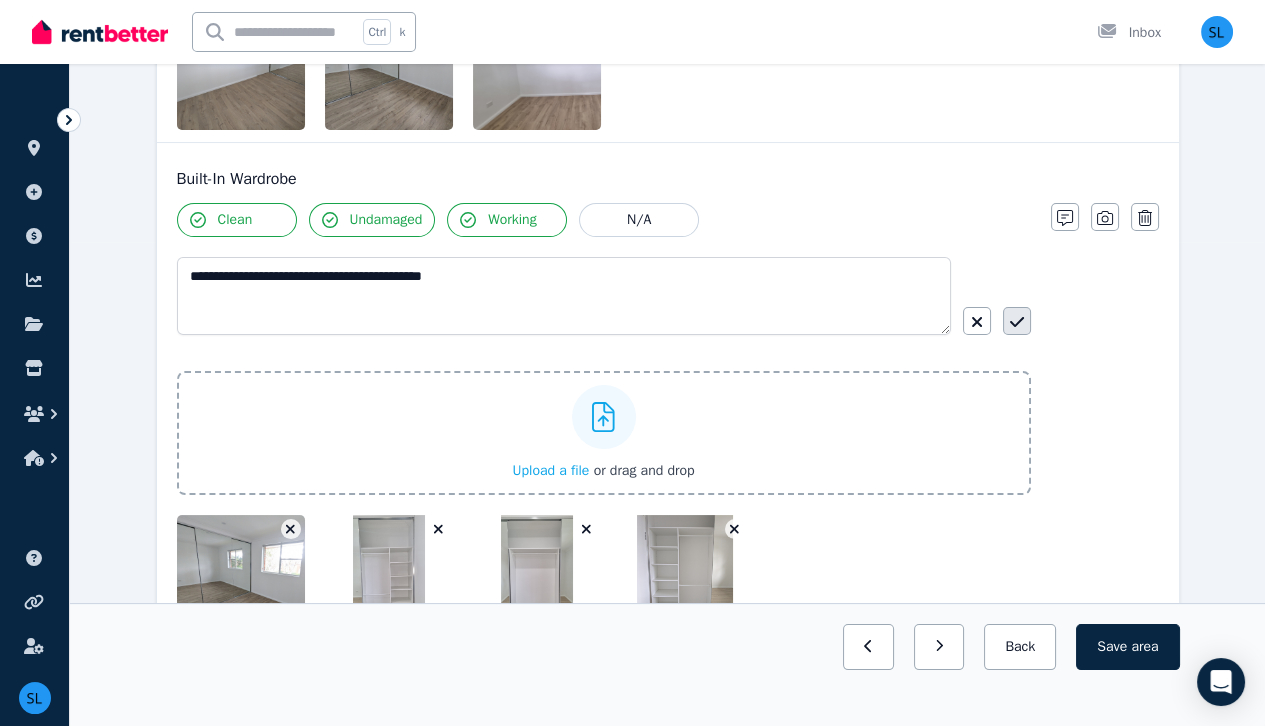 click 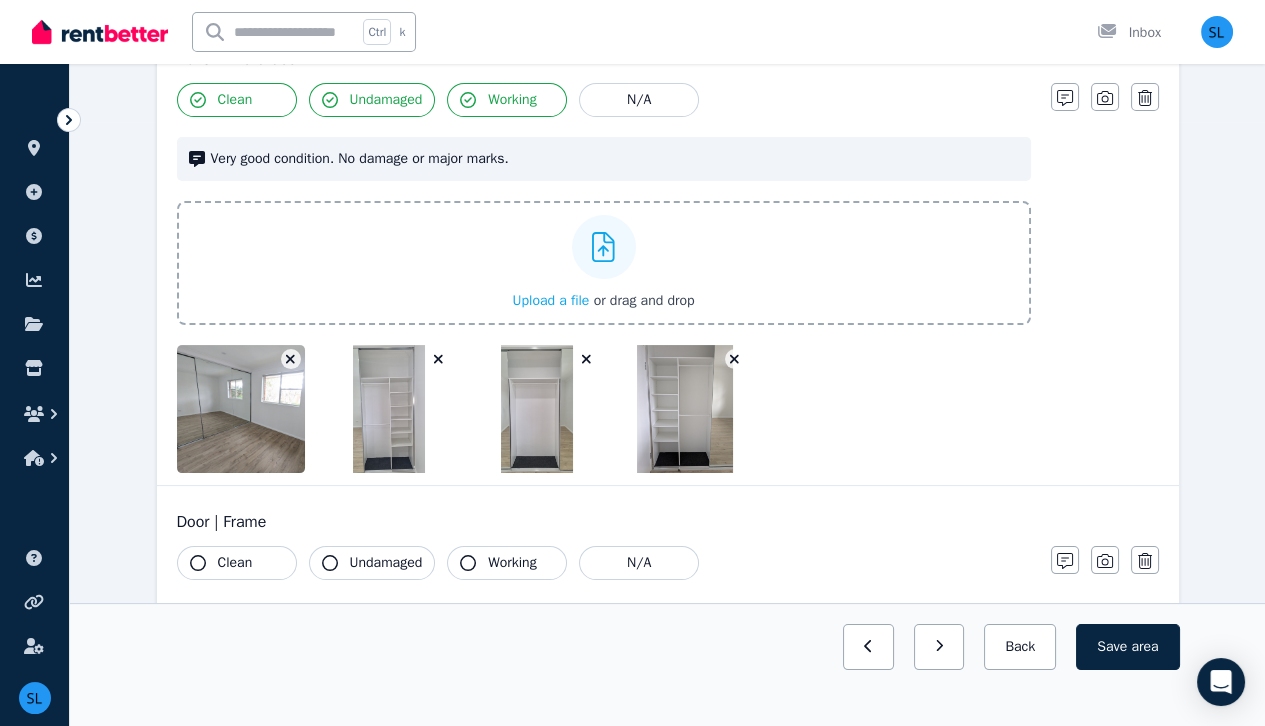 scroll, scrollTop: 606, scrollLeft: 0, axis: vertical 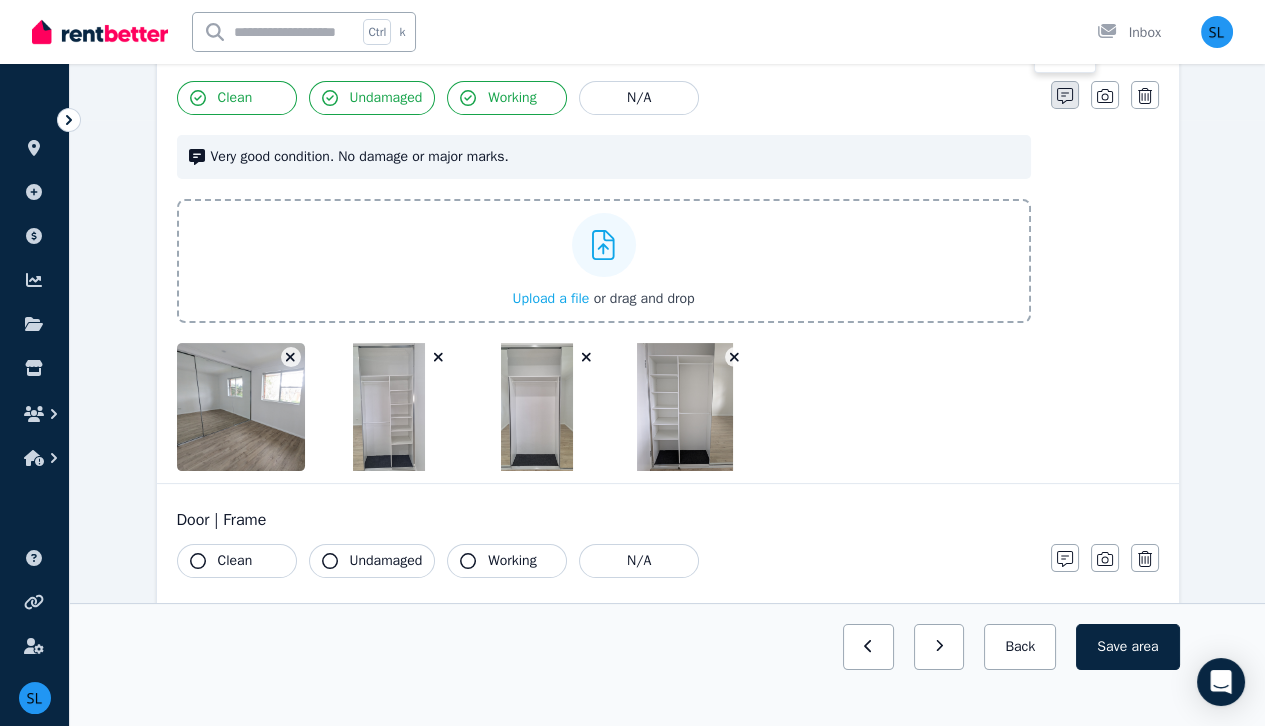 click at bounding box center (1065, 95) 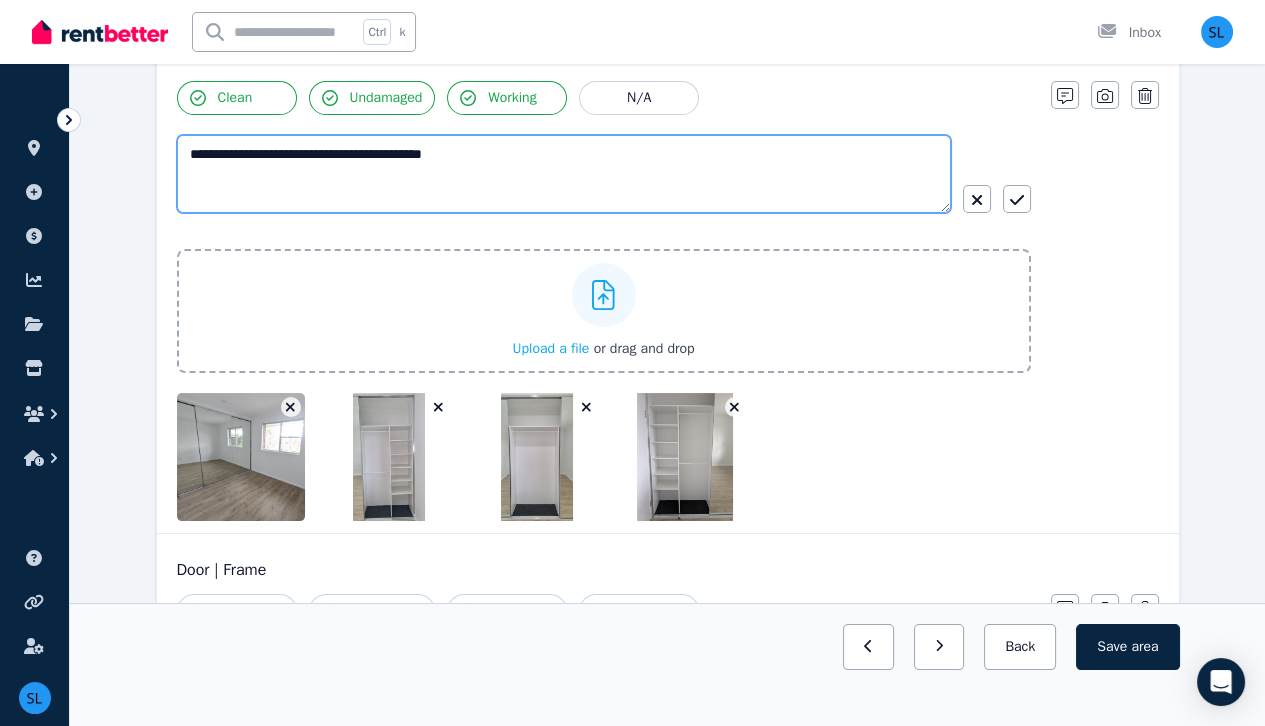 click on "**********" at bounding box center (564, 174) 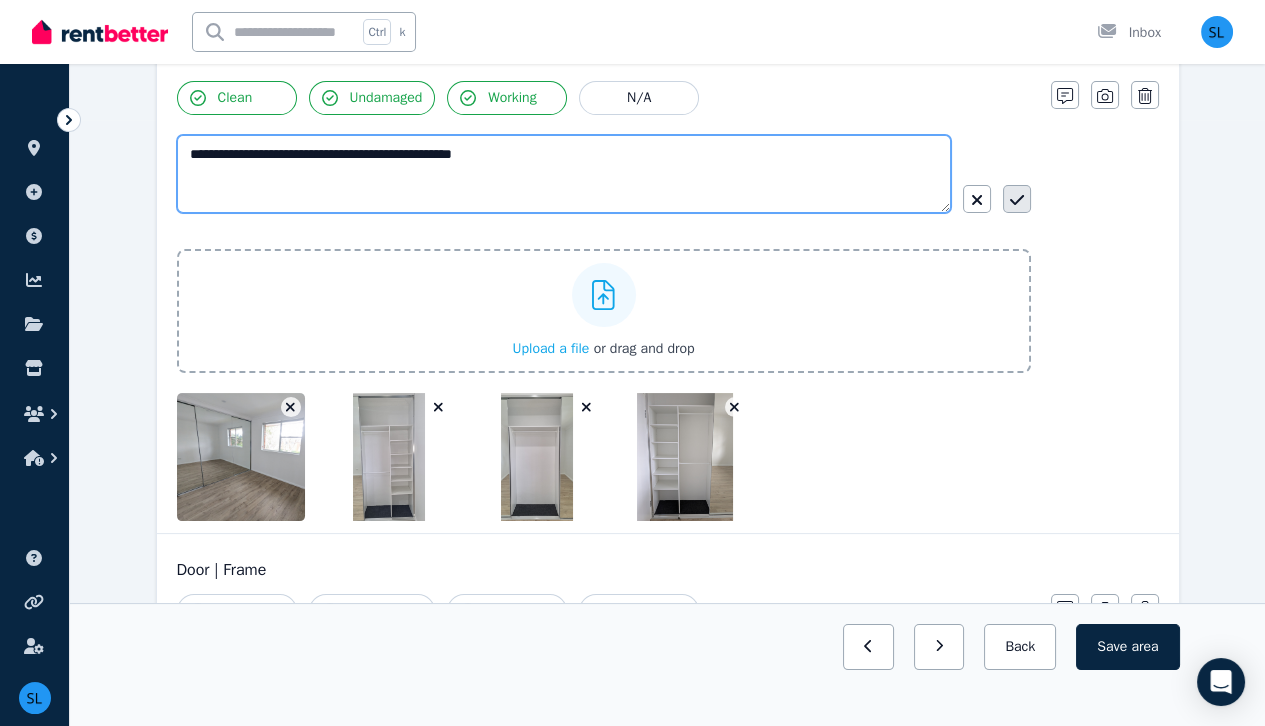 type on "**********" 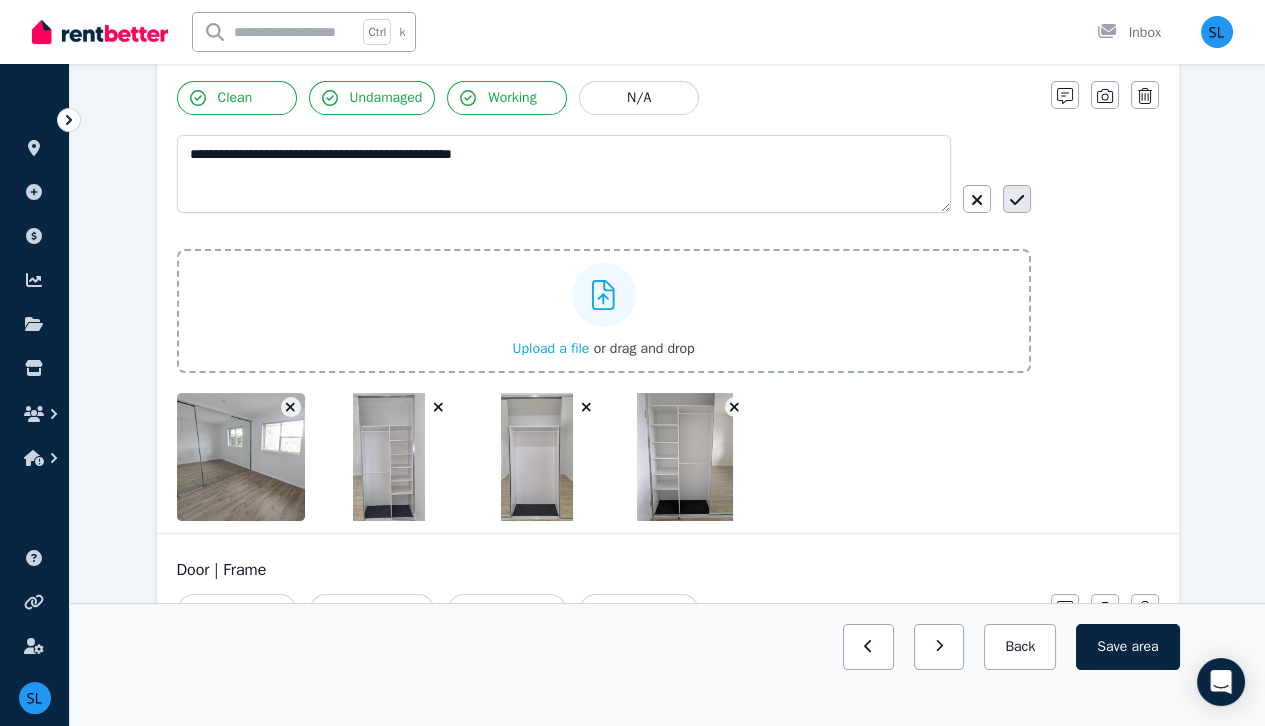 click 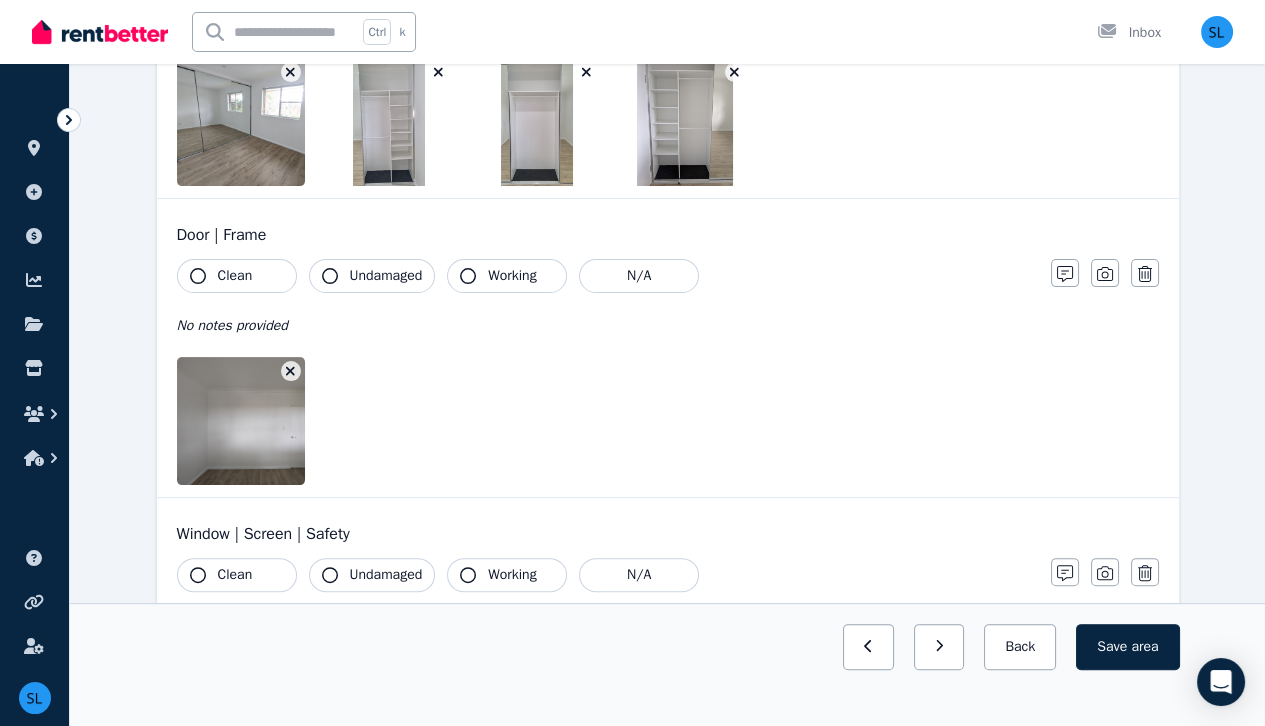 scroll, scrollTop: 896, scrollLeft: 0, axis: vertical 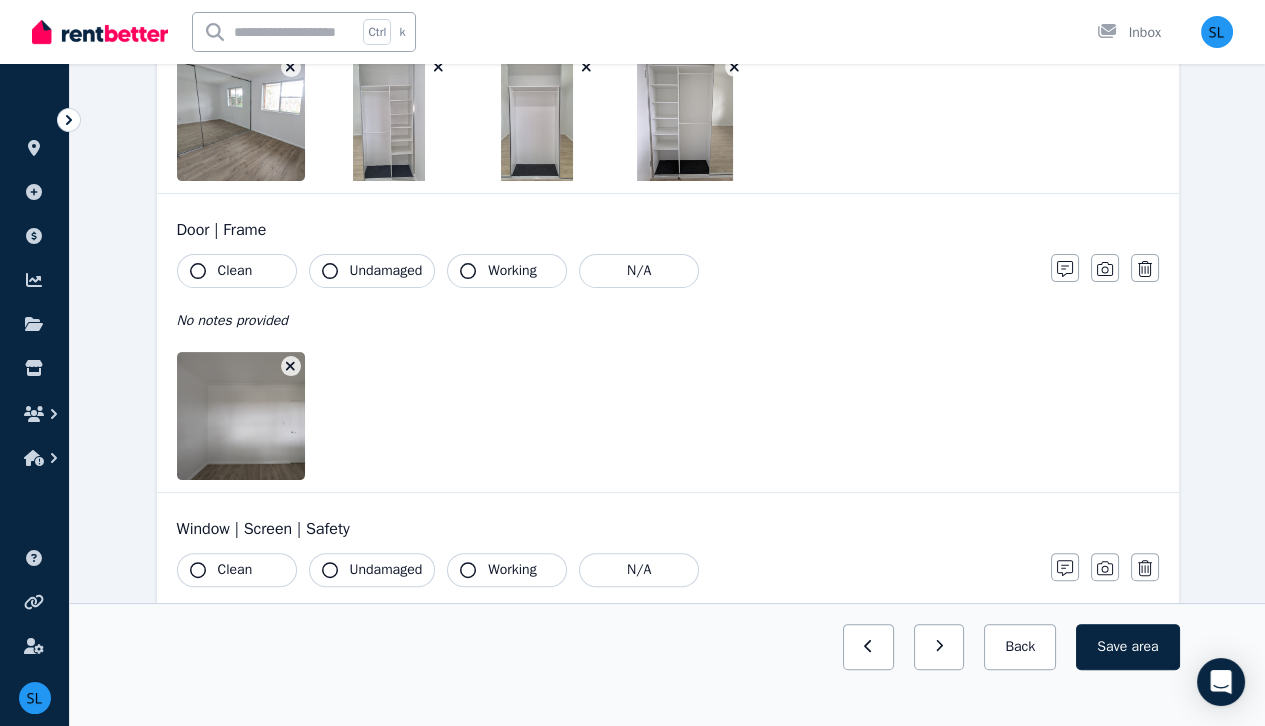 click on "Clean" at bounding box center [237, 271] 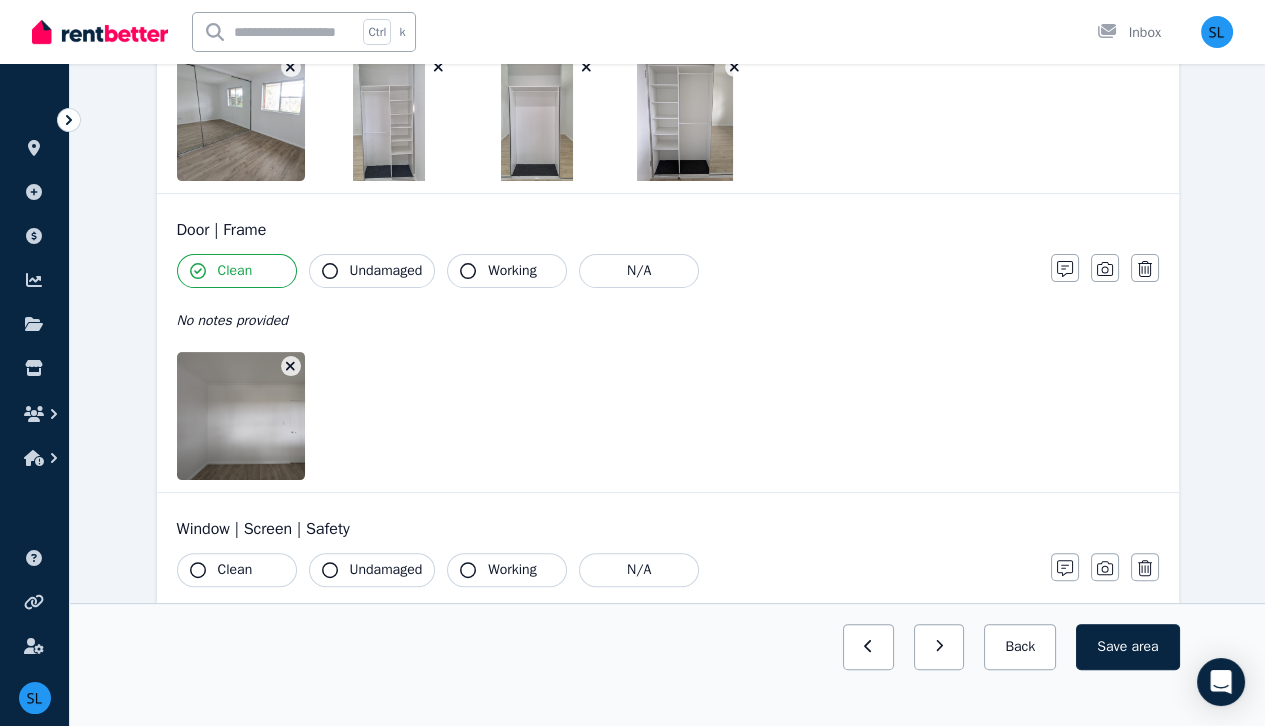 click on "Undamaged" at bounding box center (386, 271) 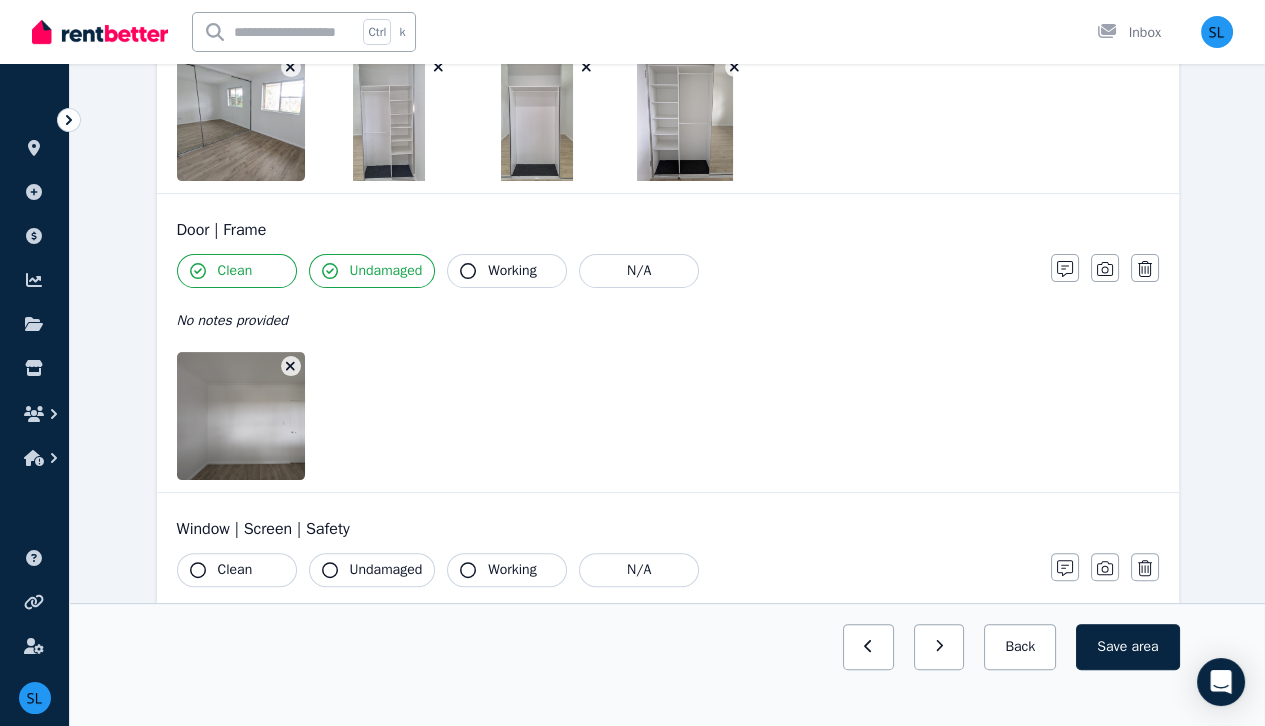 click on "Working" at bounding box center [512, 271] 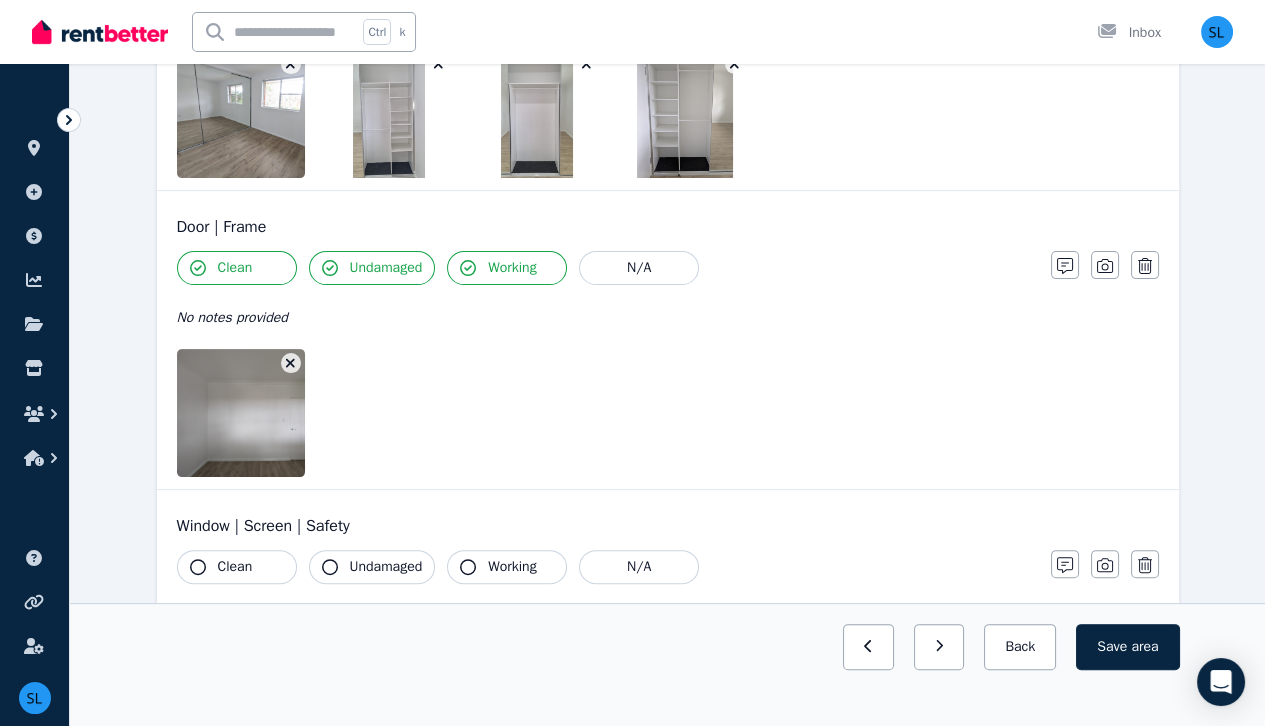 scroll, scrollTop: 900, scrollLeft: 0, axis: vertical 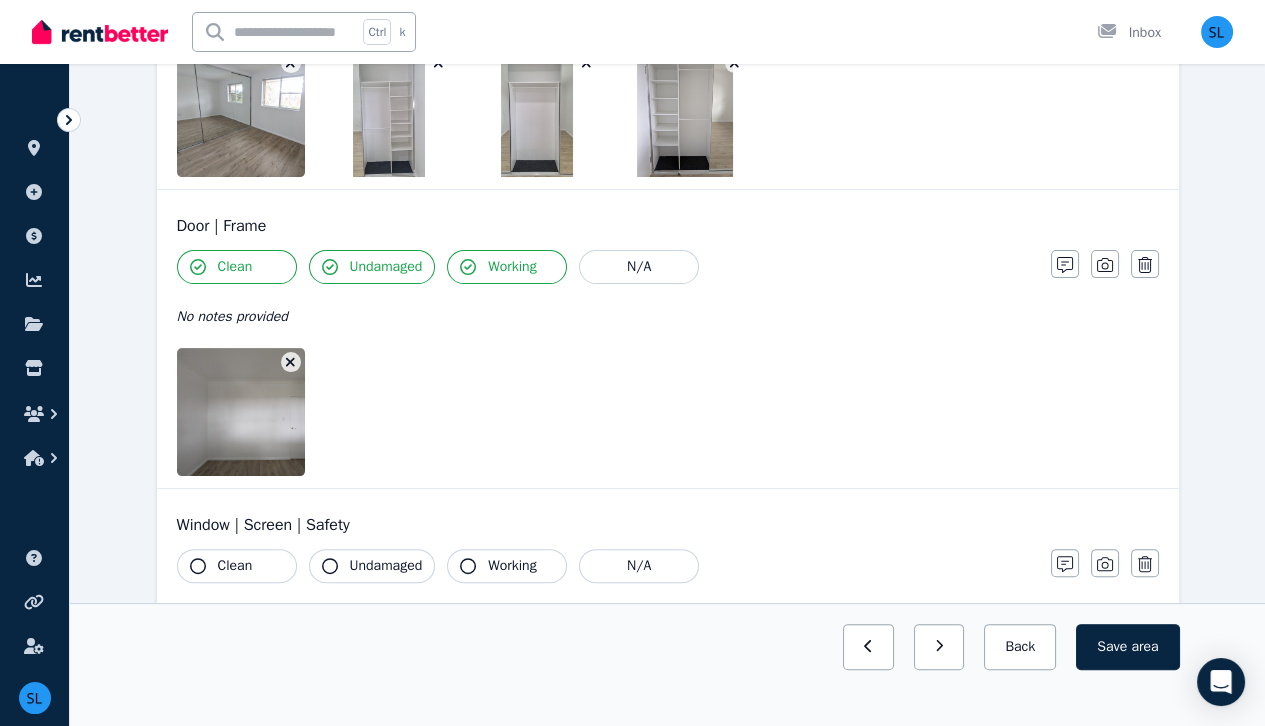 click 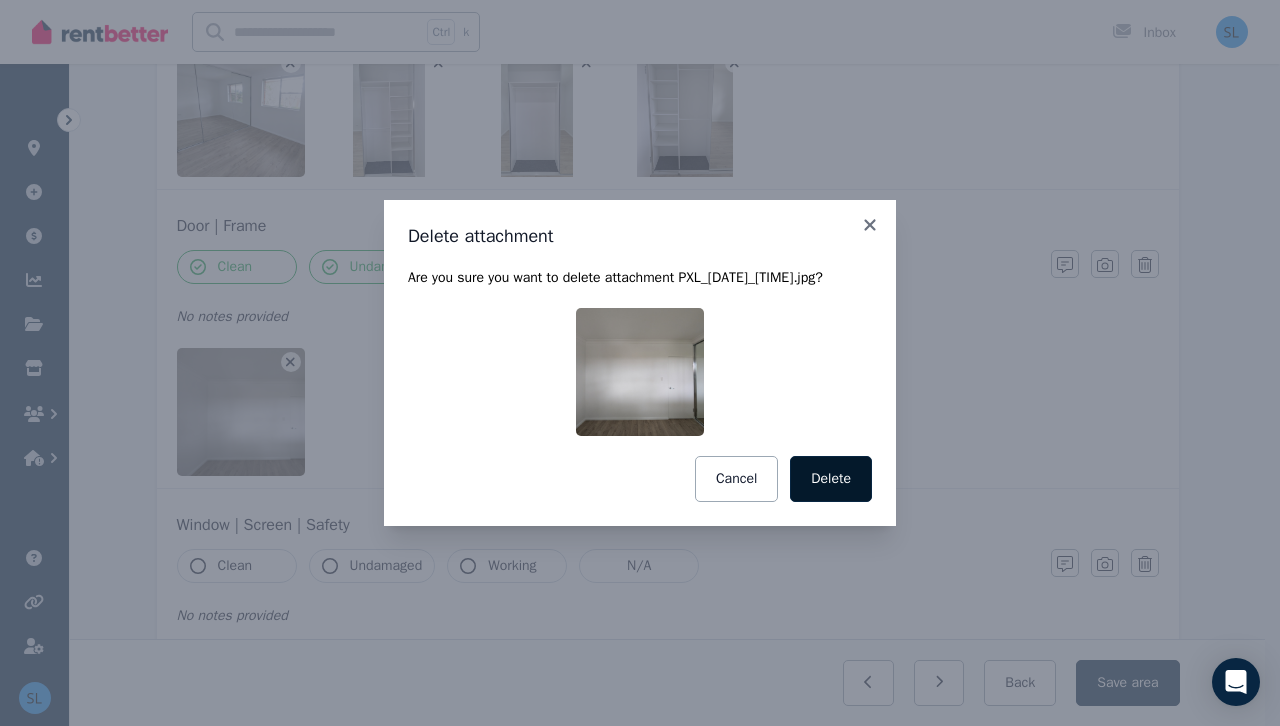 click on "Delete" at bounding box center [831, 479] 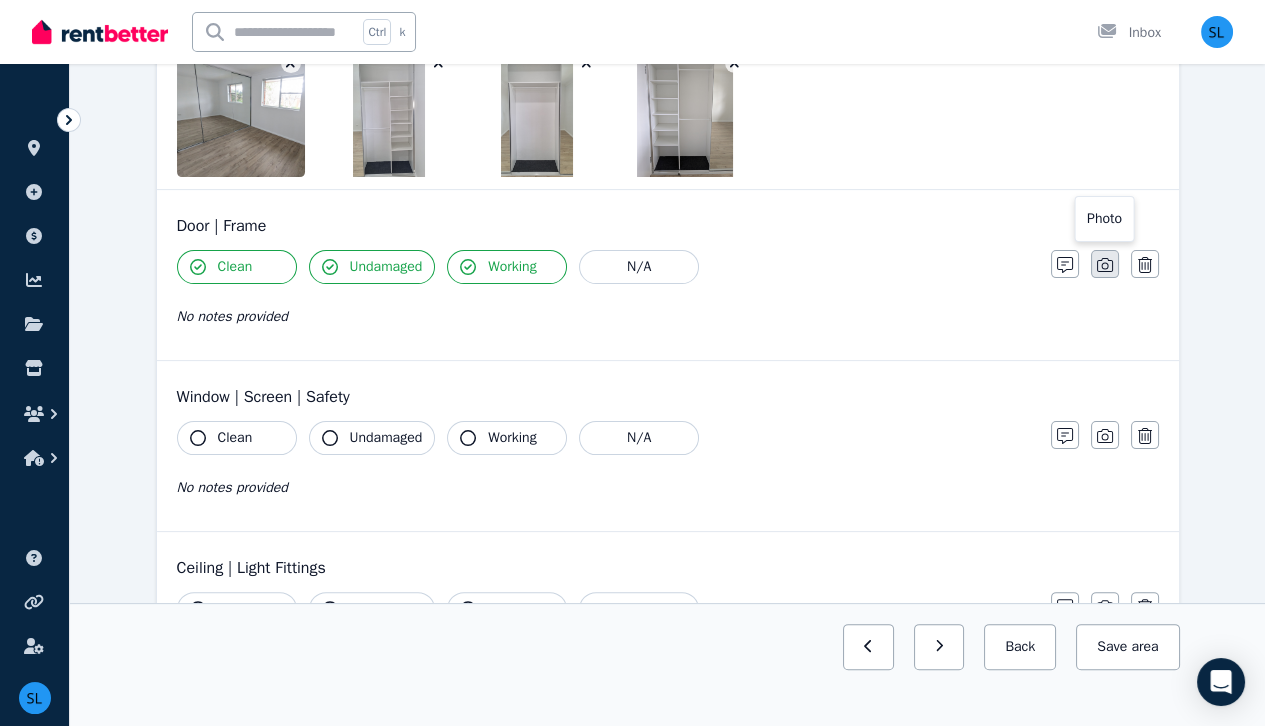 click 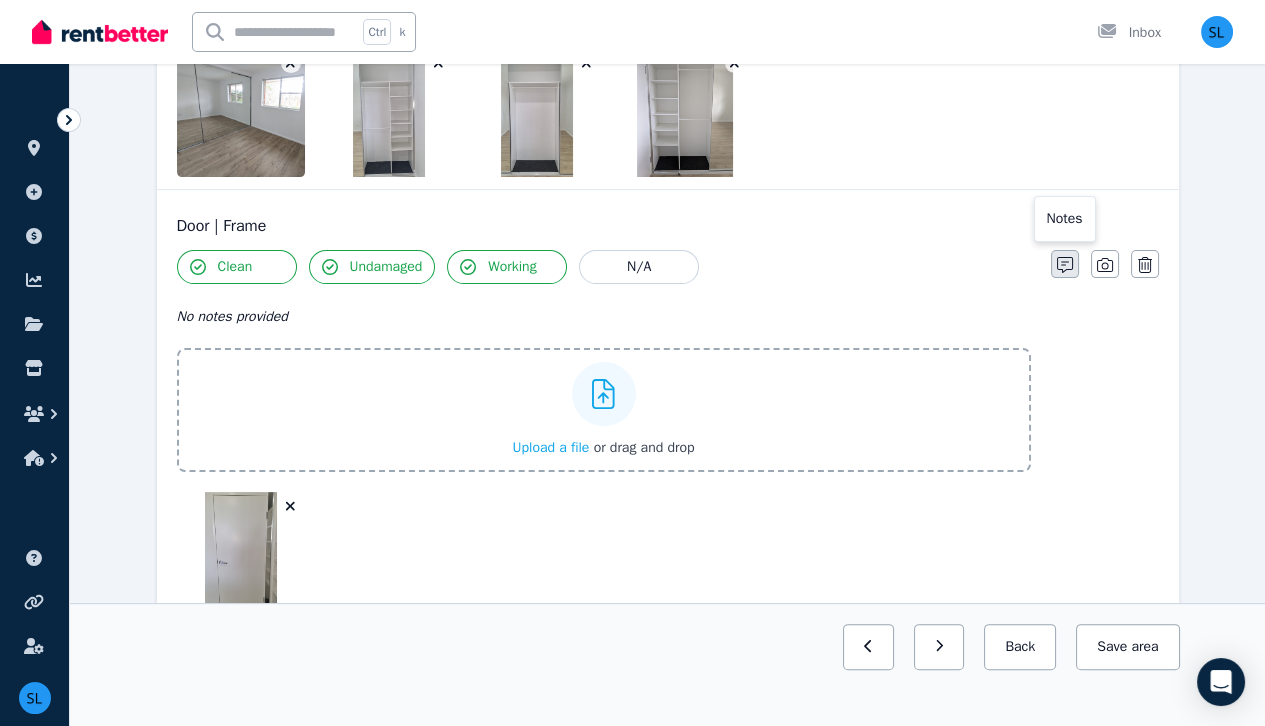 click 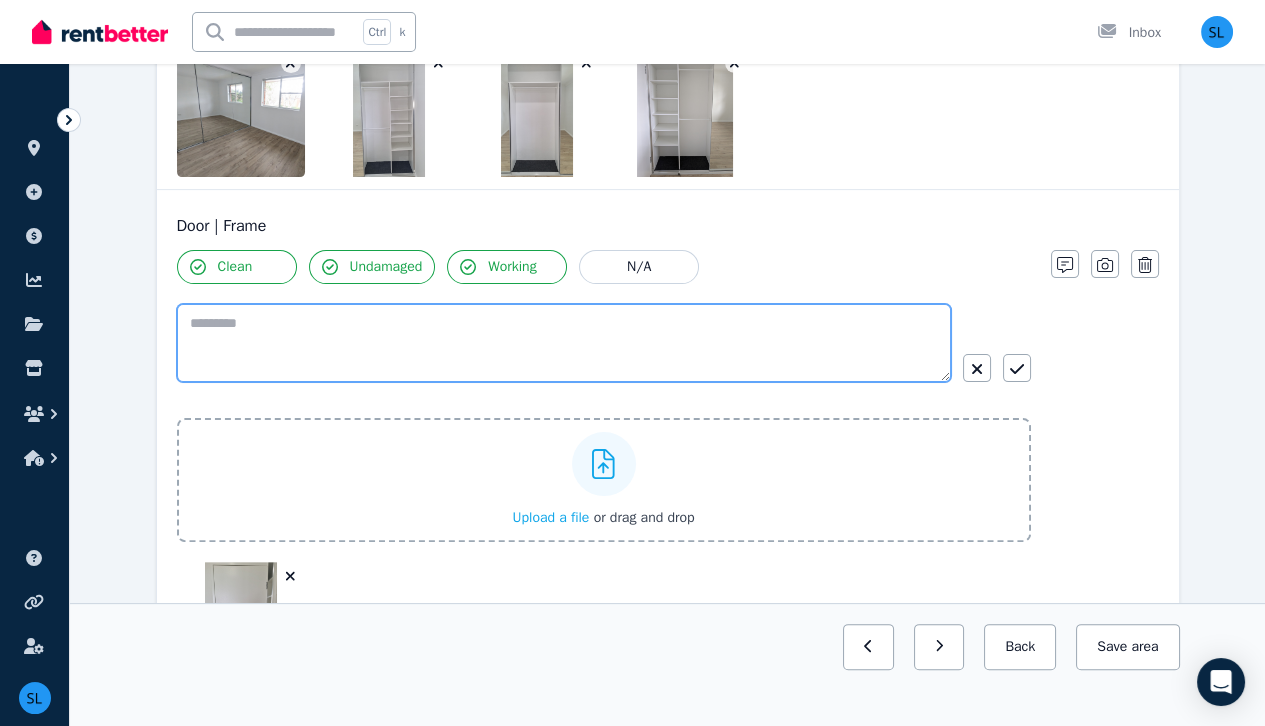 click at bounding box center [564, 343] 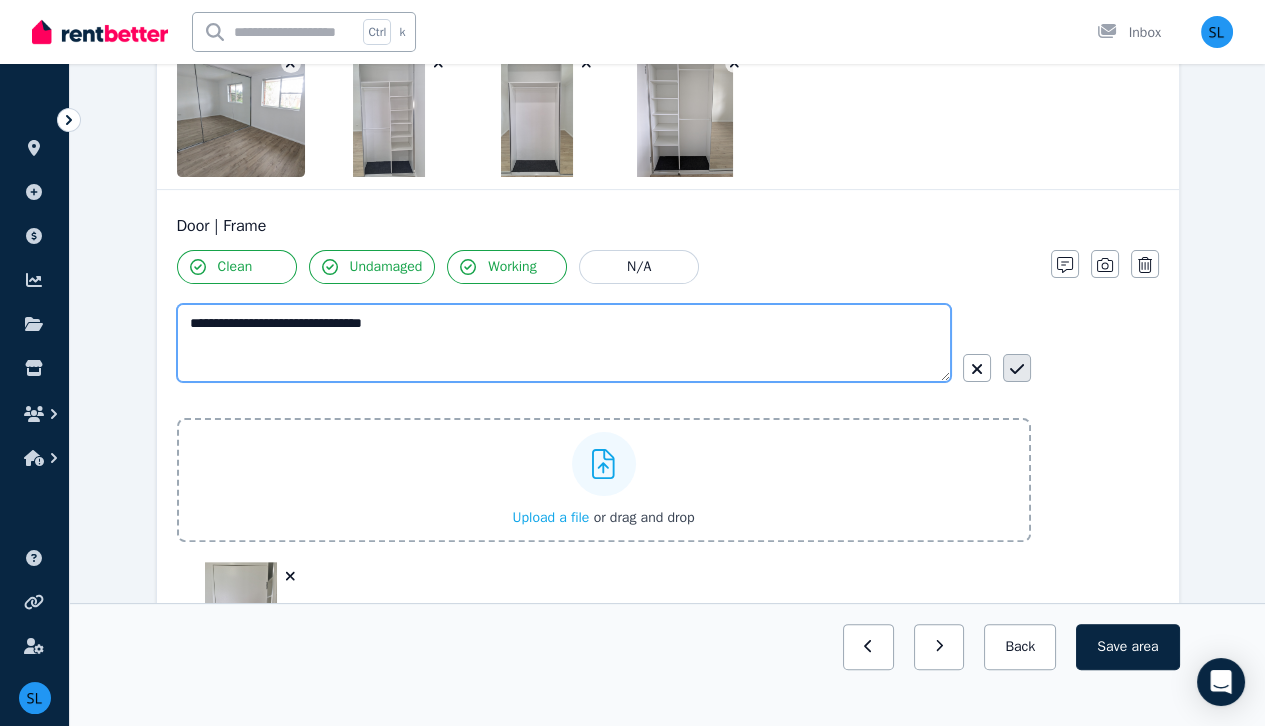 type on "**********" 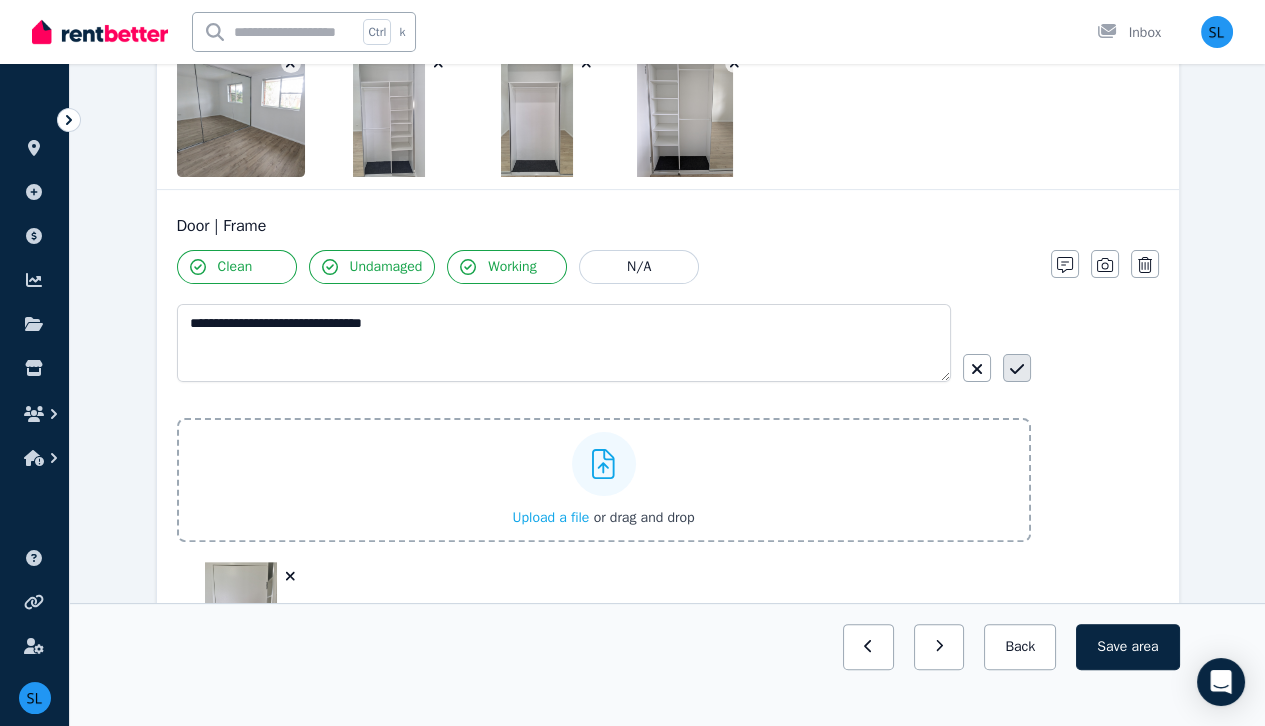 click 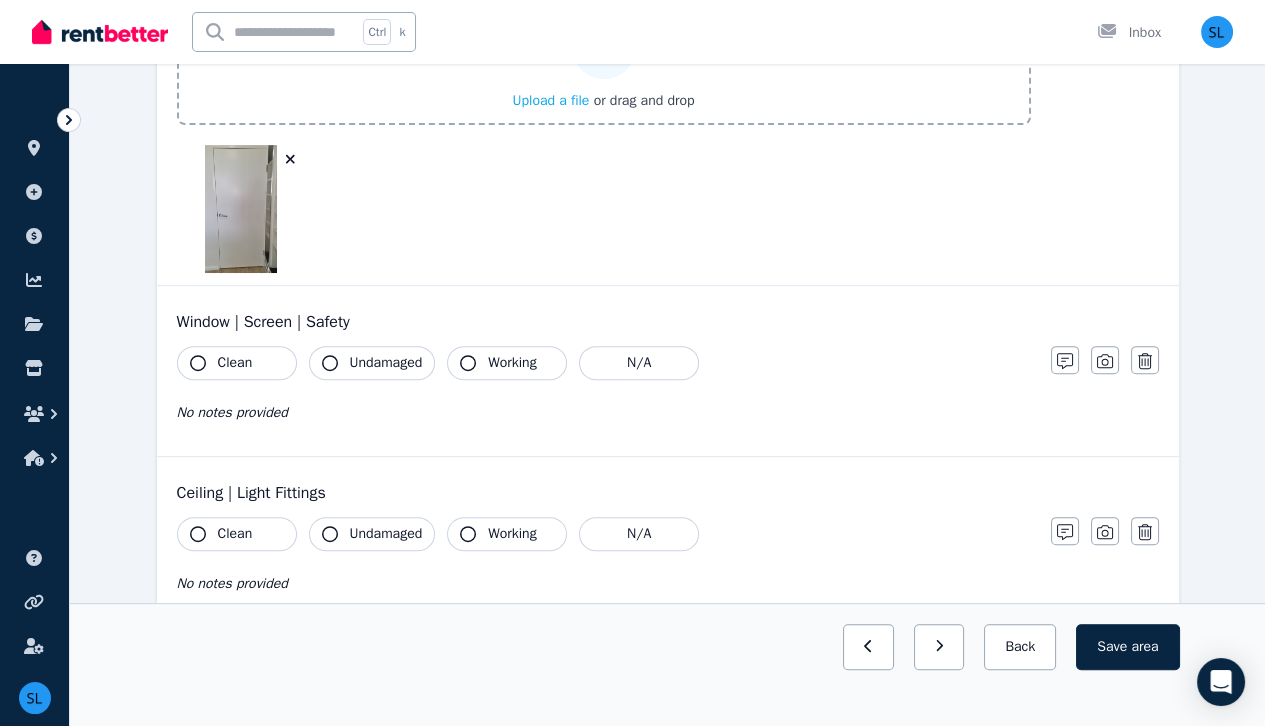 scroll, scrollTop: 1268, scrollLeft: 0, axis: vertical 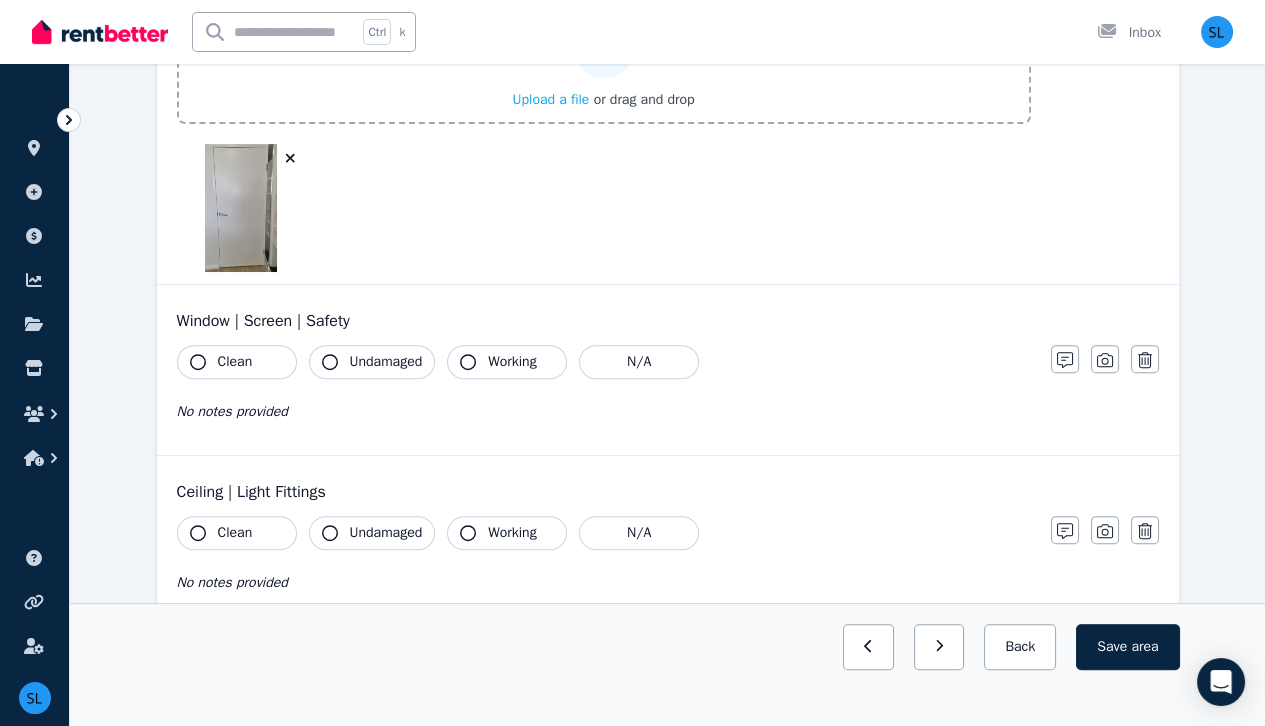 click on "Clean" at bounding box center (237, 362) 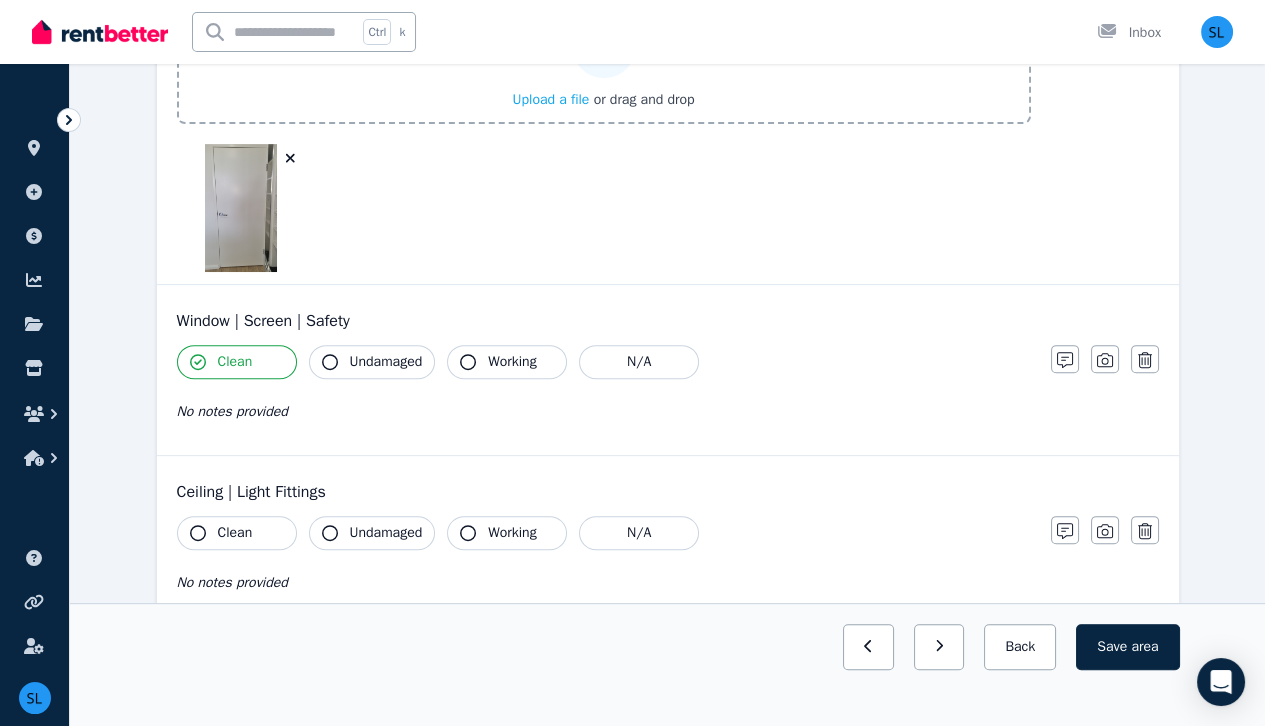 click on "Undamaged" at bounding box center (386, 362) 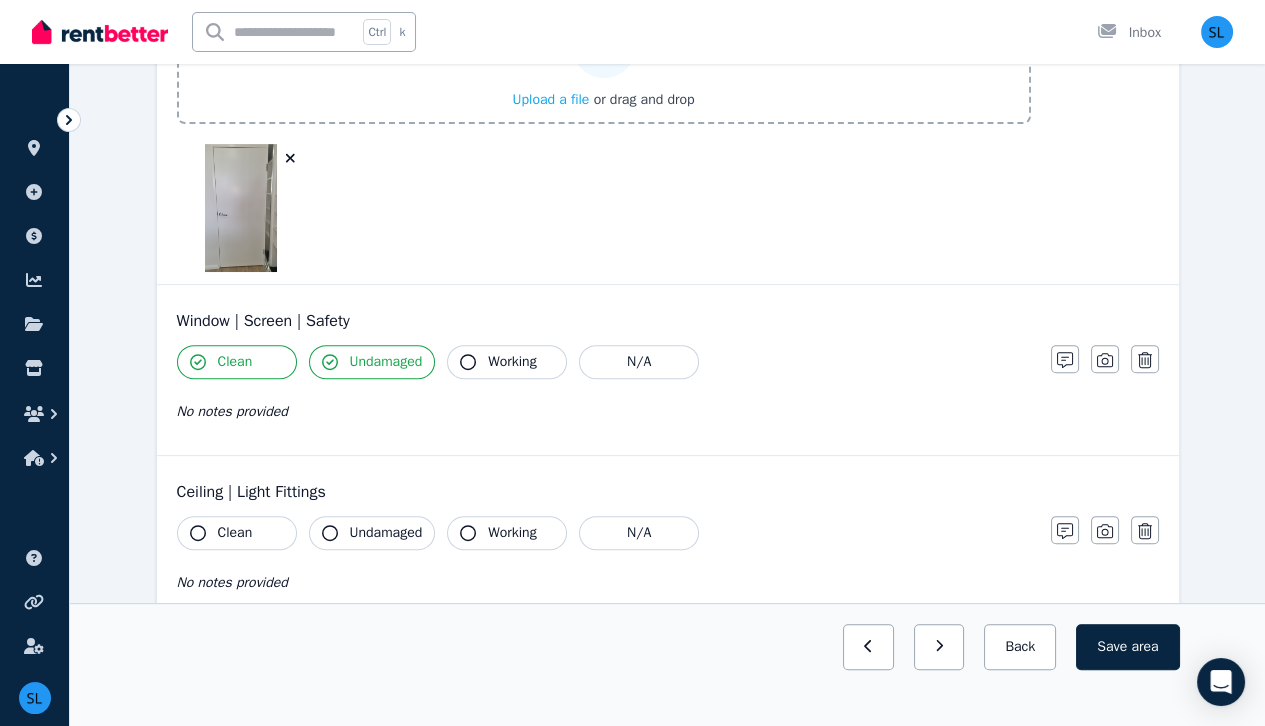 click on "Working" at bounding box center (512, 362) 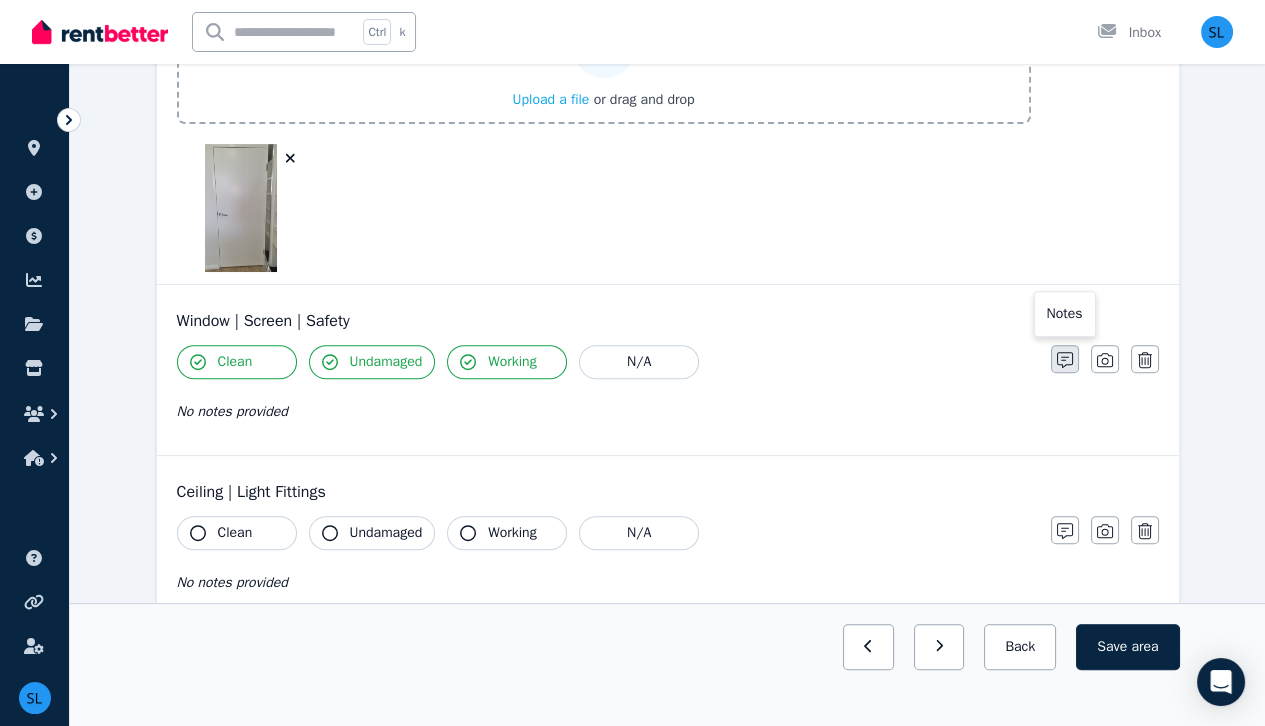 click 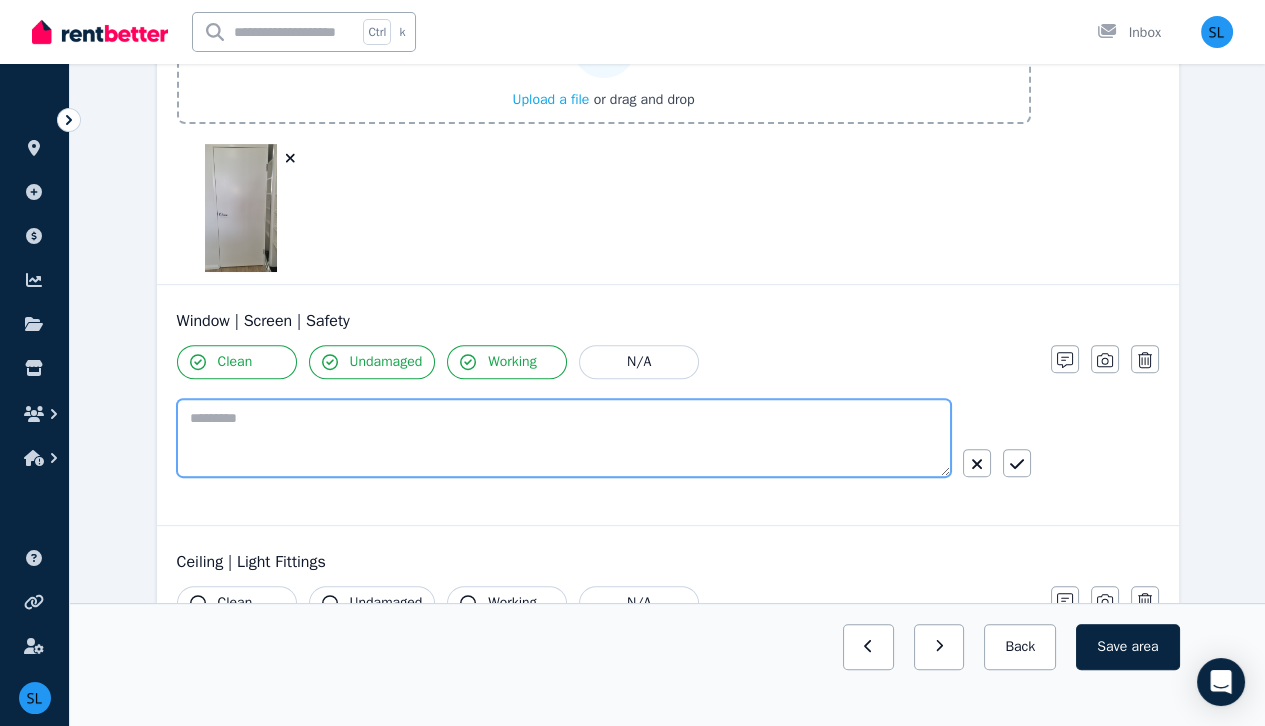 click at bounding box center [564, 438] 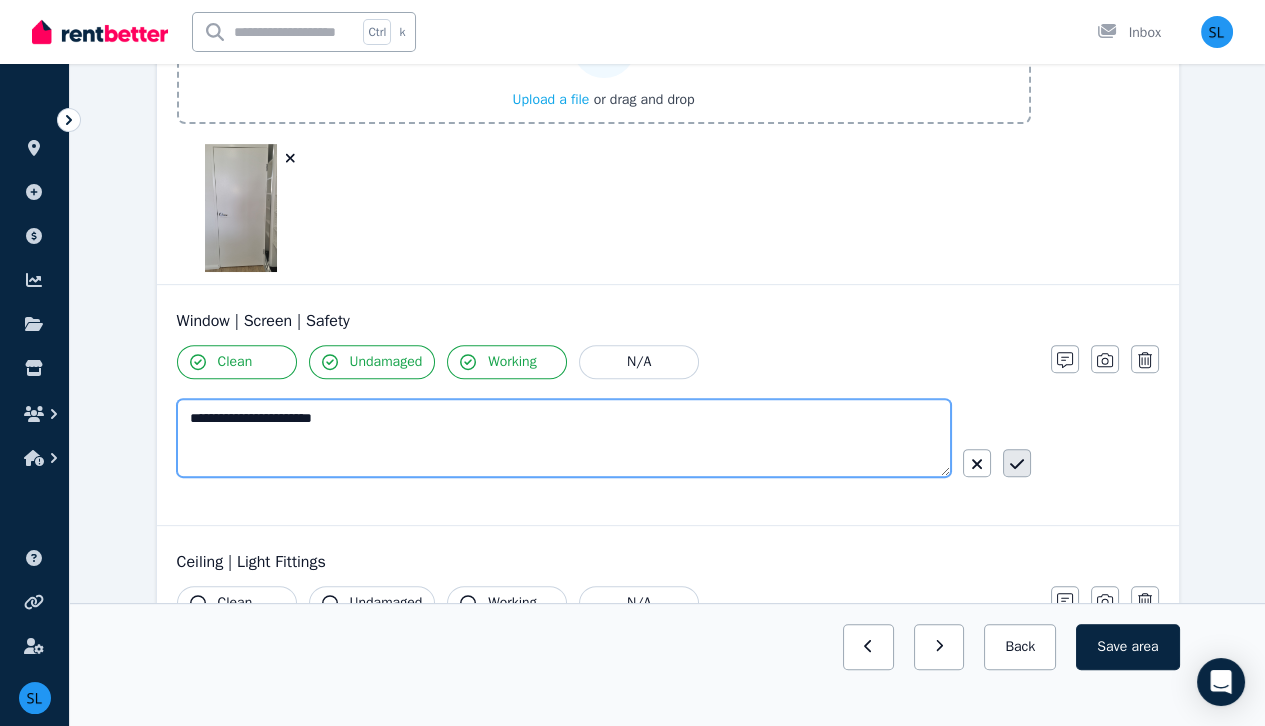 type on "**********" 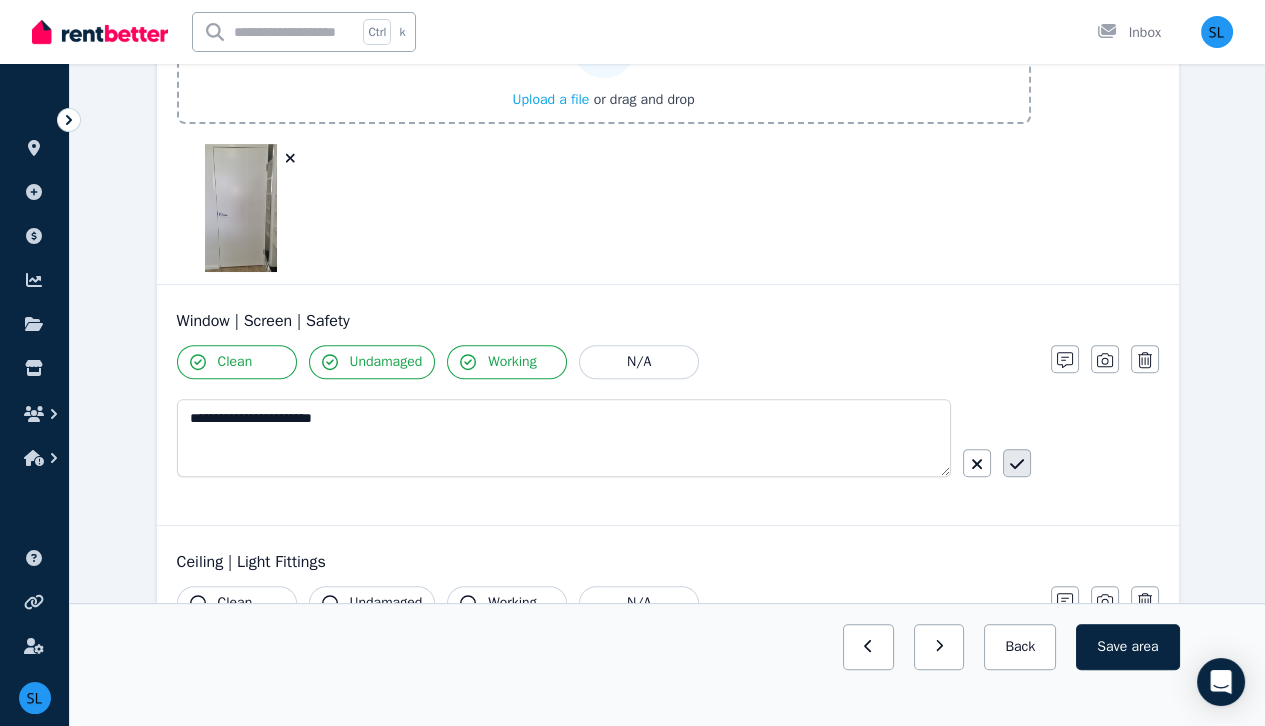 click 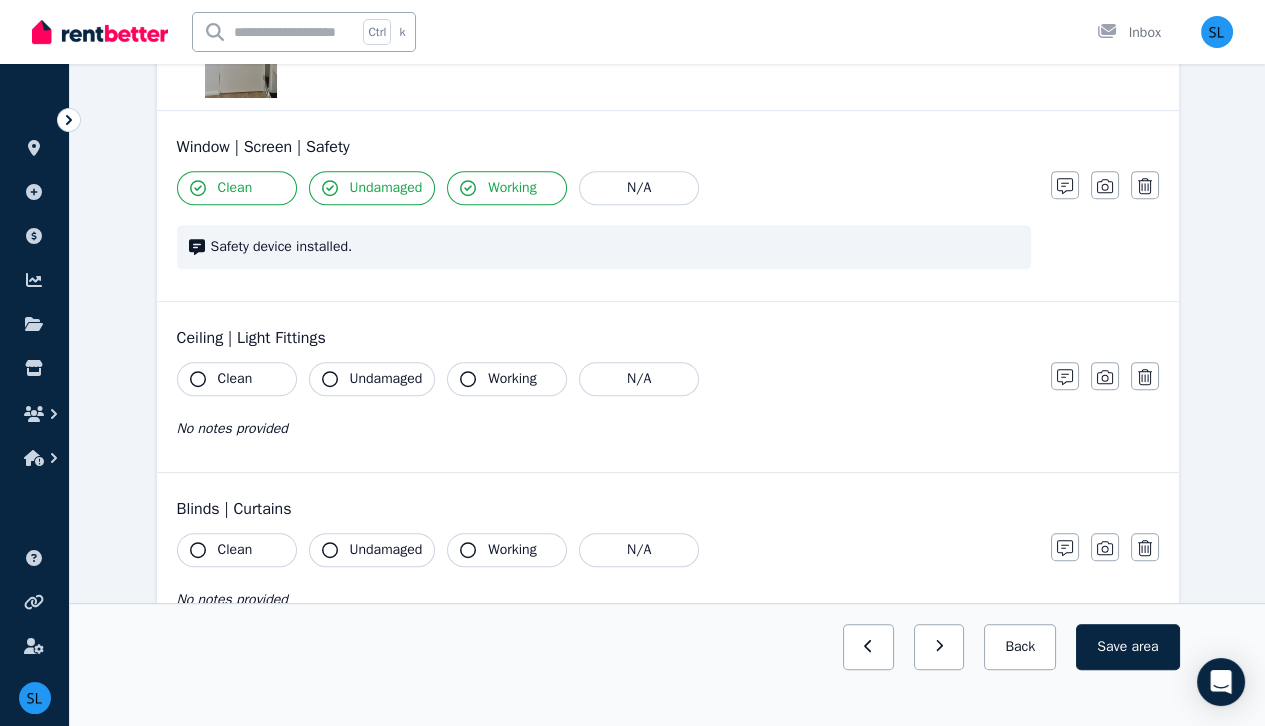 scroll, scrollTop: 1449, scrollLeft: 0, axis: vertical 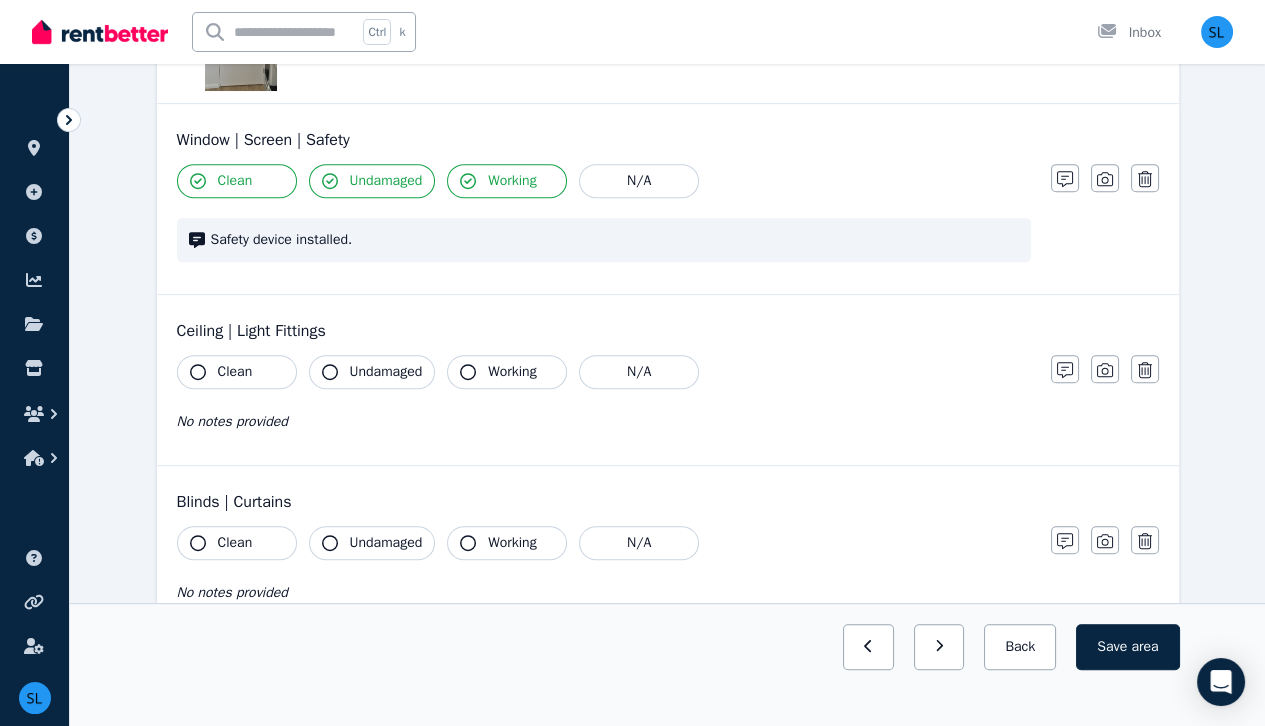 click on "Clean" at bounding box center (237, 372) 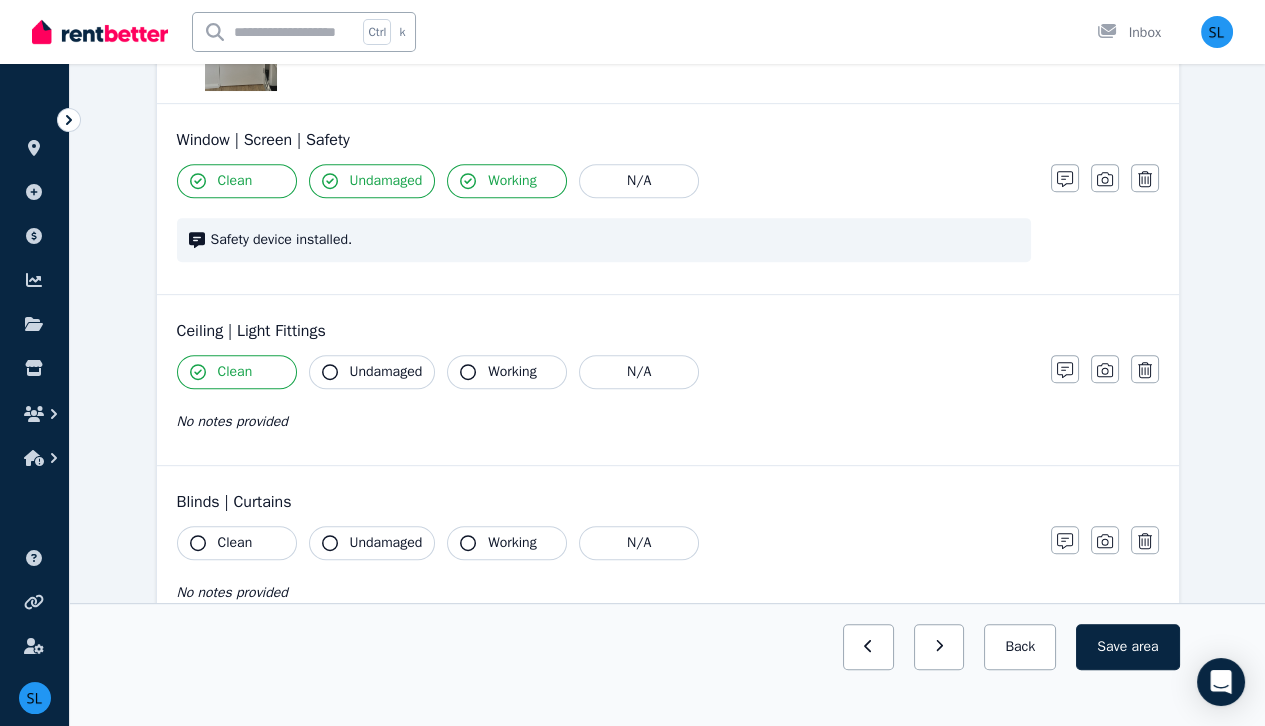 click on "Undamaged" at bounding box center (386, 372) 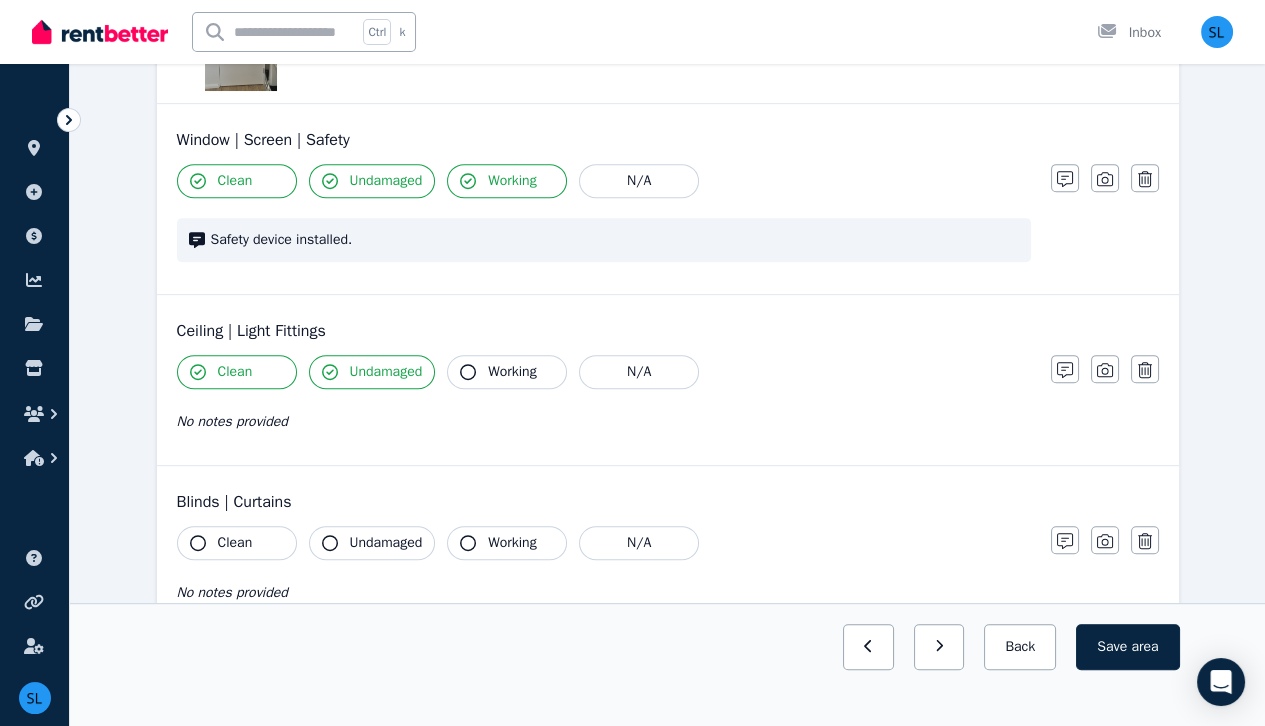 click on "Working" at bounding box center [512, 372] 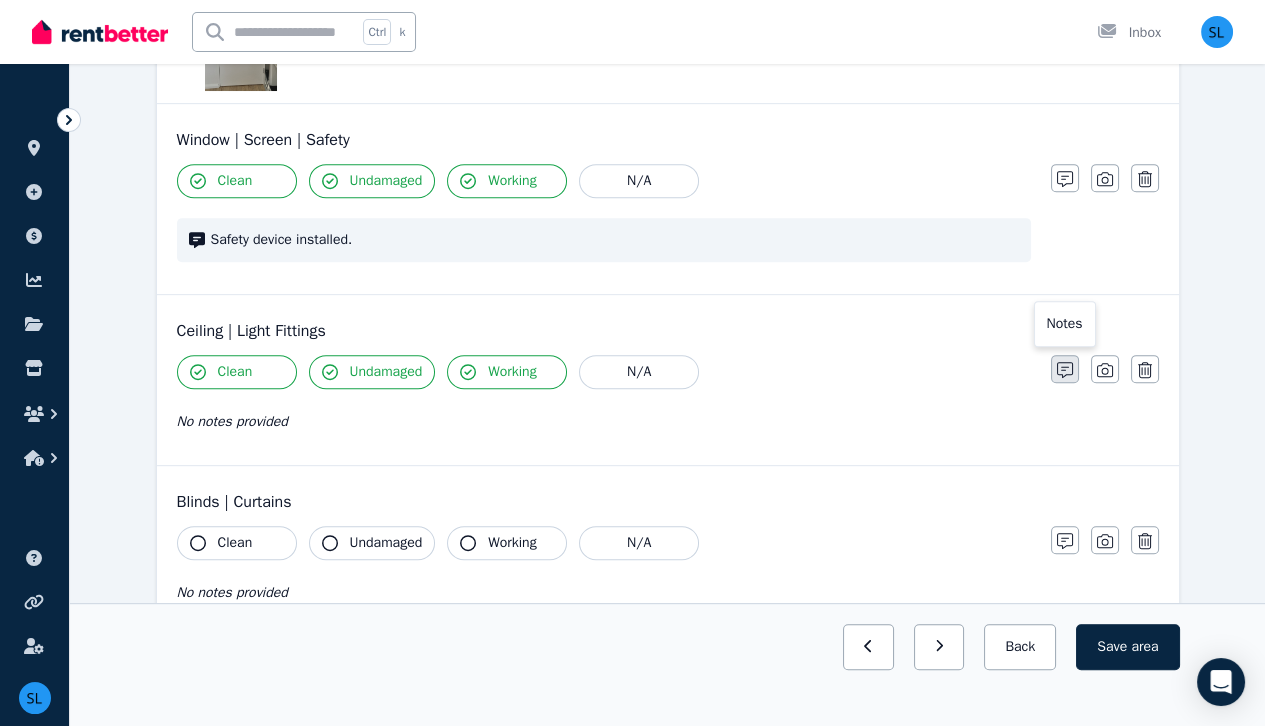 click 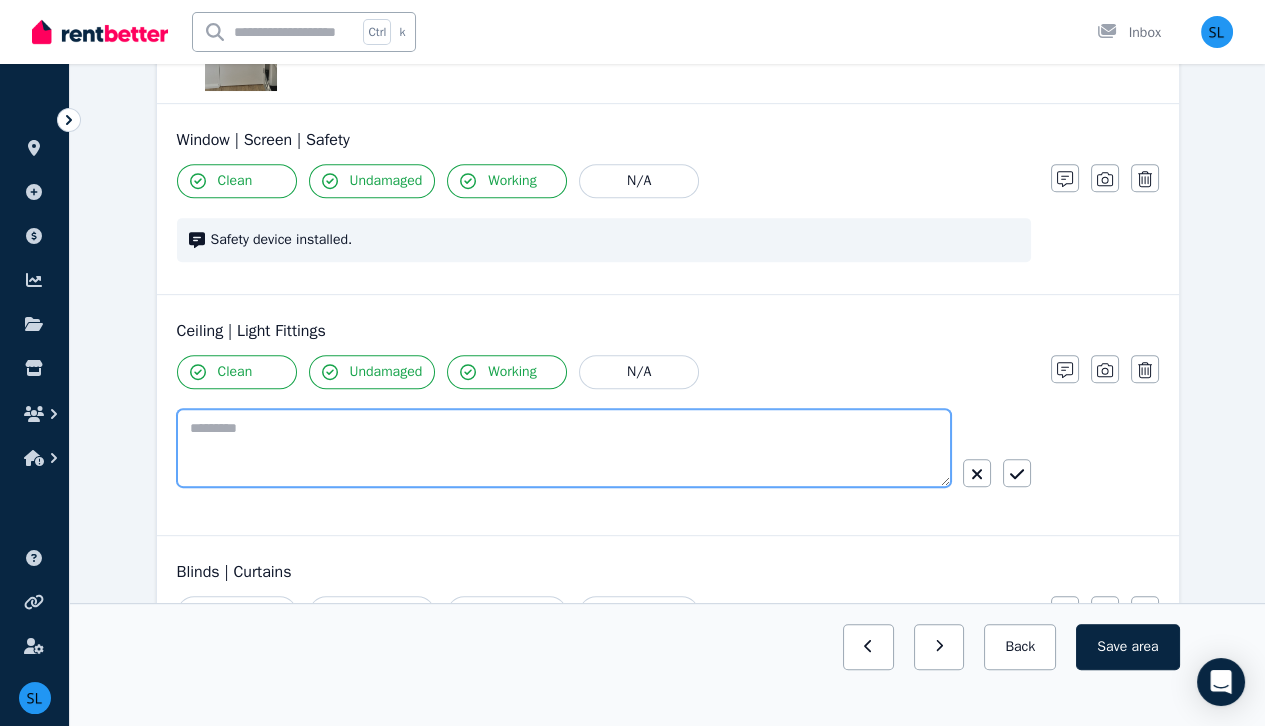 click at bounding box center (564, 448) 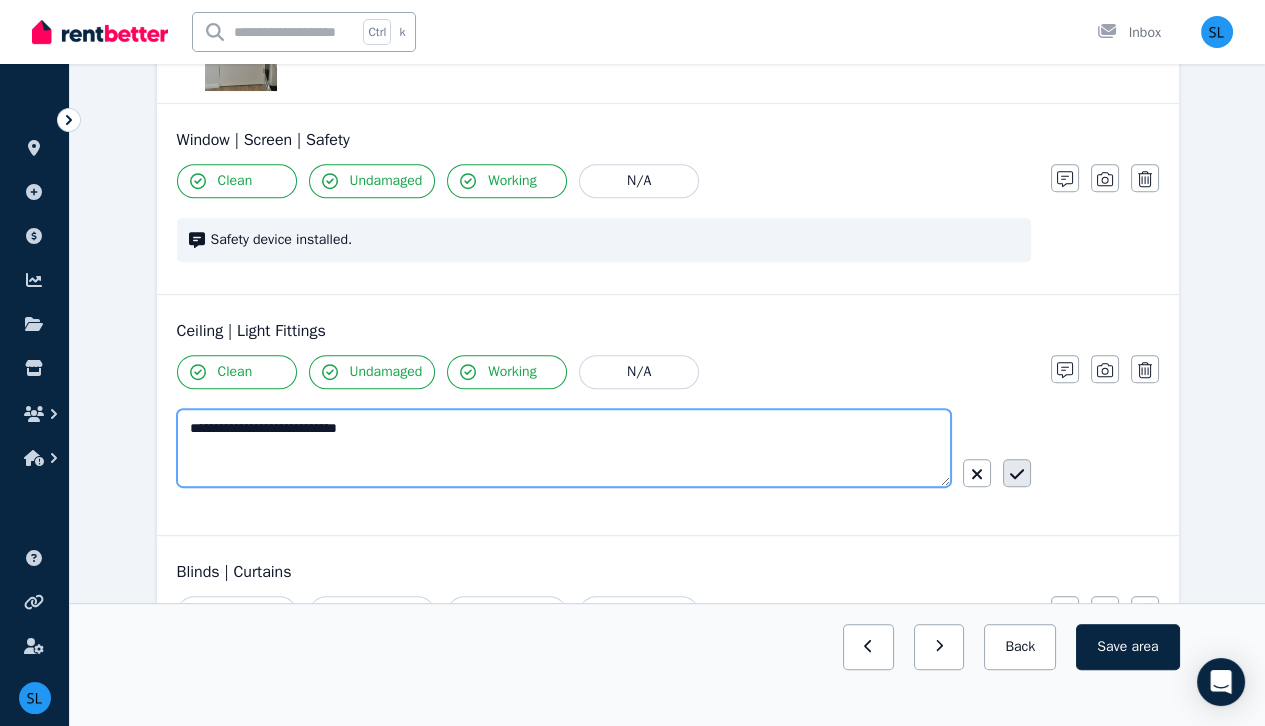type on "**********" 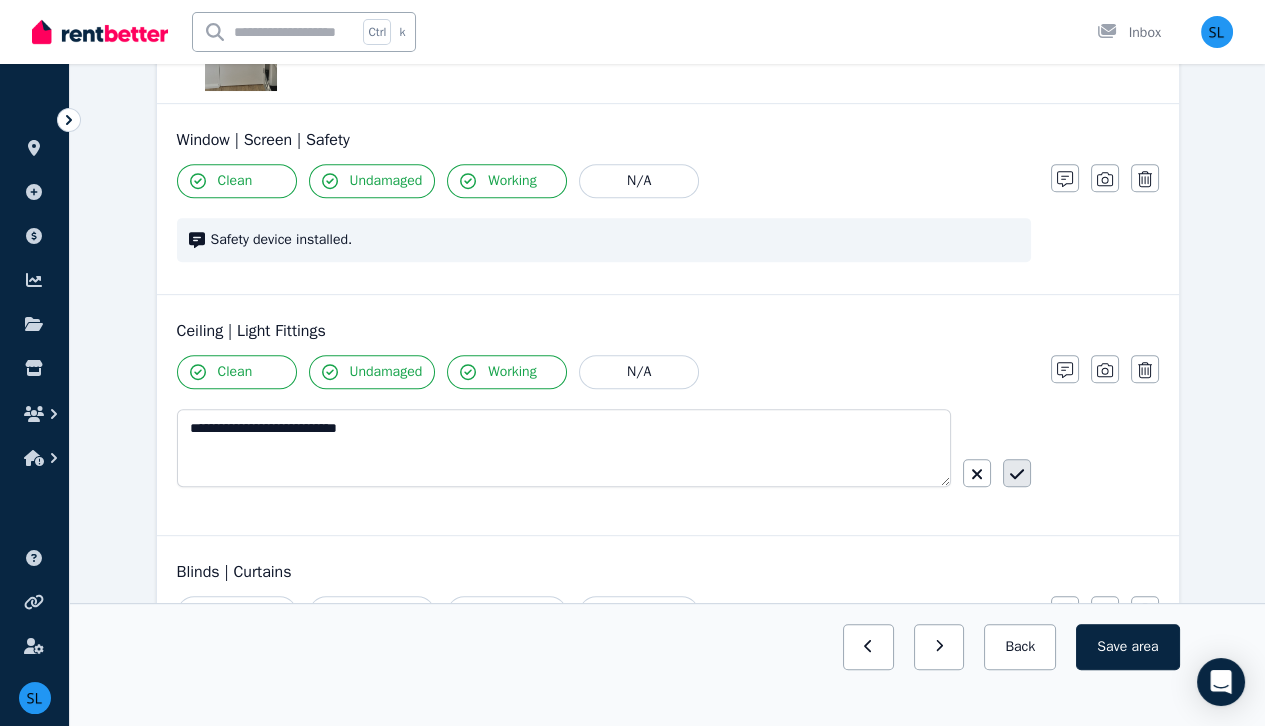 click 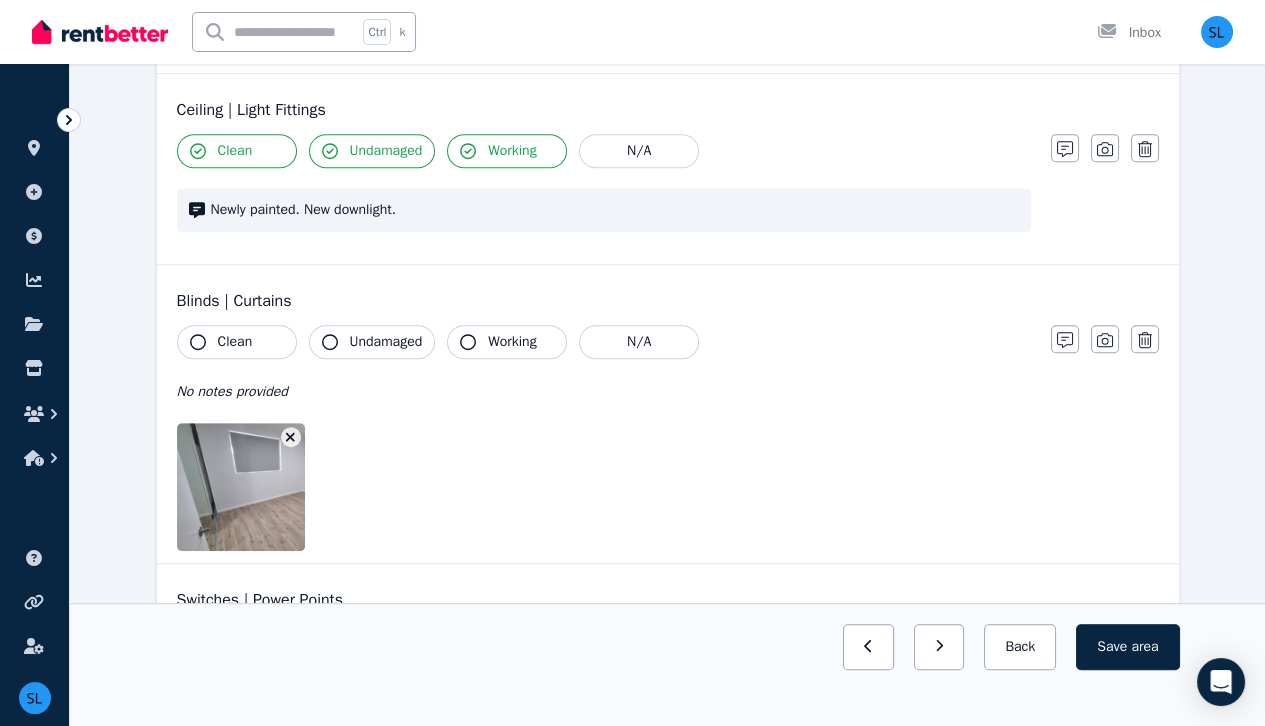 scroll, scrollTop: 1671, scrollLeft: 0, axis: vertical 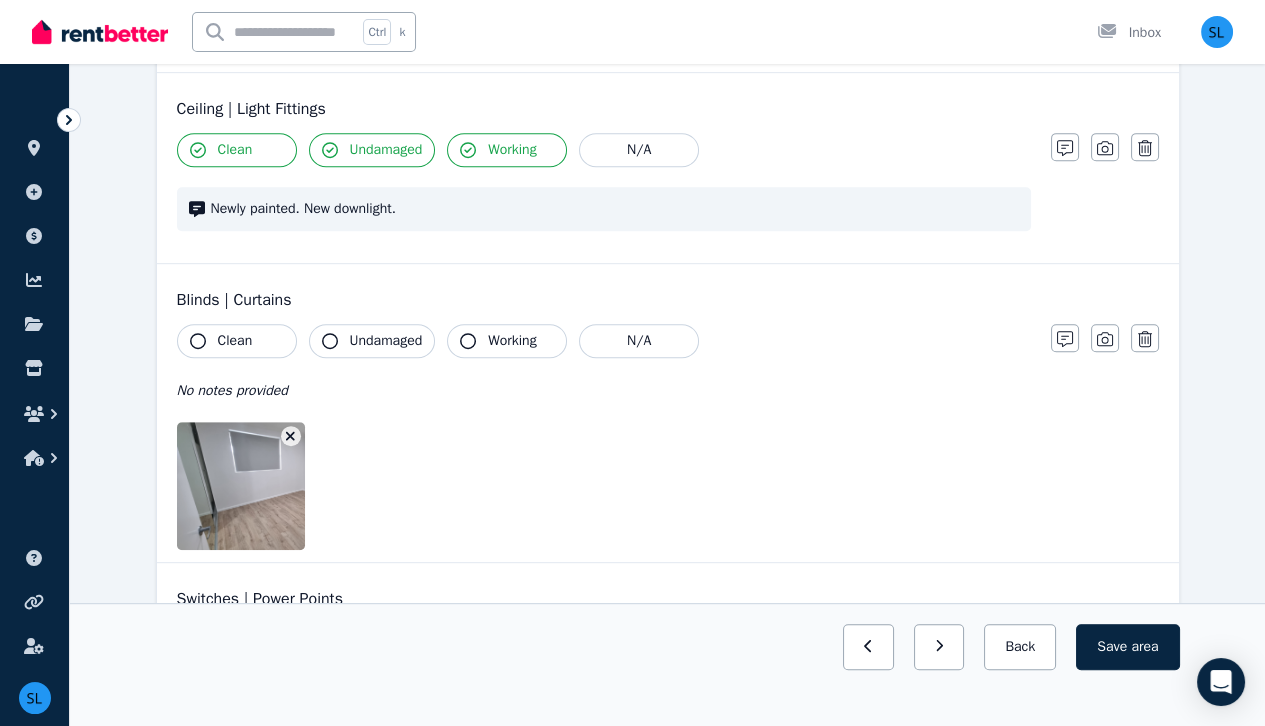 click on "Clean" at bounding box center [237, 341] 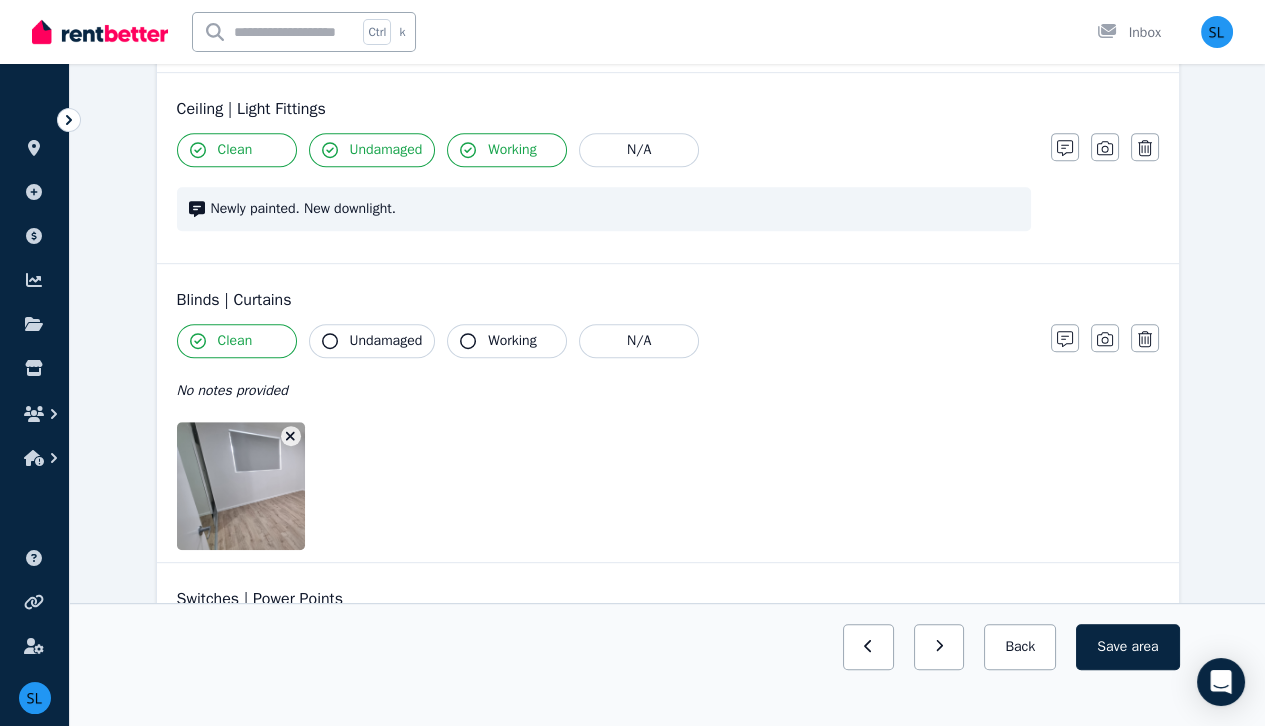 click on "Undamaged" at bounding box center [386, 341] 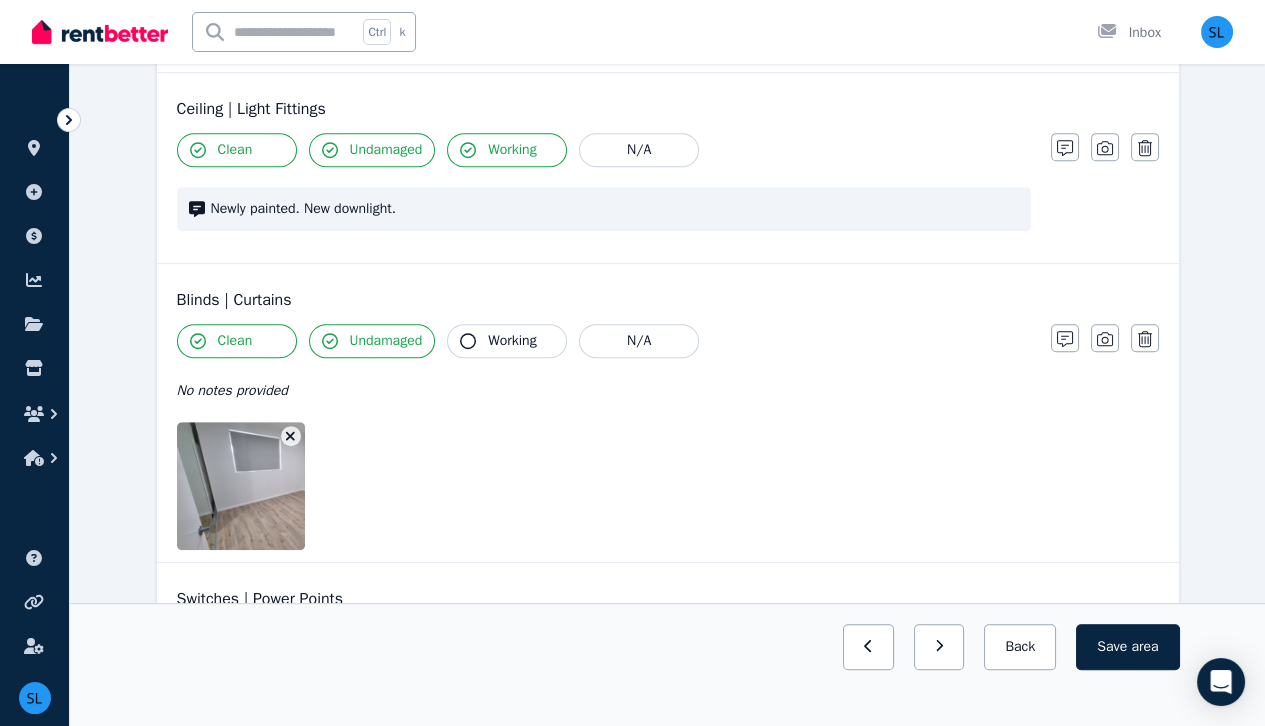 click on "Working" at bounding box center [512, 341] 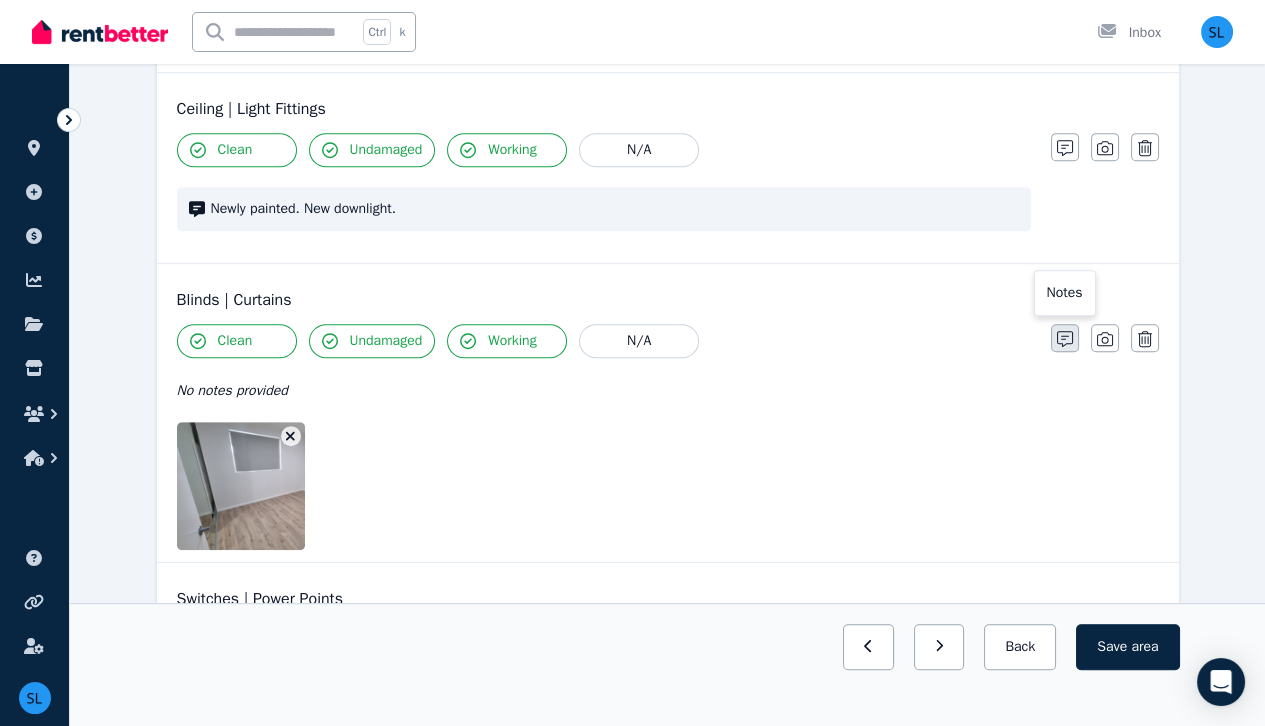 click 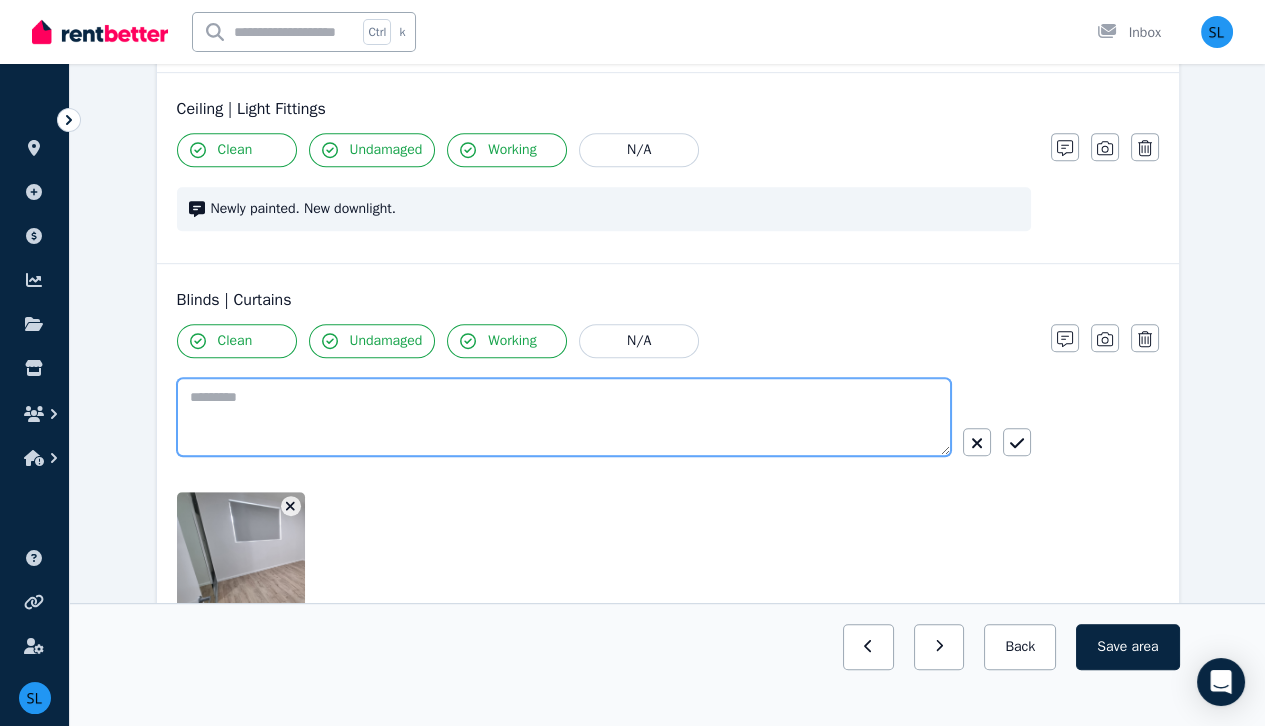 click at bounding box center (564, 417) 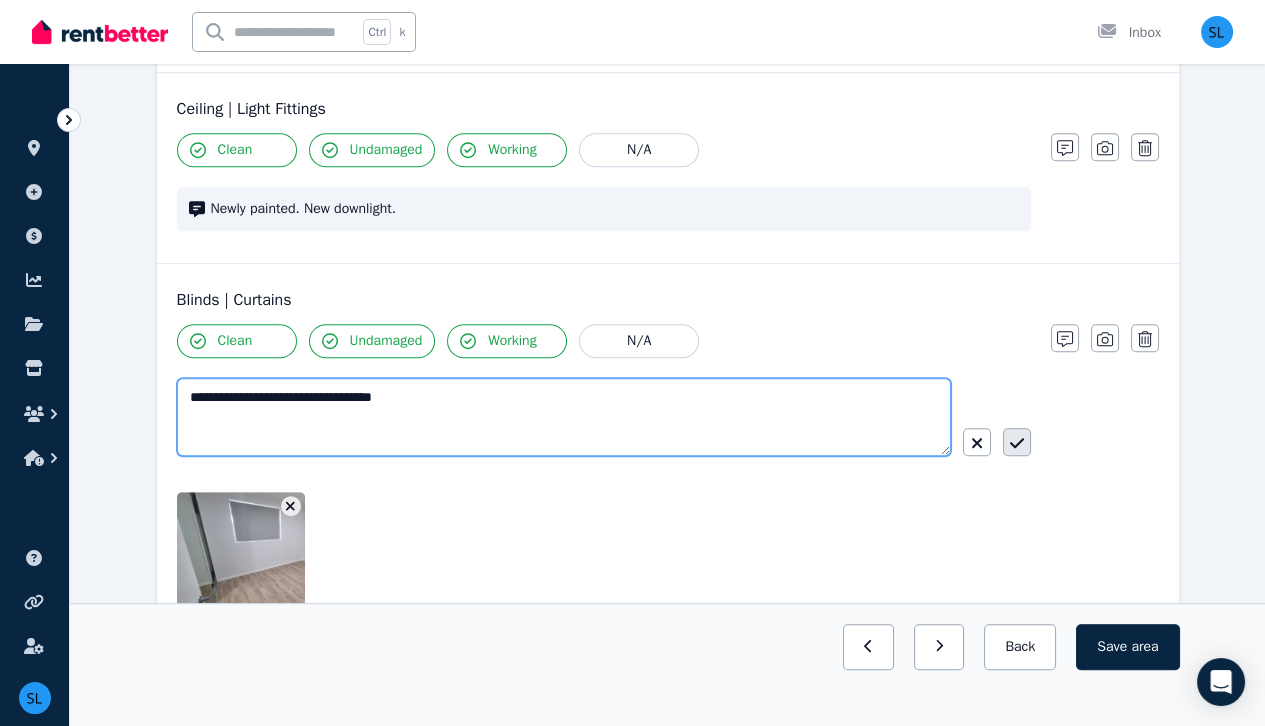 type on "**********" 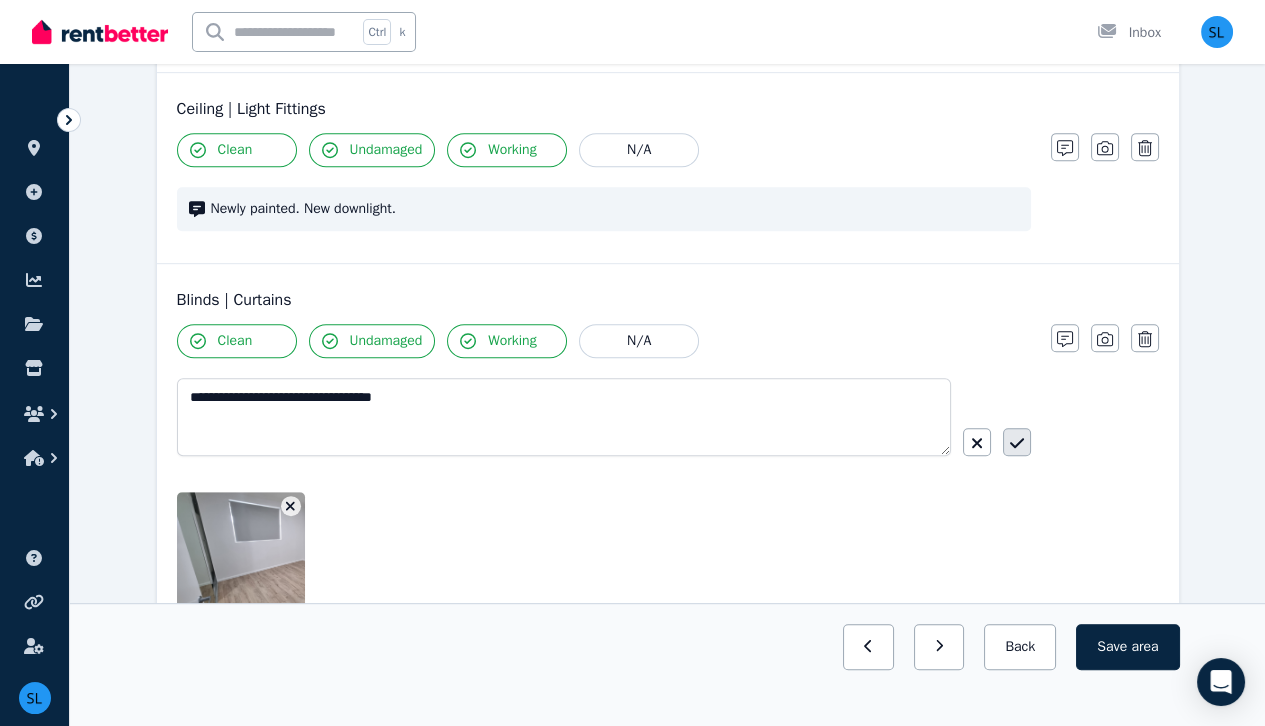 click 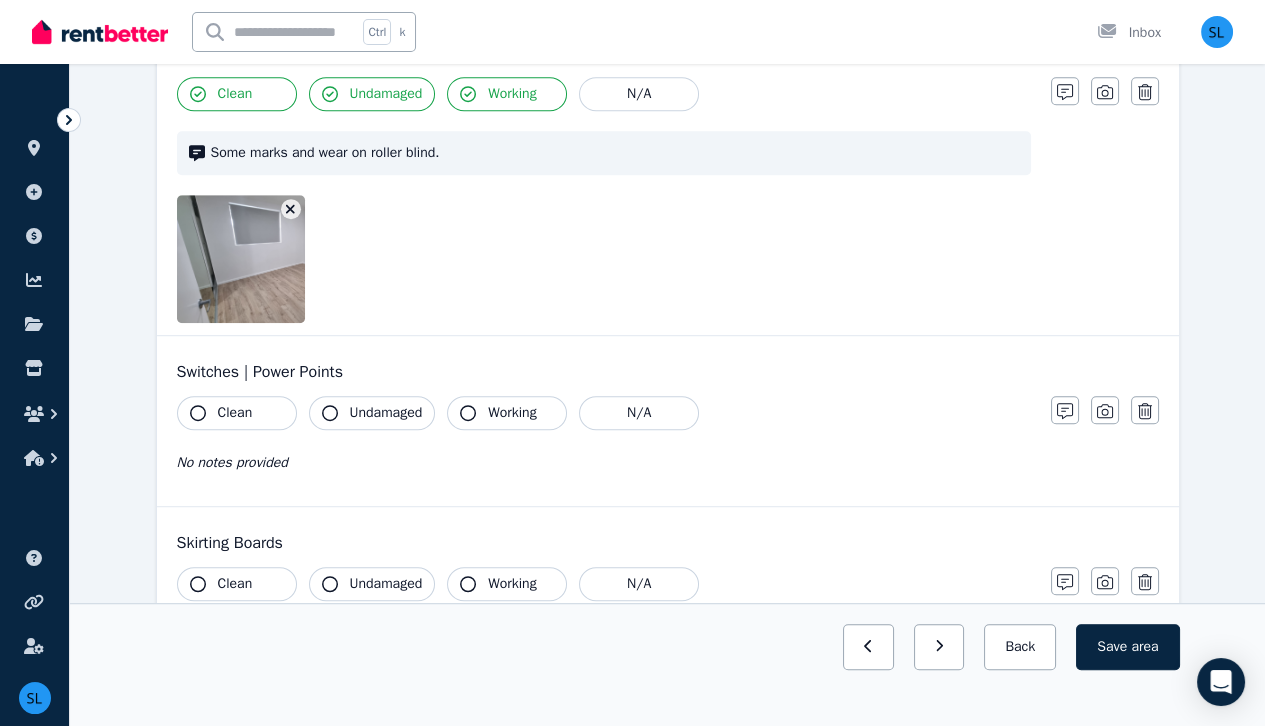 scroll, scrollTop: 1922, scrollLeft: 0, axis: vertical 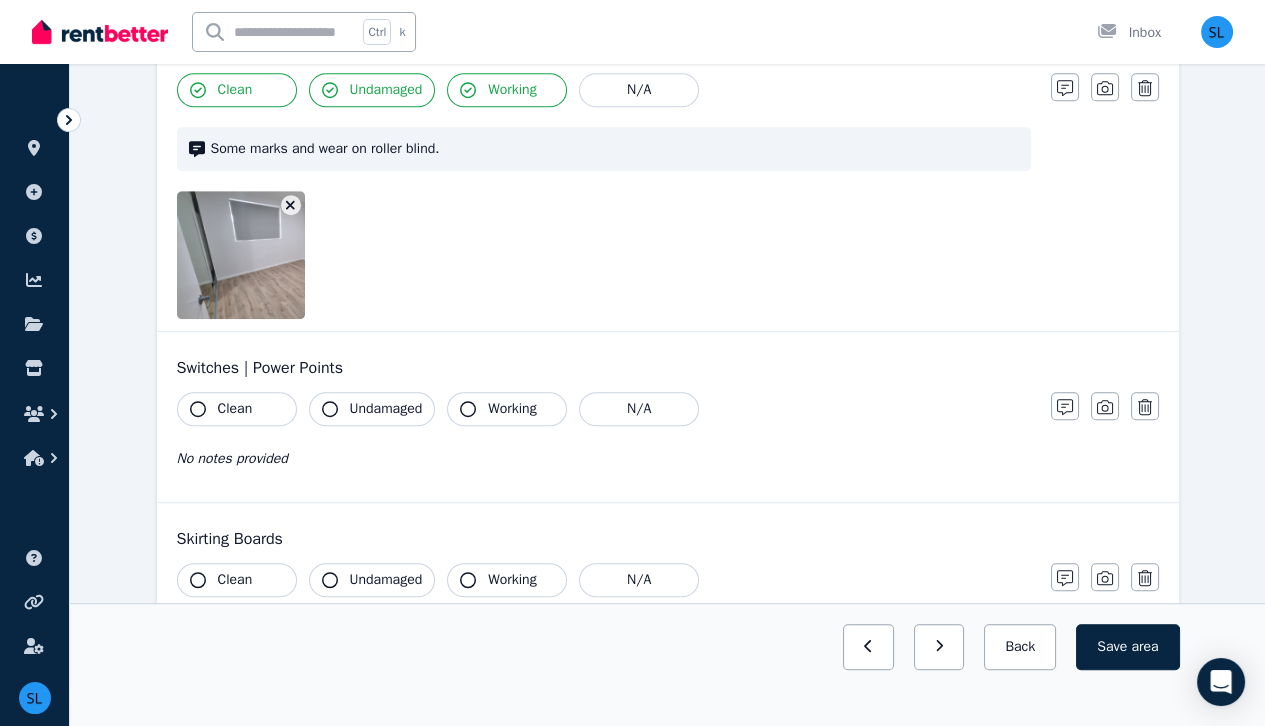 click on "Clean" at bounding box center [237, 409] 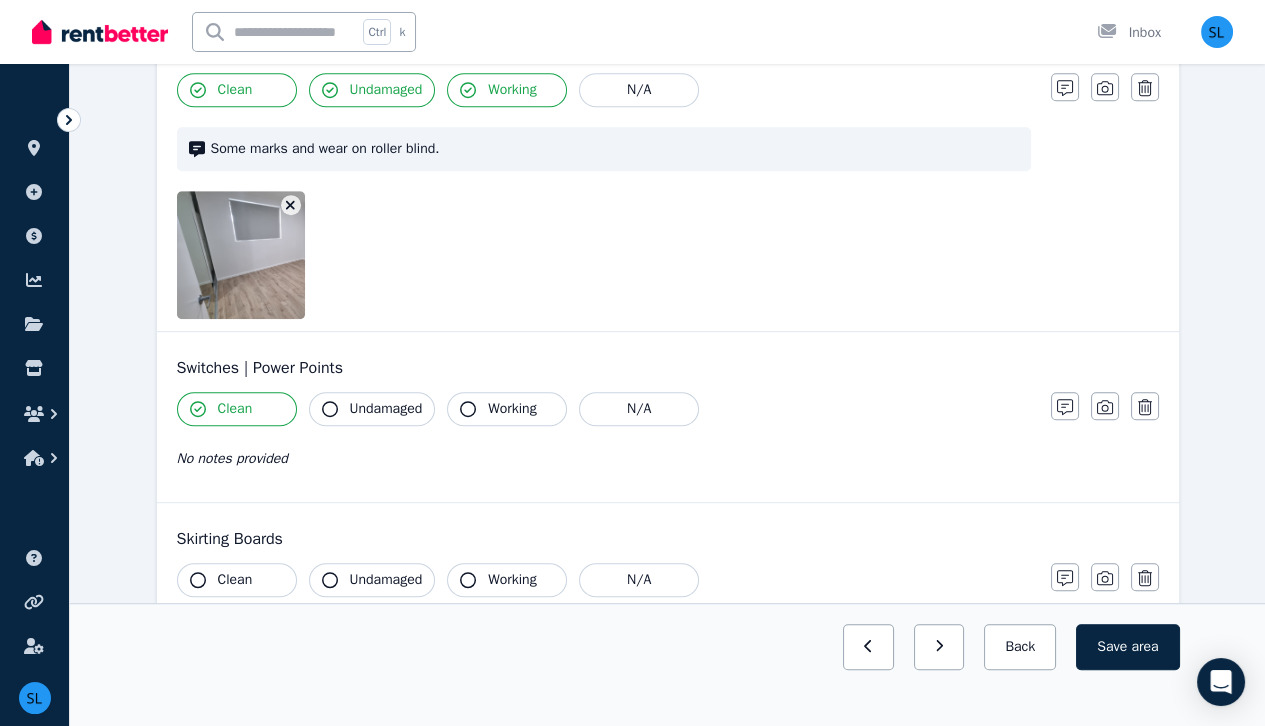 click on "Undamaged" at bounding box center (386, 409) 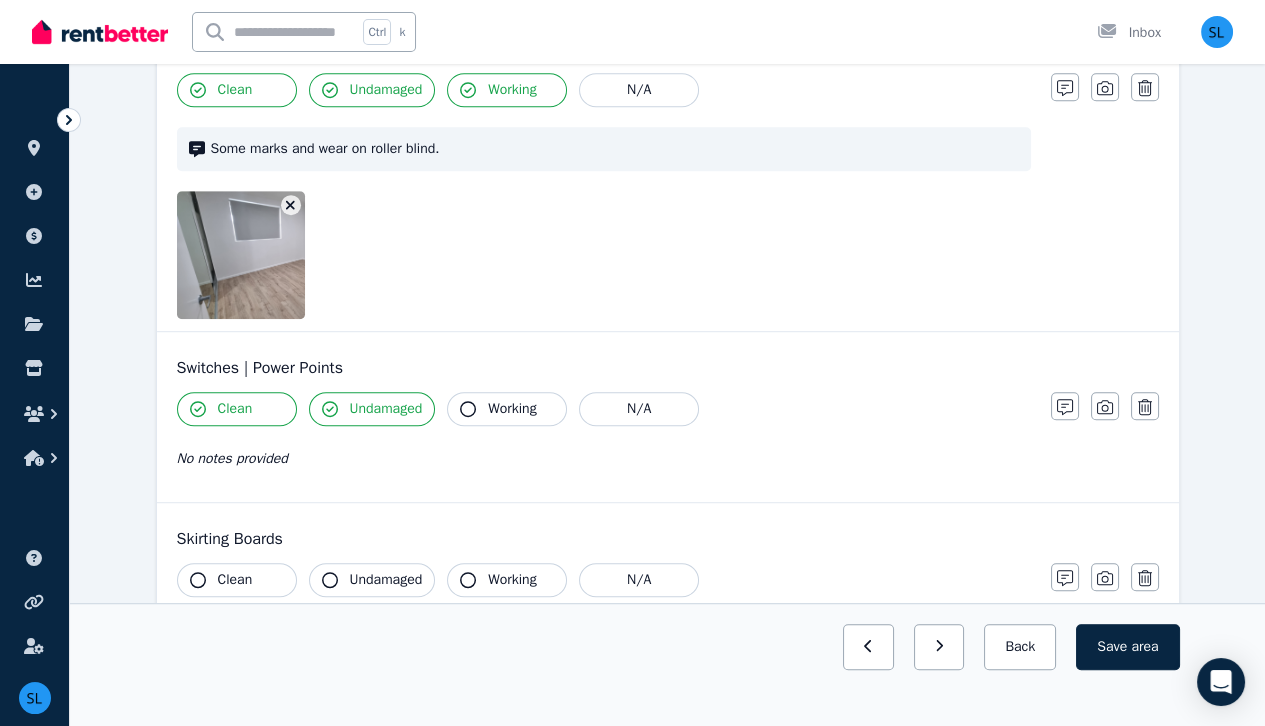 click on "Working" at bounding box center (512, 409) 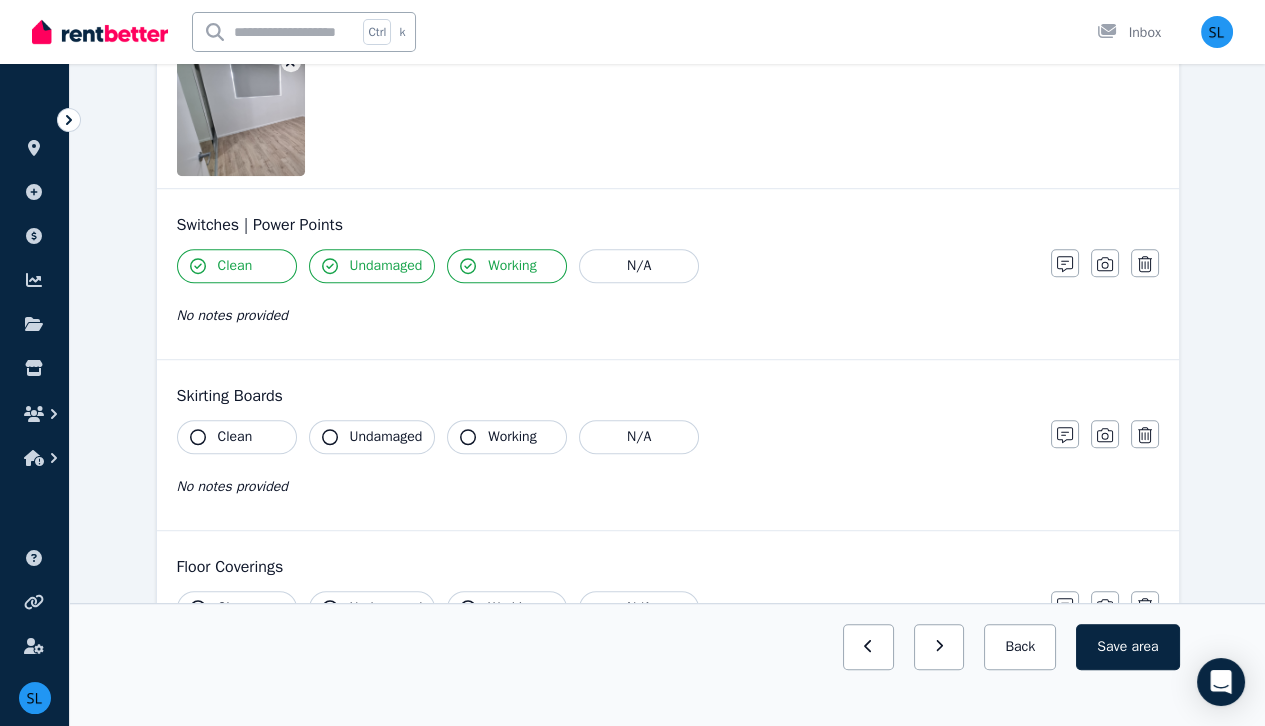 scroll, scrollTop: 2068, scrollLeft: 0, axis: vertical 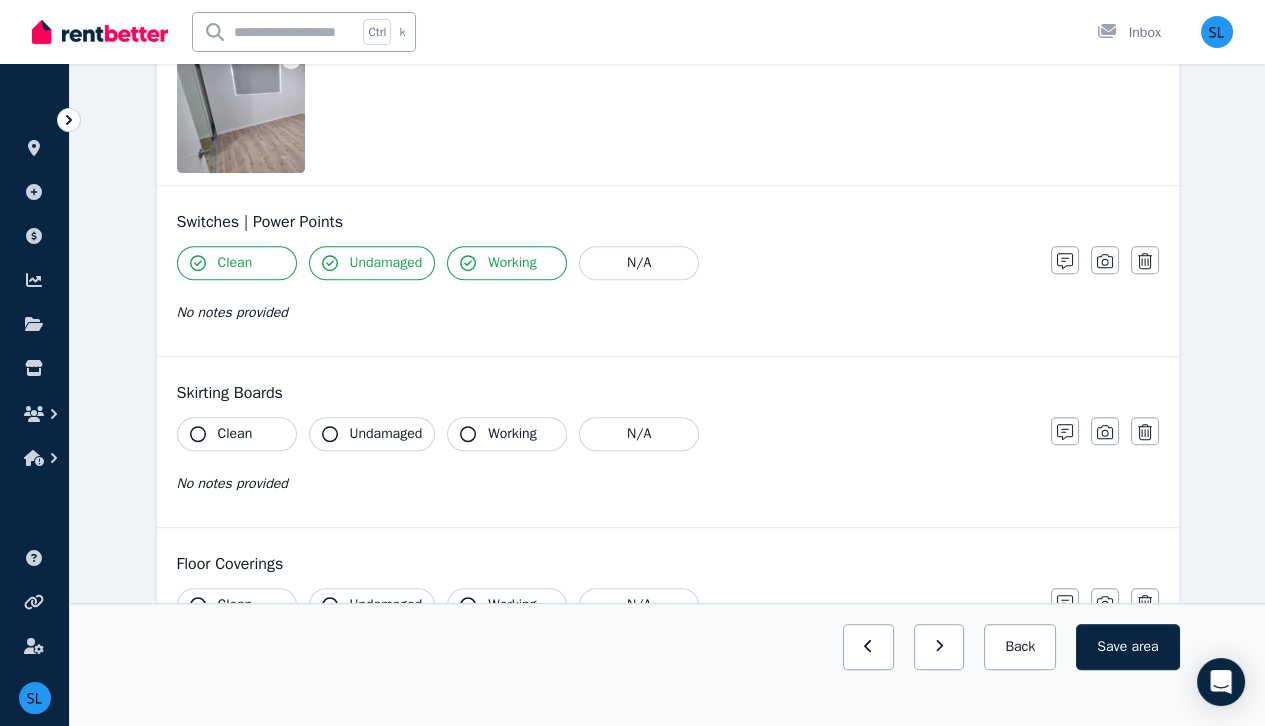 click on "Clean" at bounding box center (237, 434) 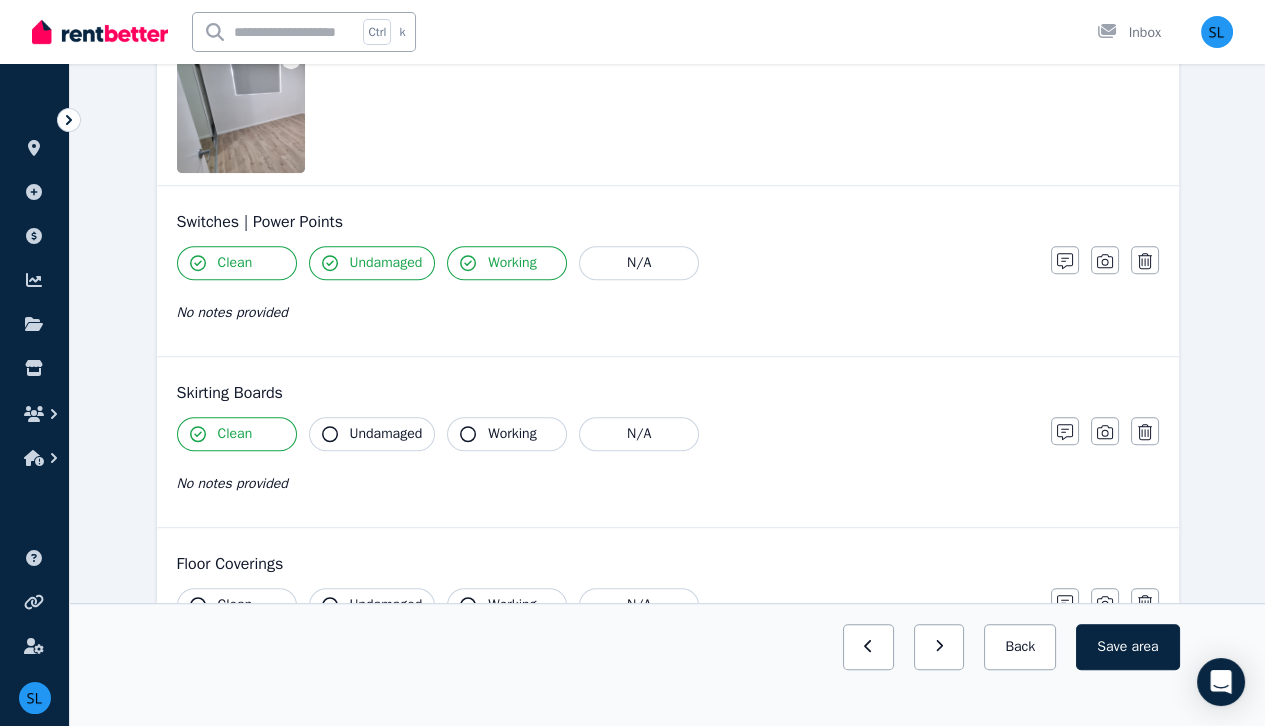 click on "Undamaged" at bounding box center (386, 434) 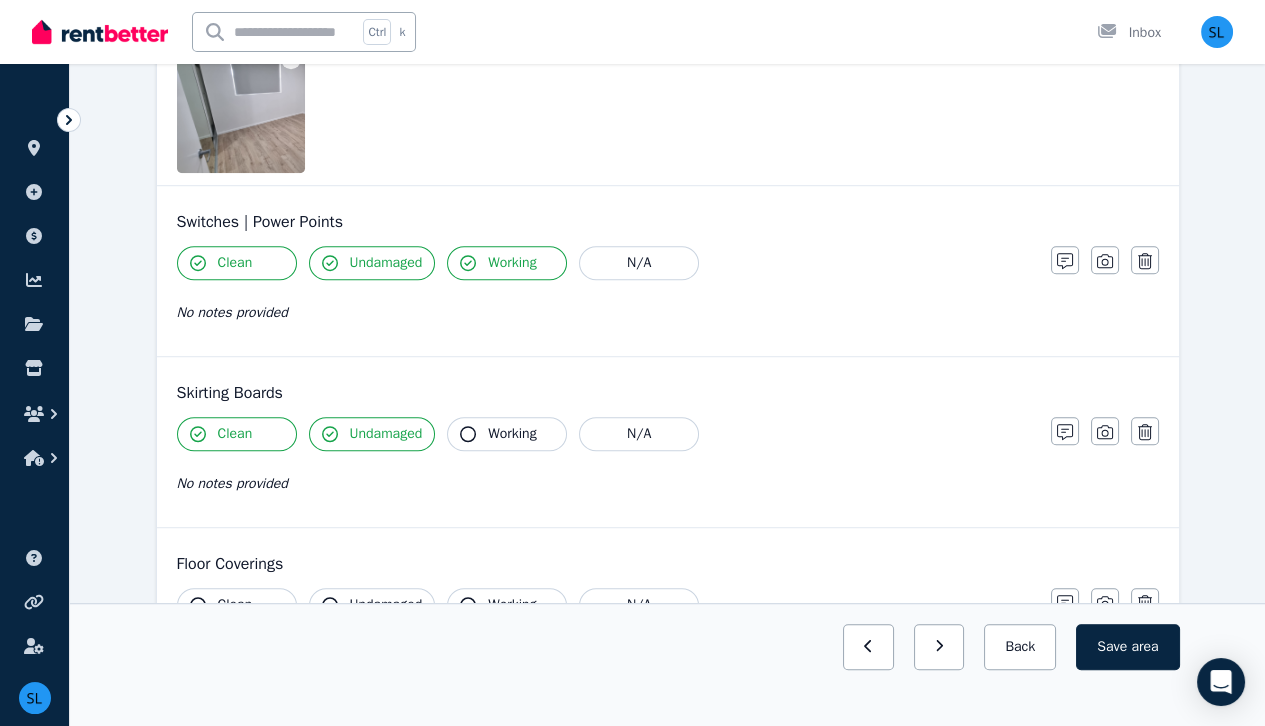 click on "Working" at bounding box center (512, 434) 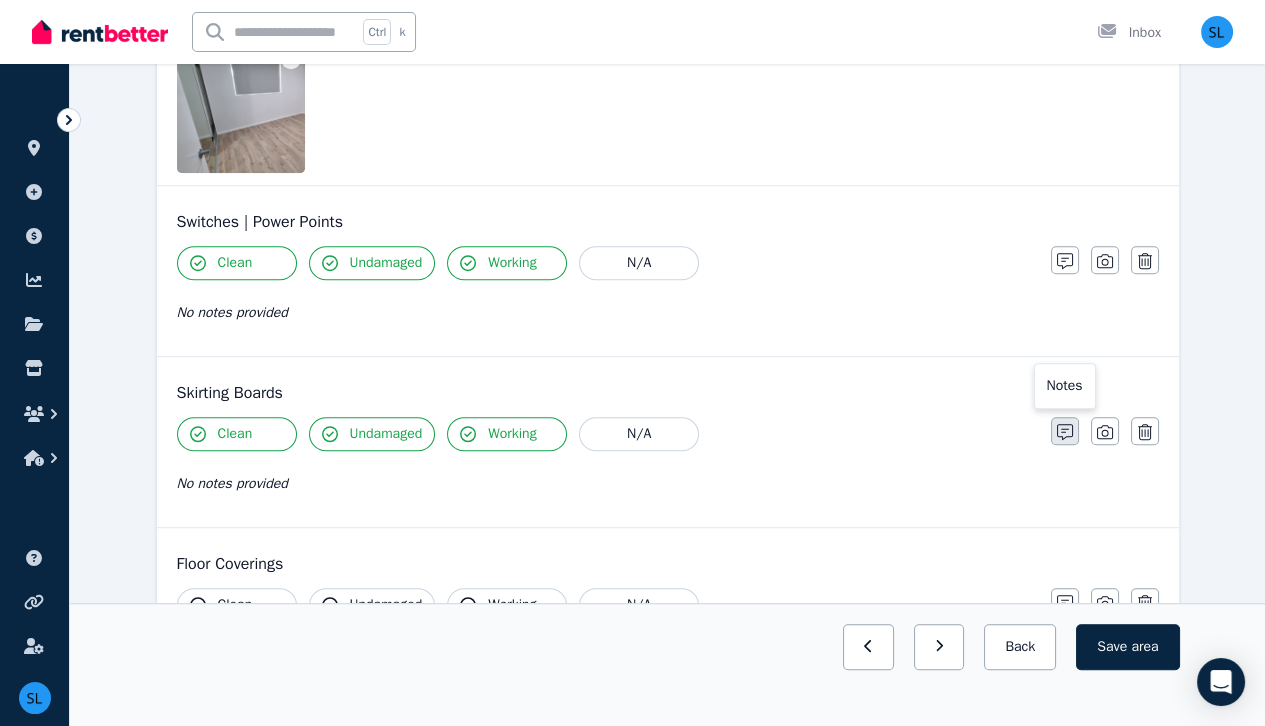 click 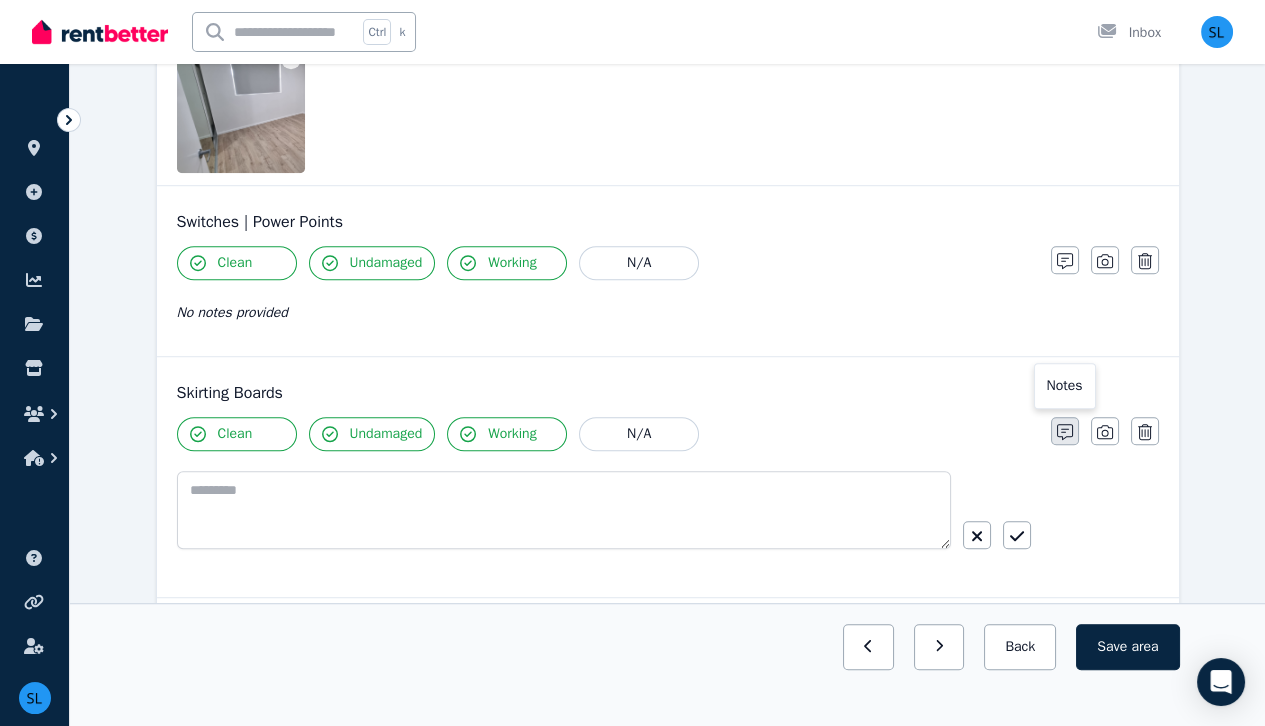 scroll, scrollTop: 2138, scrollLeft: 0, axis: vertical 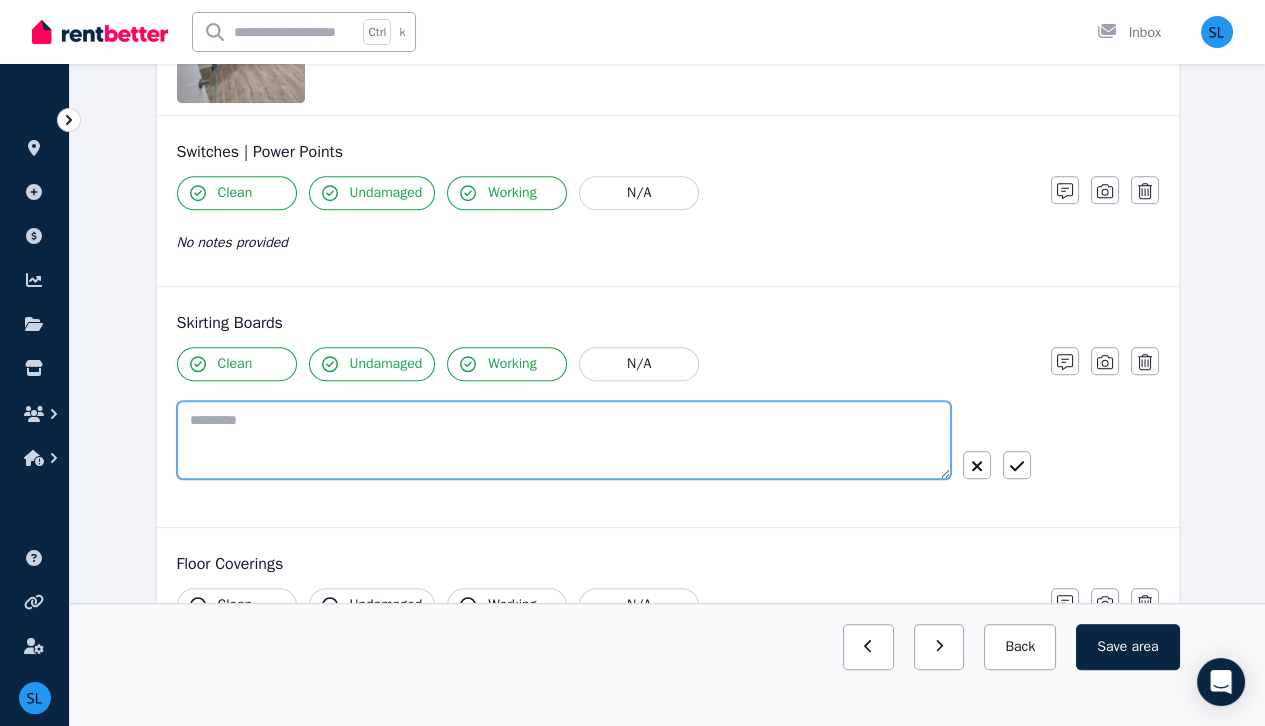 click at bounding box center (564, 440) 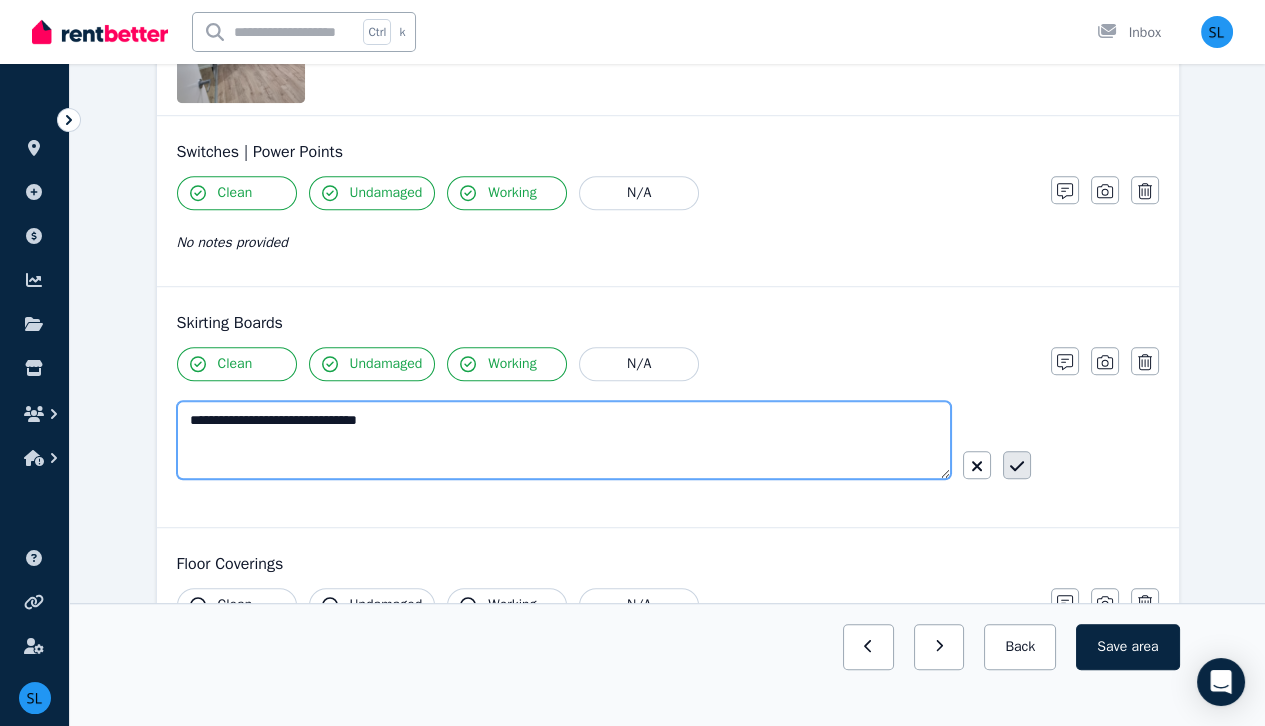 type on "**********" 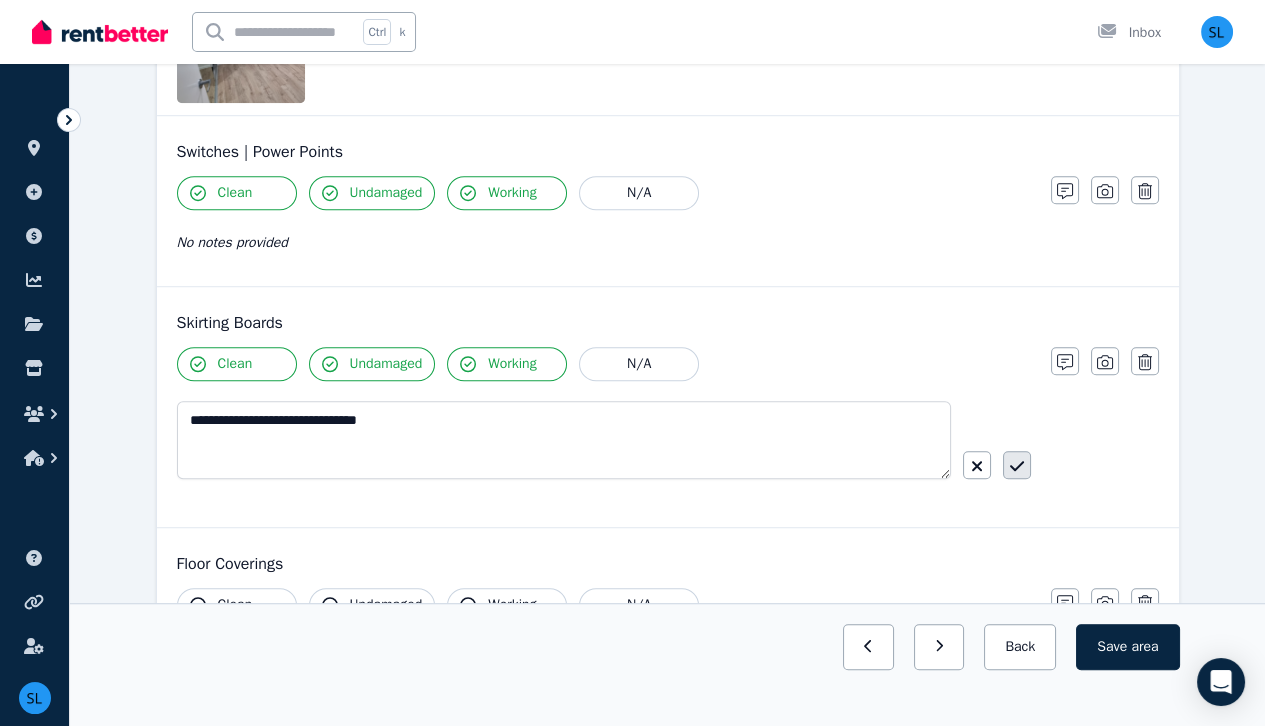click at bounding box center (1017, 465) 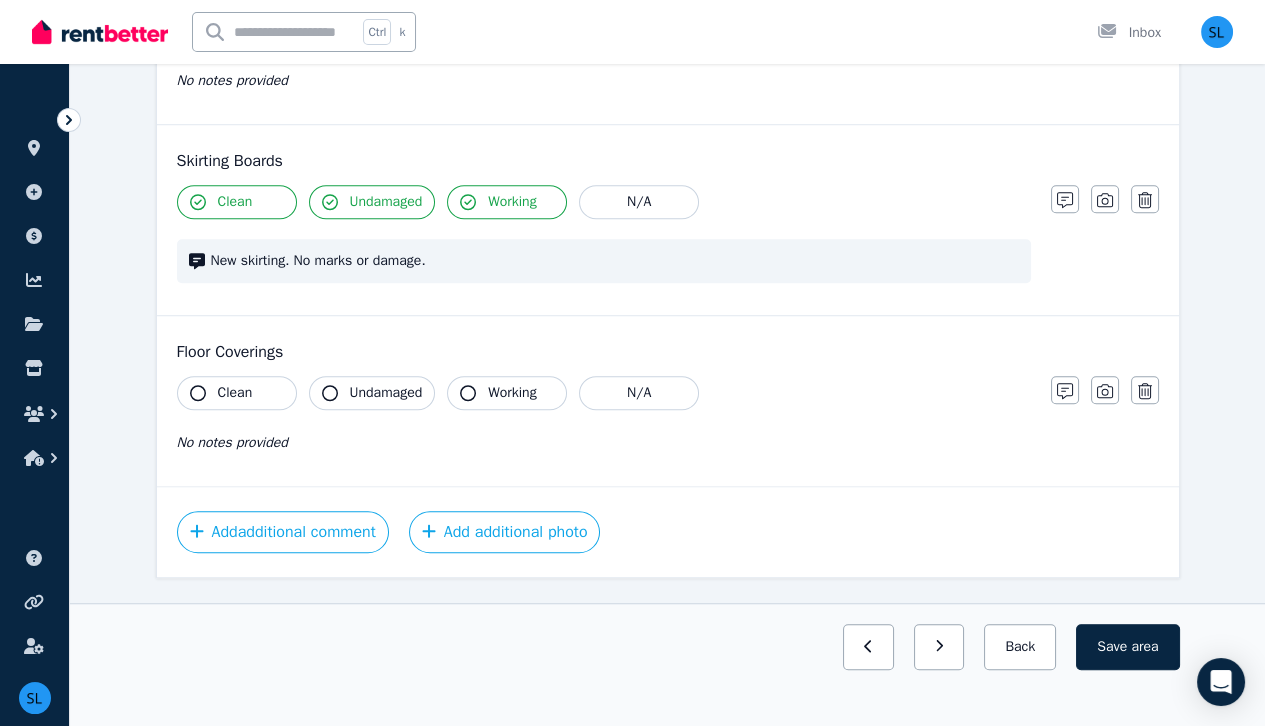 scroll, scrollTop: 2306, scrollLeft: 0, axis: vertical 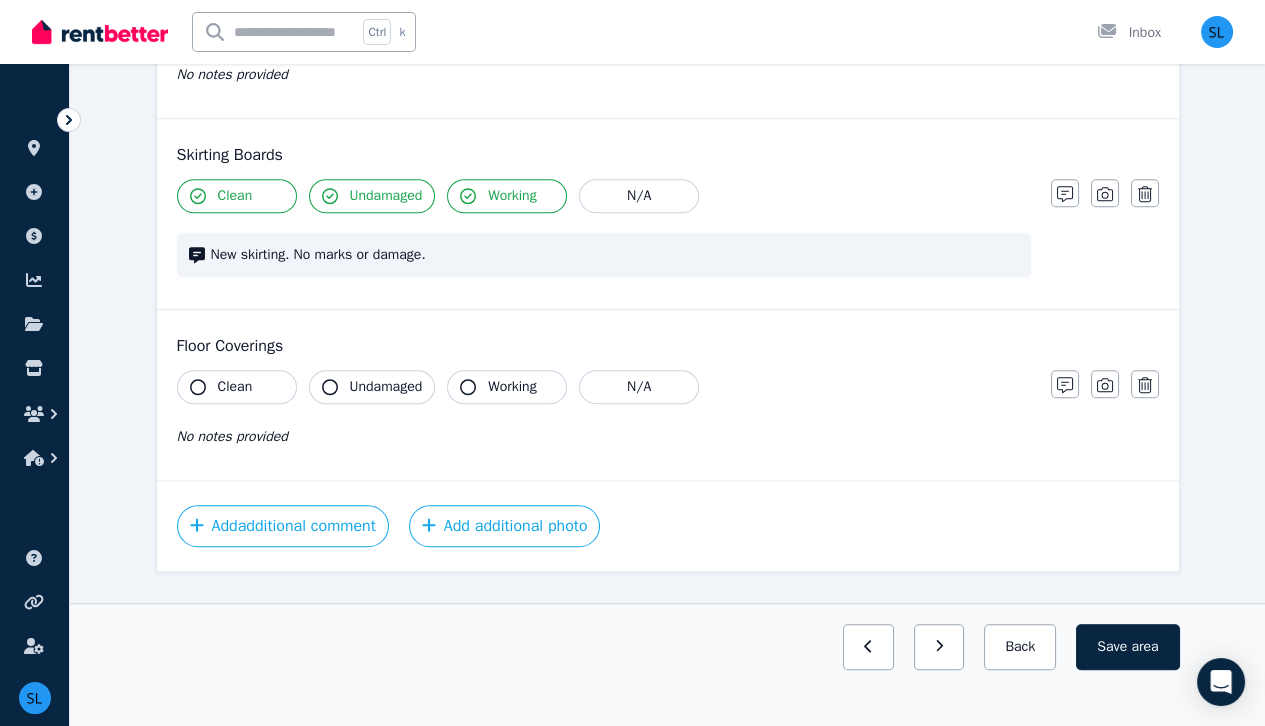 click on "Clean" at bounding box center [237, 387] 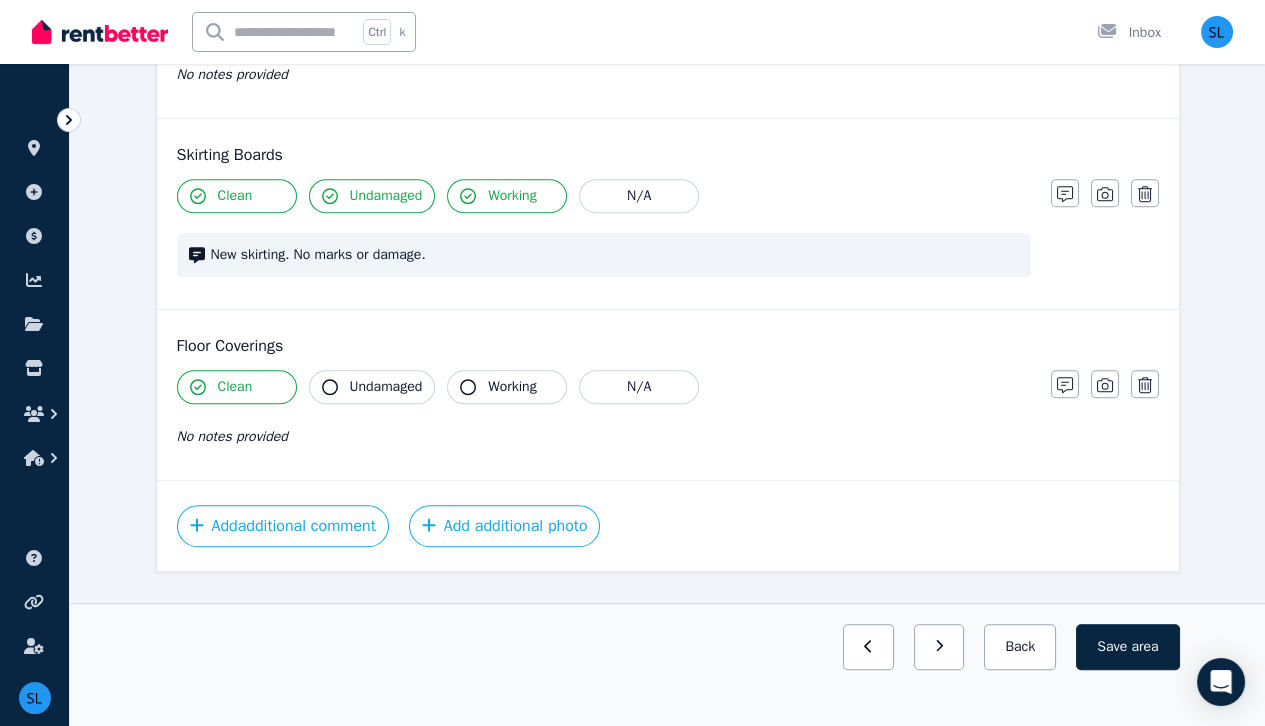 click on "Undamaged" at bounding box center [386, 387] 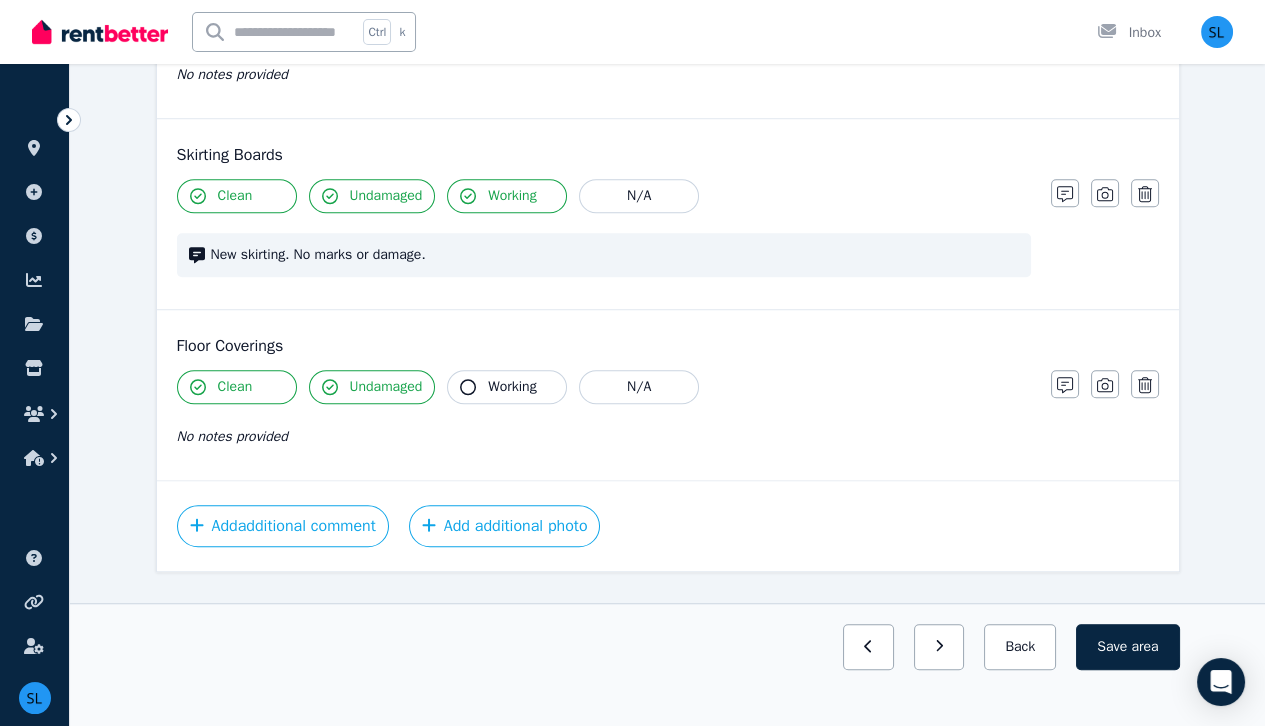 click on "Working" at bounding box center [507, 387] 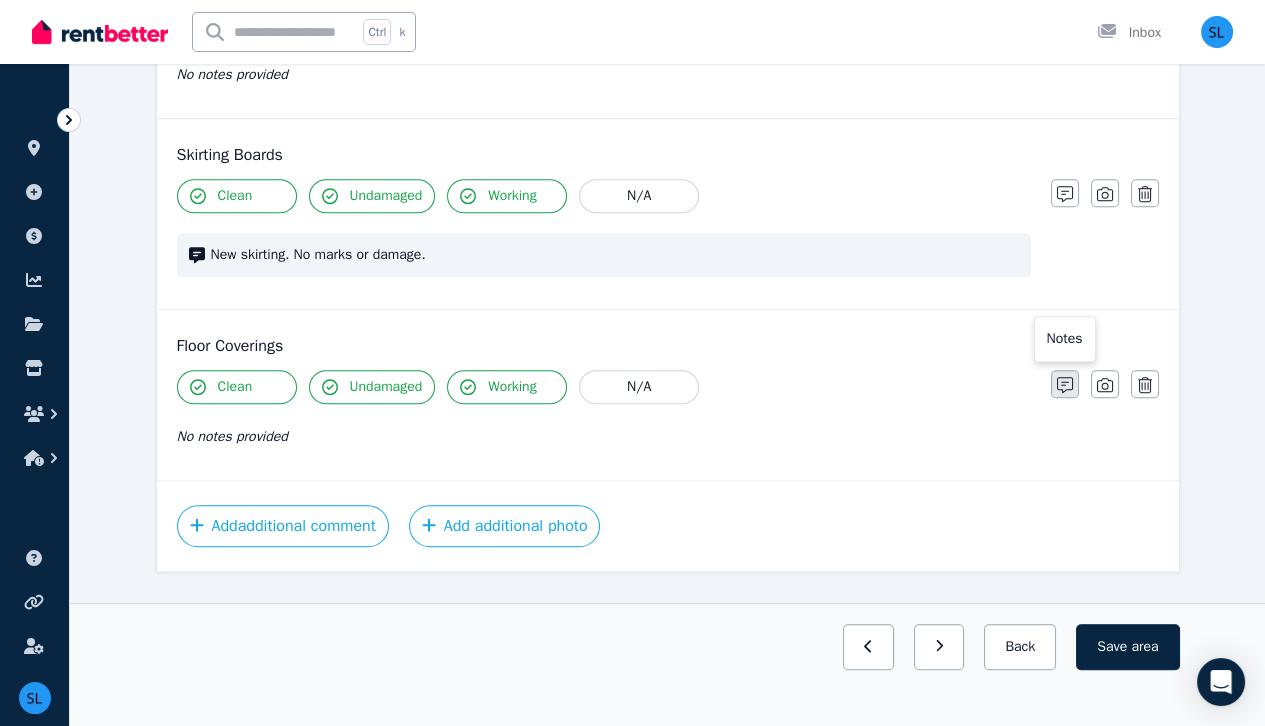 click 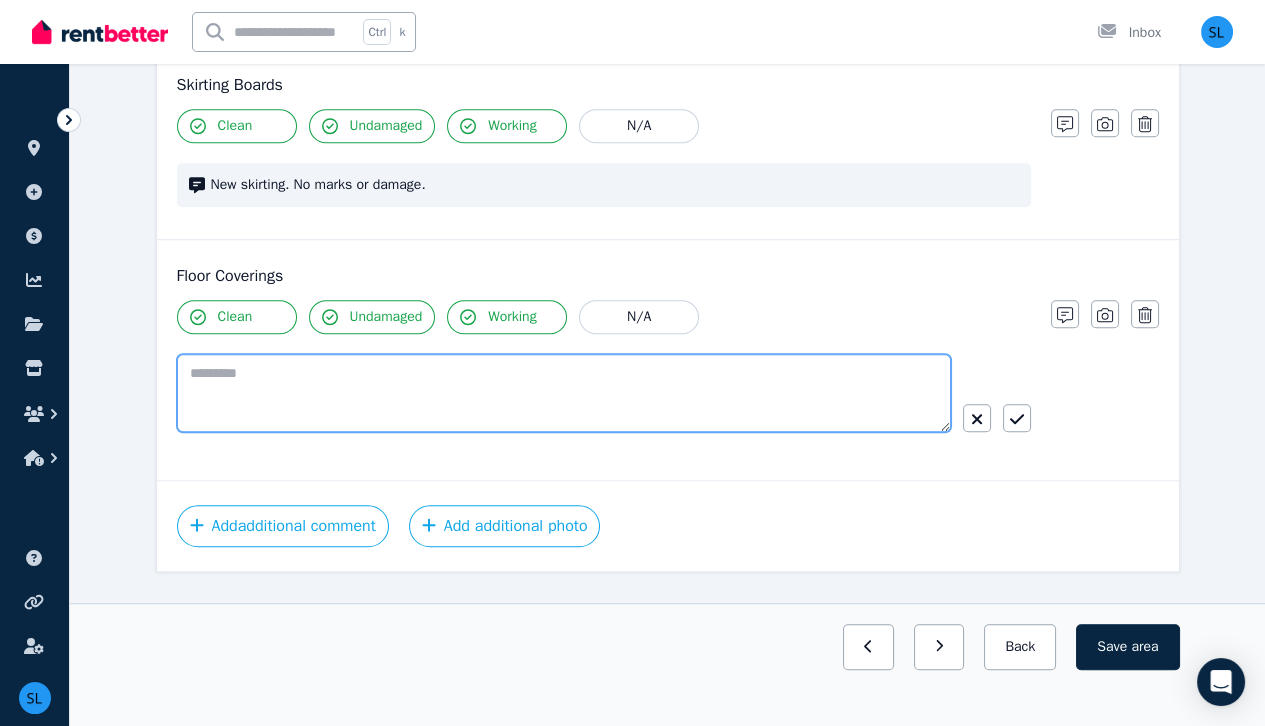 click at bounding box center [564, 393] 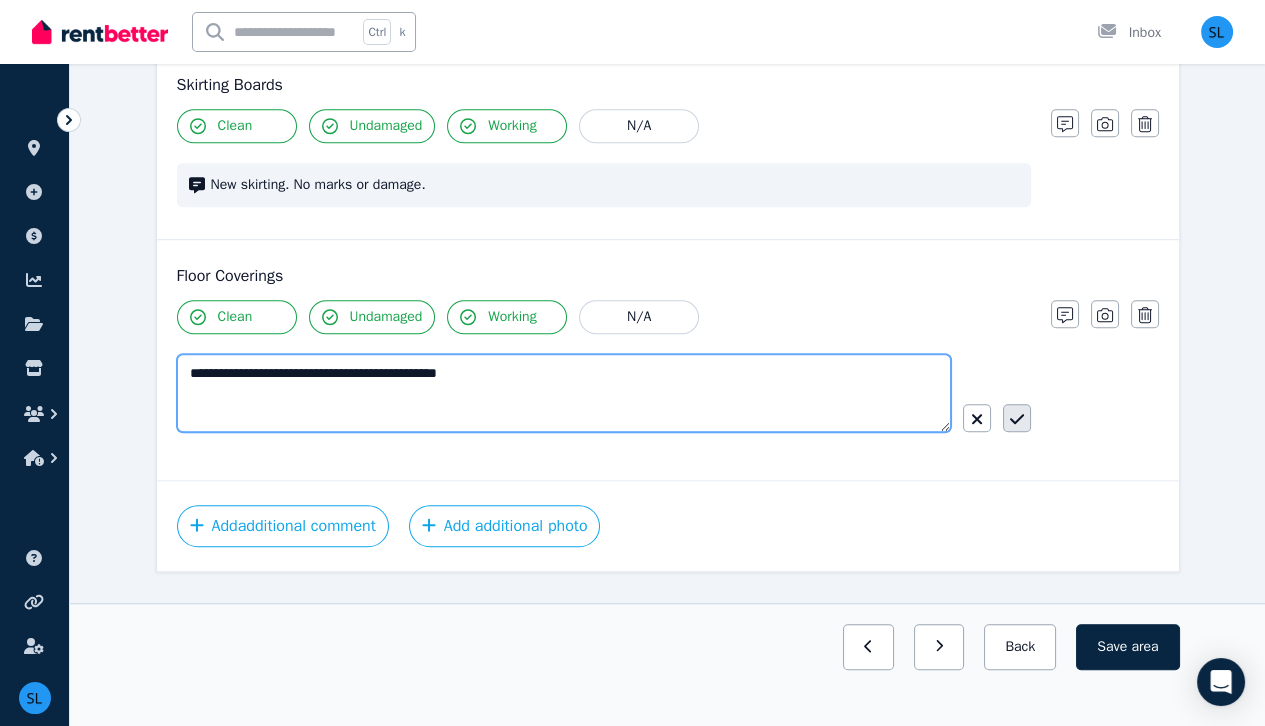 type on "**********" 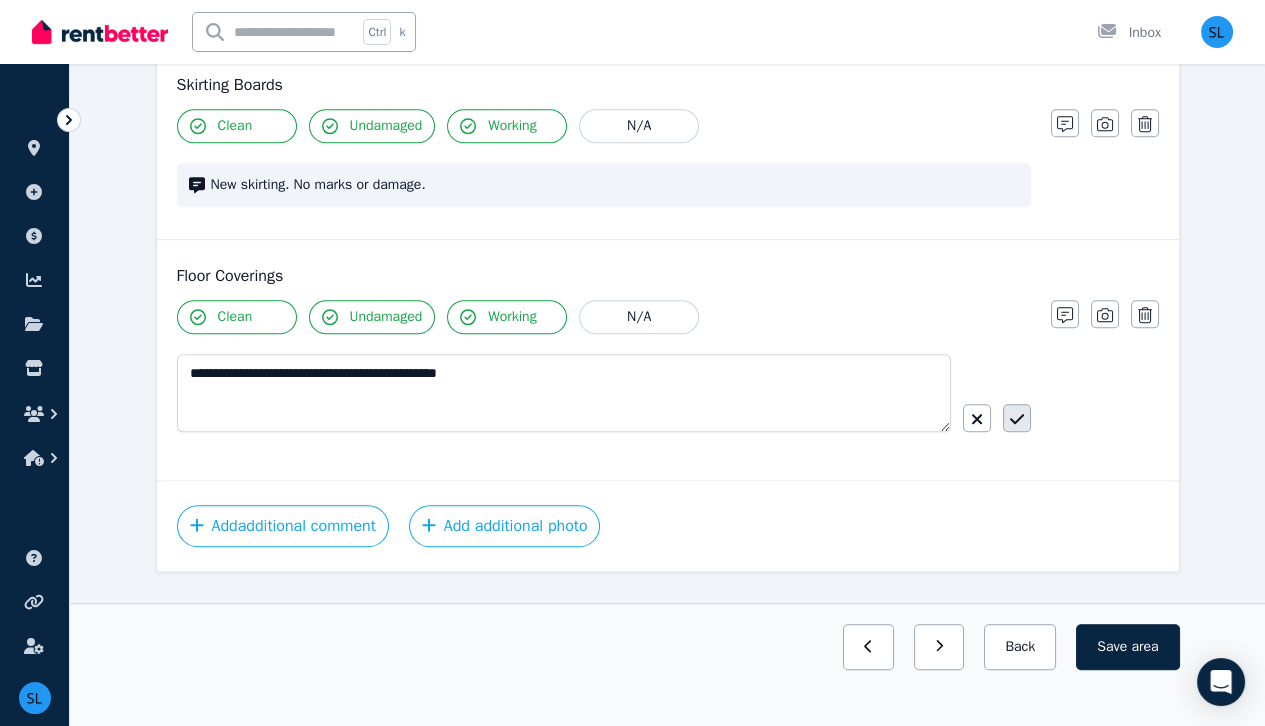 click 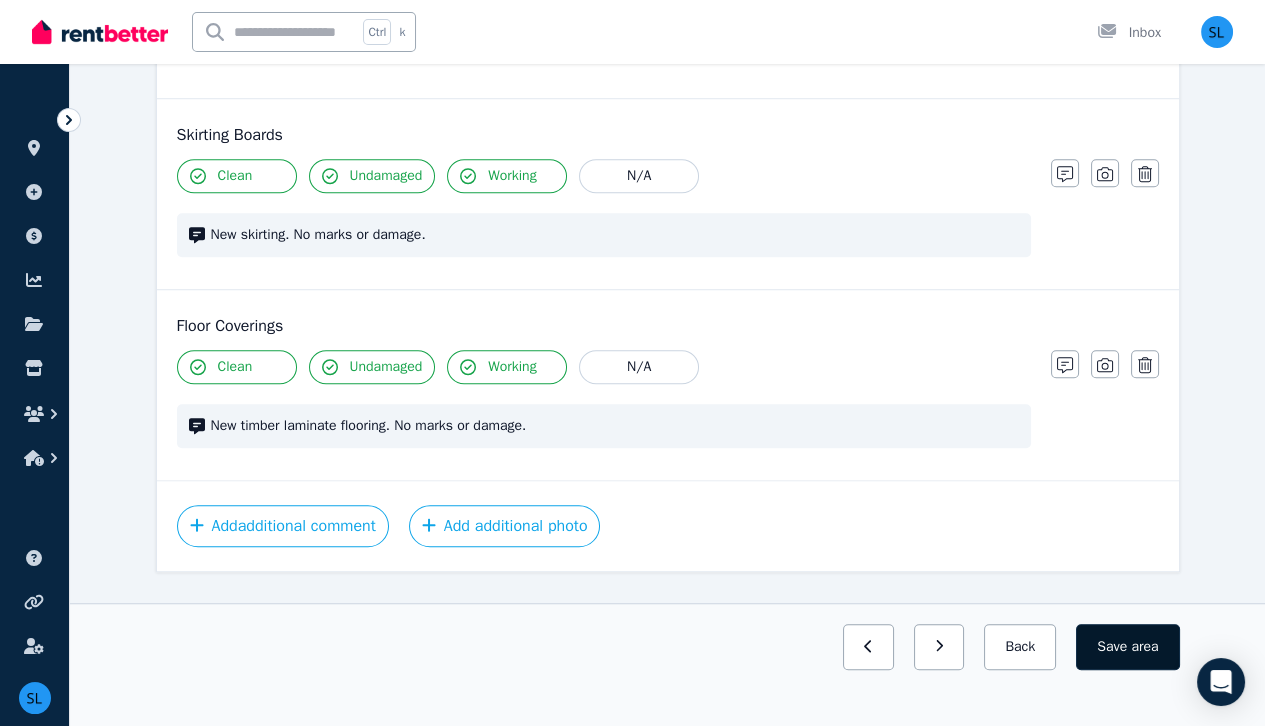 click on "Save   area" at bounding box center (1127, 647) 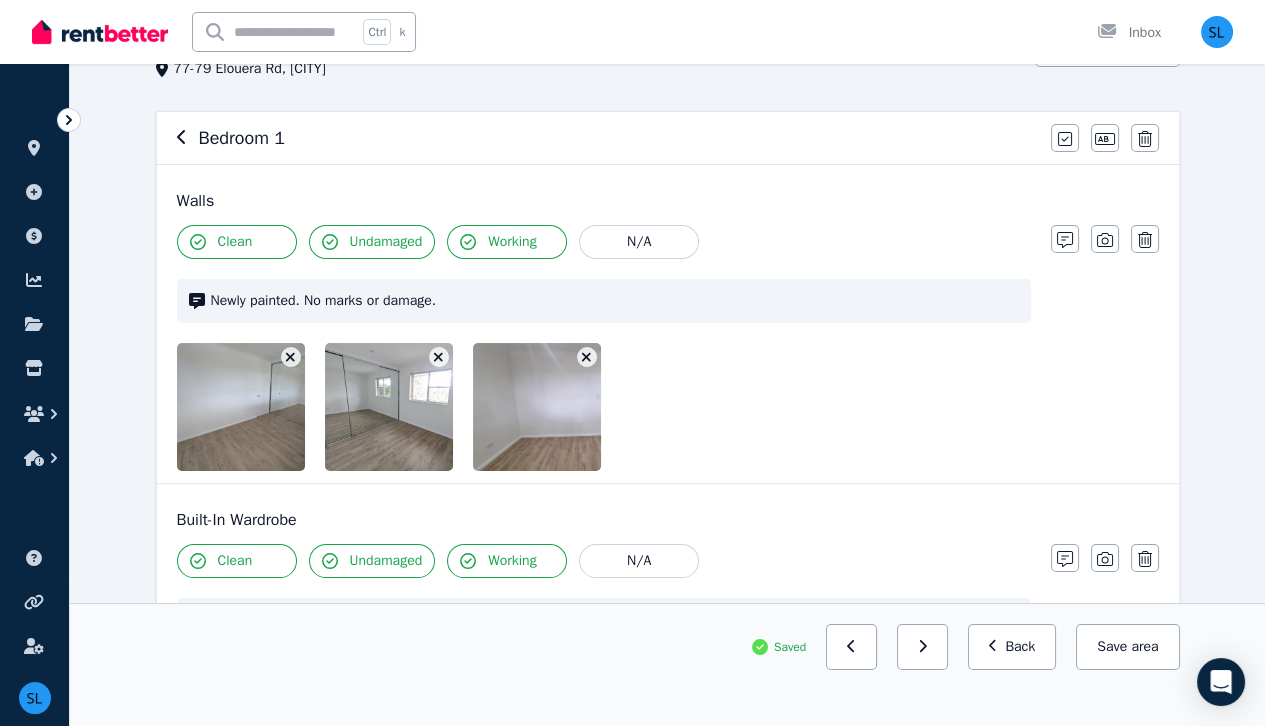scroll, scrollTop: 0, scrollLeft: 0, axis: both 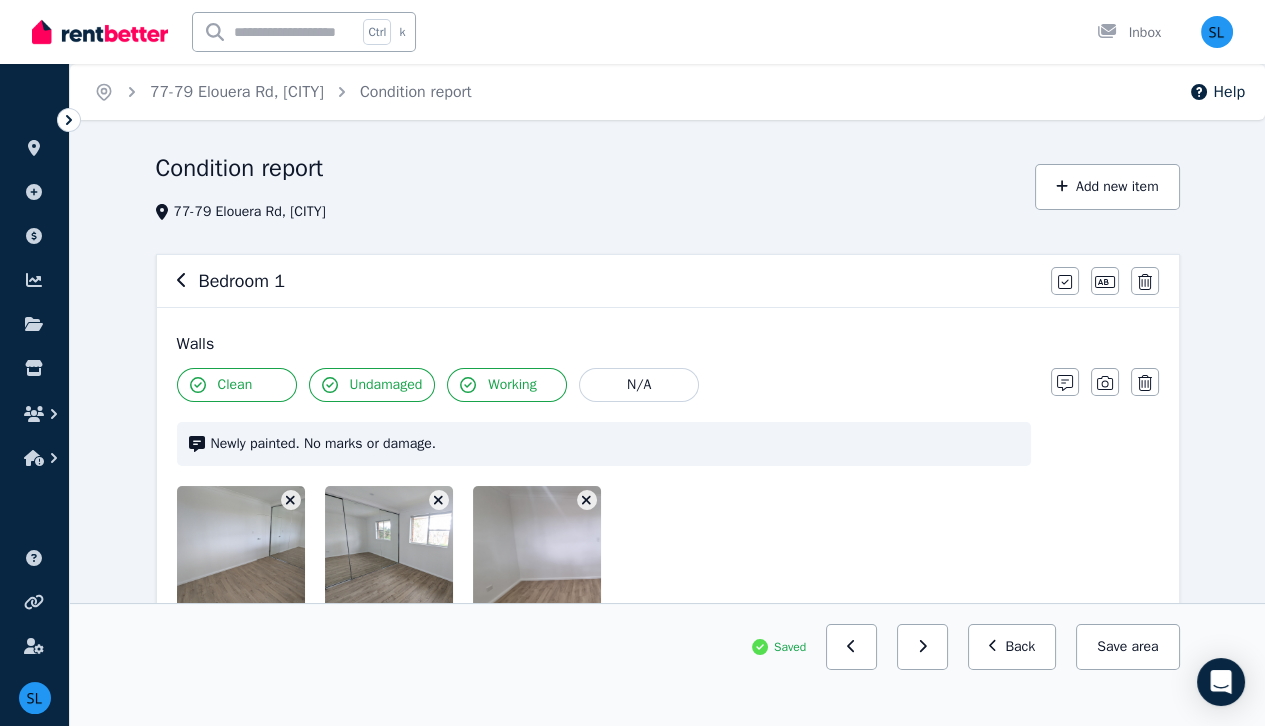 click 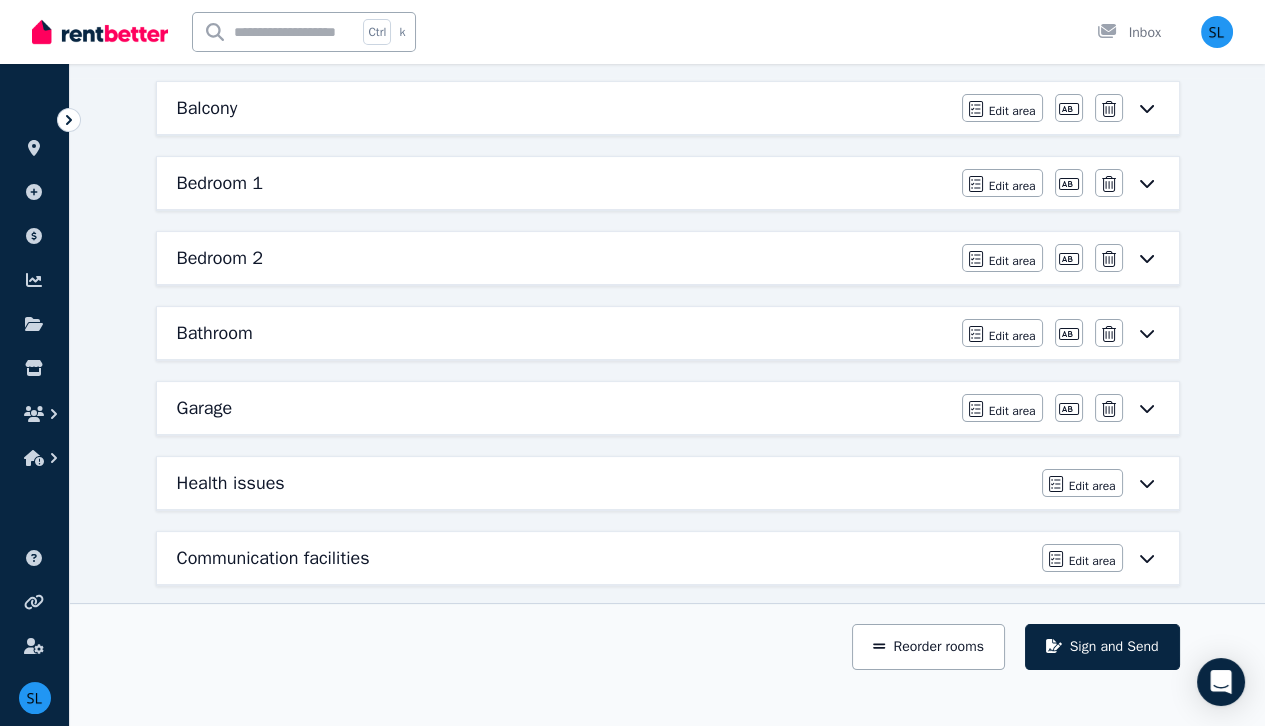 scroll, scrollTop: 650, scrollLeft: 0, axis: vertical 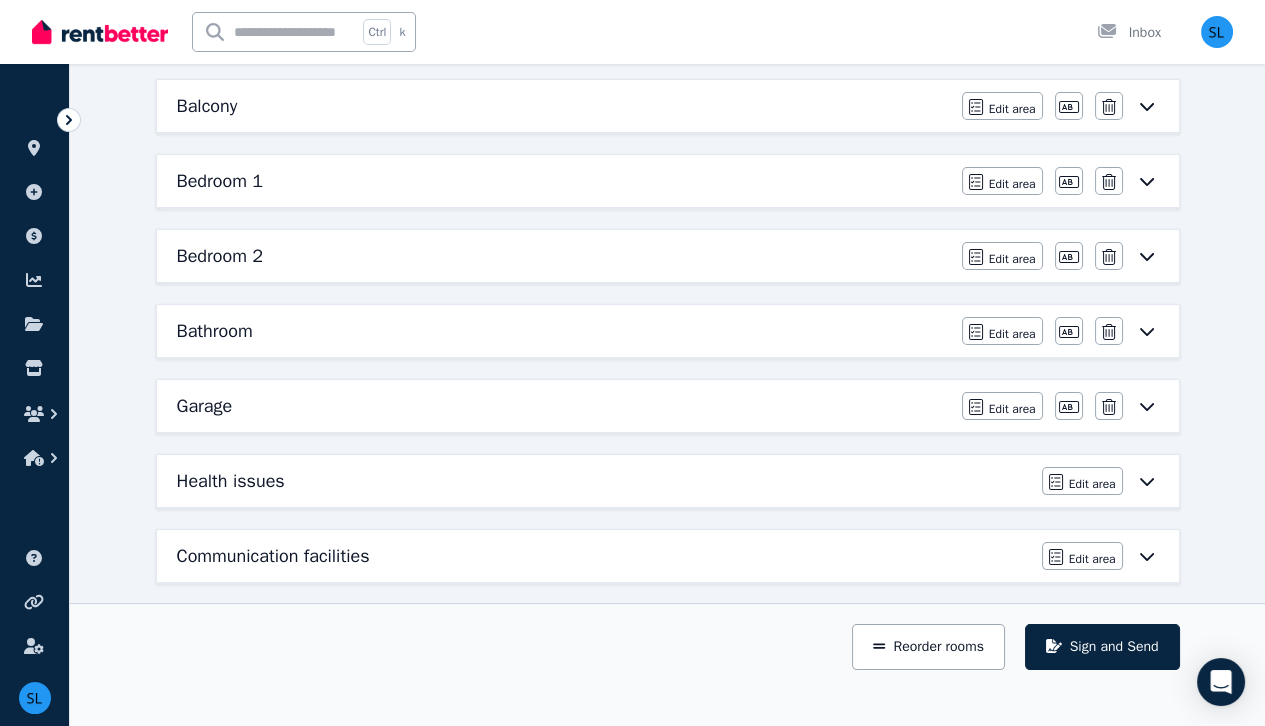 click 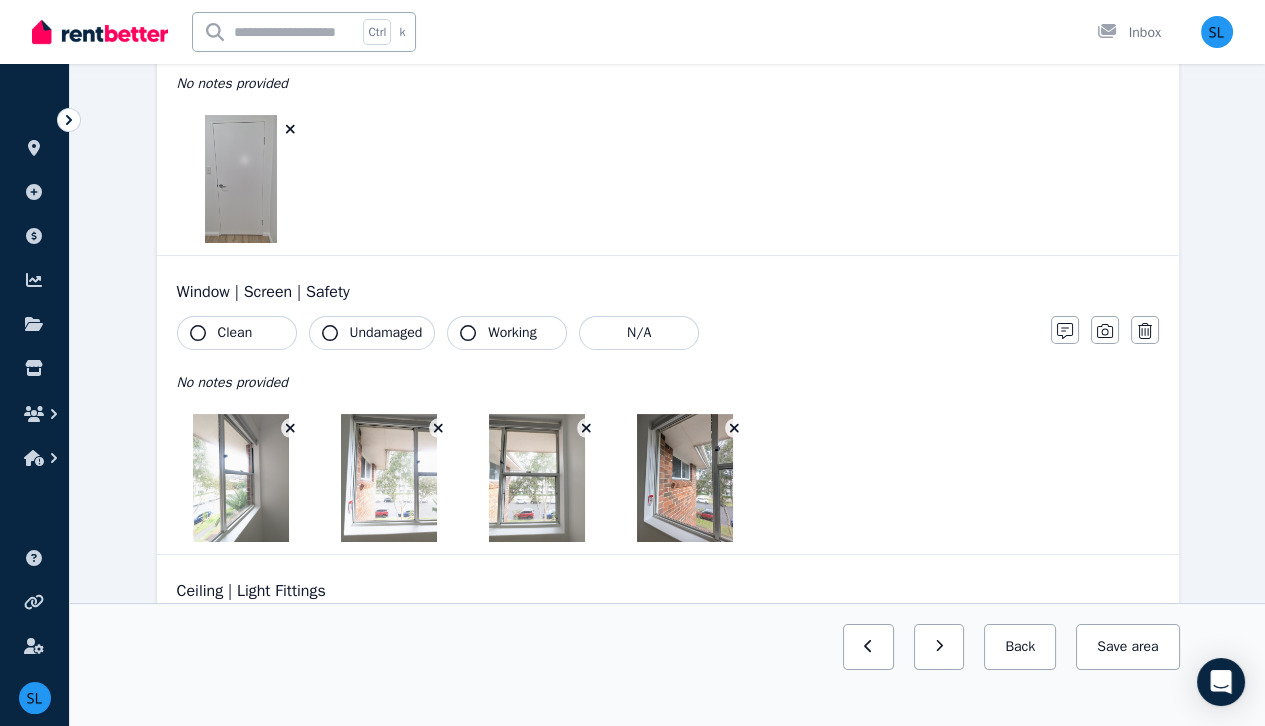 scroll, scrollTop: 0, scrollLeft: 0, axis: both 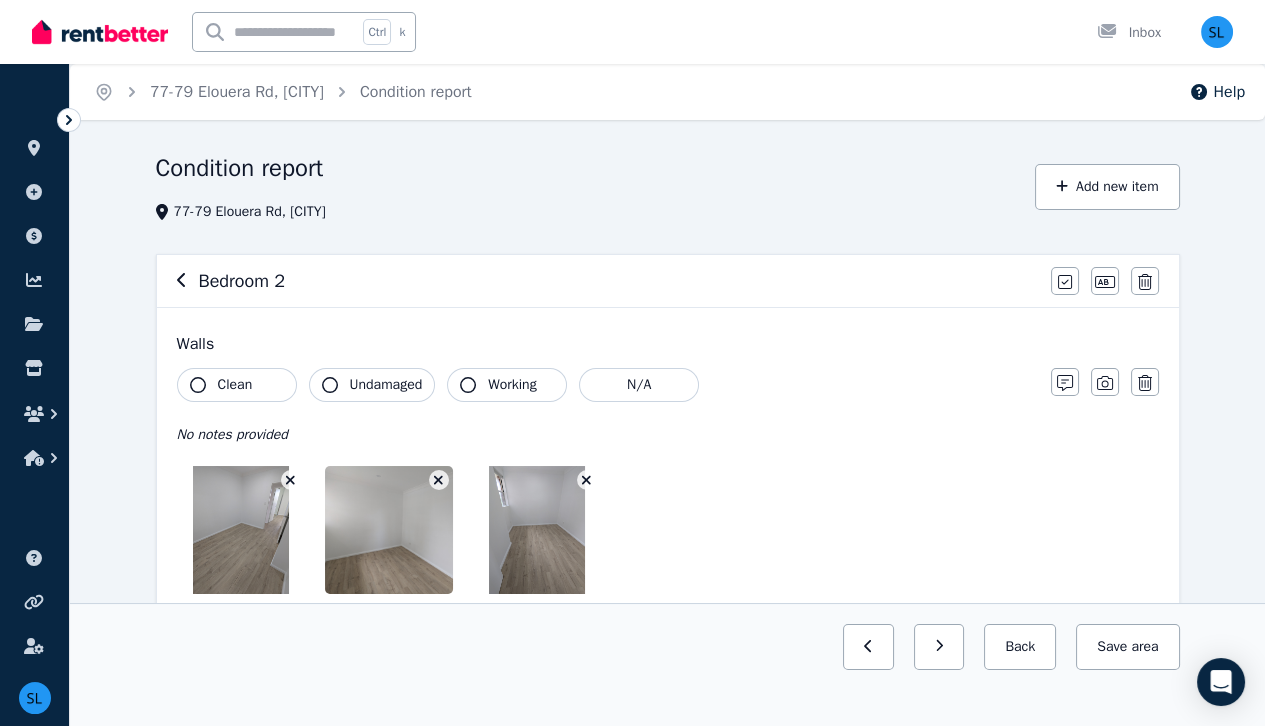 click on "Clean" at bounding box center (237, 385) 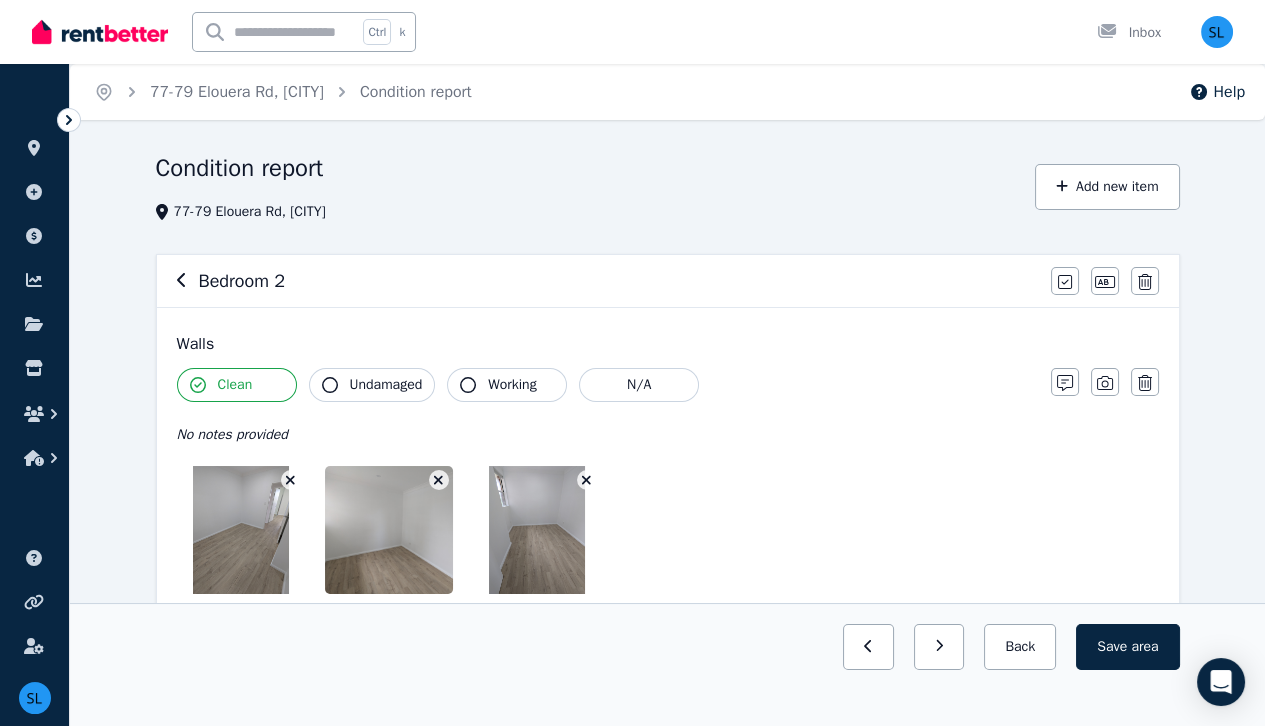 click on "Undamaged" at bounding box center (386, 385) 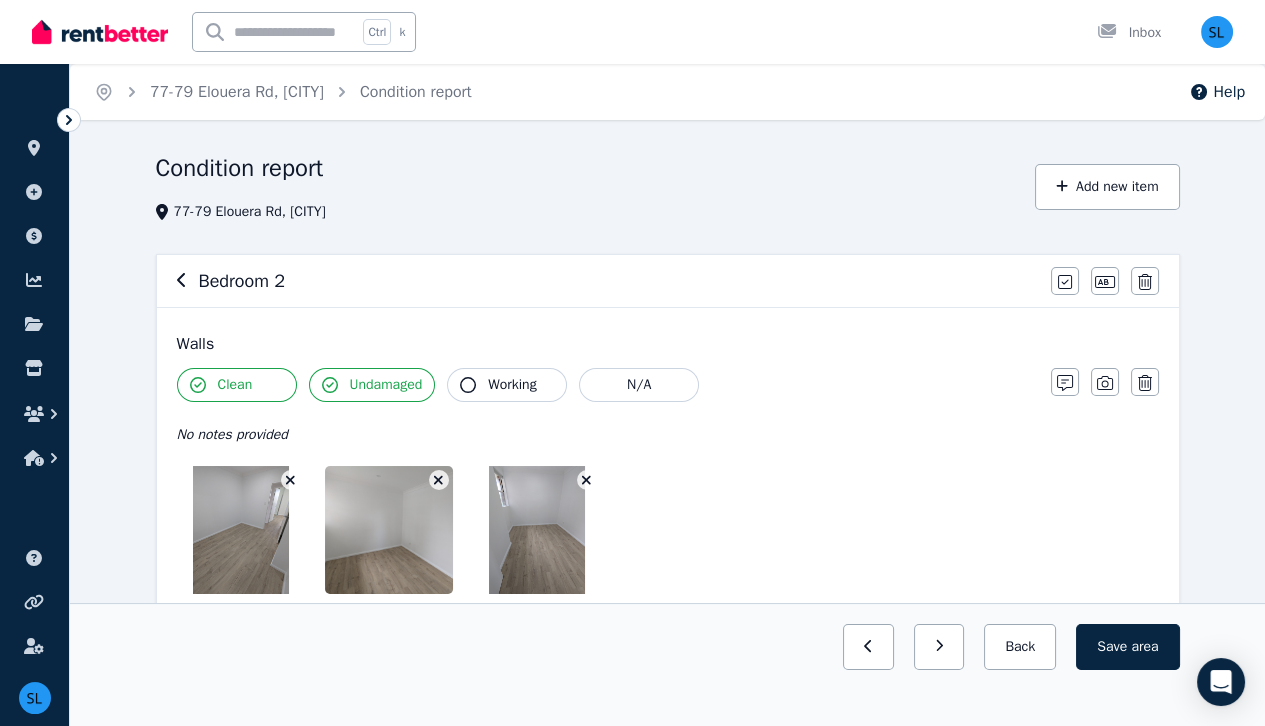 click on "Working" at bounding box center [512, 385] 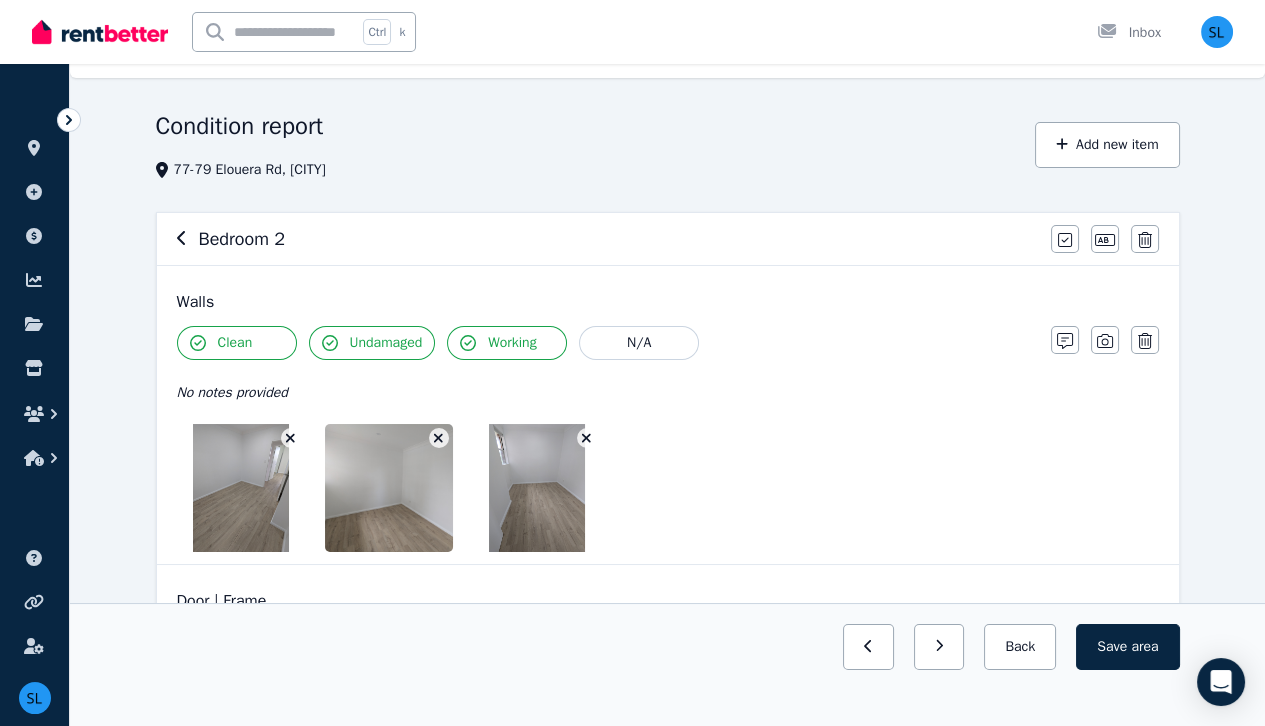 scroll, scrollTop: 44, scrollLeft: 0, axis: vertical 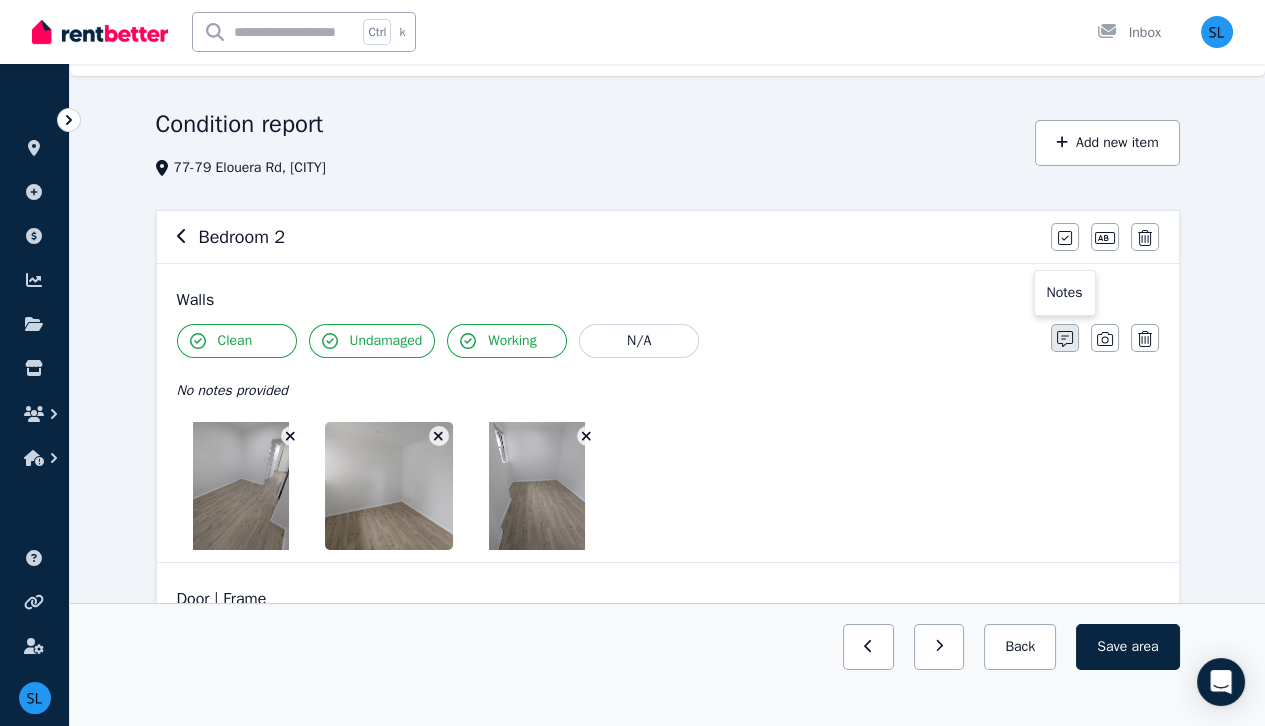 click 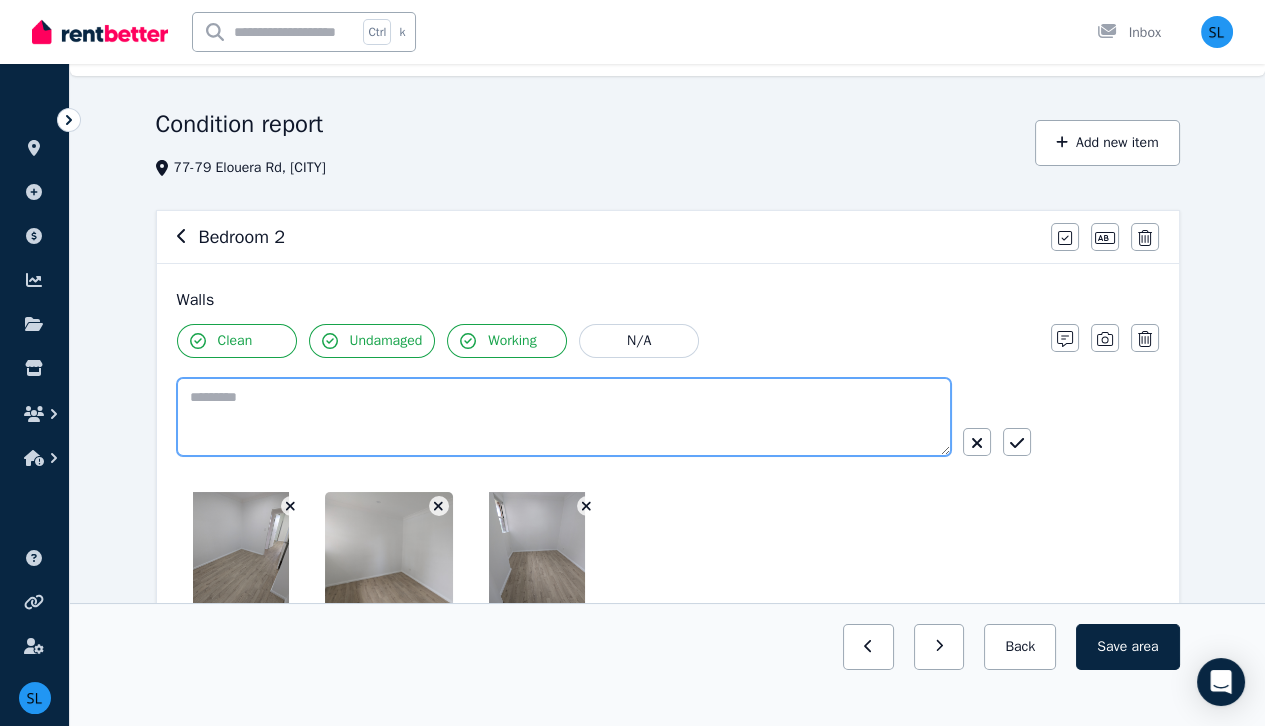 click at bounding box center [564, 417] 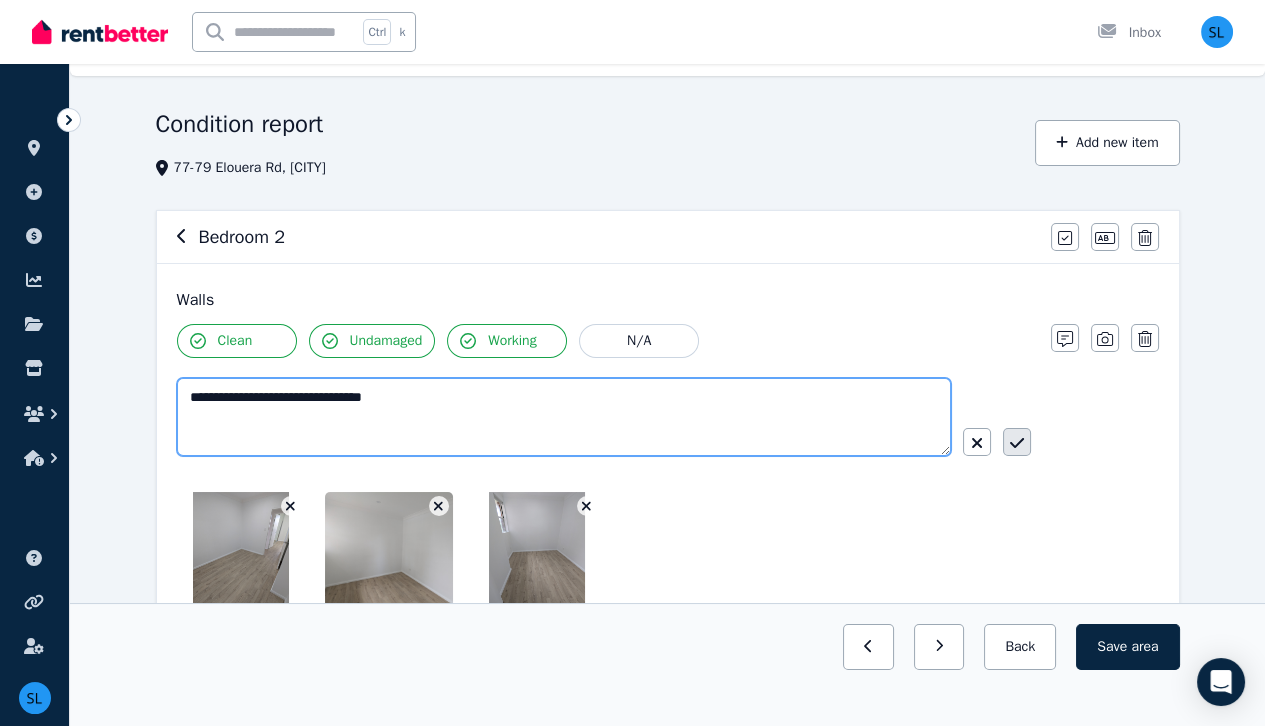 type on "**********" 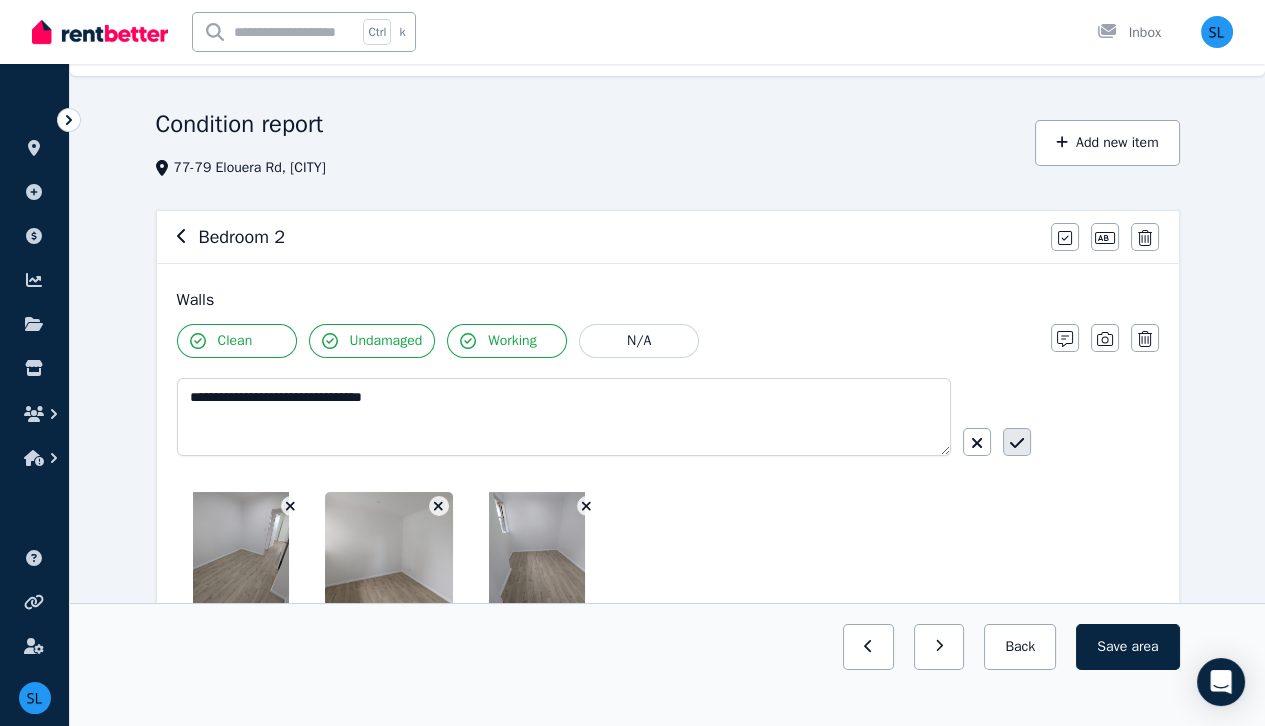click 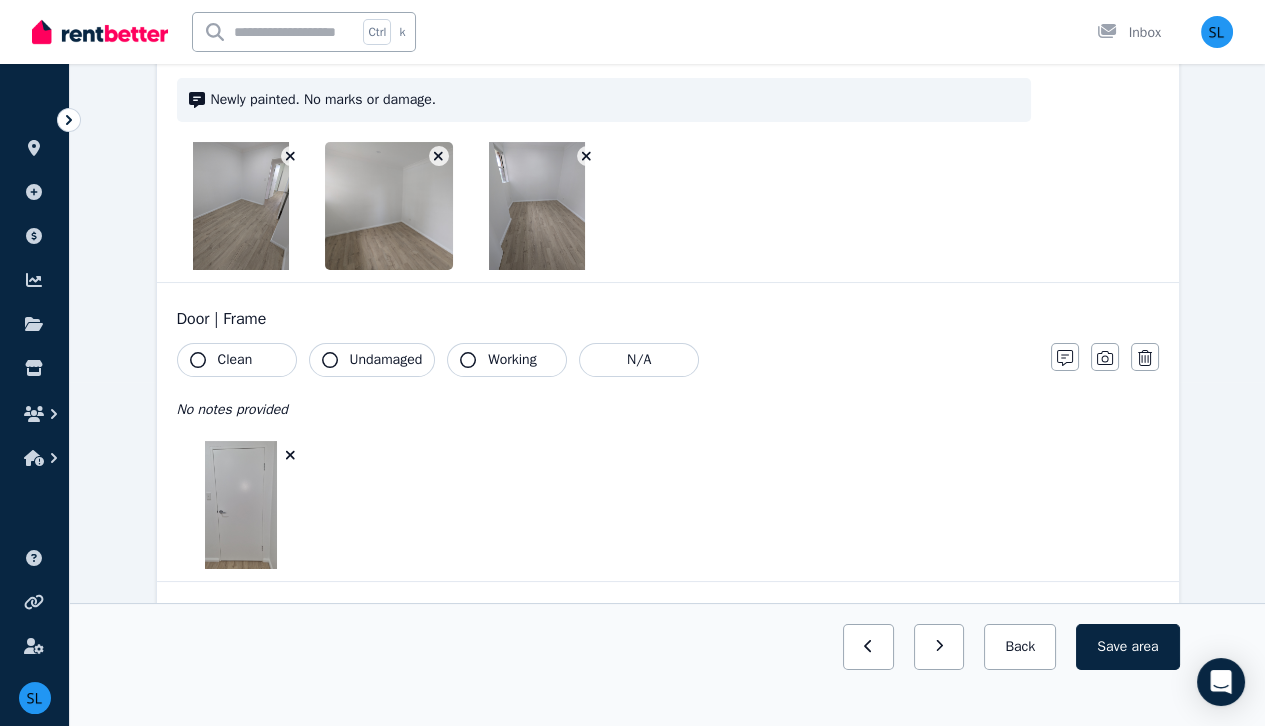 scroll, scrollTop: 356, scrollLeft: 0, axis: vertical 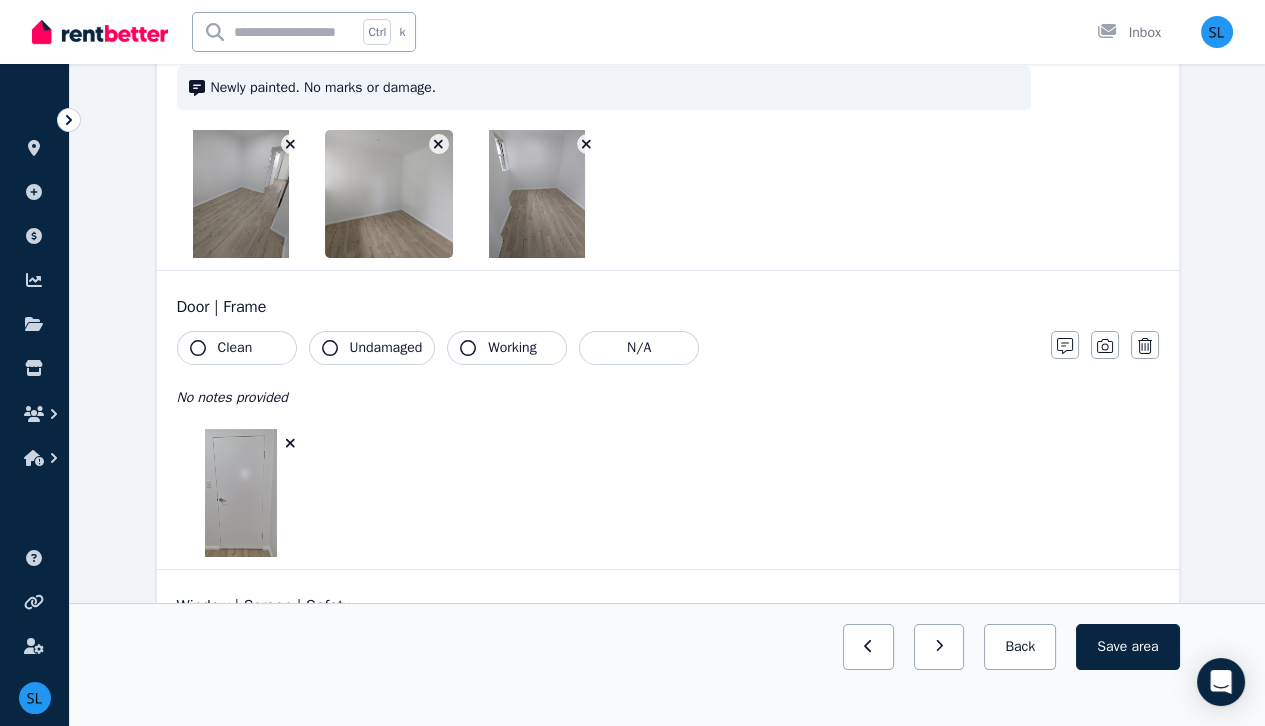 click on "Clean" at bounding box center (237, 348) 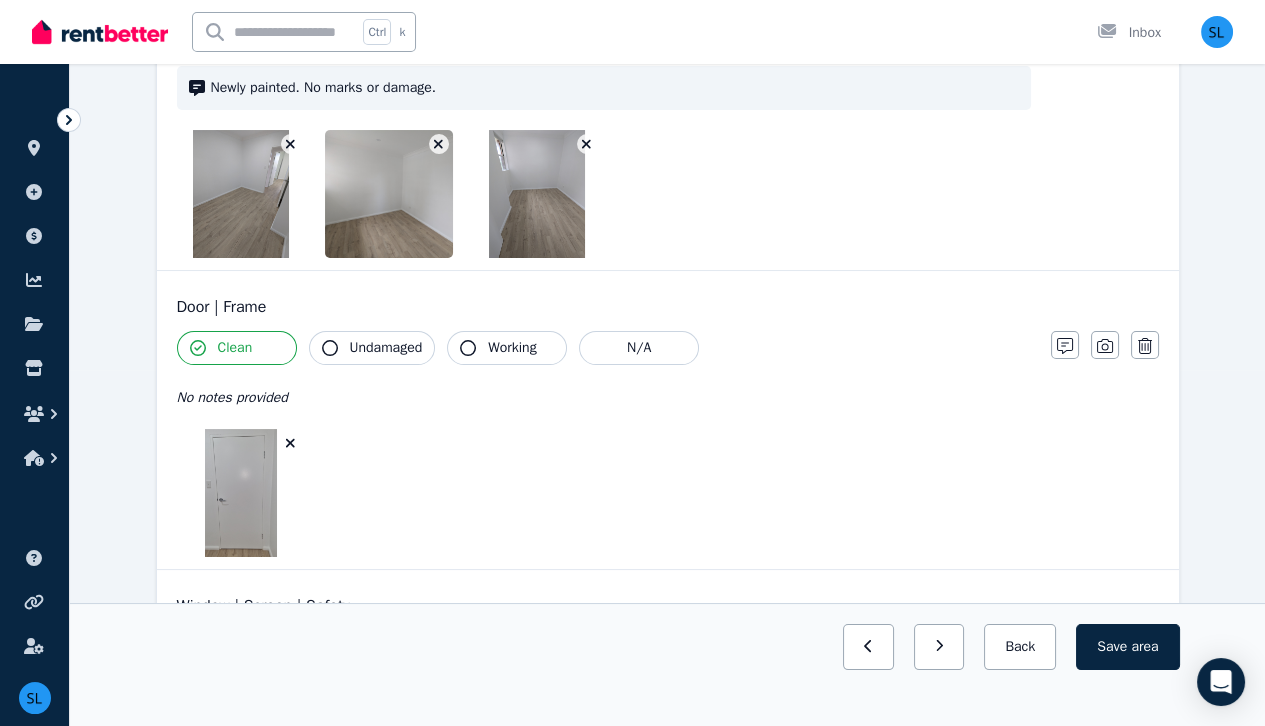 click on "Undamaged" at bounding box center [386, 348] 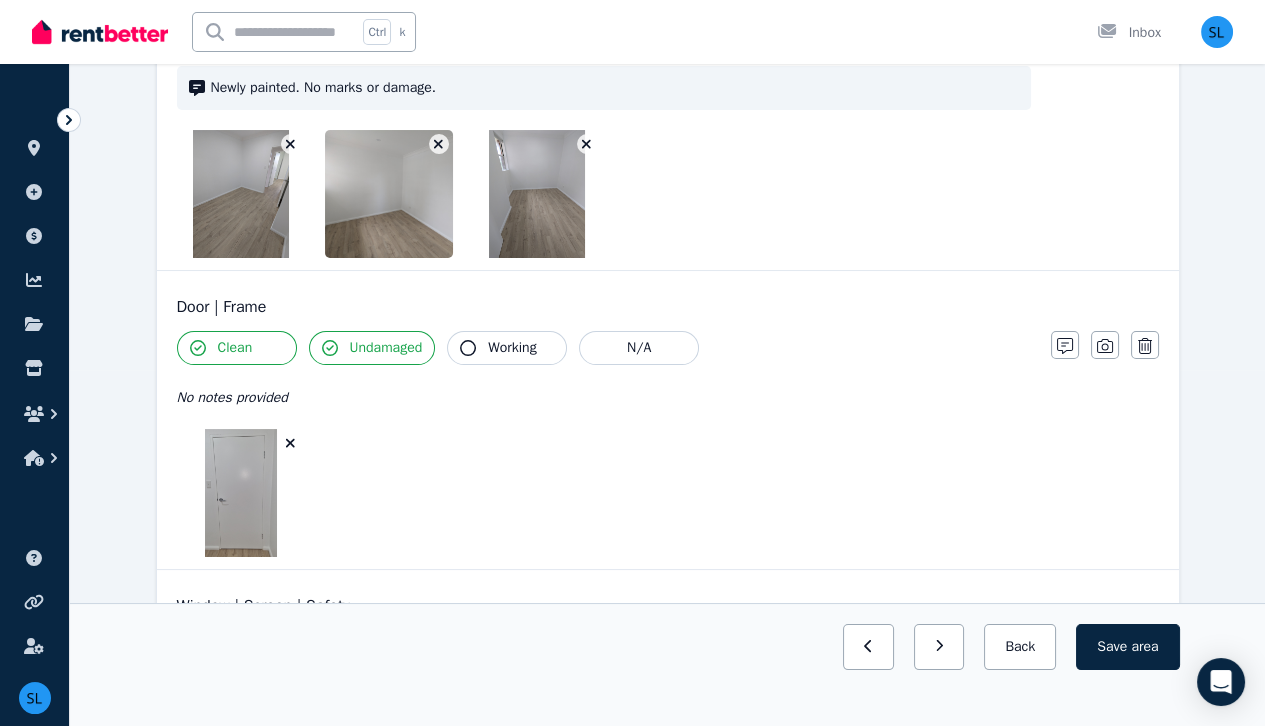 click on "Working" at bounding box center (512, 348) 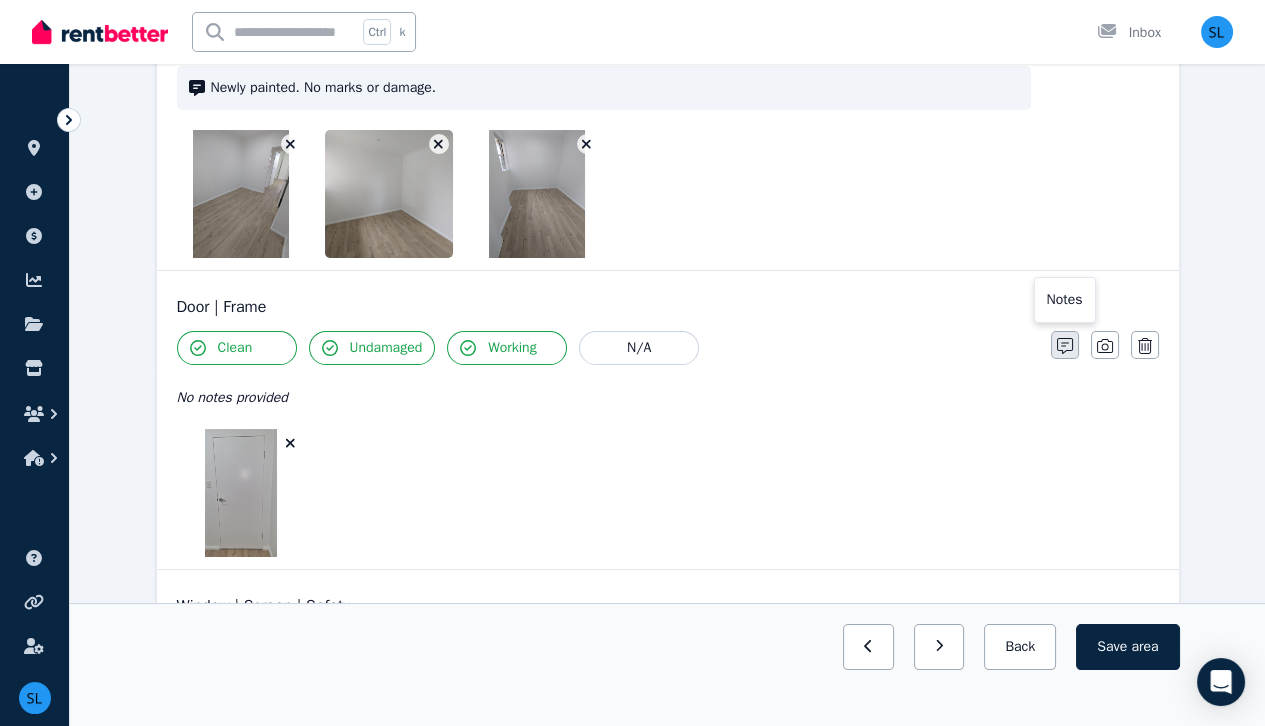 click at bounding box center [1065, 345] 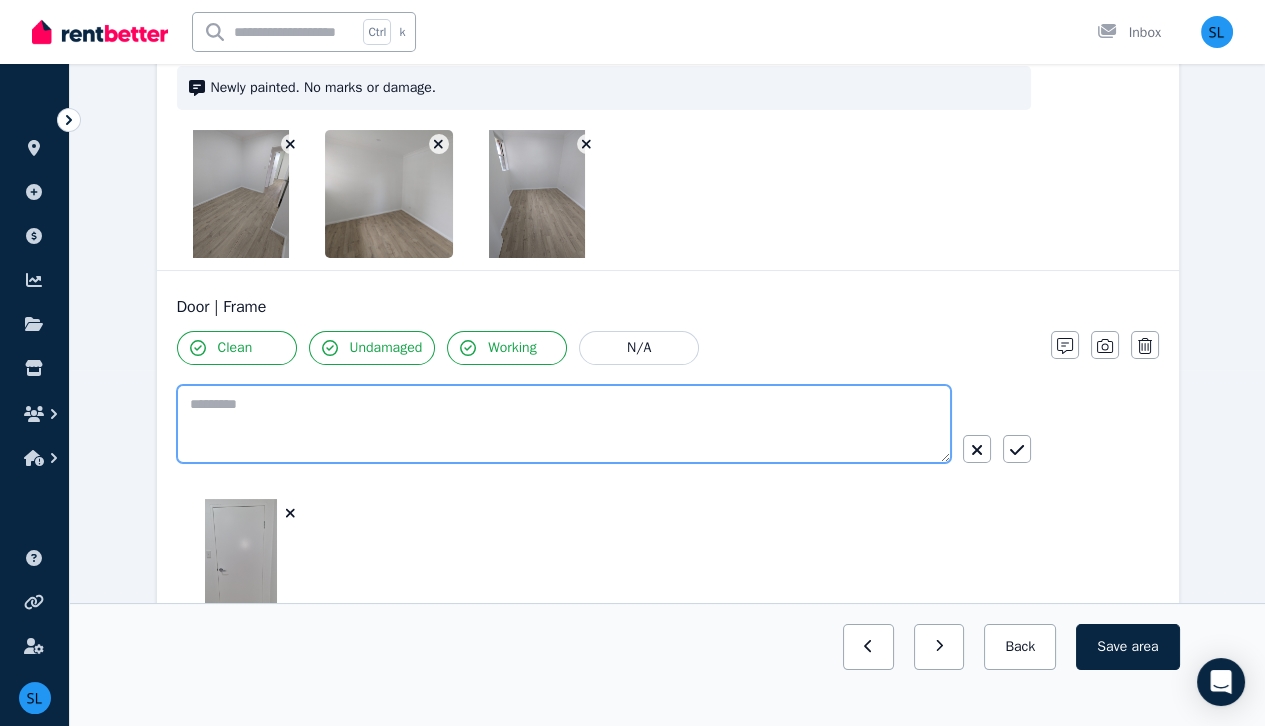 click at bounding box center (564, 424) 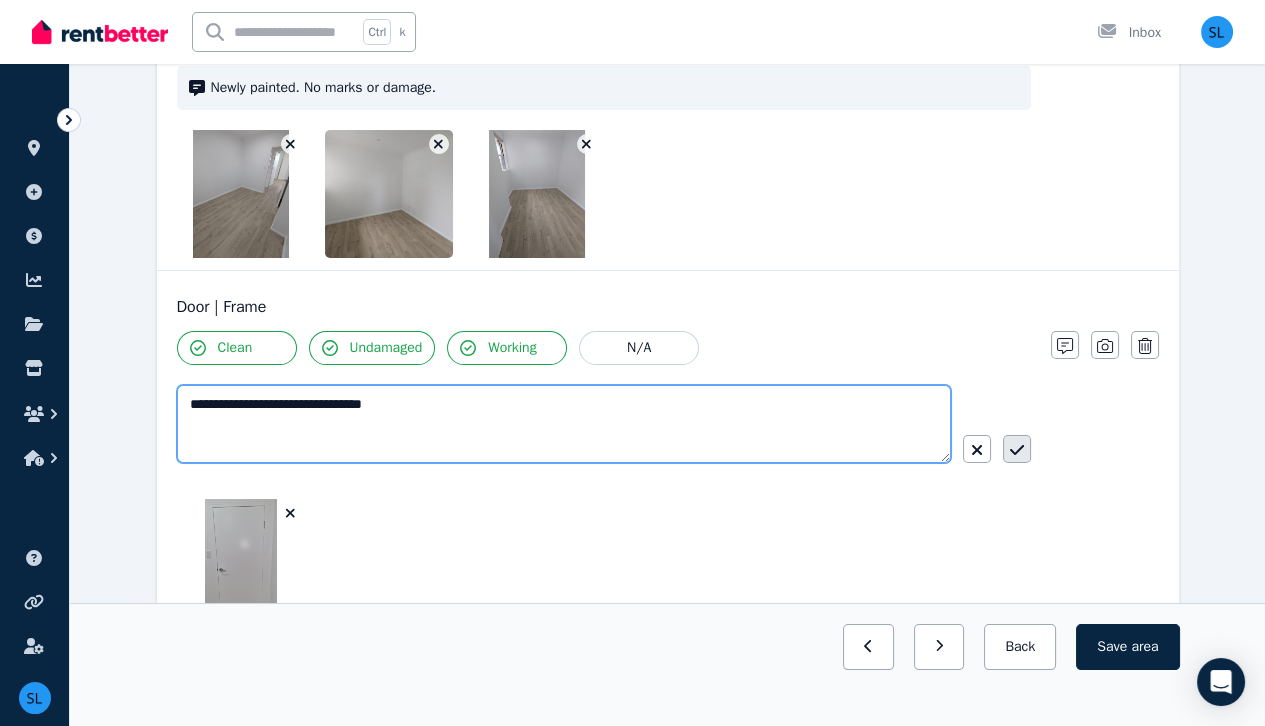 type on "**********" 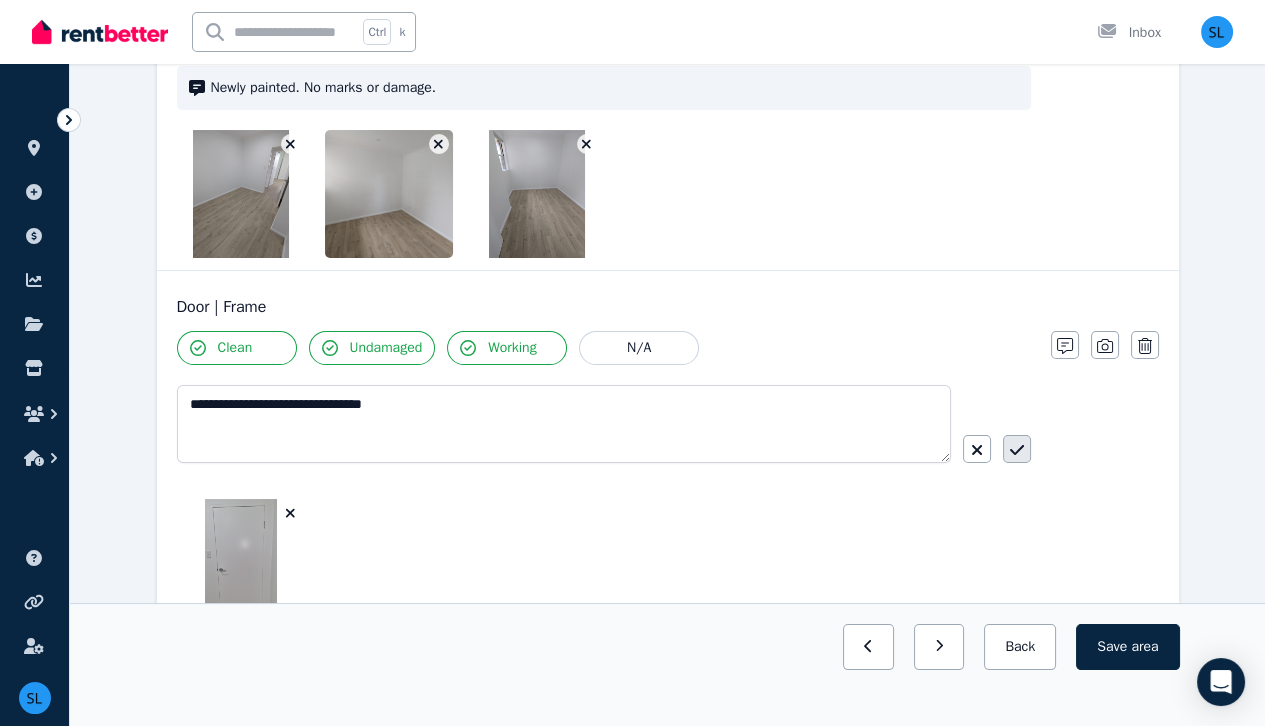 click 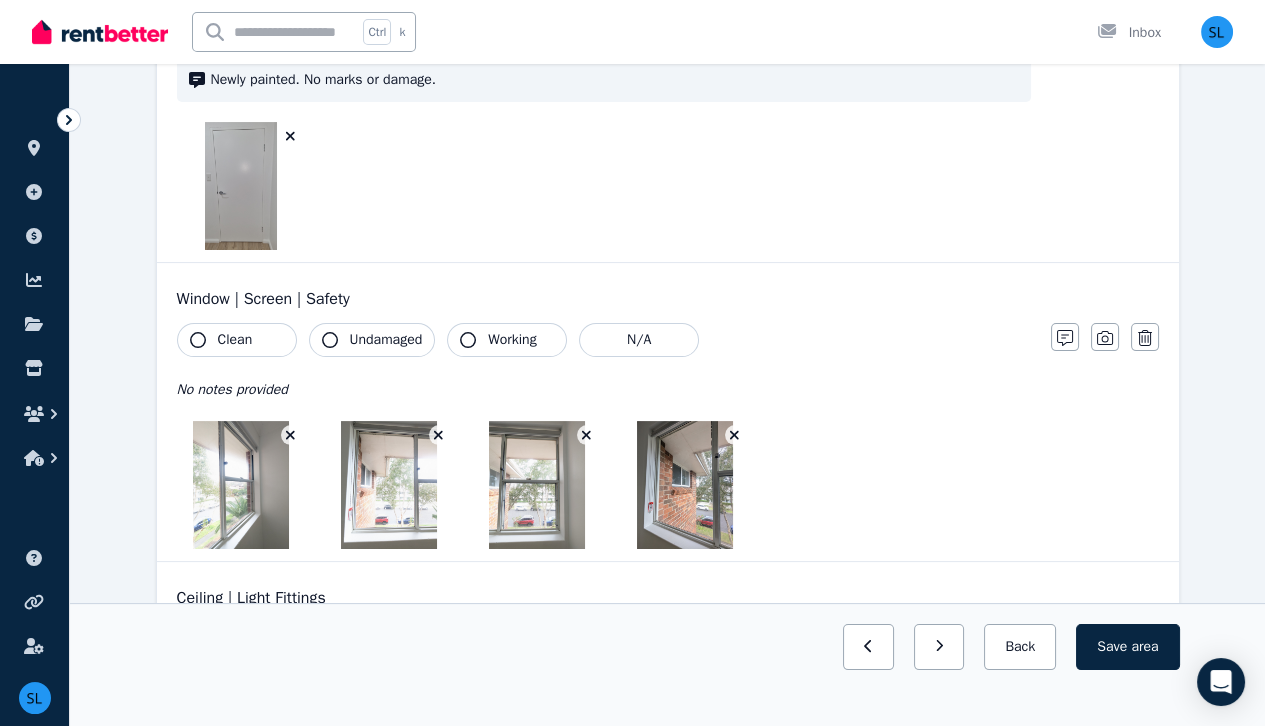scroll, scrollTop: 684, scrollLeft: 0, axis: vertical 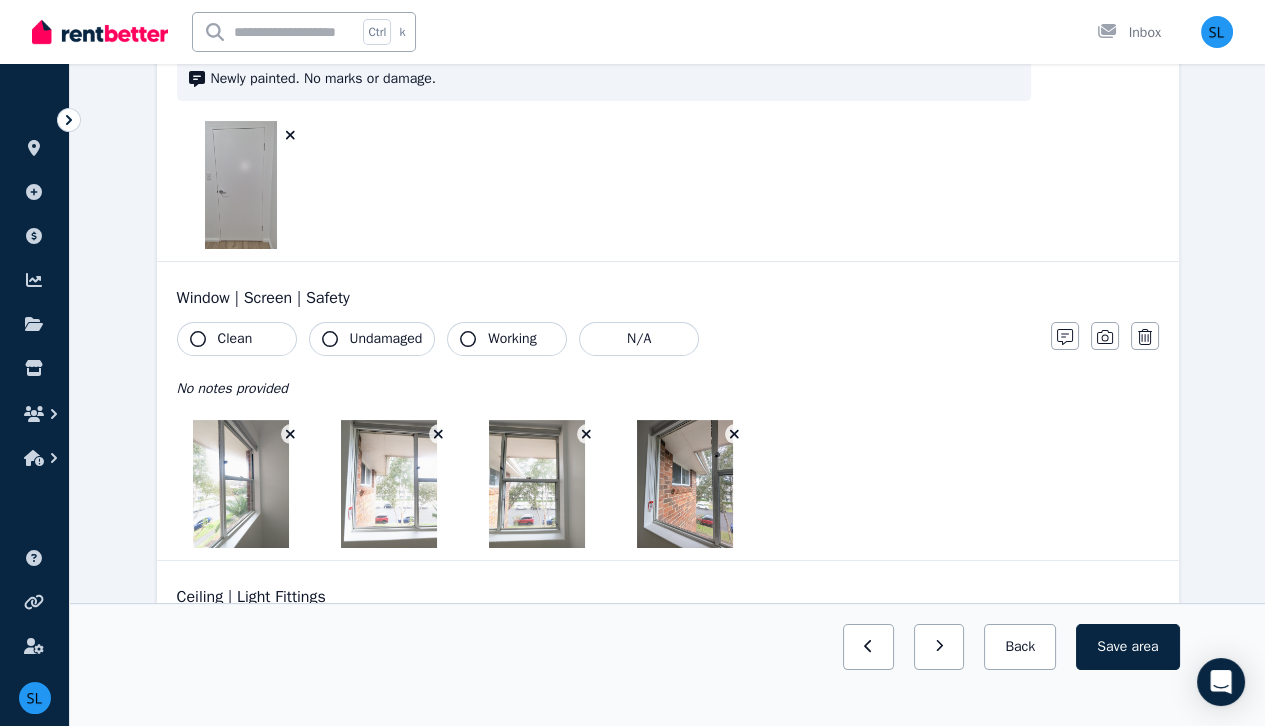 click on "Clean" at bounding box center [237, 339] 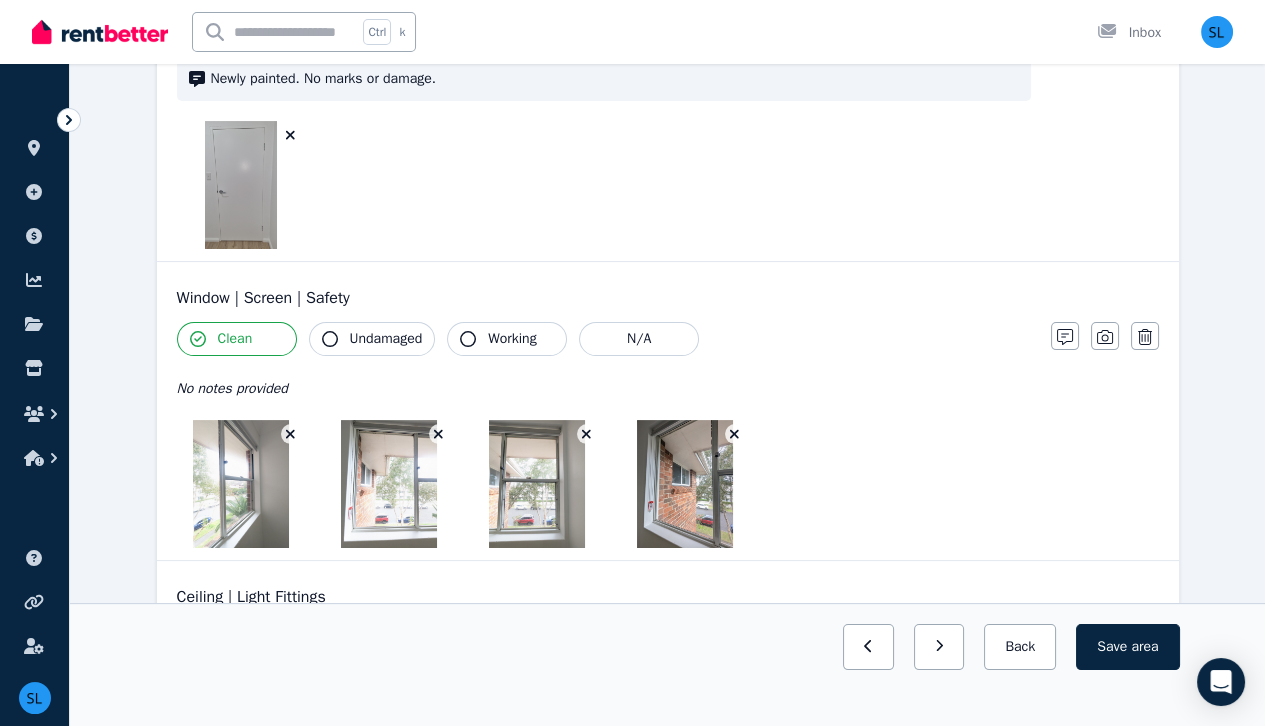 click on "Undamaged" at bounding box center [386, 339] 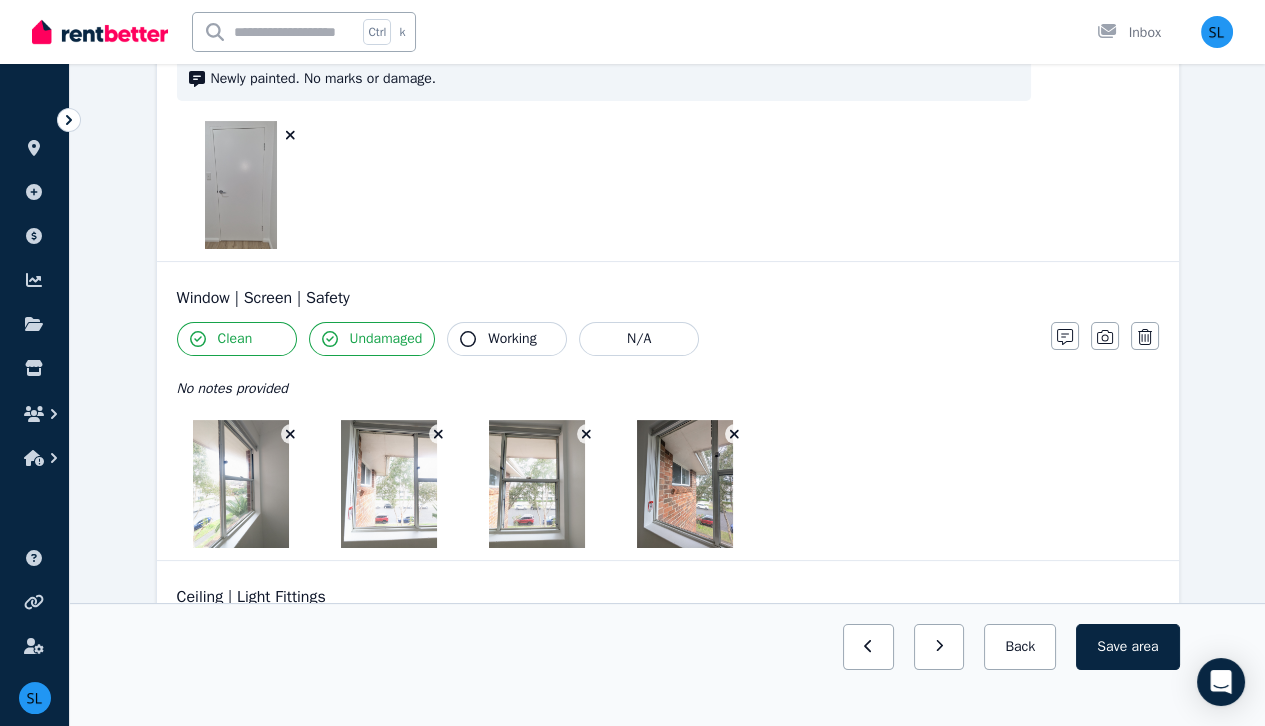 click on "Working" at bounding box center (512, 339) 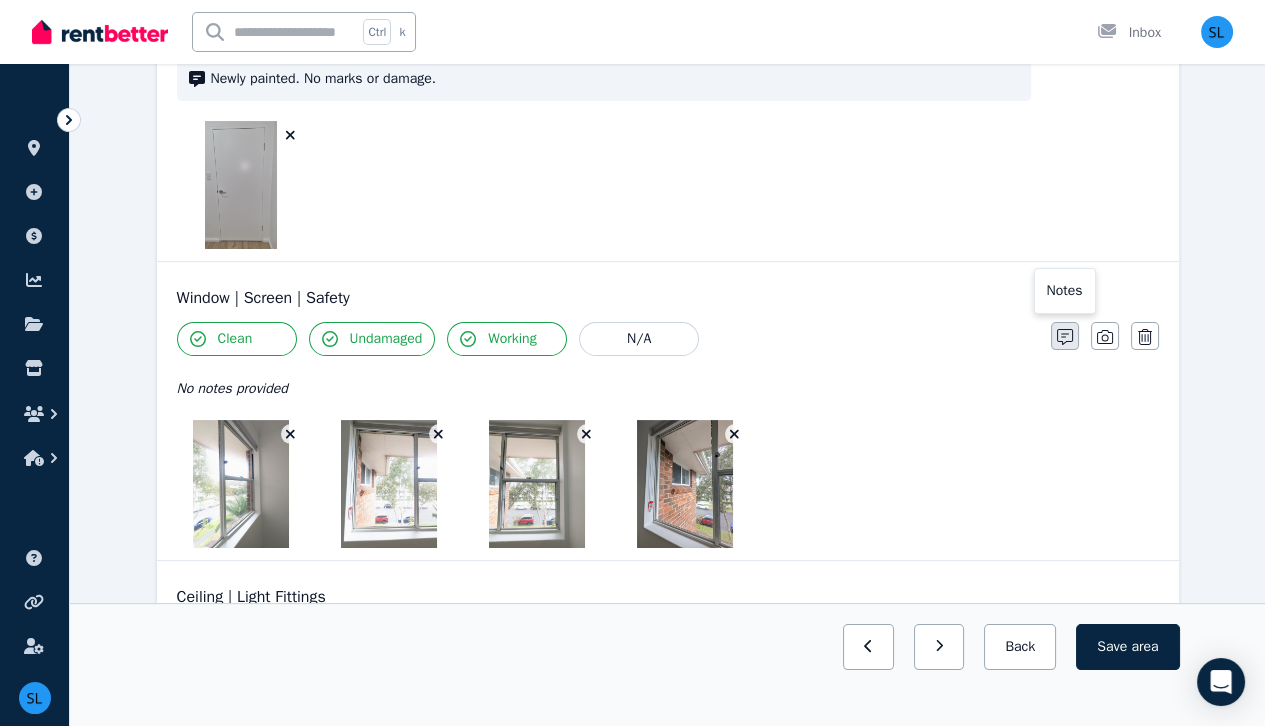 click 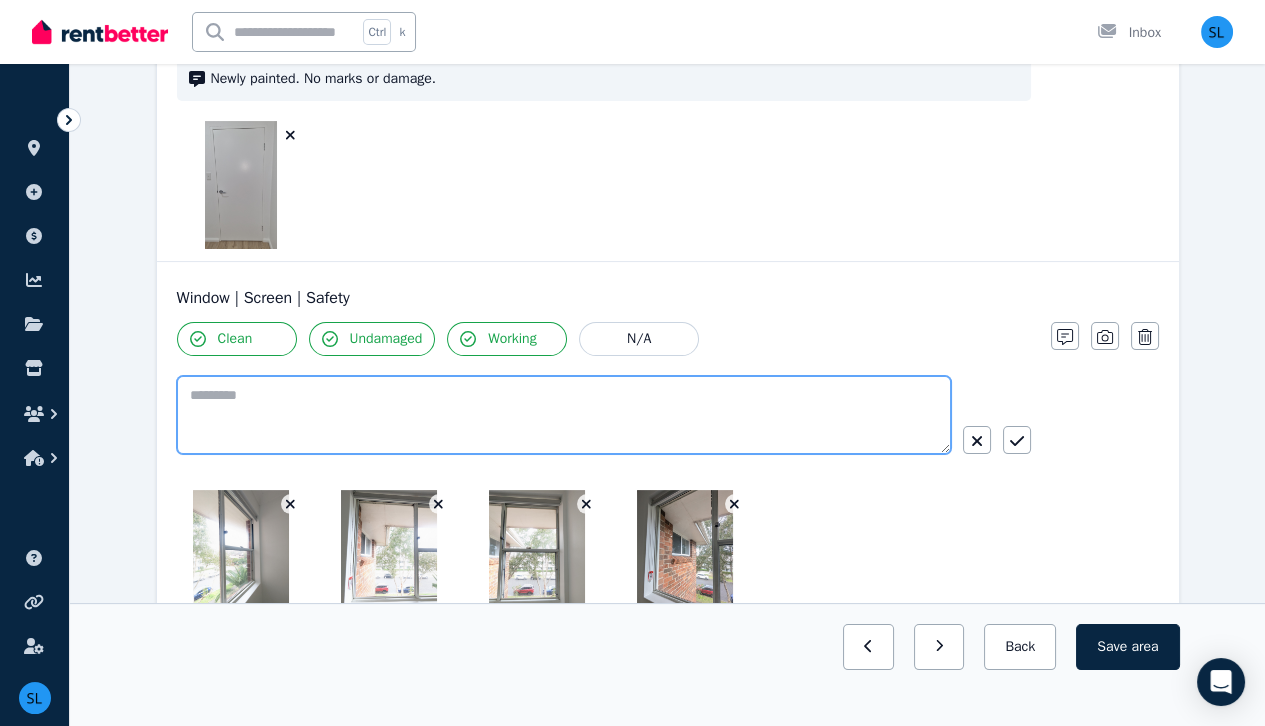 click at bounding box center [564, 415] 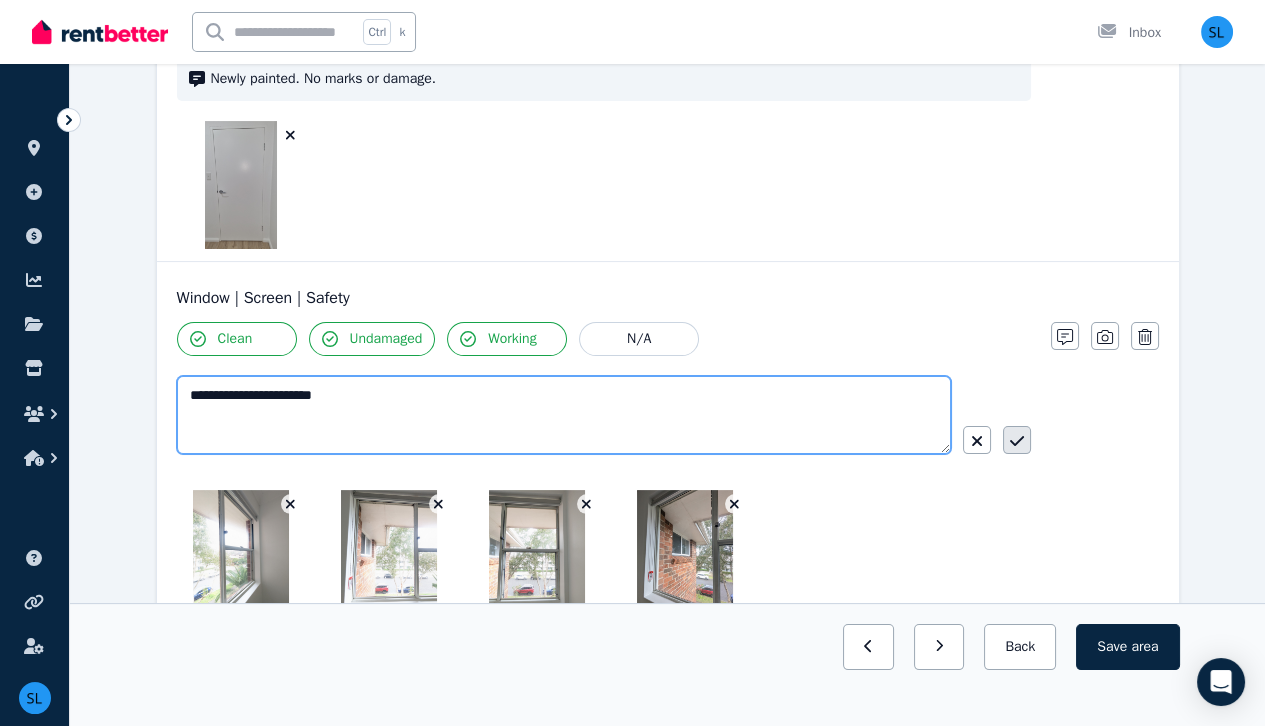 type on "**********" 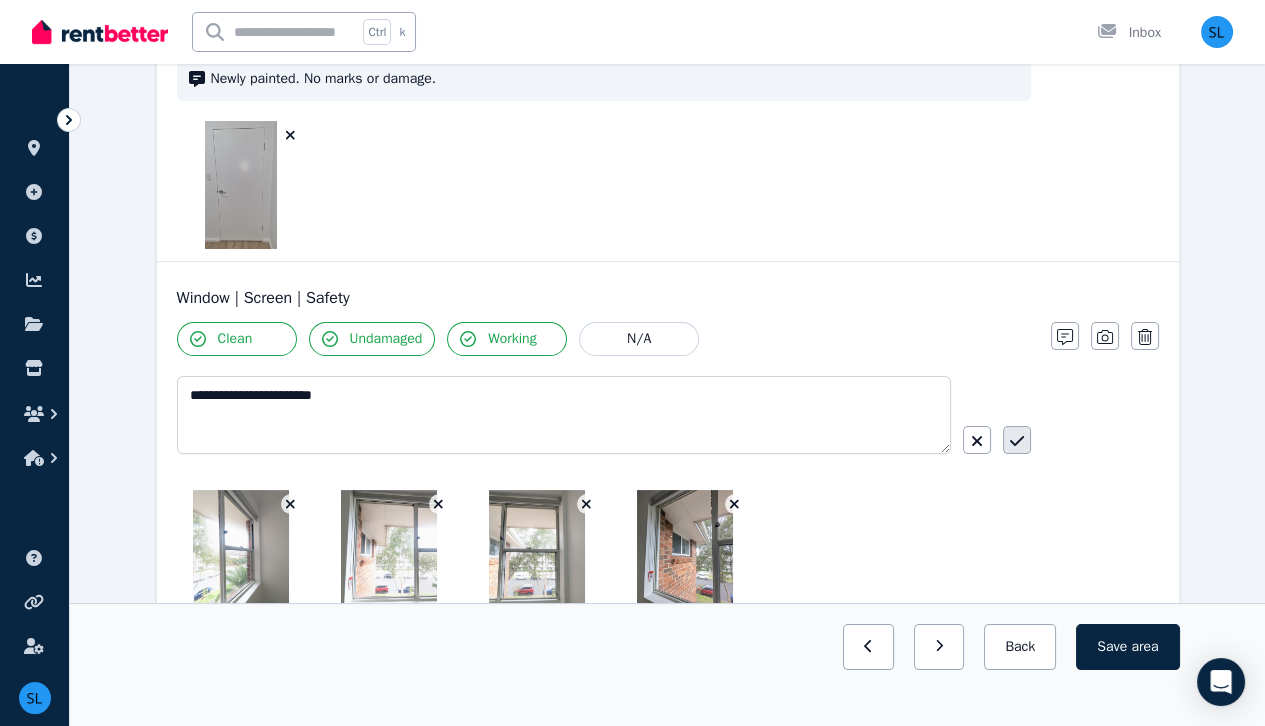 click 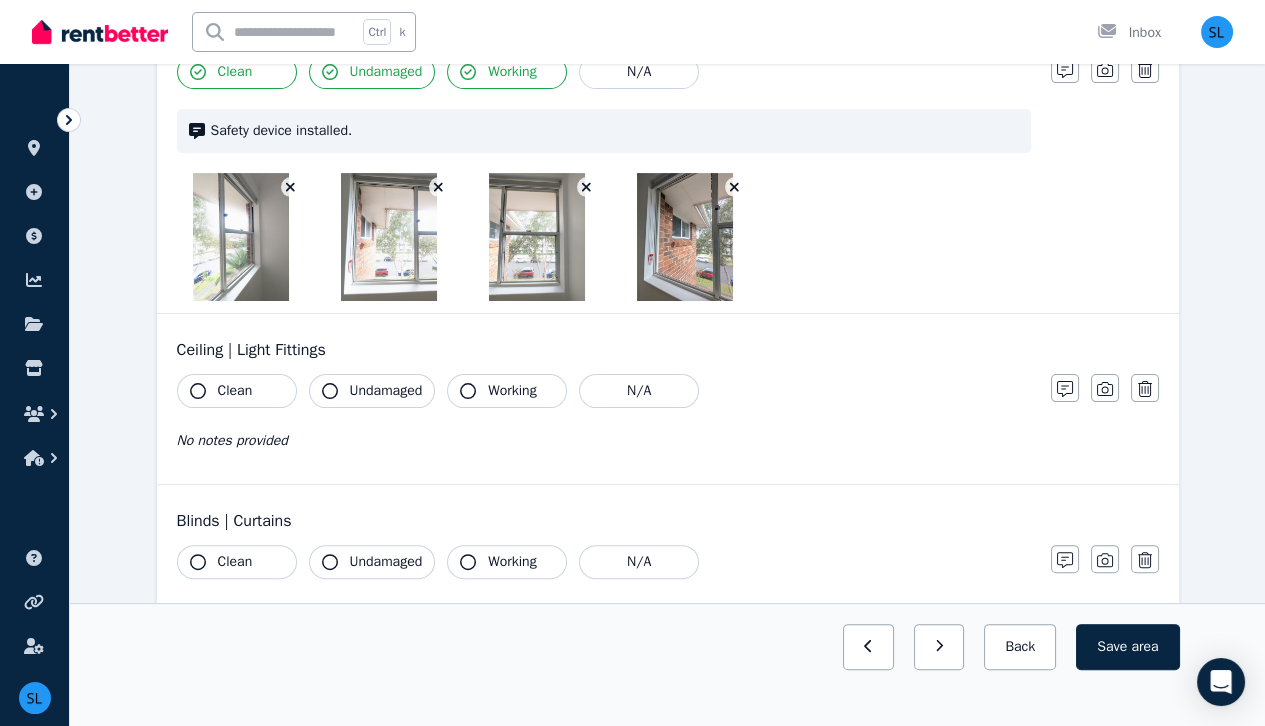 scroll, scrollTop: 955, scrollLeft: 0, axis: vertical 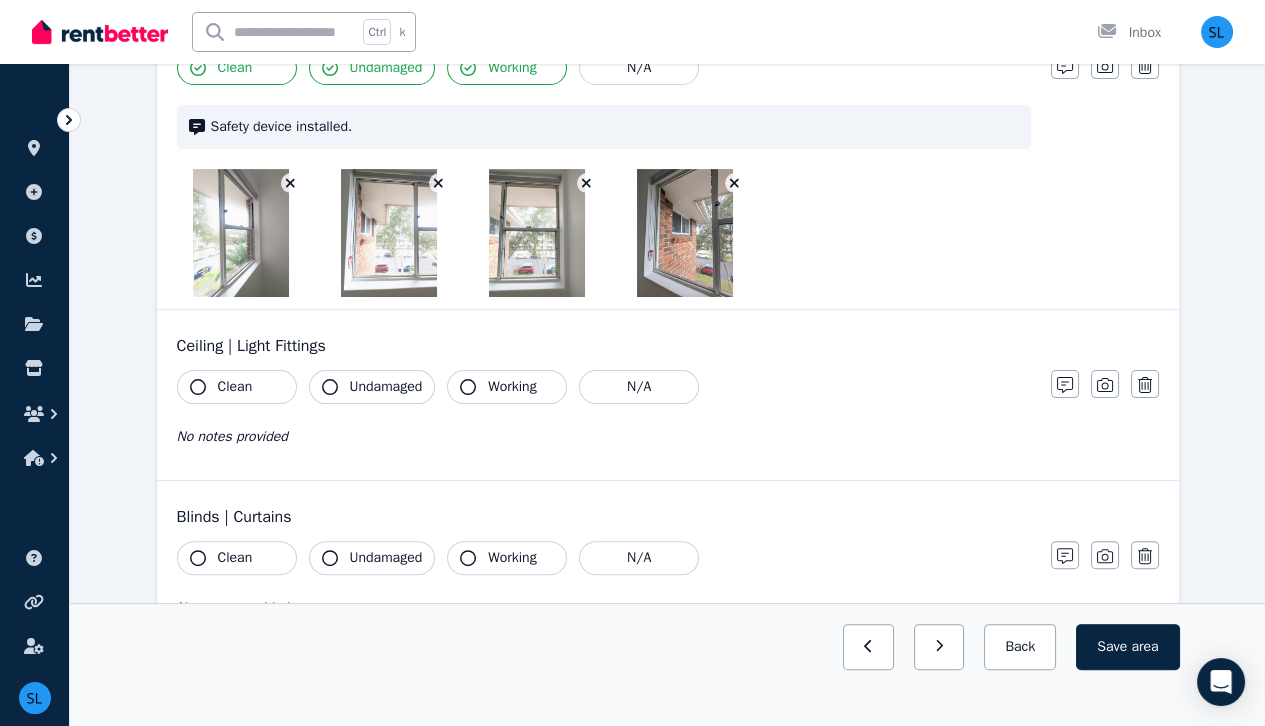 click on "Clean" at bounding box center [237, 387] 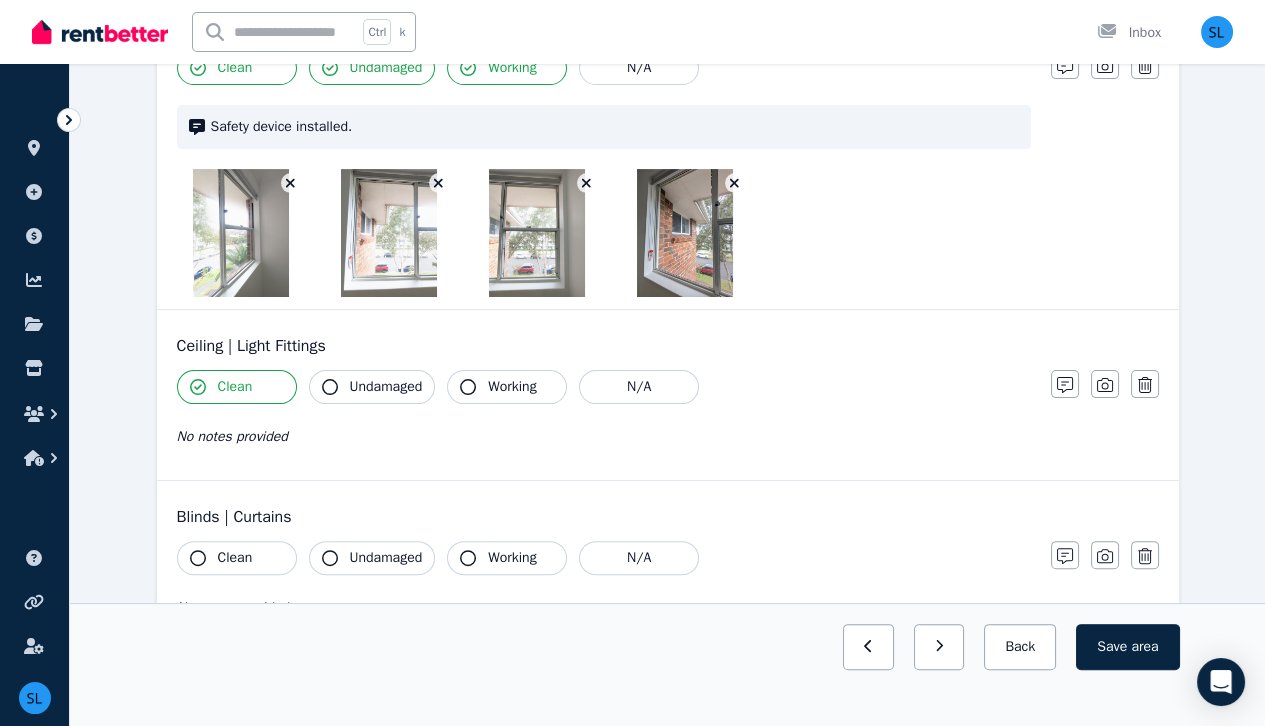 click on "Undamaged" at bounding box center [386, 387] 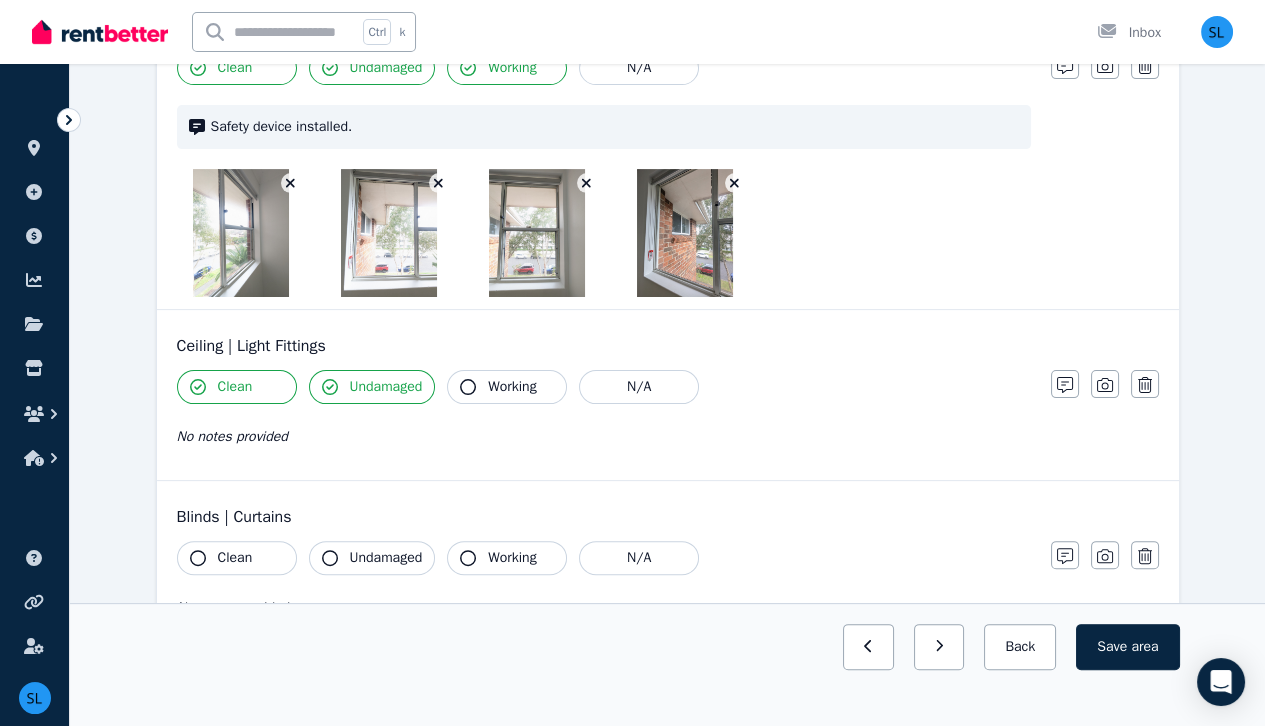 click on "Working" at bounding box center [512, 387] 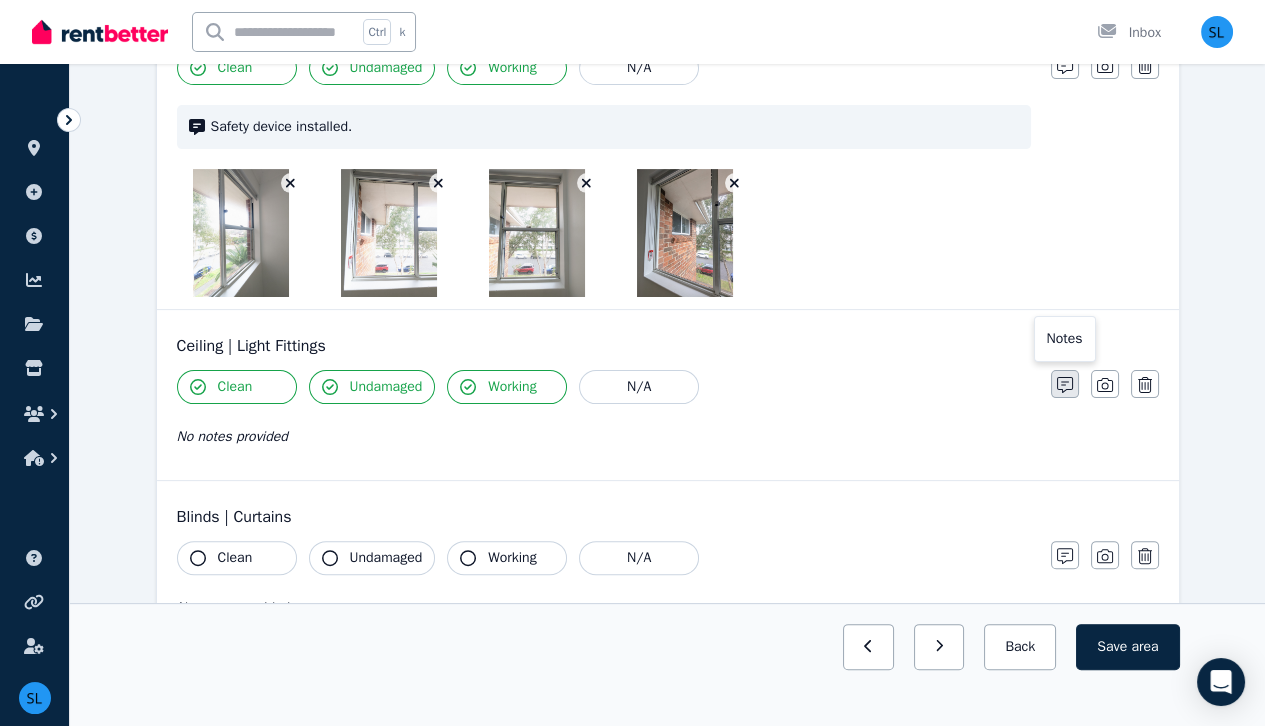 click 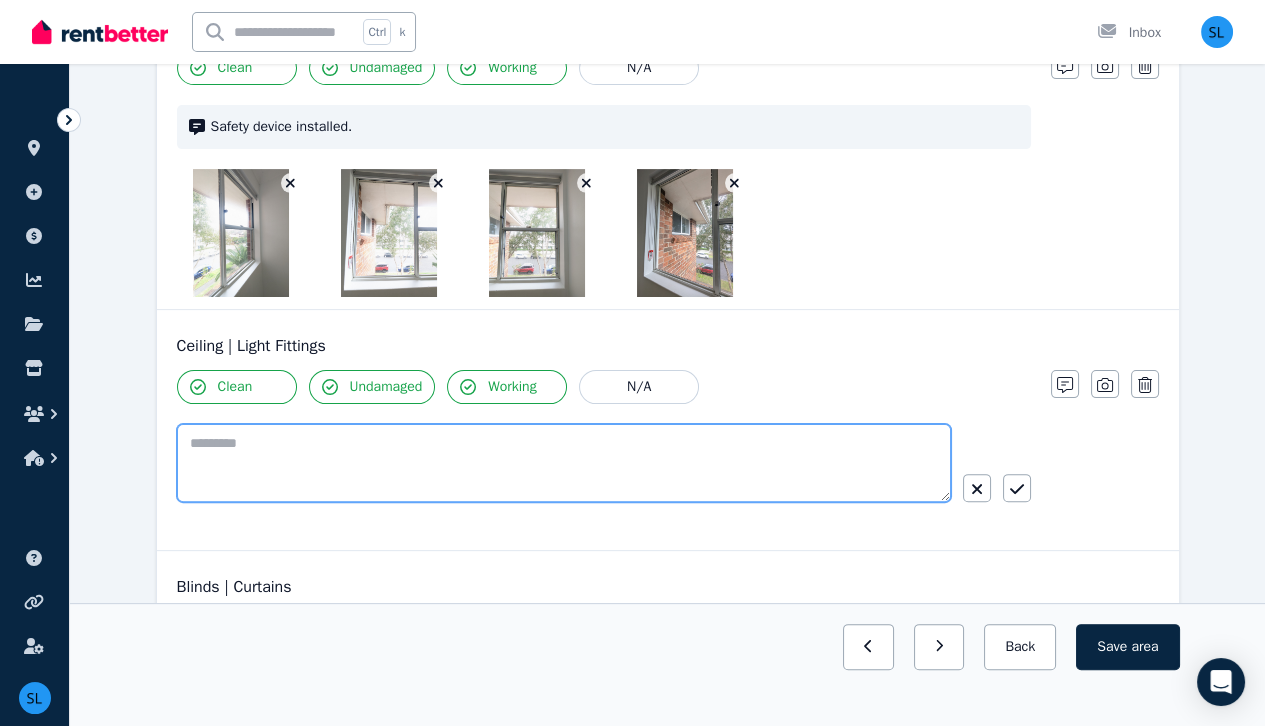 click at bounding box center [564, 463] 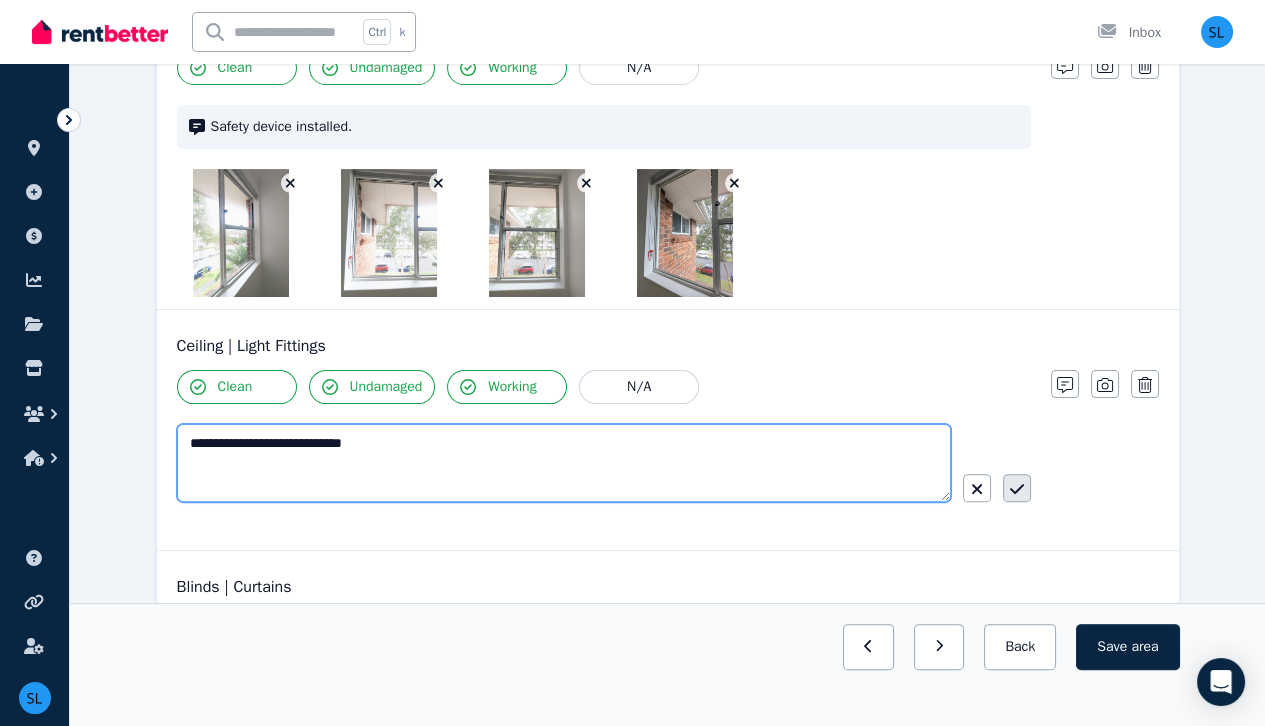 type on "**********" 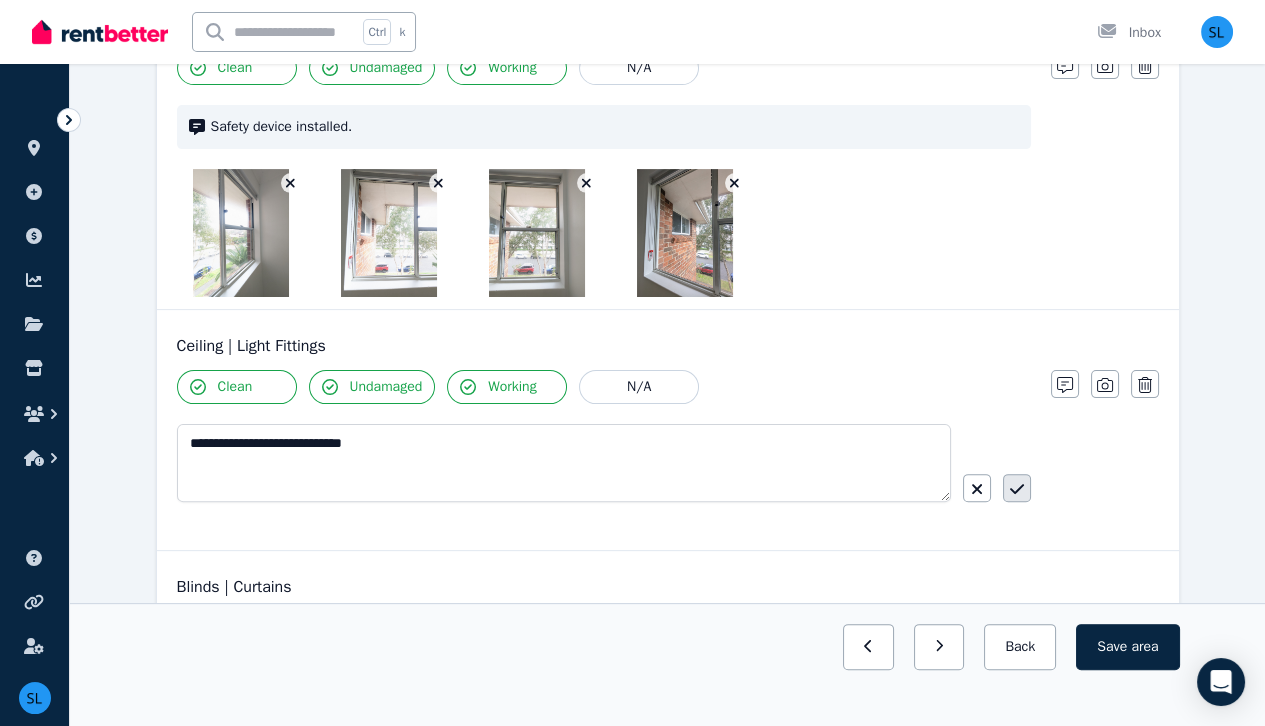 click 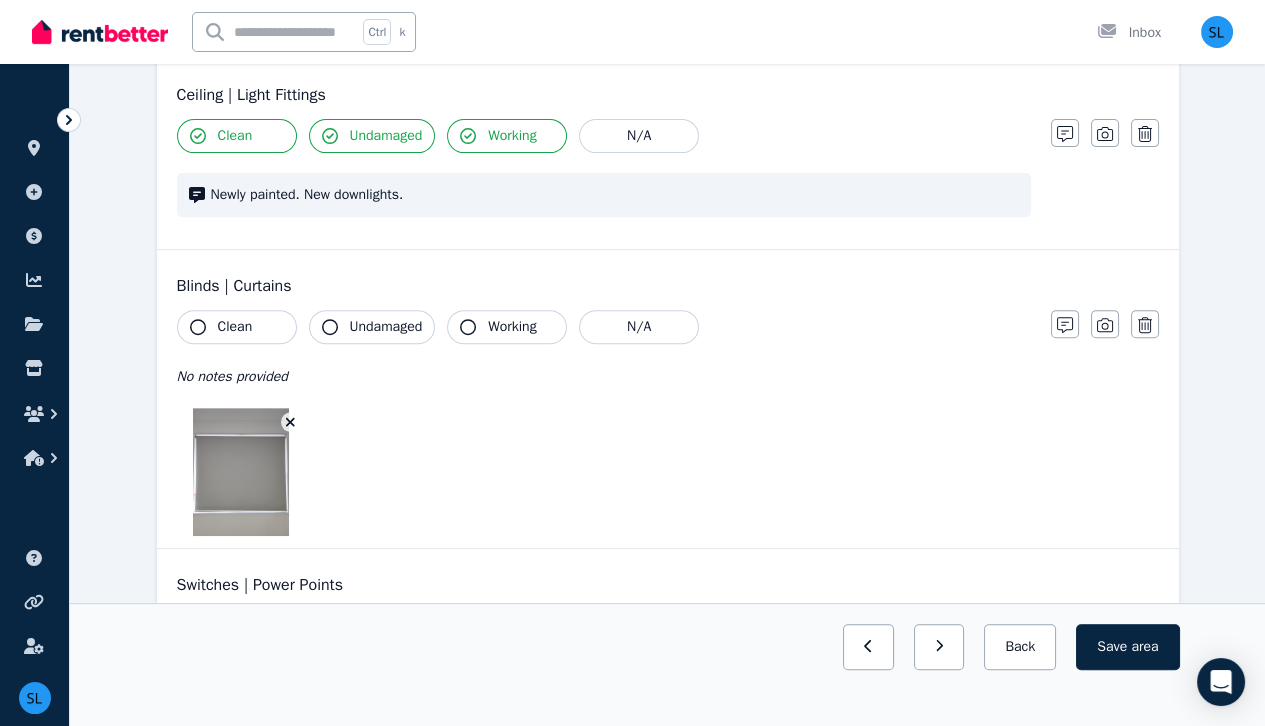 scroll, scrollTop: 1211, scrollLeft: 0, axis: vertical 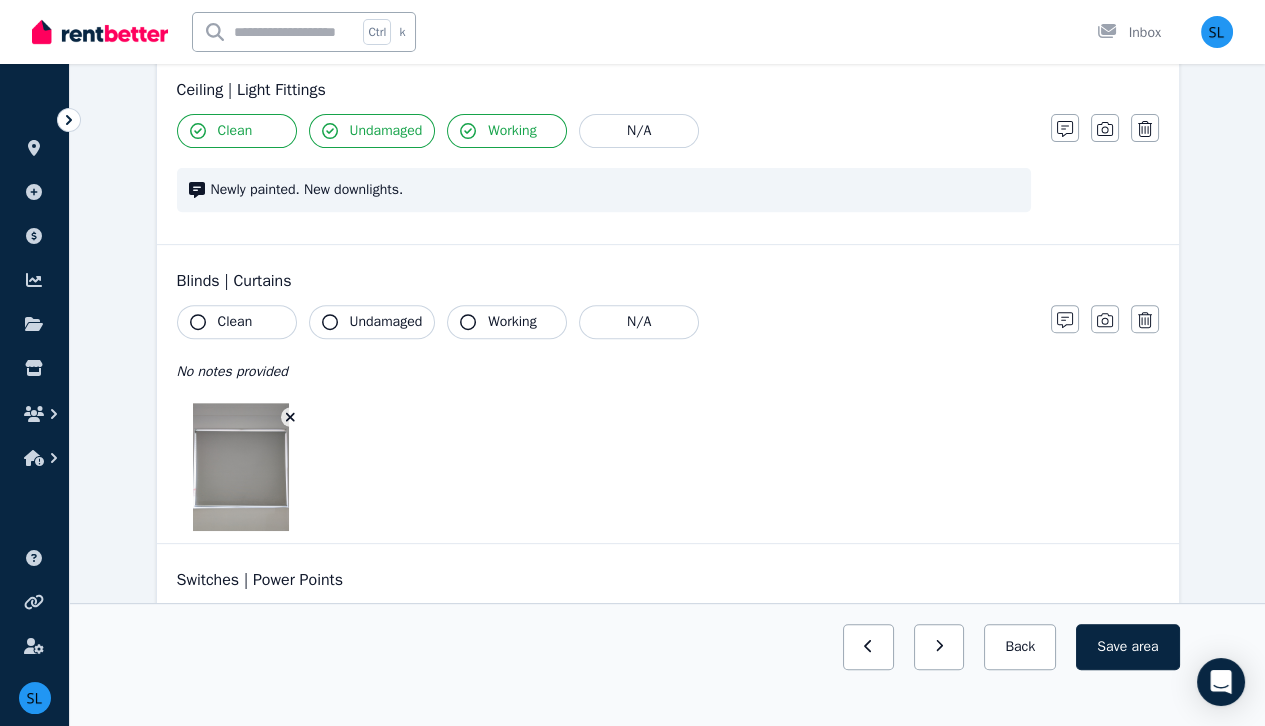 click on "Clean" at bounding box center (237, 322) 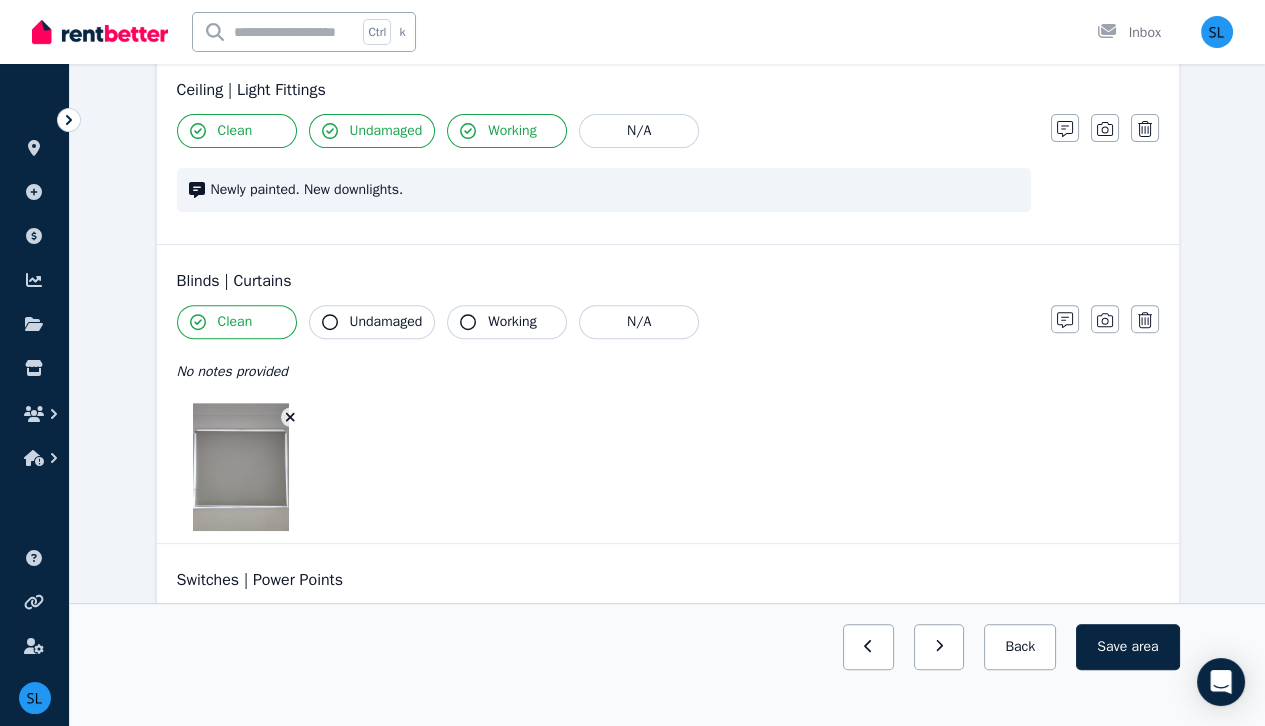 click on "Undamaged" at bounding box center [386, 322] 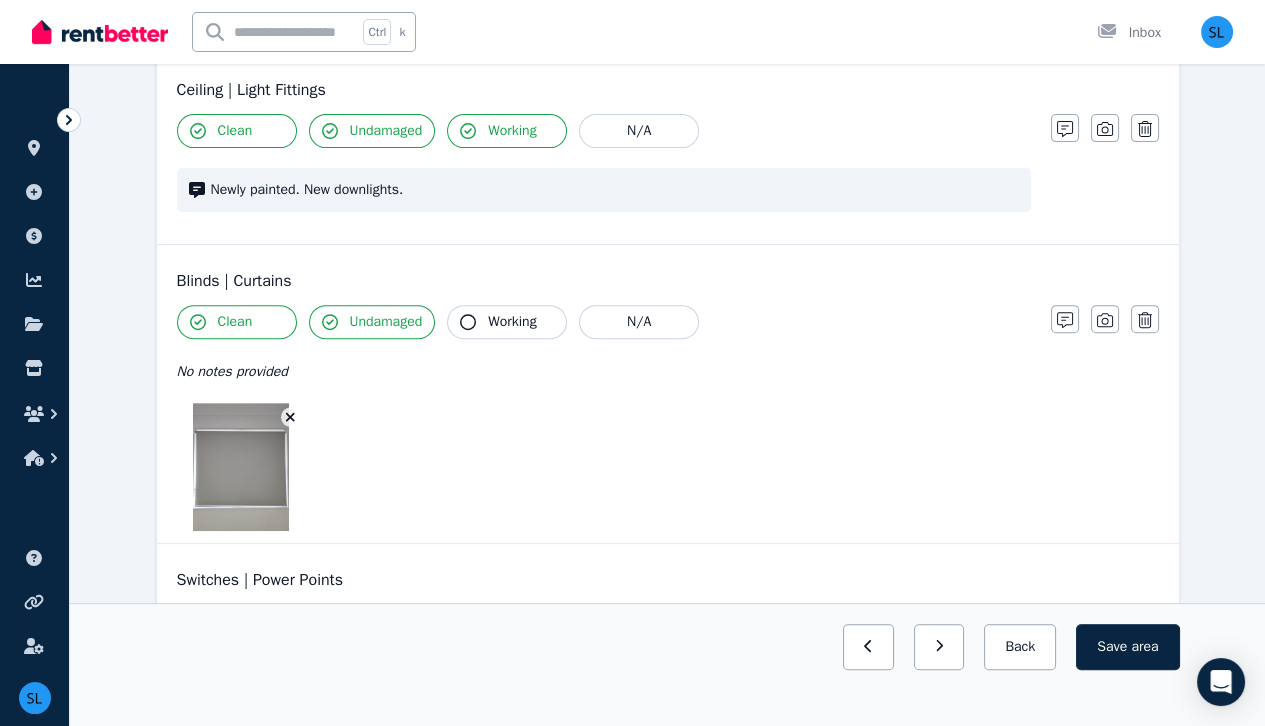 click on "Working" at bounding box center (512, 322) 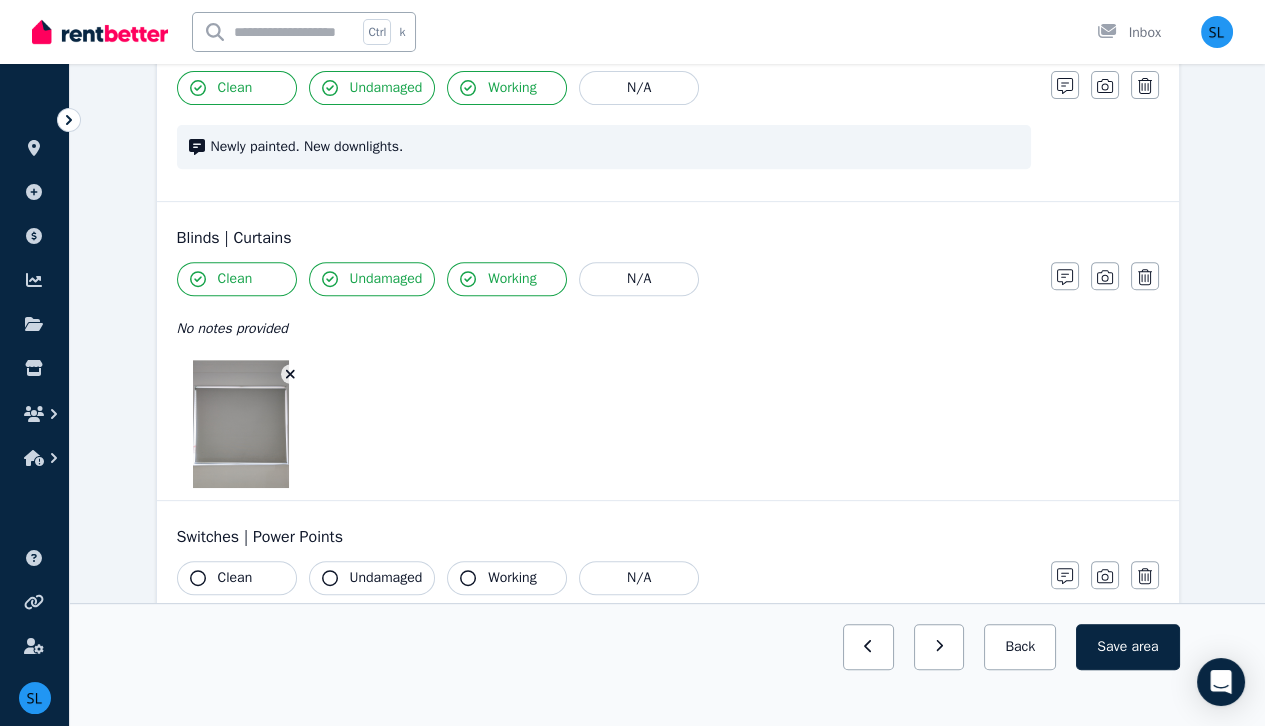 scroll, scrollTop: 1255, scrollLeft: 0, axis: vertical 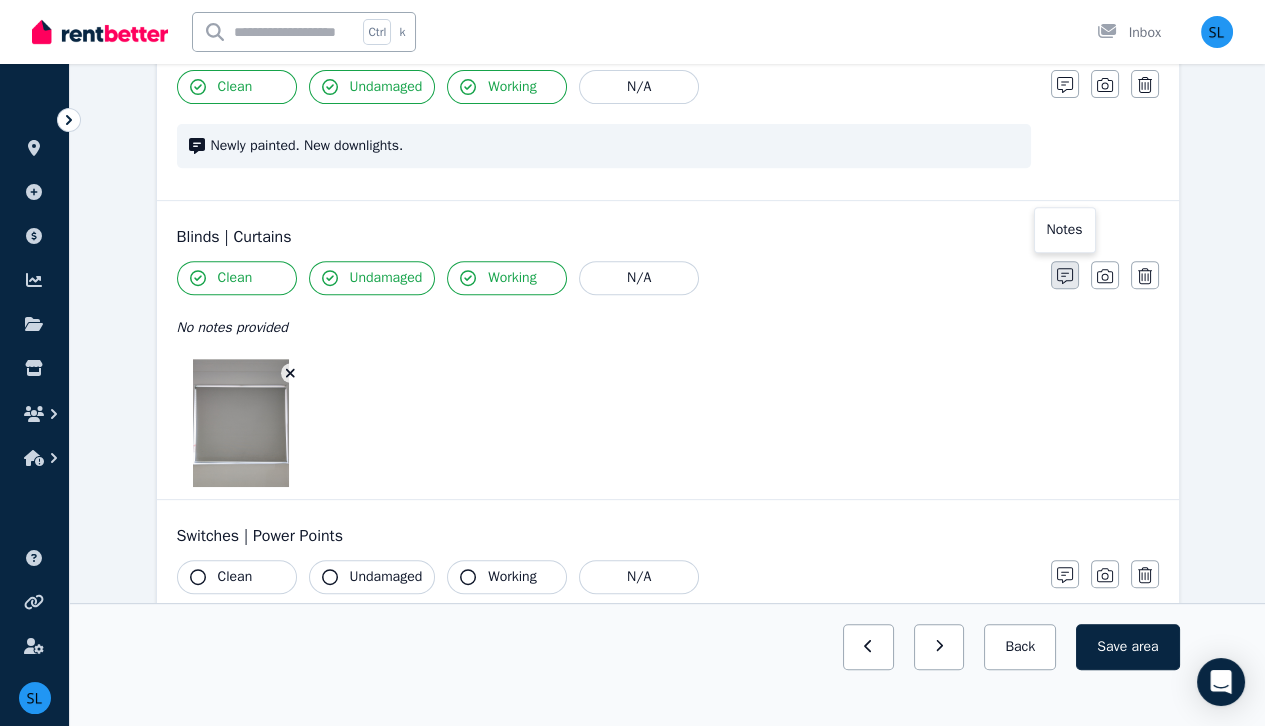 click 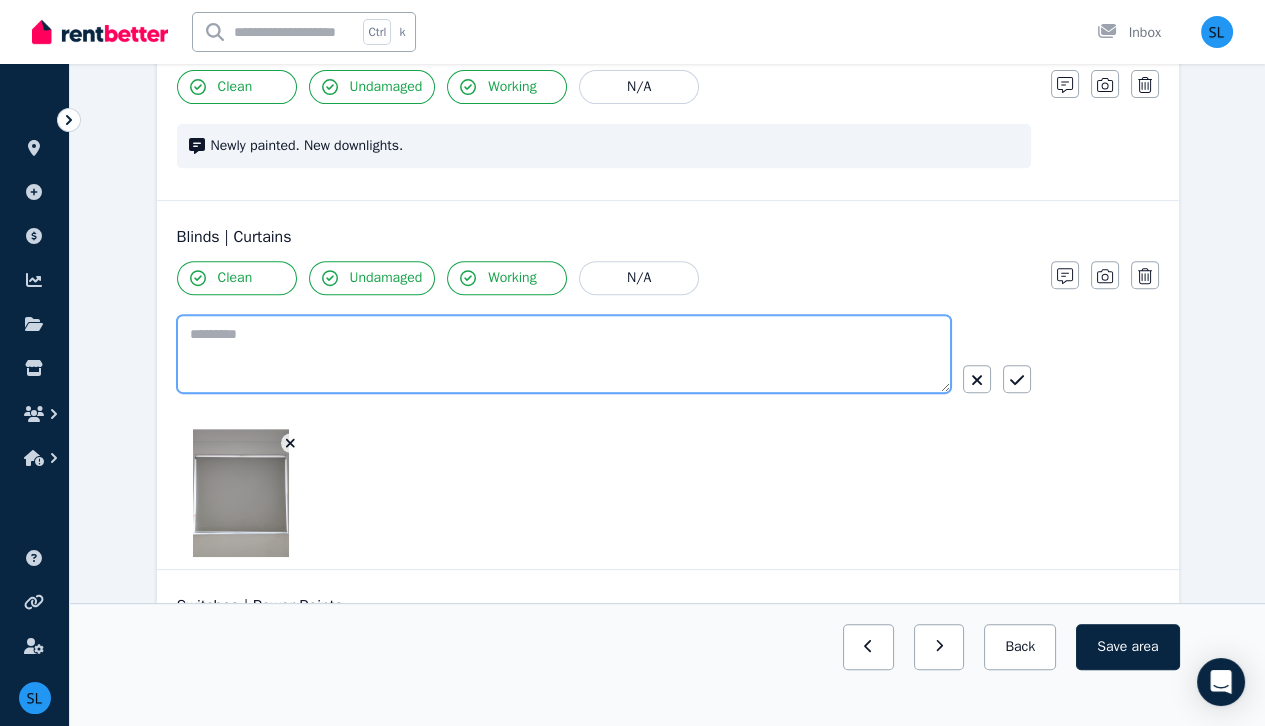 click at bounding box center [564, 354] 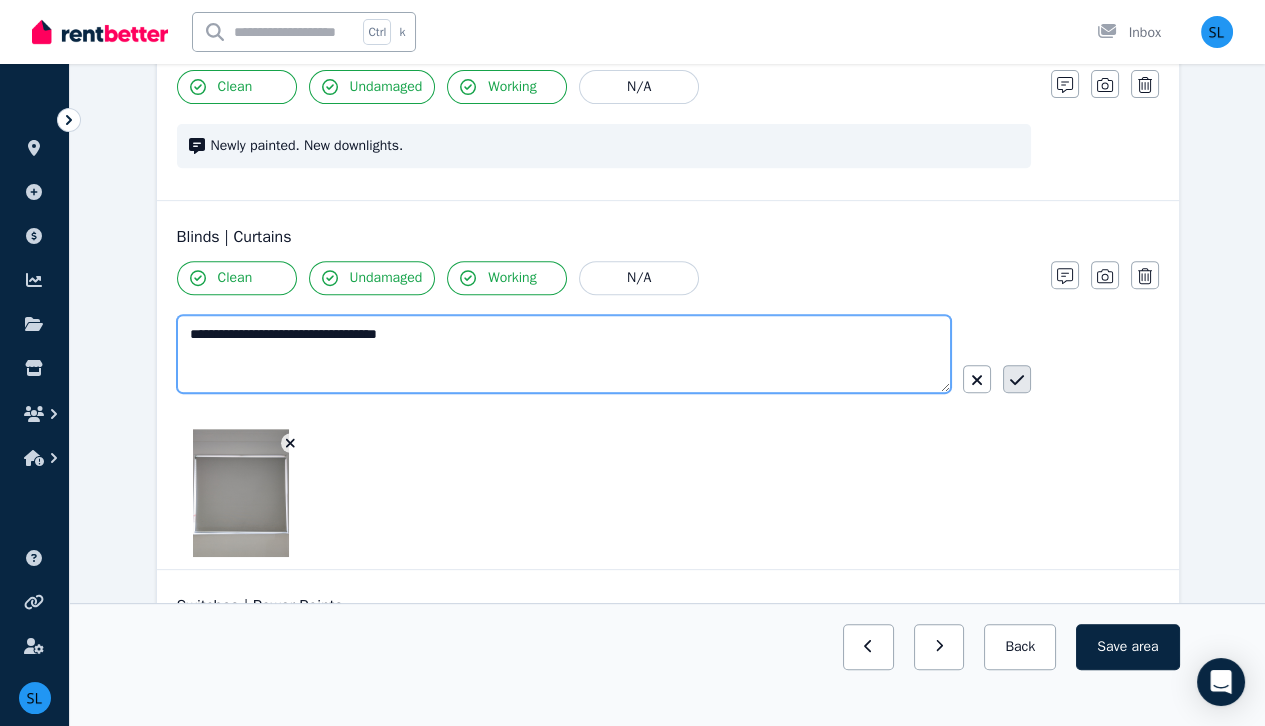 type on "**********" 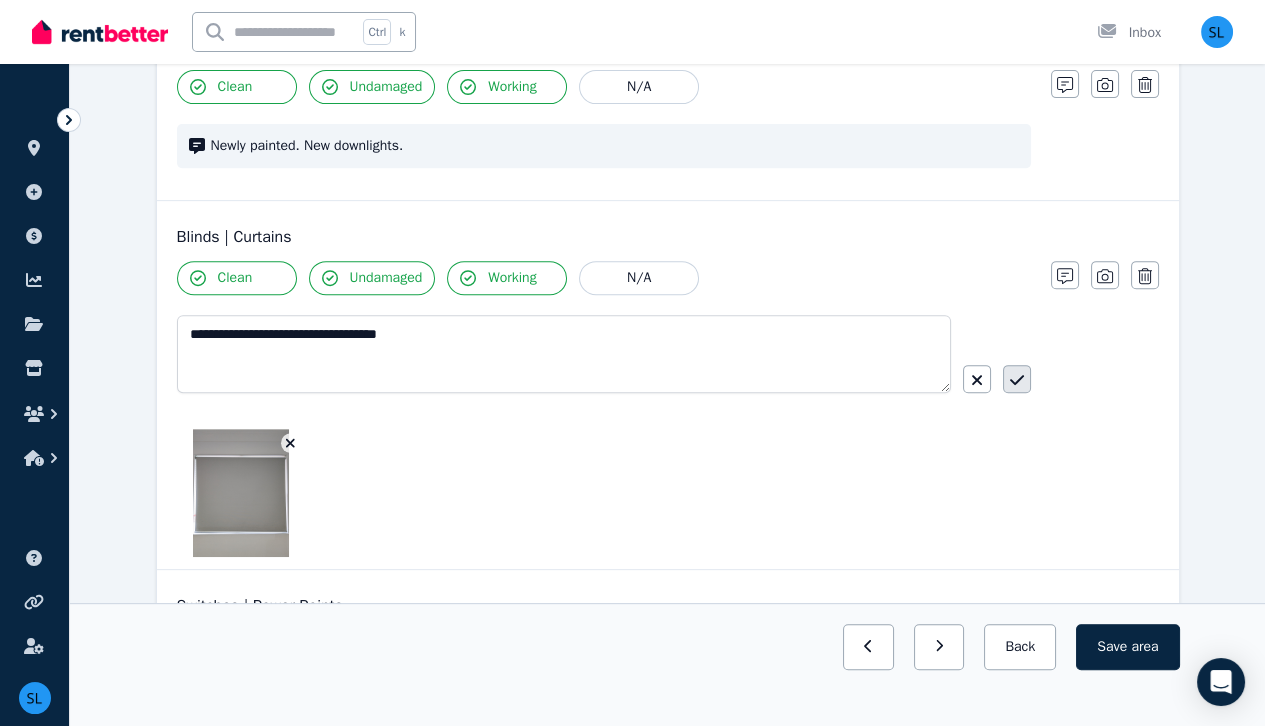 click 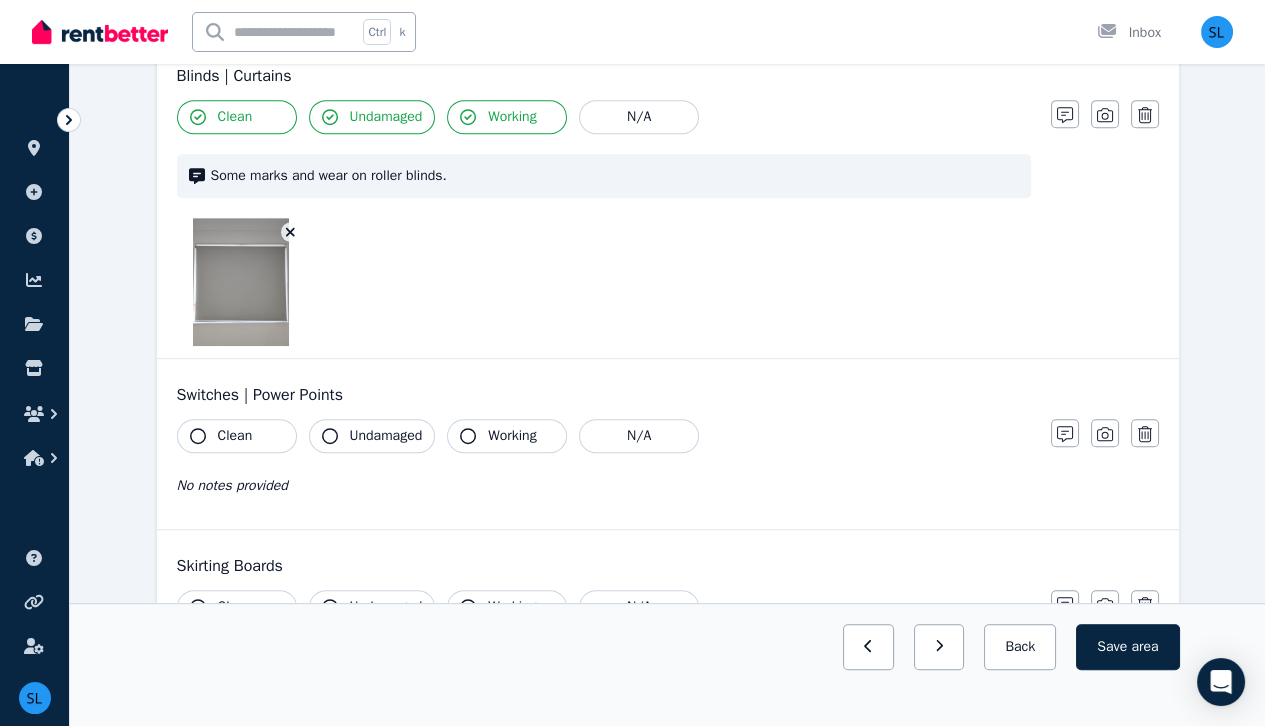 scroll, scrollTop: 1416, scrollLeft: 0, axis: vertical 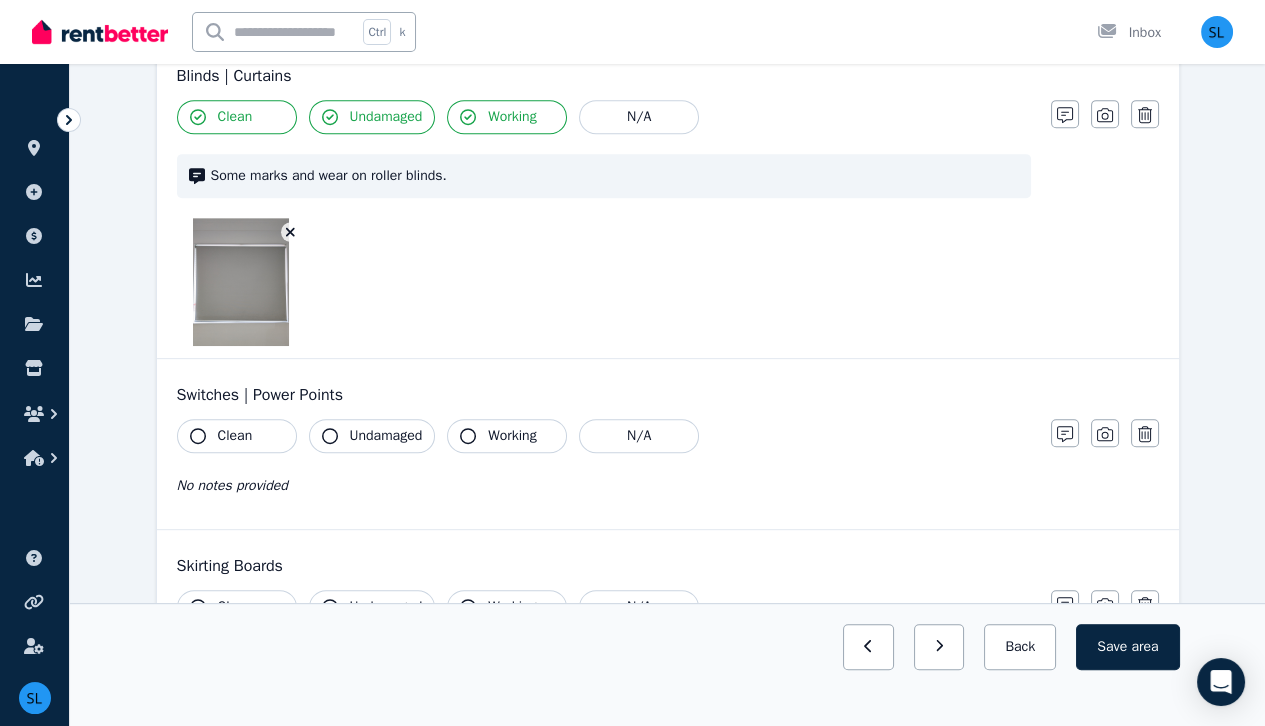 click on "Clean" at bounding box center [235, 436] 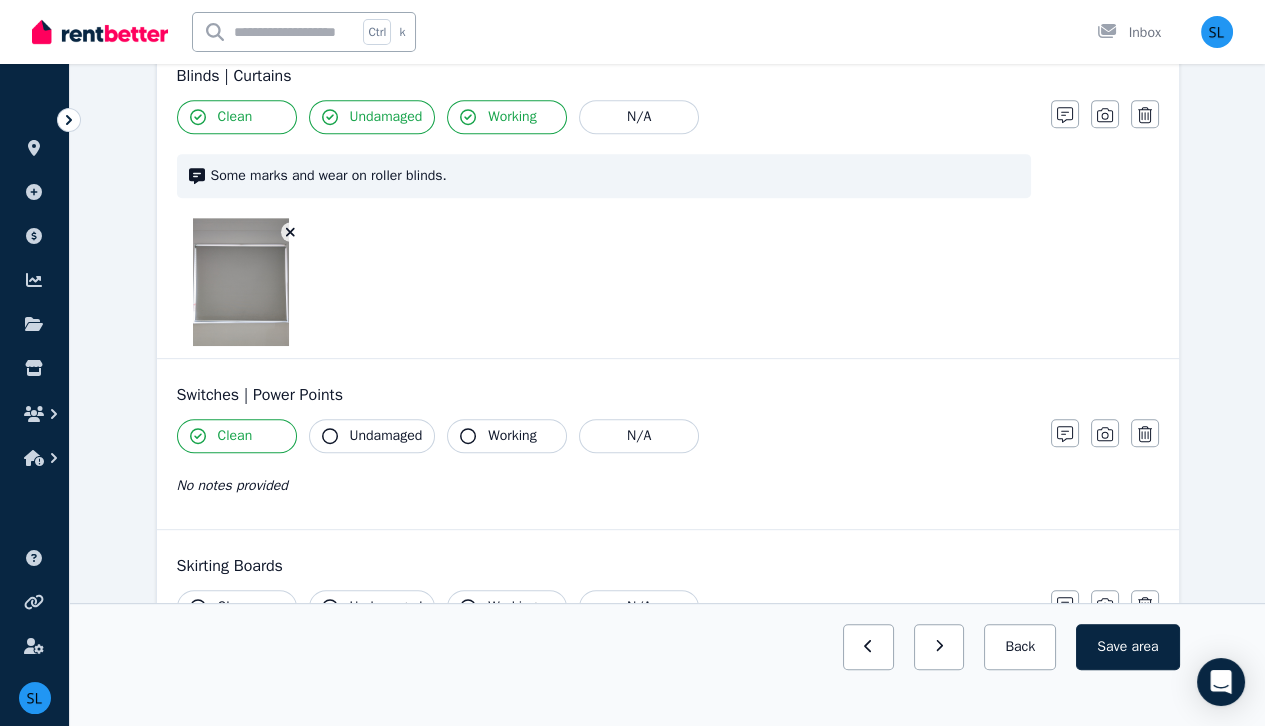 click on "Undamaged" at bounding box center (386, 436) 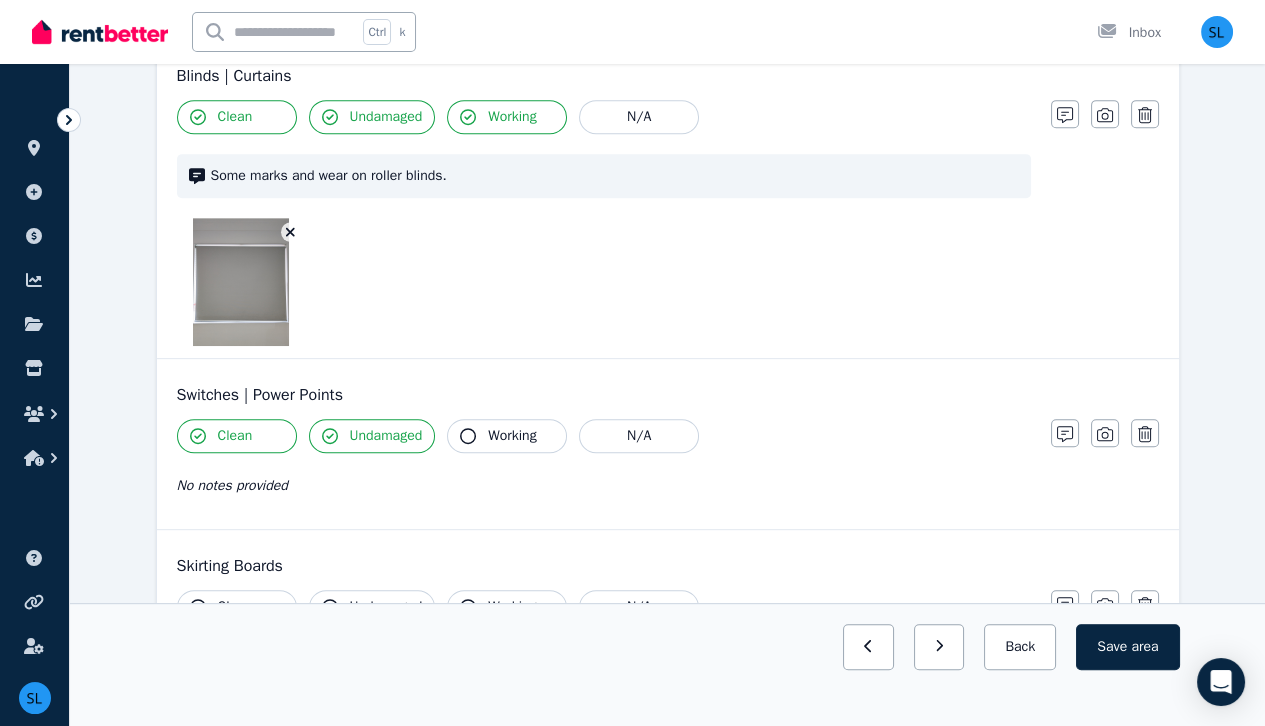 click on "Working" at bounding box center (512, 436) 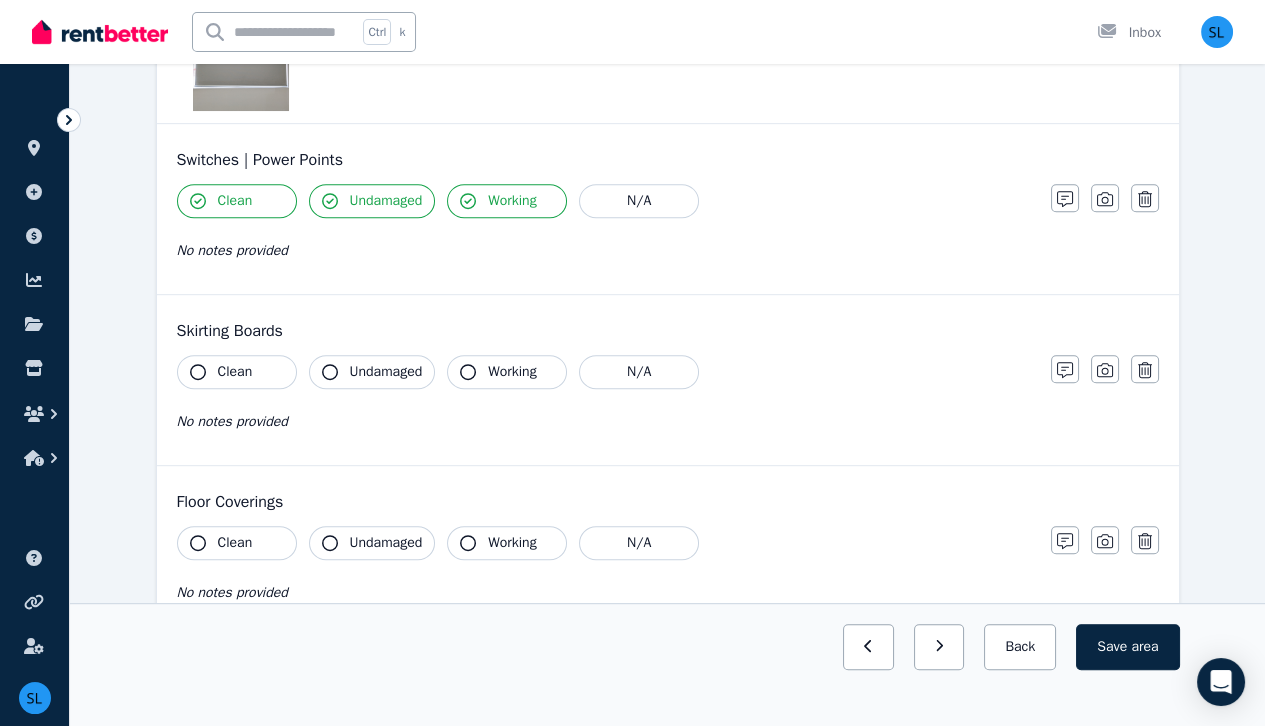 scroll, scrollTop: 1659, scrollLeft: 0, axis: vertical 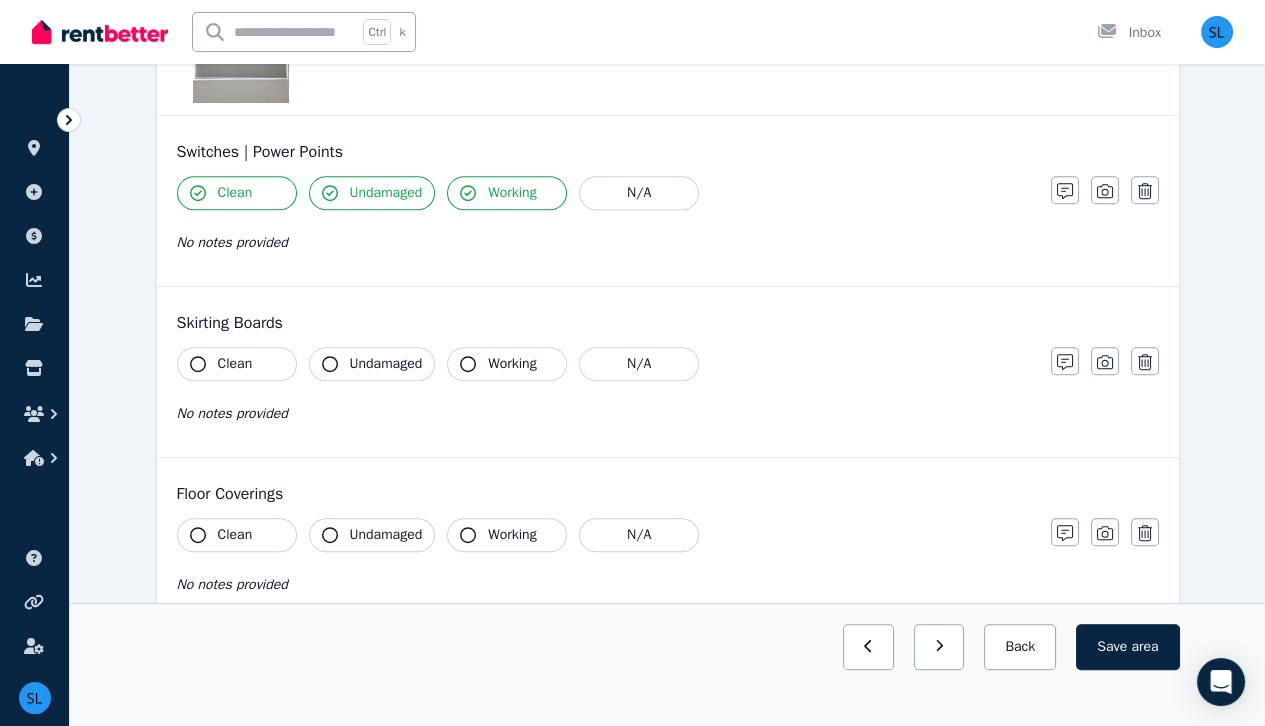 click on "Clean" at bounding box center (235, 364) 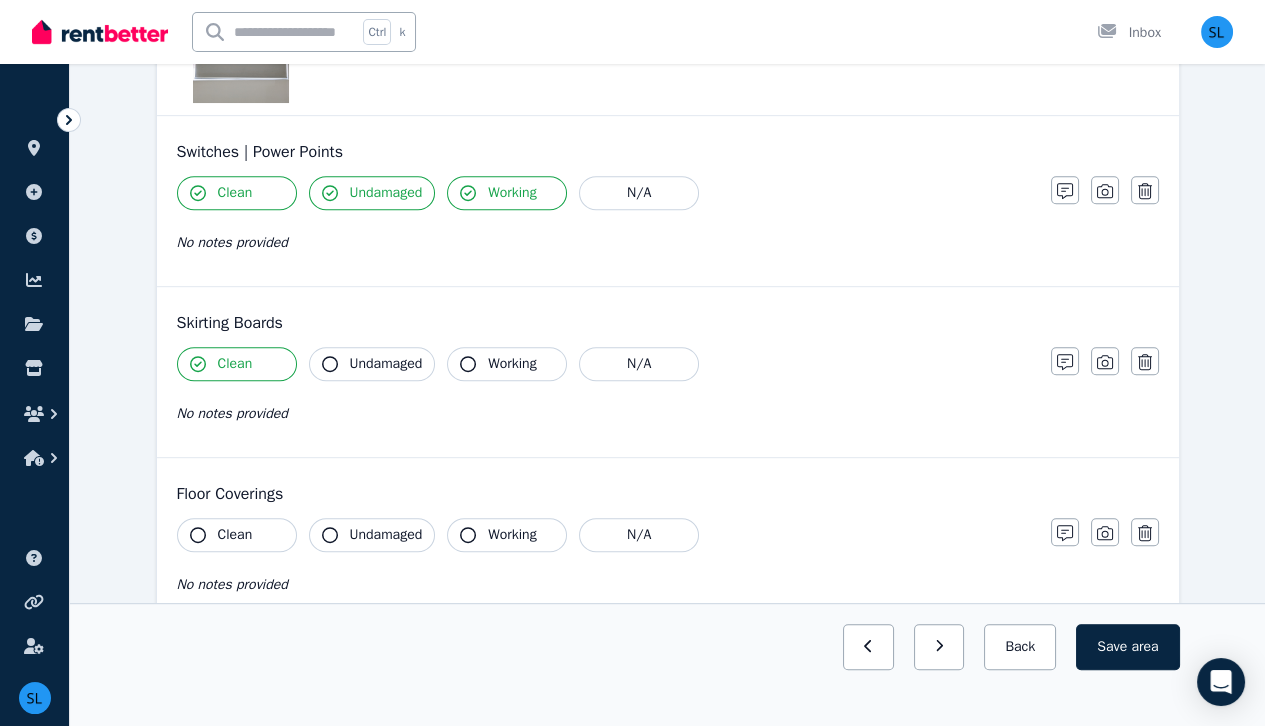 click on "Undamaged" at bounding box center [386, 364] 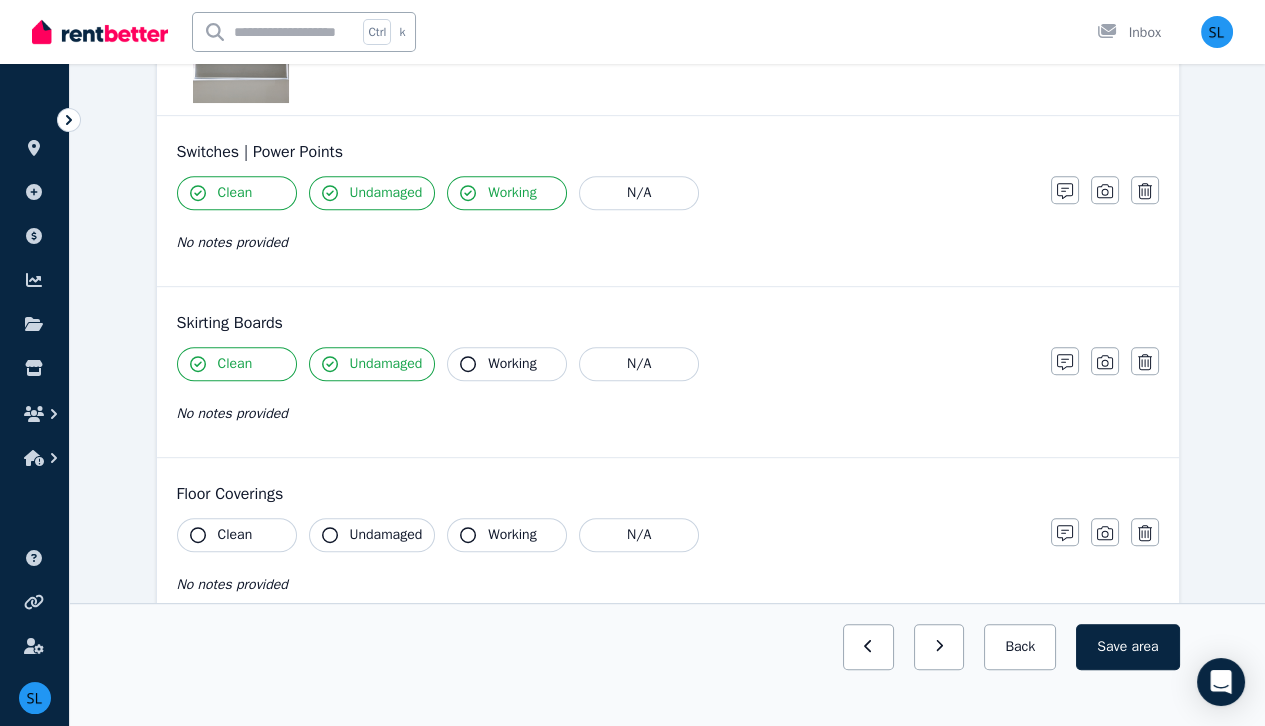 click on "Working" at bounding box center (507, 364) 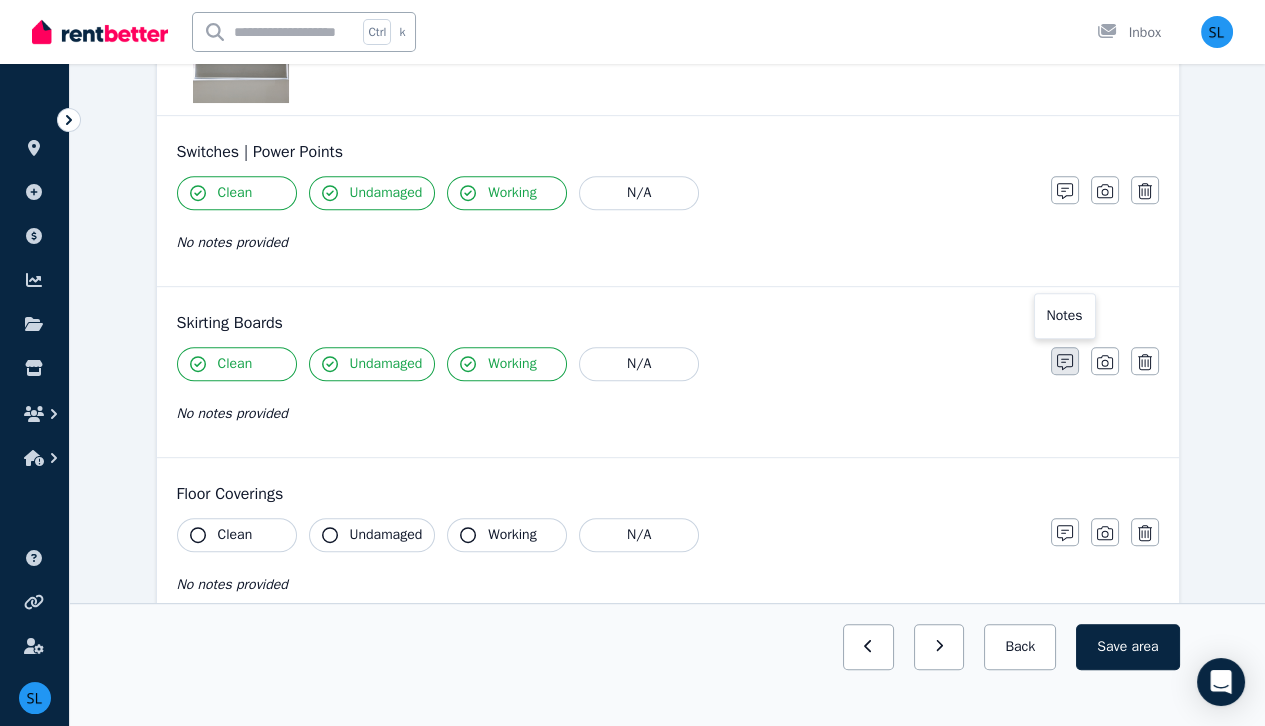 click 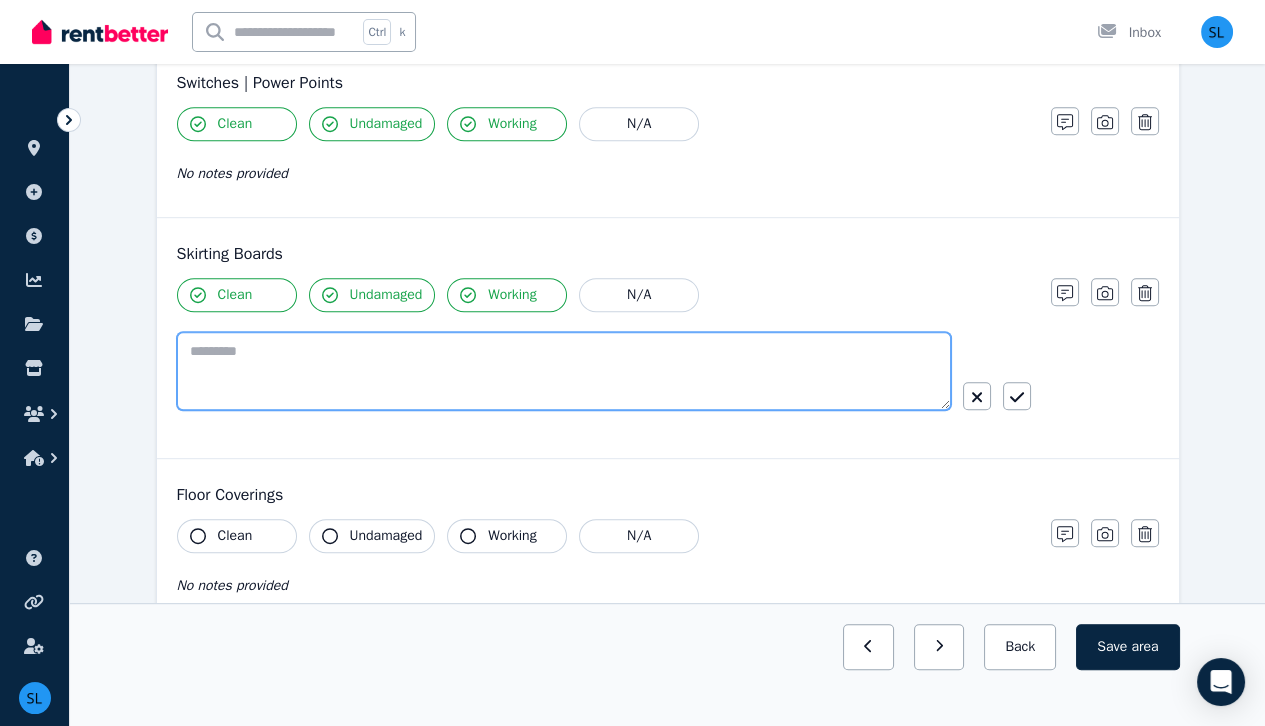 click at bounding box center [564, 371] 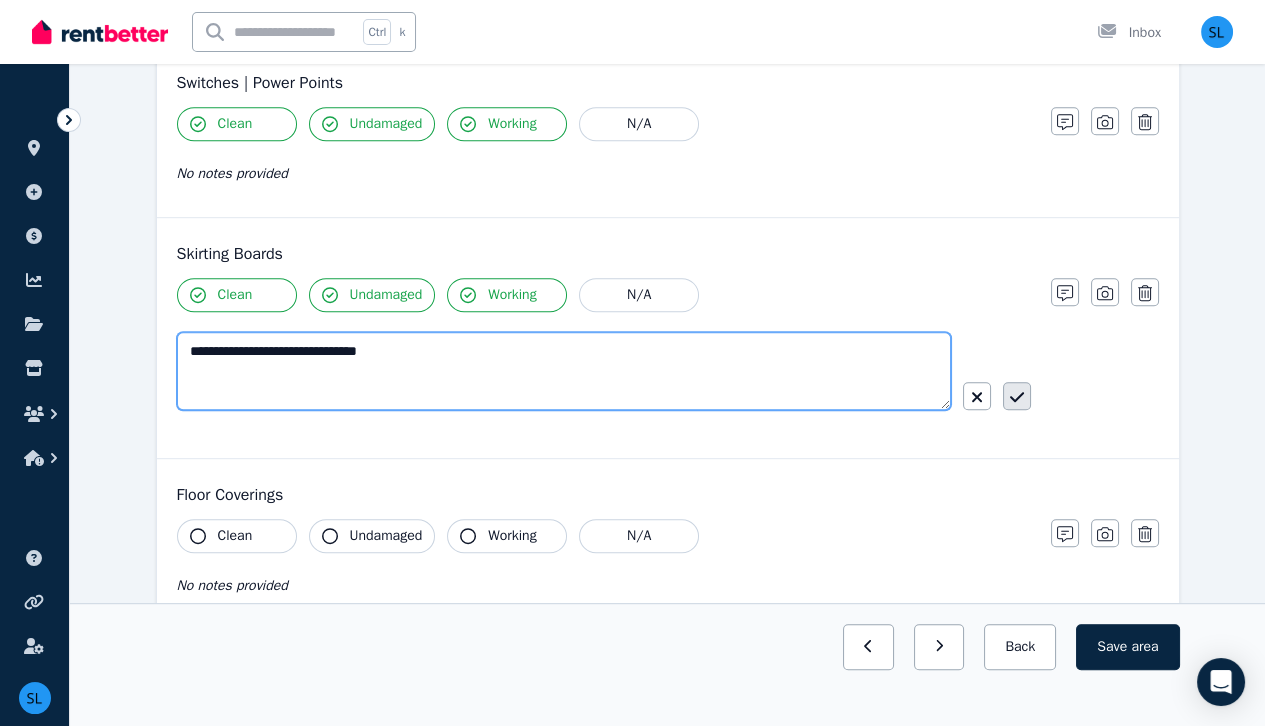 type on "**********" 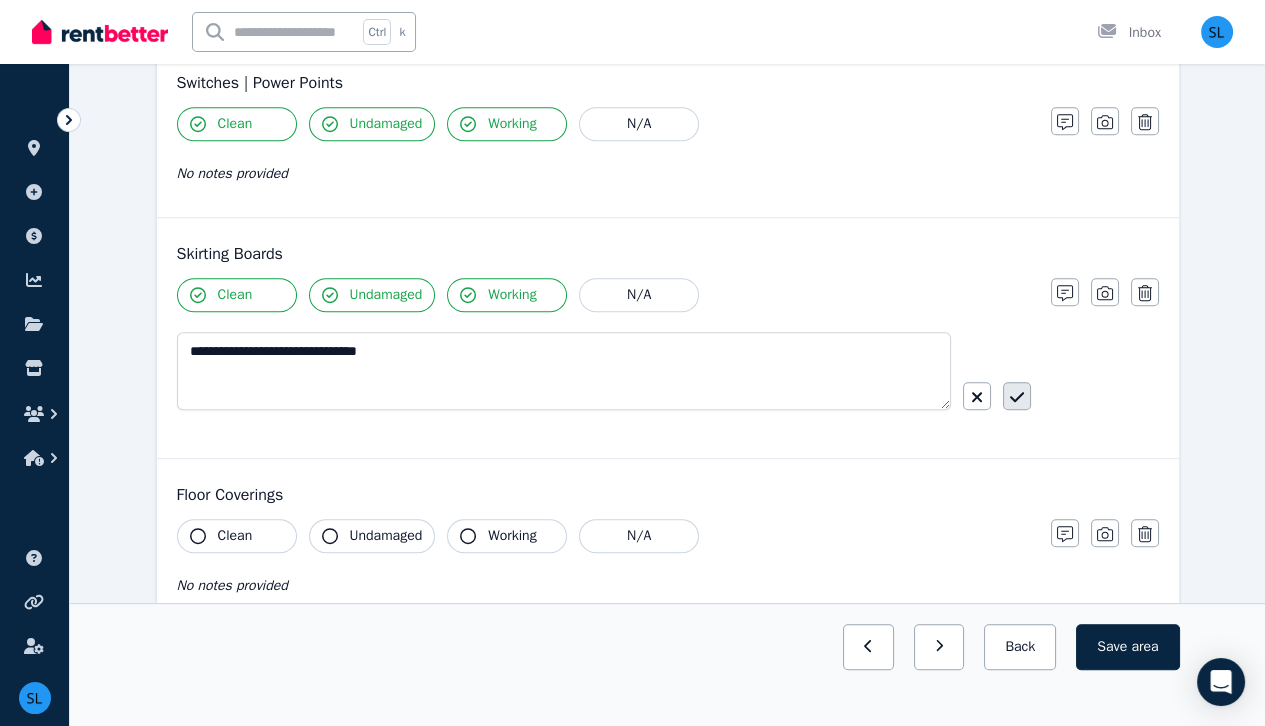 click 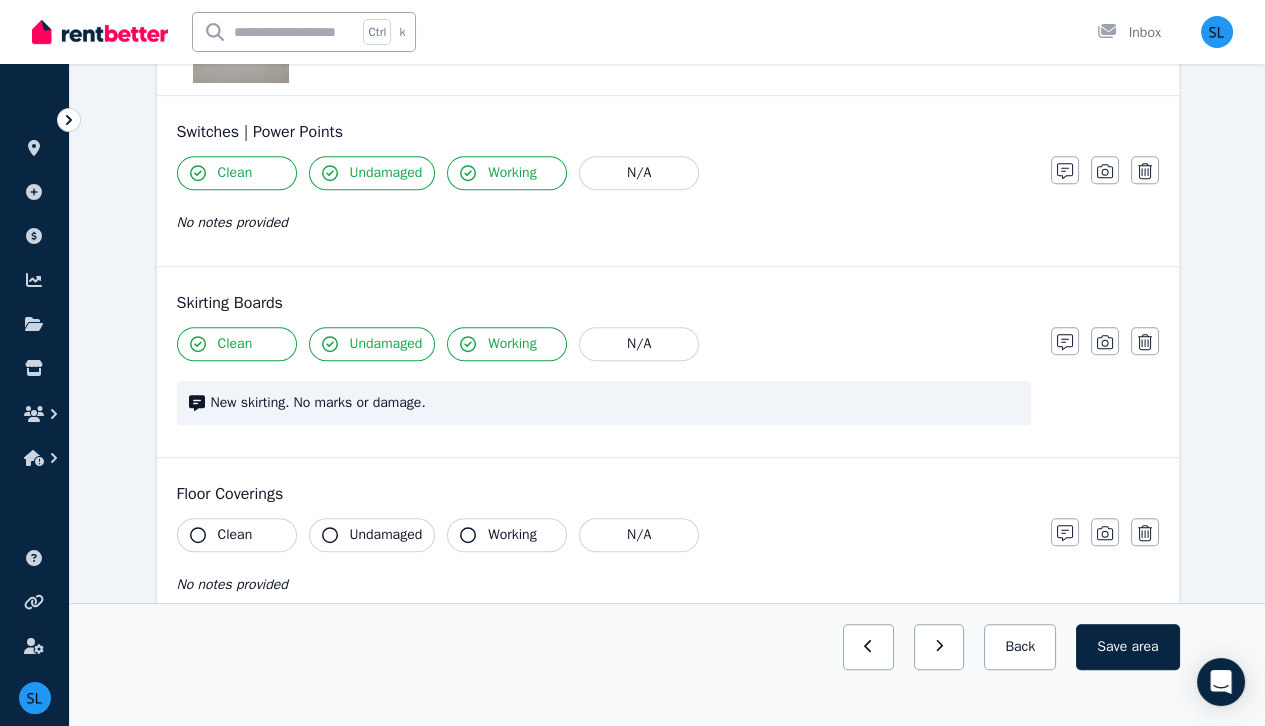 drag, startPoint x: 263, startPoint y: 534, endPoint x: 537, endPoint y: 366, distance: 321.40317 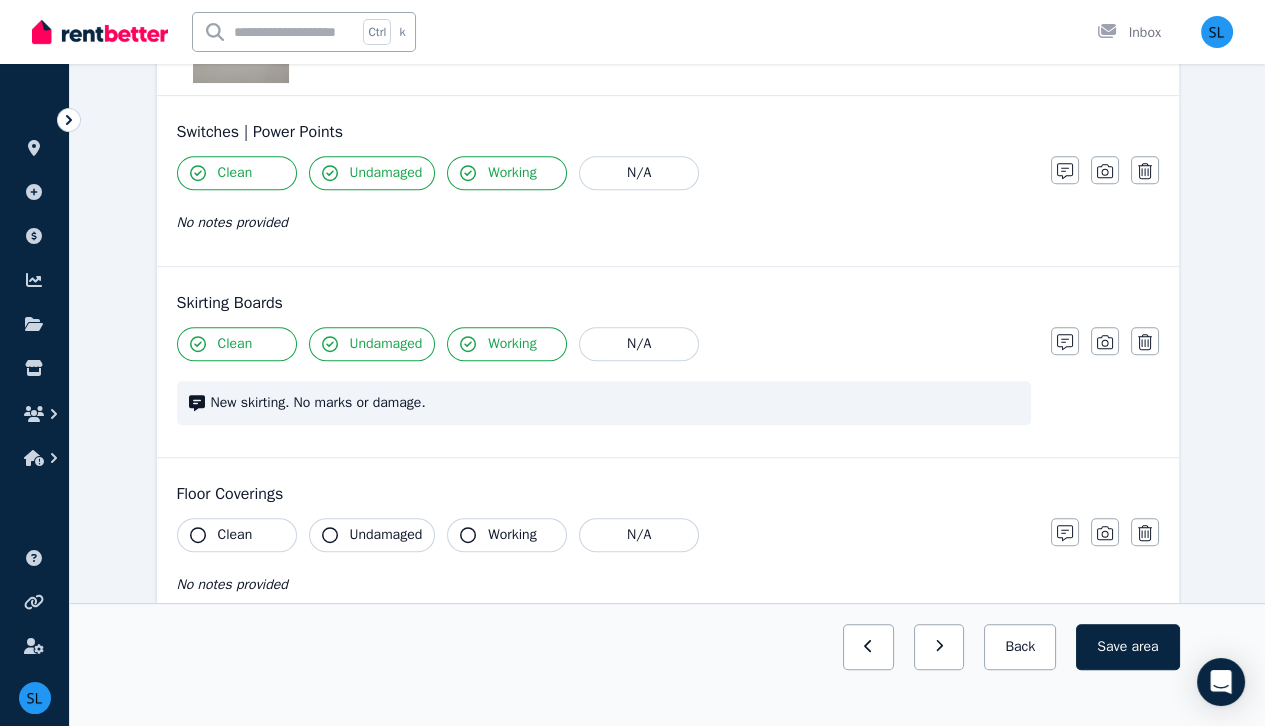 click on "Walls Clean Undamaged Working N/A Newly painted. No marks or damage. Notes Photo Delete Door | Frame Clean Undamaged Working N/A Newly painted. No marks or damage. Notes Photo Delete Window | Screen | Safety Clean Undamaged Working N/A Safety device installed. Notes Photo Delete Ceiling | Light Fittings Clean Undamaged Working N/A Newly painted. New downlights. Notes Photo Delete Blinds | Curtains Clean Undamaged Working N/A Some marks and wear on roller blinds. Notes Photo Delete Switches | Power Points Clean Undamaged Working N/A No notes provided Notes Photo Delete Skirting Boards Clean Undamaged Working N/A New skirting. No marks or damage. Notes Photo Delete Floor Coverings Clean Undamaged Working N/A No notes provided Notes Photo Delete" at bounding box center [668, -372] 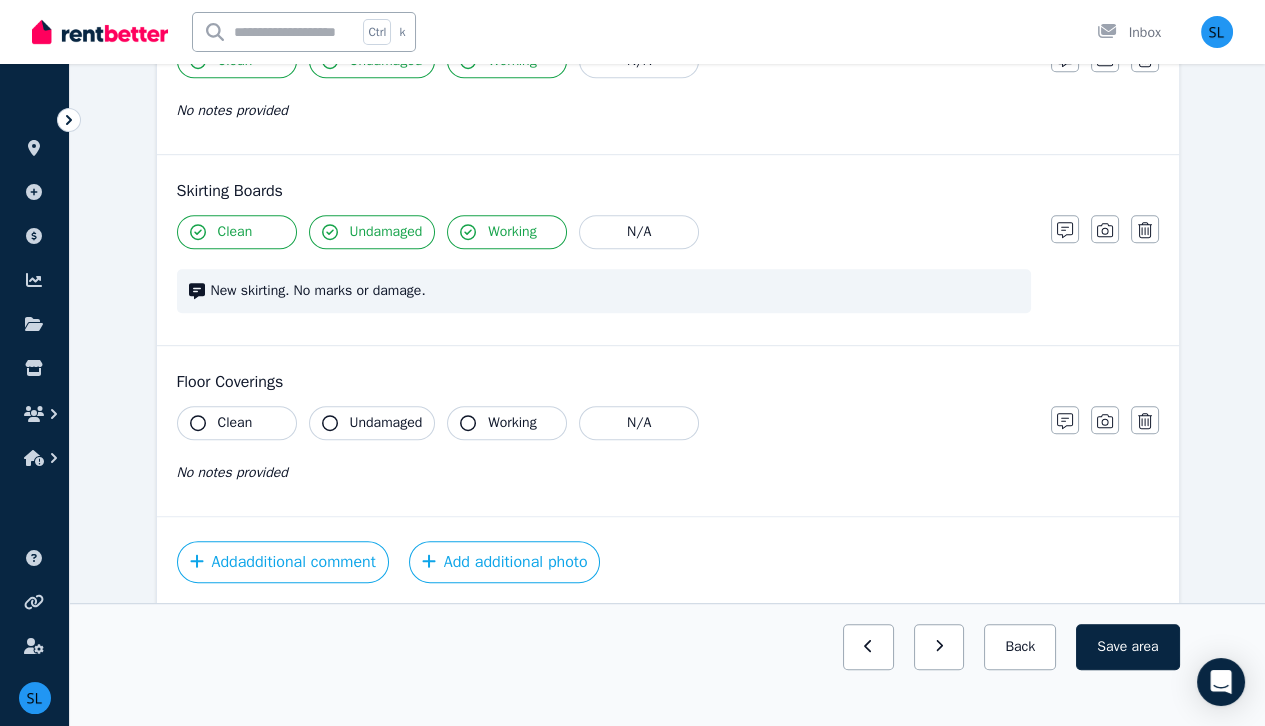 scroll, scrollTop: 1828, scrollLeft: 0, axis: vertical 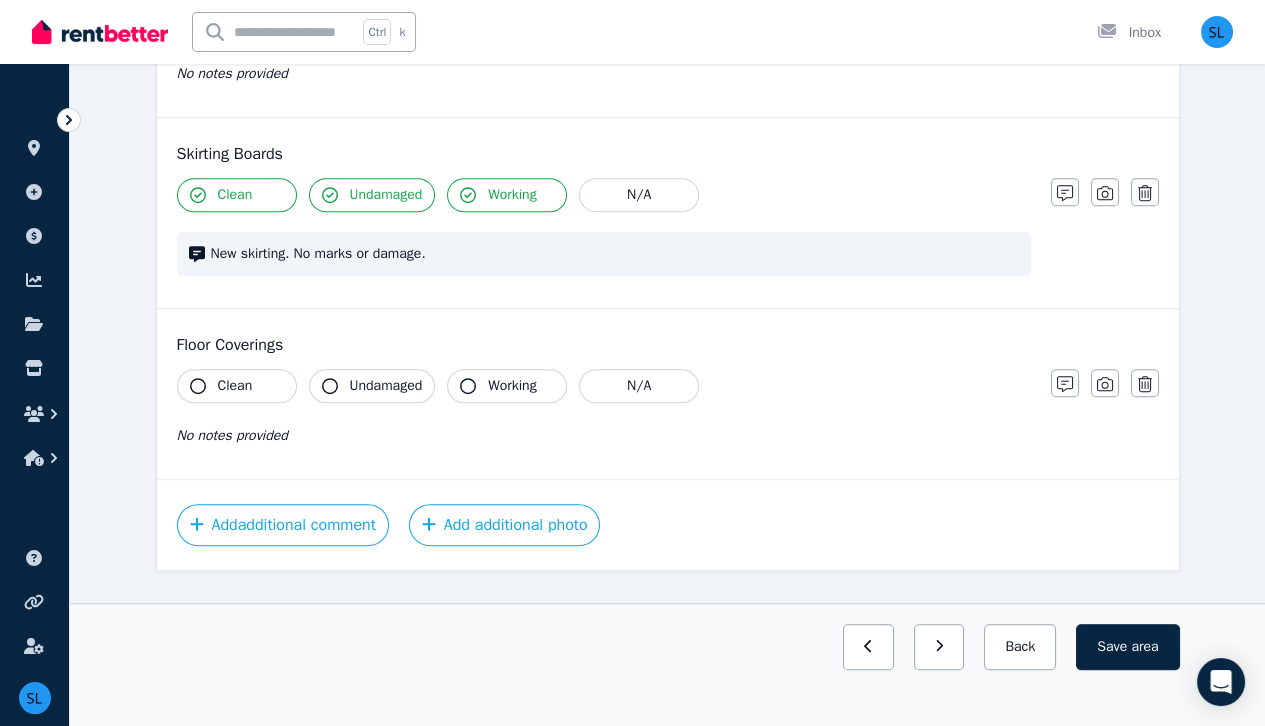 click on "Clean" at bounding box center (237, 386) 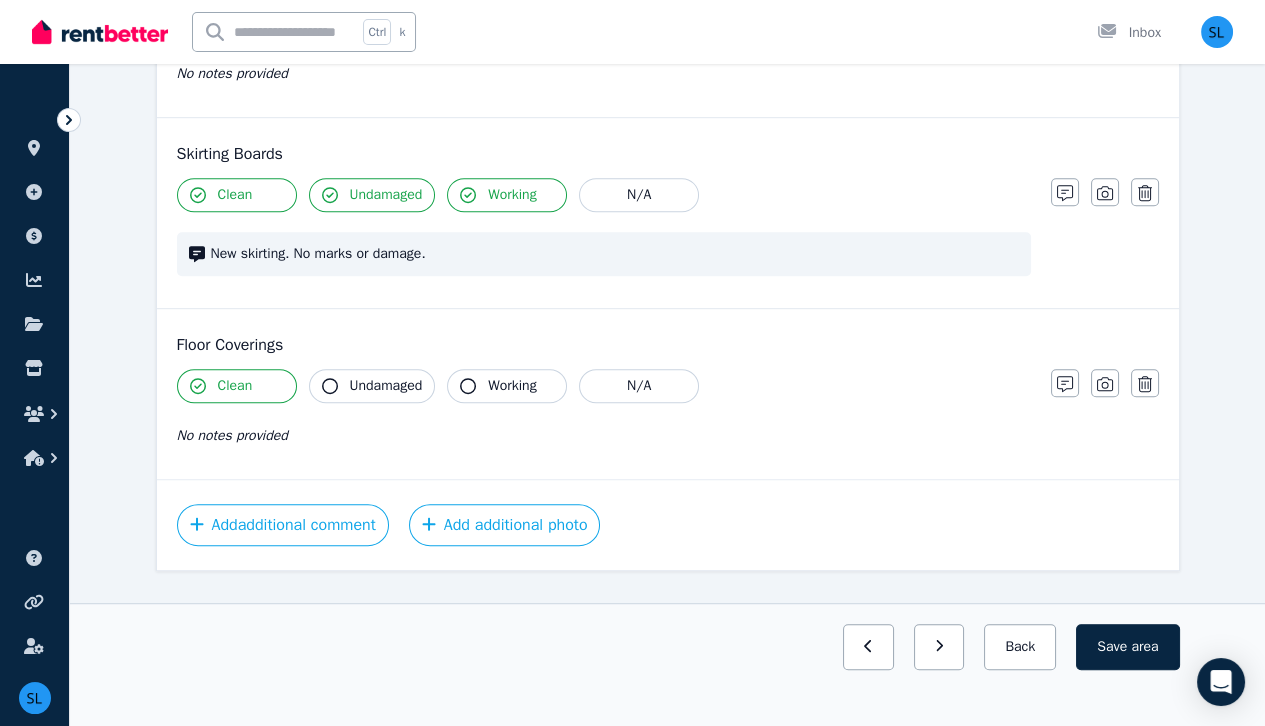 click on "Undamaged" at bounding box center (386, 386) 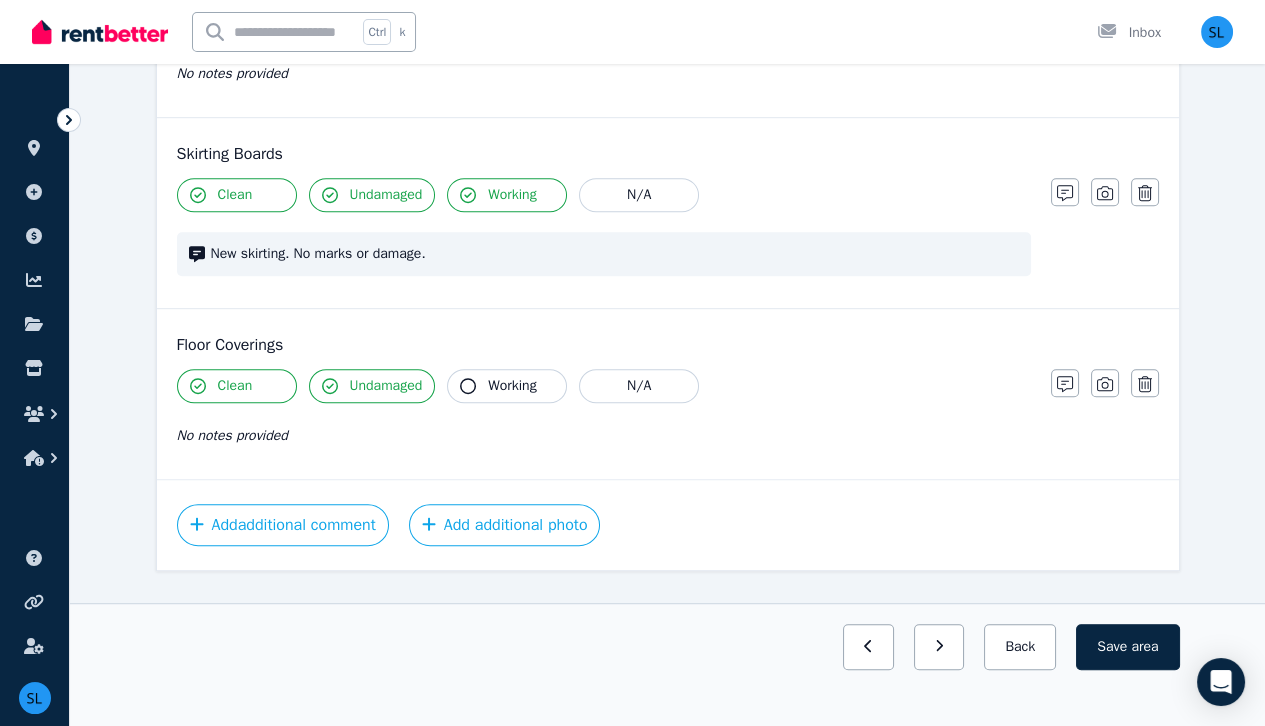 click on "Working" at bounding box center (507, 386) 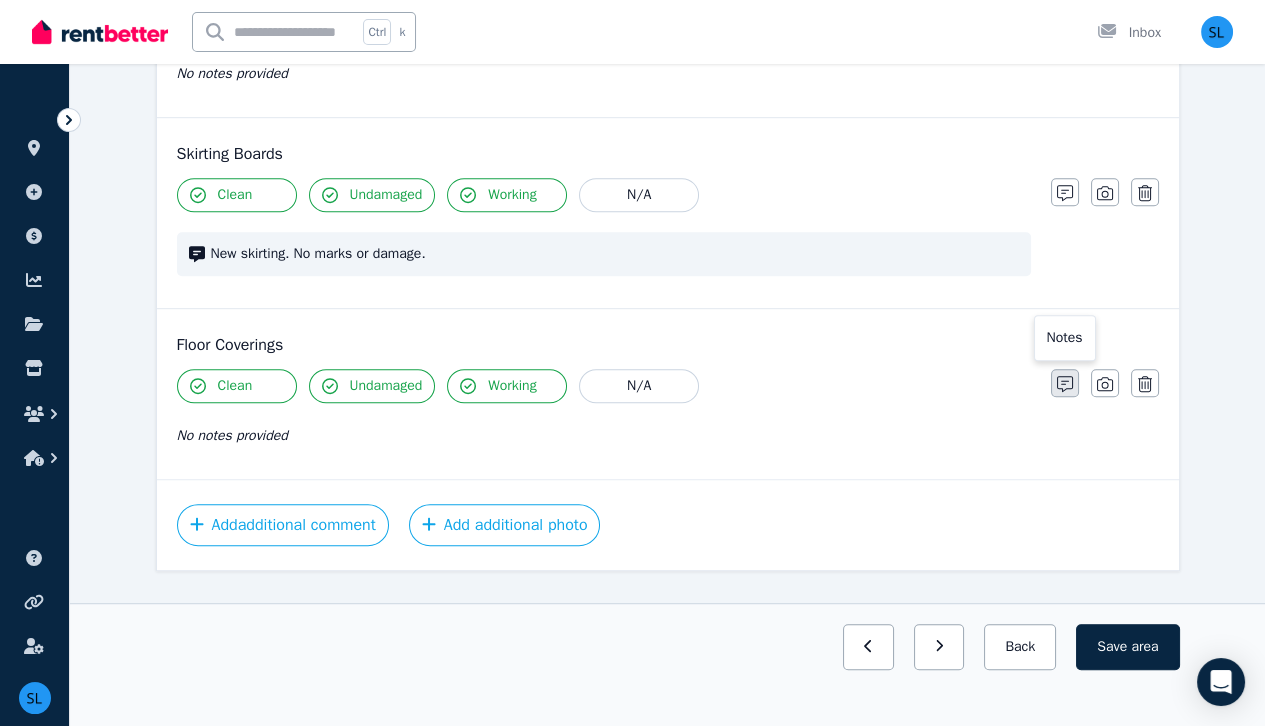 click 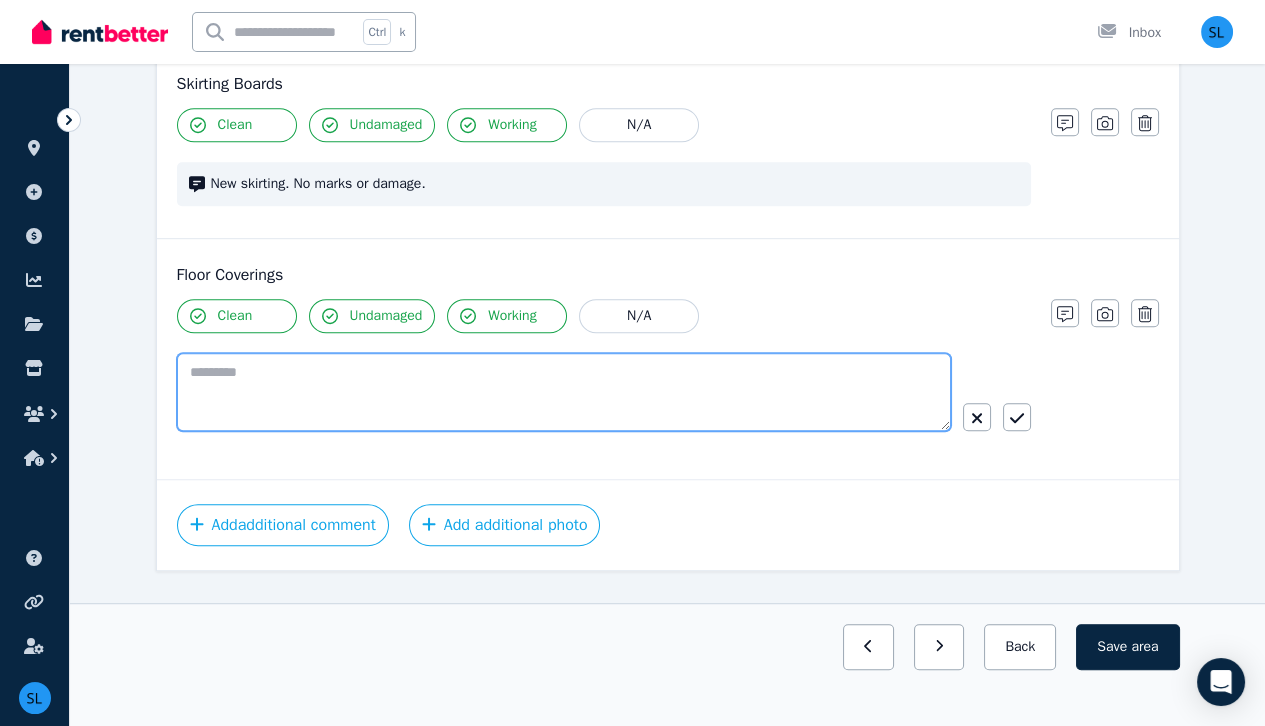 click at bounding box center [564, 392] 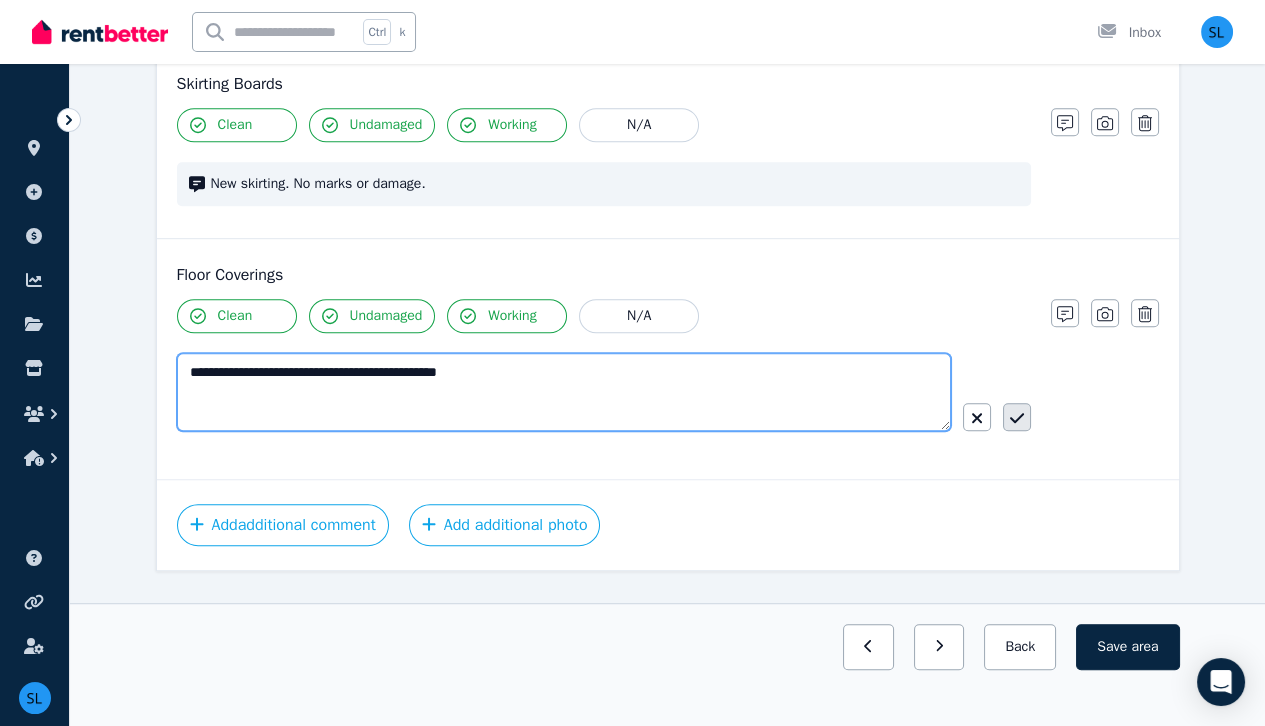 type on "**********" 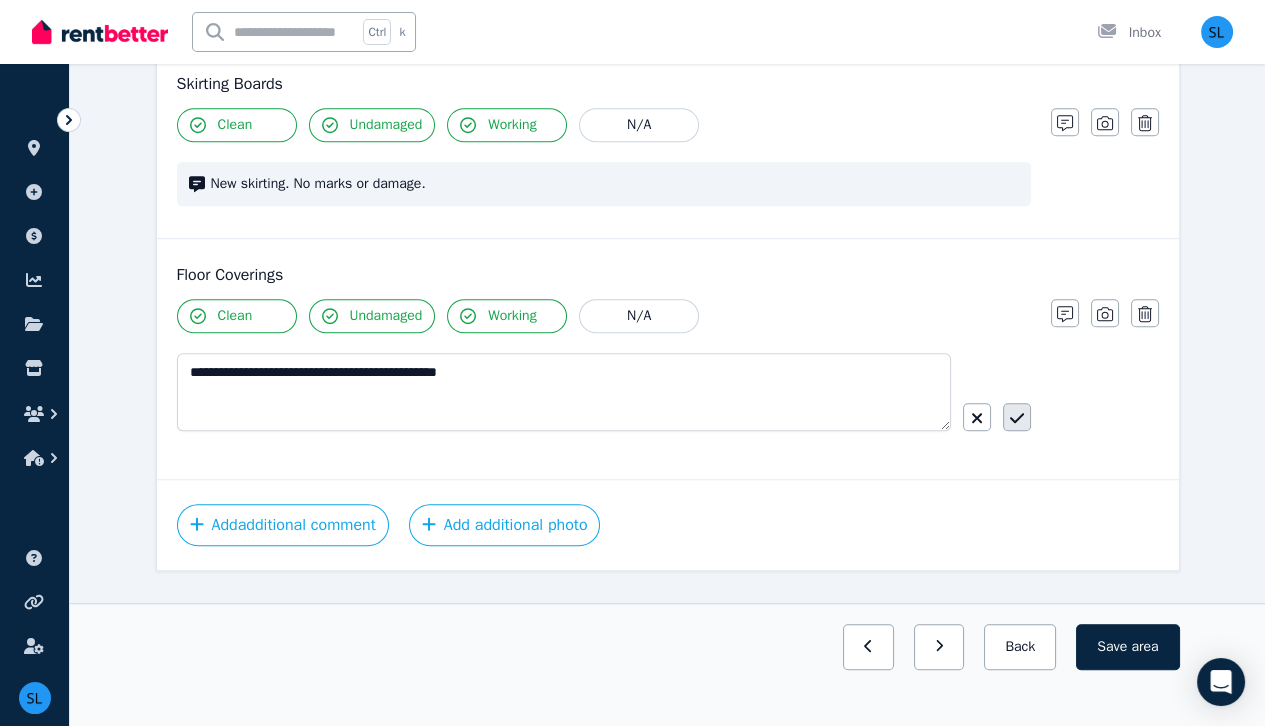 click 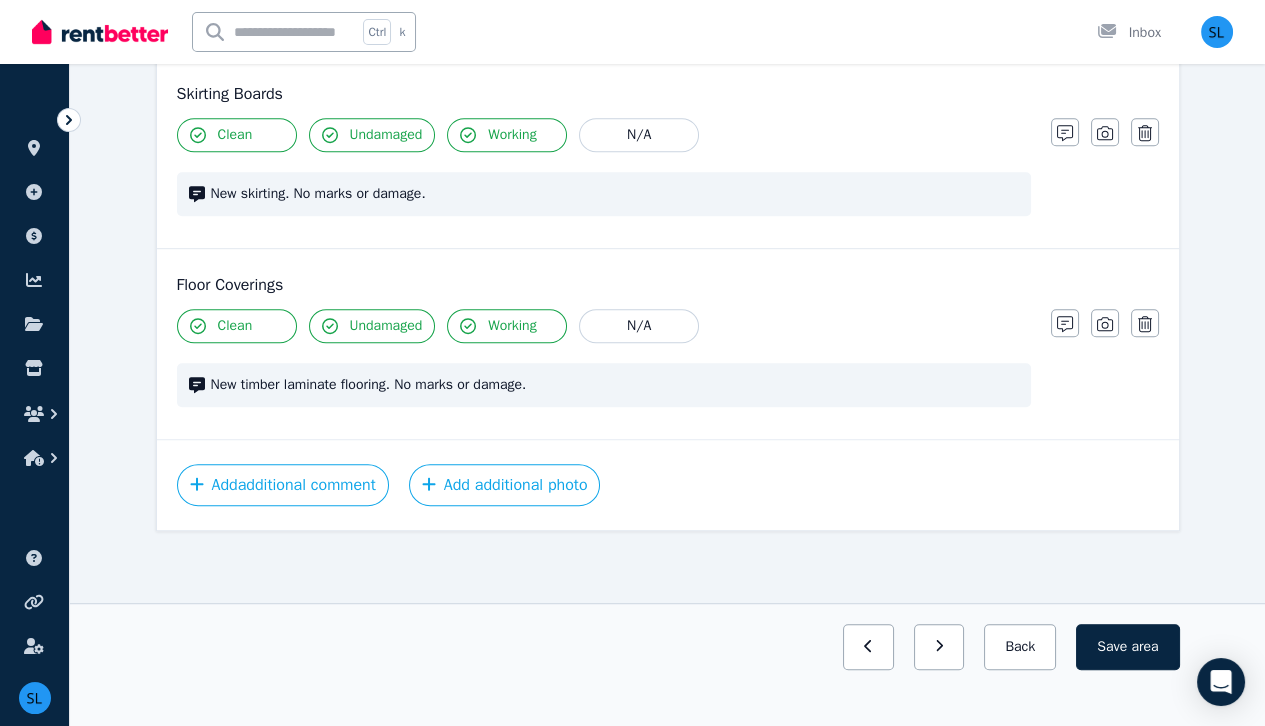 scroll, scrollTop: 1848, scrollLeft: 0, axis: vertical 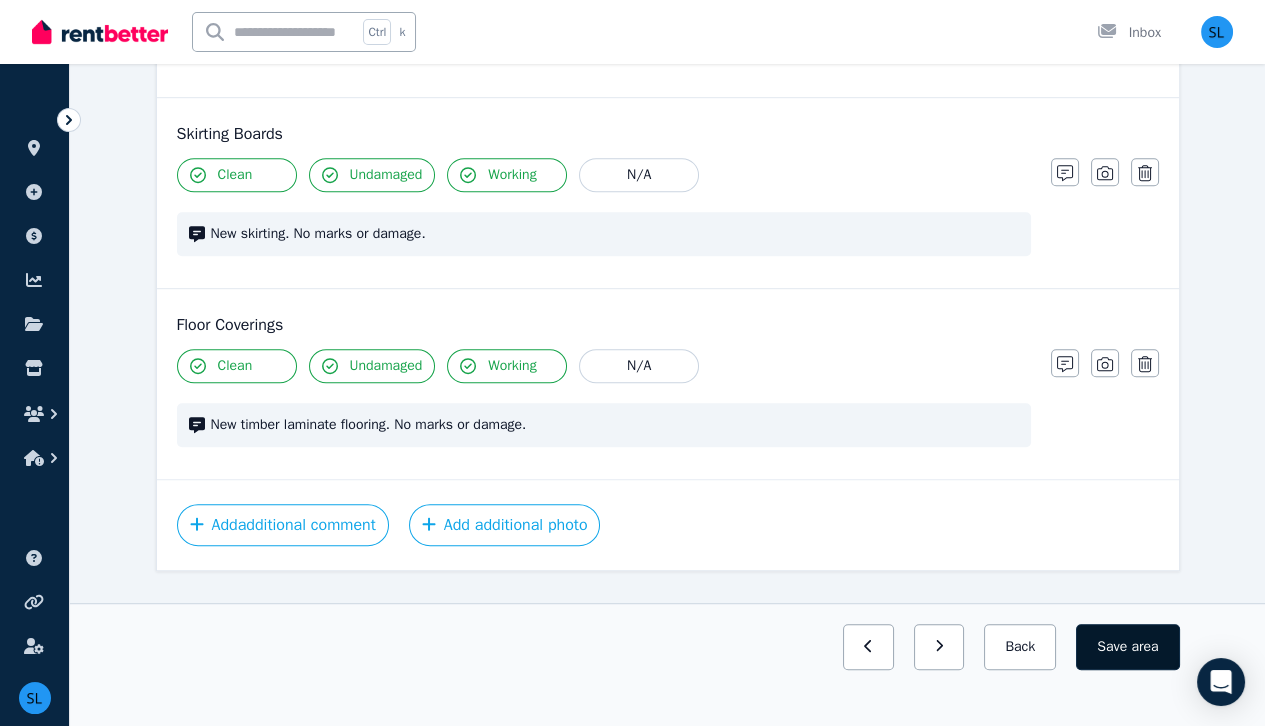 click on "Save   area" at bounding box center [1127, 647] 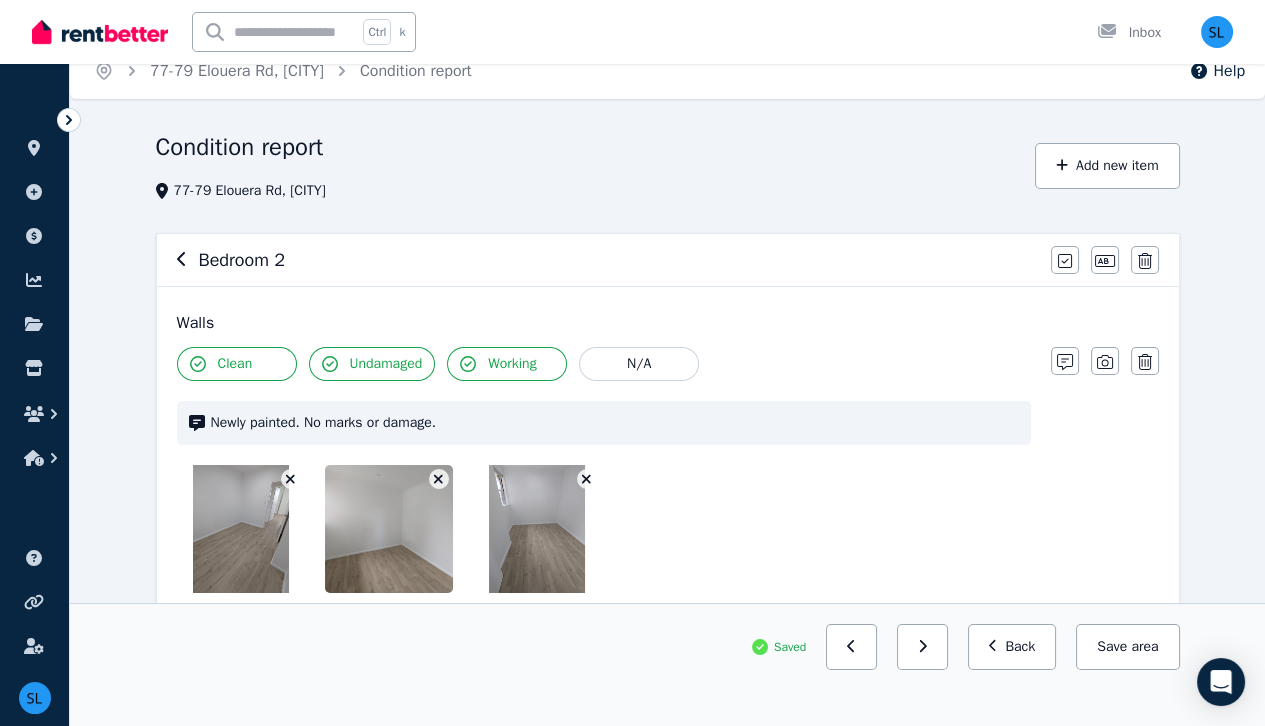scroll, scrollTop: 0, scrollLeft: 0, axis: both 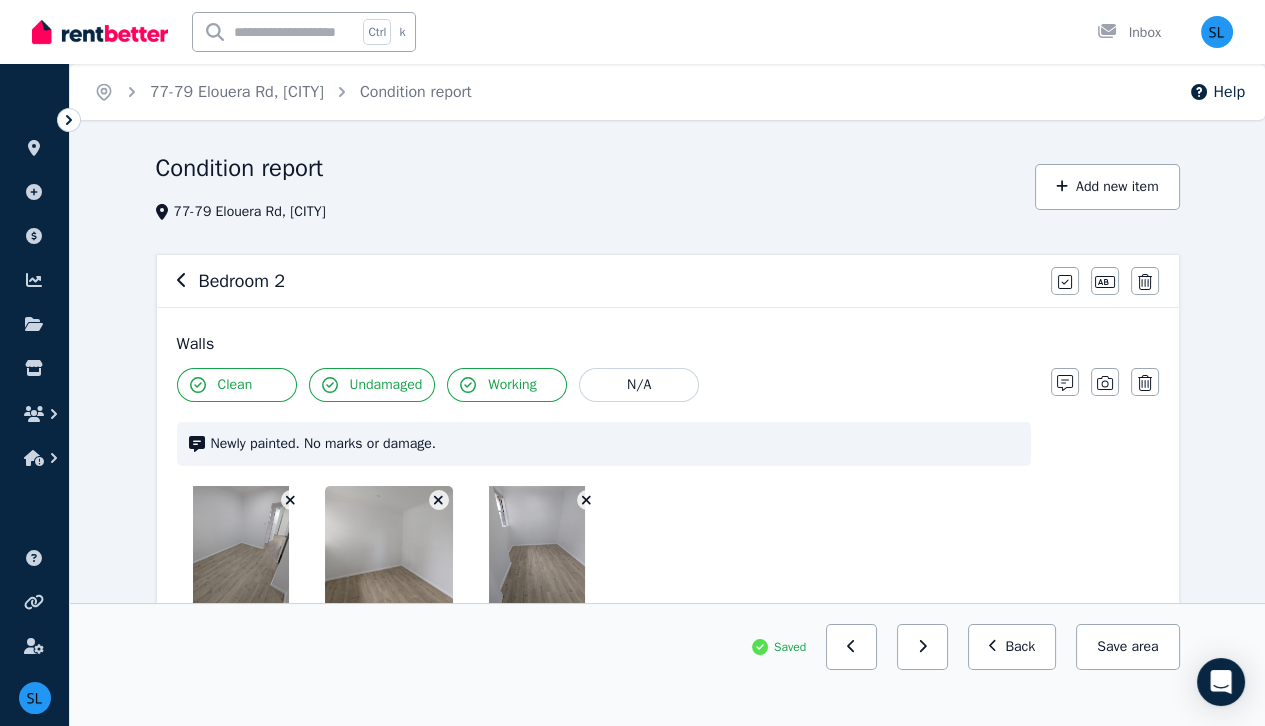 click 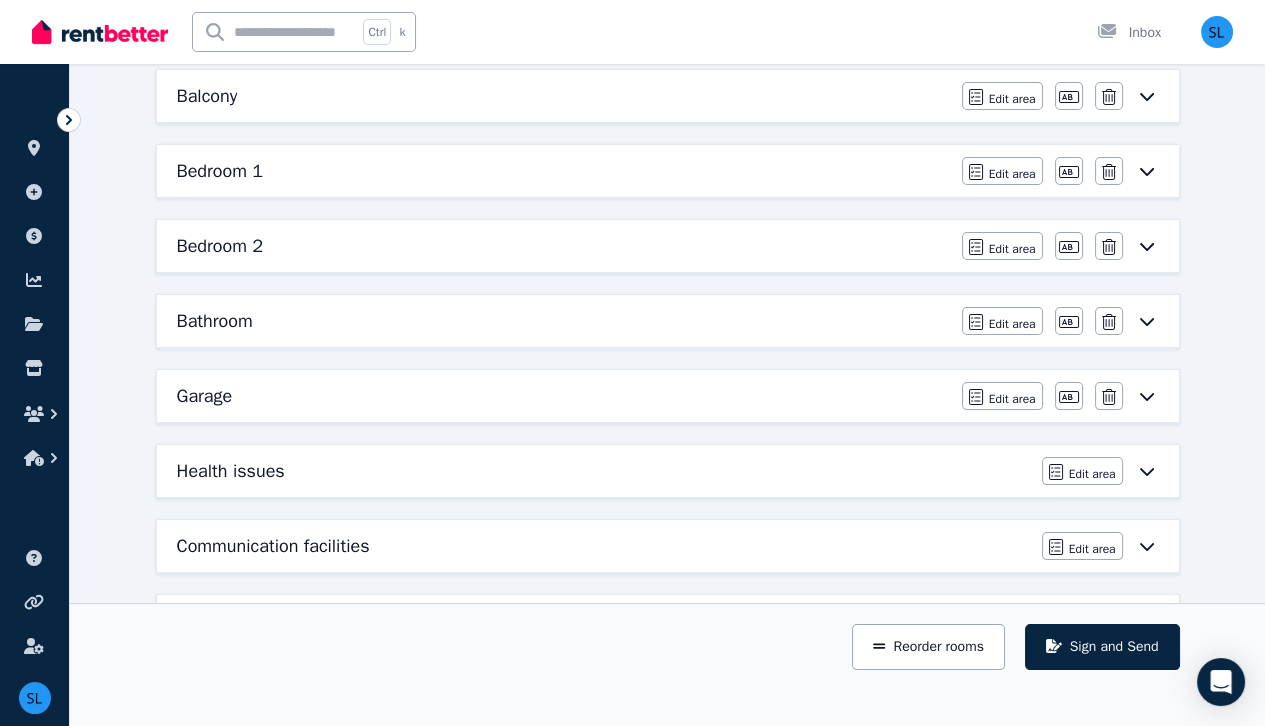 scroll, scrollTop: 671, scrollLeft: 0, axis: vertical 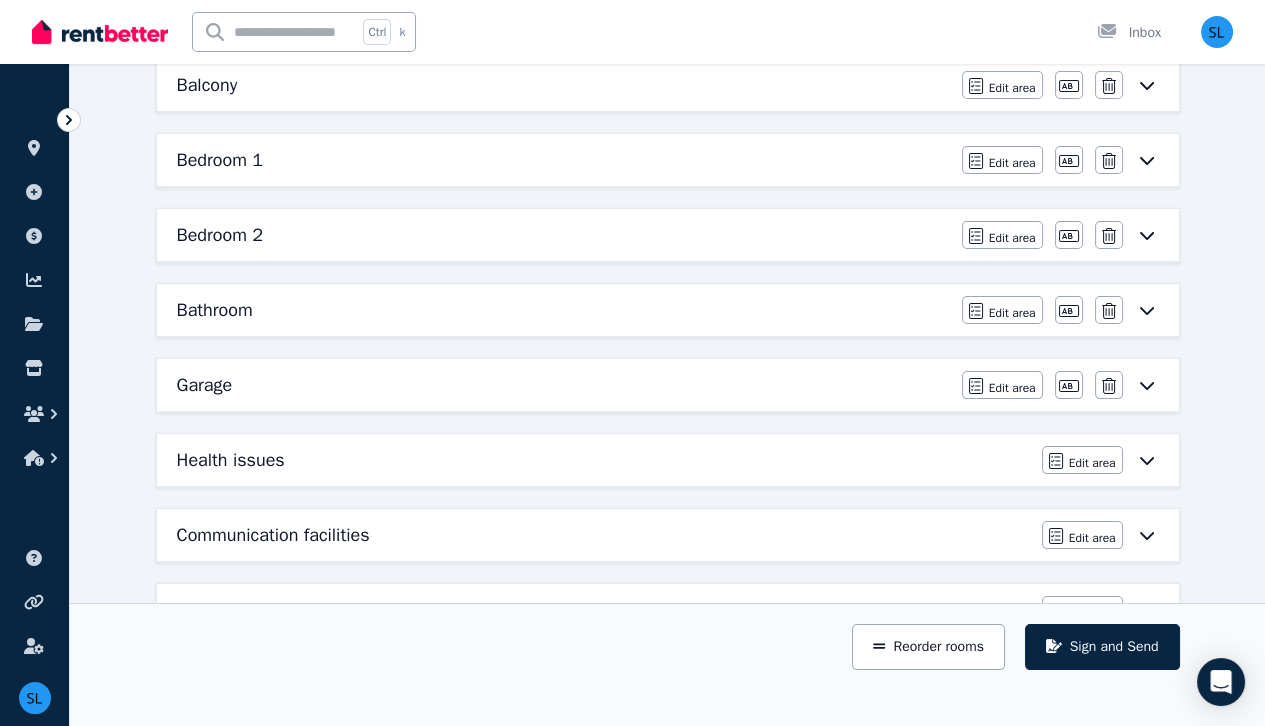click 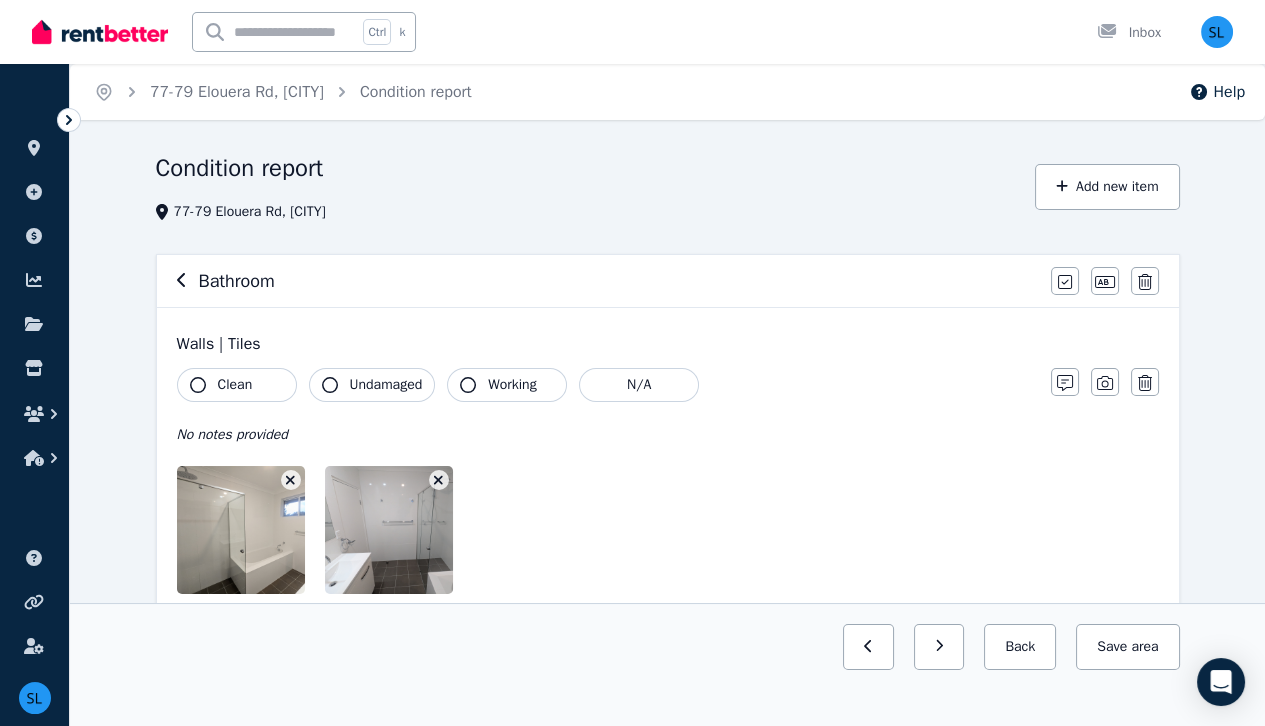 click on "Clean" at bounding box center [235, 385] 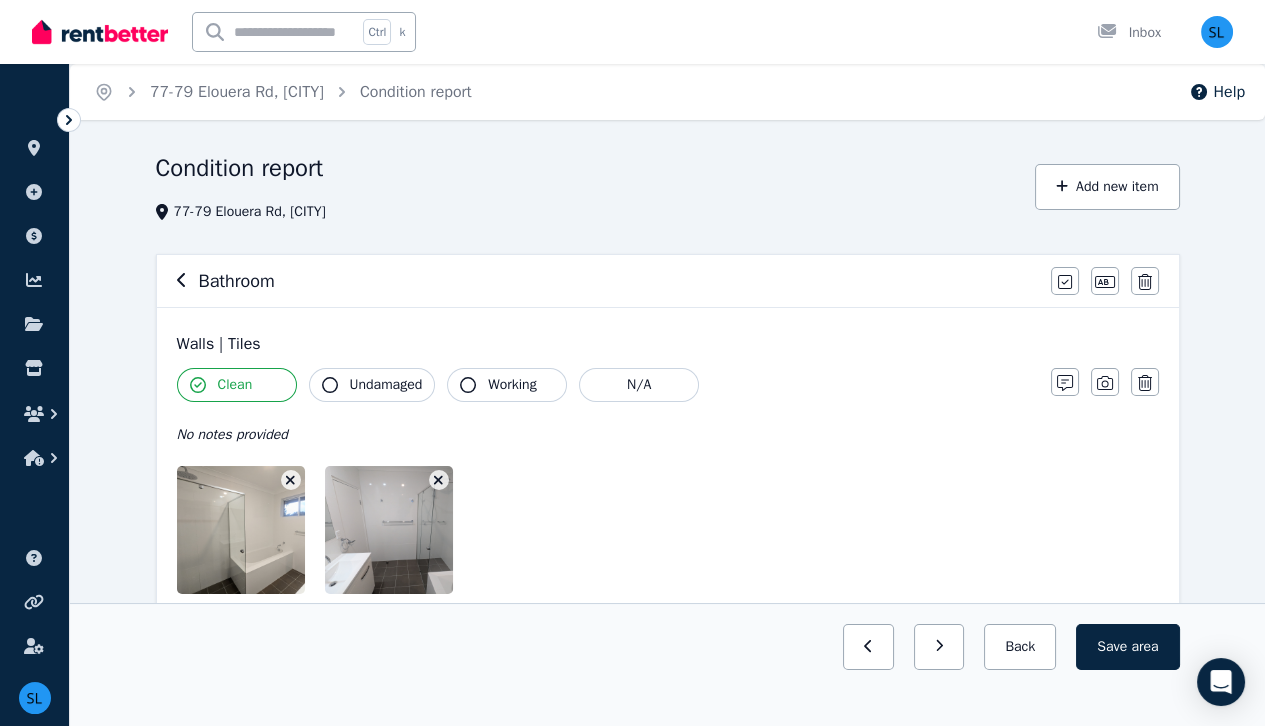 click on "Undamaged" at bounding box center [386, 385] 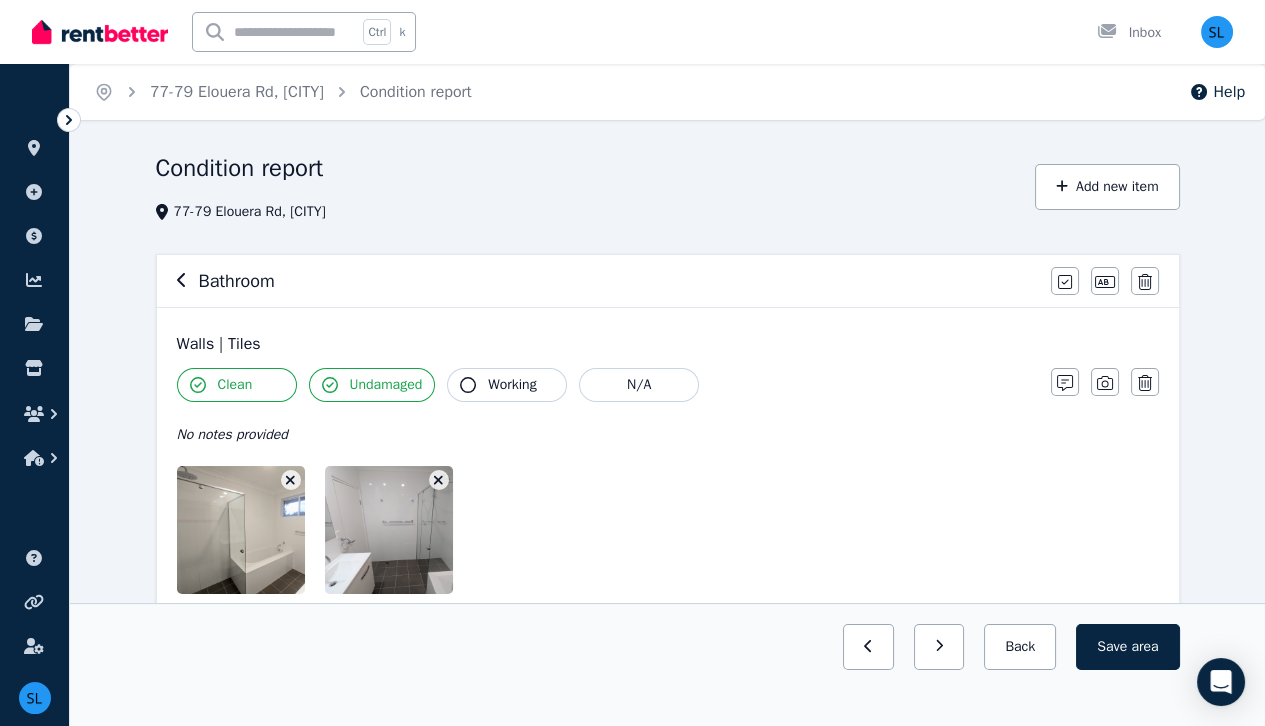 click on "Working" at bounding box center (512, 385) 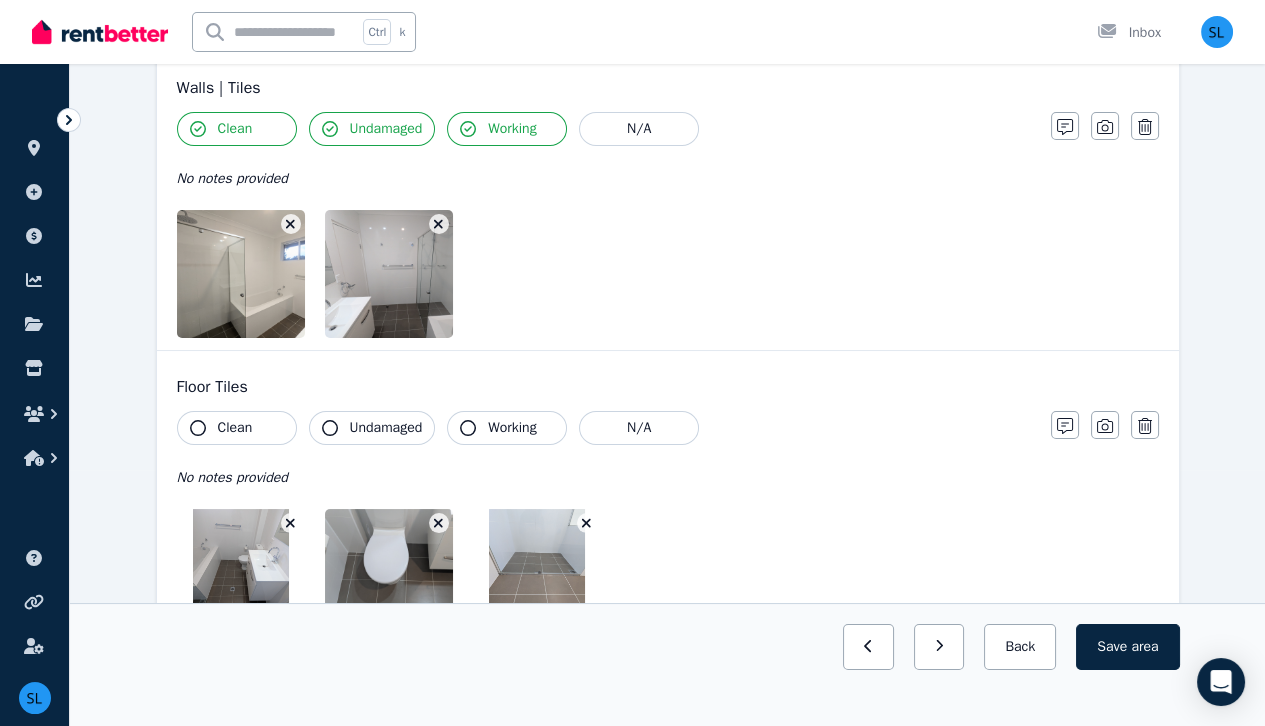 scroll, scrollTop: 264, scrollLeft: 0, axis: vertical 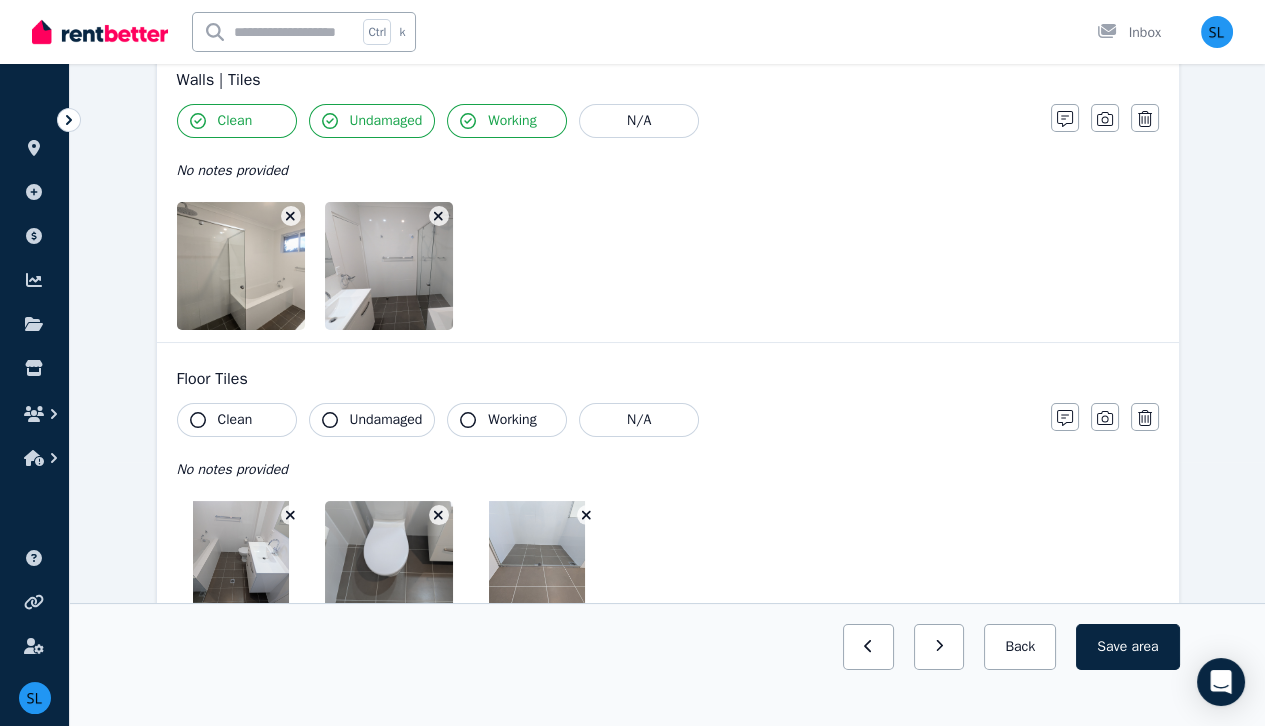 click on "Clean" at bounding box center [235, 420] 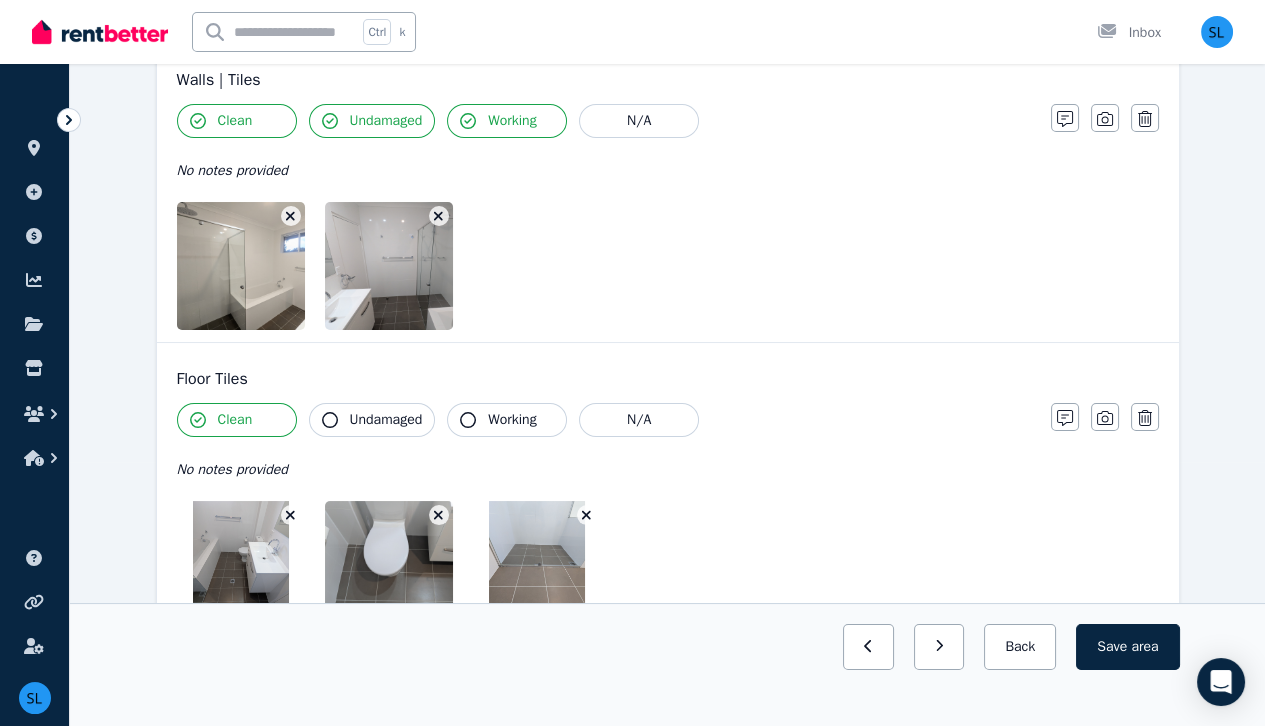 click on "Undamaged" at bounding box center [386, 420] 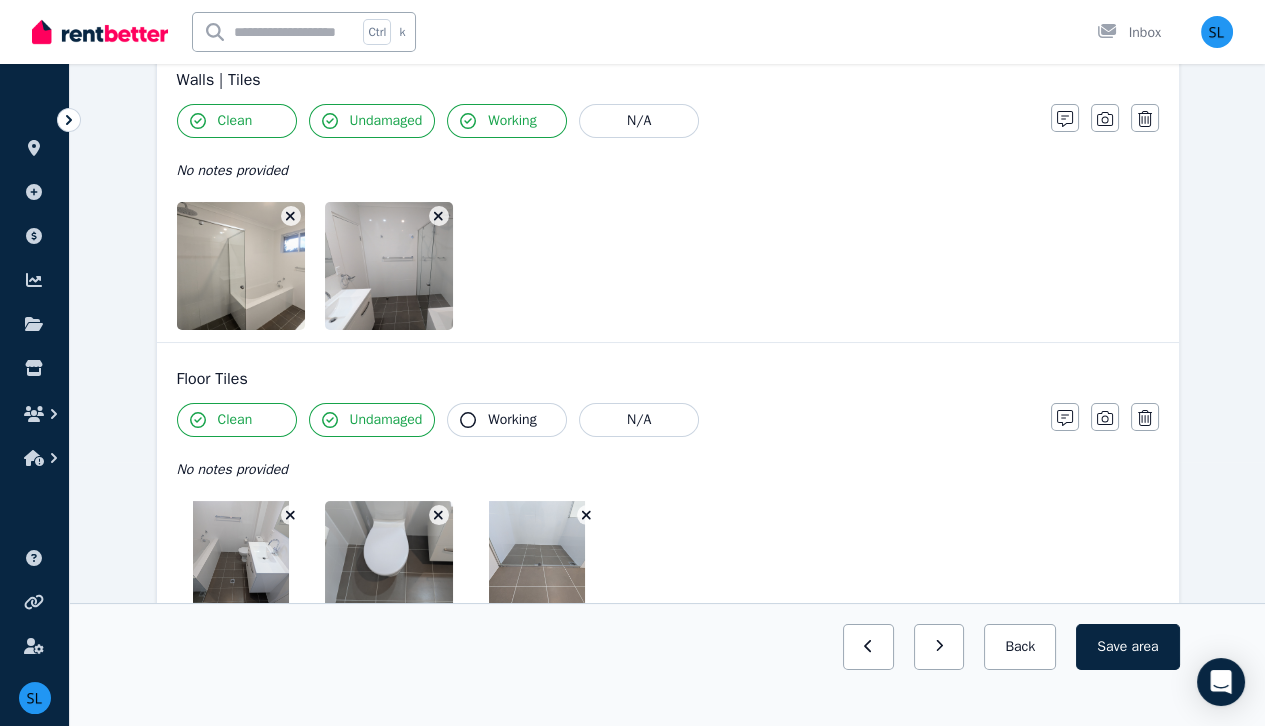 click on "Working" at bounding box center (512, 420) 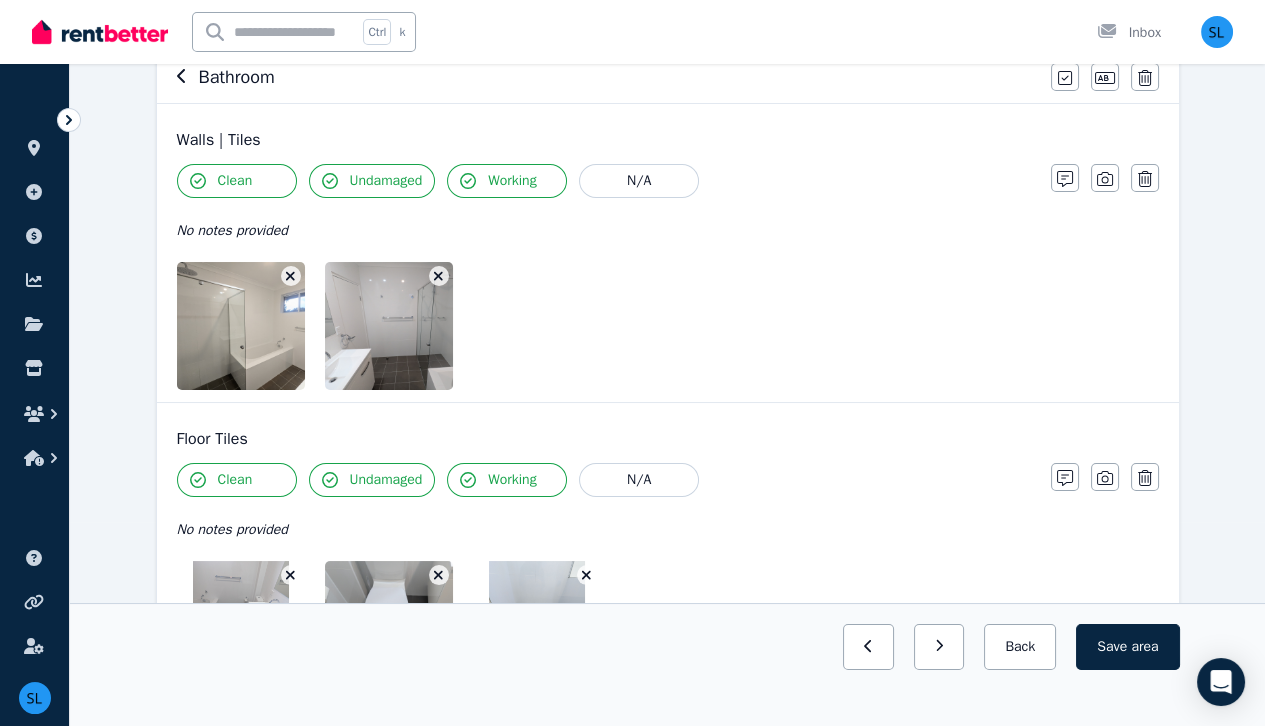 scroll, scrollTop: 148, scrollLeft: 0, axis: vertical 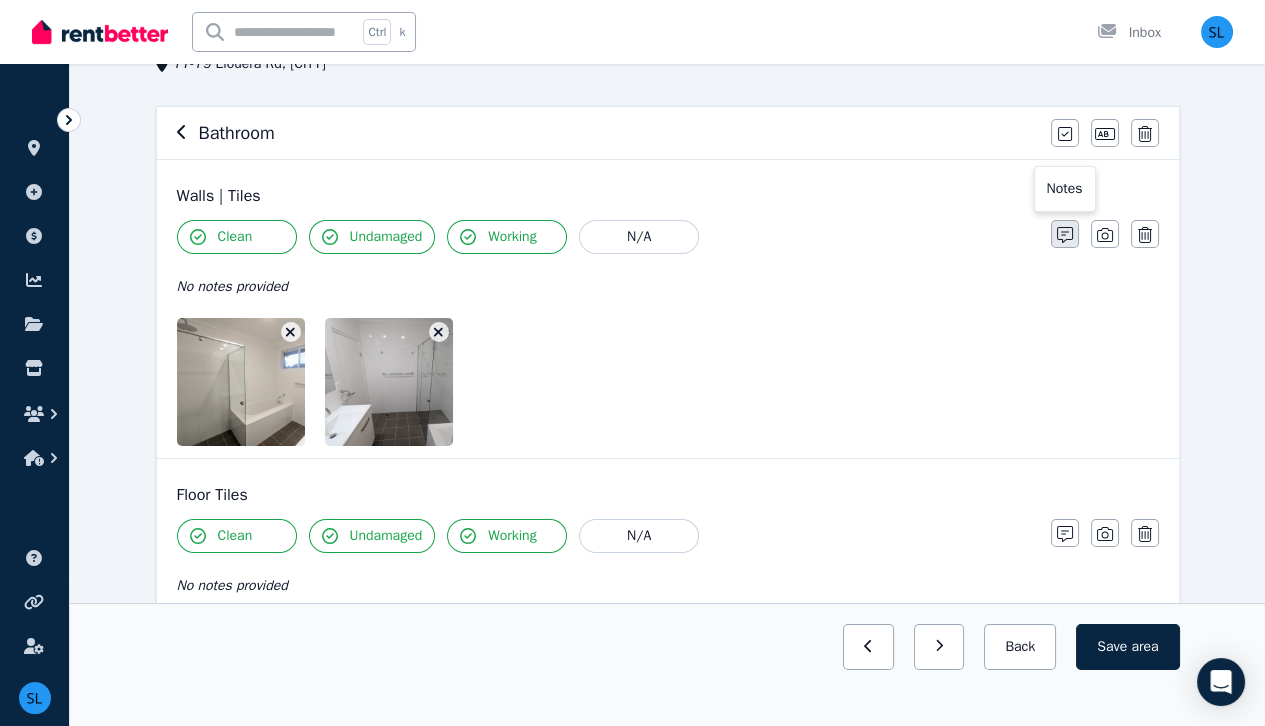 click 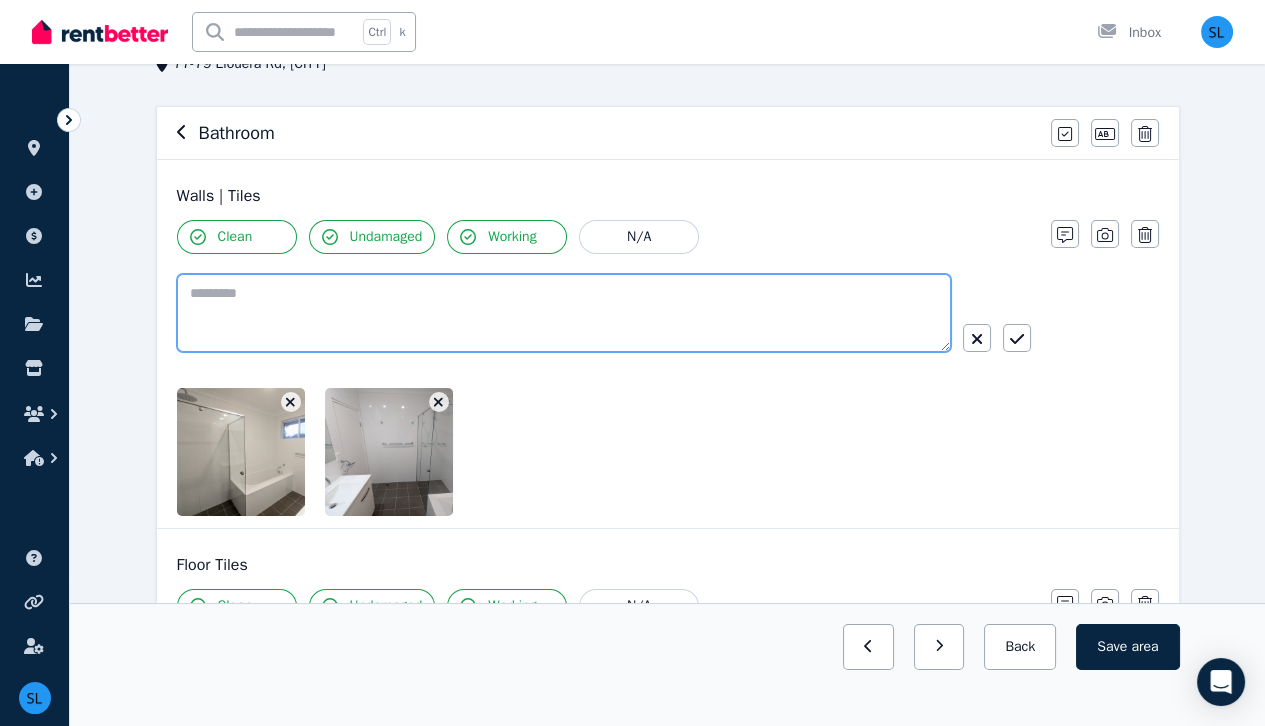 click at bounding box center (564, 313) 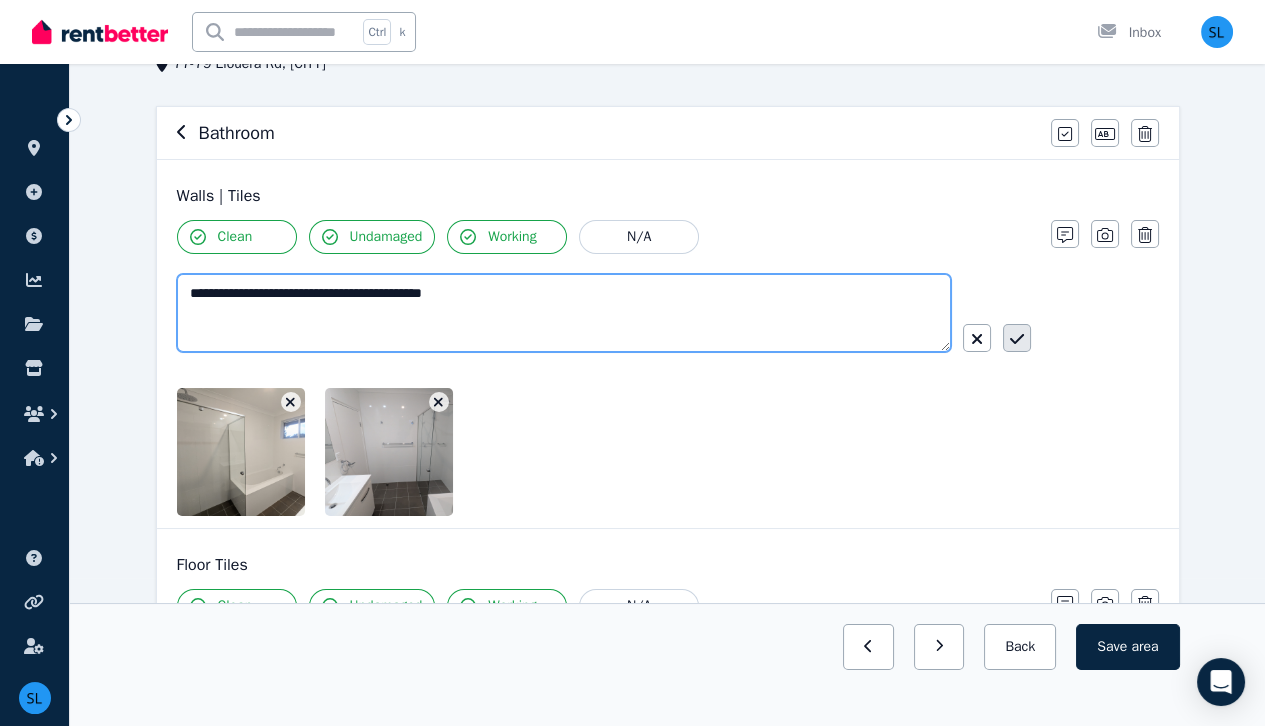 type on "**********" 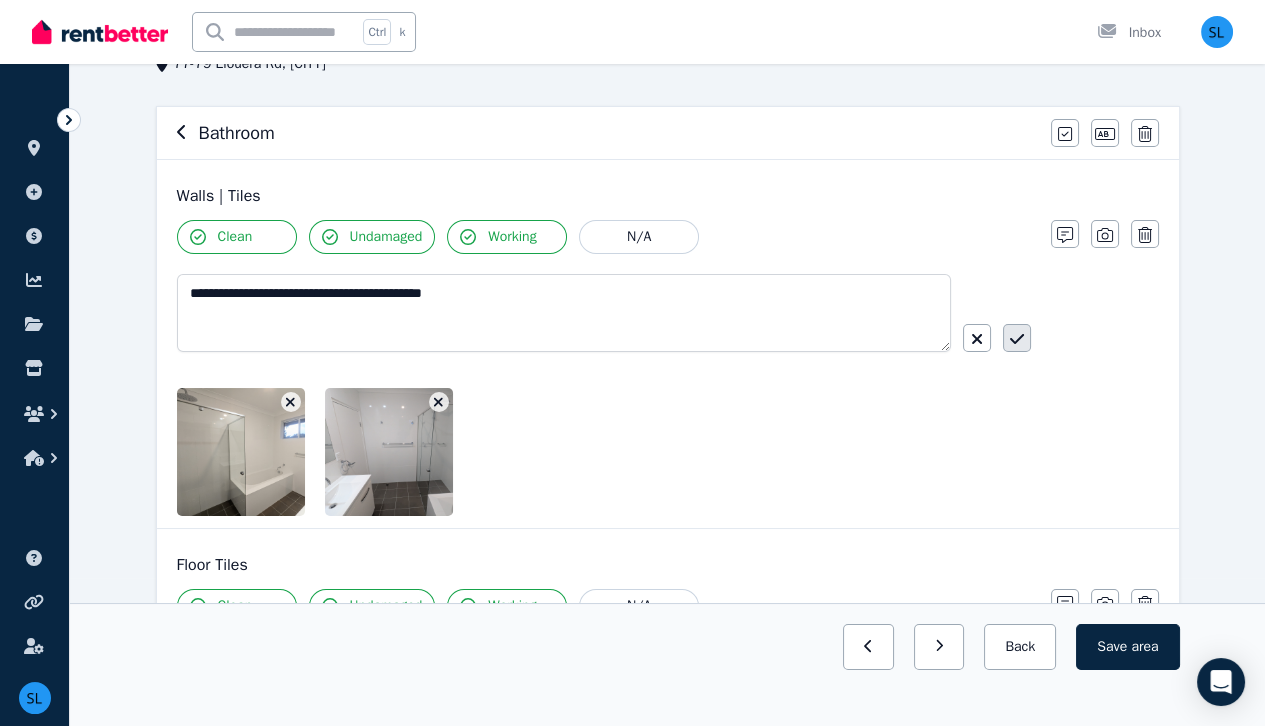 click 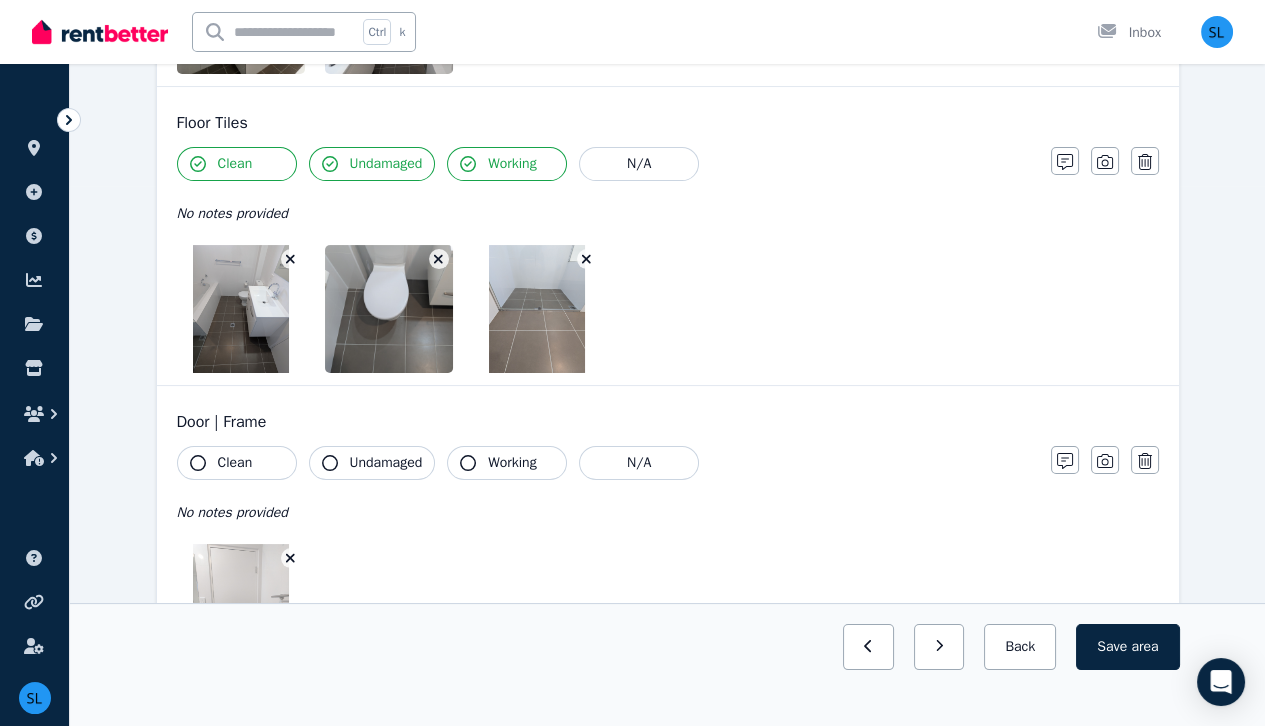 scroll, scrollTop: 542, scrollLeft: 0, axis: vertical 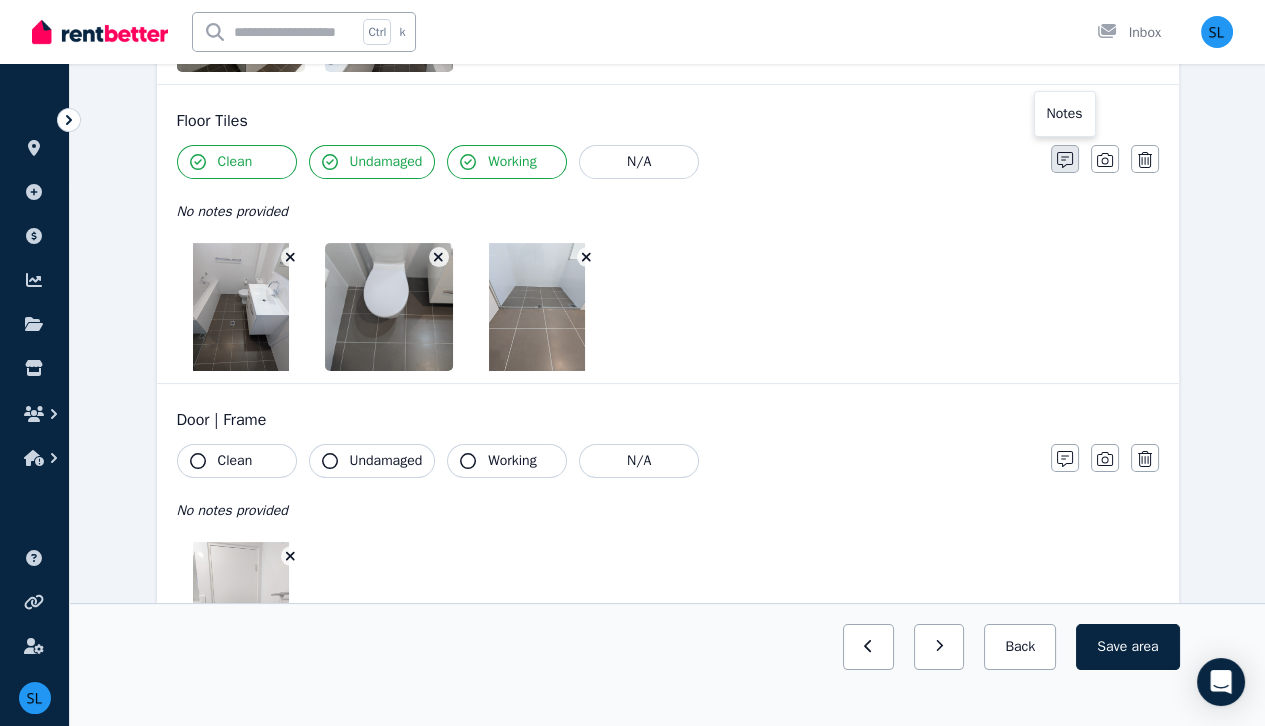 click 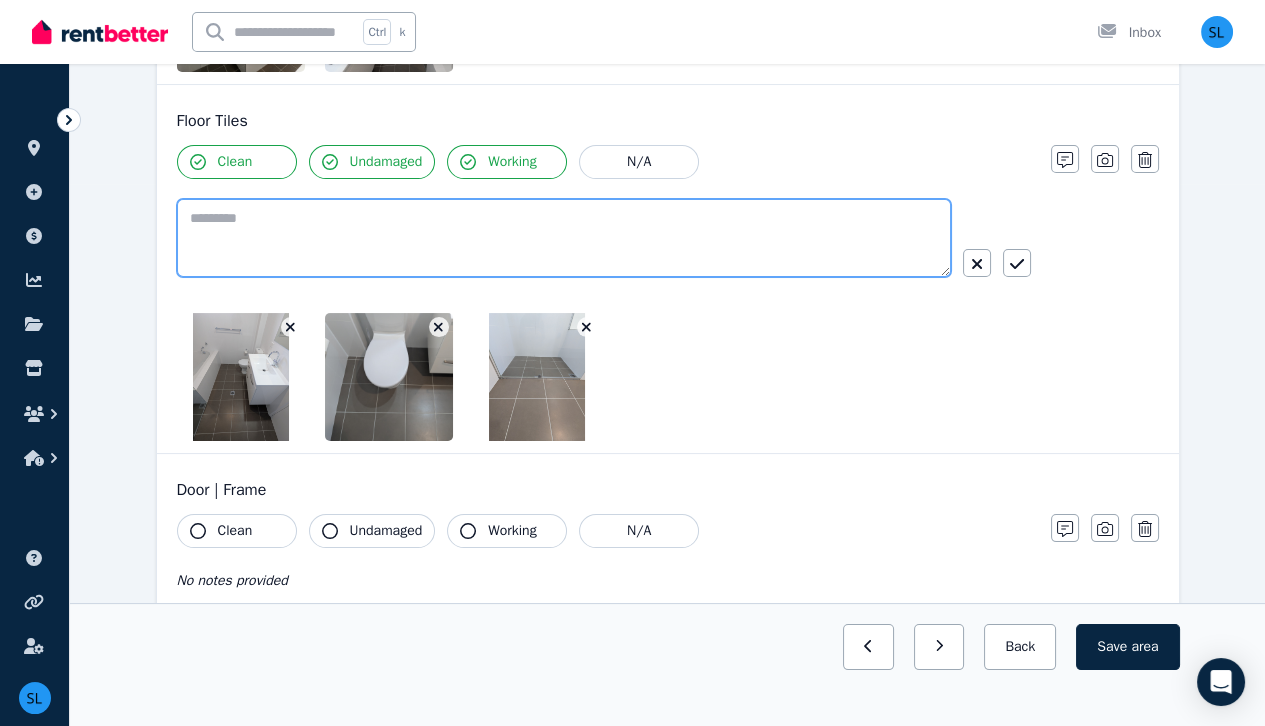 click at bounding box center (564, 238) 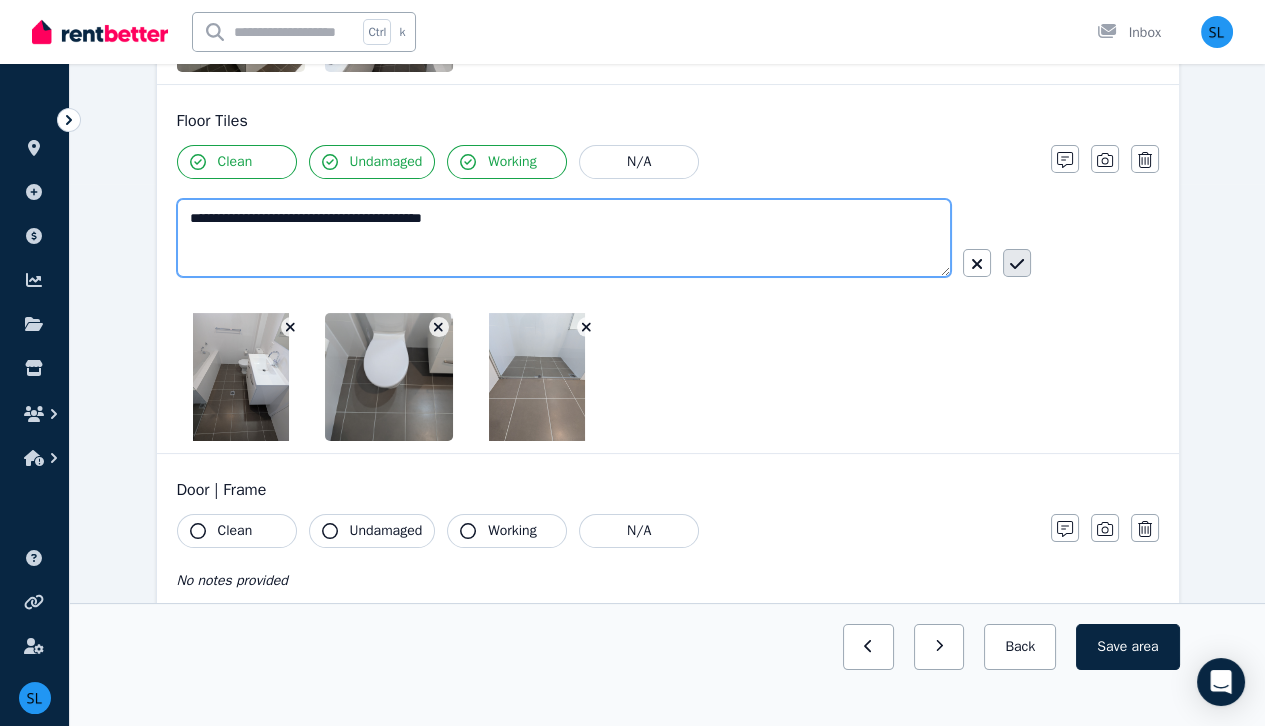 type on "**********" 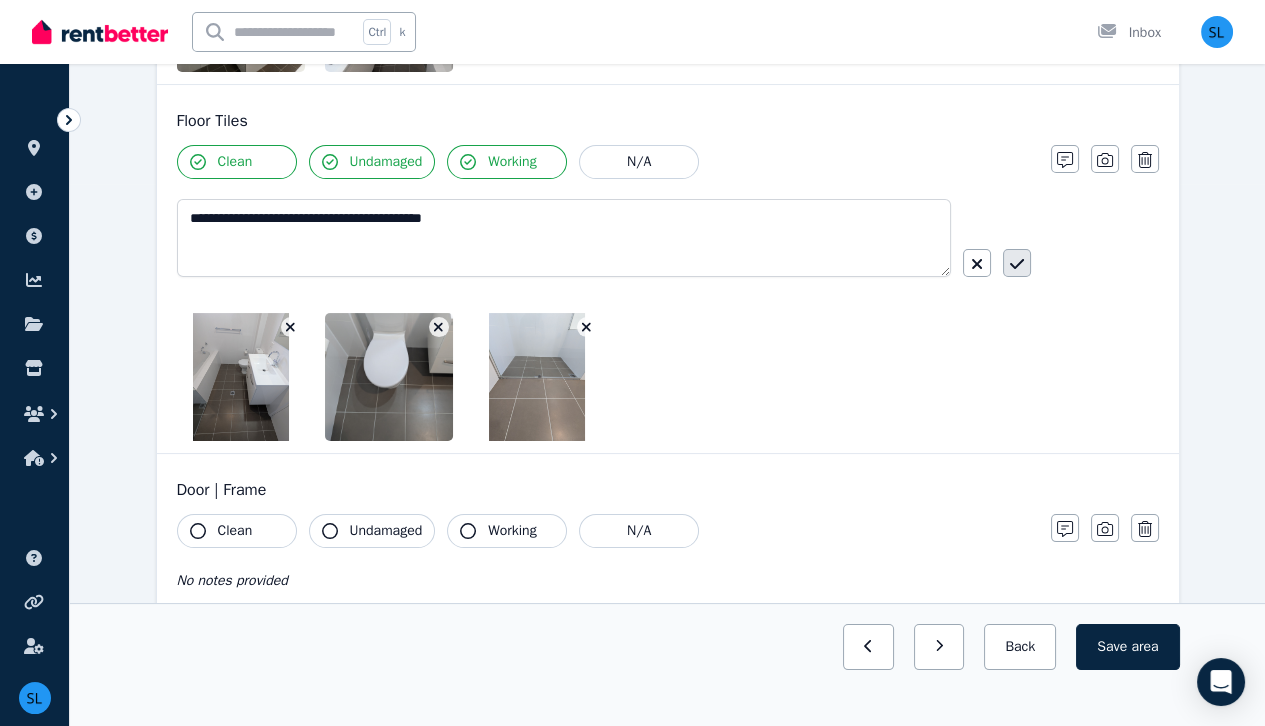 click at bounding box center (1017, 263) 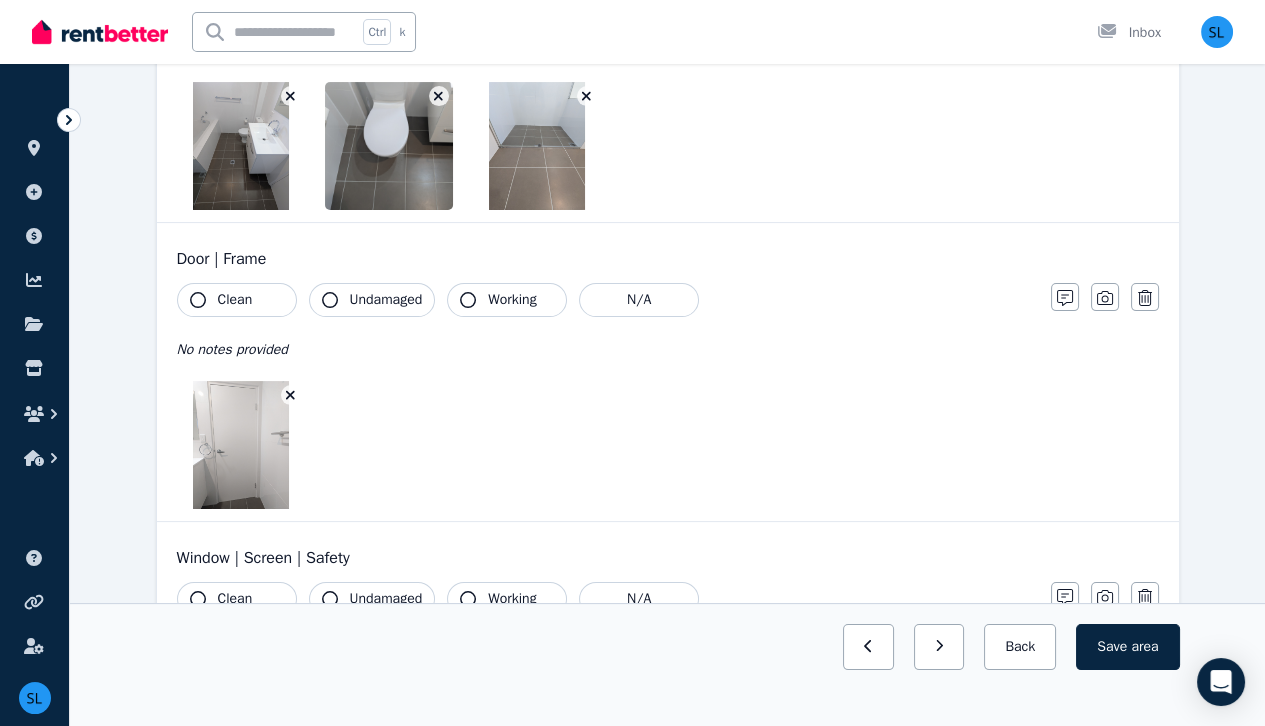 scroll, scrollTop: 727, scrollLeft: 0, axis: vertical 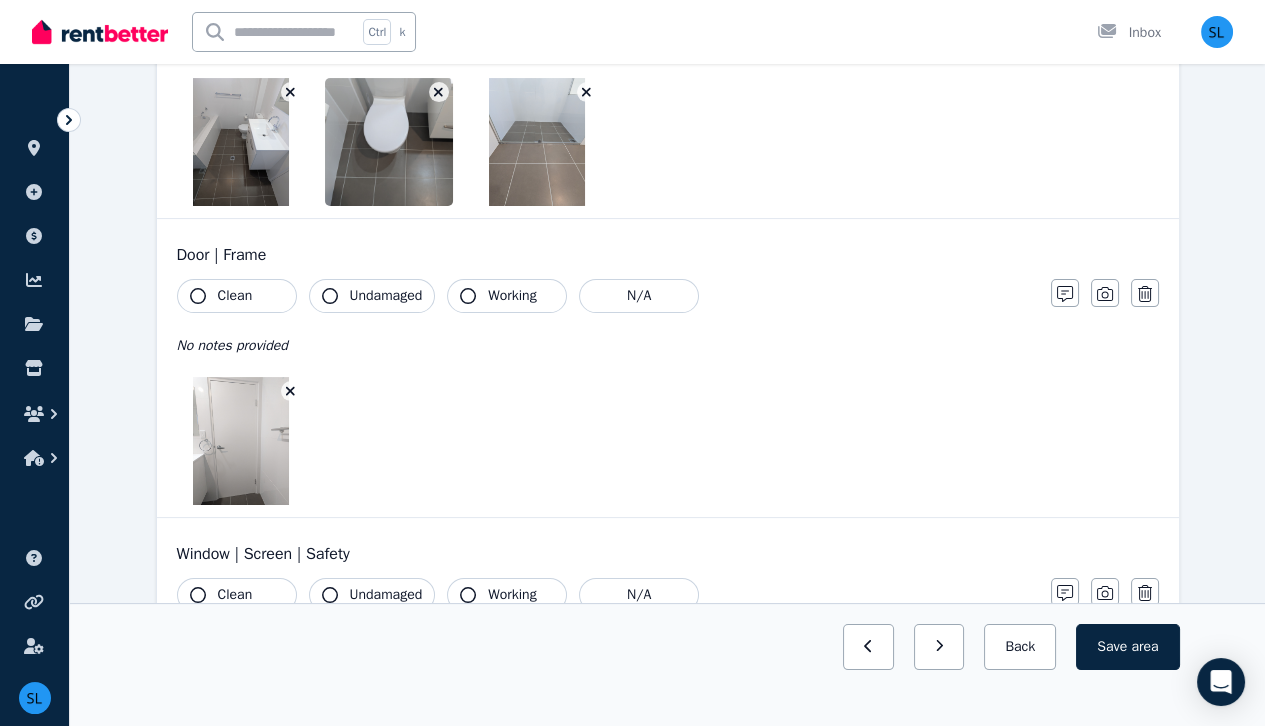 click on "Clean" at bounding box center [237, 296] 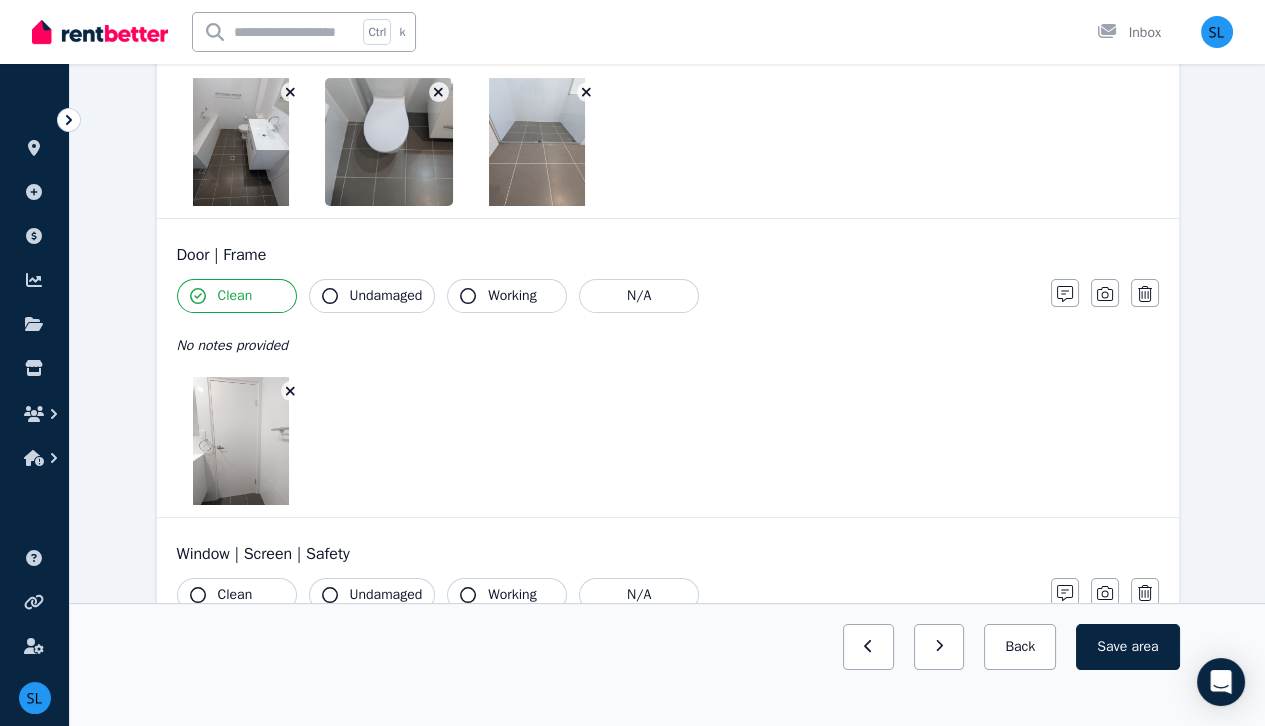 click on "Undamaged" at bounding box center [372, 296] 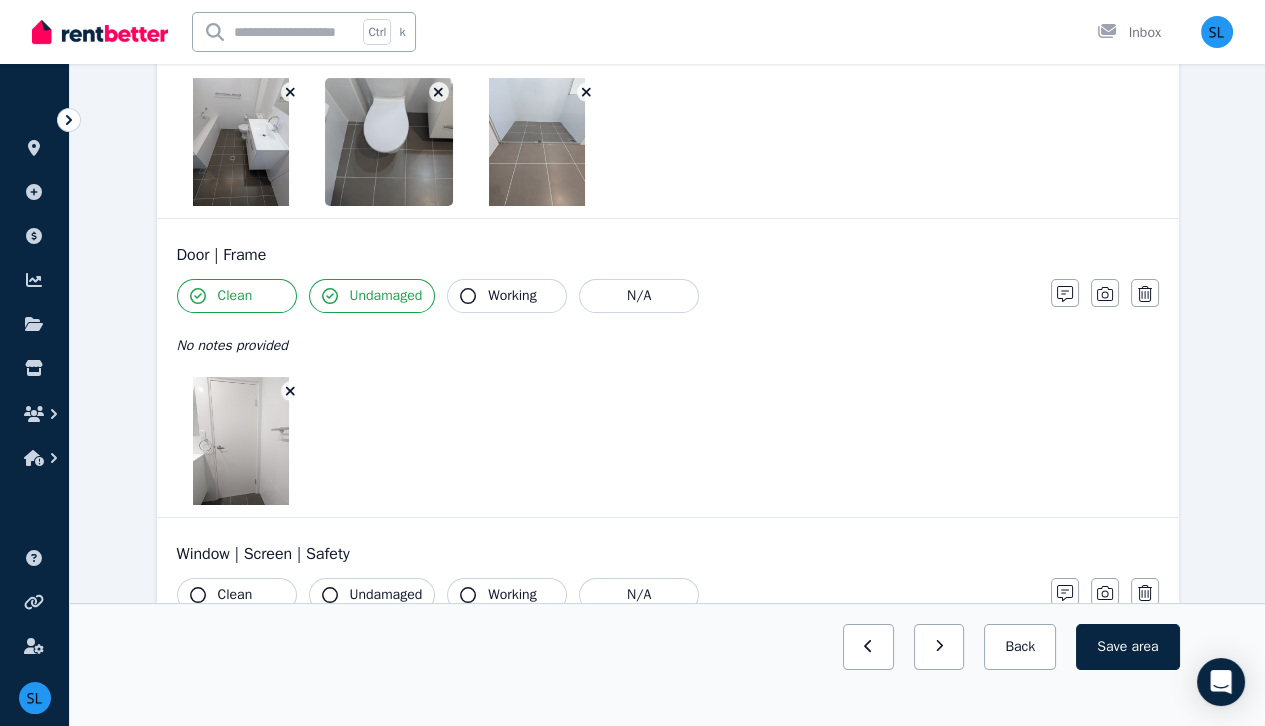 click on "Working" at bounding box center (512, 296) 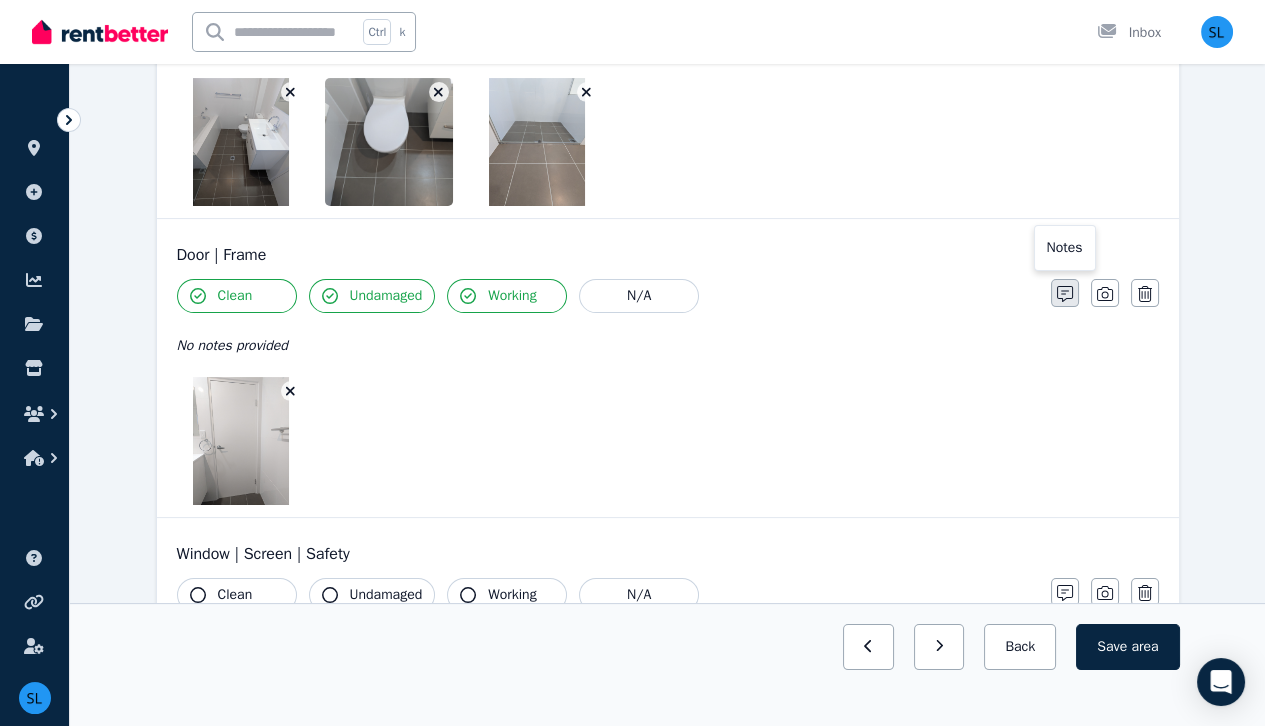 click 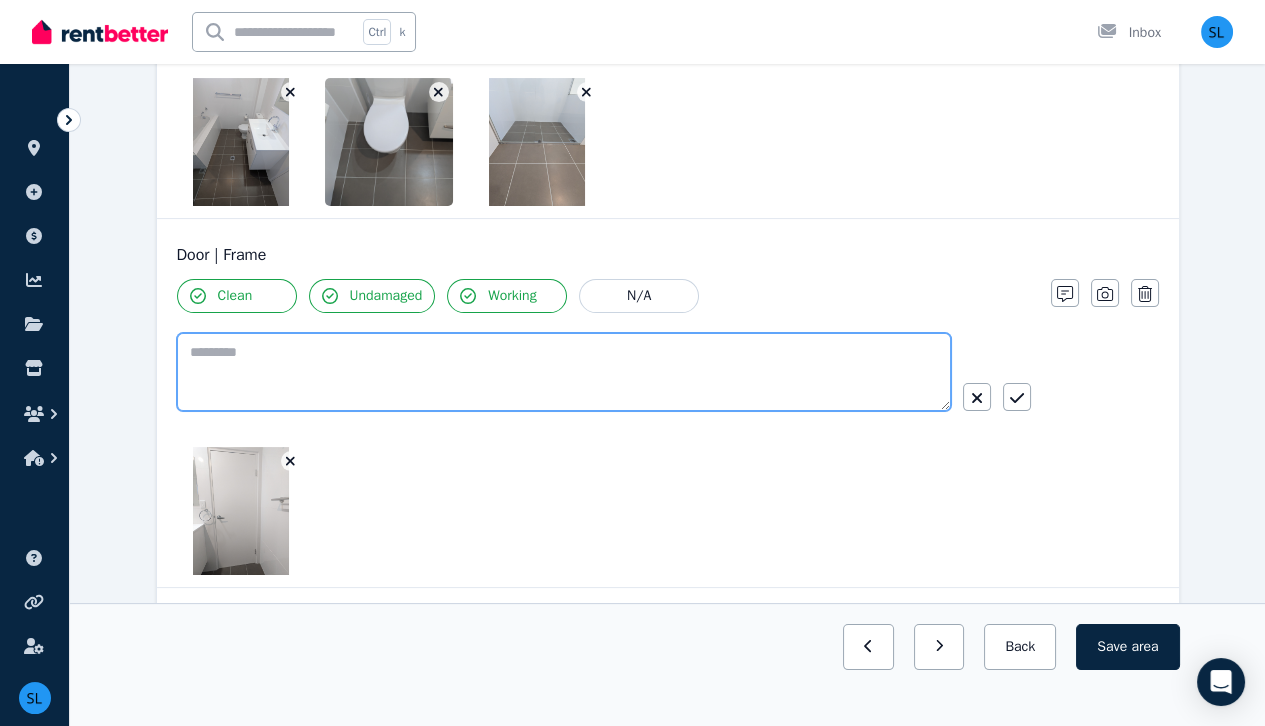 click at bounding box center [564, 372] 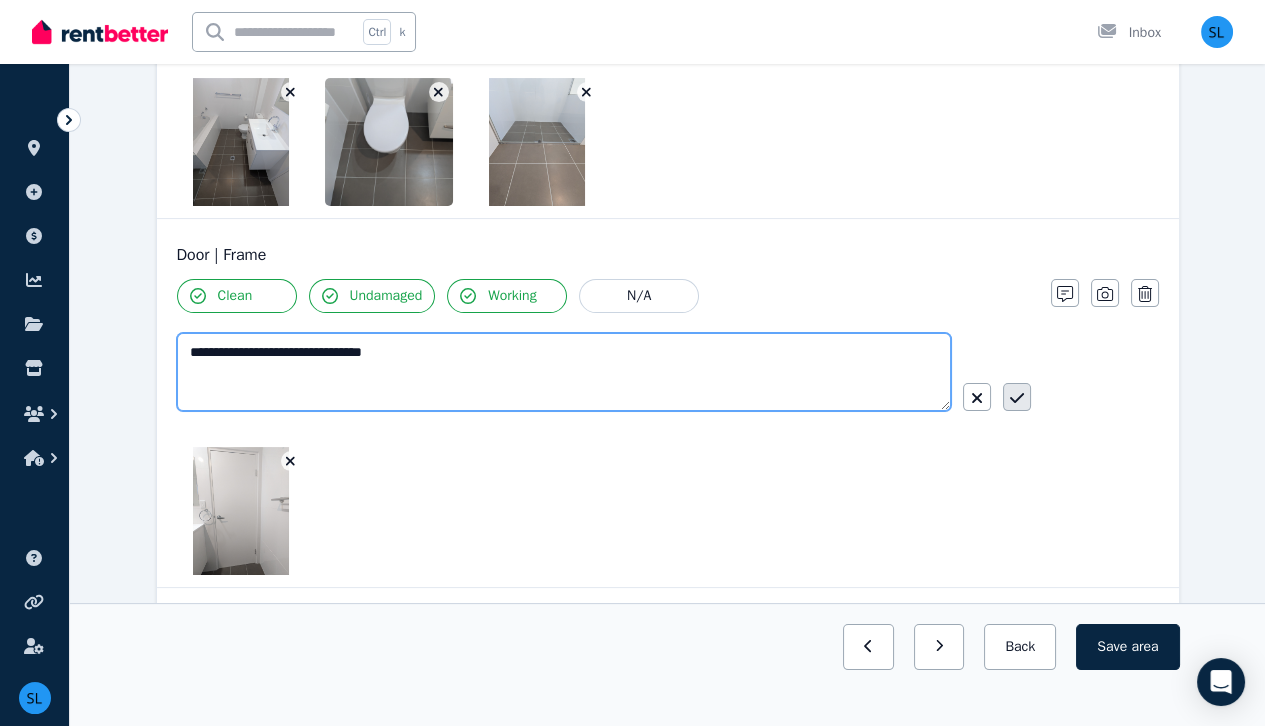 type on "**********" 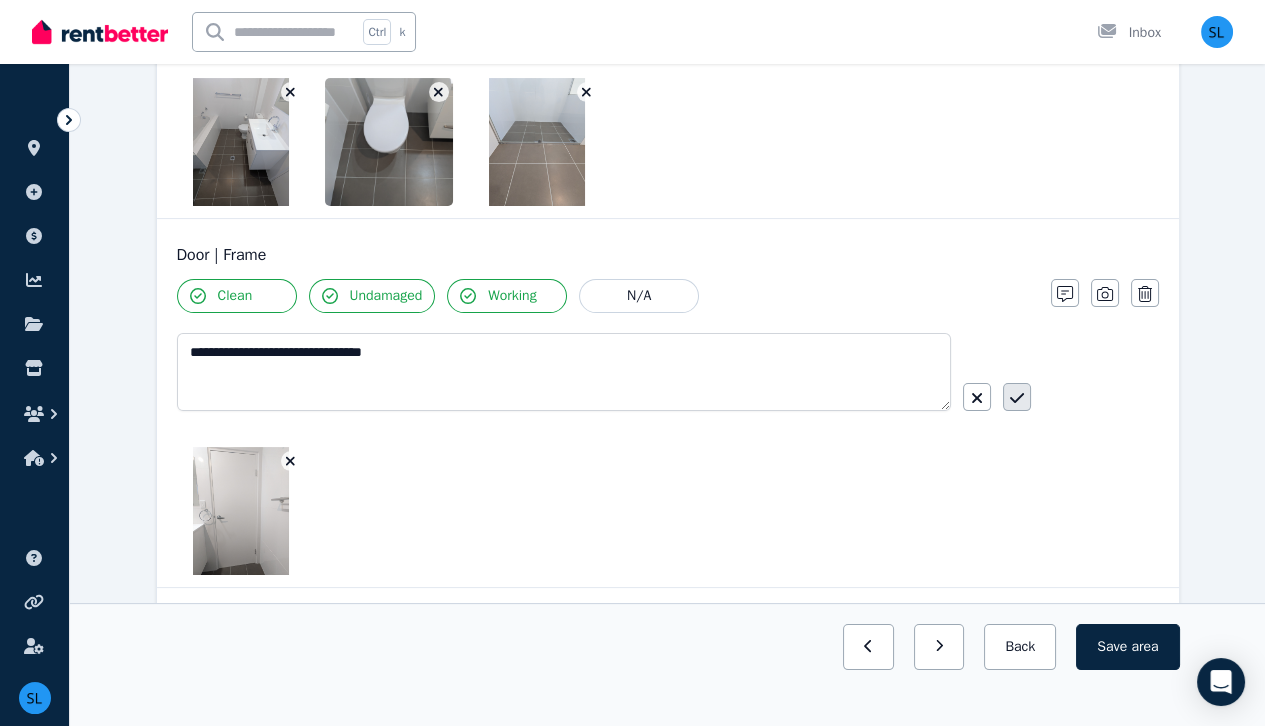 click 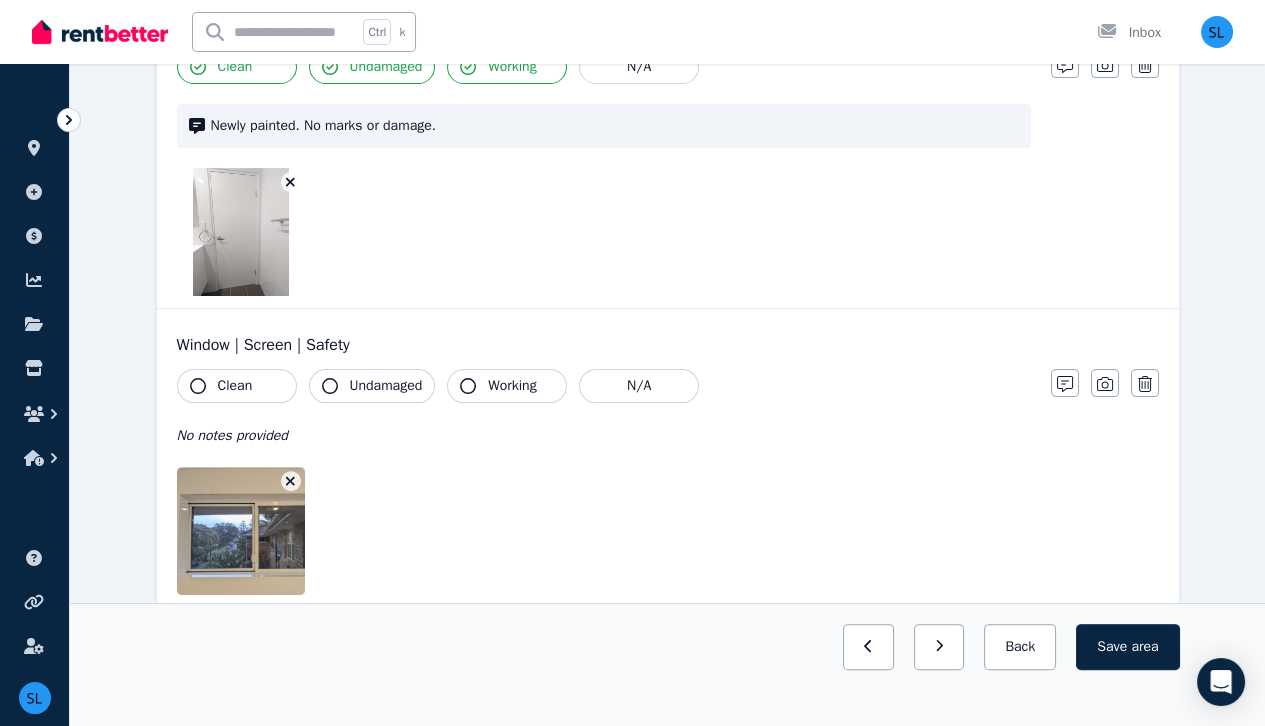 scroll, scrollTop: 975, scrollLeft: 0, axis: vertical 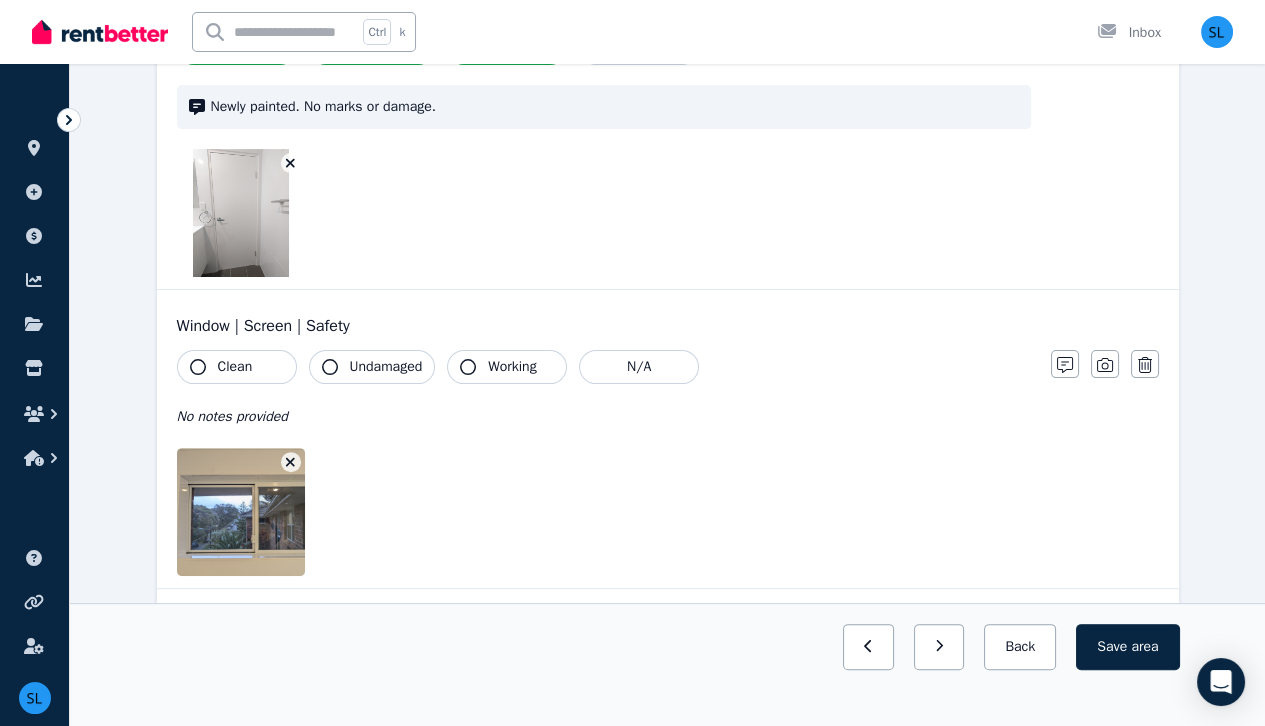 click on "Clean" at bounding box center [235, 367] 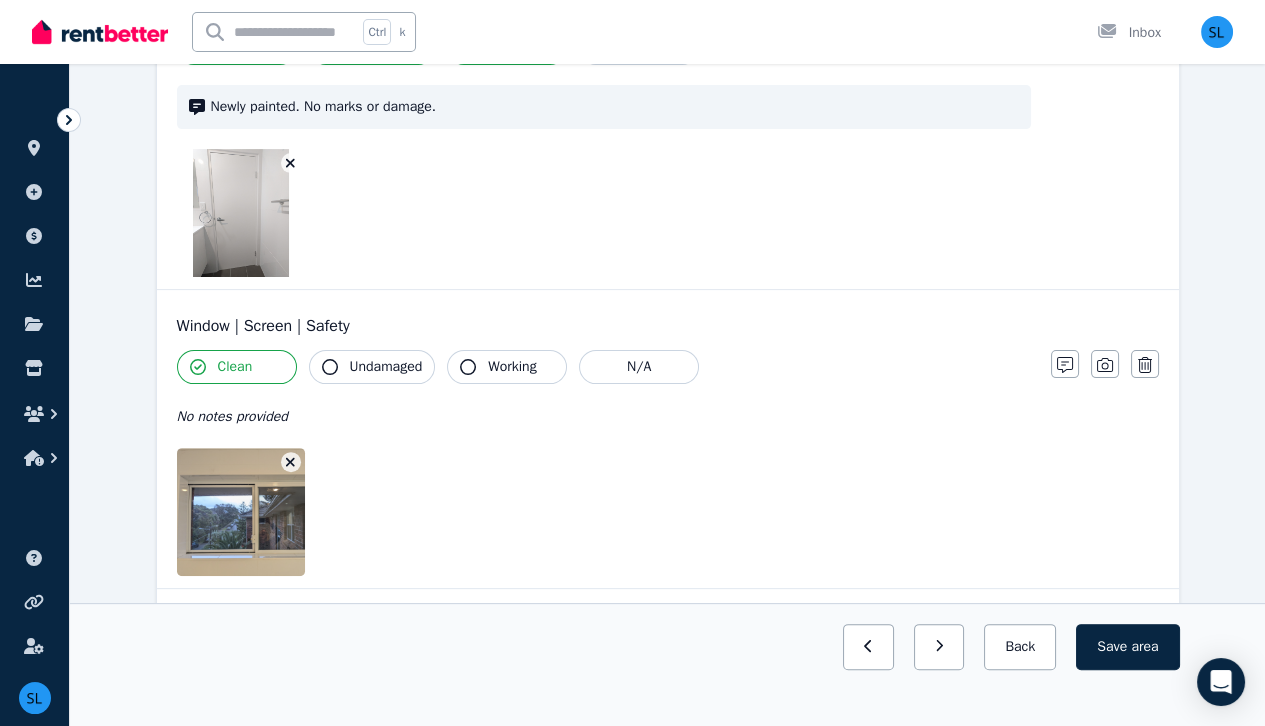 click on "Undamaged" at bounding box center [386, 367] 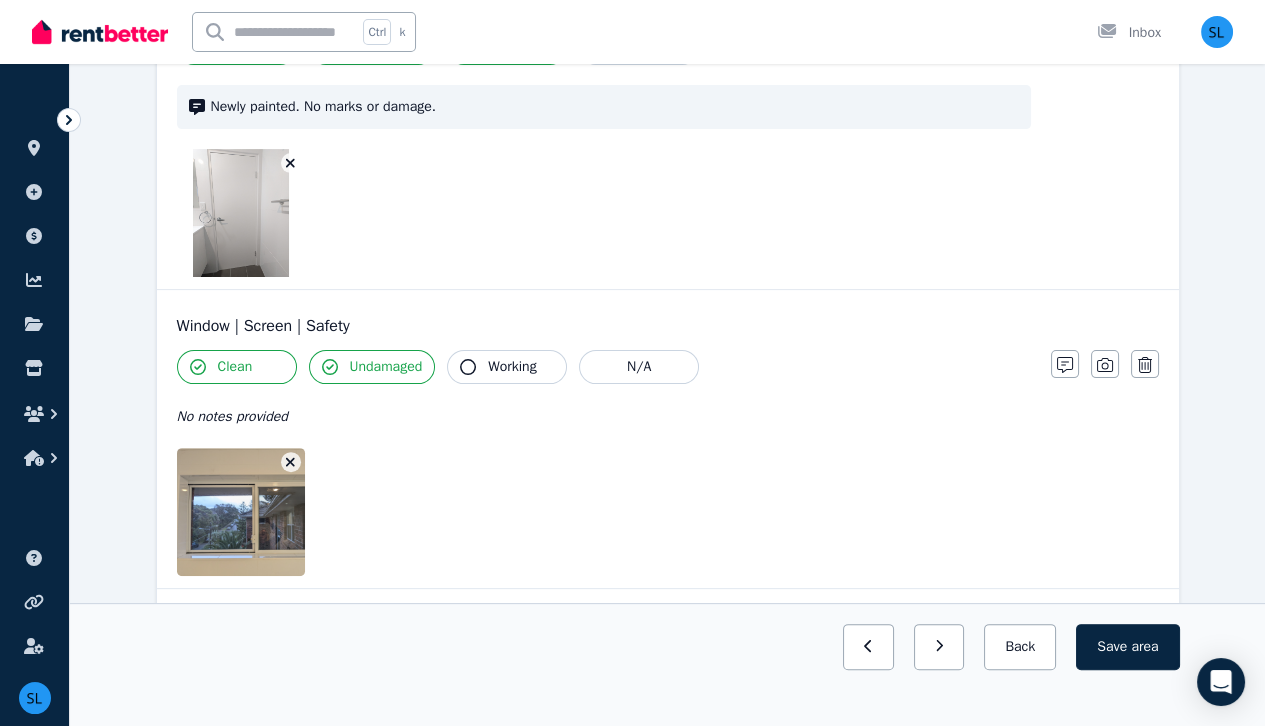 click on "Working" at bounding box center [512, 367] 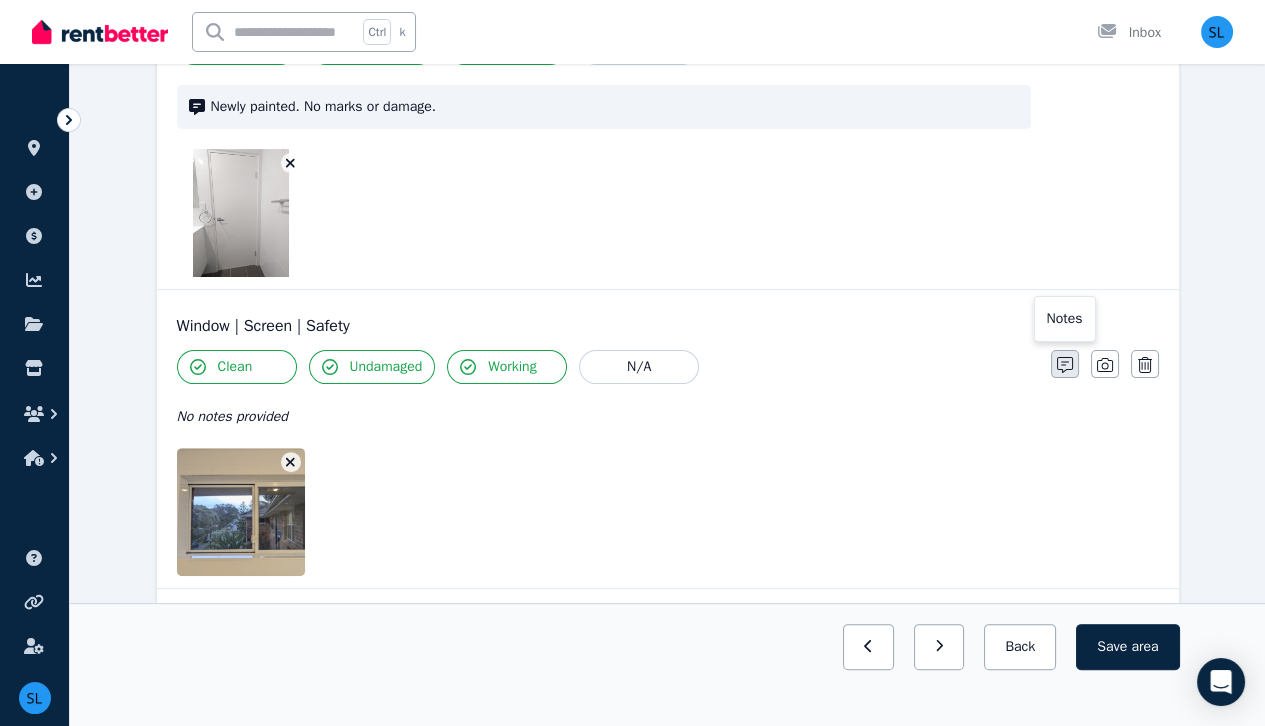 click 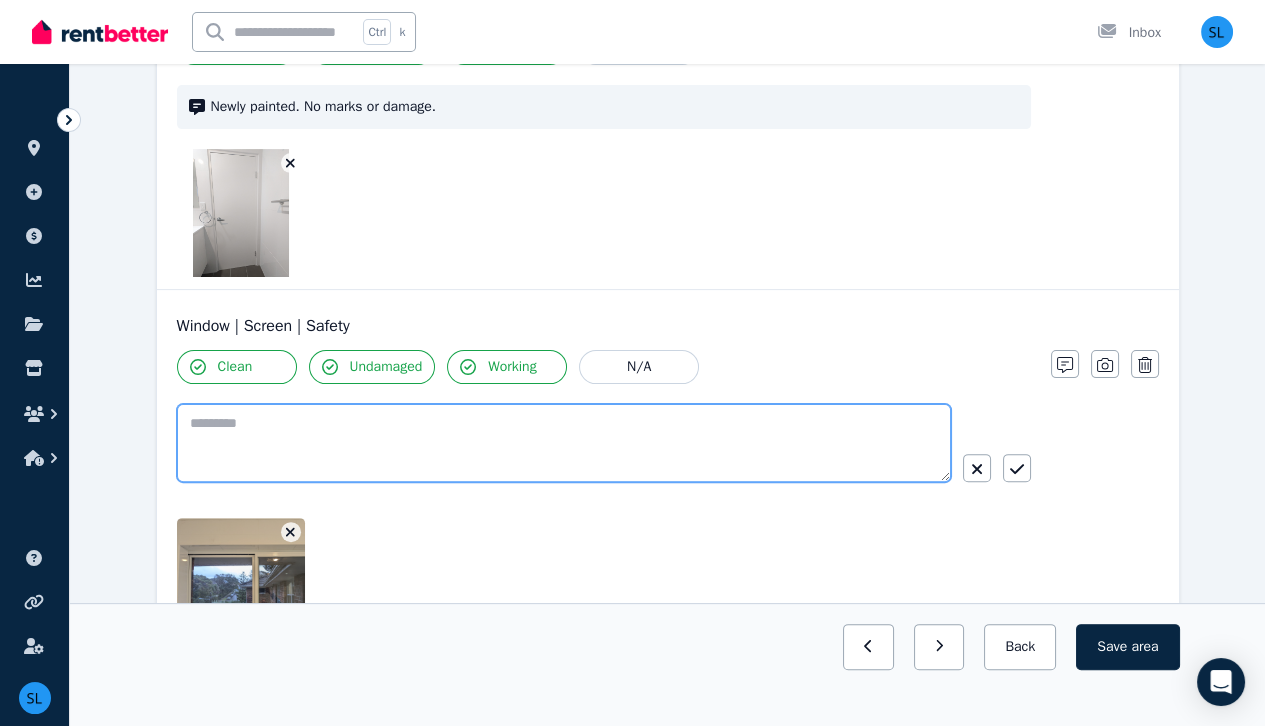 click at bounding box center (564, 443) 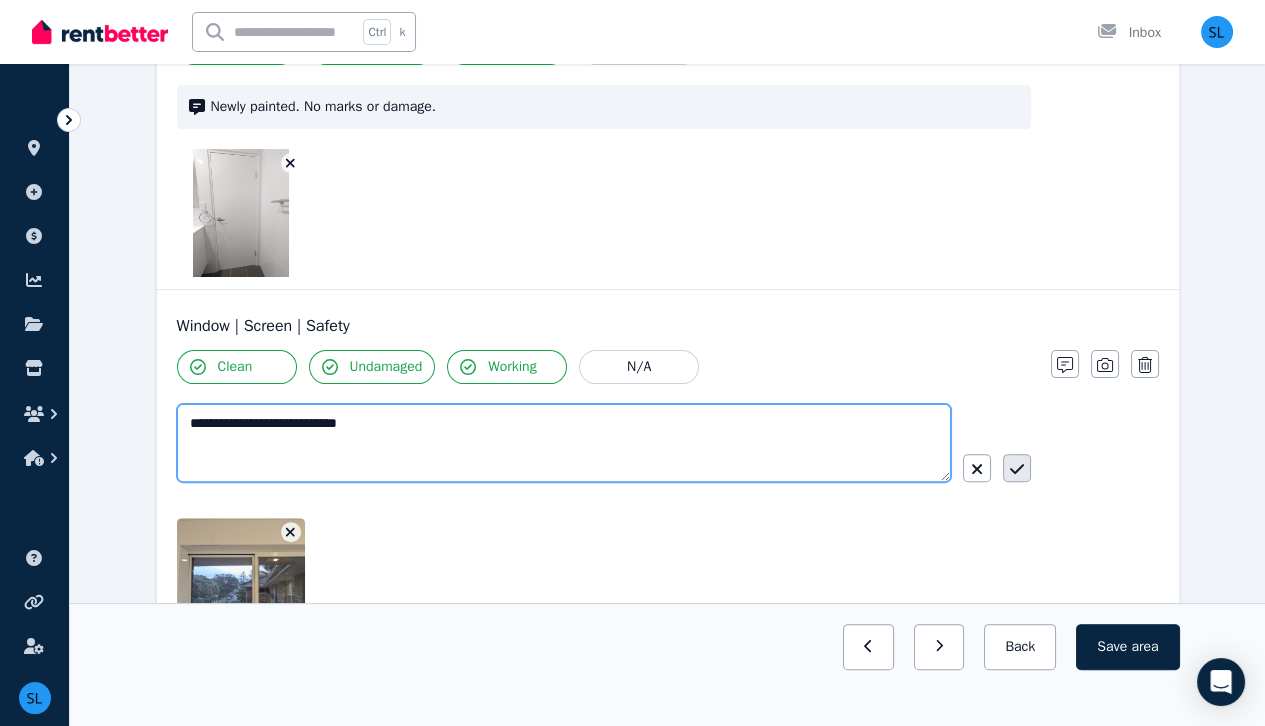 type on "**********" 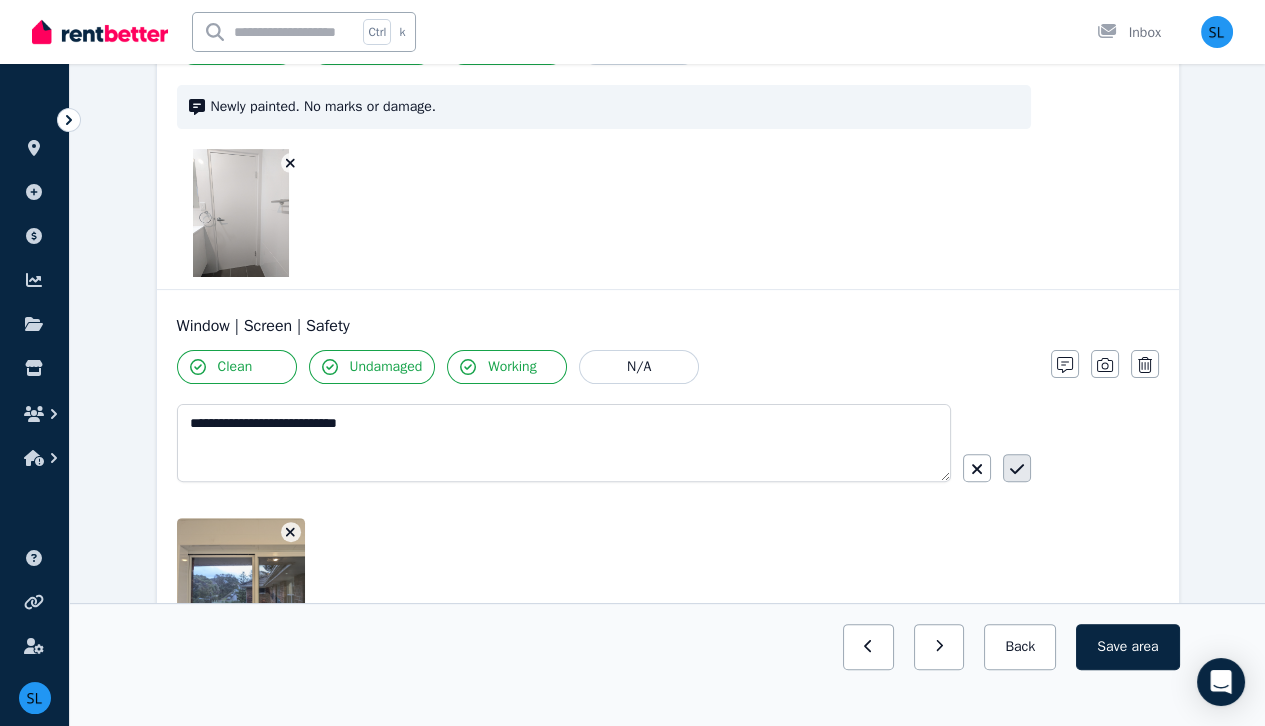click 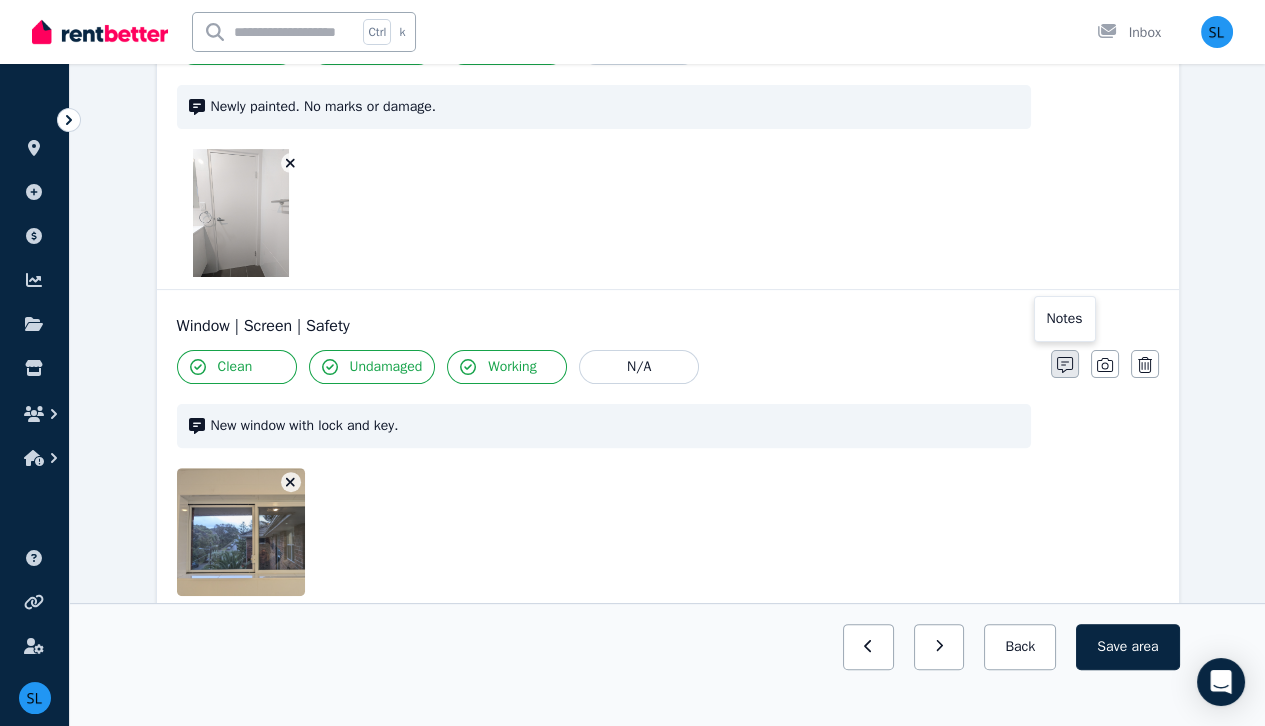 click 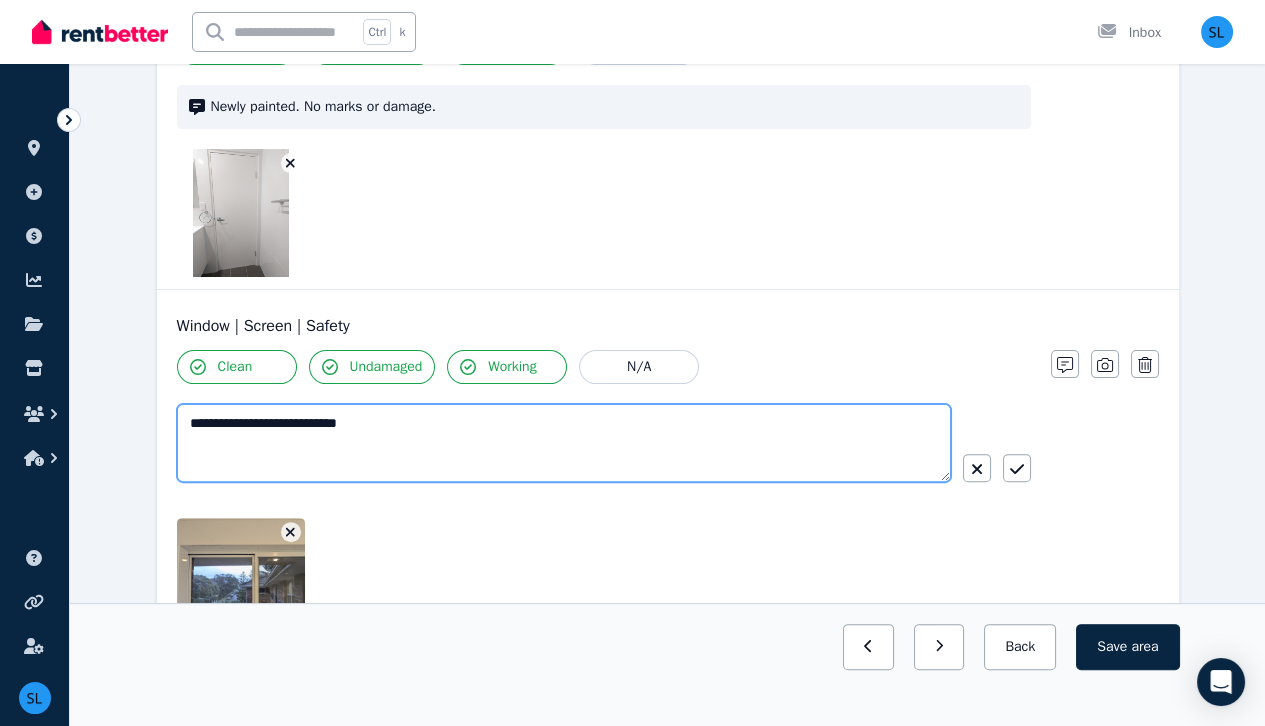 click on "**********" at bounding box center [564, 443] 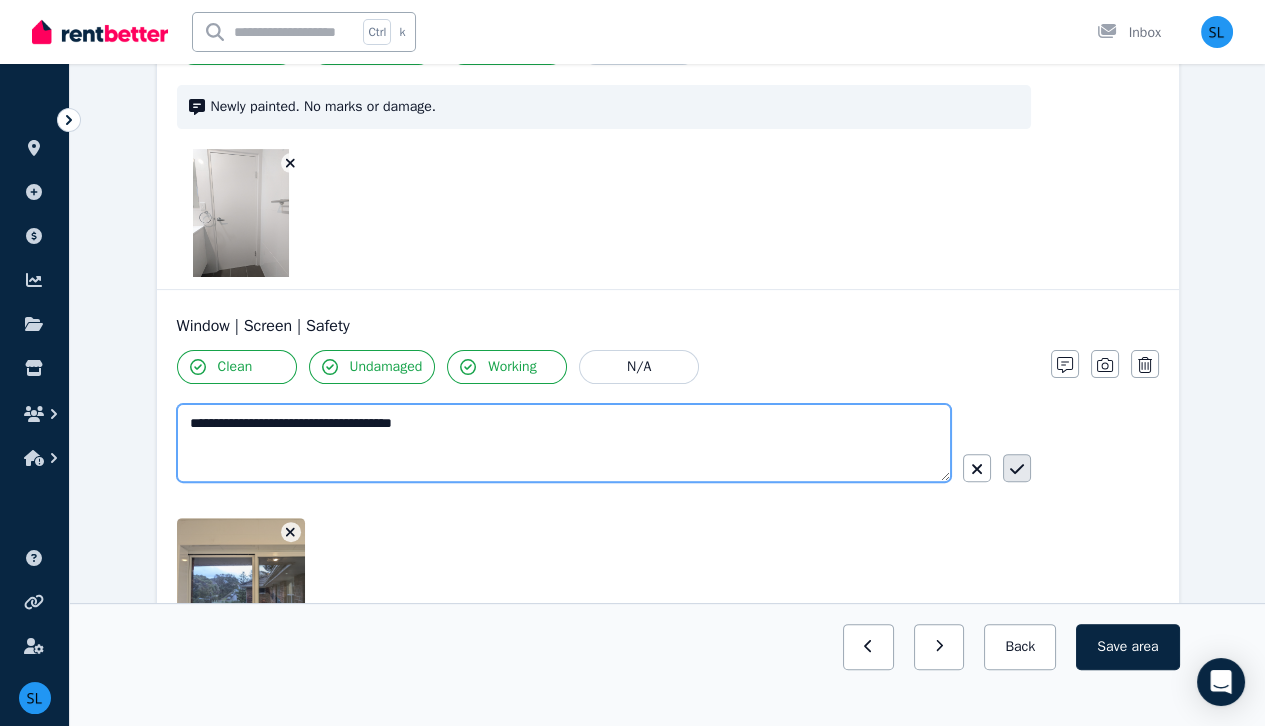 type on "**********" 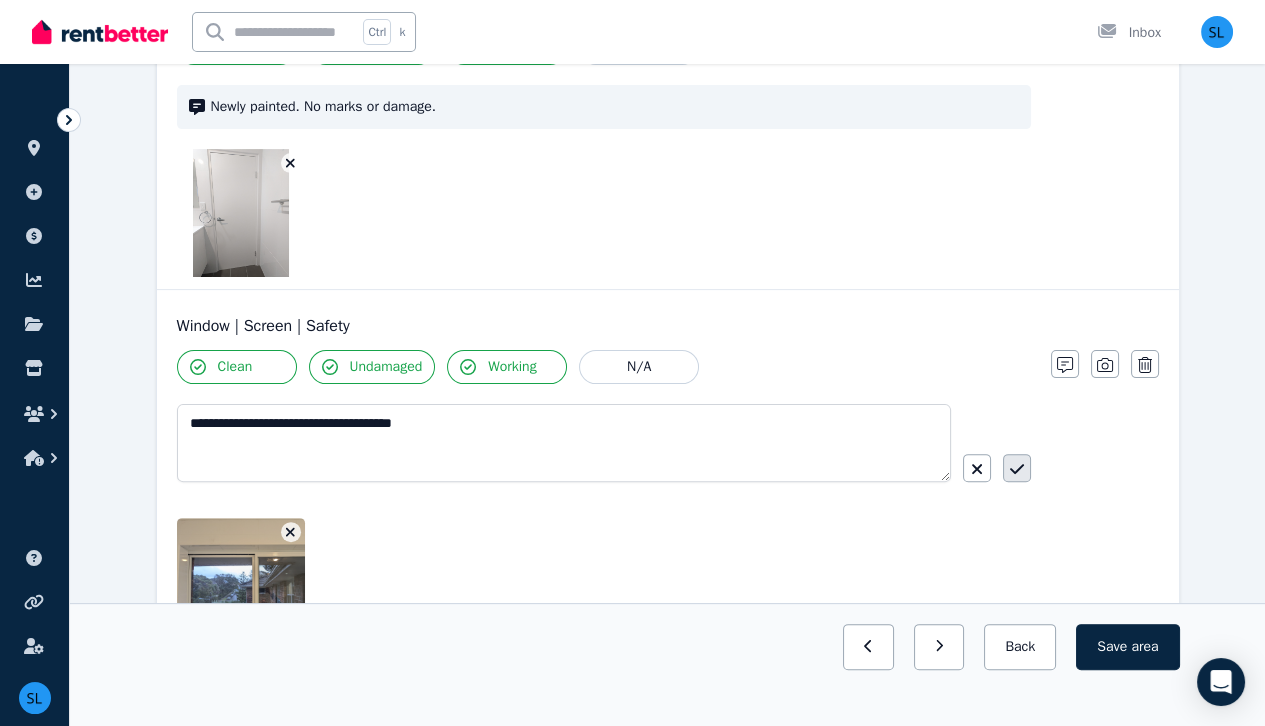 click 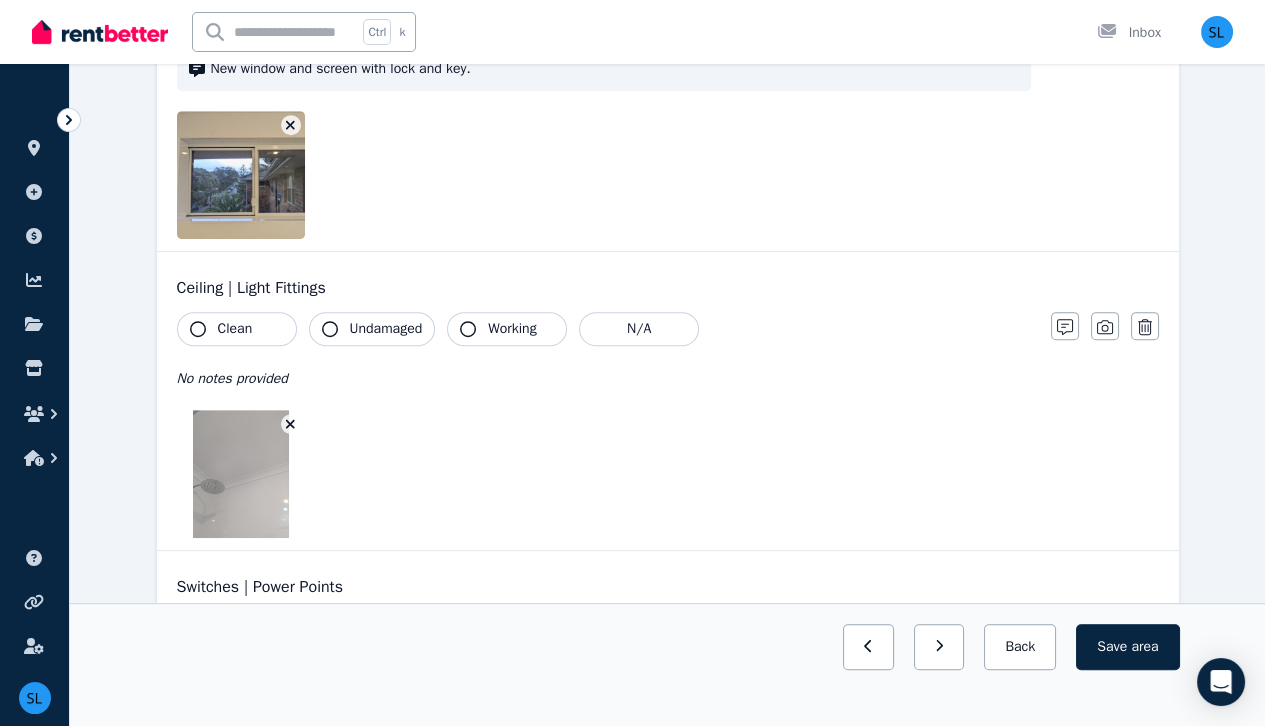 scroll, scrollTop: 1384, scrollLeft: 0, axis: vertical 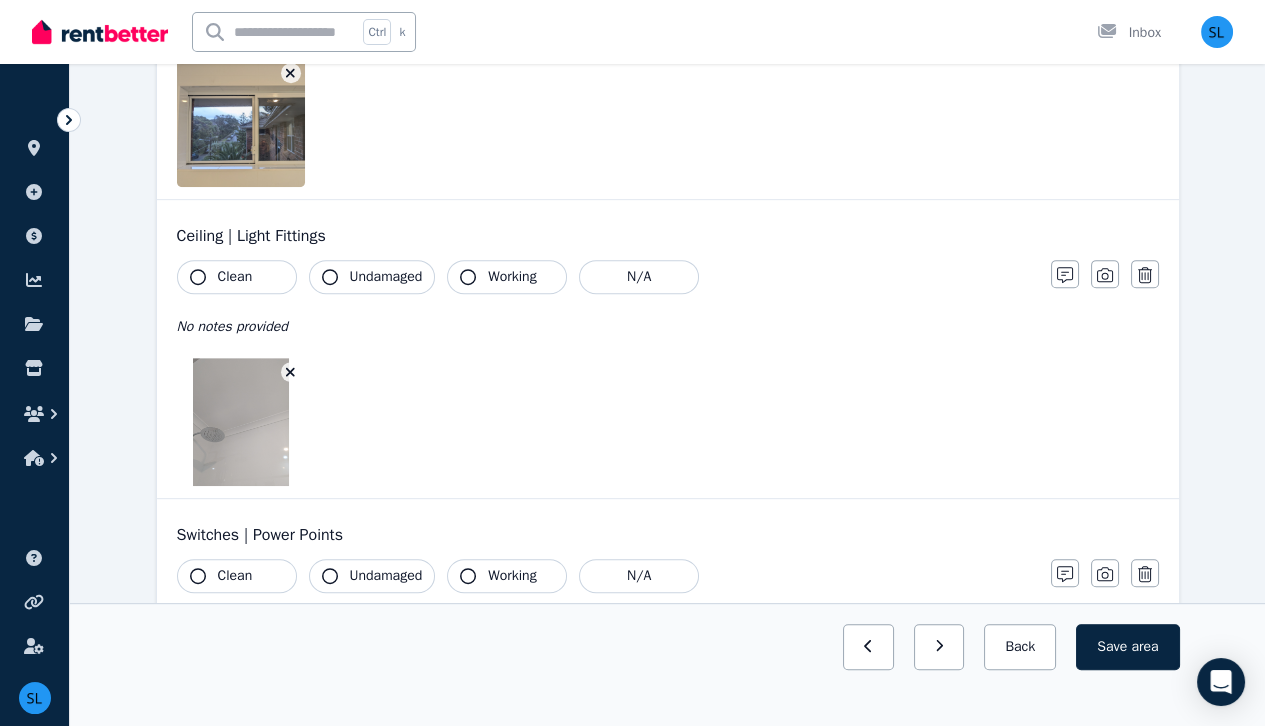 click on "Clean" at bounding box center [237, 277] 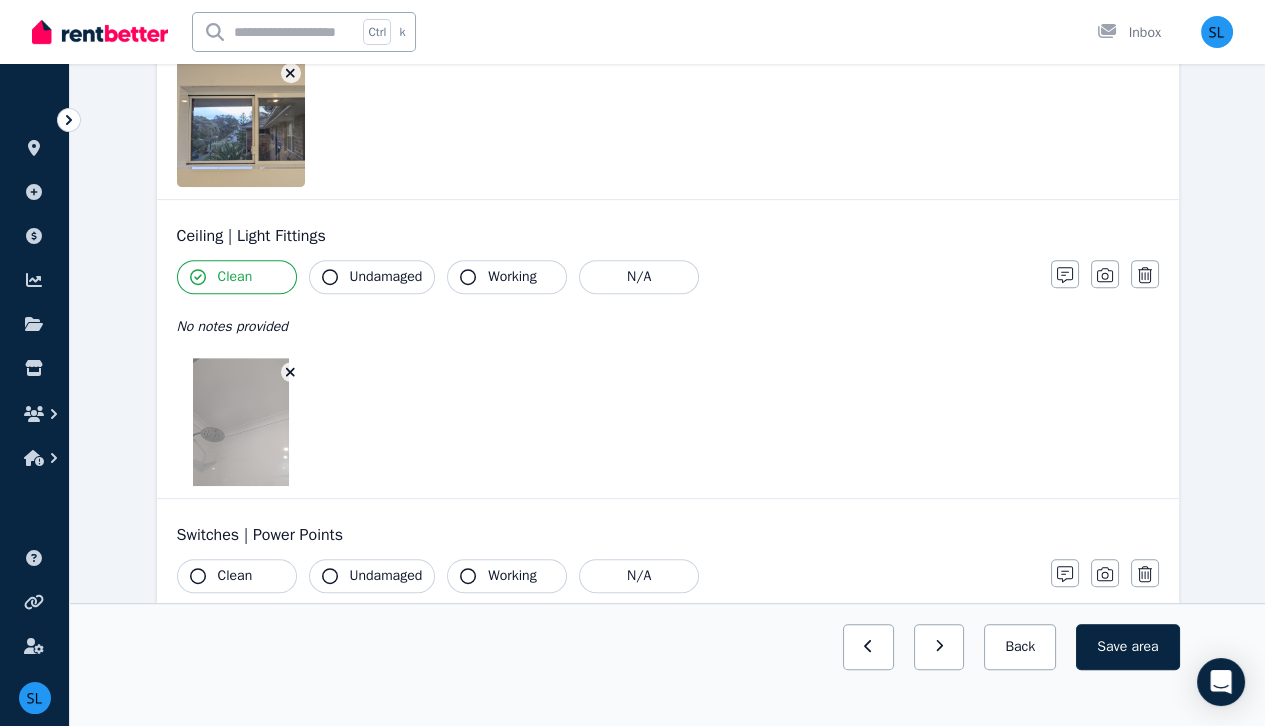 click on "Undamaged" at bounding box center (386, 277) 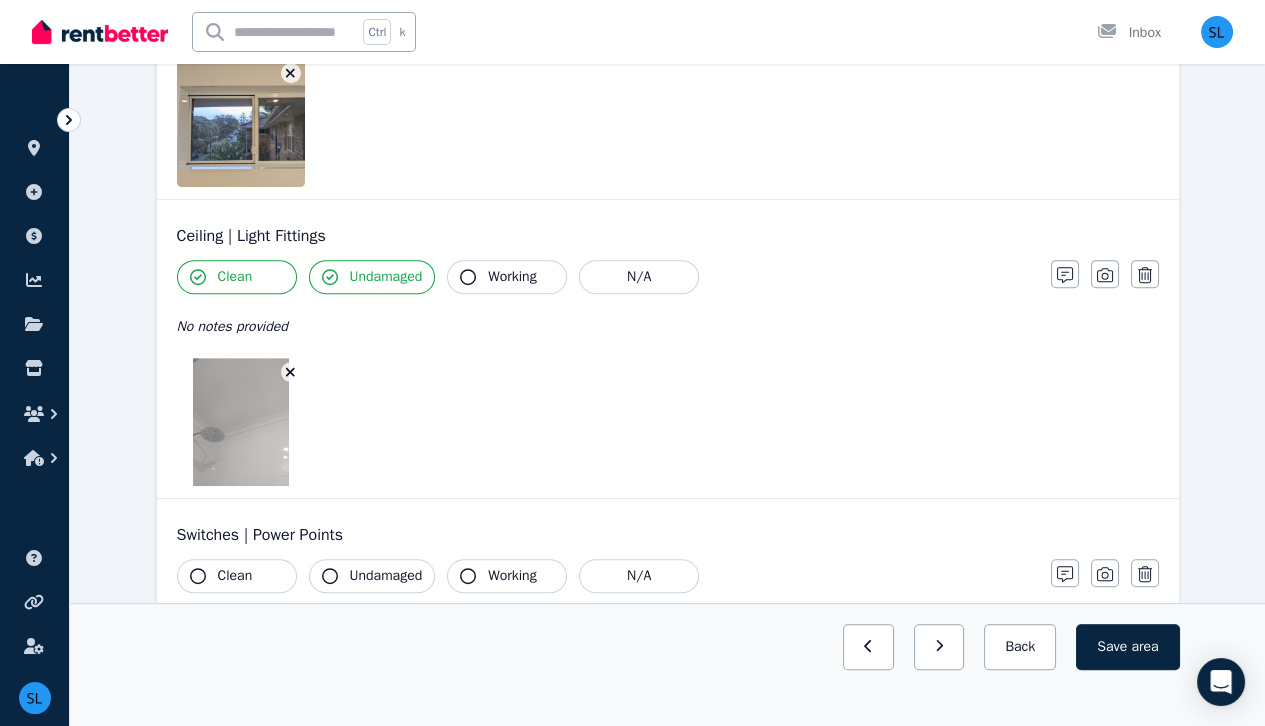 click on "Working" at bounding box center (512, 277) 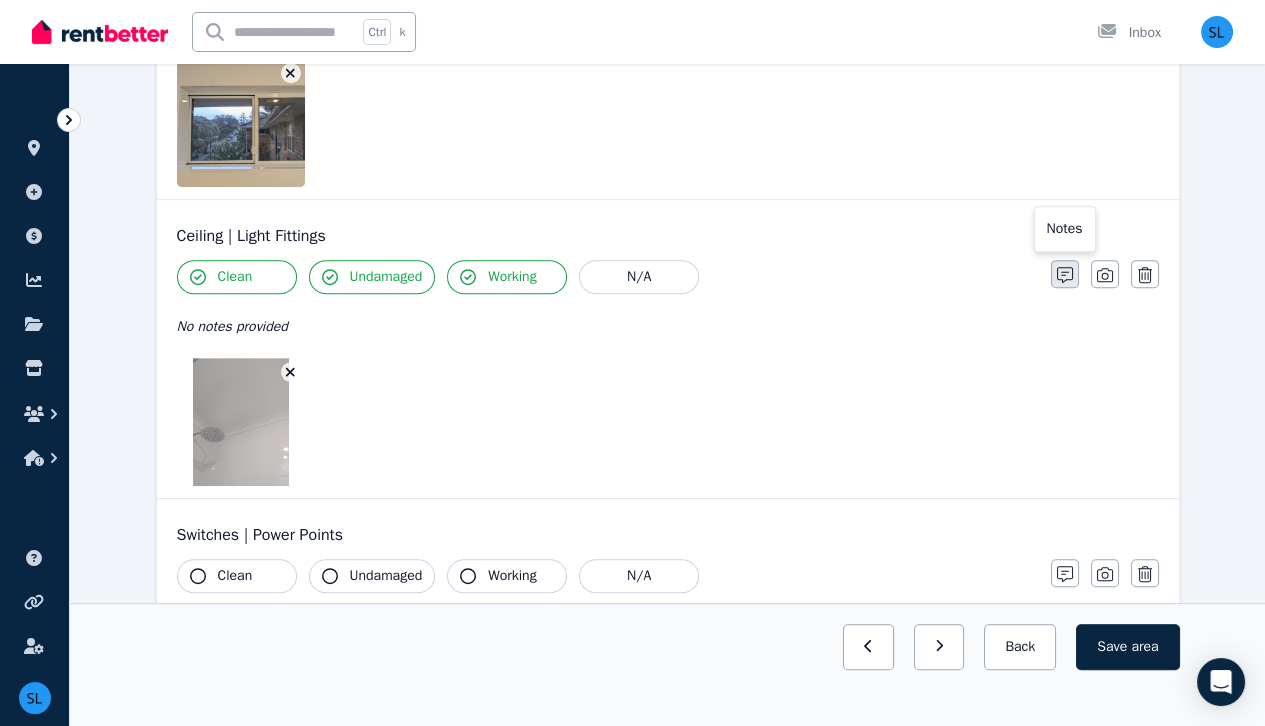click 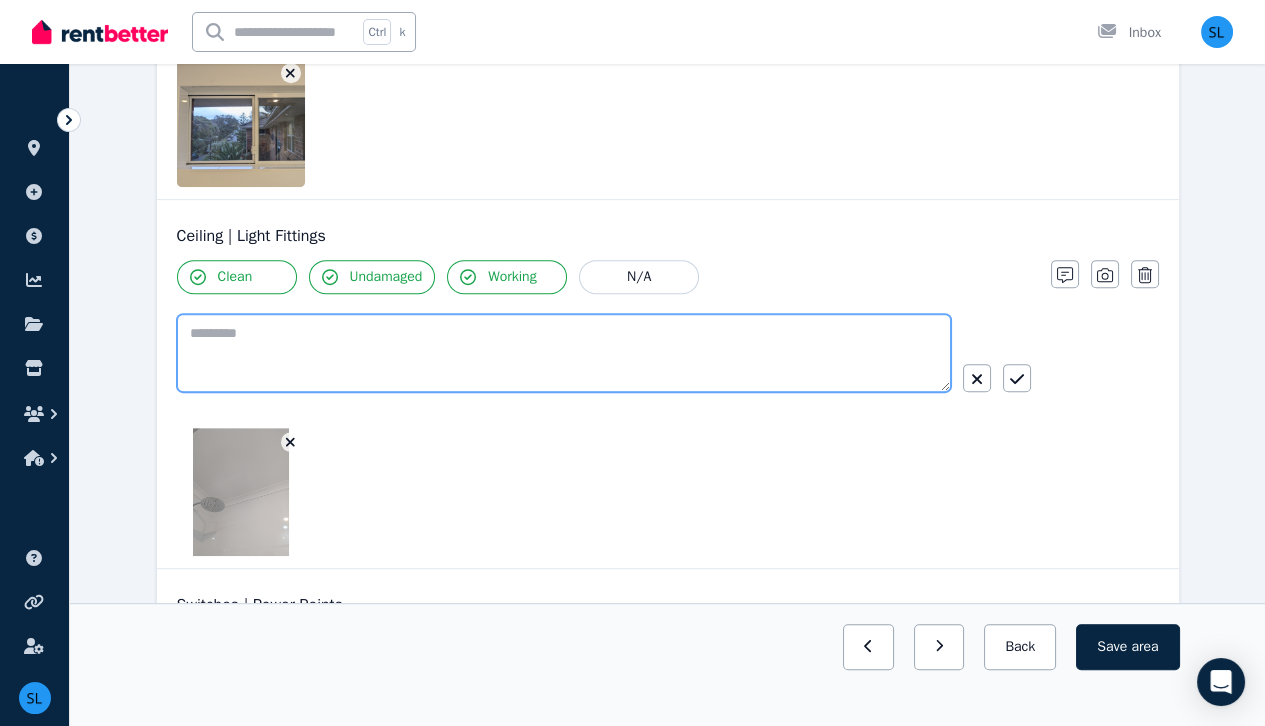 click at bounding box center [564, 353] 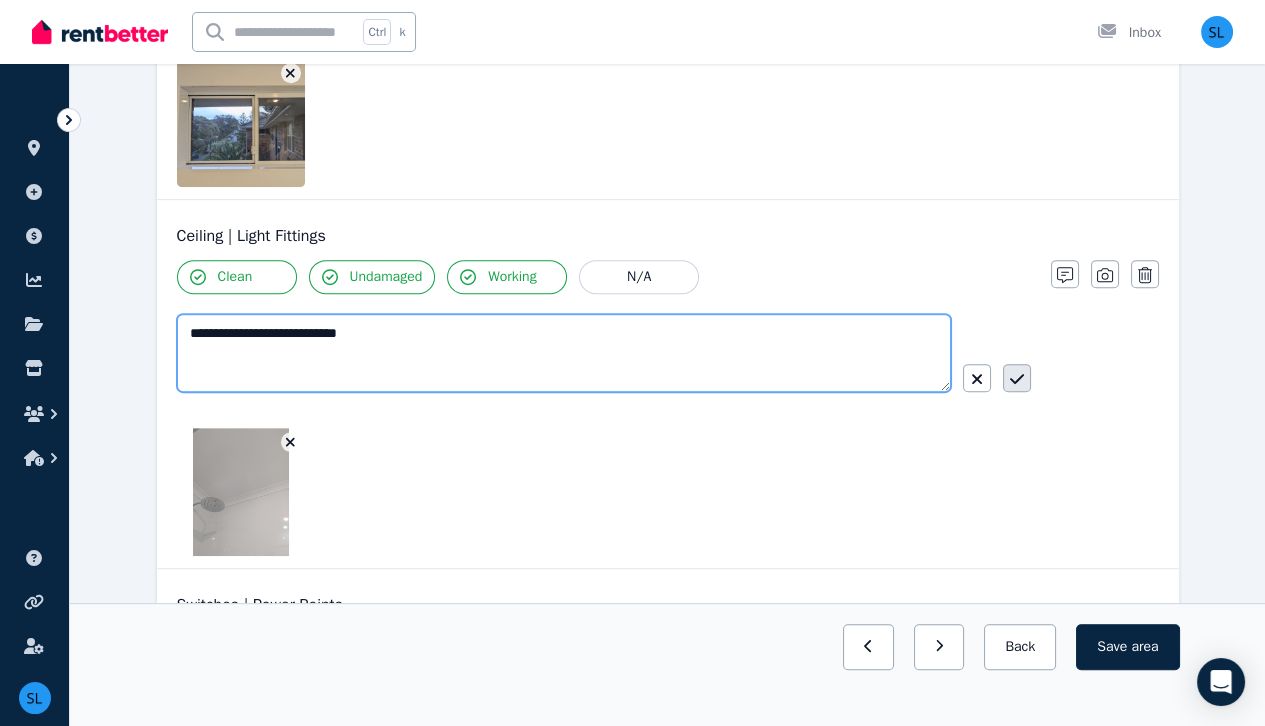 type on "**********" 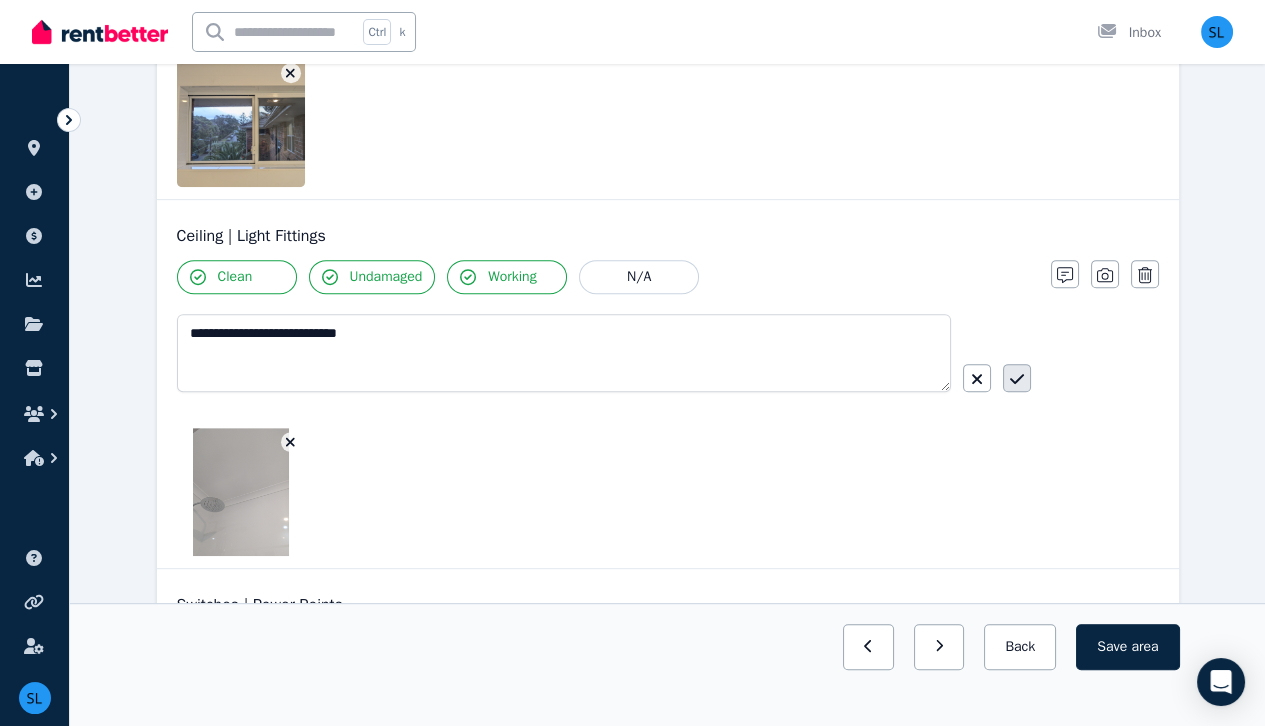 click at bounding box center (1017, 378) 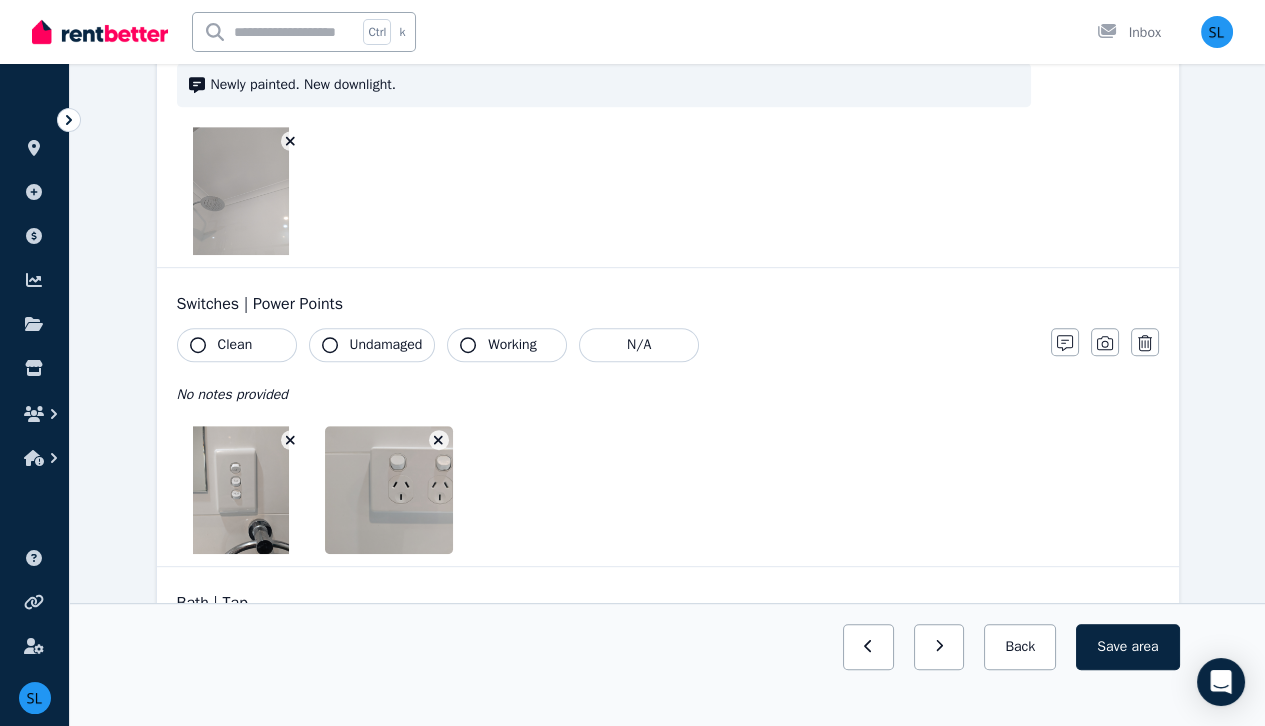 scroll, scrollTop: 1636, scrollLeft: 0, axis: vertical 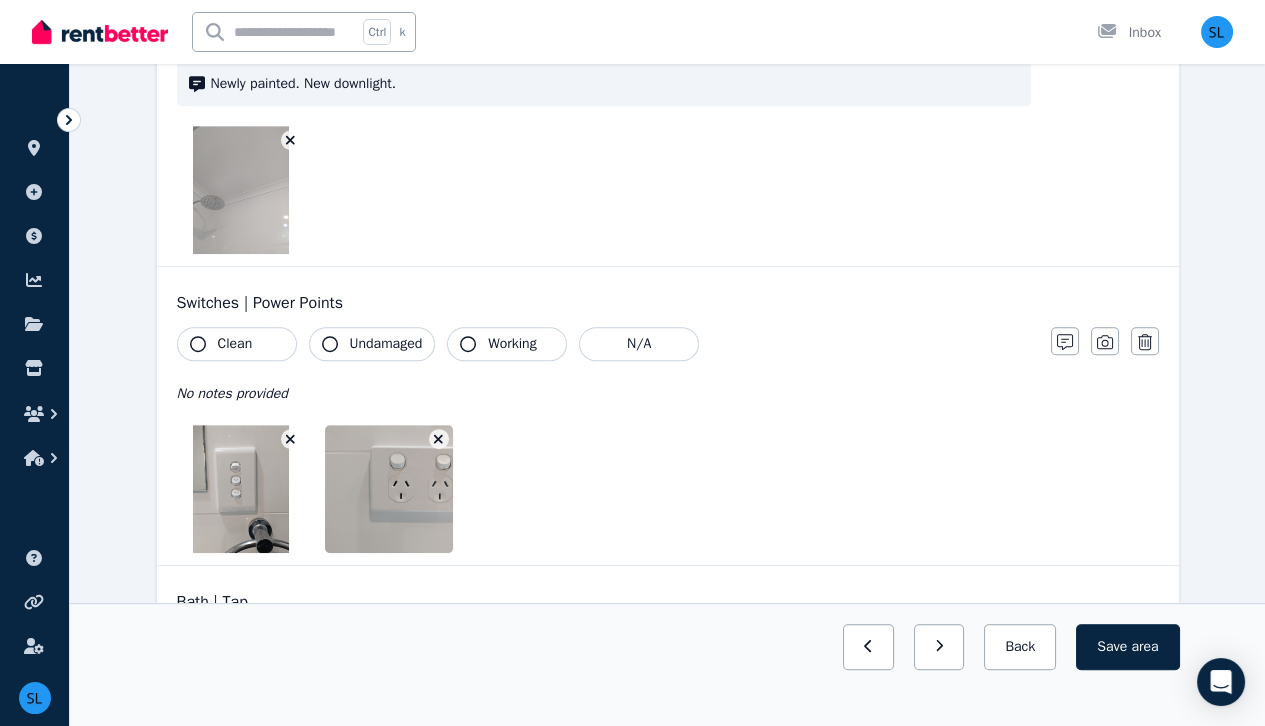 click on "Clean" at bounding box center (237, 344) 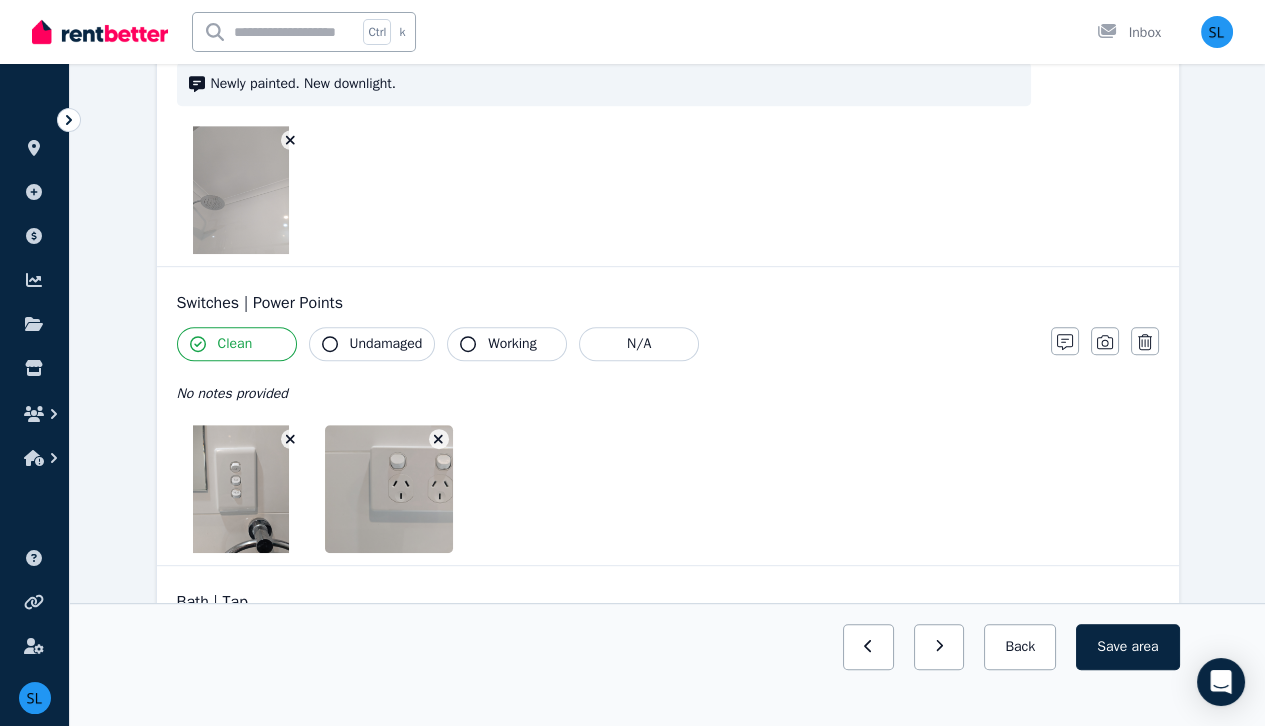 click on "Undamaged" at bounding box center [386, 344] 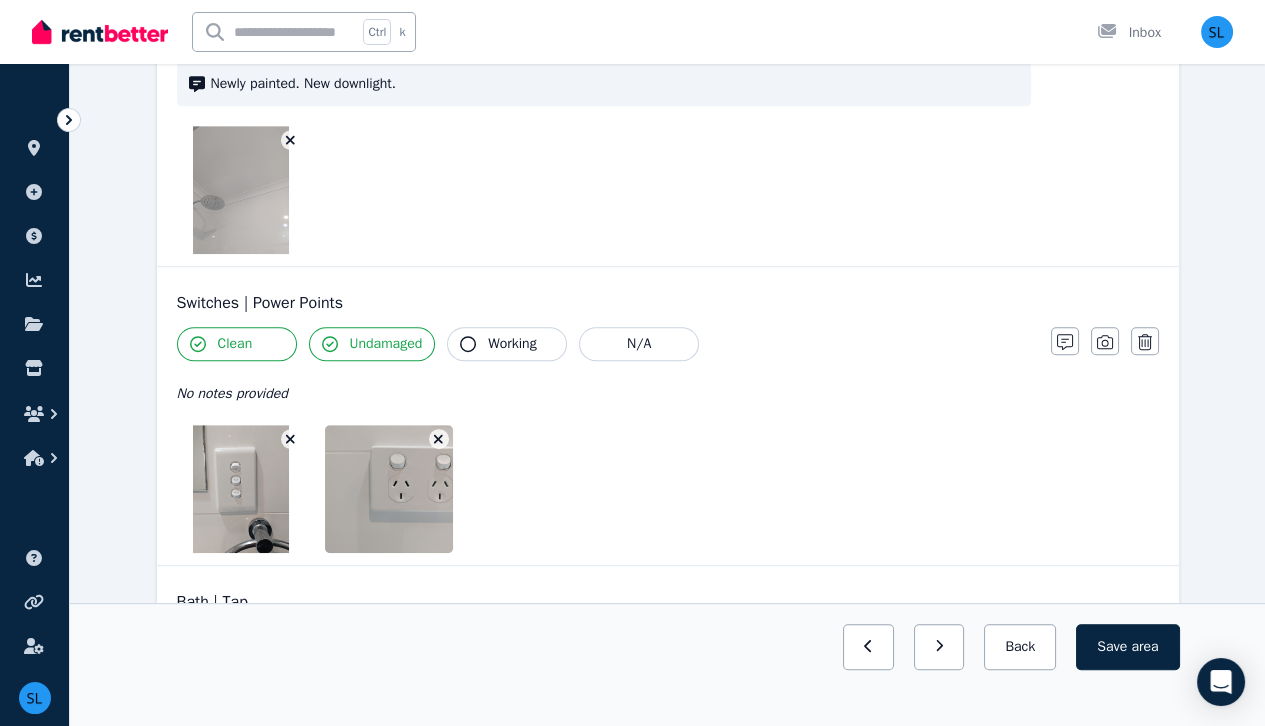 click on "Working" at bounding box center (512, 344) 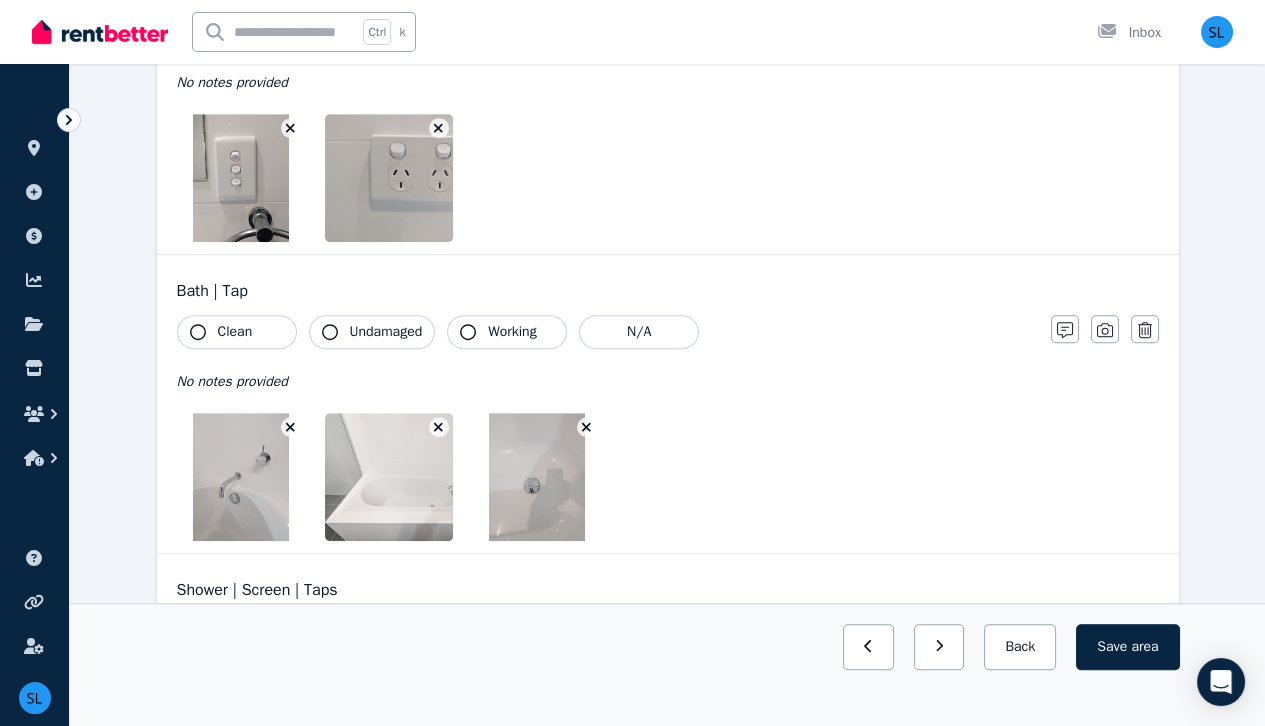 scroll, scrollTop: 1951, scrollLeft: 0, axis: vertical 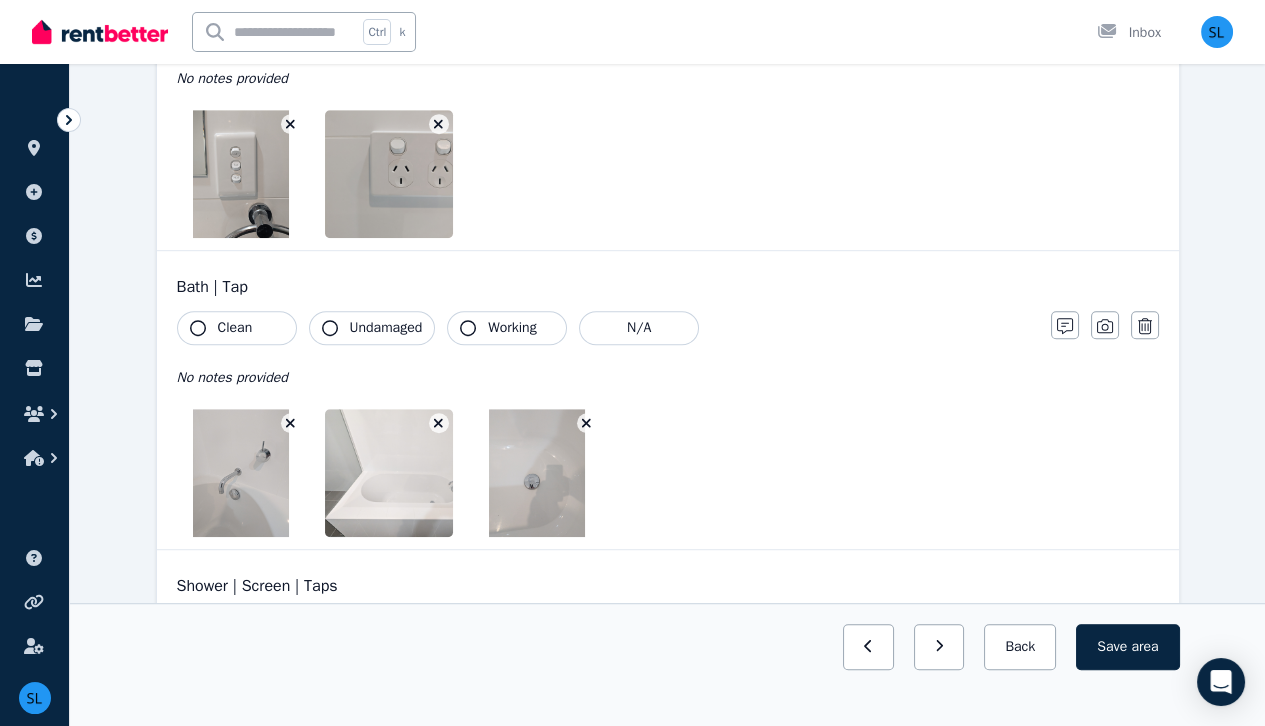click on "Clean" at bounding box center (237, 328) 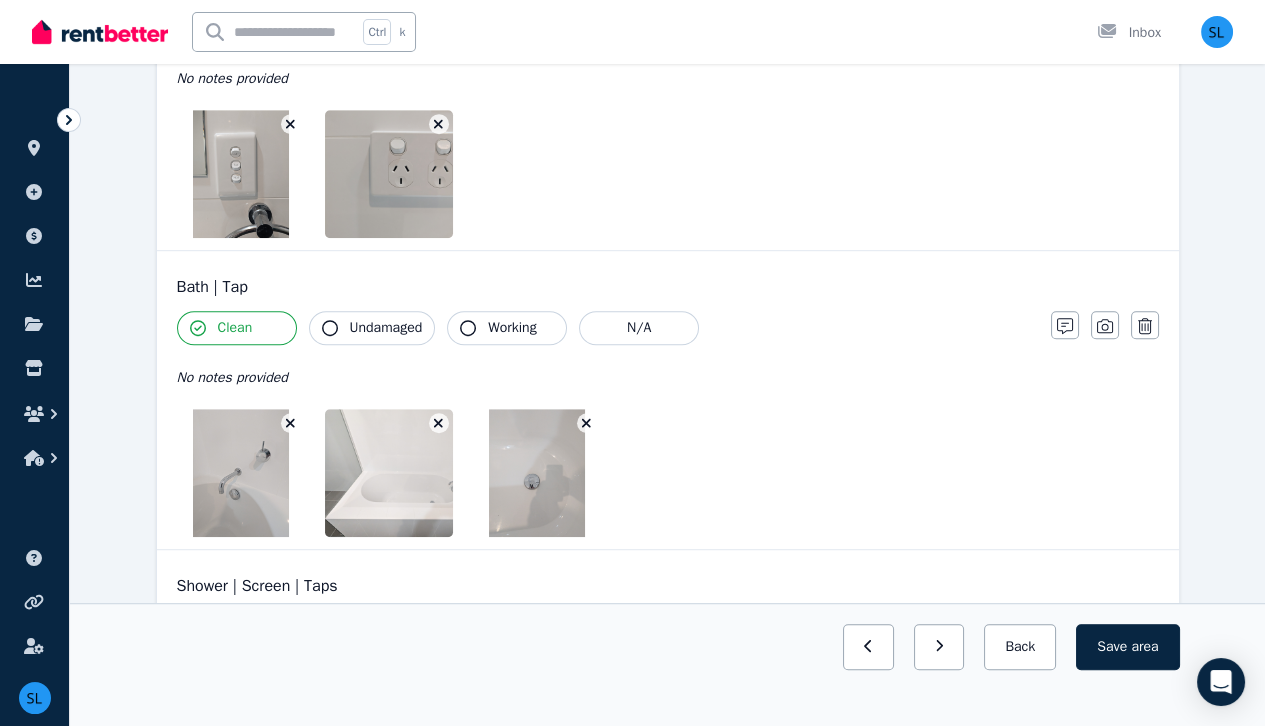 click on "Undamaged" at bounding box center (386, 328) 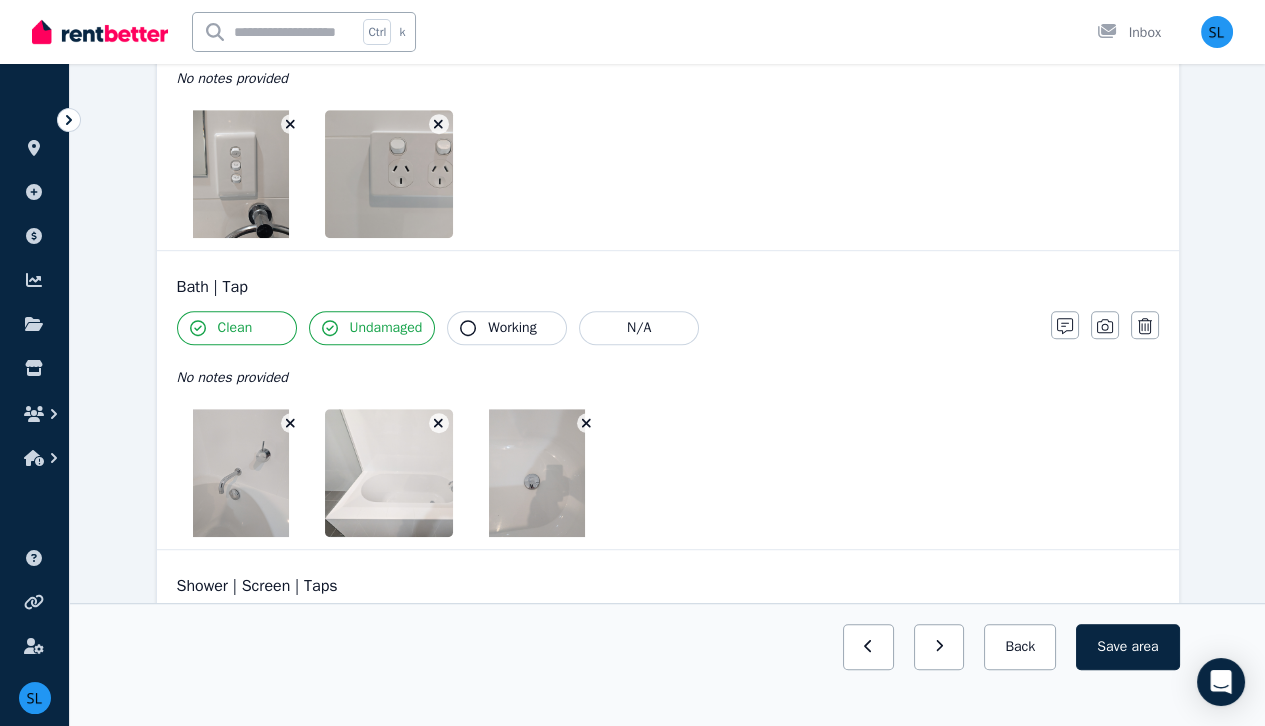 click on "Working" at bounding box center [512, 328] 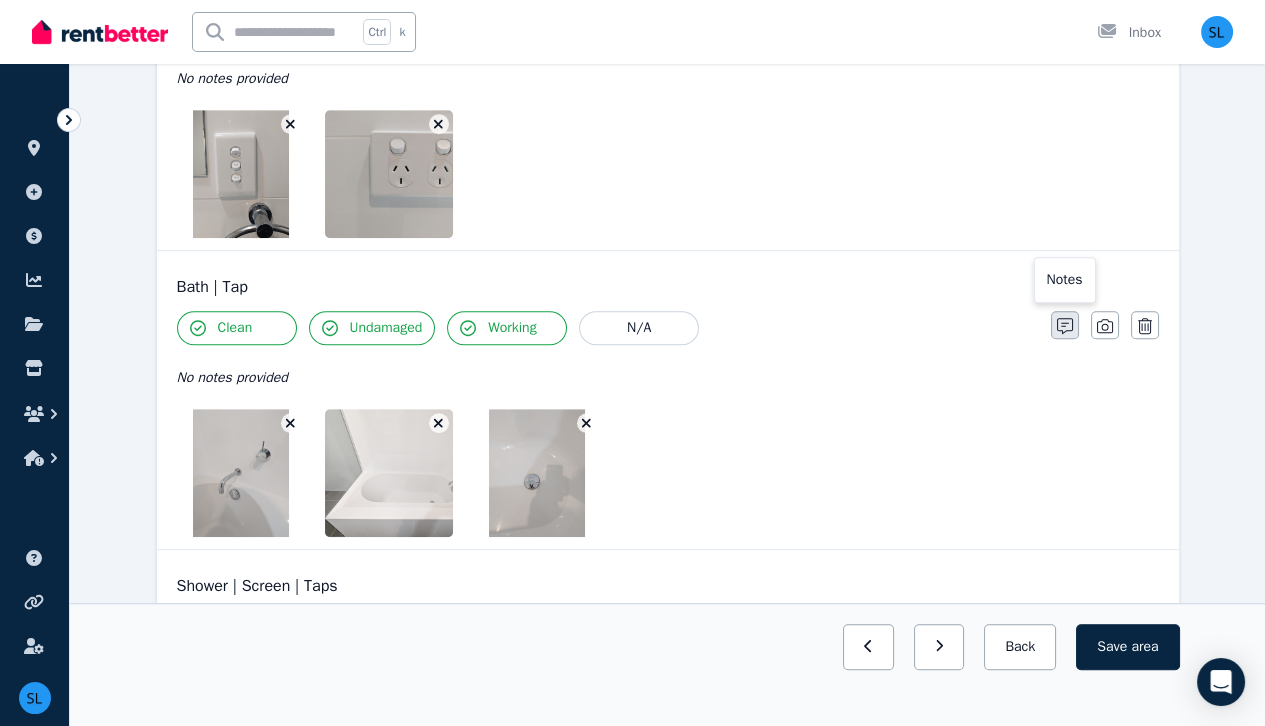 click 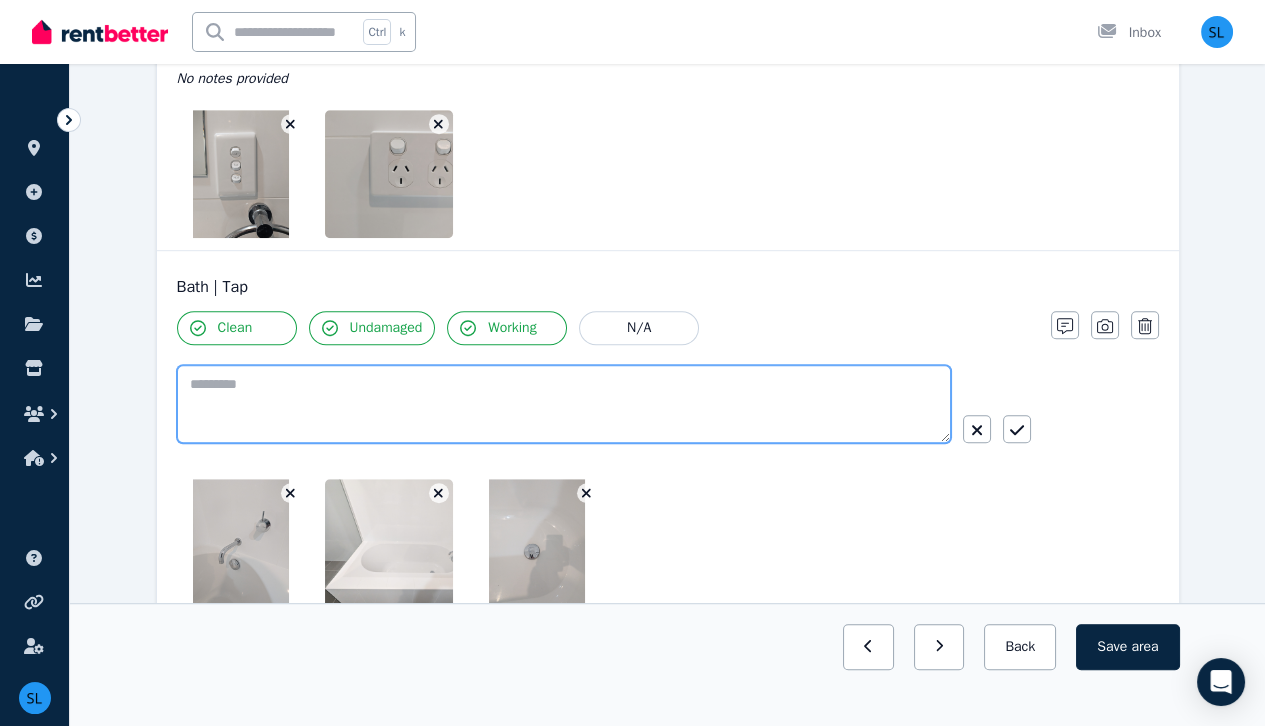 click at bounding box center [564, 404] 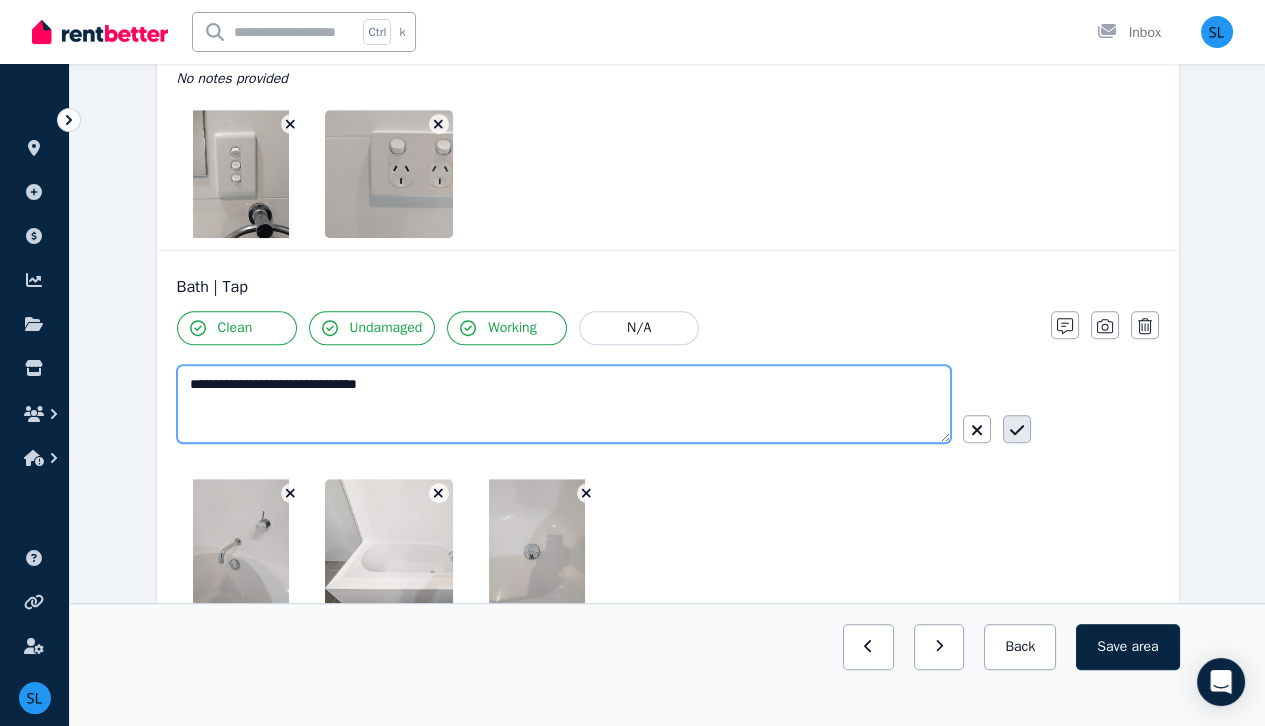 type on "**********" 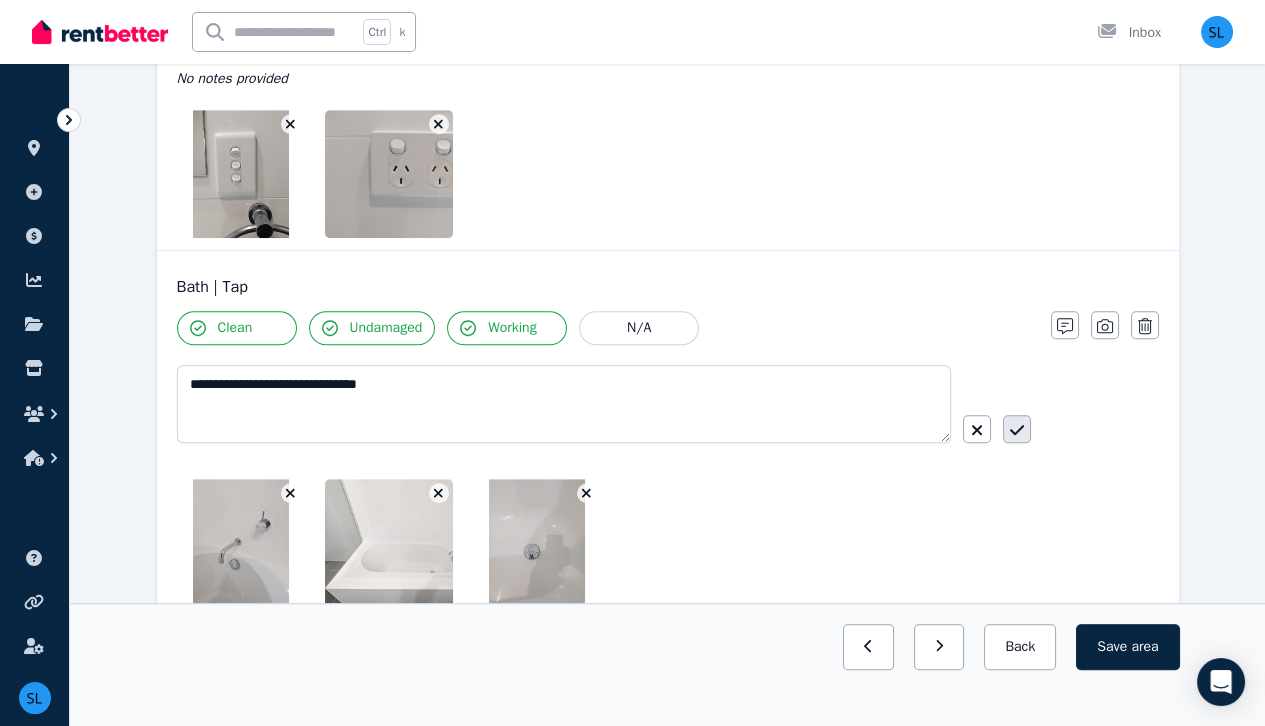 click at bounding box center (1017, 429) 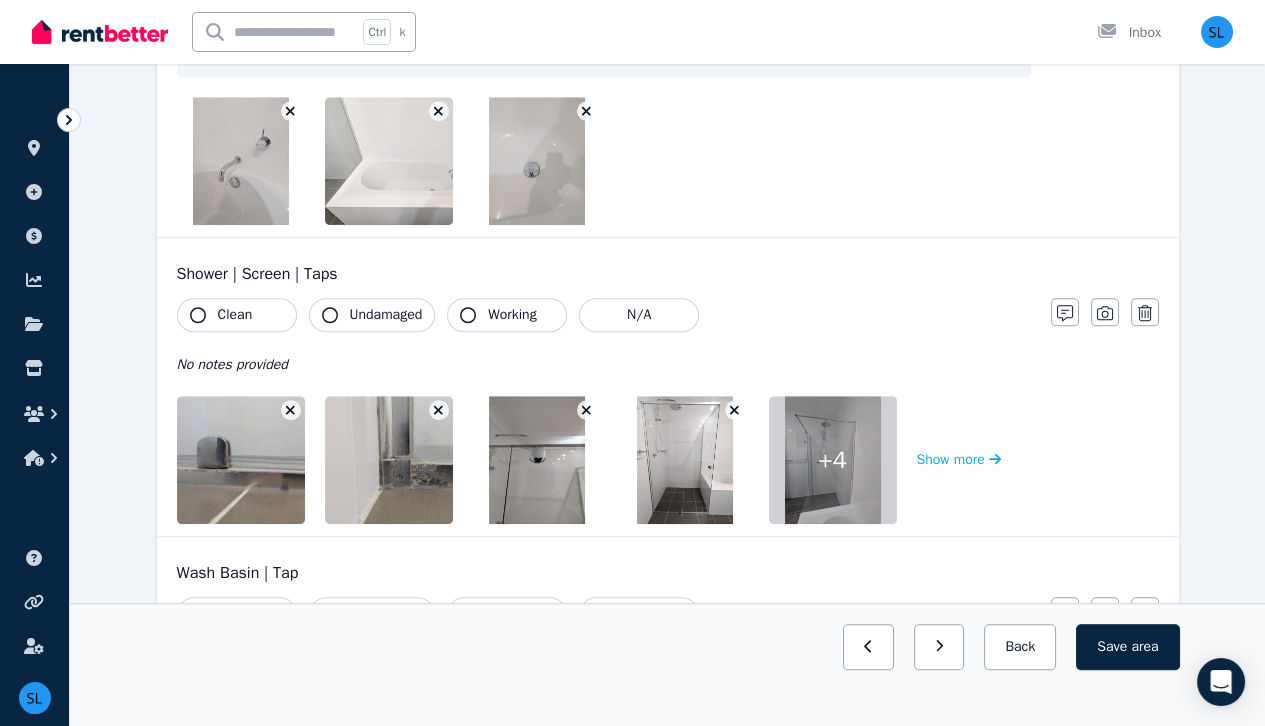 scroll, scrollTop: 2286, scrollLeft: 0, axis: vertical 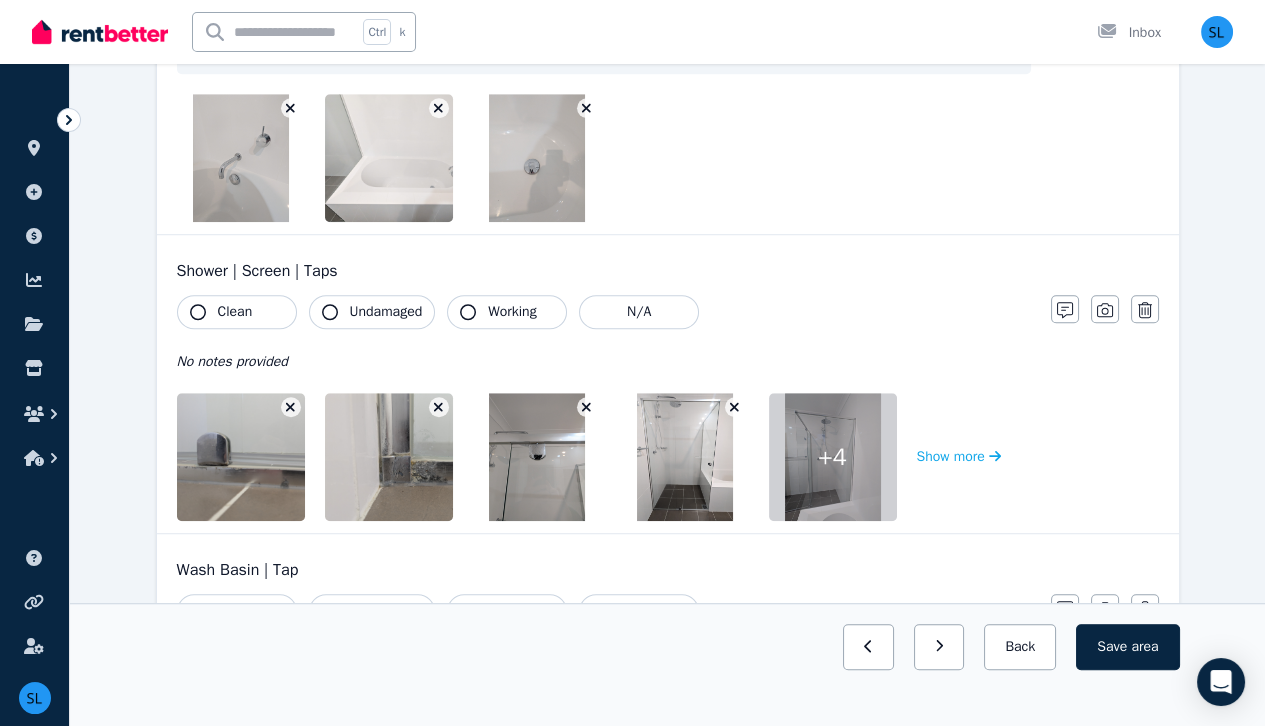 click on "Clean" at bounding box center (237, 312) 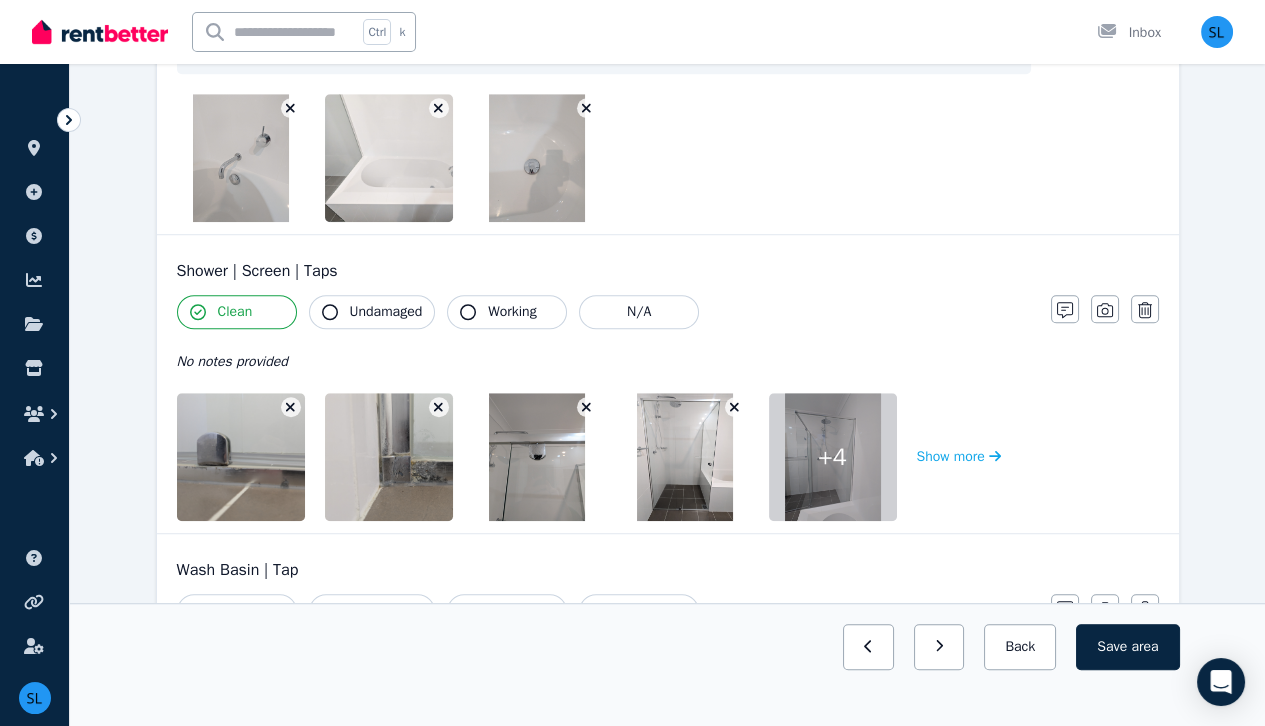 click on "Undamaged" at bounding box center [386, 312] 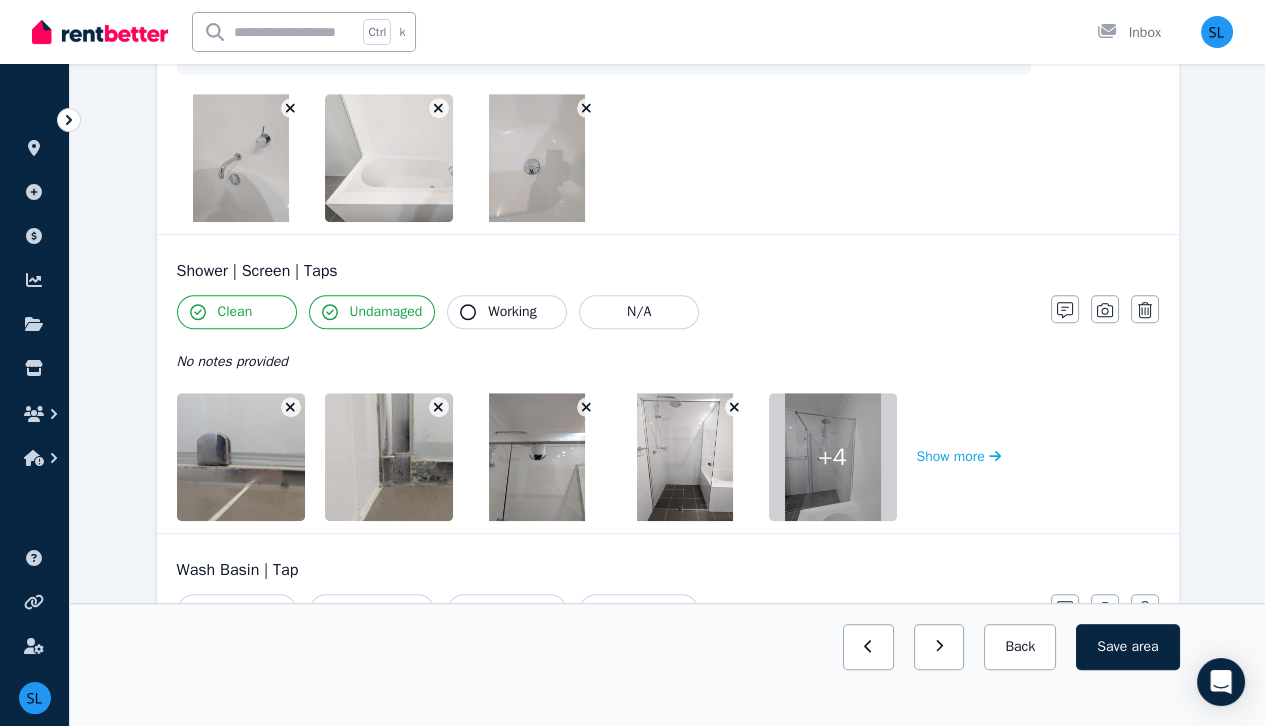 click on "Working" at bounding box center (512, 312) 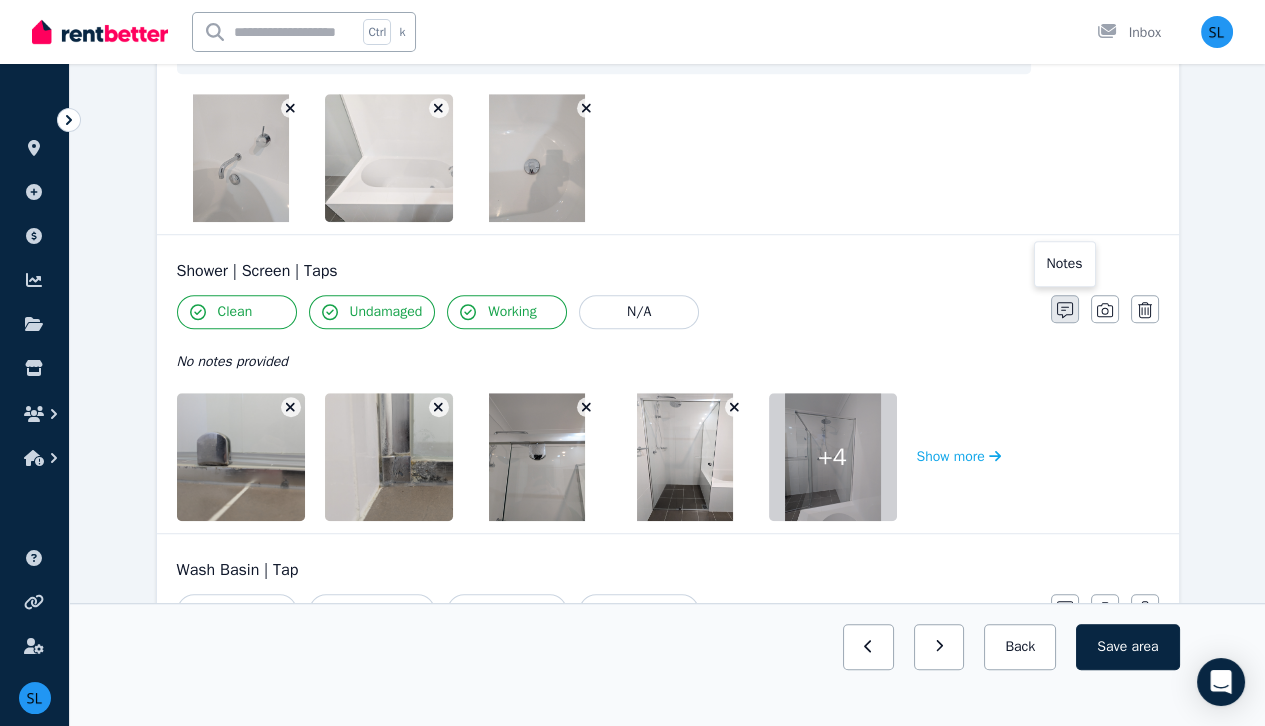 click 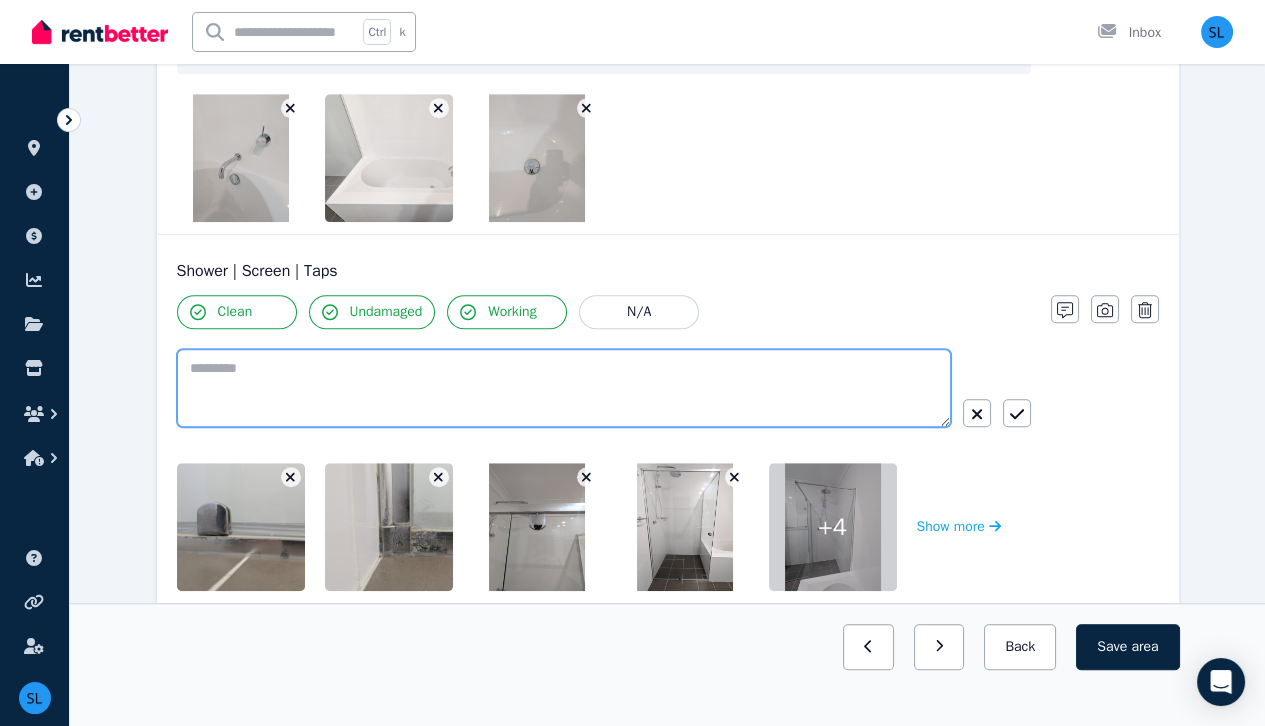 click at bounding box center [564, 388] 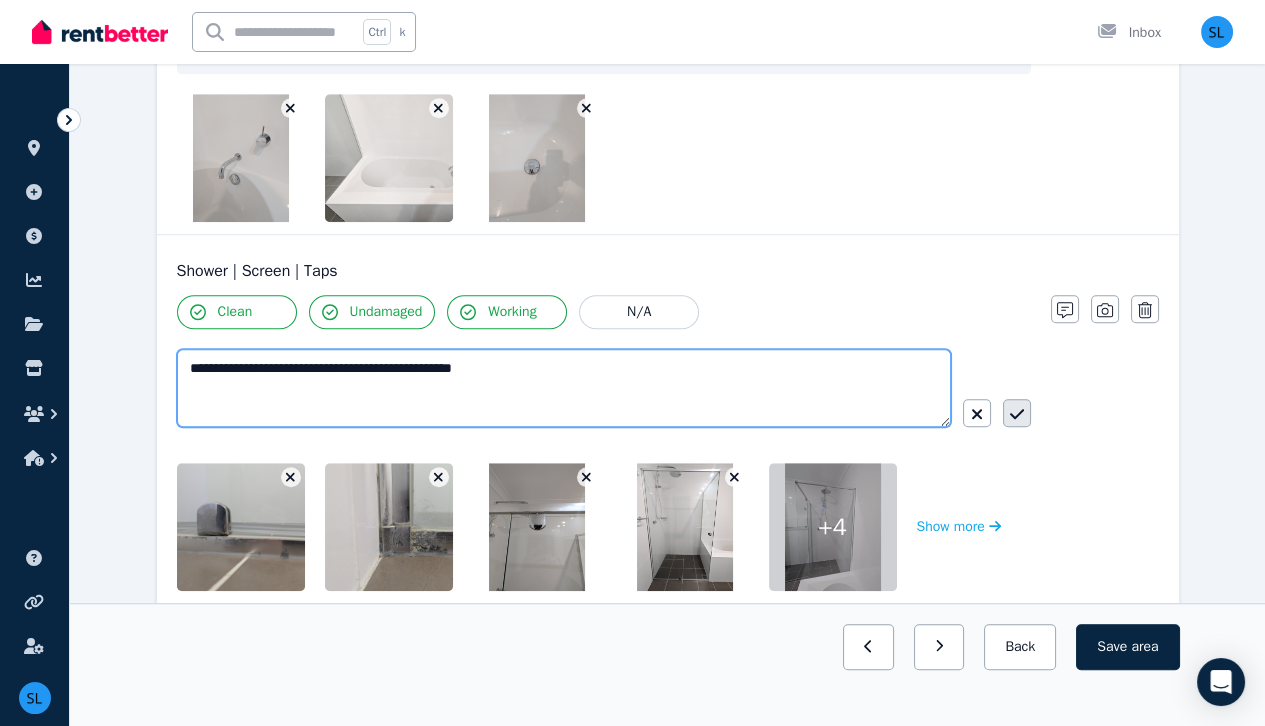 type on "**********" 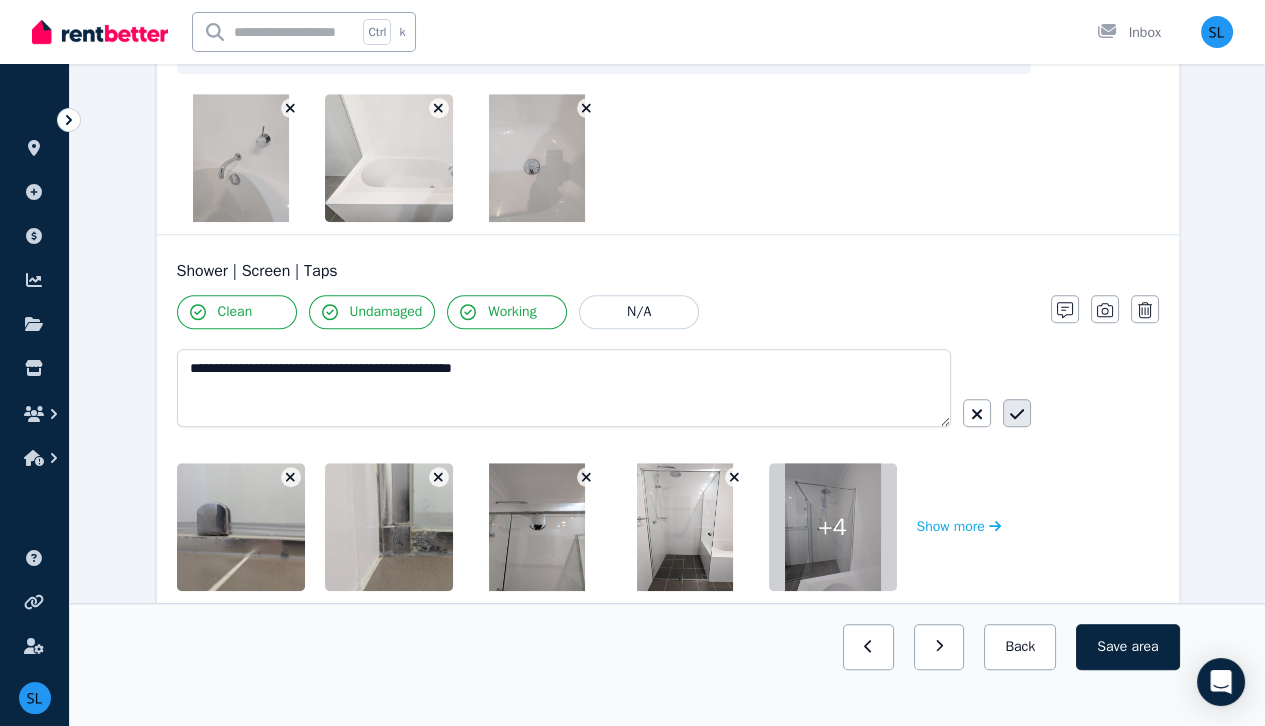 click 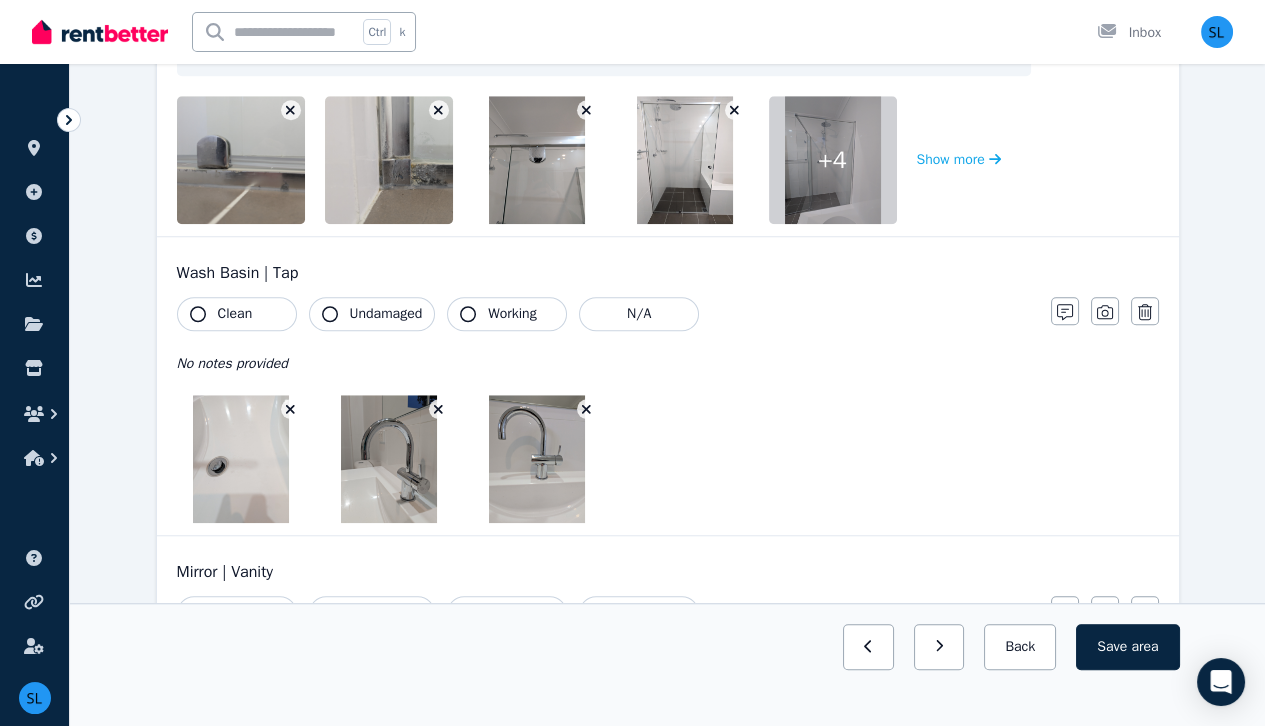 scroll, scrollTop: 2604, scrollLeft: 0, axis: vertical 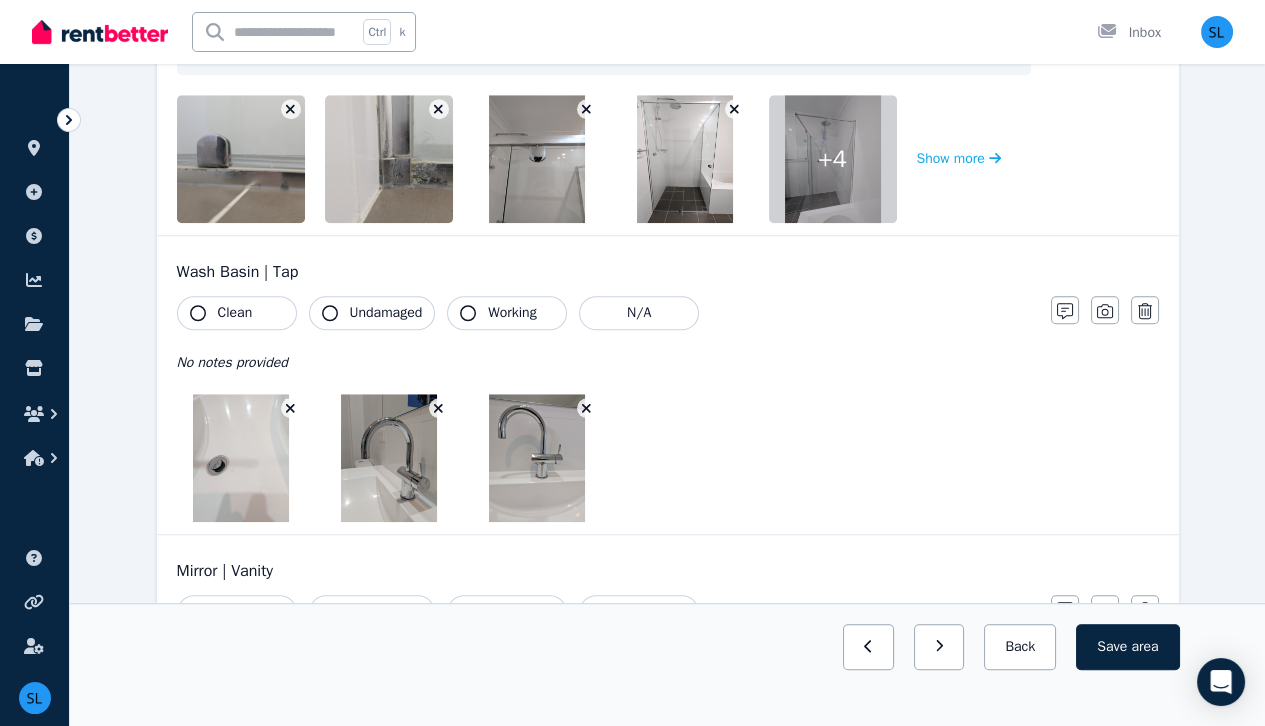 click on "Clean" at bounding box center [237, 313] 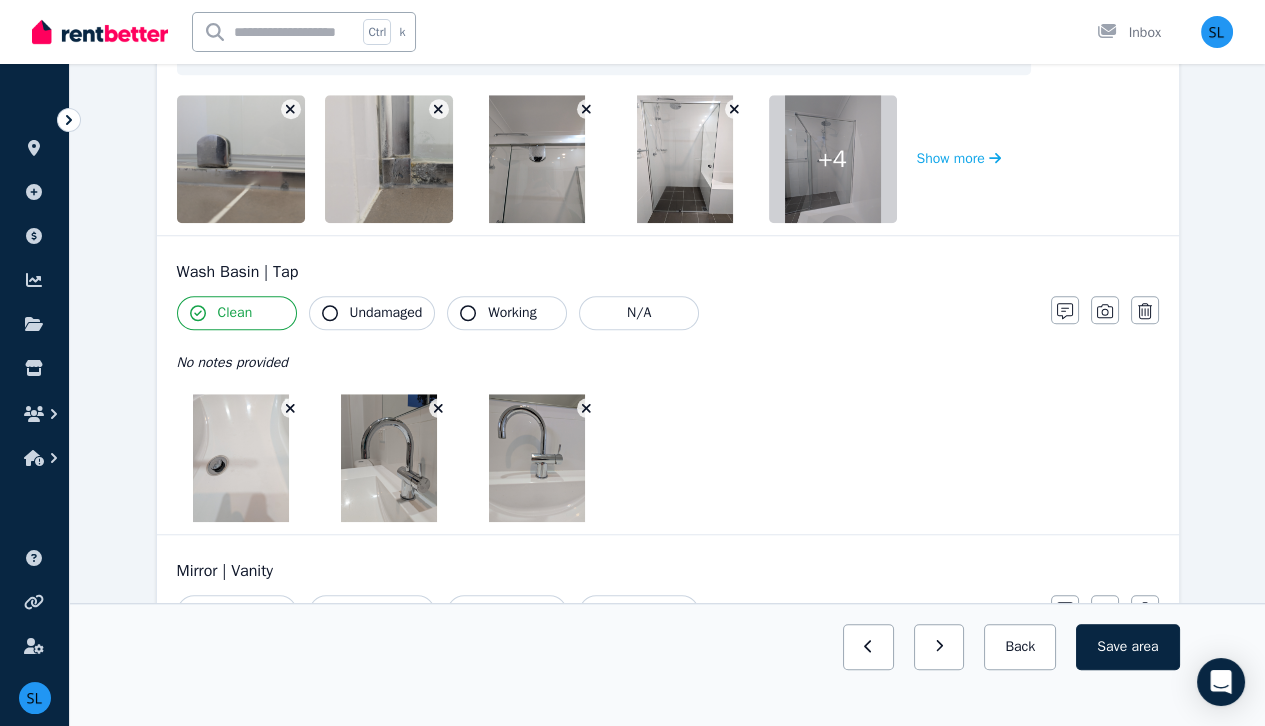 click on "Undamaged" at bounding box center [386, 313] 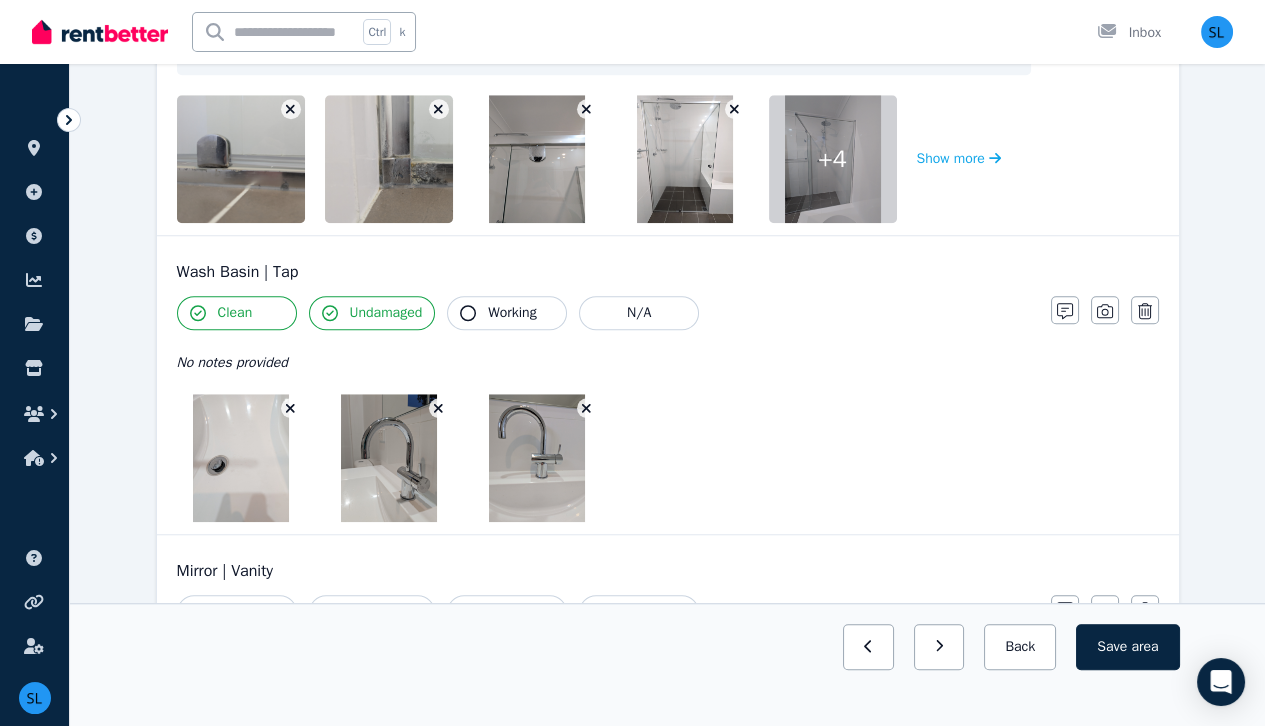 click on "Working" at bounding box center [512, 313] 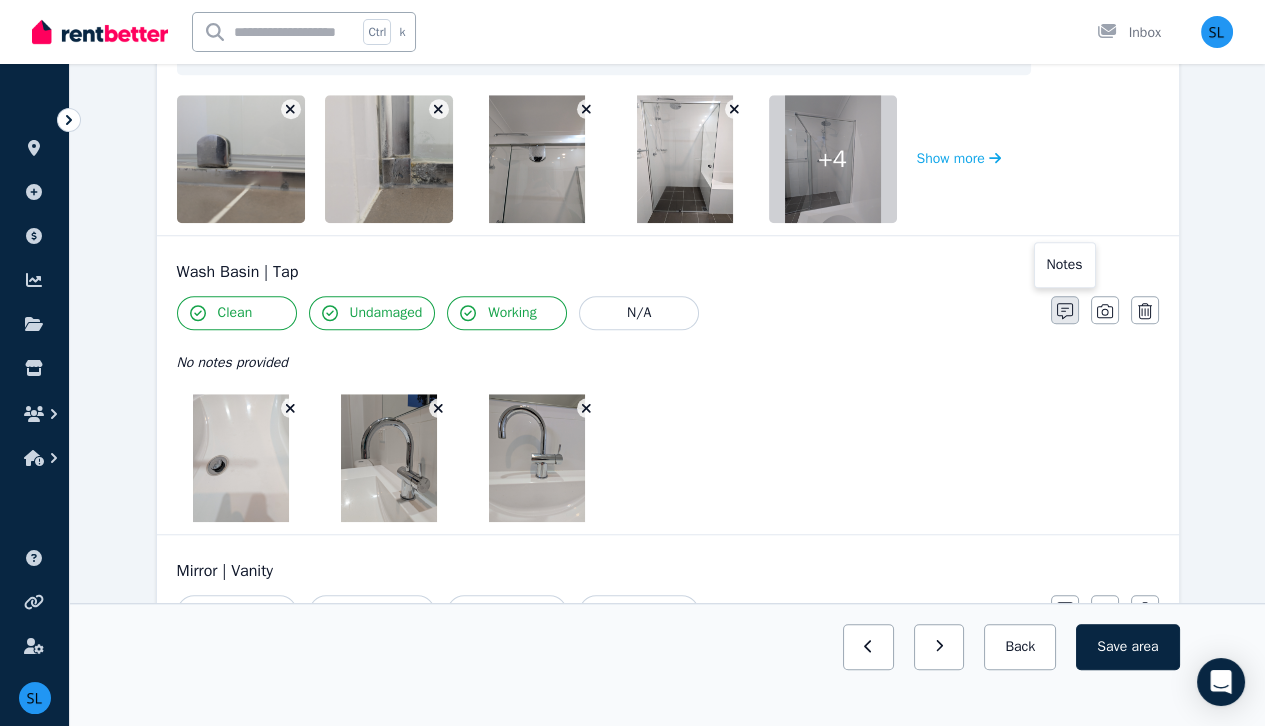 click 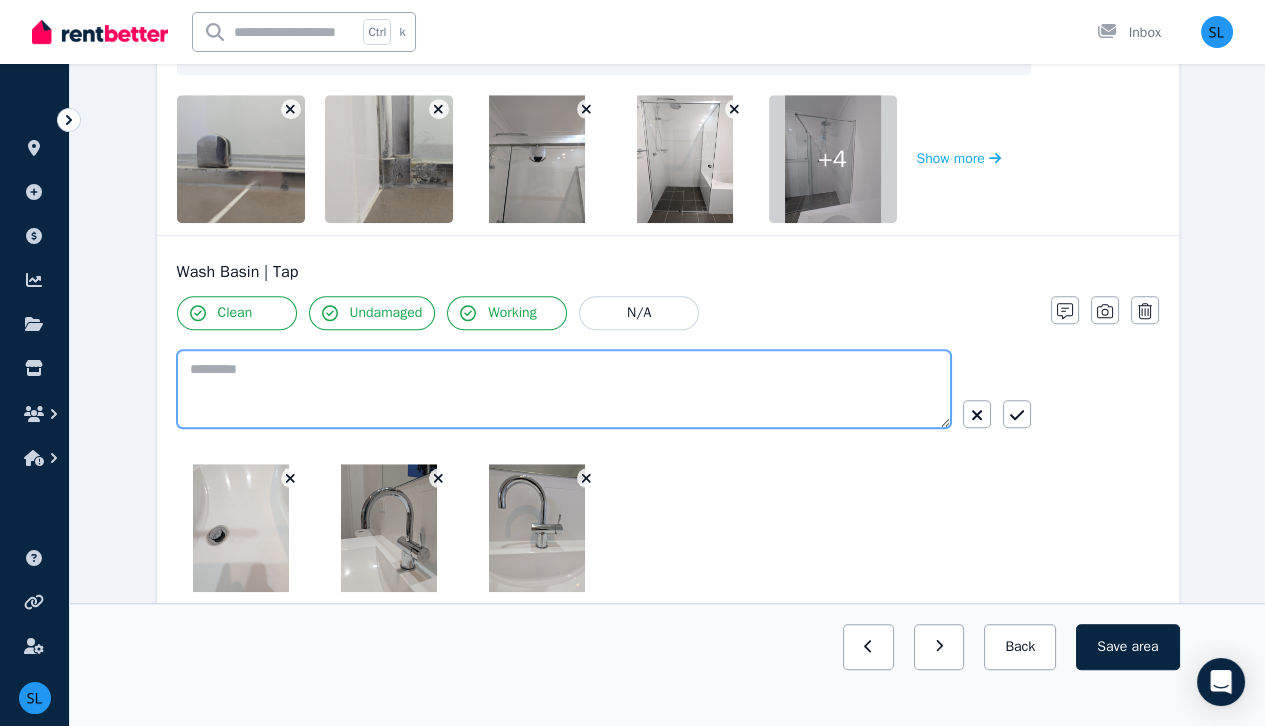 click at bounding box center [564, 389] 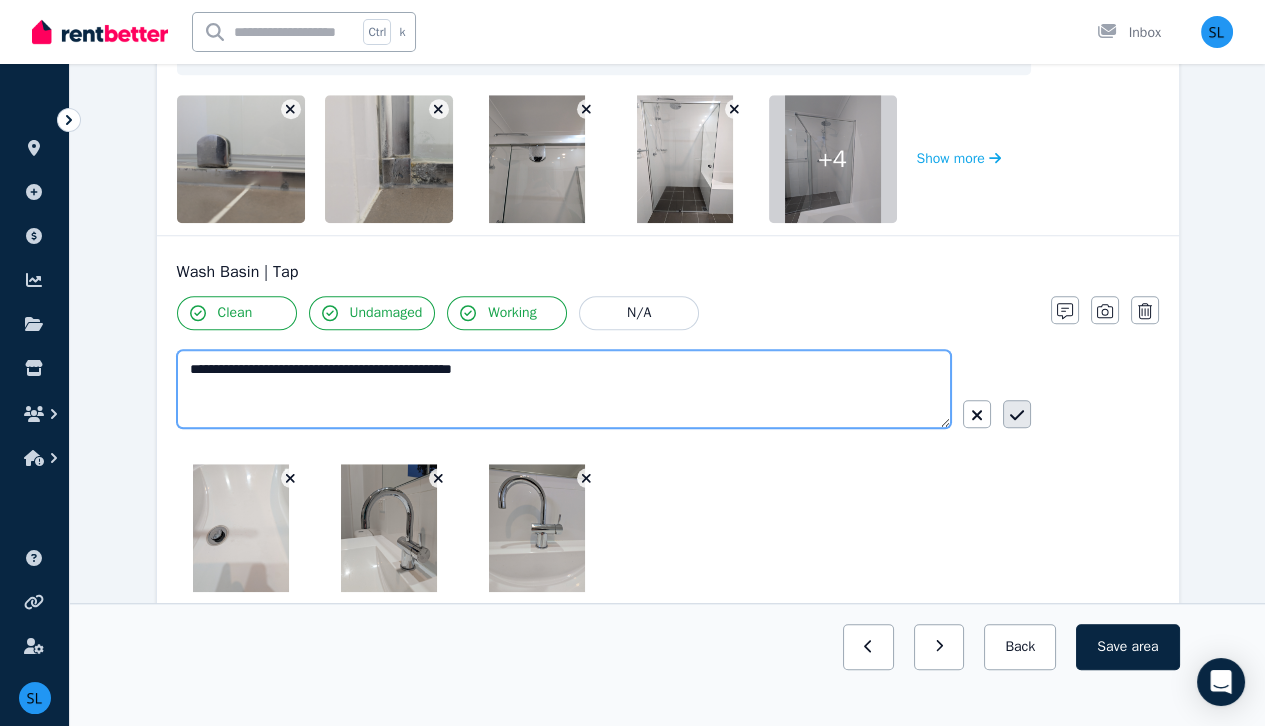 type on "**********" 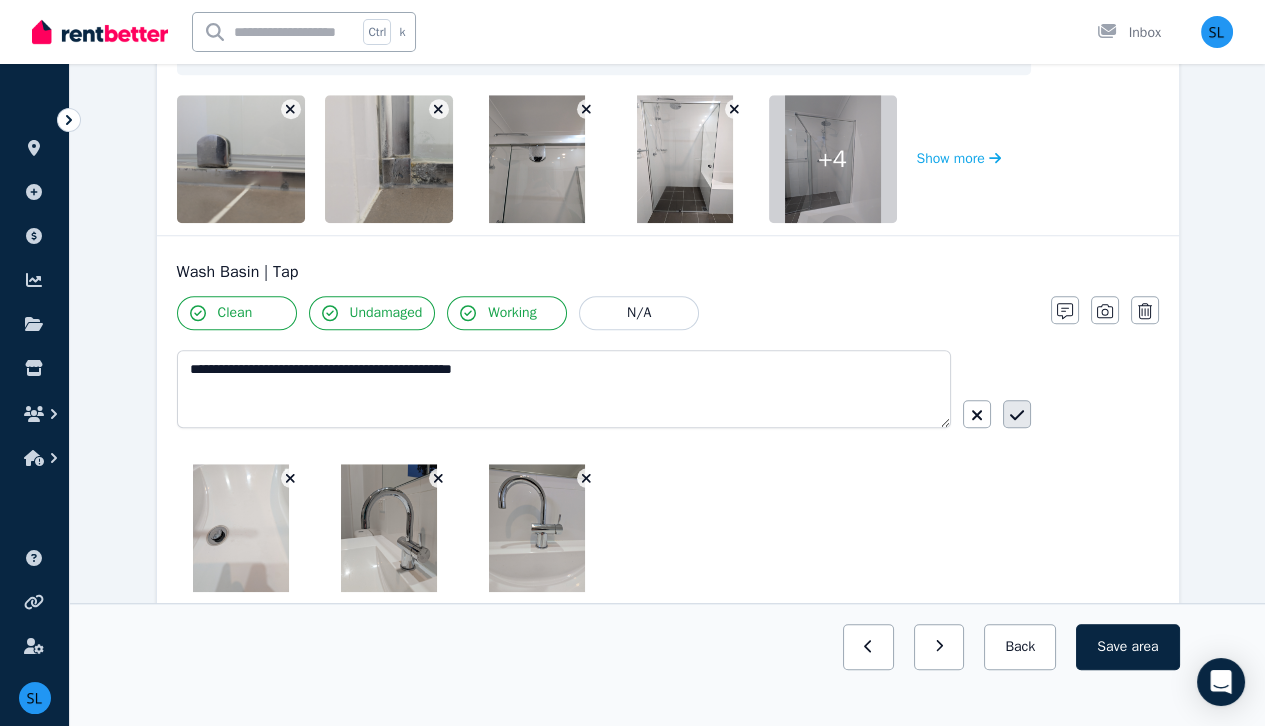 click 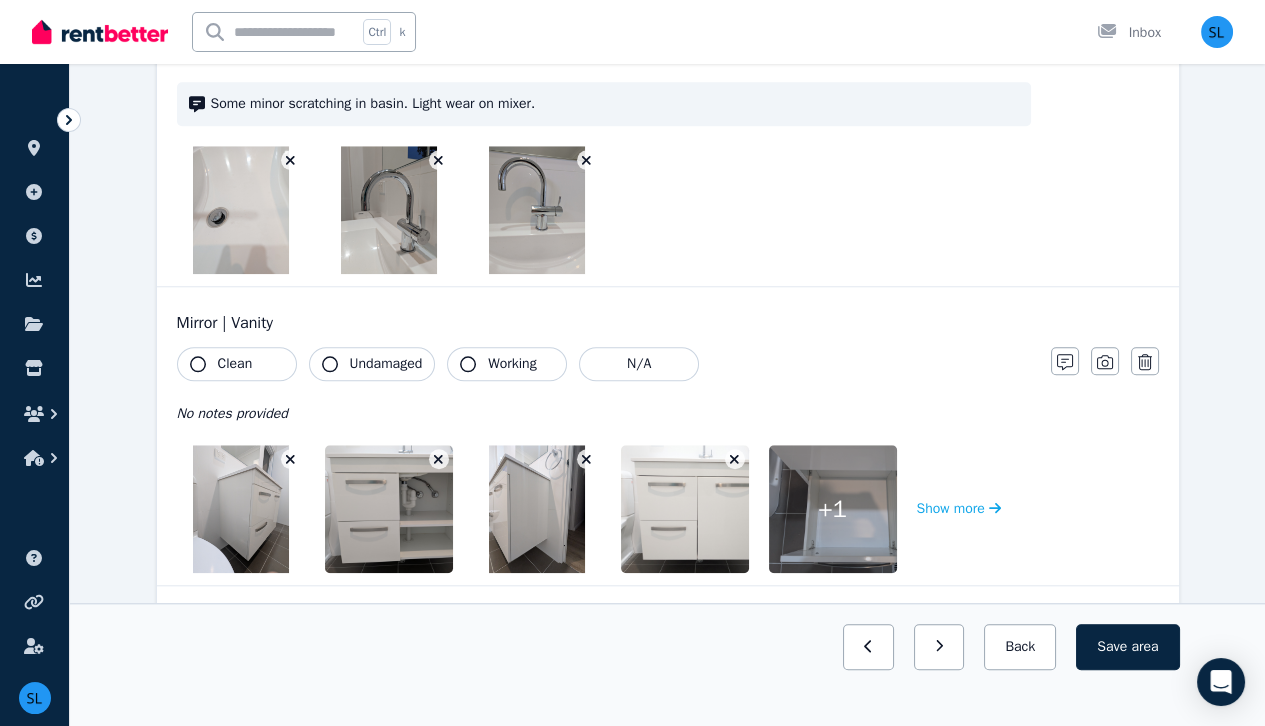 scroll, scrollTop: 2874, scrollLeft: 0, axis: vertical 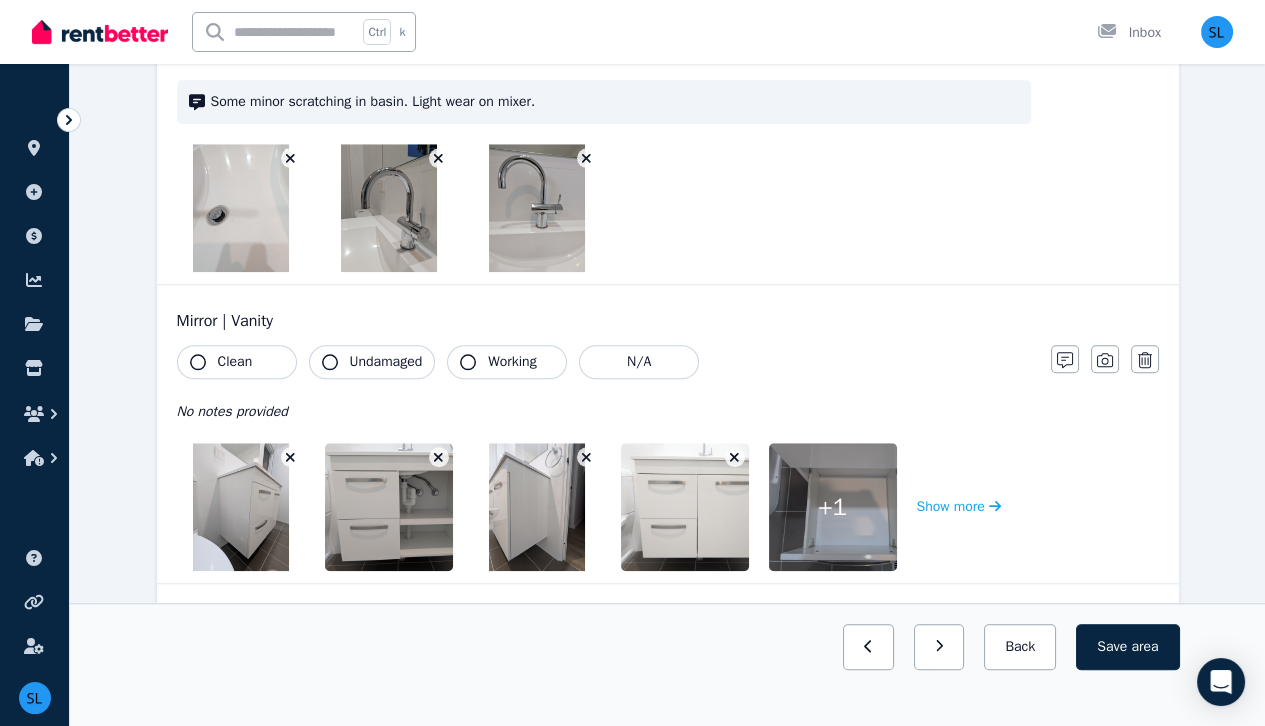 click on "Clean" at bounding box center [237, 362] 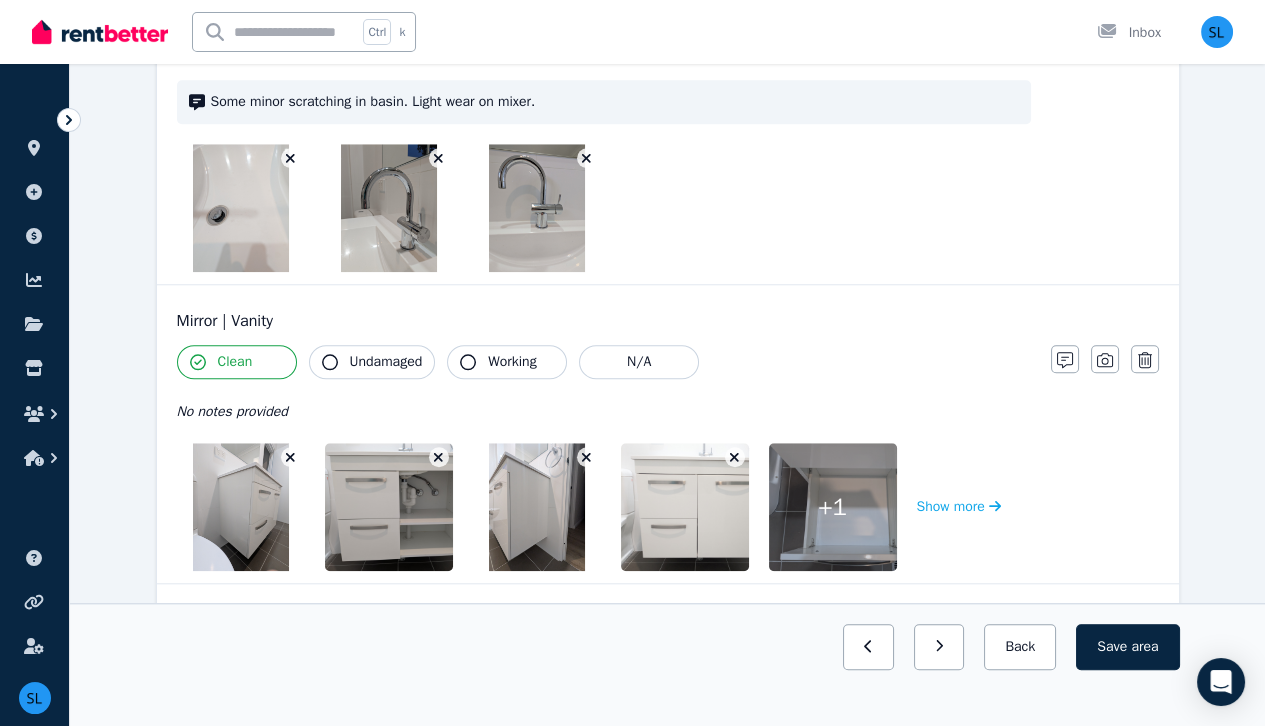click on "Undamaged" at bounding box center [386, 362] 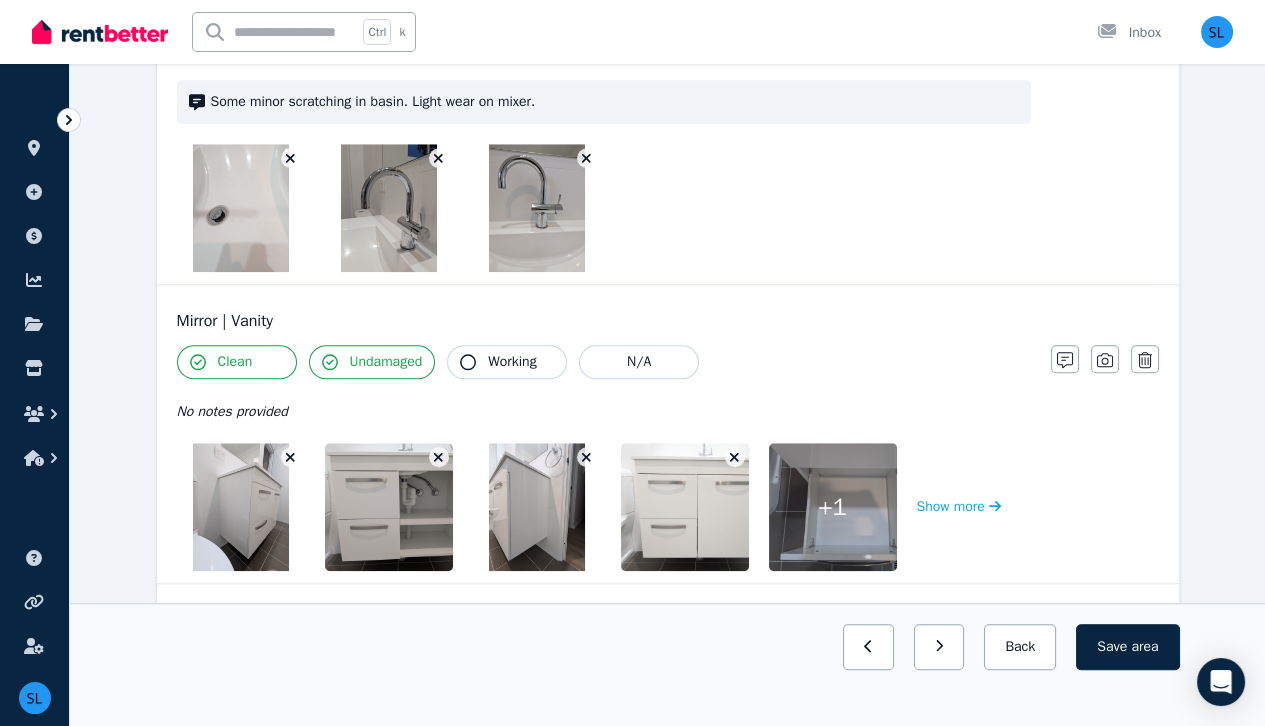 click on "Working" at bounding box center (512, 362) 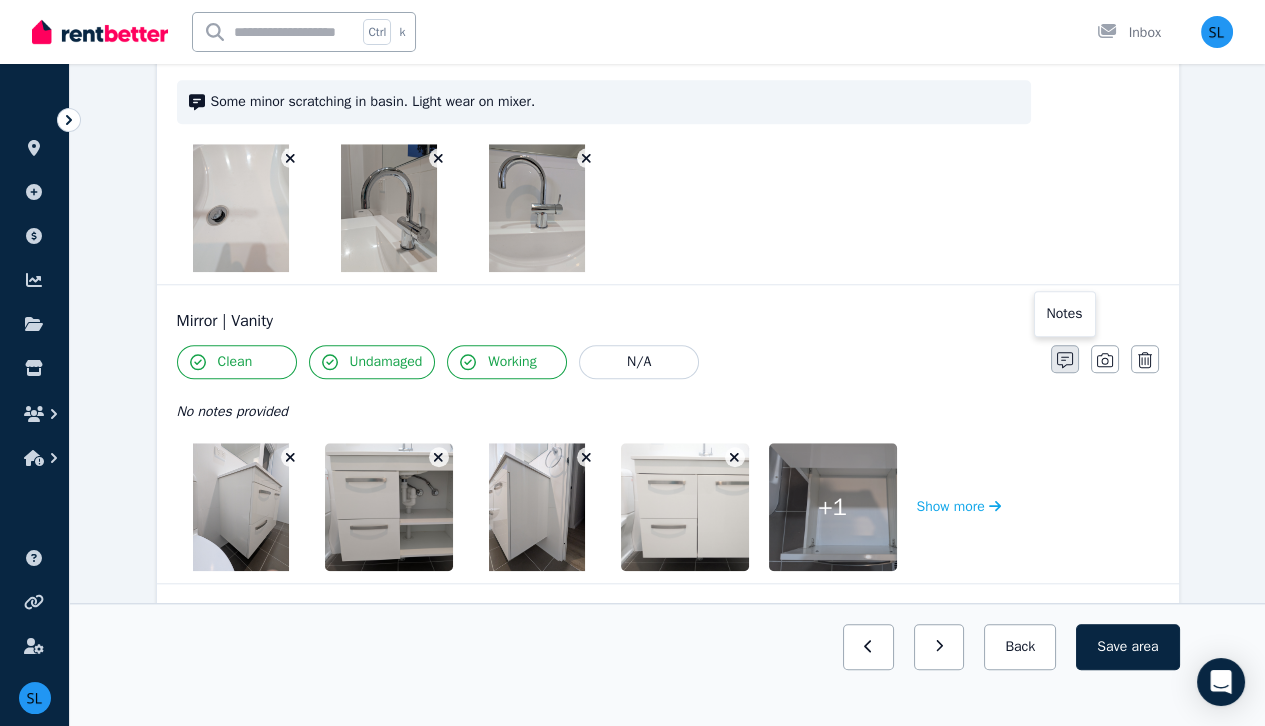 click 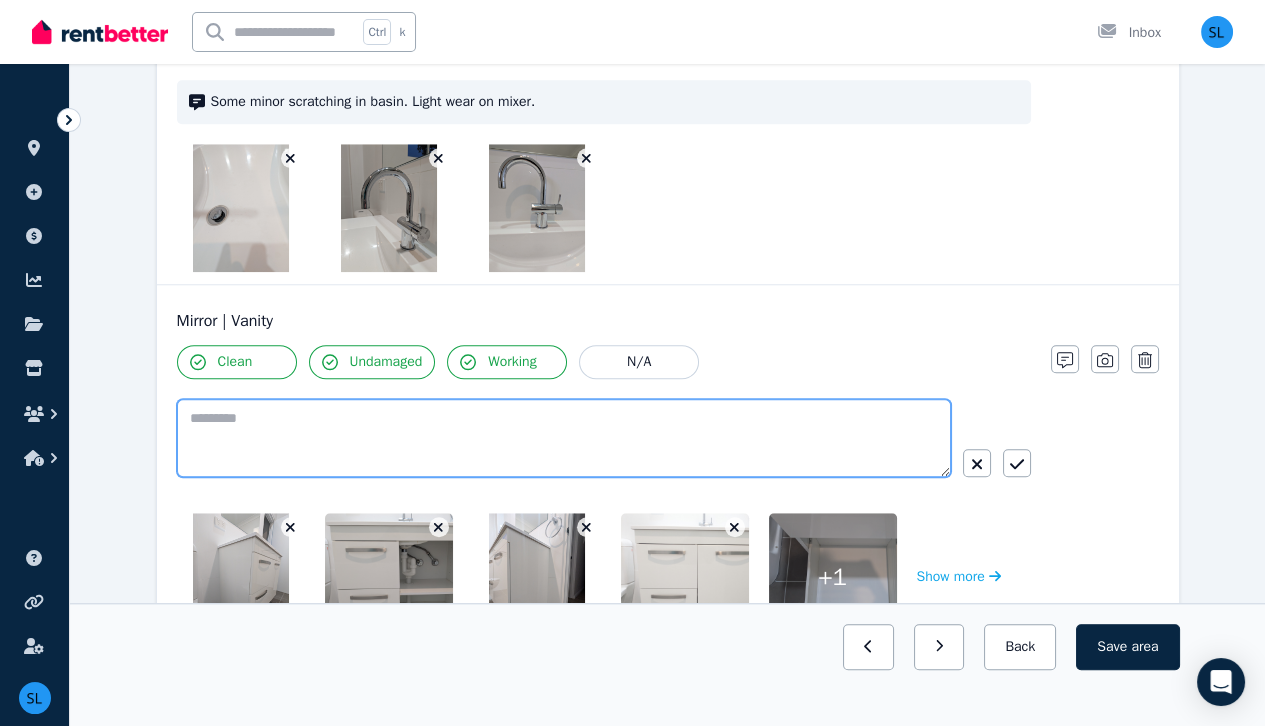 click at bounding box center [564, 438] 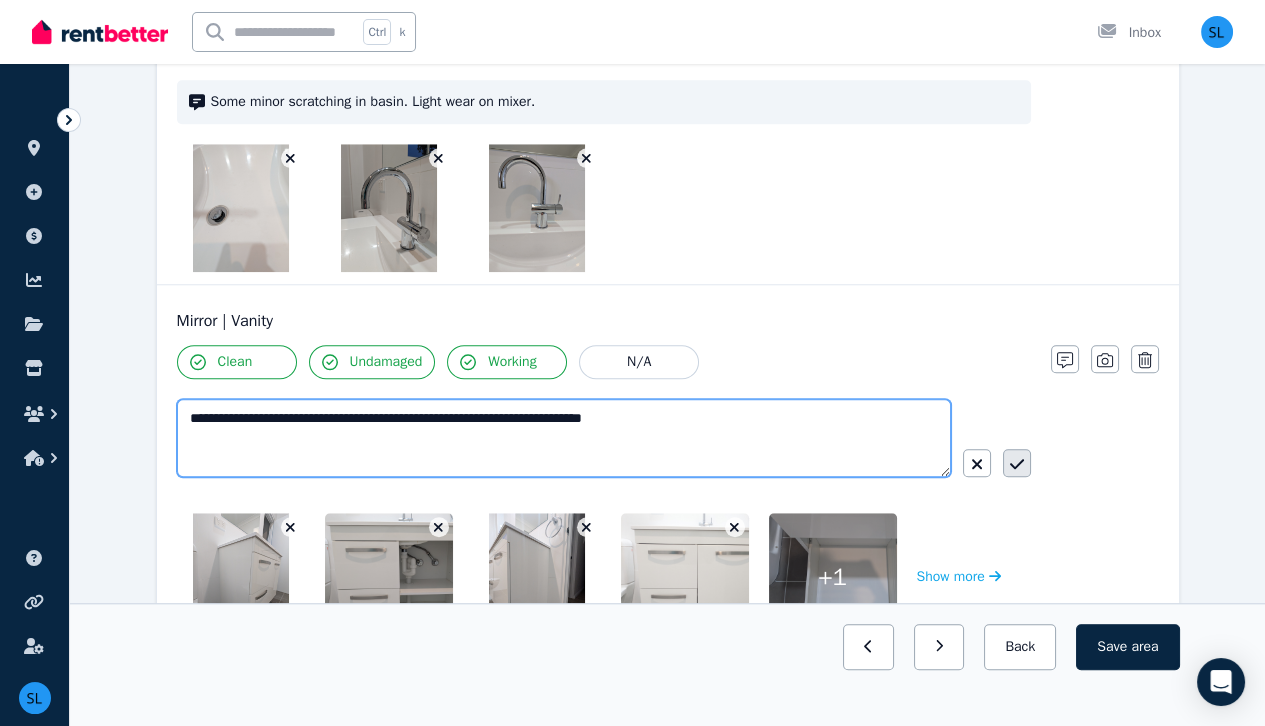 type on "**********" 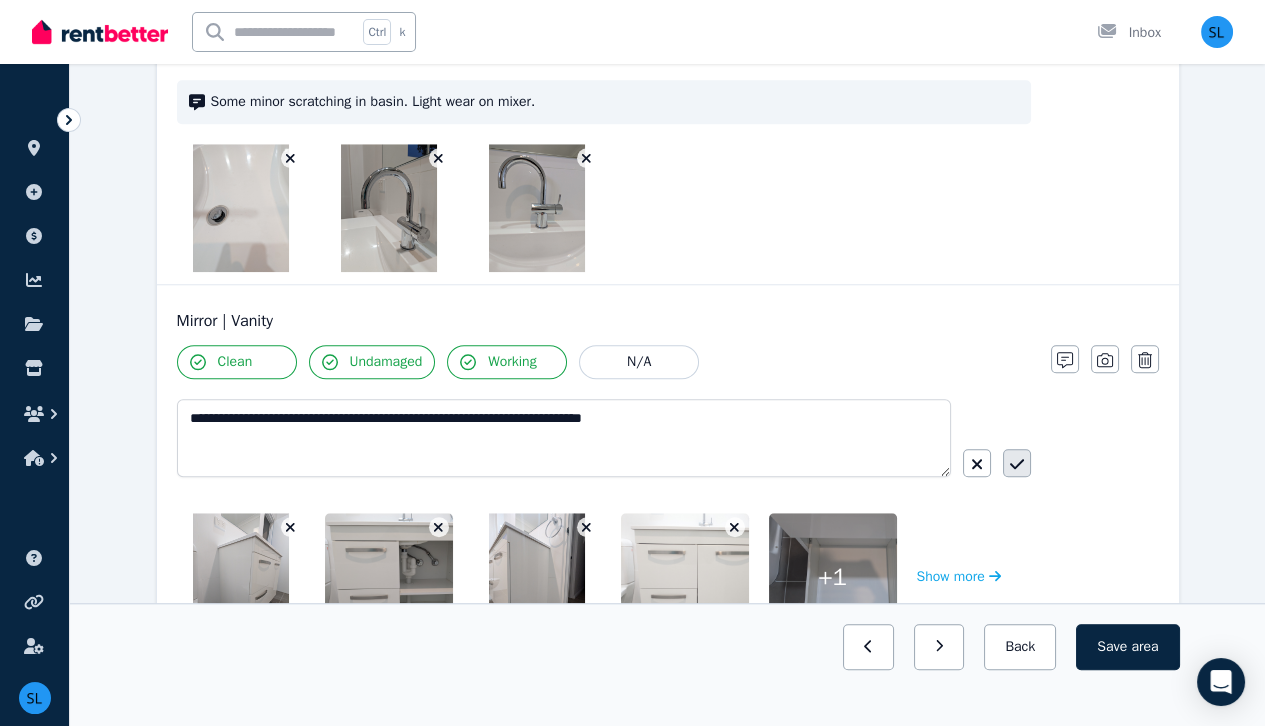 click 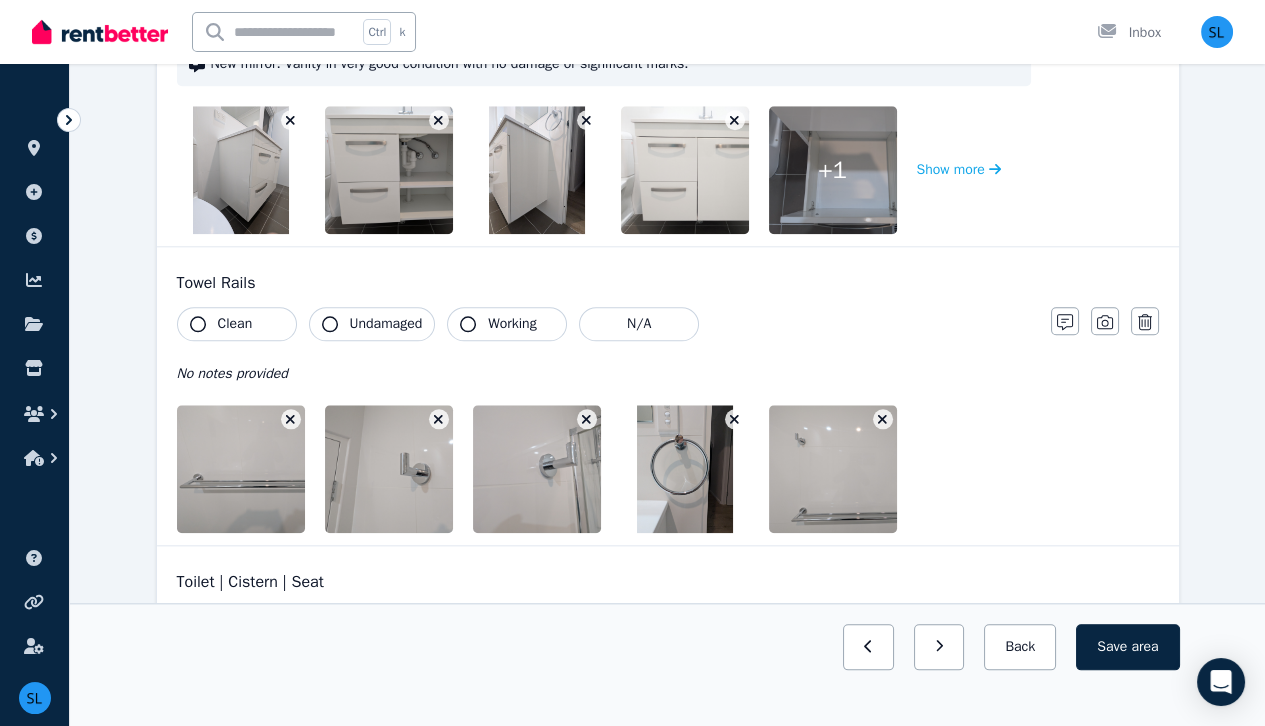 scroll, scrollTop: 3238, scrollLeft: 0, axis: vertical 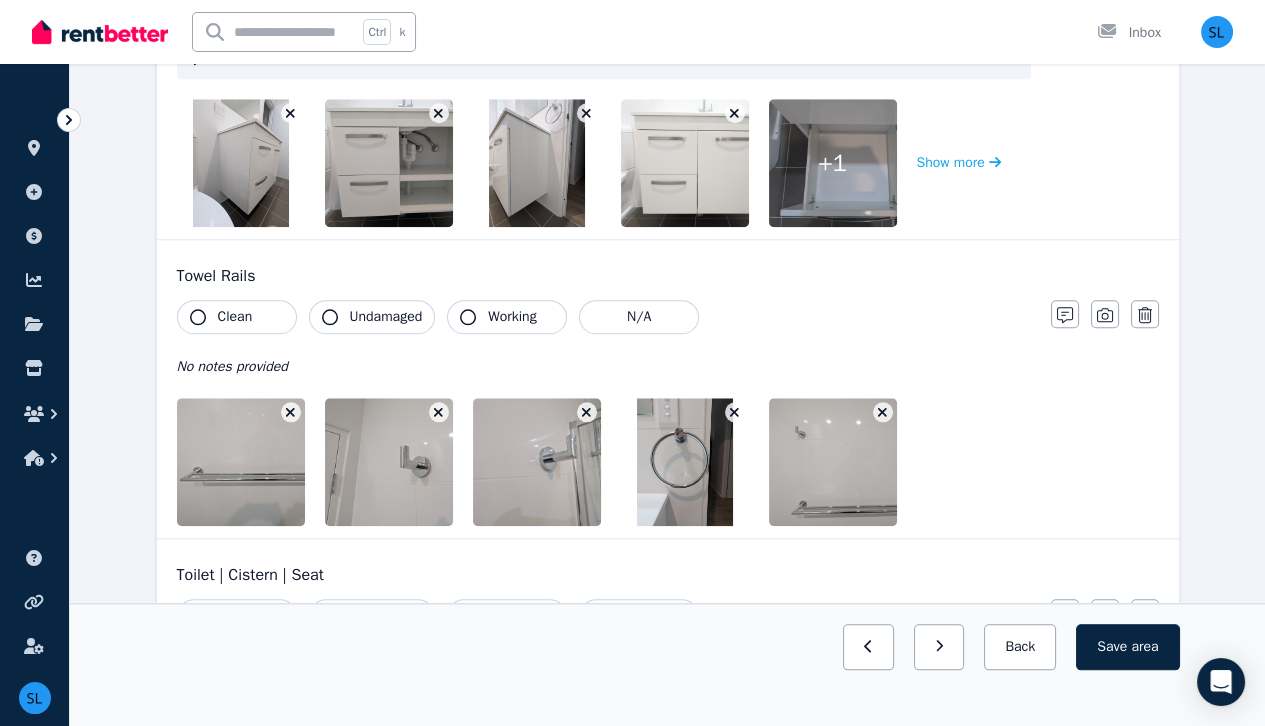 click on "Clean" at bounding box center [237, 317] 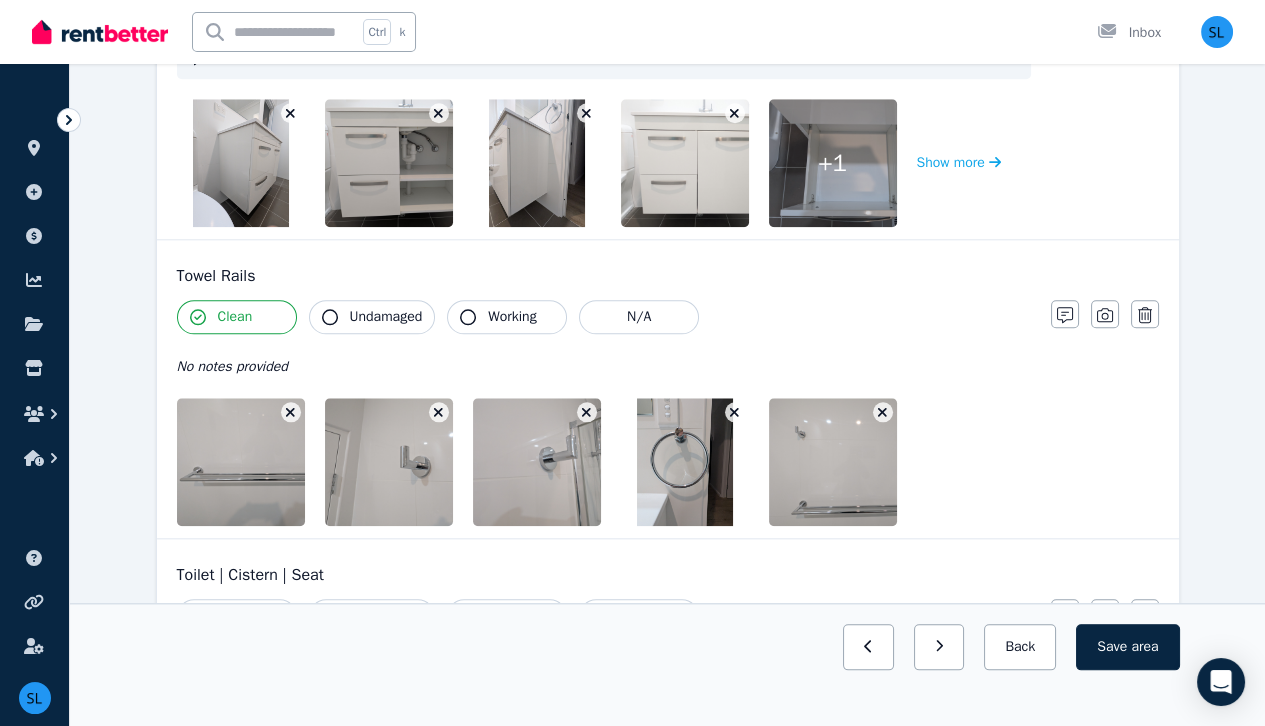 click on "Undamaged" at bounding box center [386, 317] 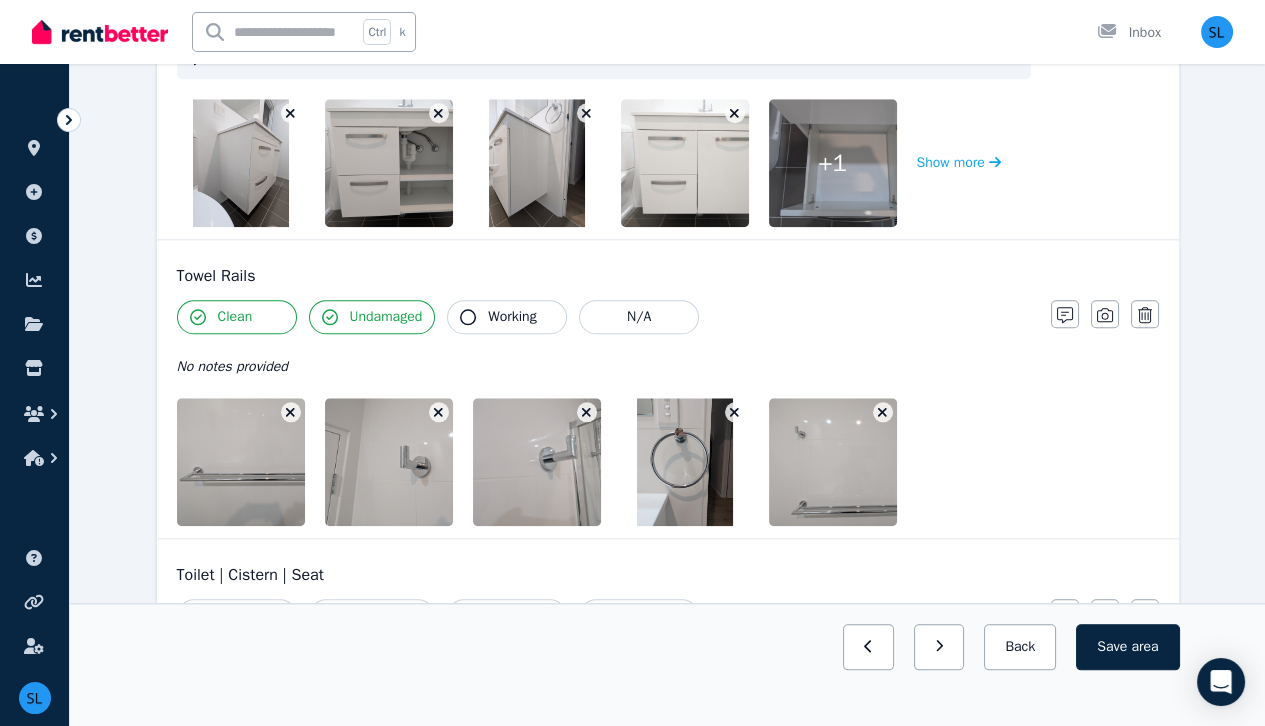 click on "Working" at bounding box center [512, 317] 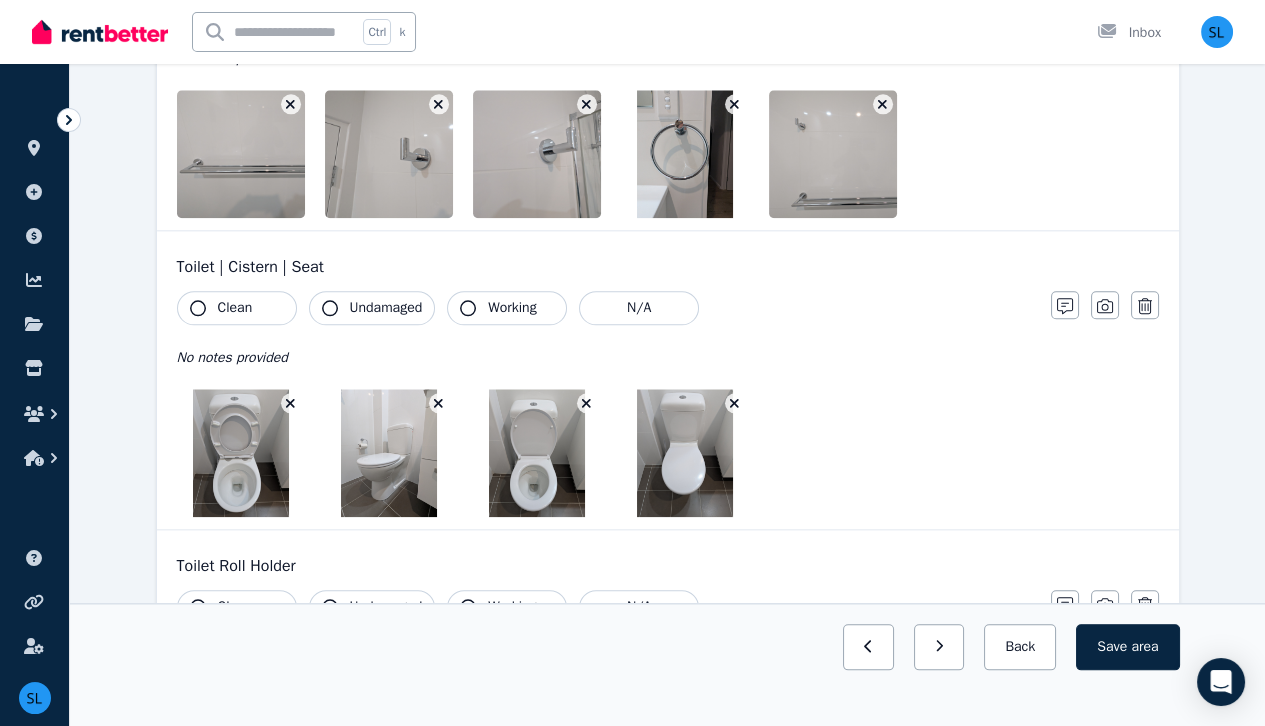 scroll, scrollTop: 3547, scrollLeft: 0, axis: vertical 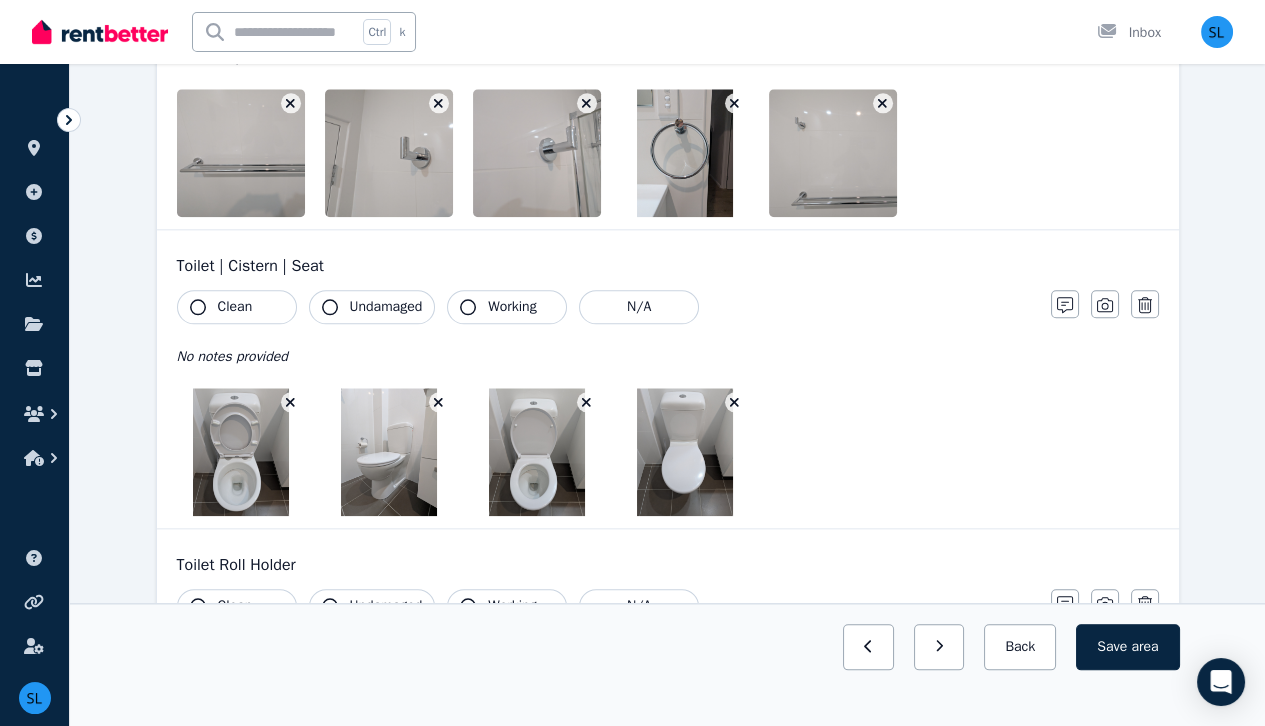 click on "Clean" at bounding box center [237, 307] 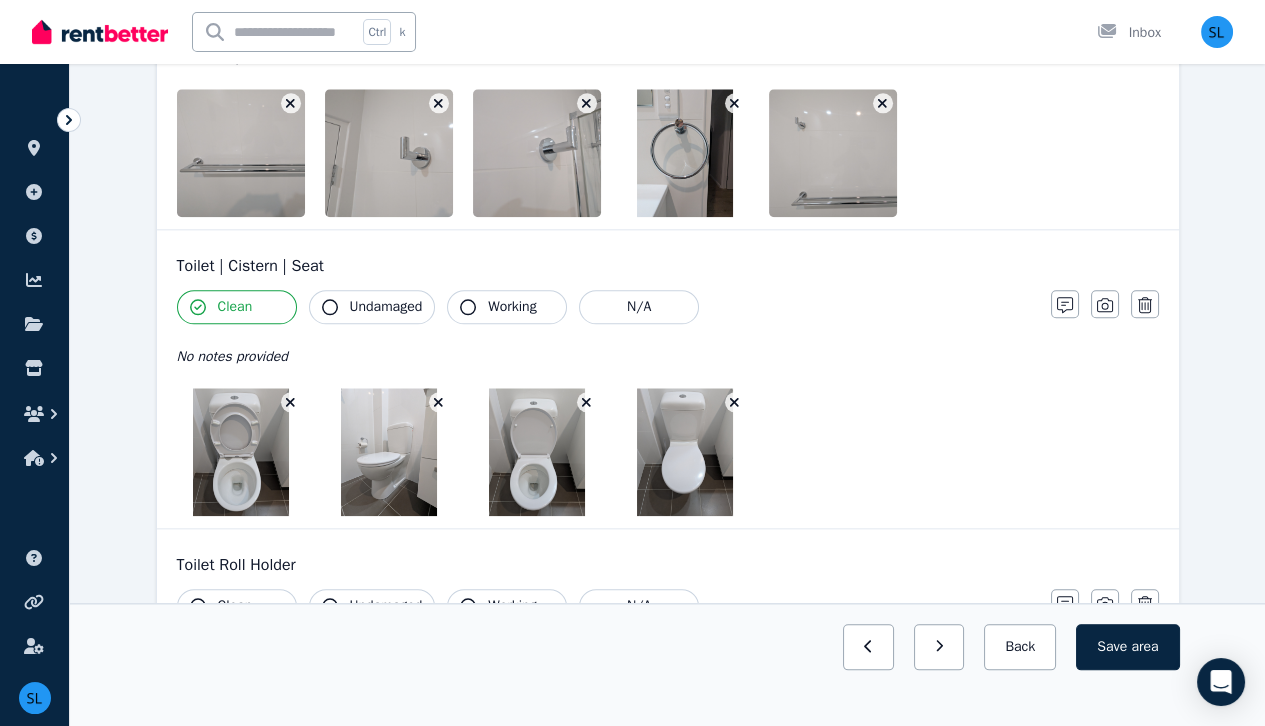 click on "Undamaged" at bounding box center (386, 307) 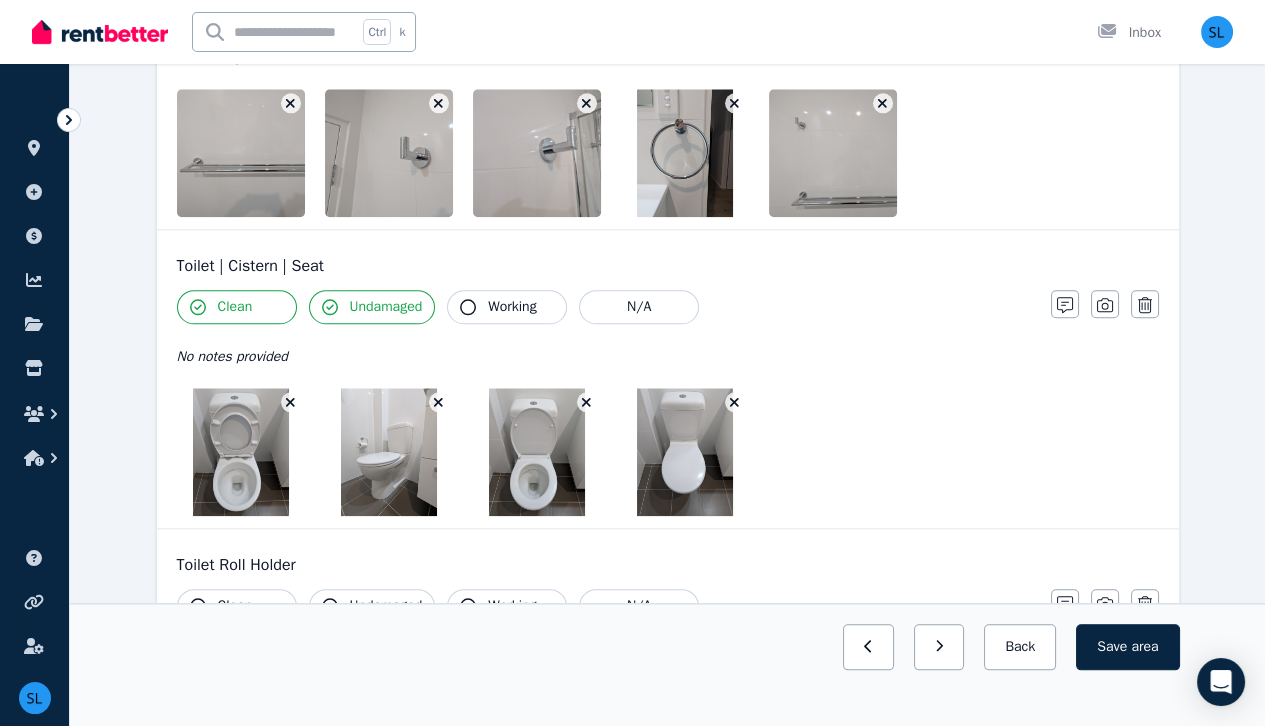 click on "Working" at bounding box center [512, 307] 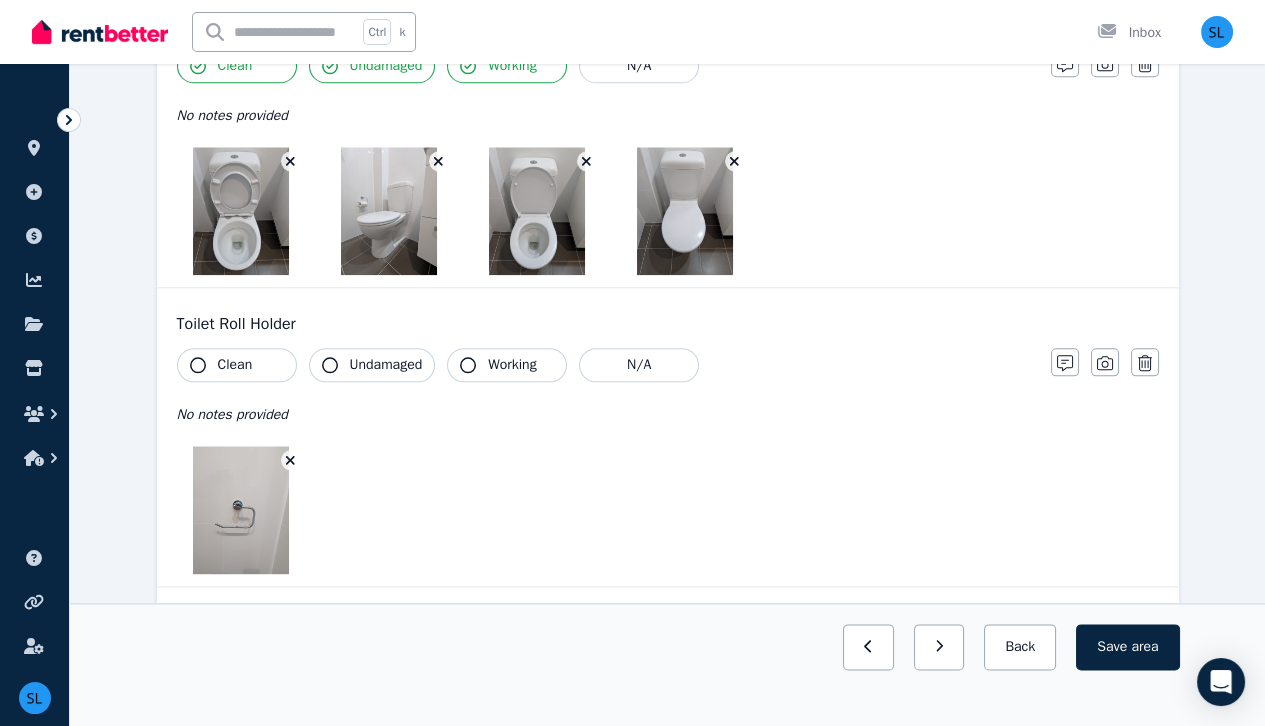 scroll, scrollTop: 3792, scrollLeft: 0, axis: vertical 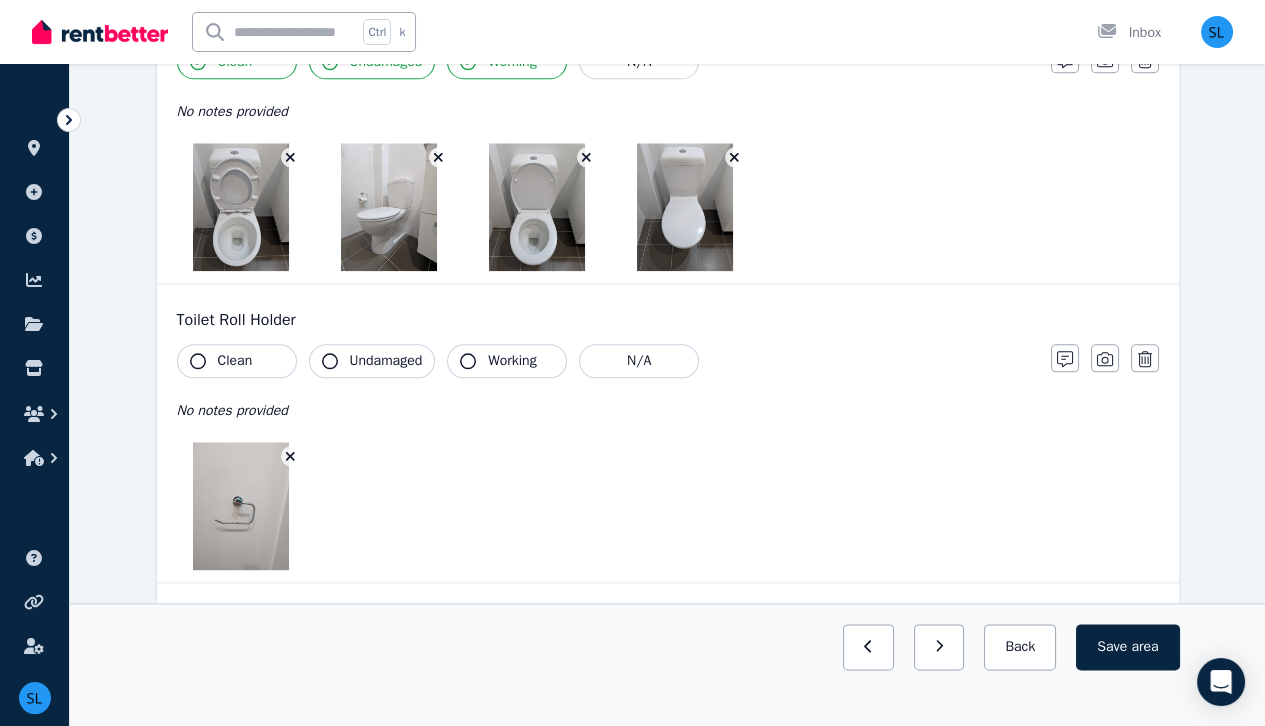 click on "Clean" at bounding box center (235, 361) 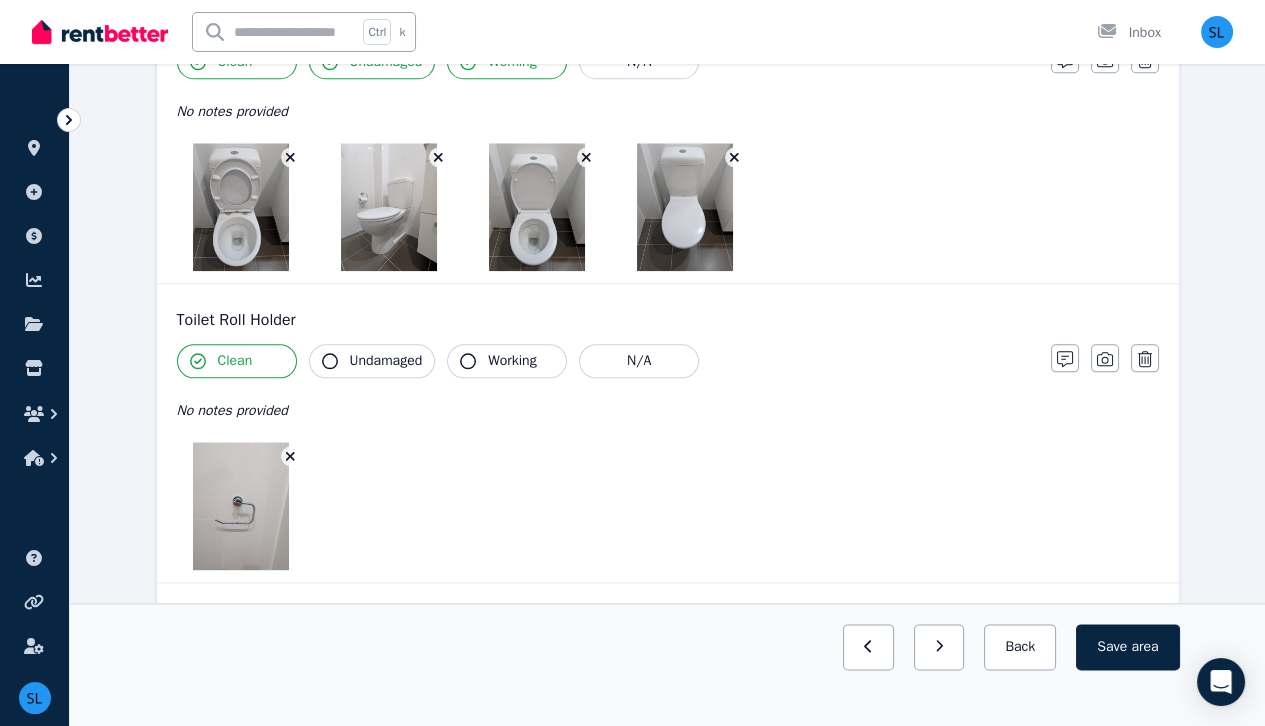 click on "Undamaged" at bounding box center [386, 361] 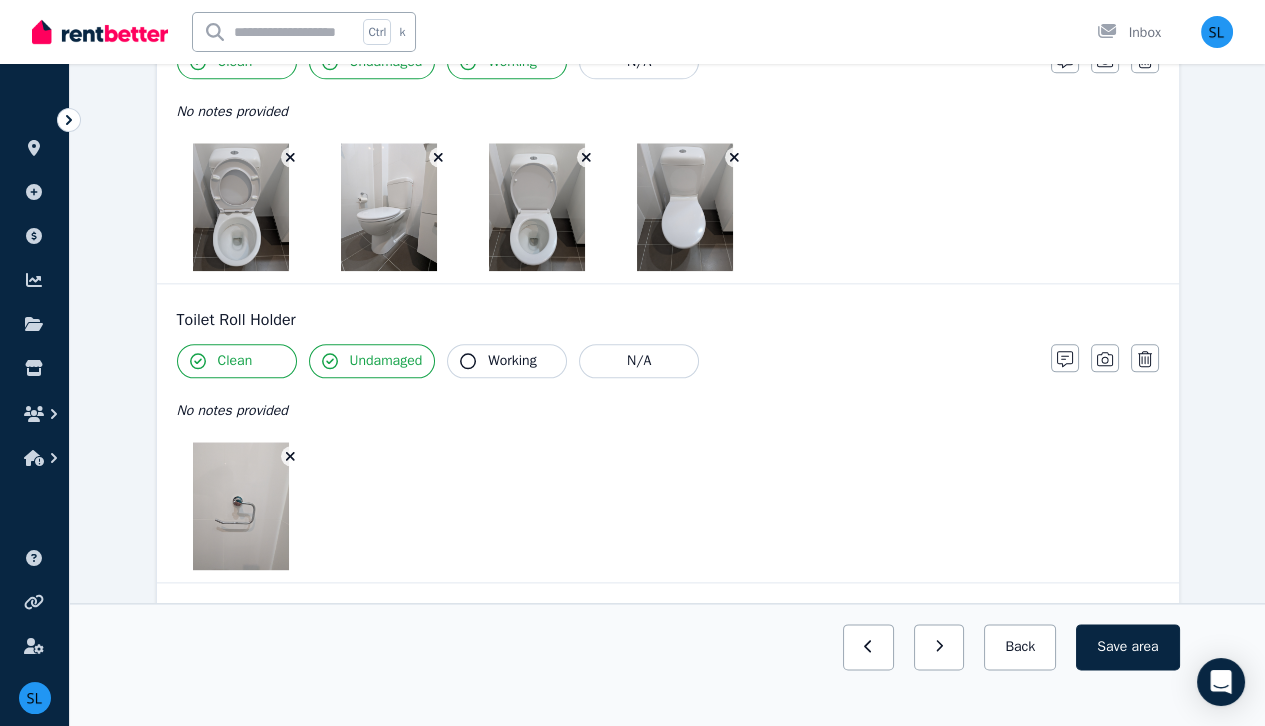 click on "Working" at bounding box center [512, 361] 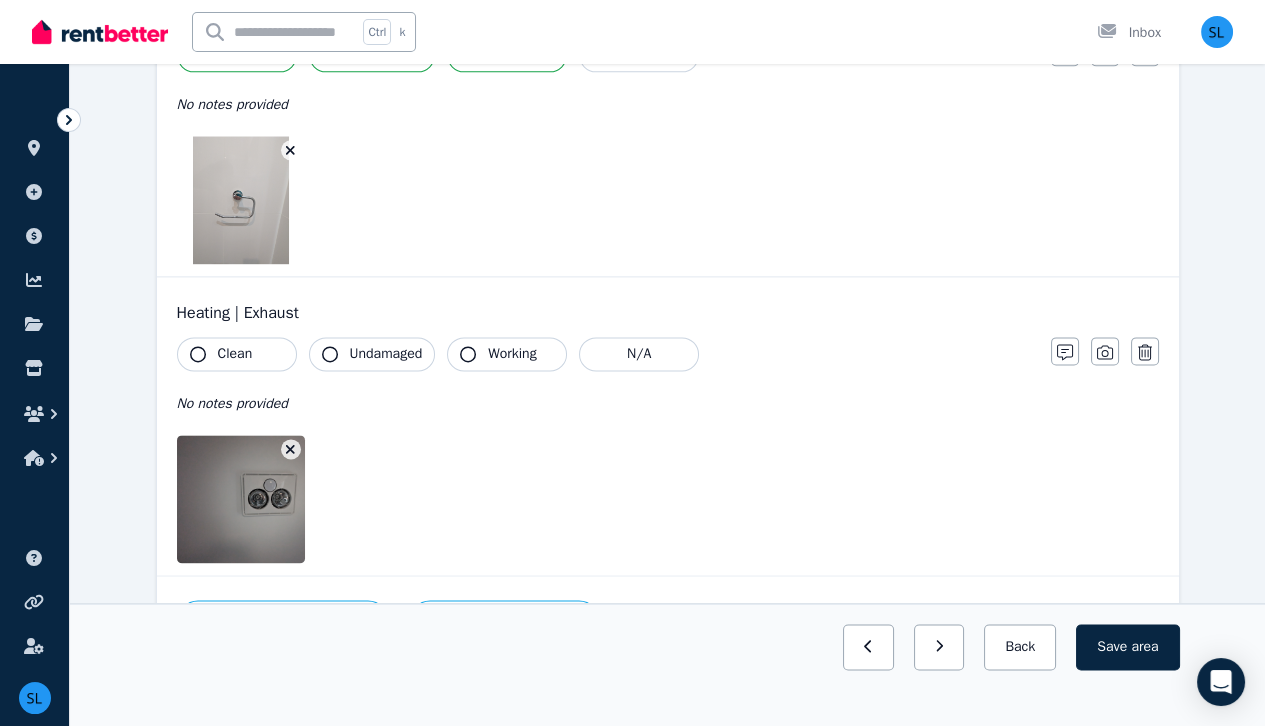 scroll, scrollTop: 4099, scrollLeft: 0, axis: vertical 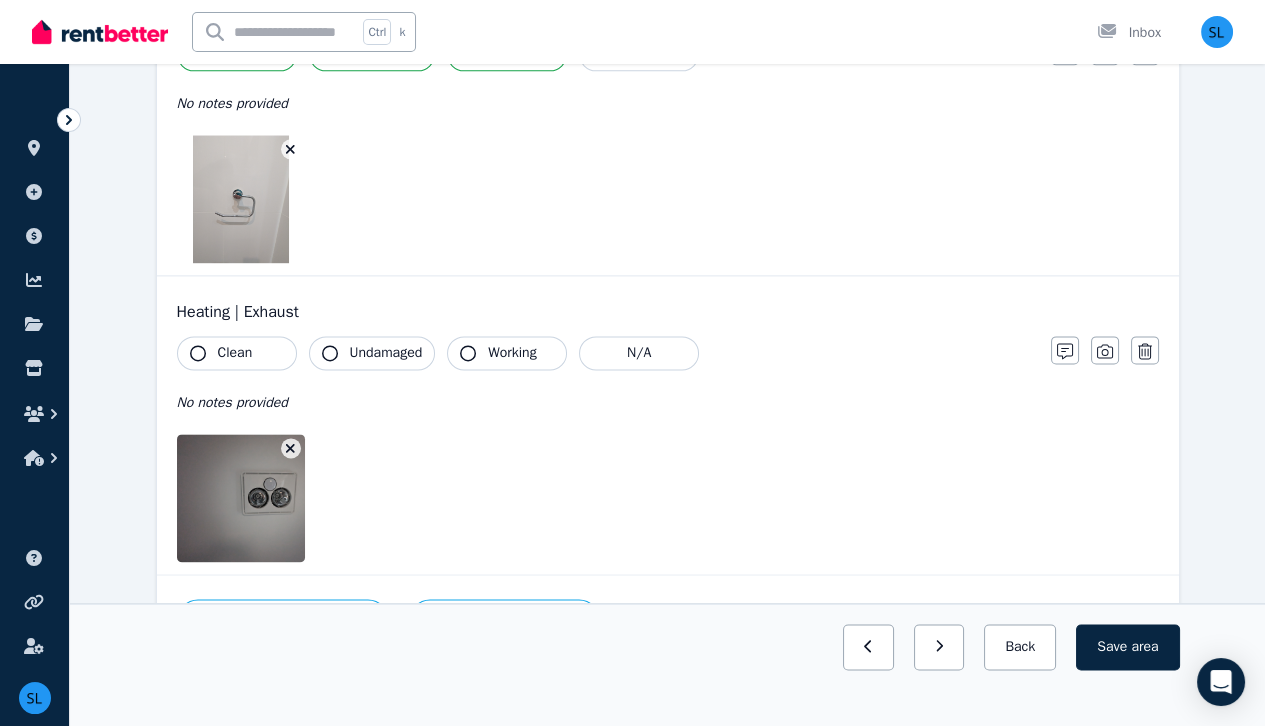 click on "Clean" at bounding box center (237, 353) 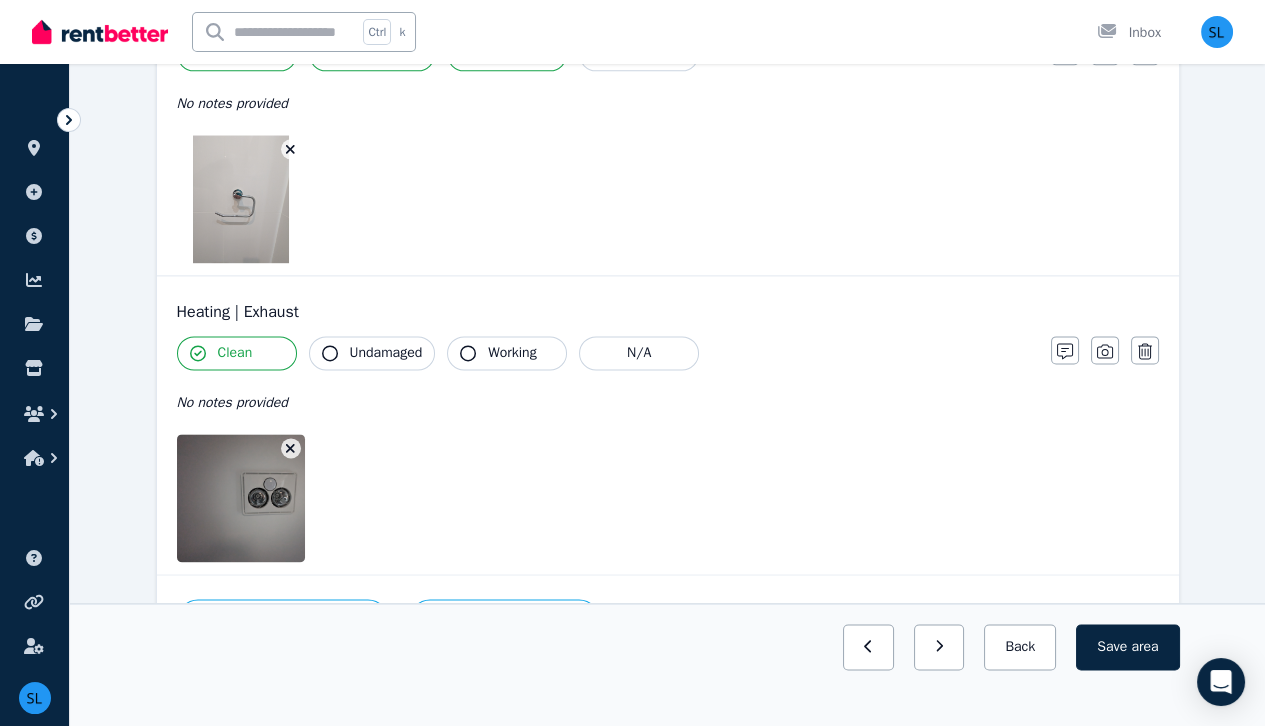 click on "Undamaged" at bounding box center [386, 353] 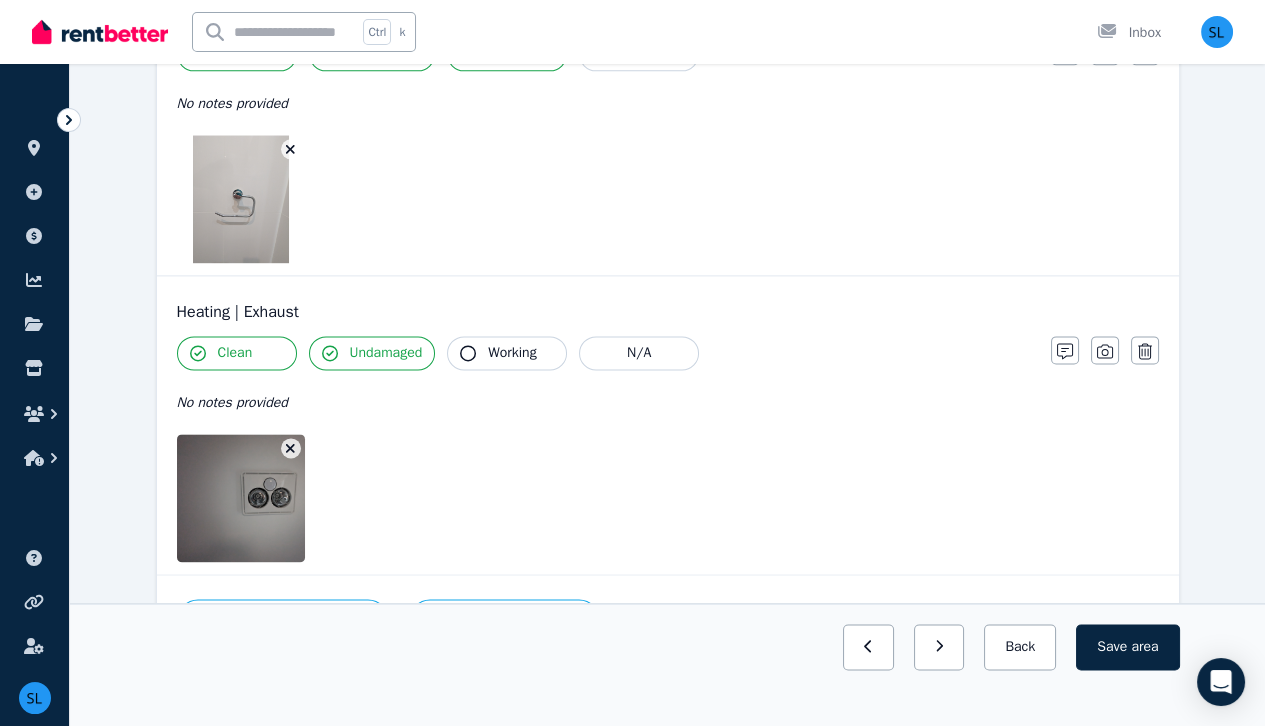 click on "Working" at bounding box center (512, 353) 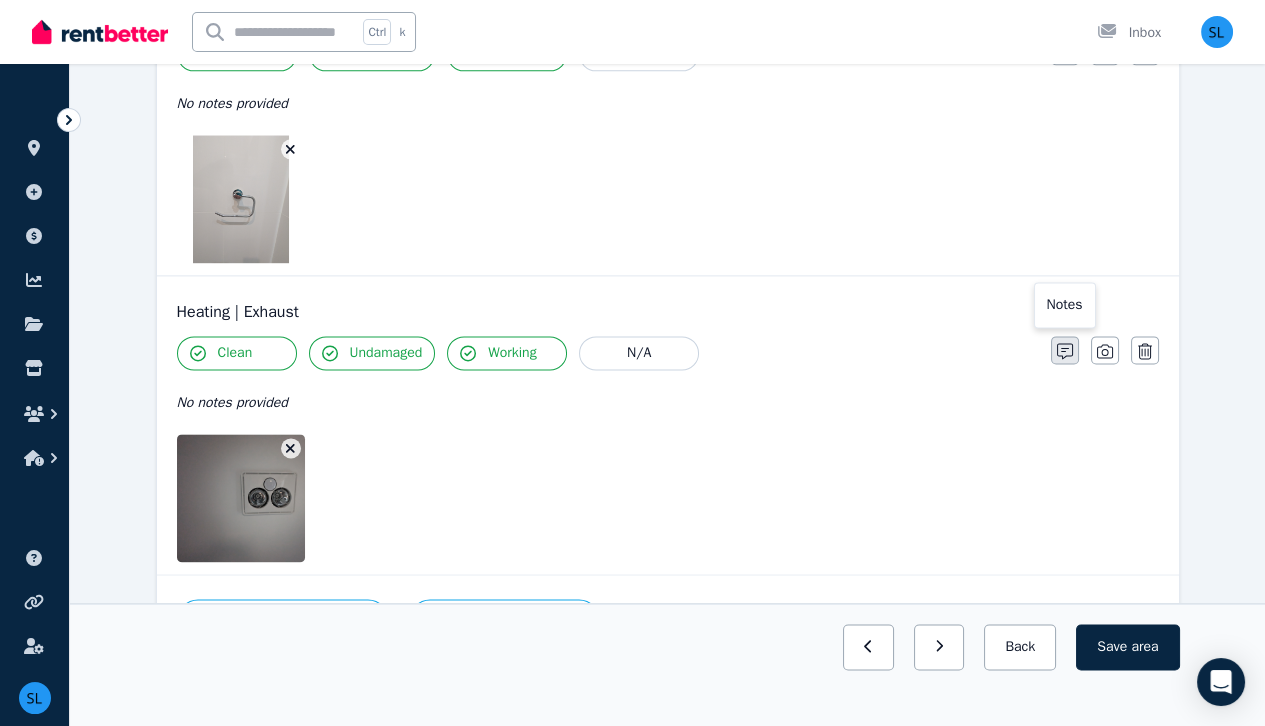 click 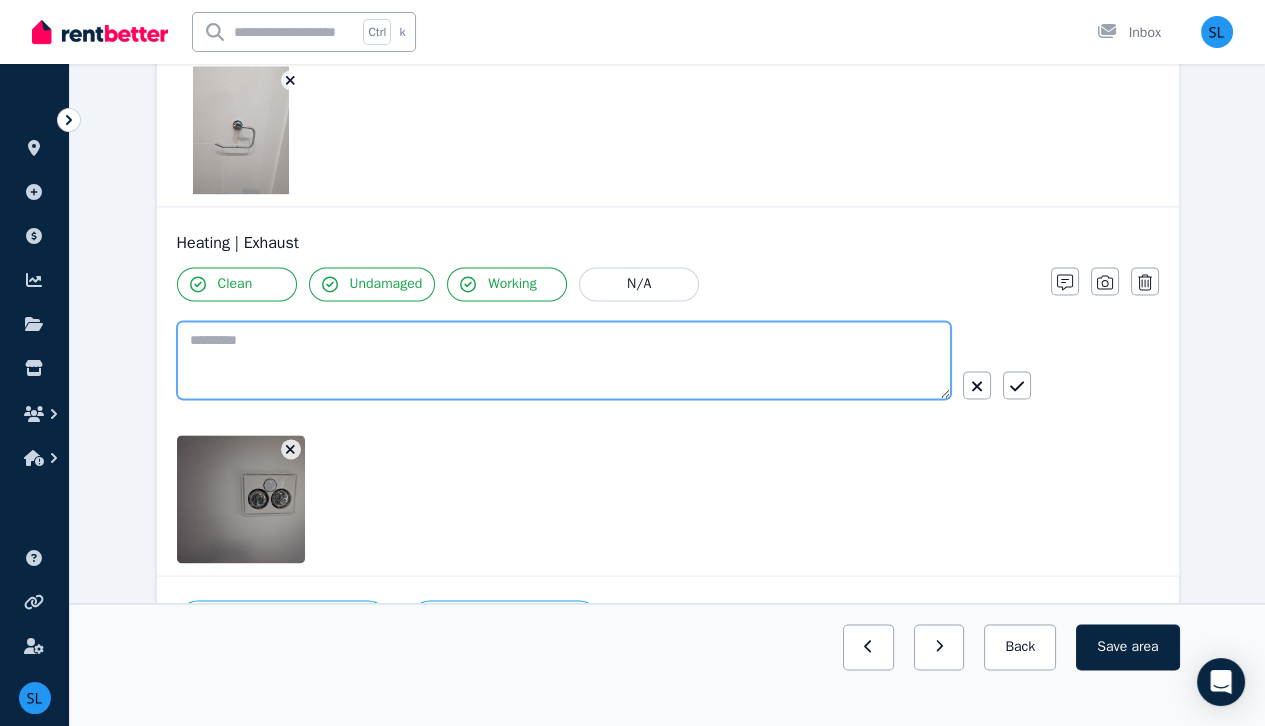 click at bounding box center [564, 360] 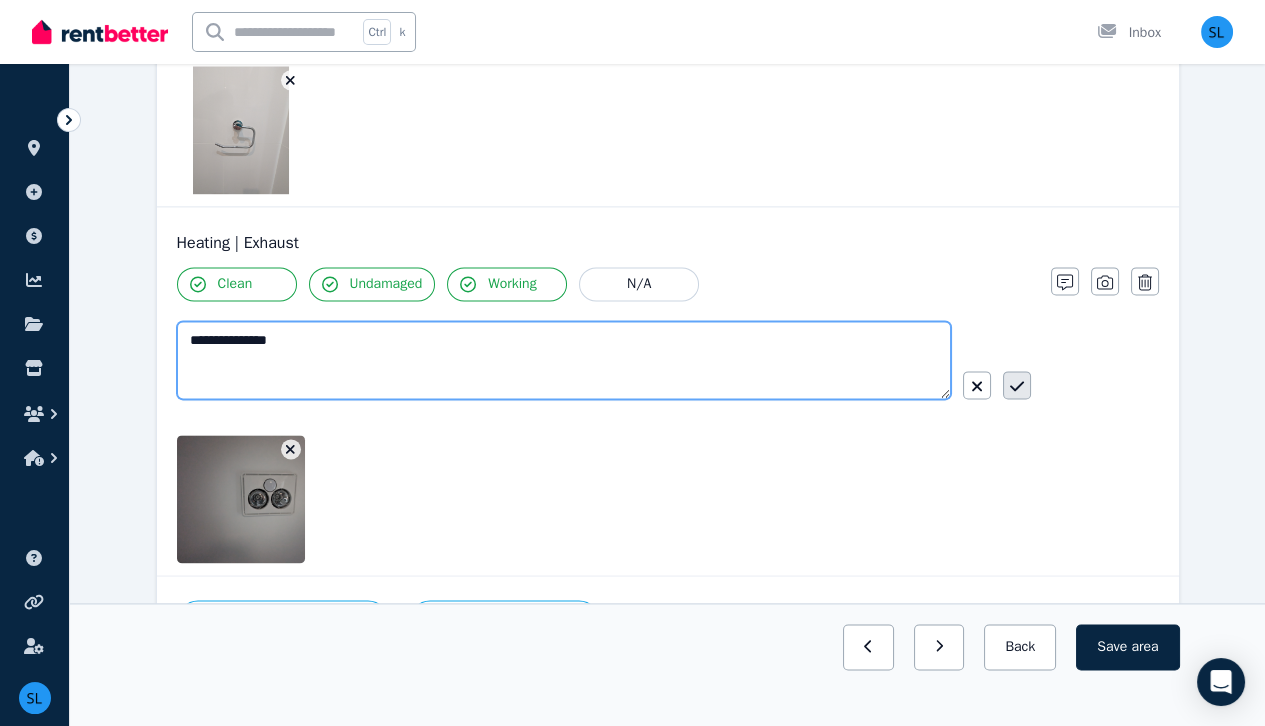 type on "**********" 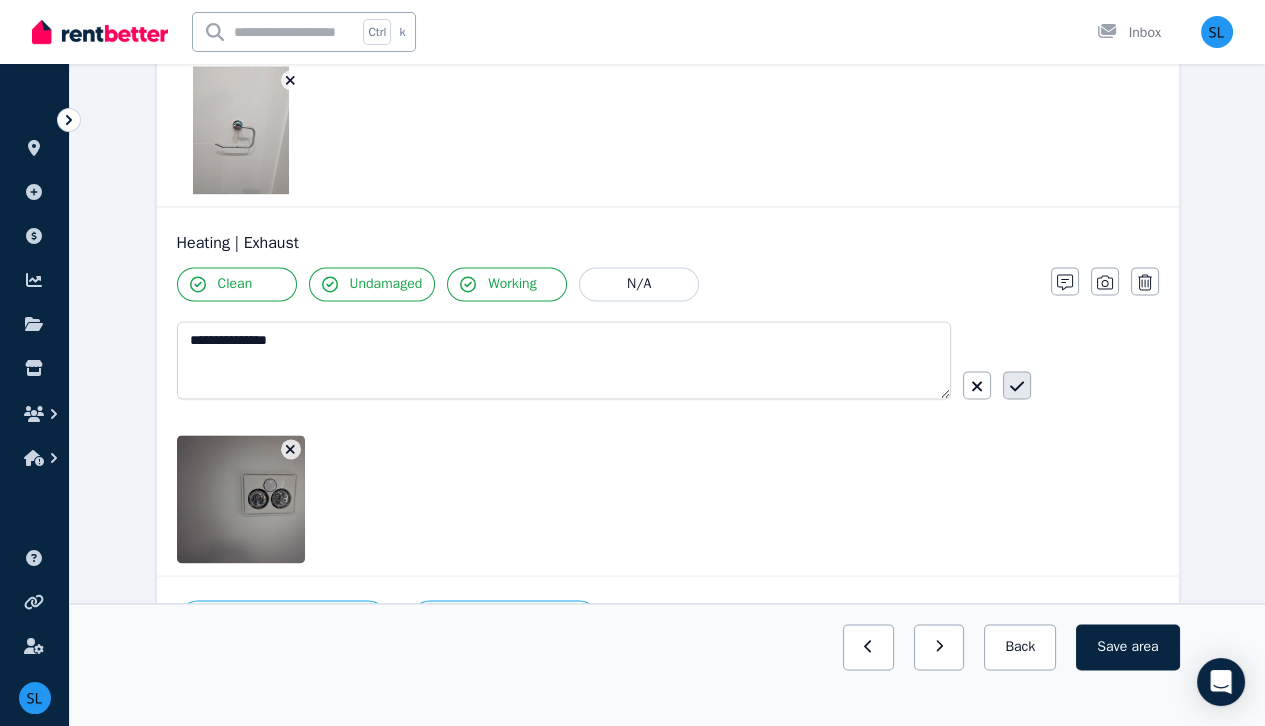click 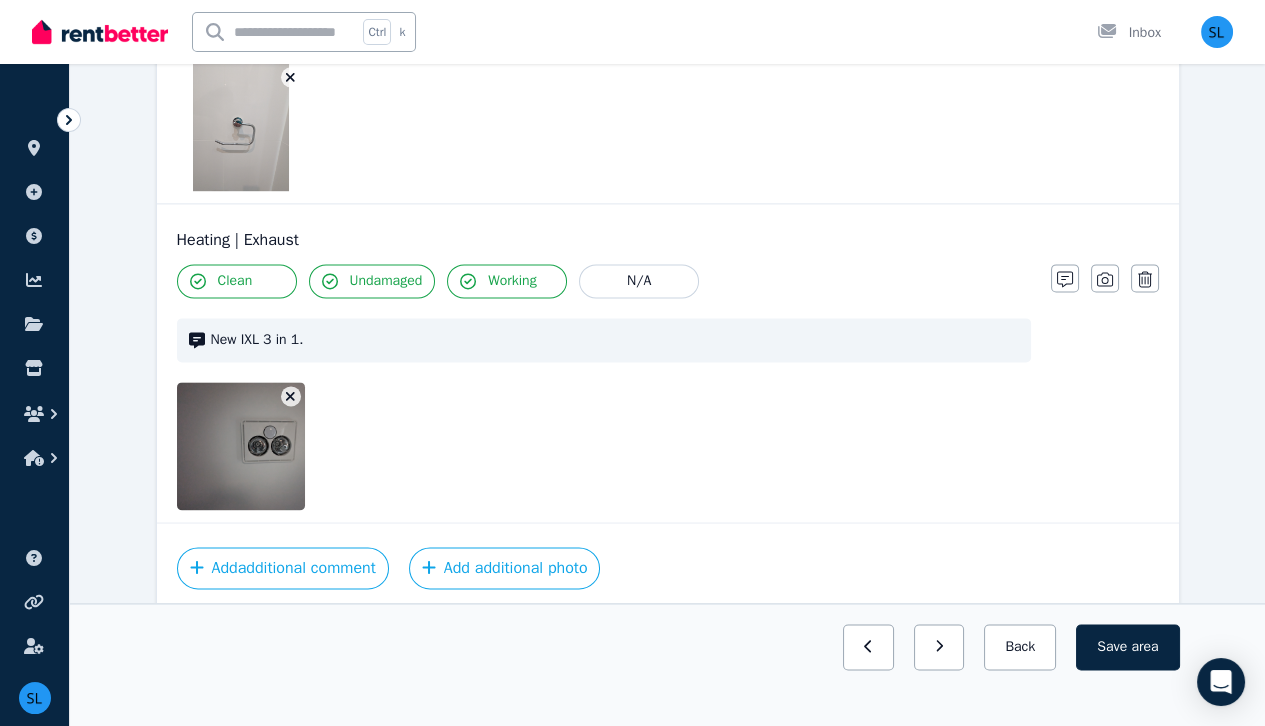 scroll, scrollTop: 4168, scrollLeft: 0, axis: vertical 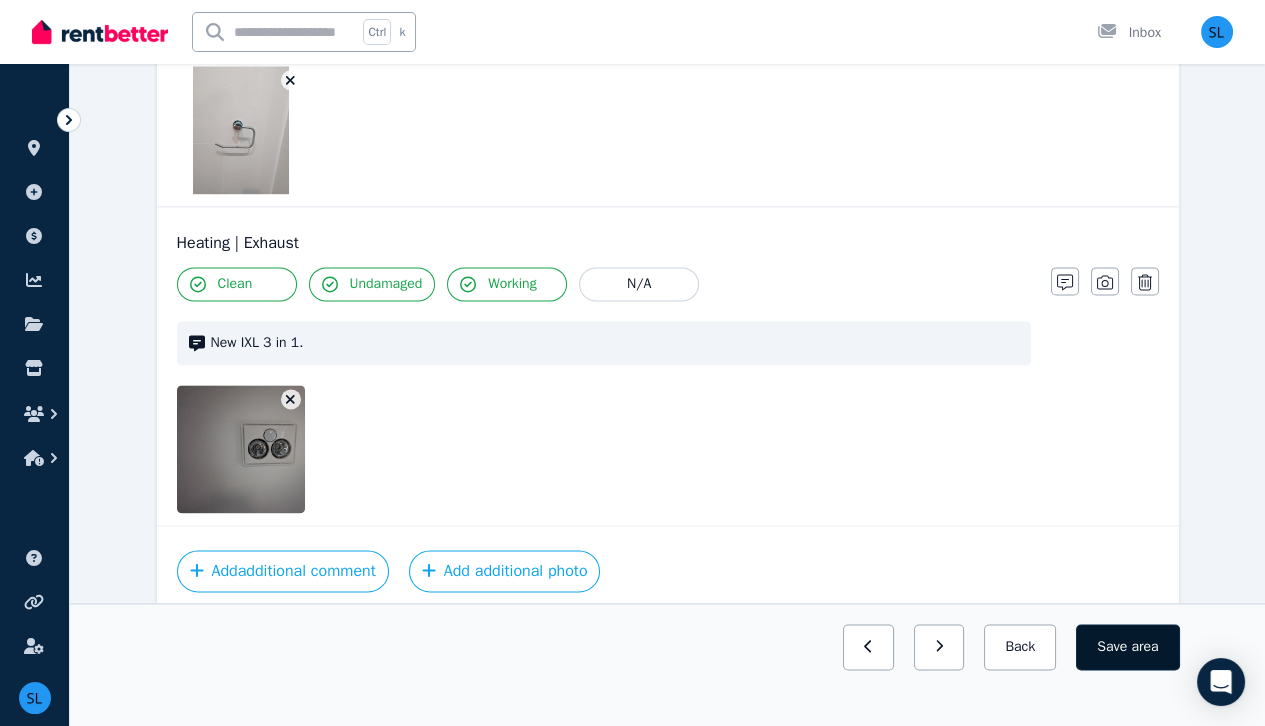 click on "area" at bounding box center [1144, 647] 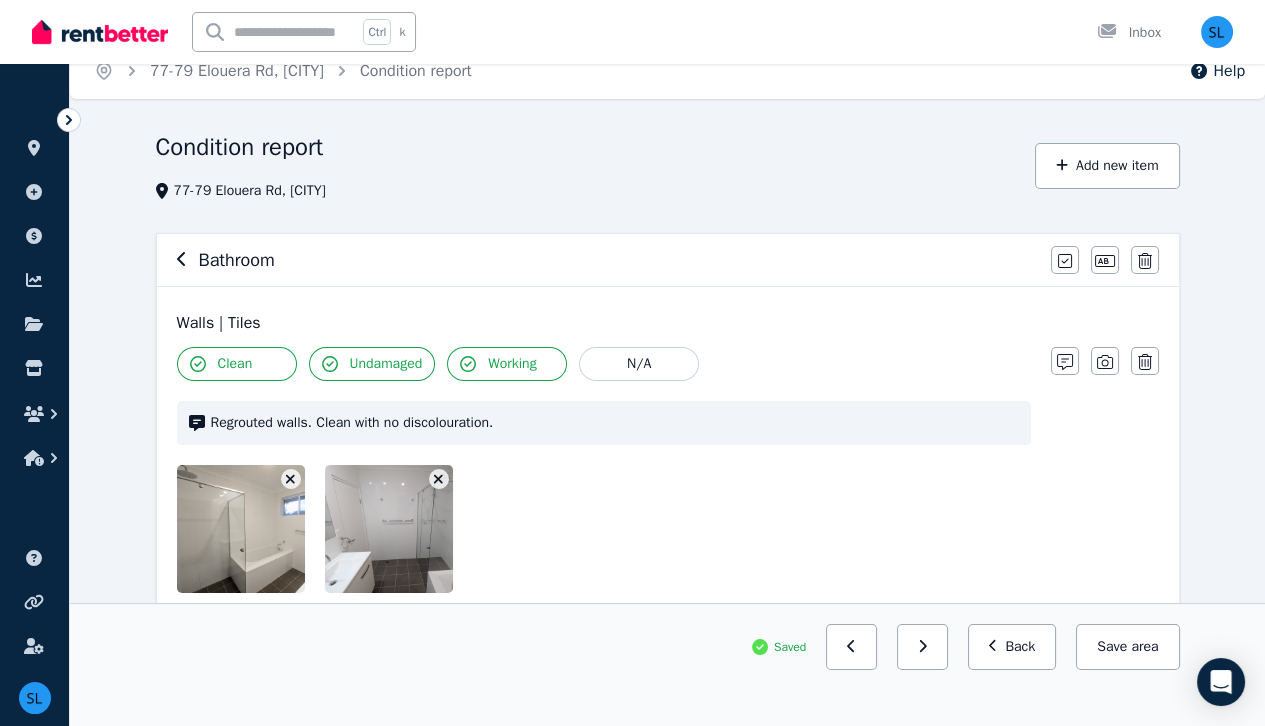 scroll, scrollTop: 0, scrollLeft: 0, axis: both 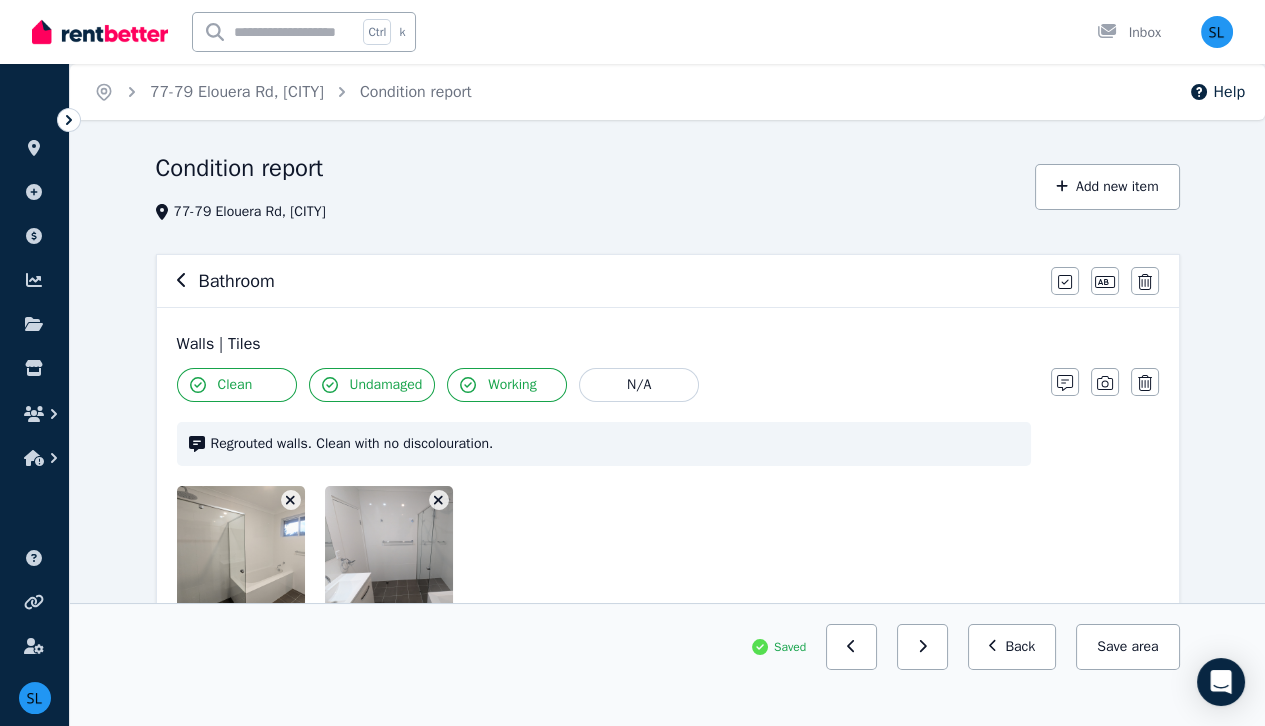 click 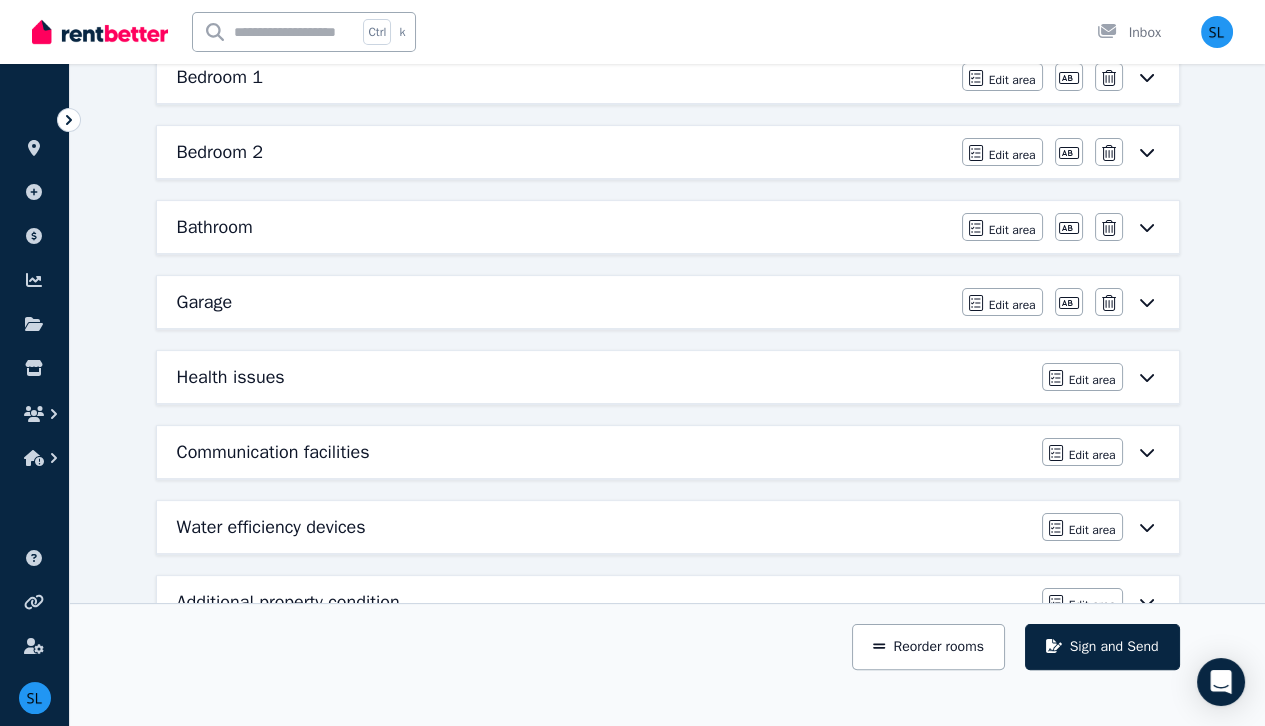 scroll, scrollTop: 775, scrollLeft: 0, axis: vertical 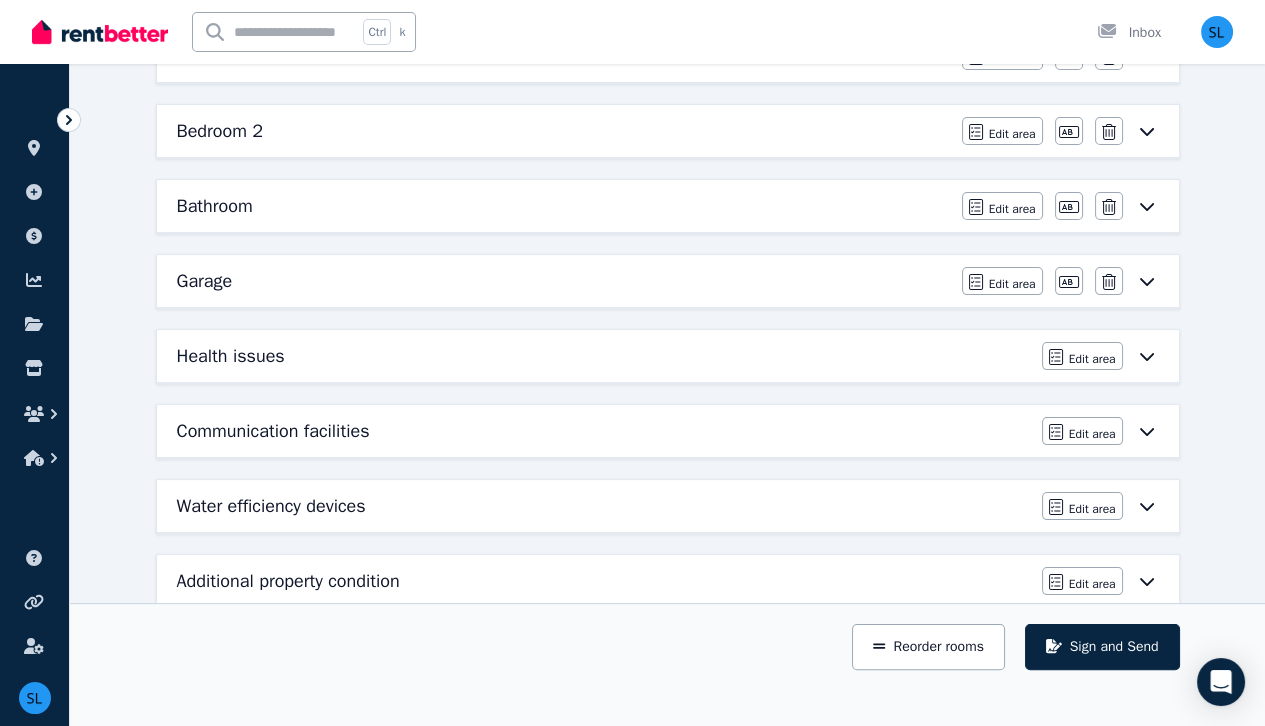 click 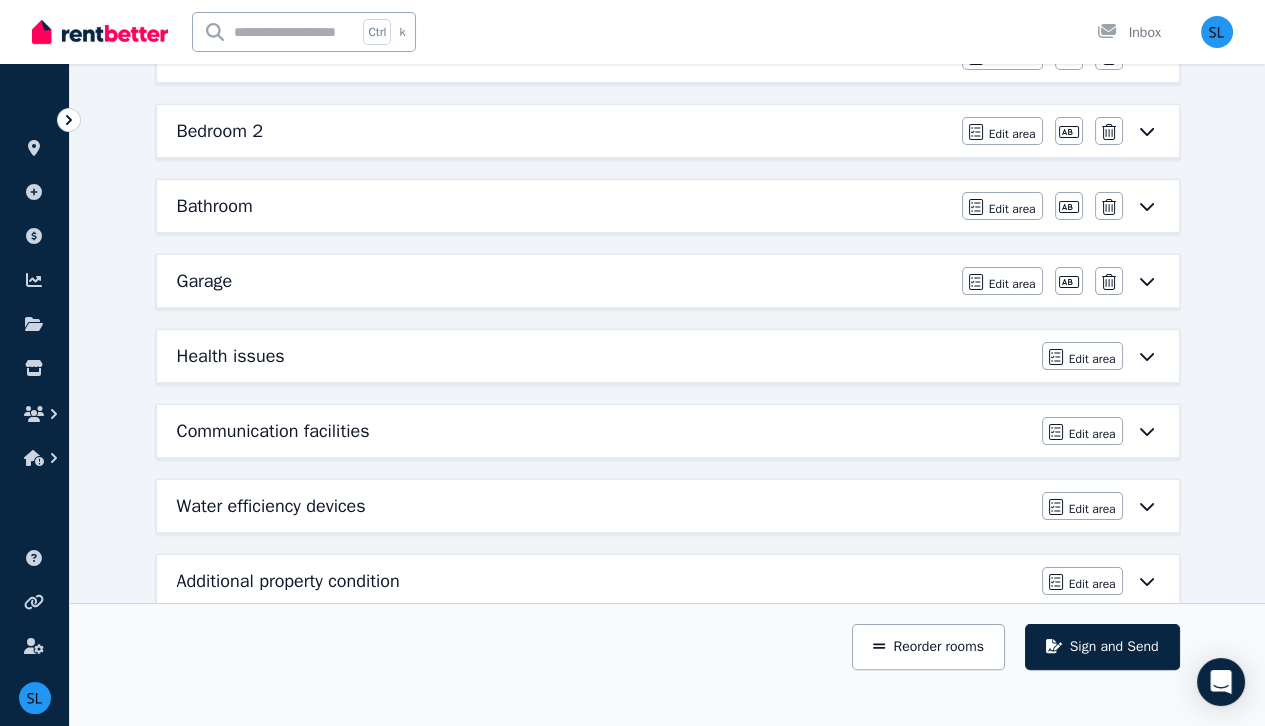 scroll, scrollTop: 0, scrollLeft: 0, axis: both 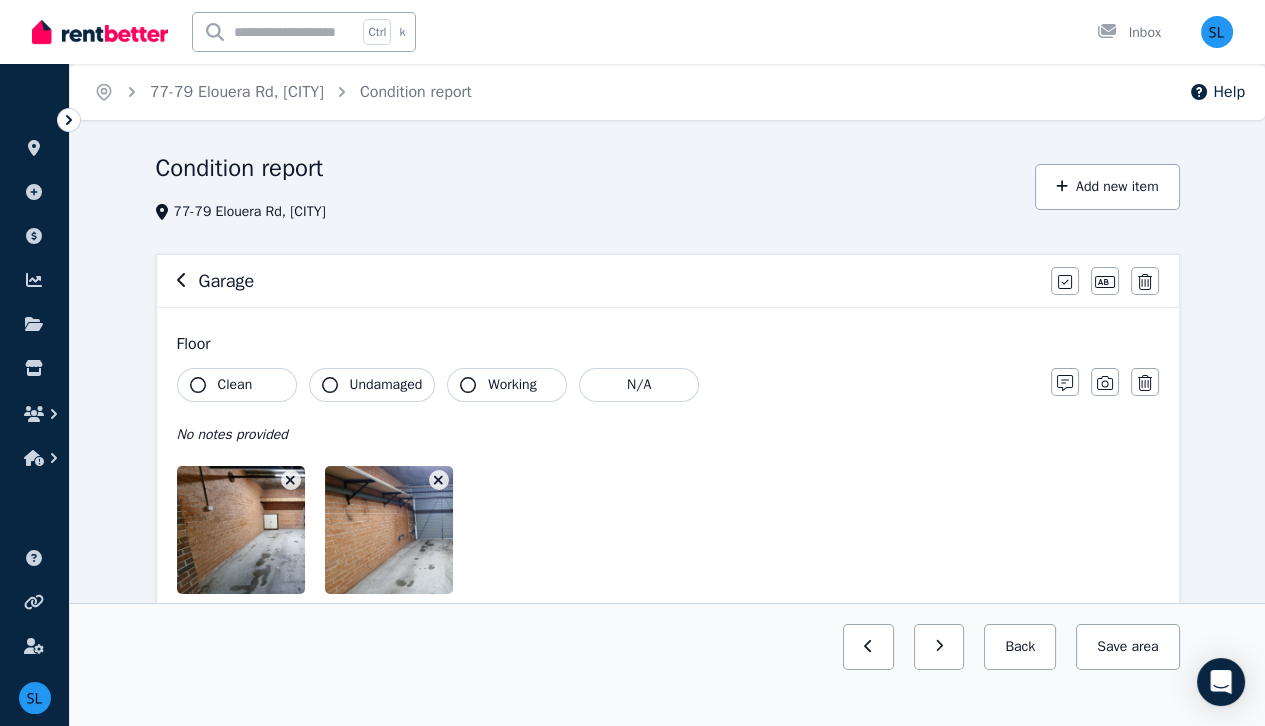 click at bounding box center [291, 530] 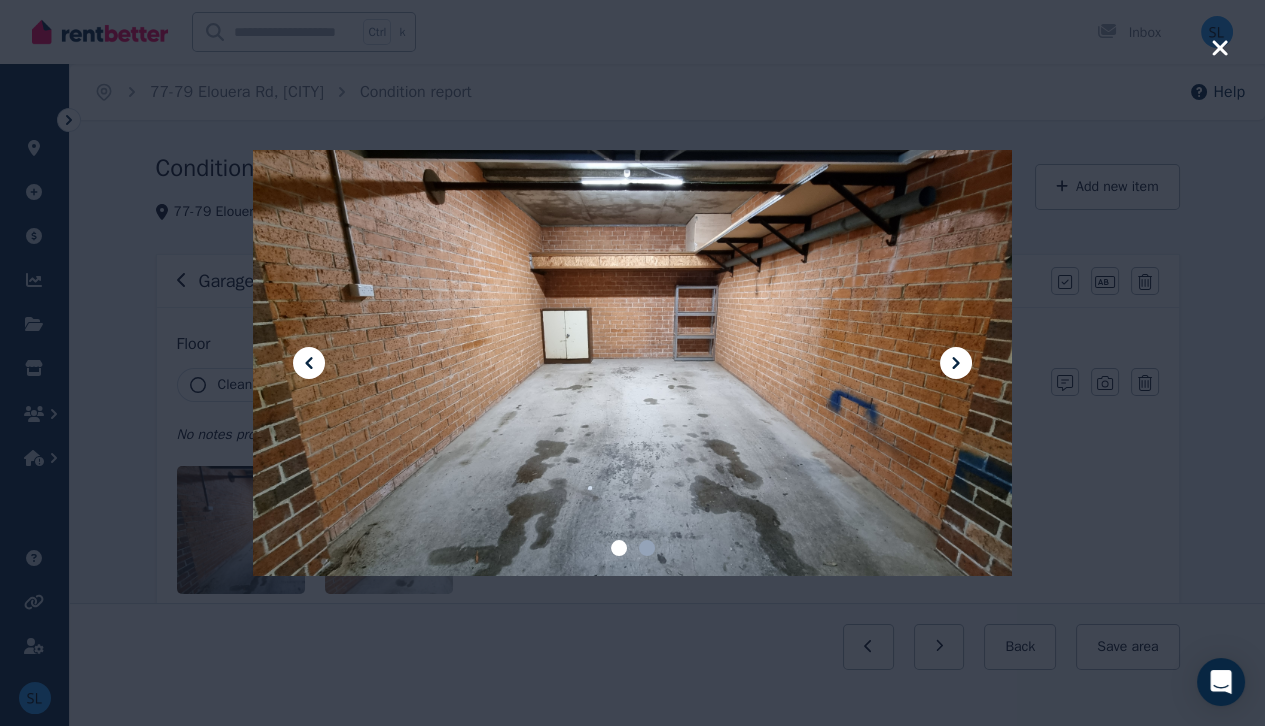 click 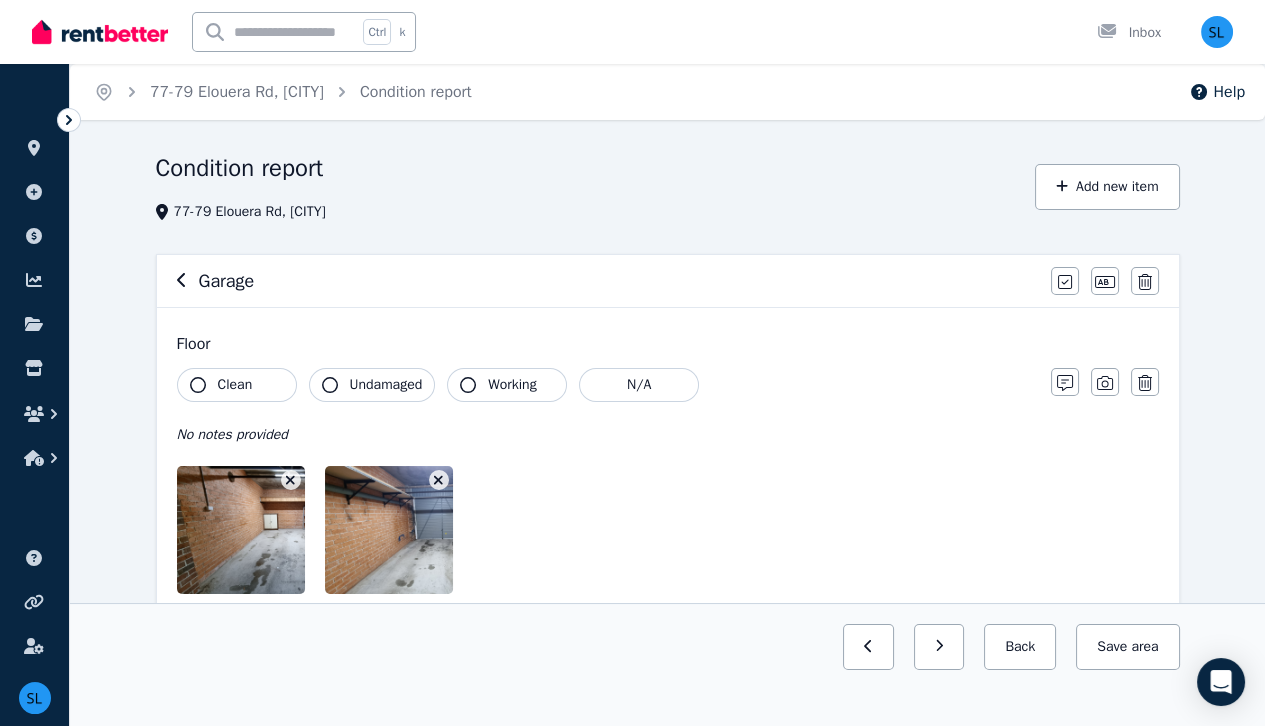 click at bounding box center [439, 530] 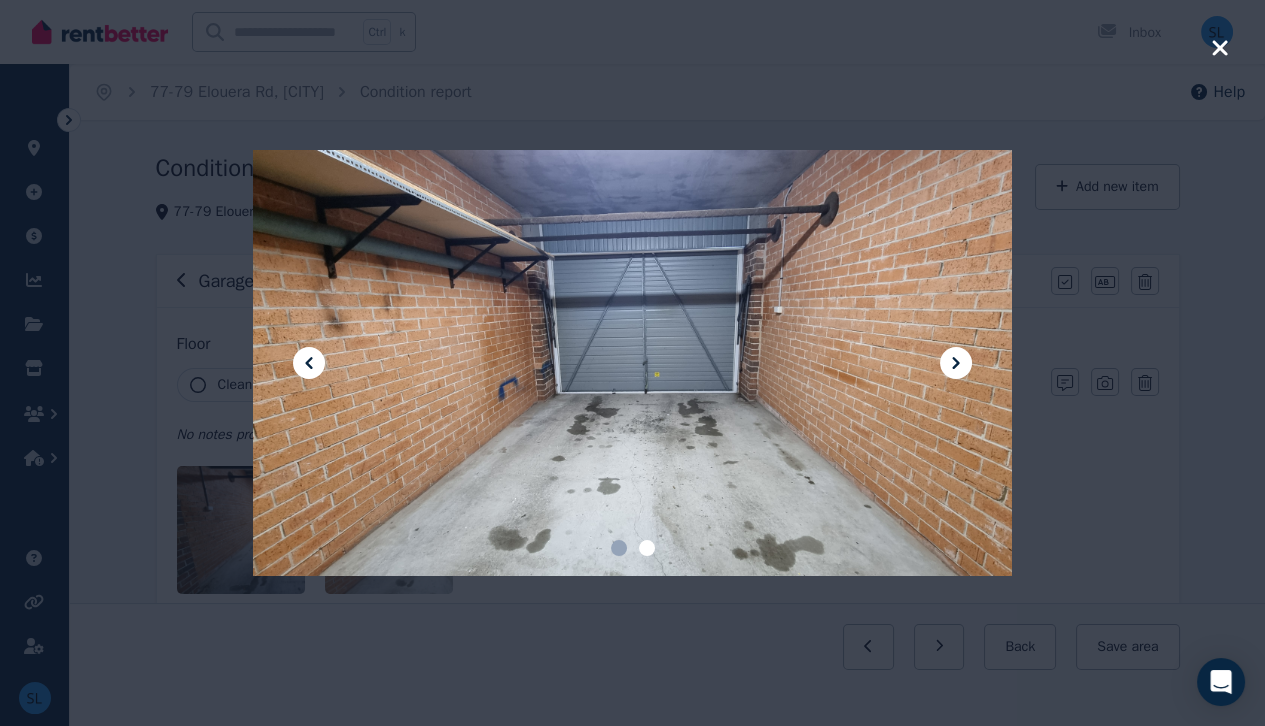 click 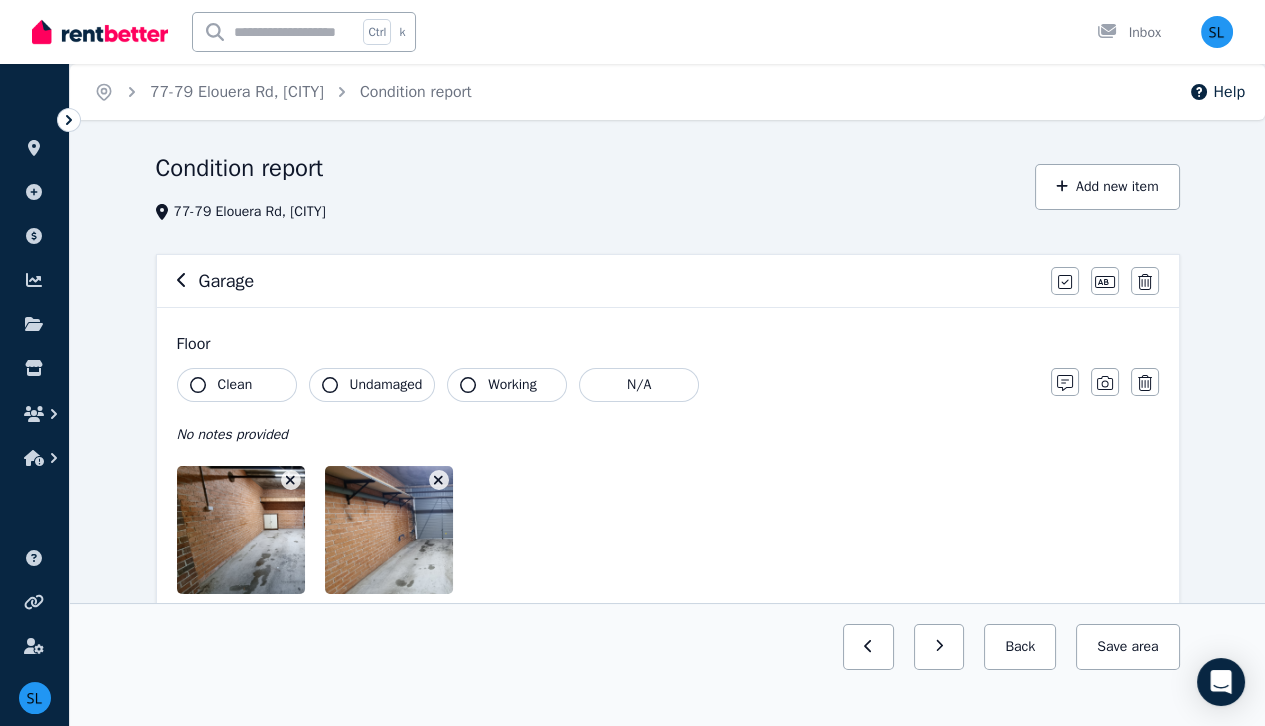 click on "Clean" at bounding box center [237, 385] 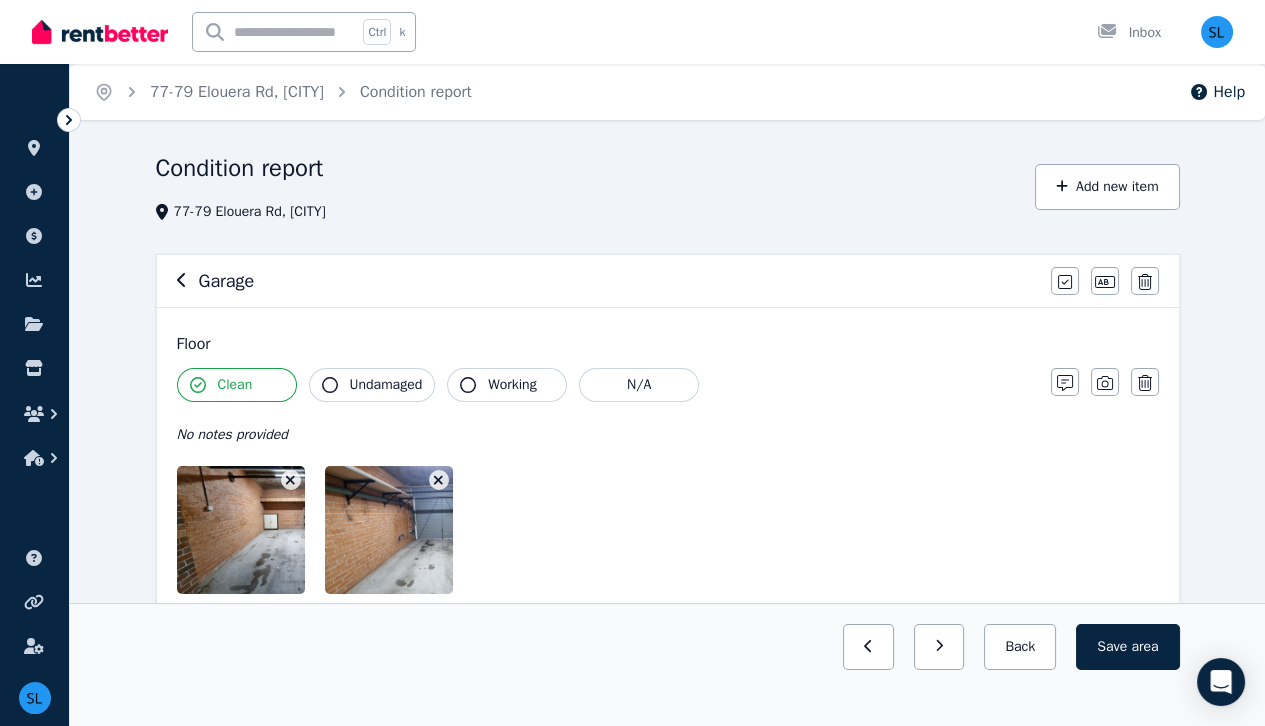 click on "Undamaged" at bounding box center (372, 385) 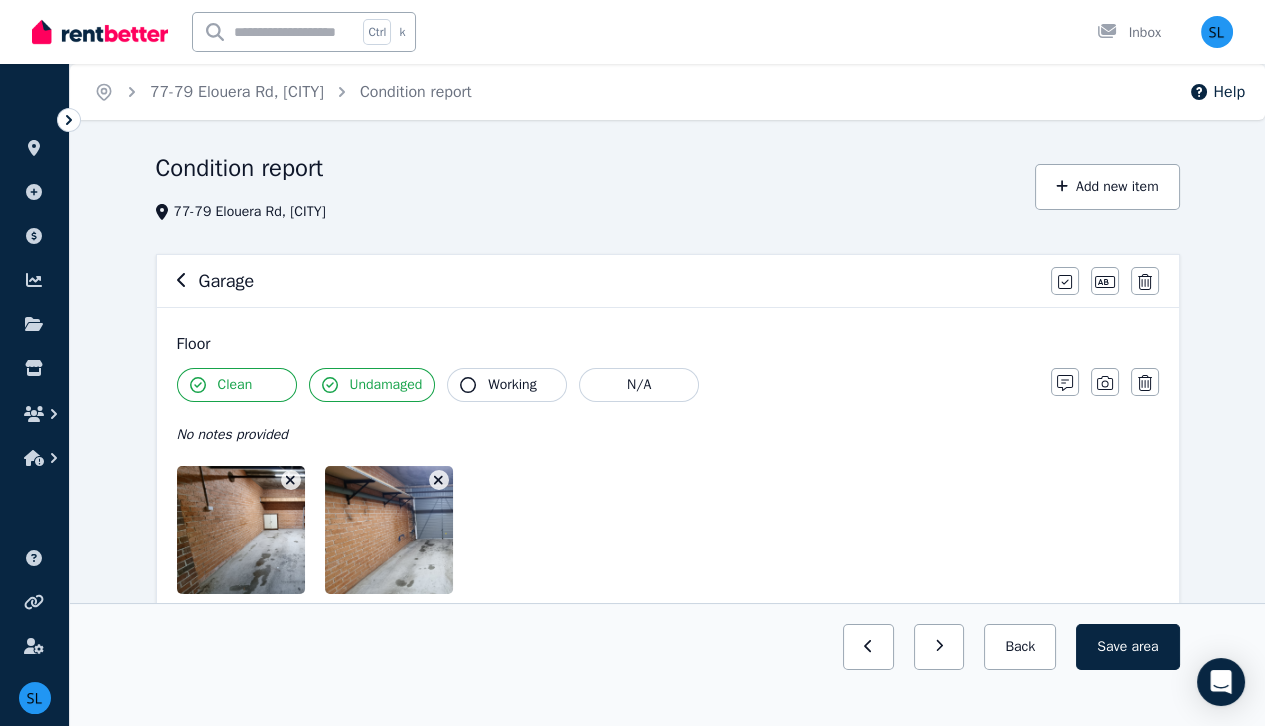 click on "Working" at bounding box center [512, 385] 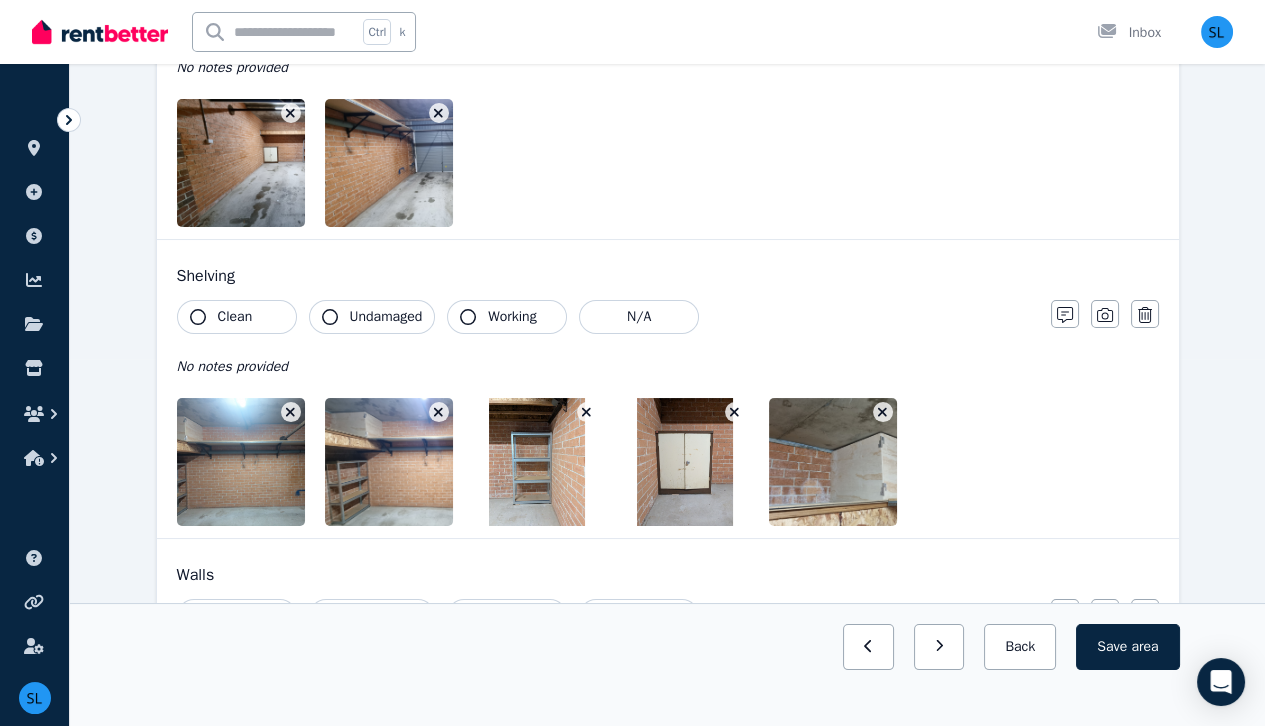 scroll, scrollTop: 368, scrollLeft: 0, axis: vertical 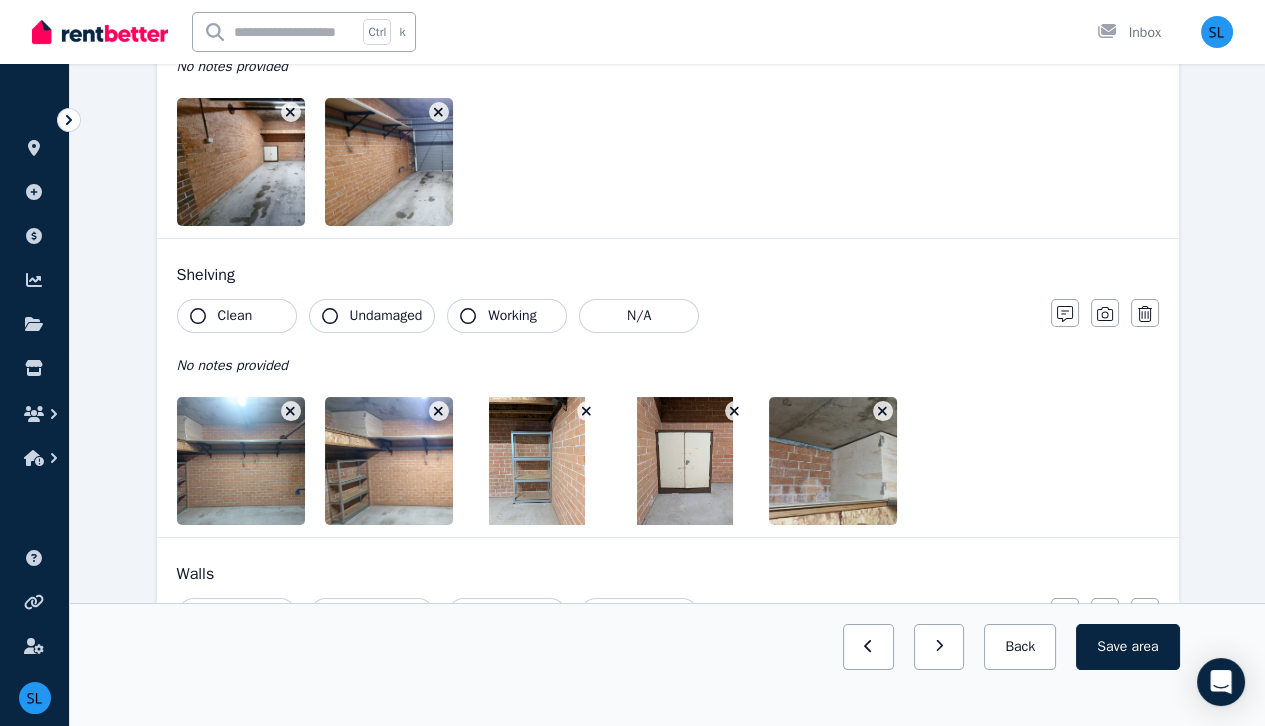 click on "Clean" at bounding box center (237, 316) 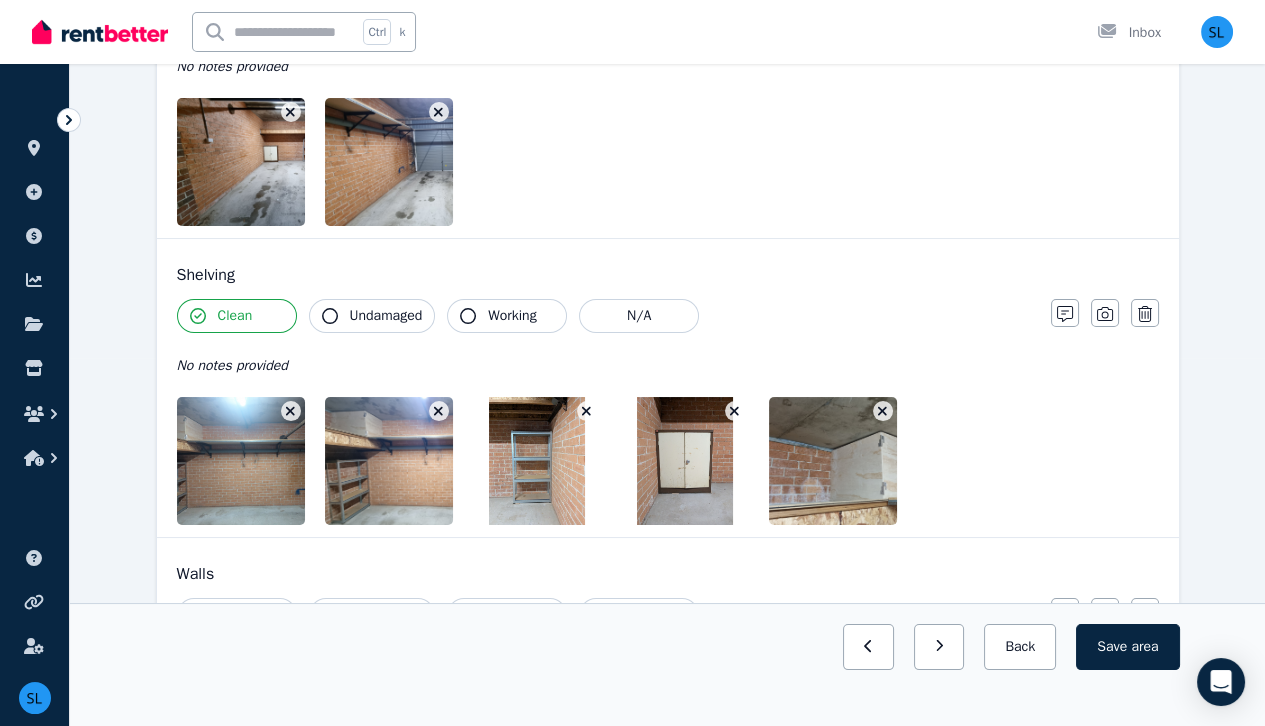 click on "Undamaged" at bounding box center [386, 316] 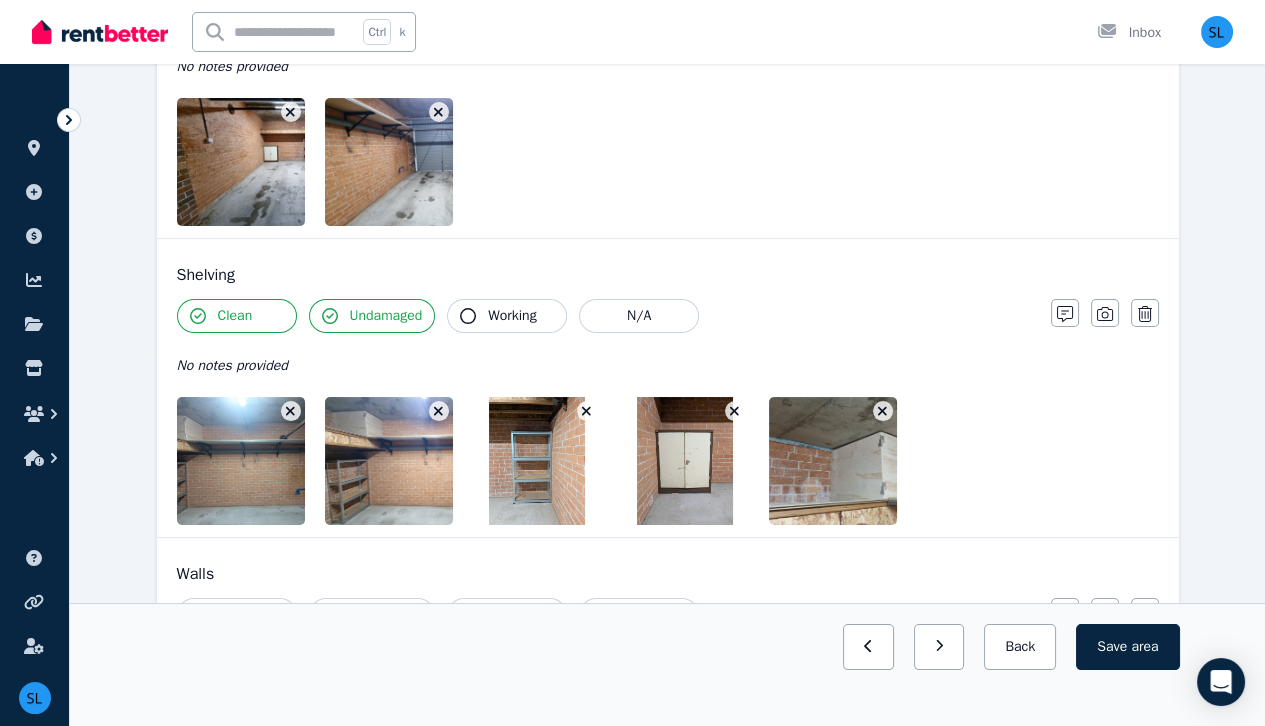 click on "Working" at bounding box center (512, 316) 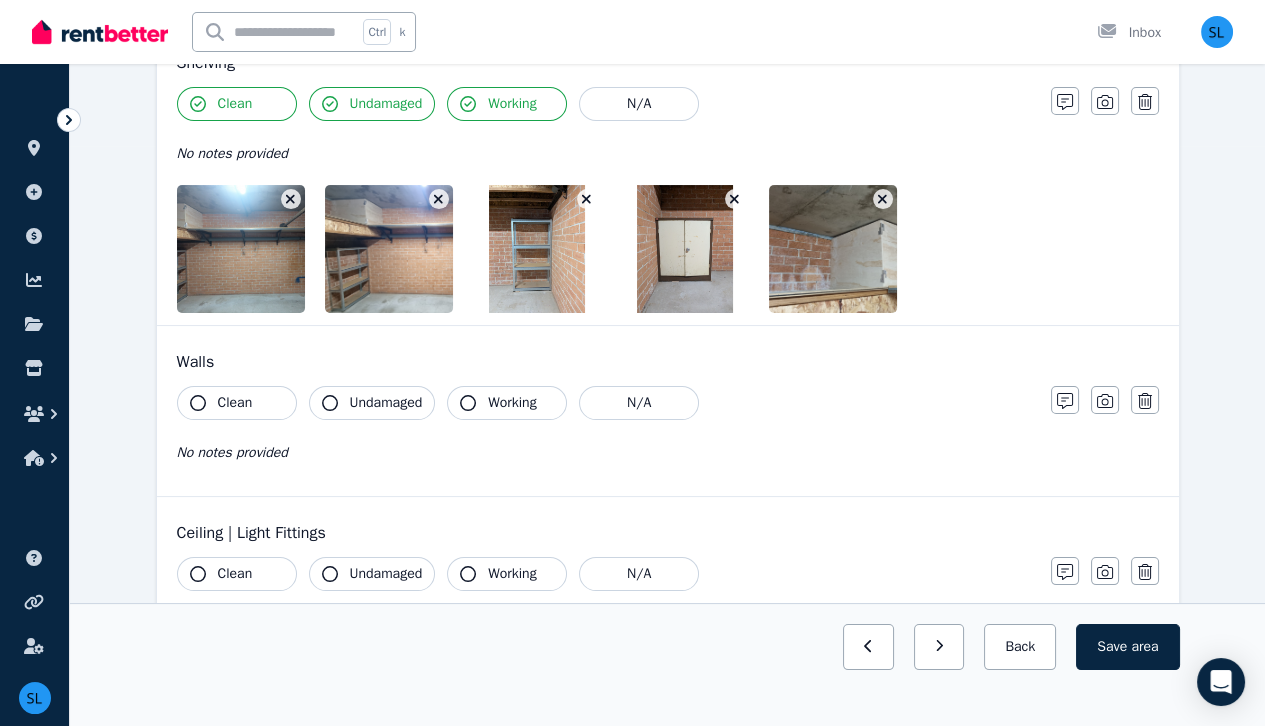 scroll, scrollTop: 586, scrollLeft: 0, axis: vertical 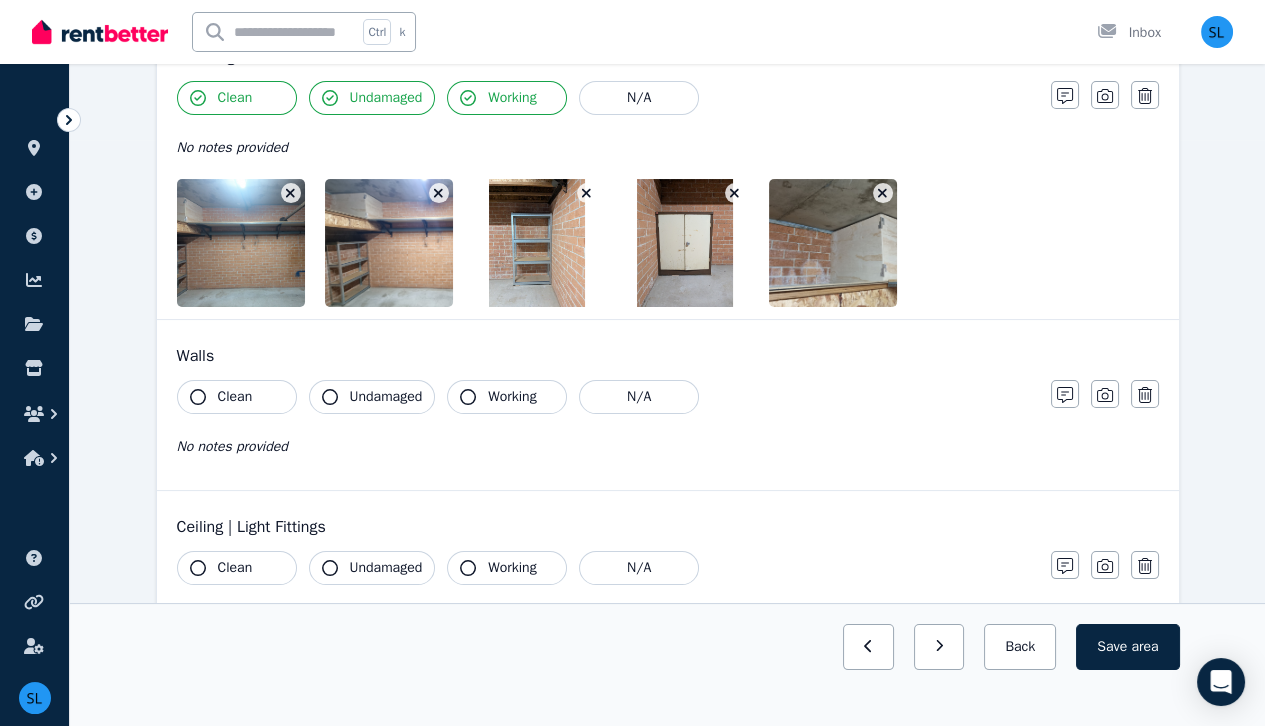 click on "Clean" at bounding box center (237, 397) 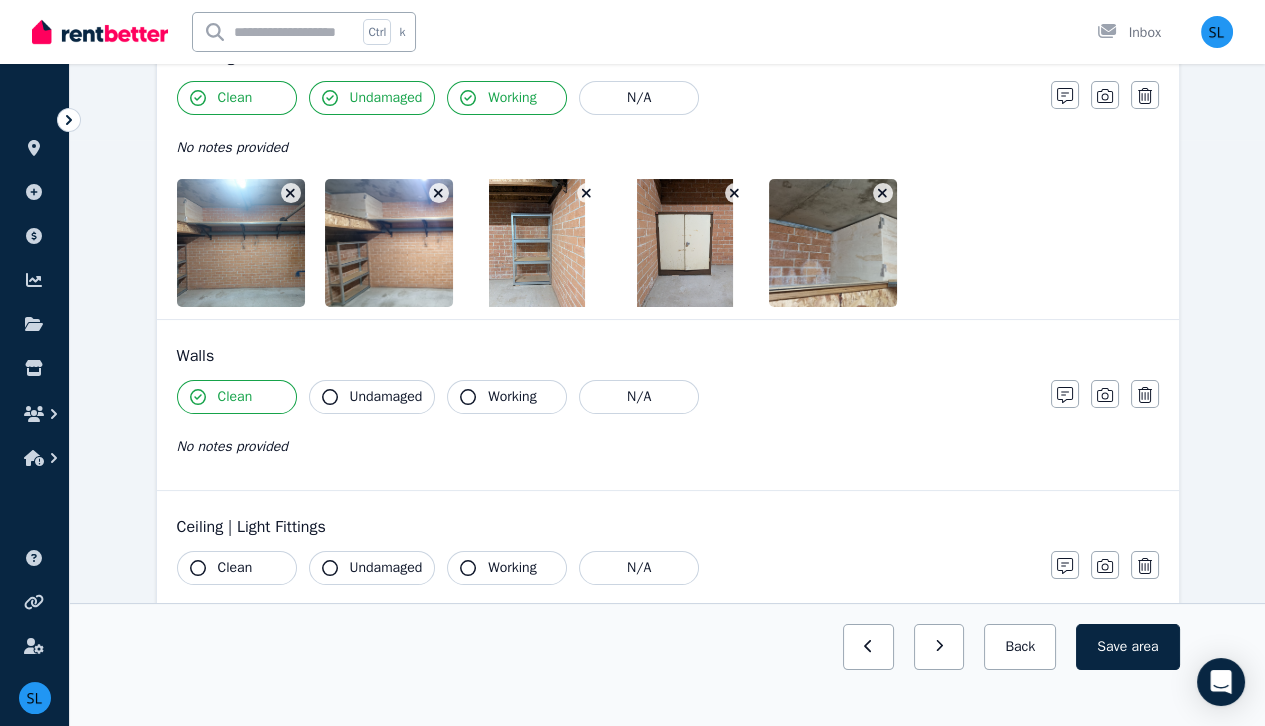 click on "Undamaged" at bounding box center [386, 397] 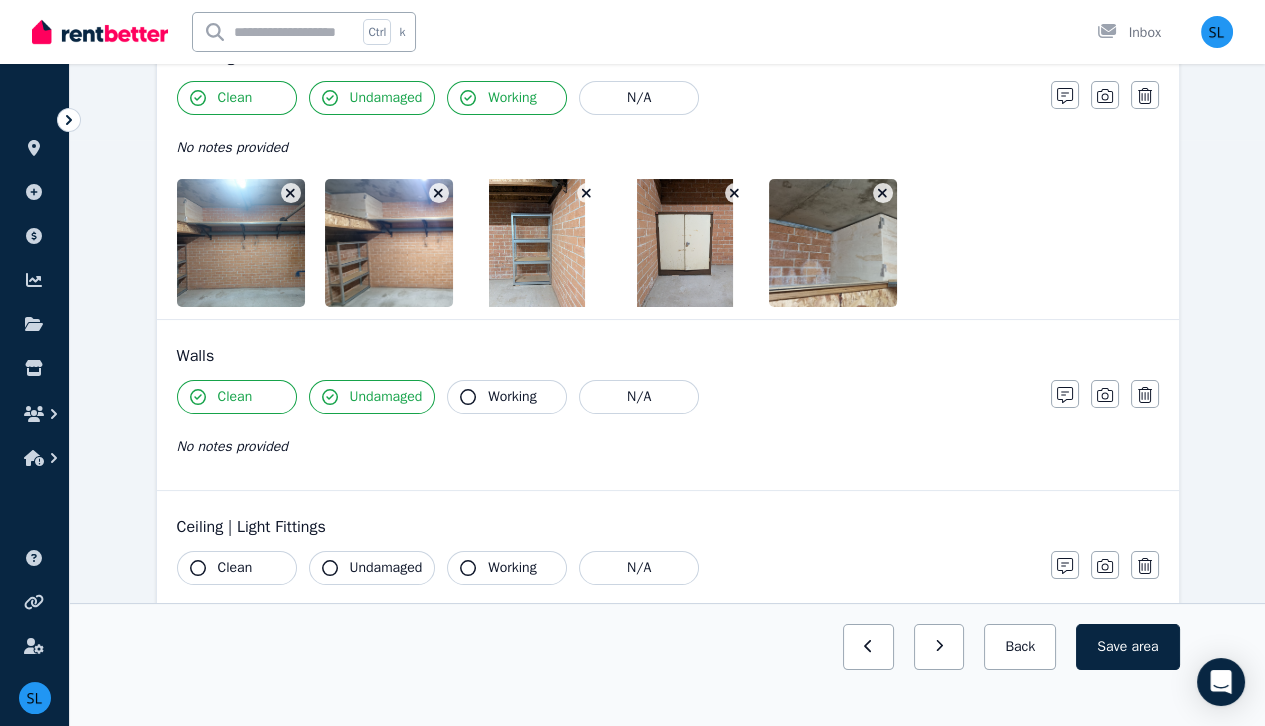 click on "Working" at bounding box center [512, 397] 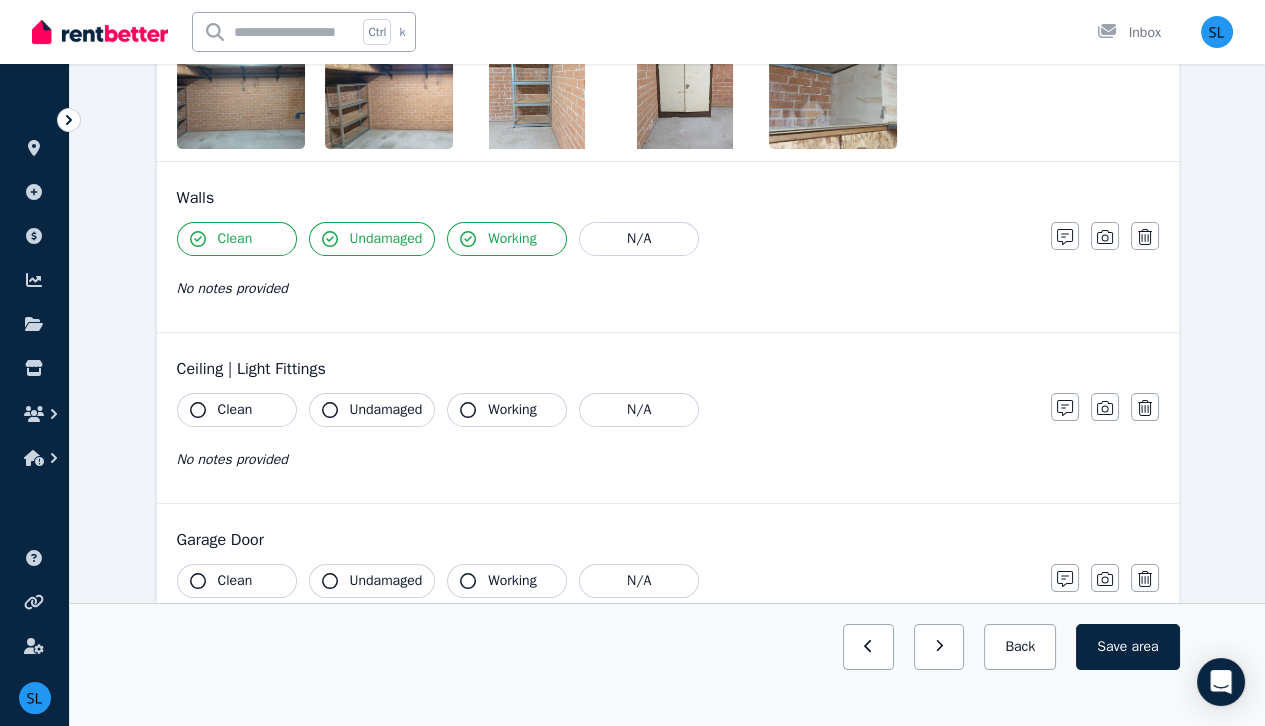 scroll, scrollTop: 750, scrollLeft: 0, axis: vertical 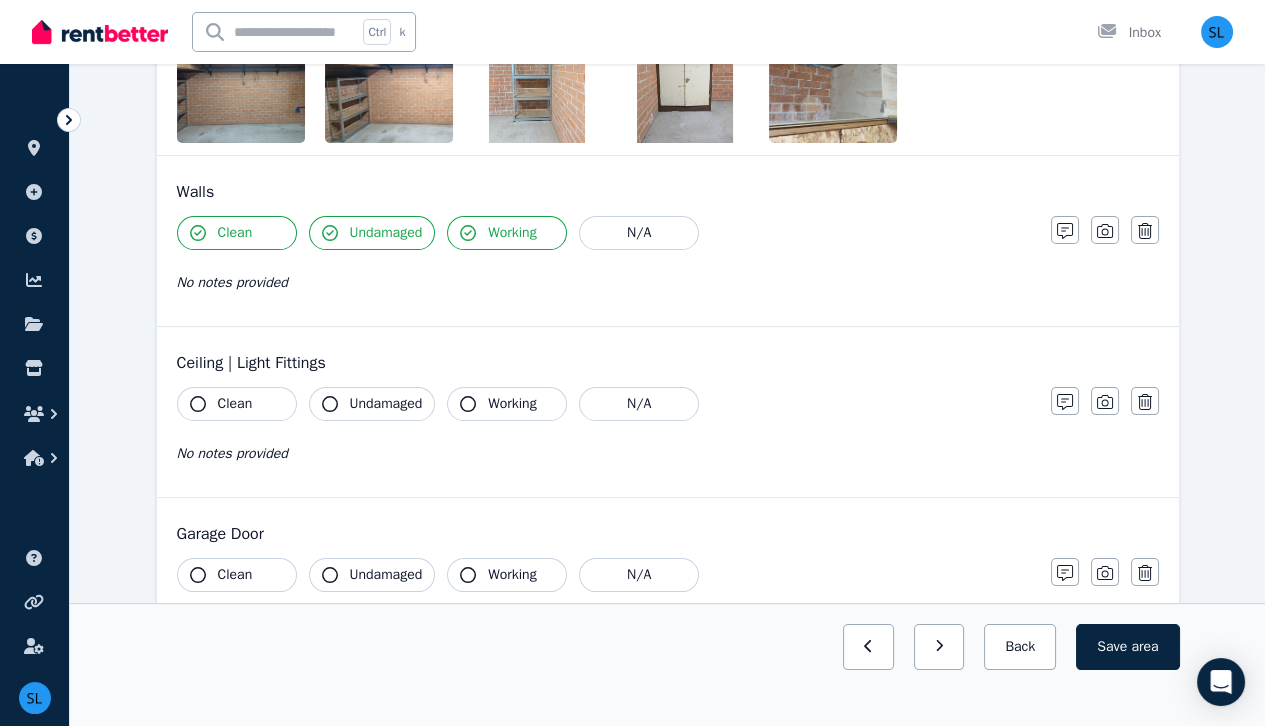click on "Clean" at bounding box center [237, 404] 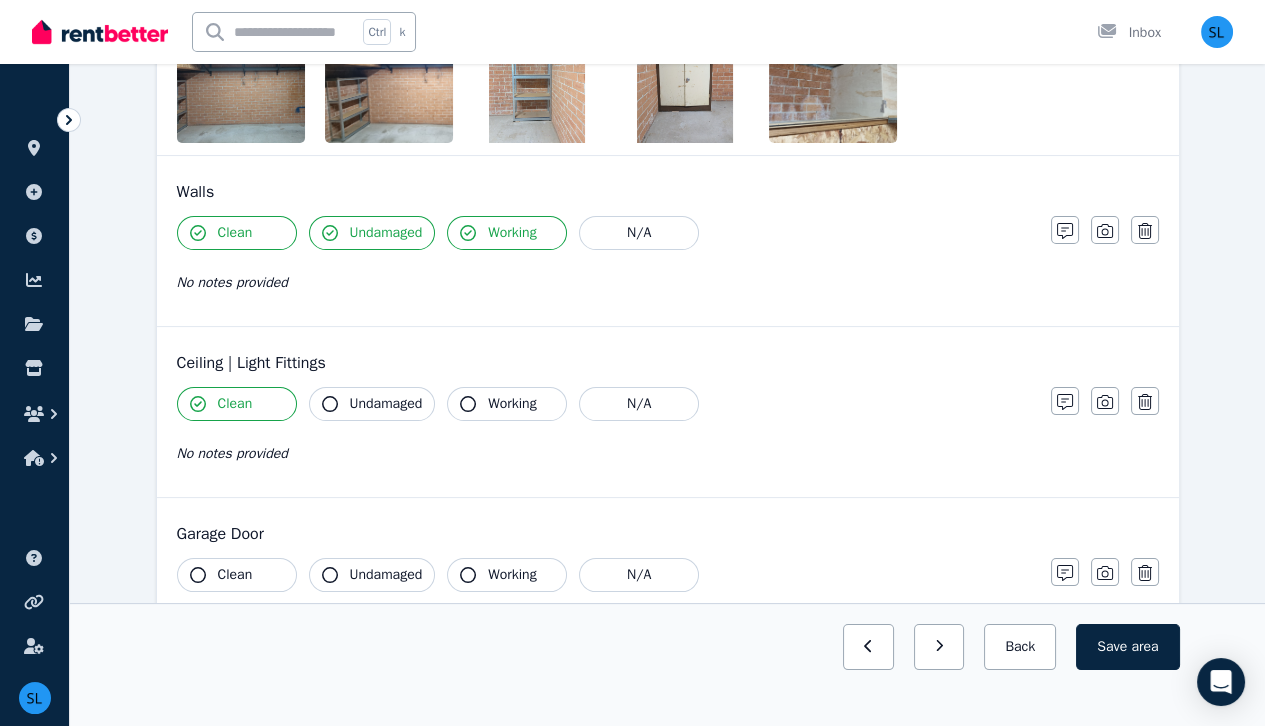 click on "Undamaged" at bounding box center [386, 404] 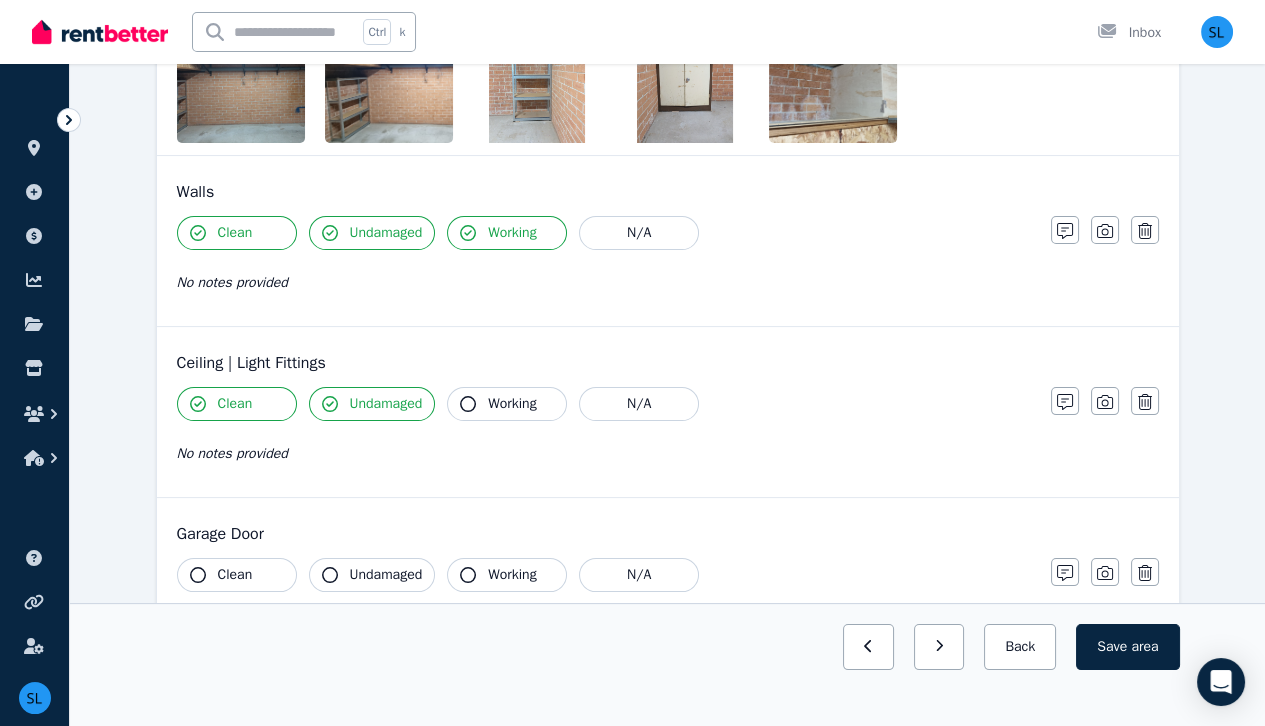 click on "Working" at bounding box center [512, 404] 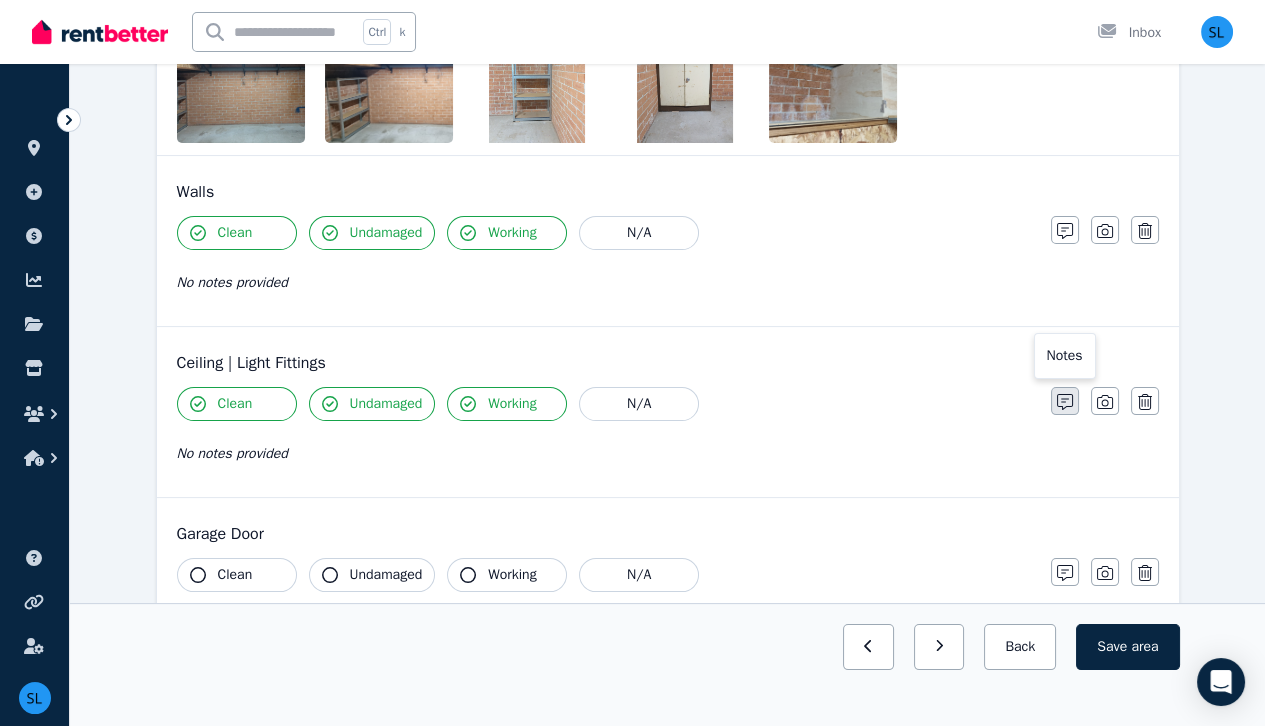 click 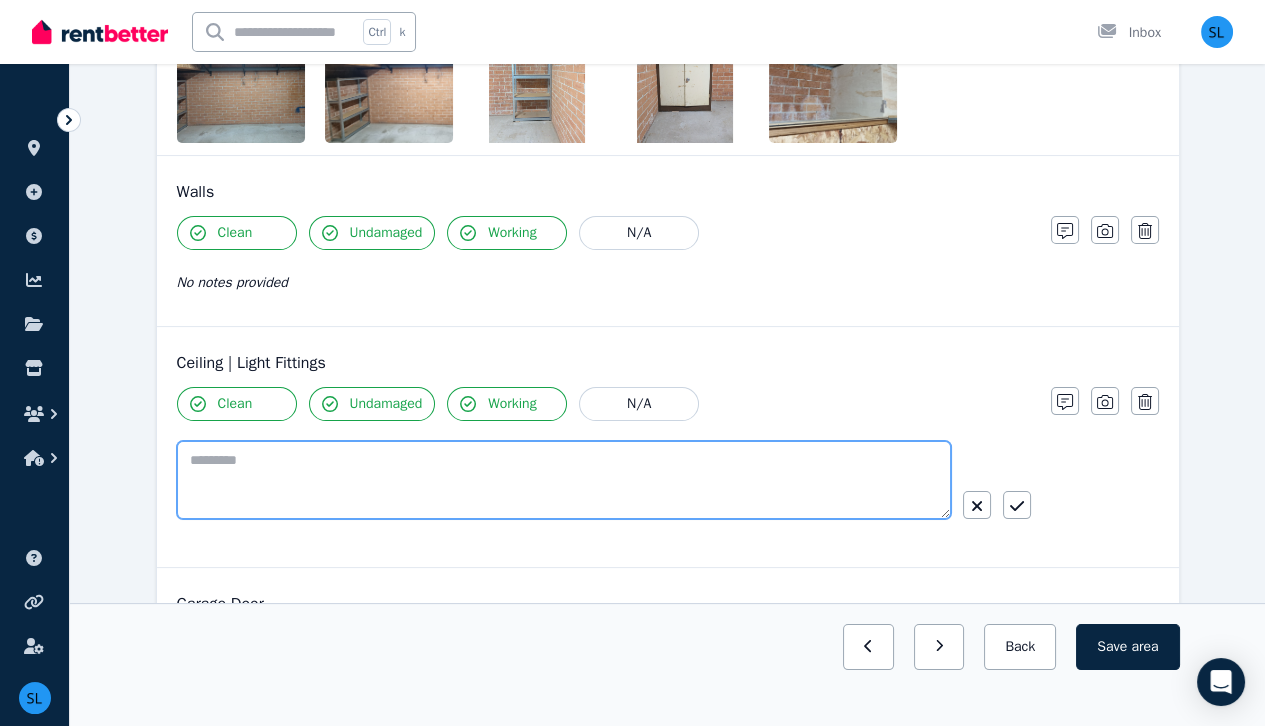 click at bounding box center [564, 480] 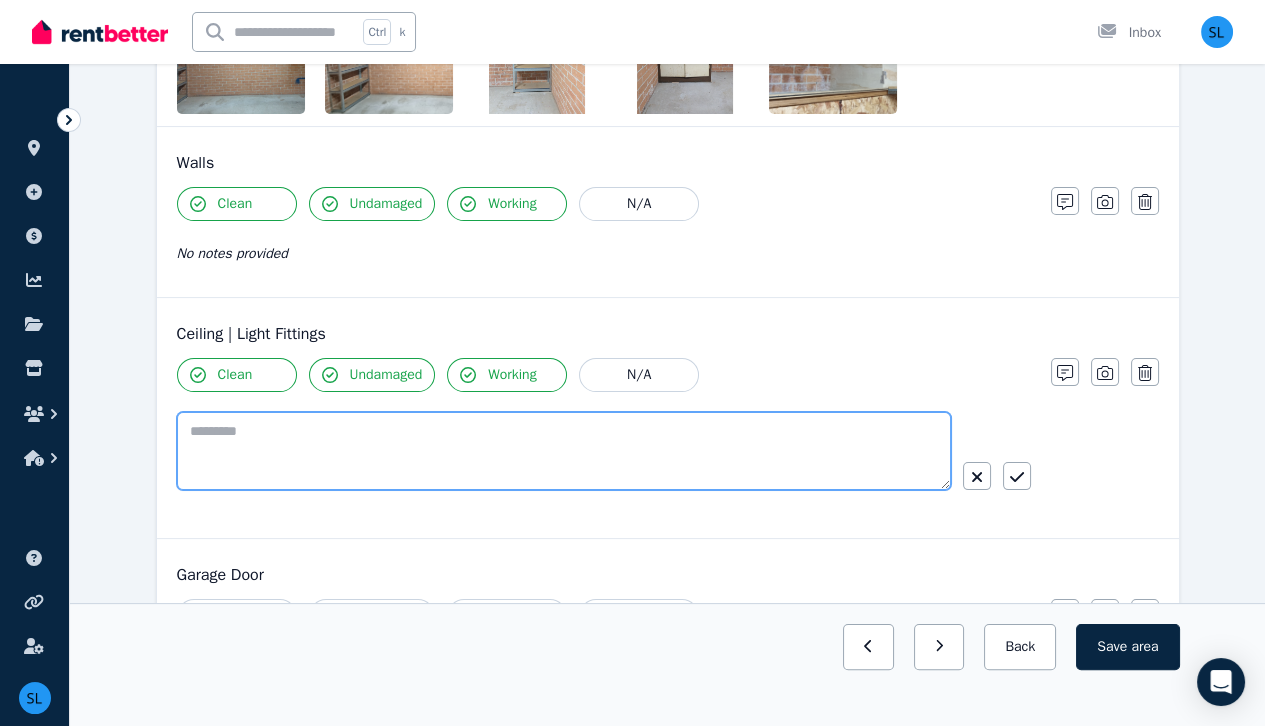 scroll, scrollTop: 782, scrollLeft: 0, axis: vertical 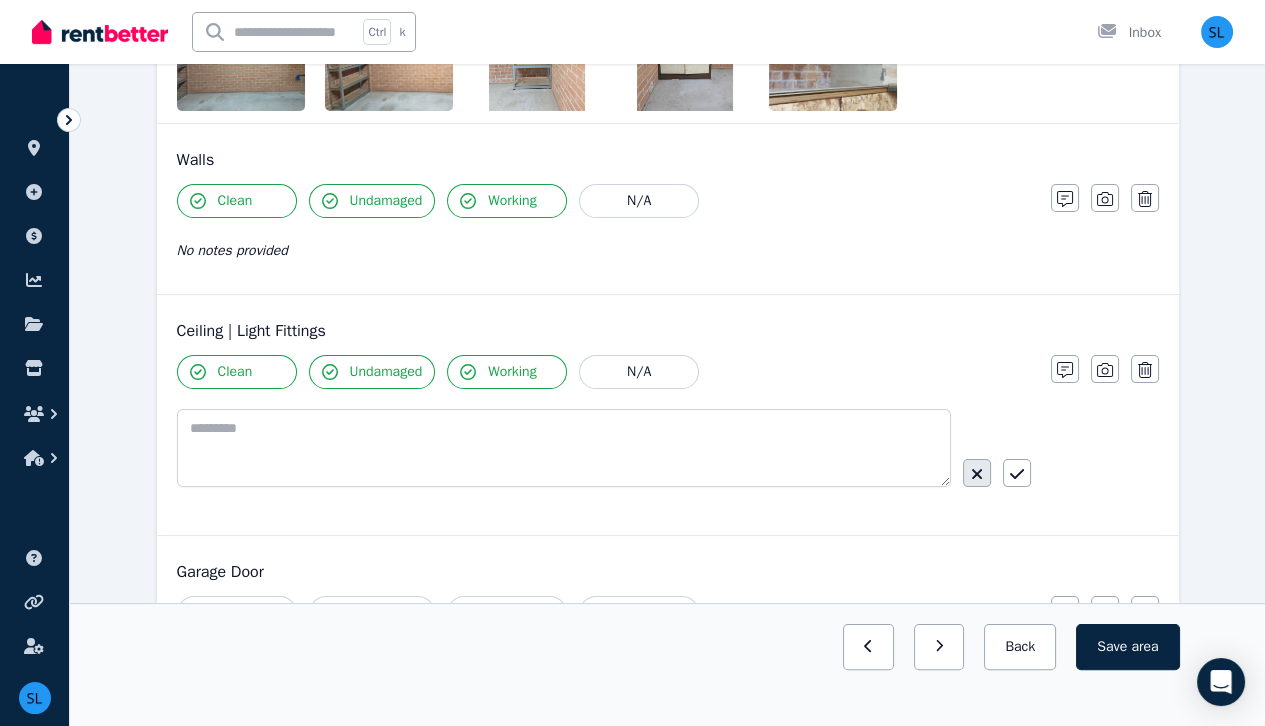 click 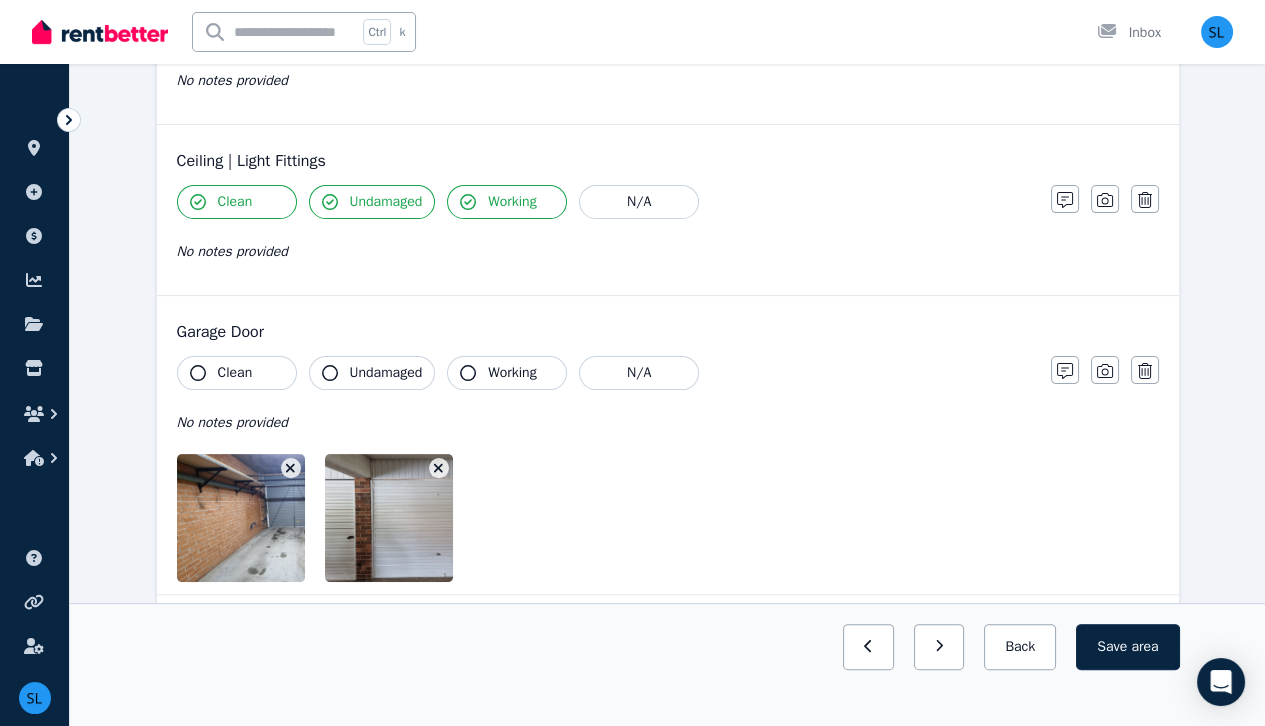 scroll, scrollTop: 958, scrollLeft: 0, axis: vertical 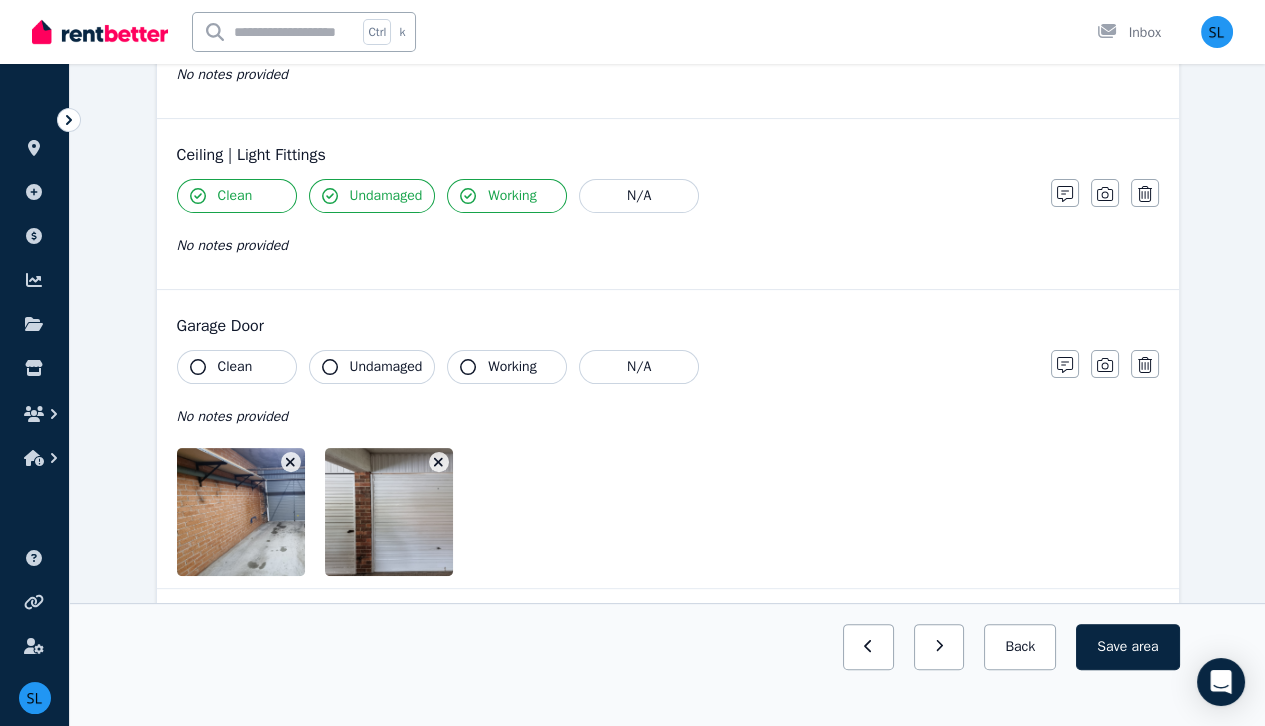 click on "Clean" at bounding box center [235, 367] 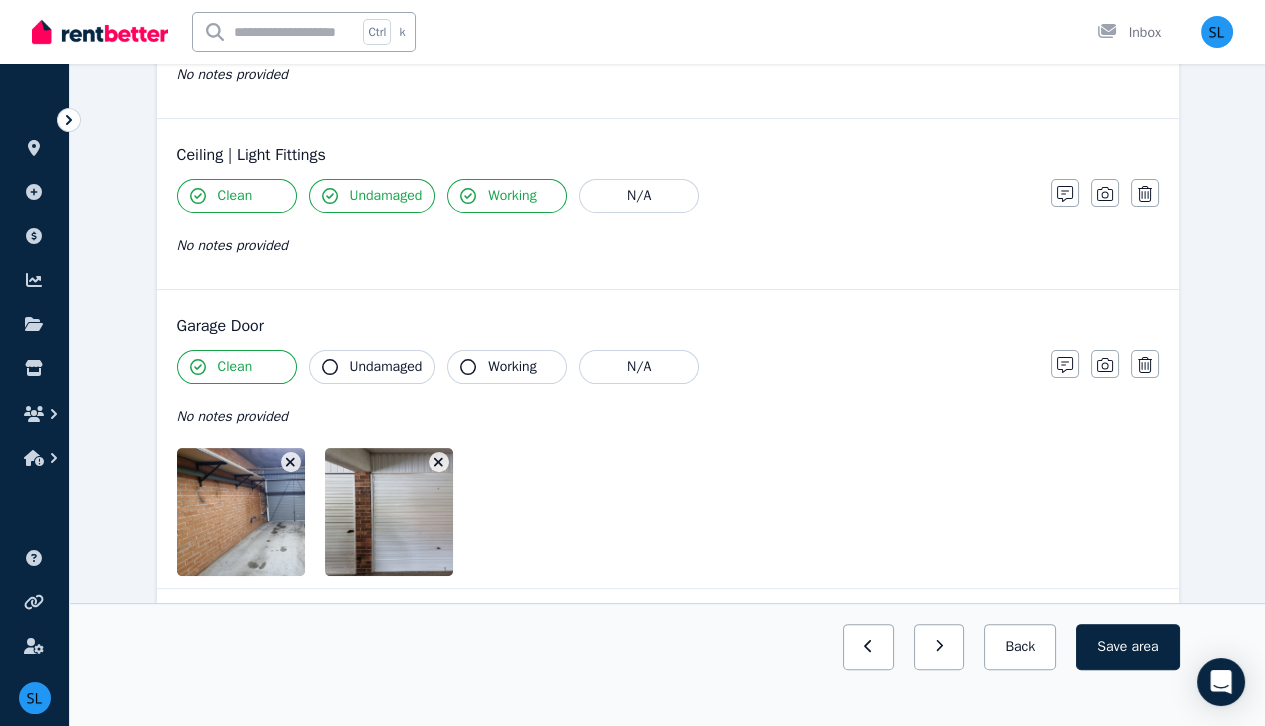 click on "Undamaged" at bounding box center (386, 367) 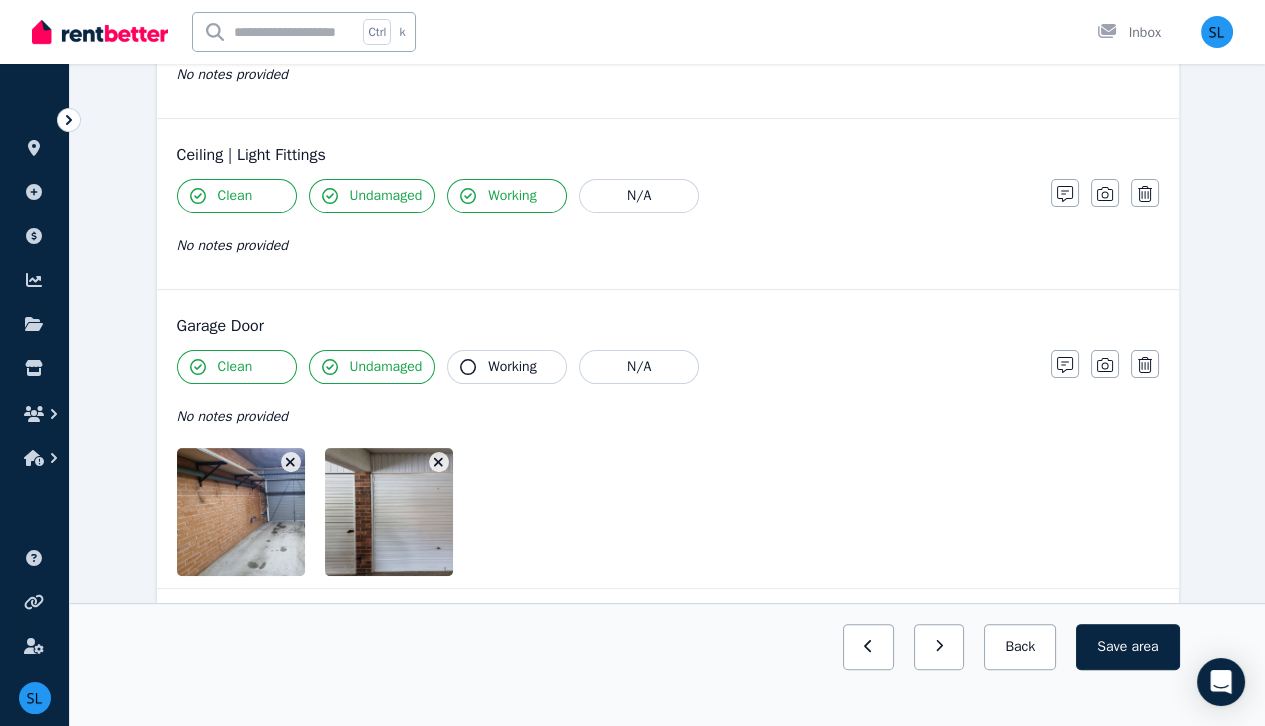 click on "Working" at bounding box center [512, 367] 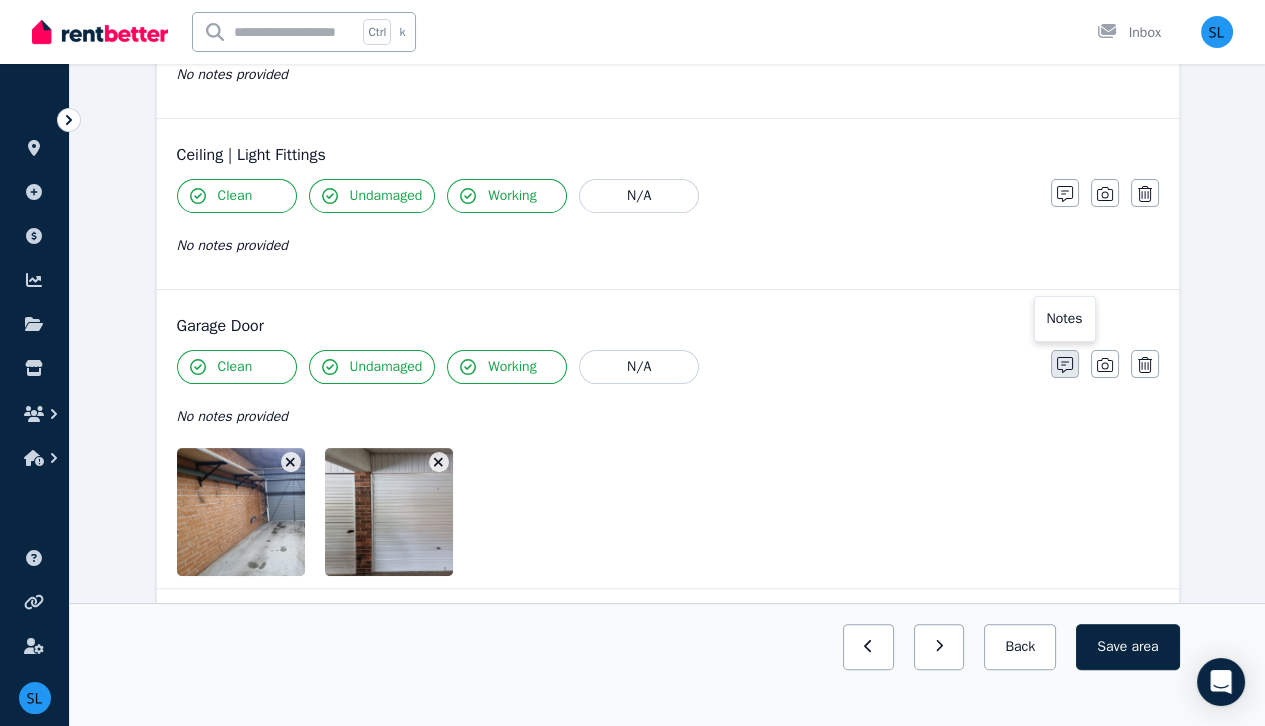 click 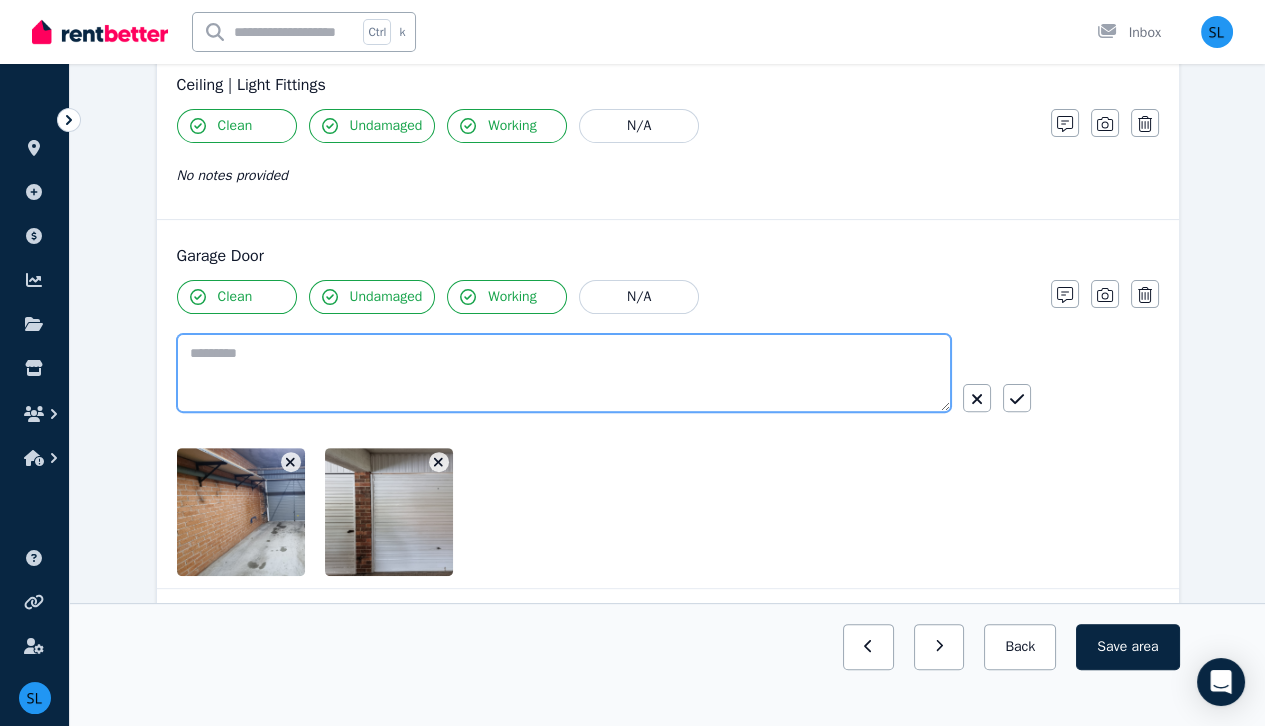 click at bounding box center [564, 373] 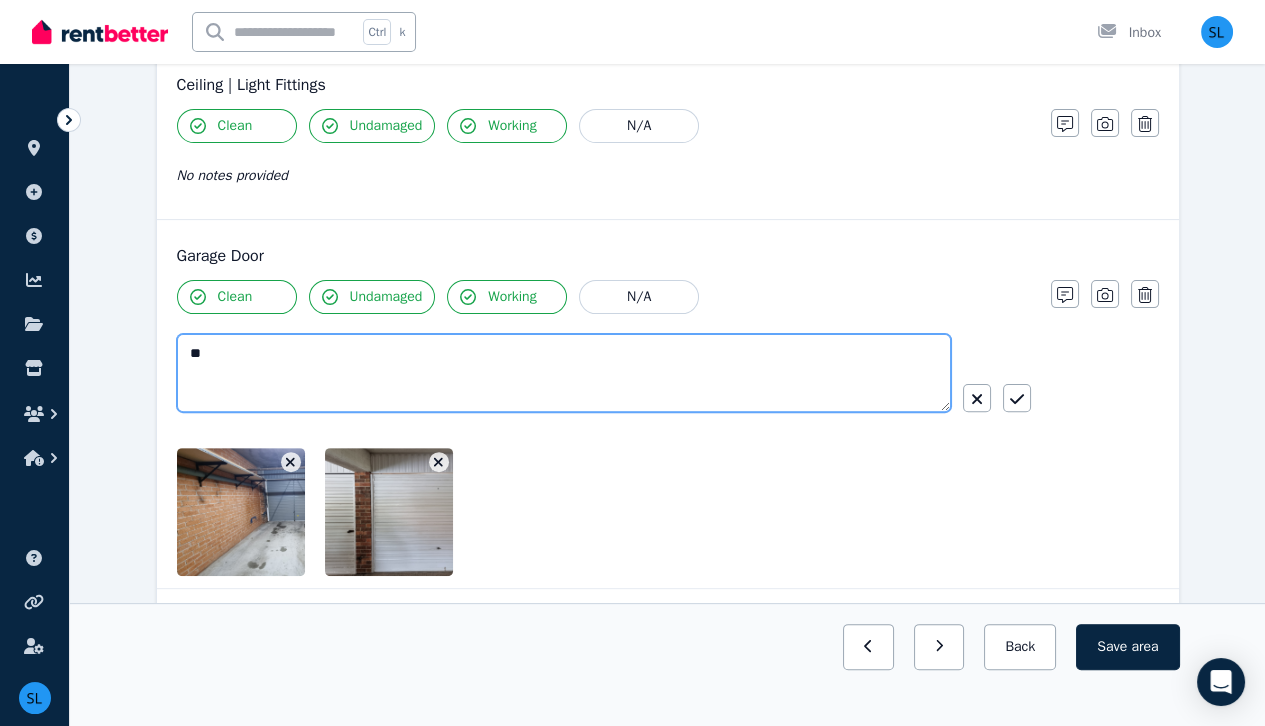 type on "*" 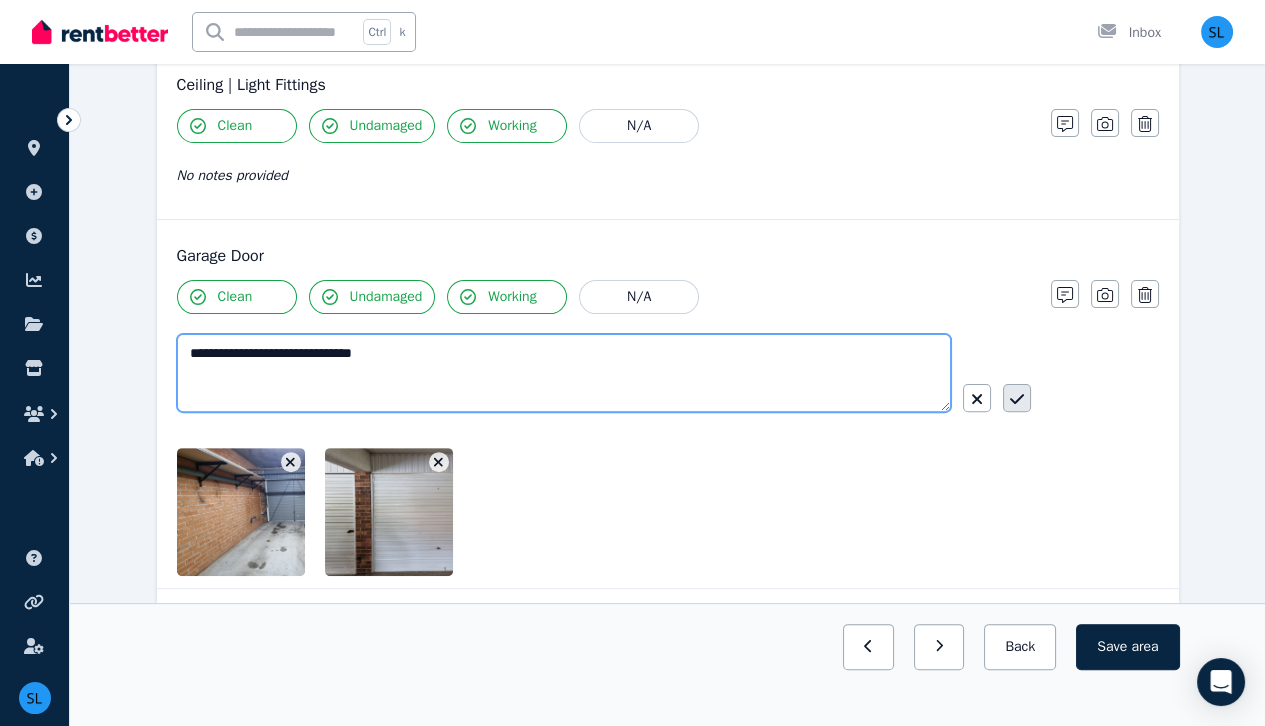 type on "**********" 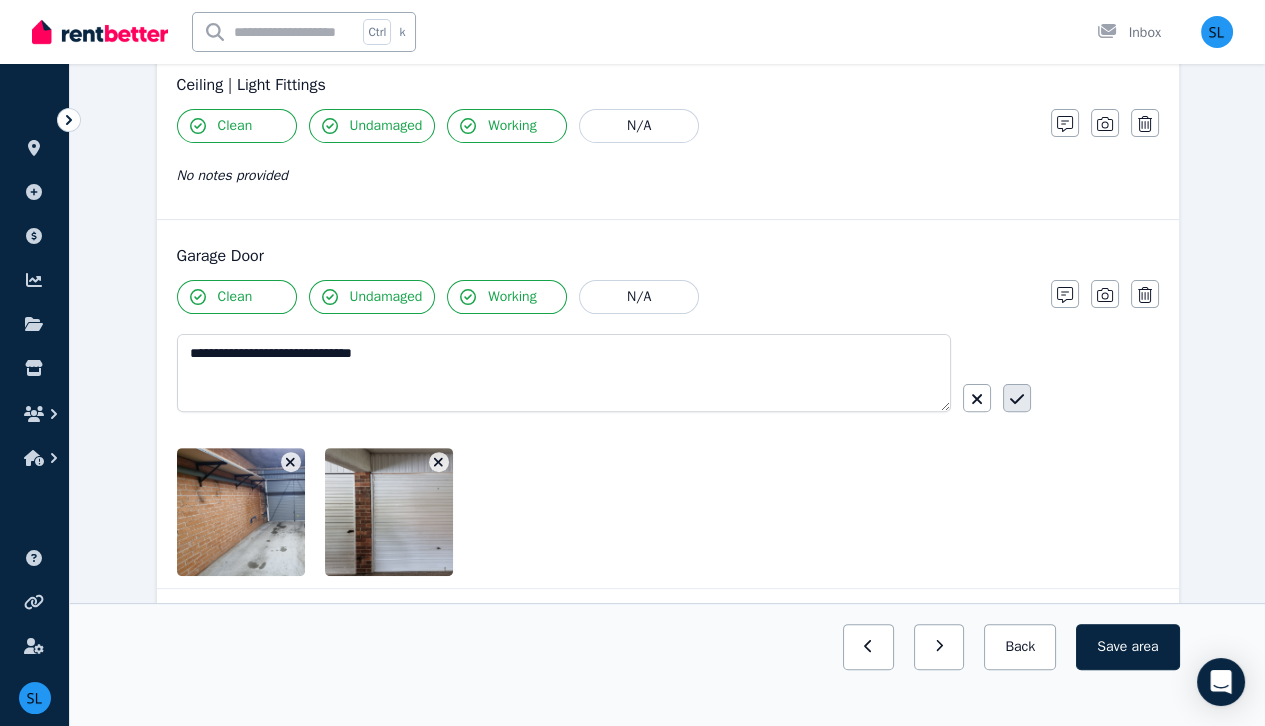 click 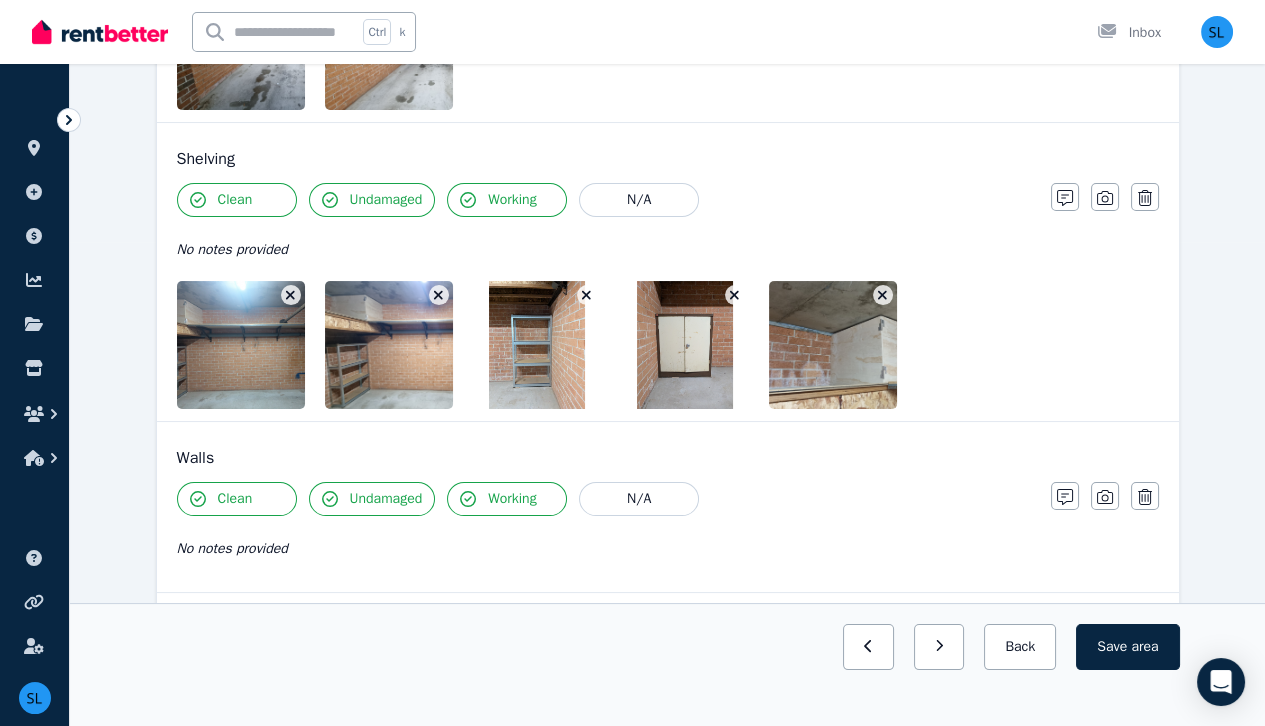 scroll, scrollTop: 471, scrollLeft: 0, axis: vertical 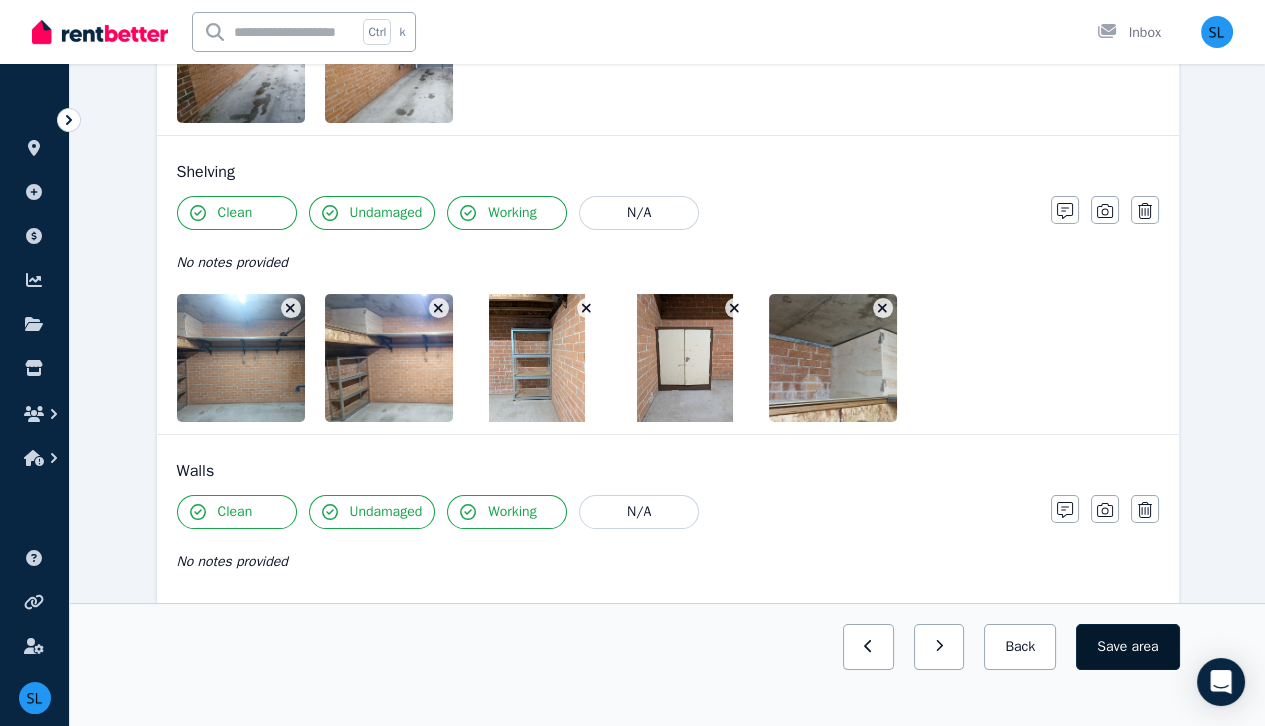 click on "area" at bounding box center (1144, 647) 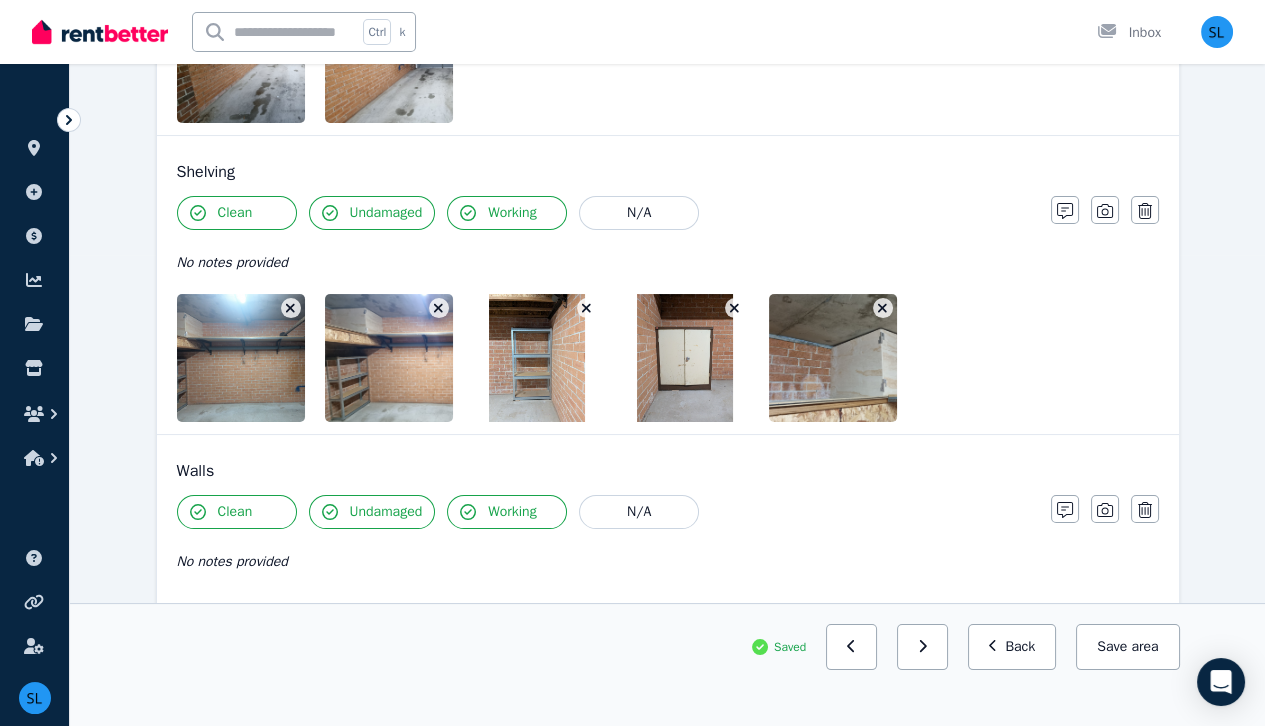 scroll, scrollTop: 0, scrollLeft: 0, axis: both 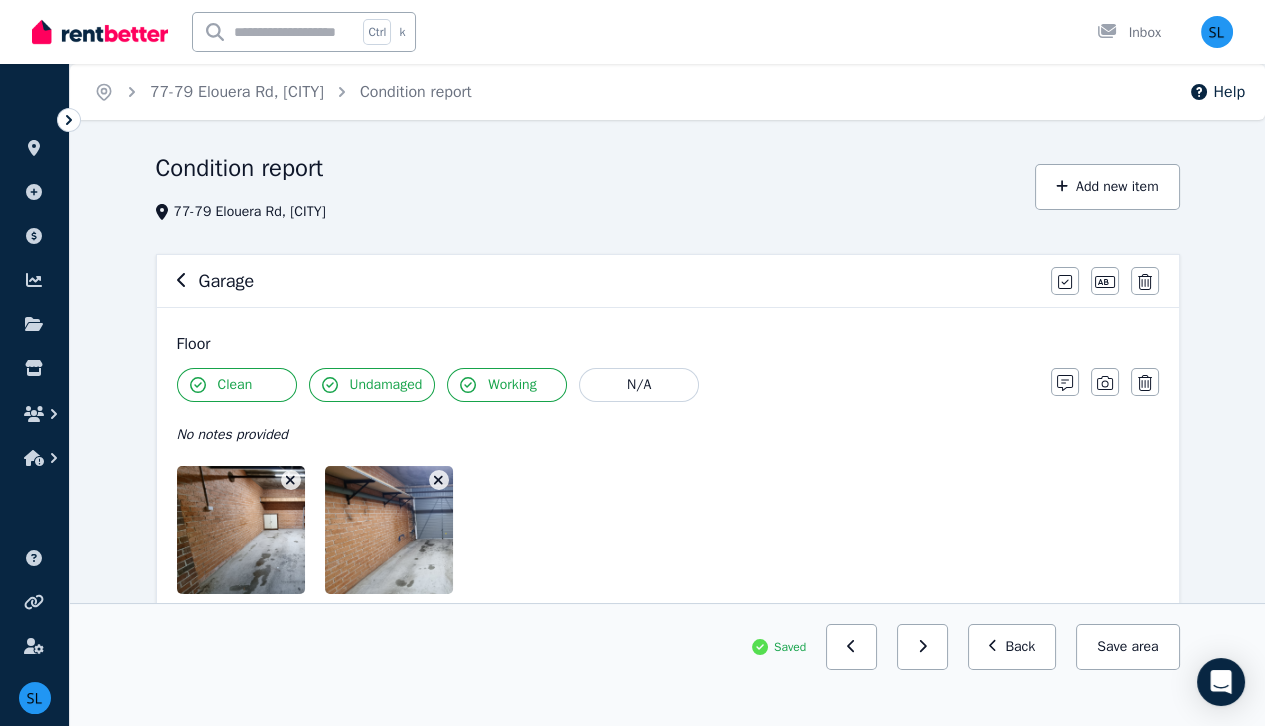 click 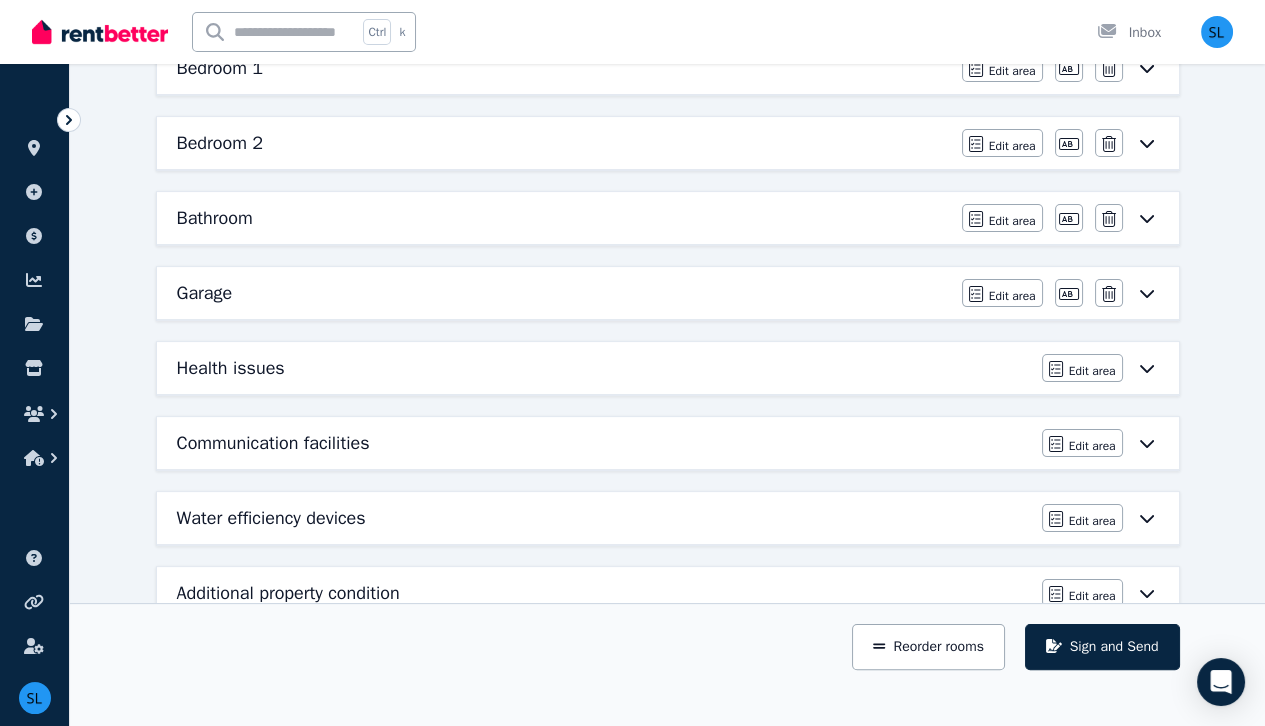 scroll, scrollTop: 775, scrollLeft: 0, axis: vertical 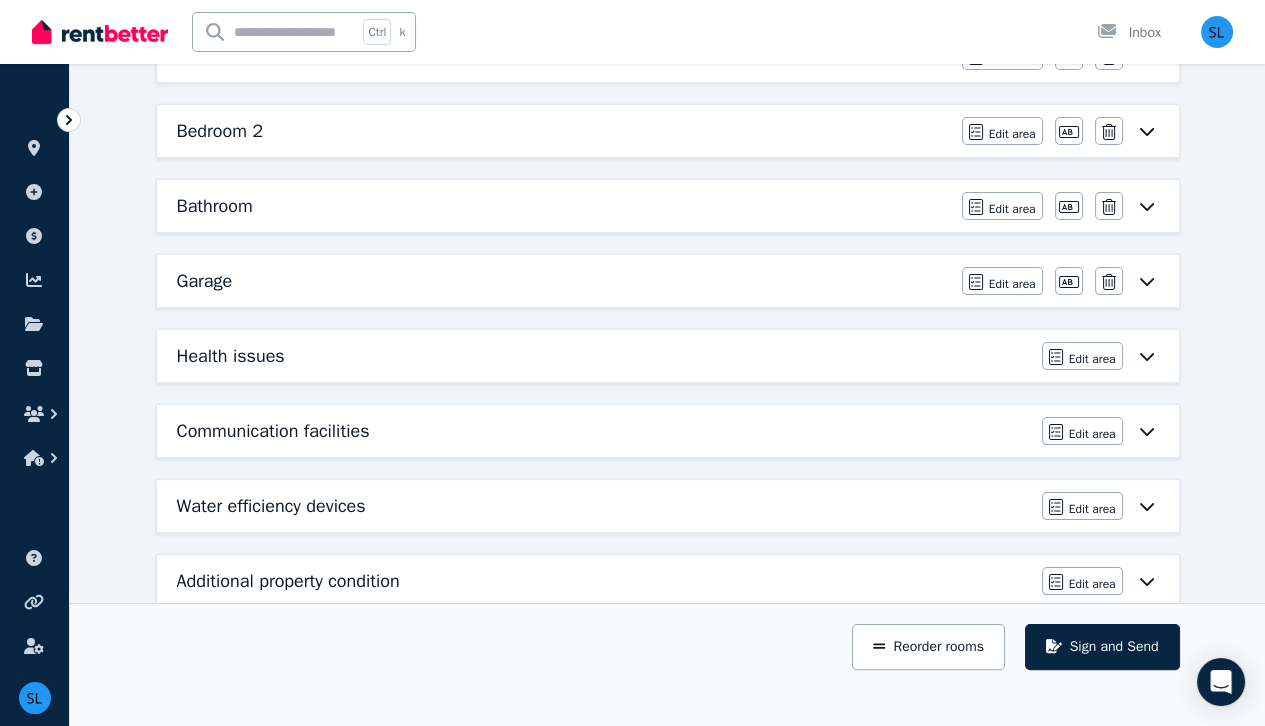 click 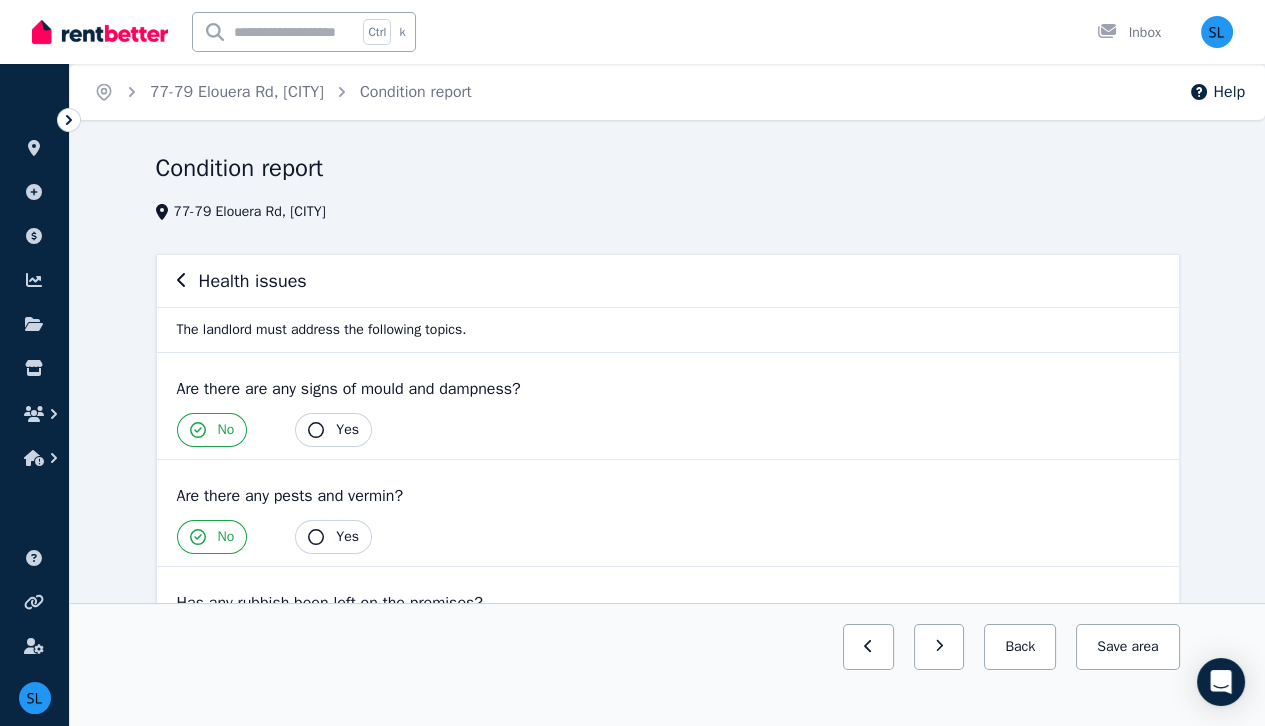 click on "The landlord must address the following topics." at bounding box center [668, 329] 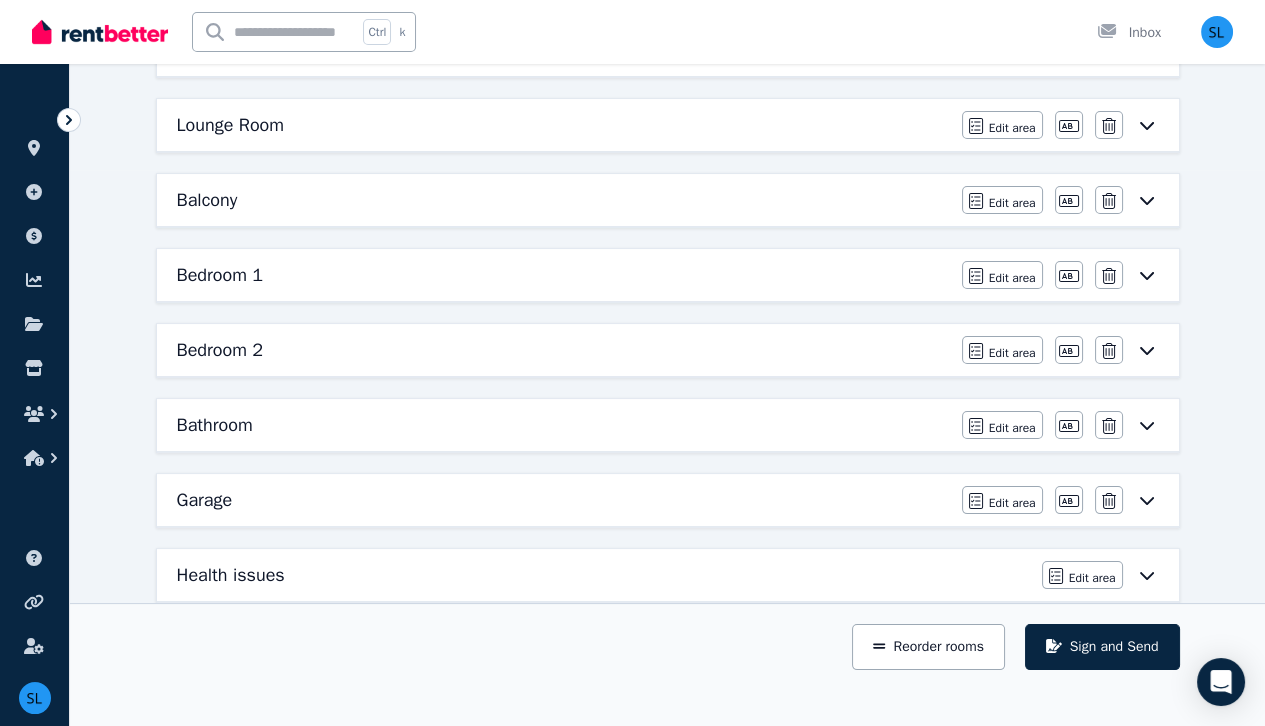 scroll, scrollTop: 775, scrollLeft: 0, axis: vertical 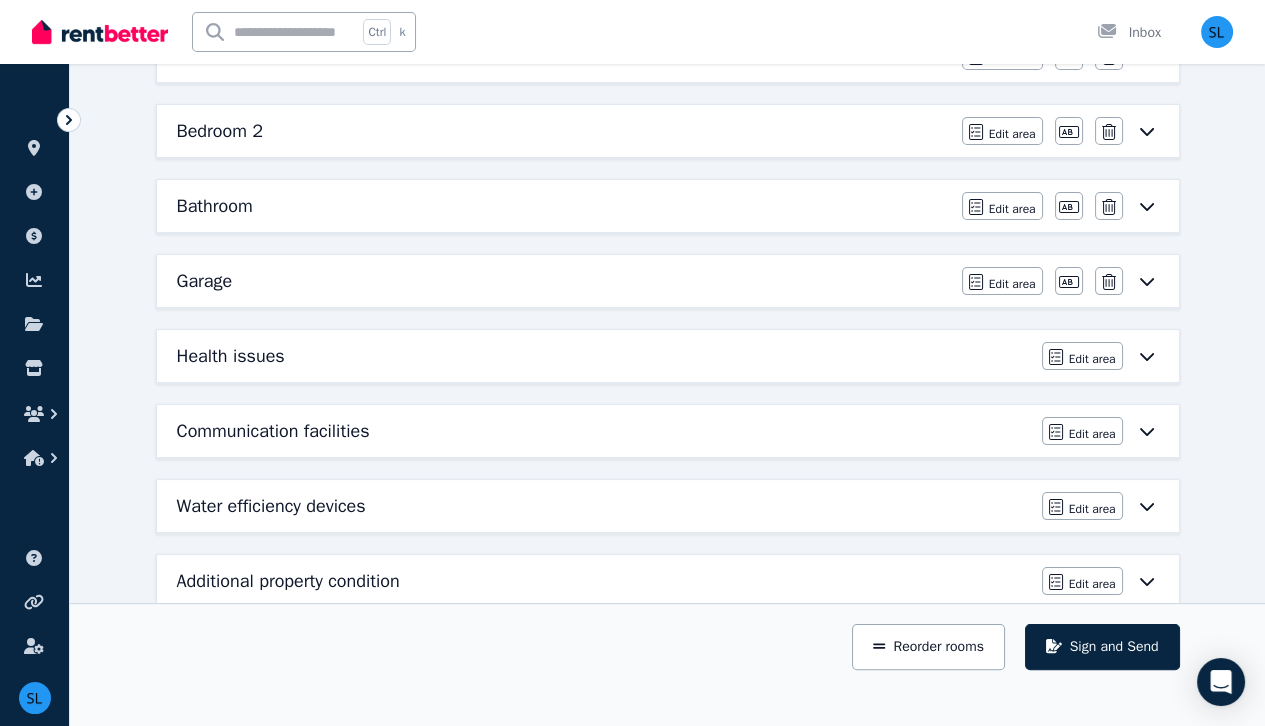 click 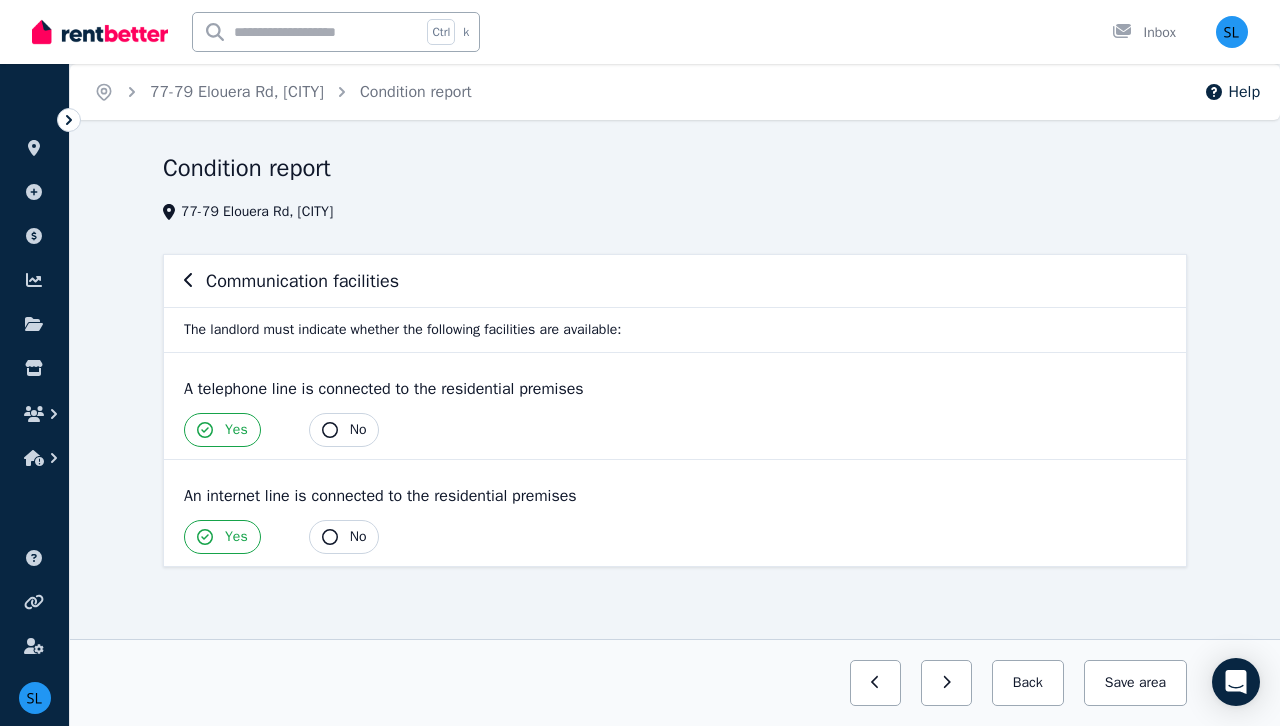 click 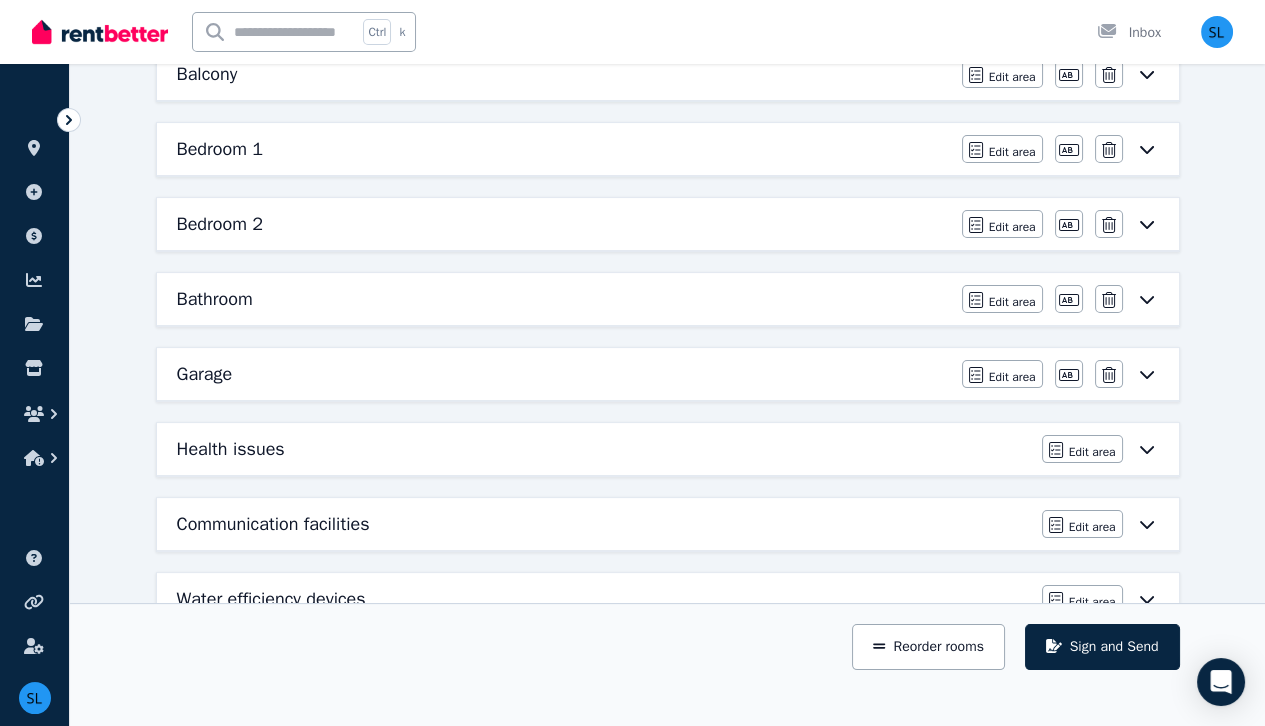 scroll, scrollTop: 775, scrollLeft: 0, axis: vertical 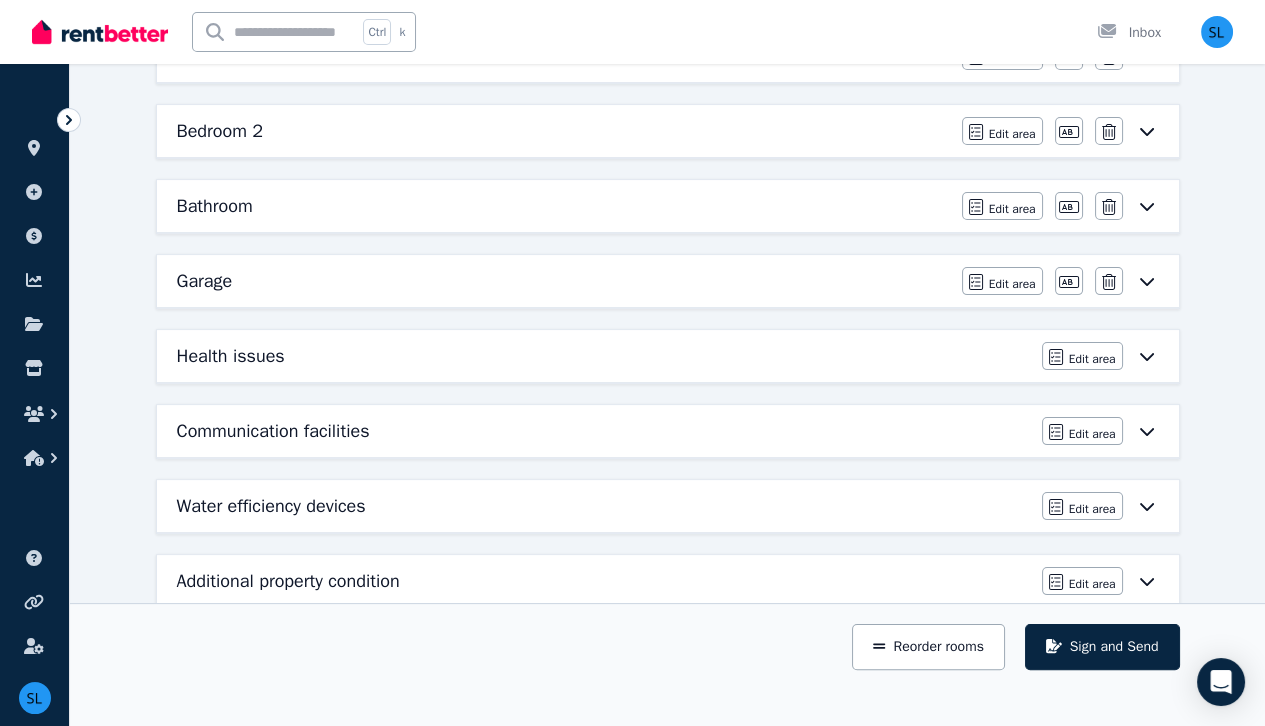 click 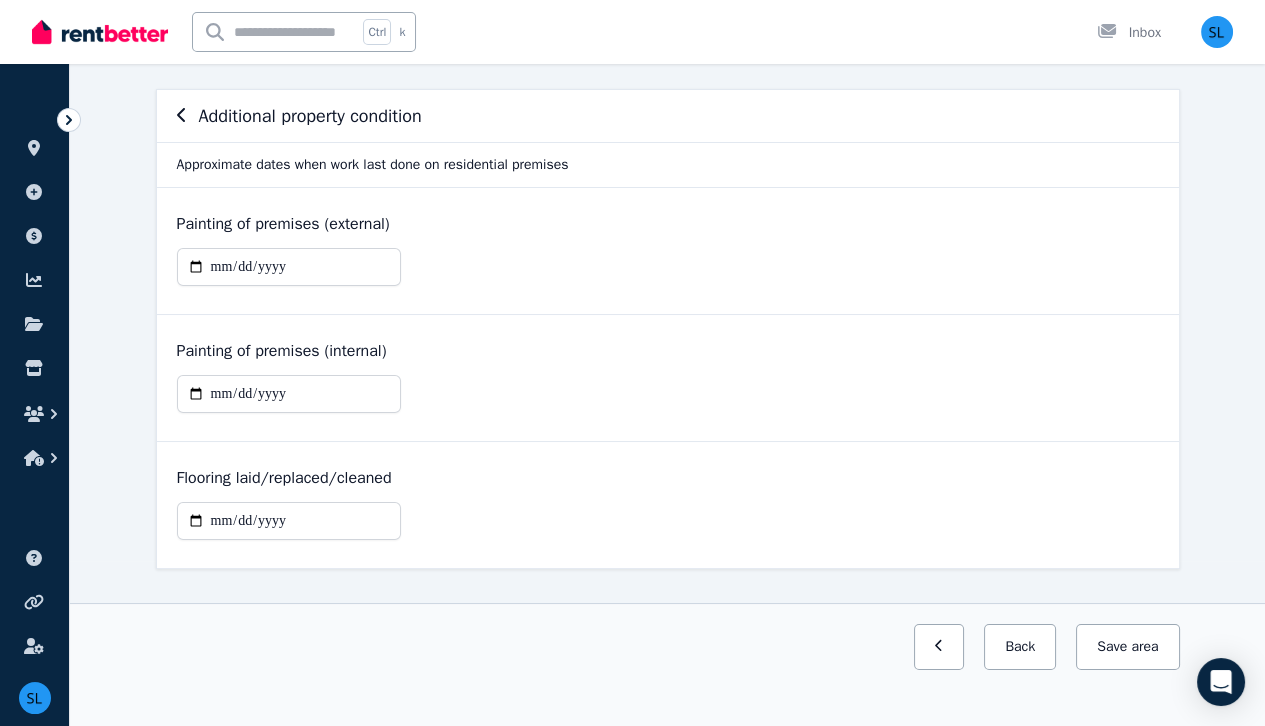 scroll, scrollTop: 0, scrollLeft: 0, axis: both 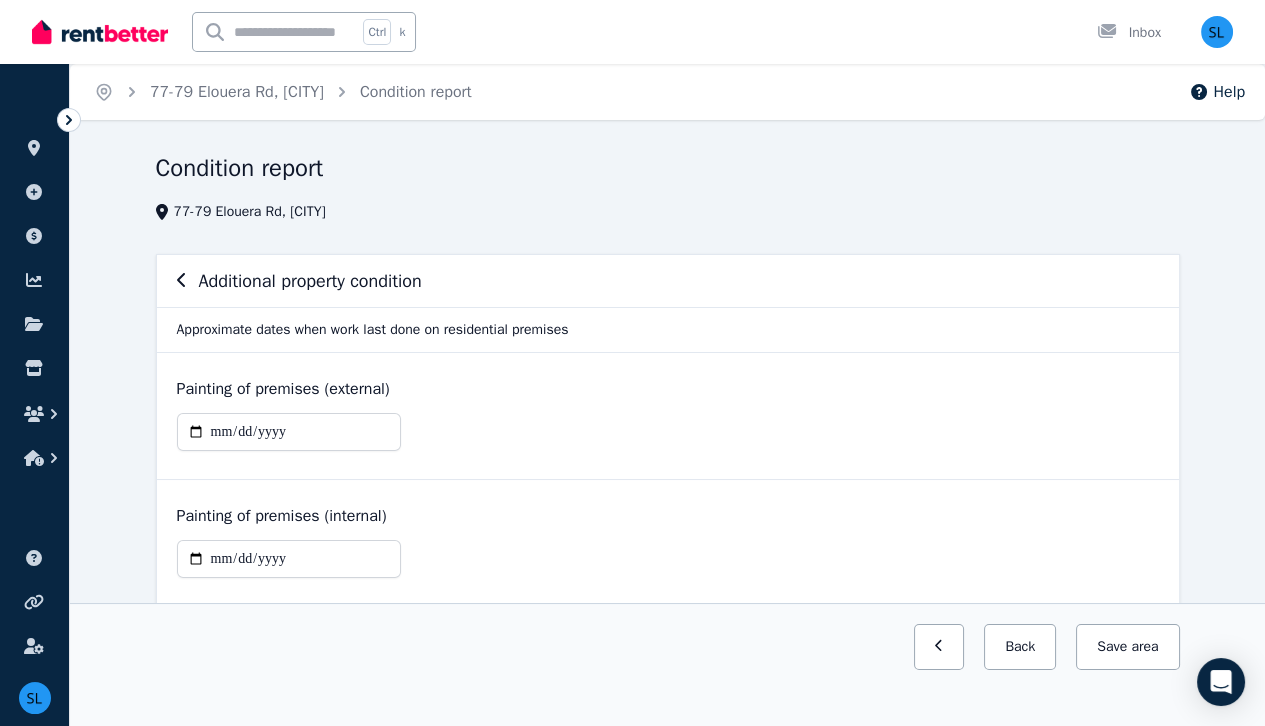 click 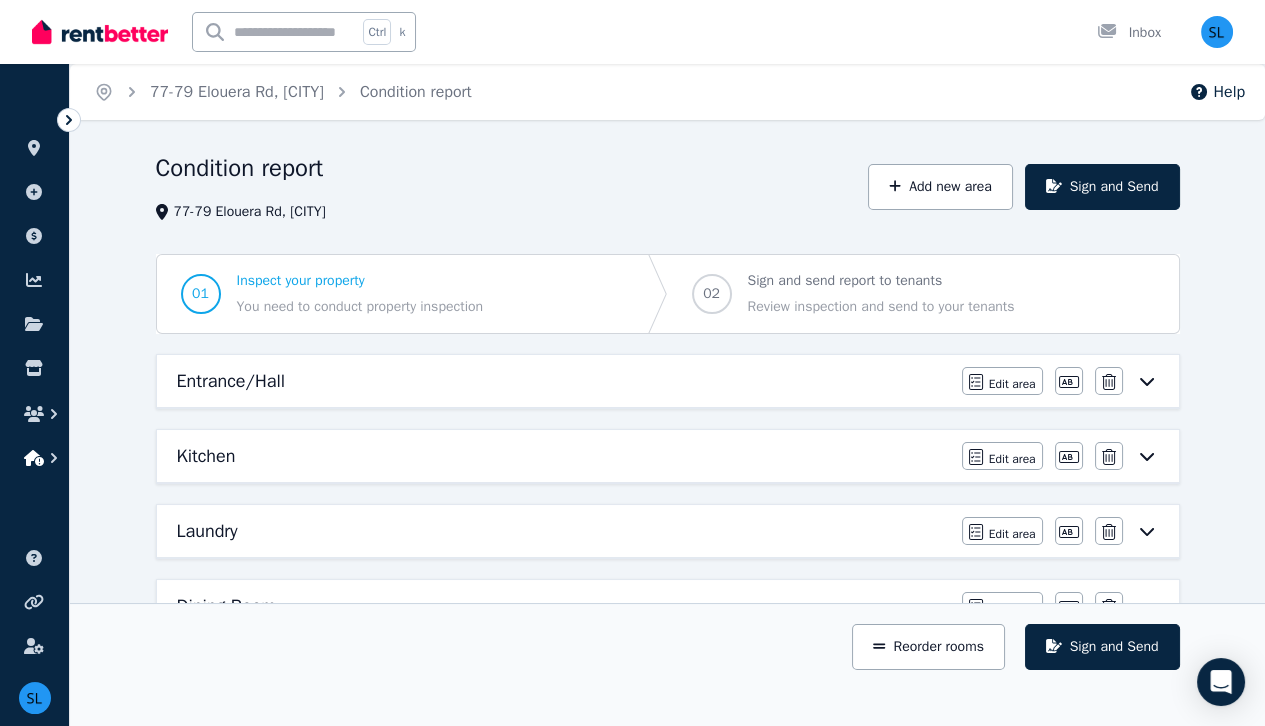 click 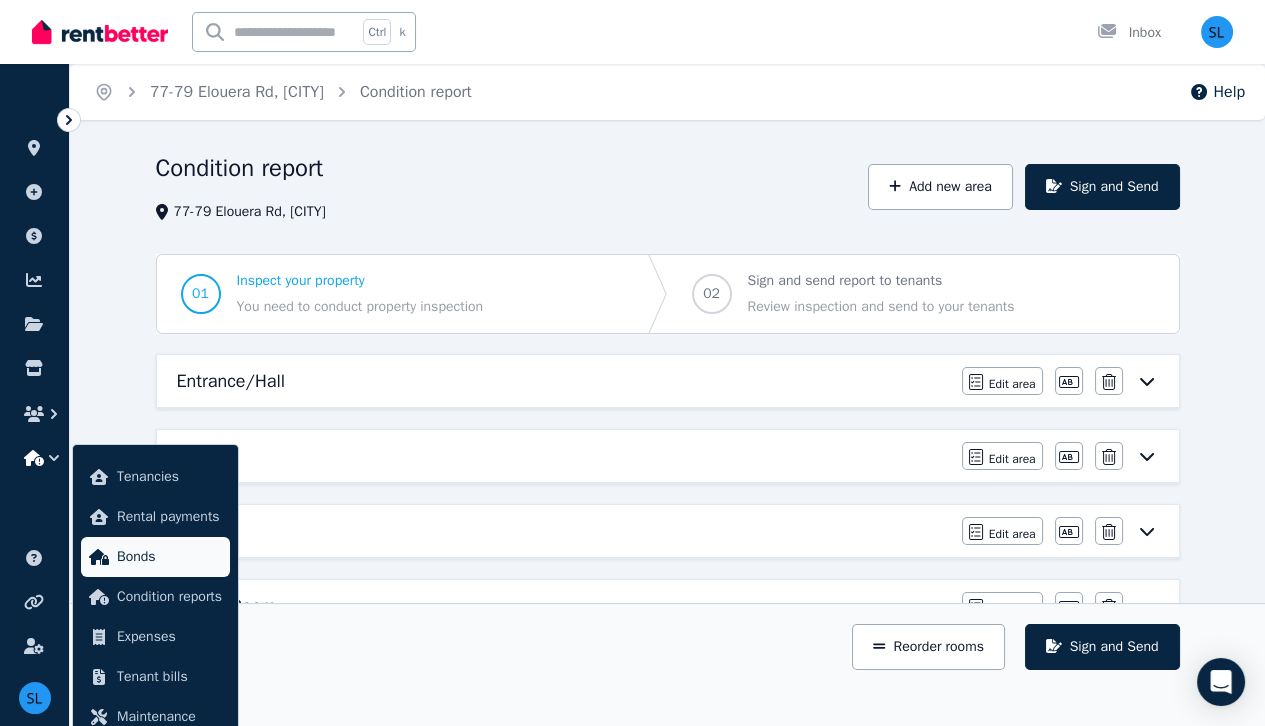 click on "Bonds" at bounding box center (169, 557) 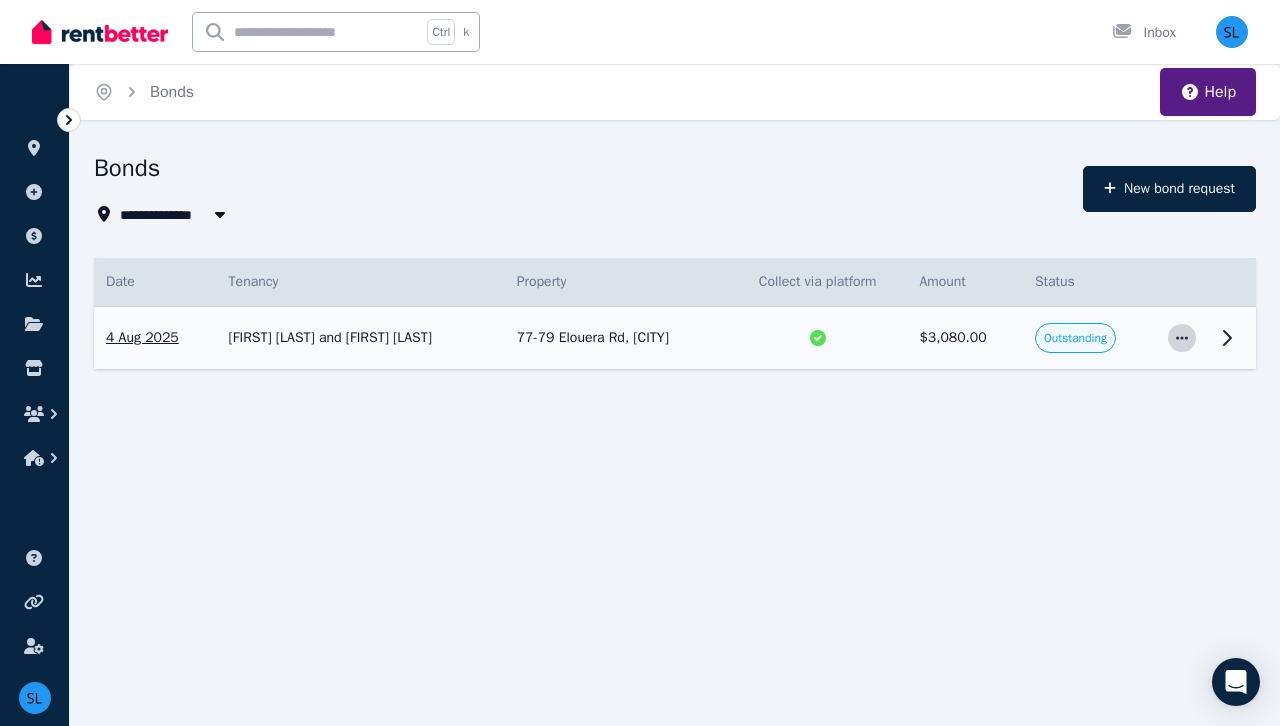 click 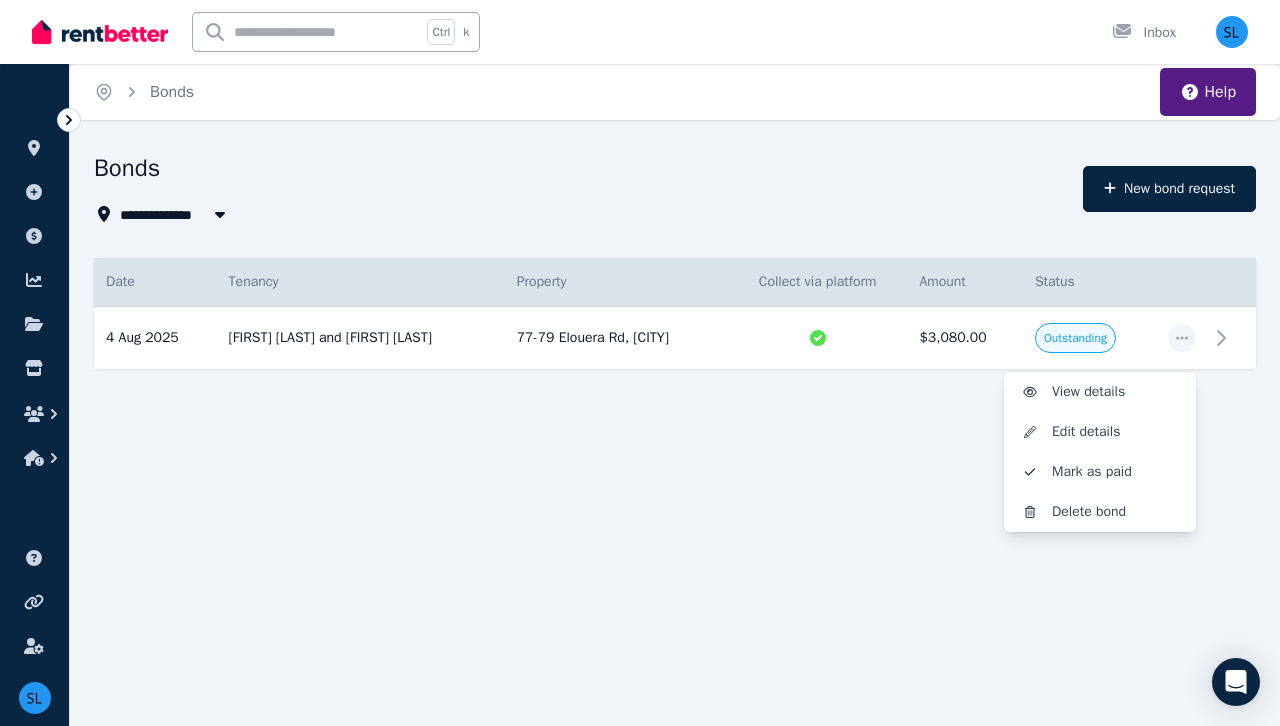 click on "**********" at bounding box center [640, 363] 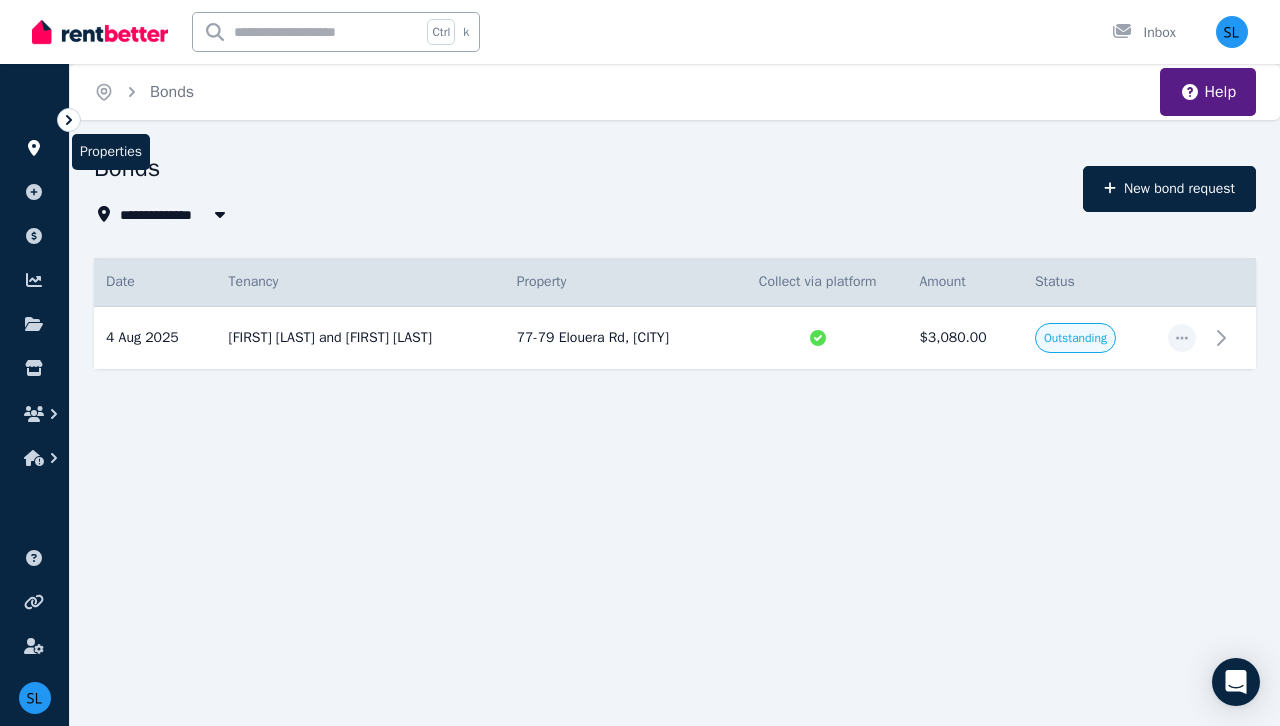 click 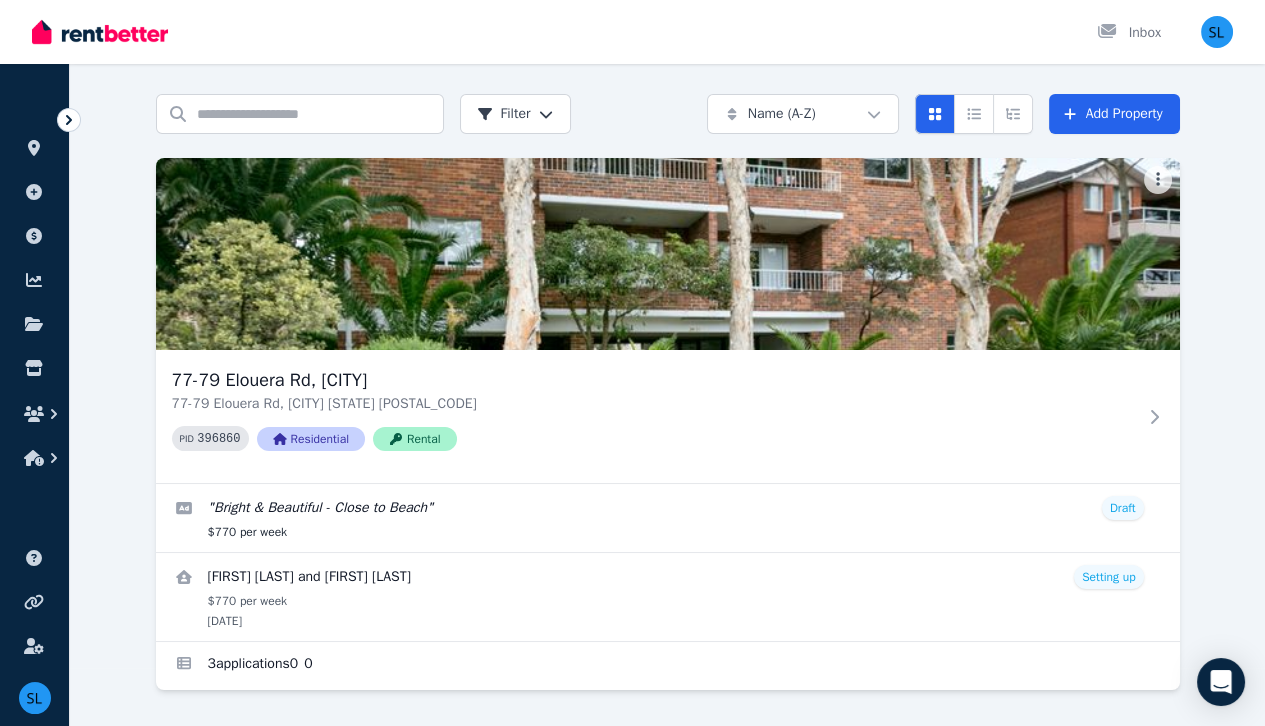 scroll, scrollTop: 0, scrollLeft: 0, axis: both 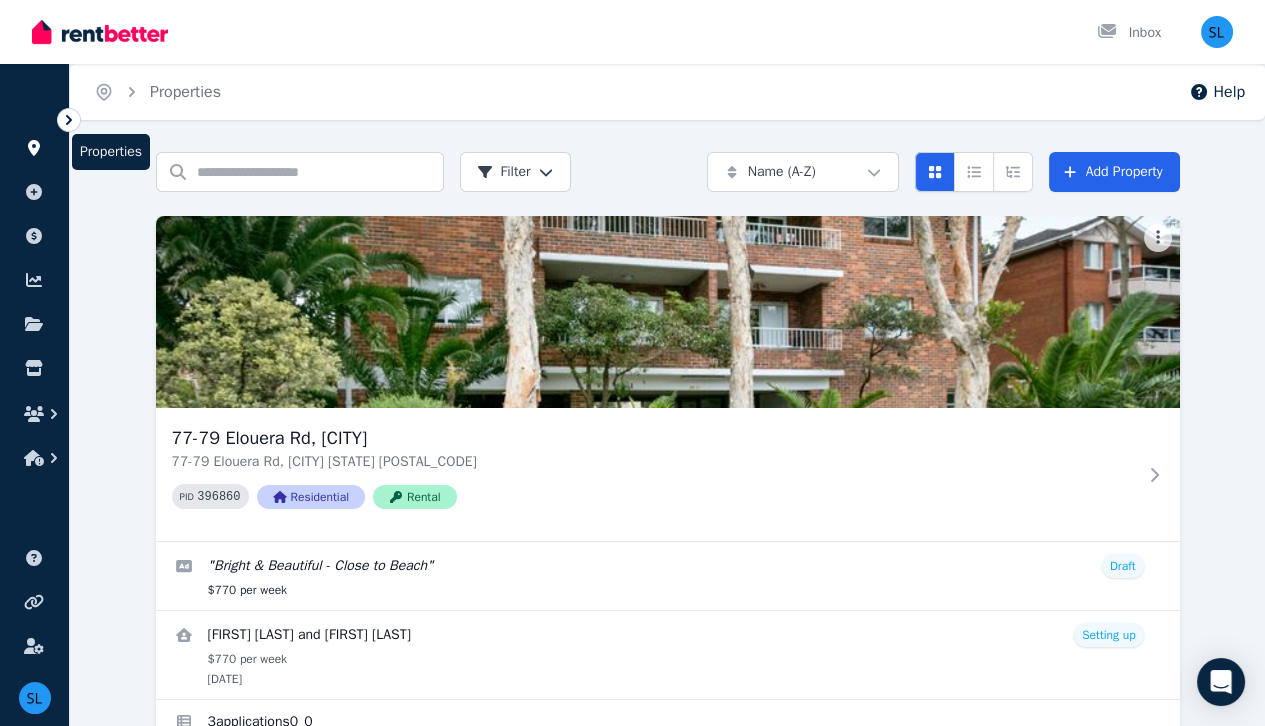 click 